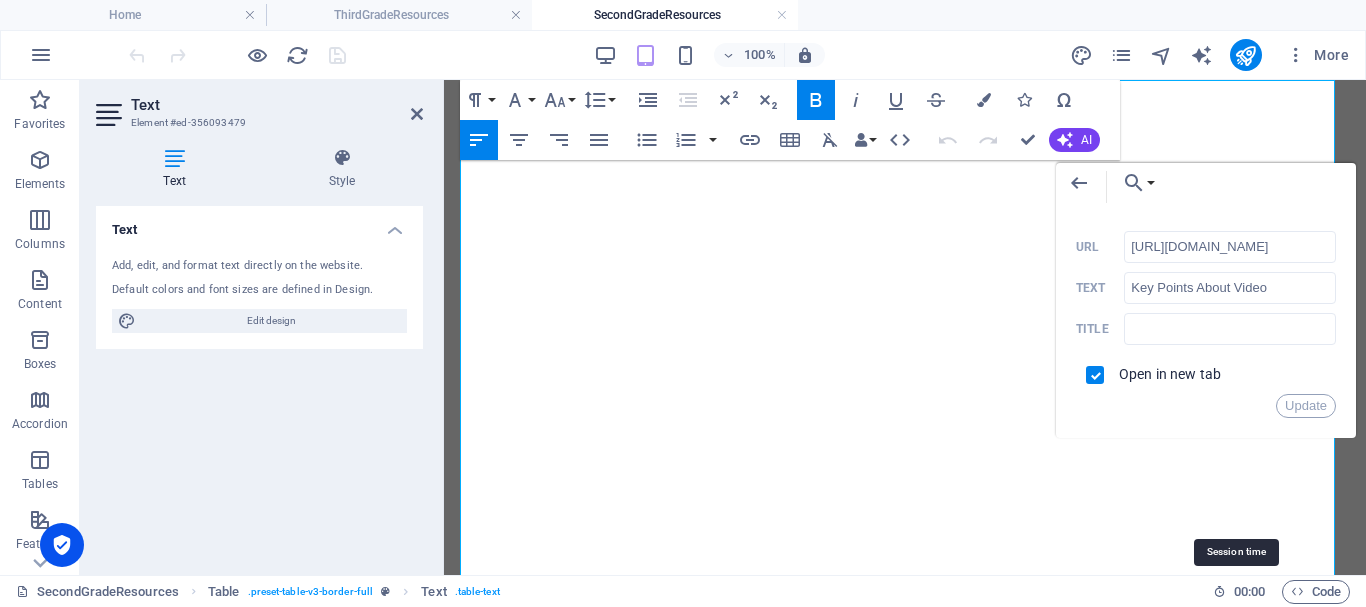 scroll, scrollTop: 0, scrollLeft: 0, axis: both 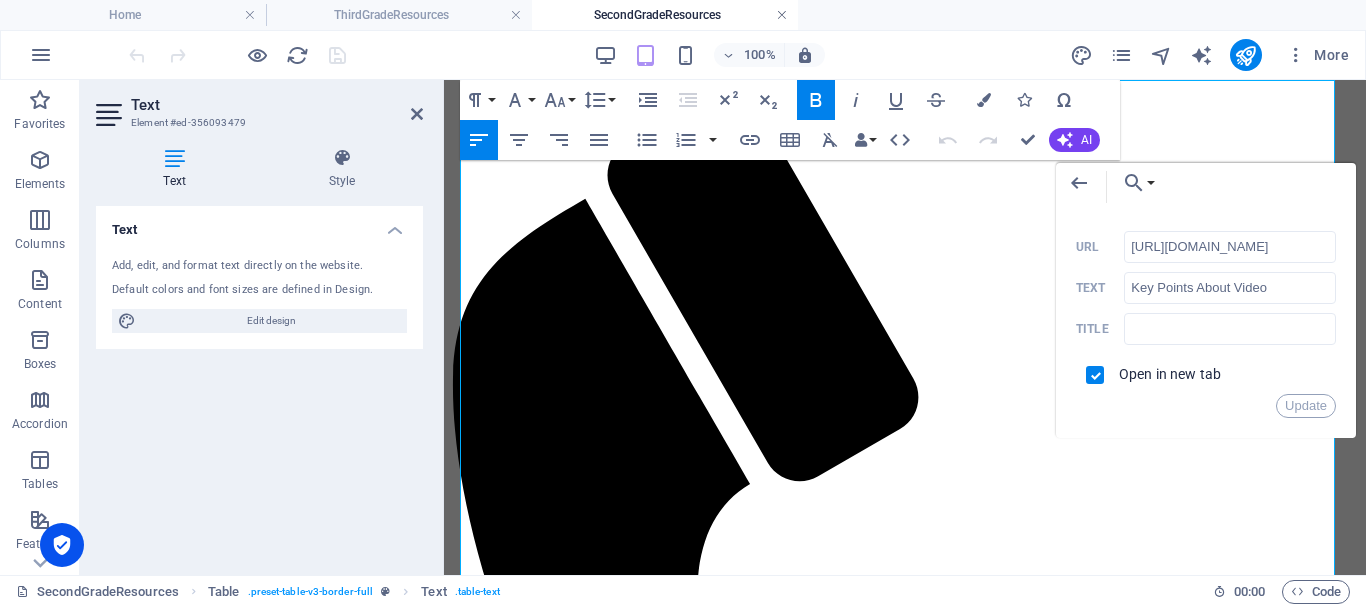 click at bounding box center [782, 15] 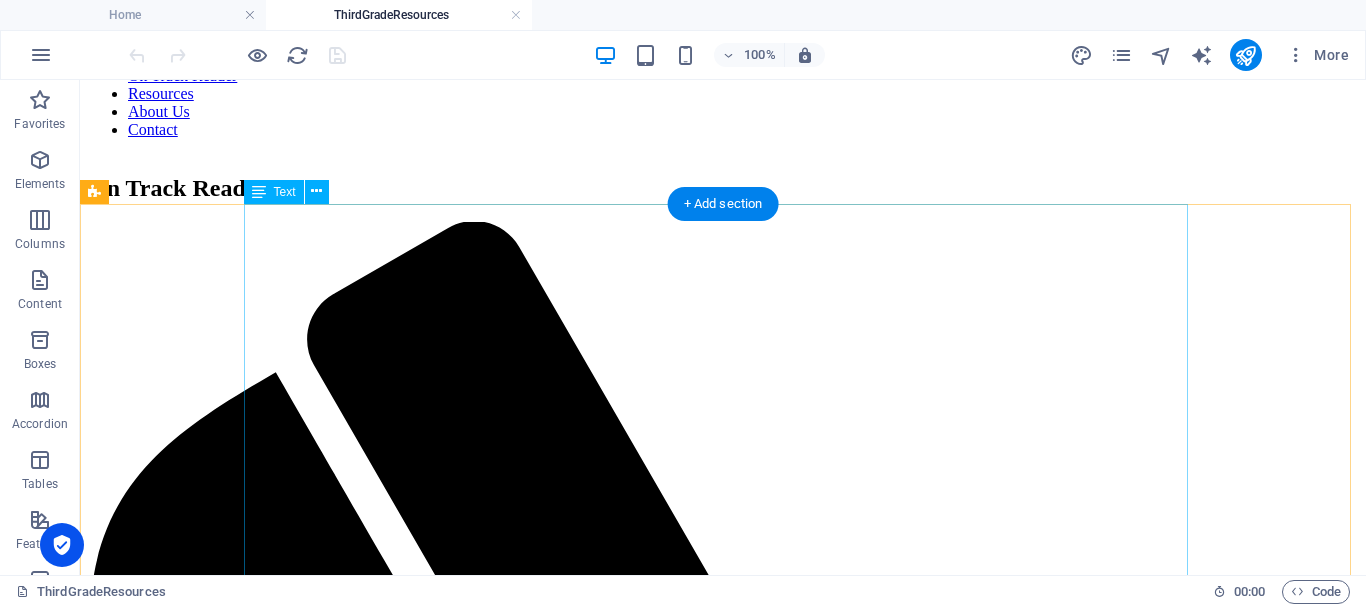scroll, scrollTop: 0, scrollLeft: 0, axis: both 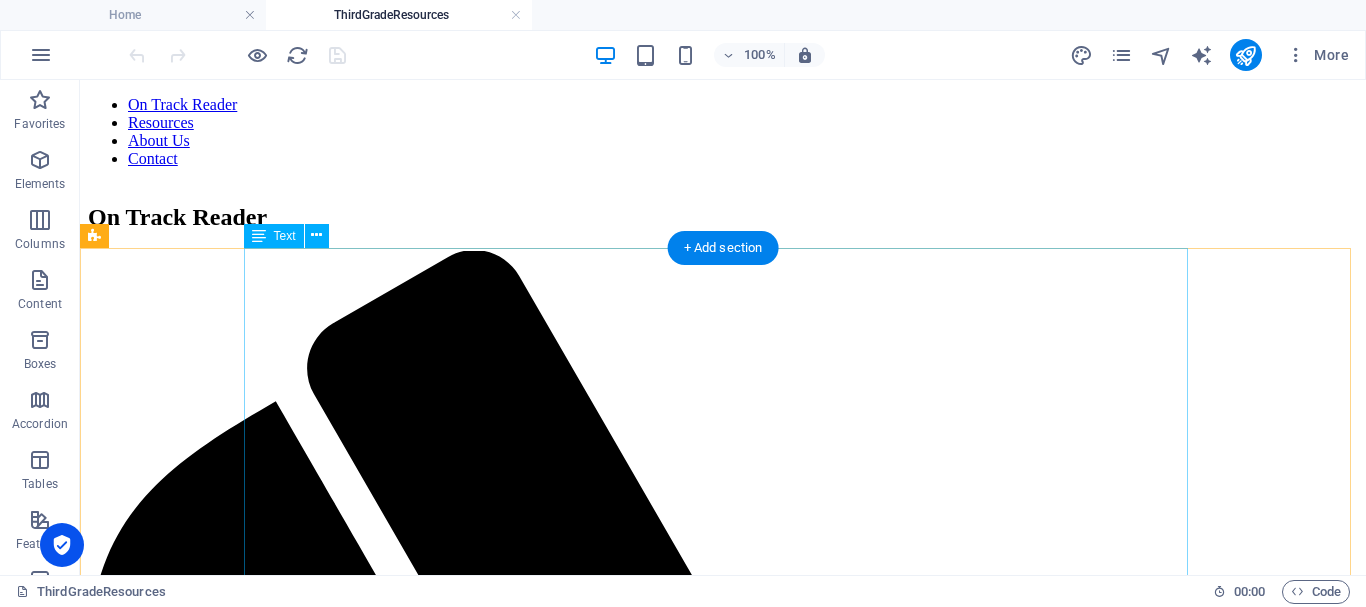 click on "Recommendation 1
Academic Language
Recommendation 2
Phonological Awareness
Recommendation 3
Decode Words
Recommendation 4
Fluency & Comprehension
Incredible Inferences - 3/1/4 Key Points About Video Video Student Activity
There are no Phonological Awareness Activities for Grade 3.  If the student needs more practice in this area please go to  First Grade Activities .
Map A Word - 3/3/6 Key Points About Video Video Student Activity
When I Read to You/ When You Read to Me Bookmark - 3/4/5 Key Points About Video Video 1 Video 2  Student Activity How Many Words? - [DATE] Key Points About Video Video Student Activity Summarize a Story  - [DATE] Key Points About Video Video Student Activity   Building Words with r-Controlled Vowels - [DATE] Key Points About Video Video Student Activity Let's Read Text 1 - [DATE] Key Points About Video Video Student Activity Summarizing Bookmark - [DATE] Key Points About Video Video Student Activity Read & Spell  Video" at bounding box center (723, 2936) 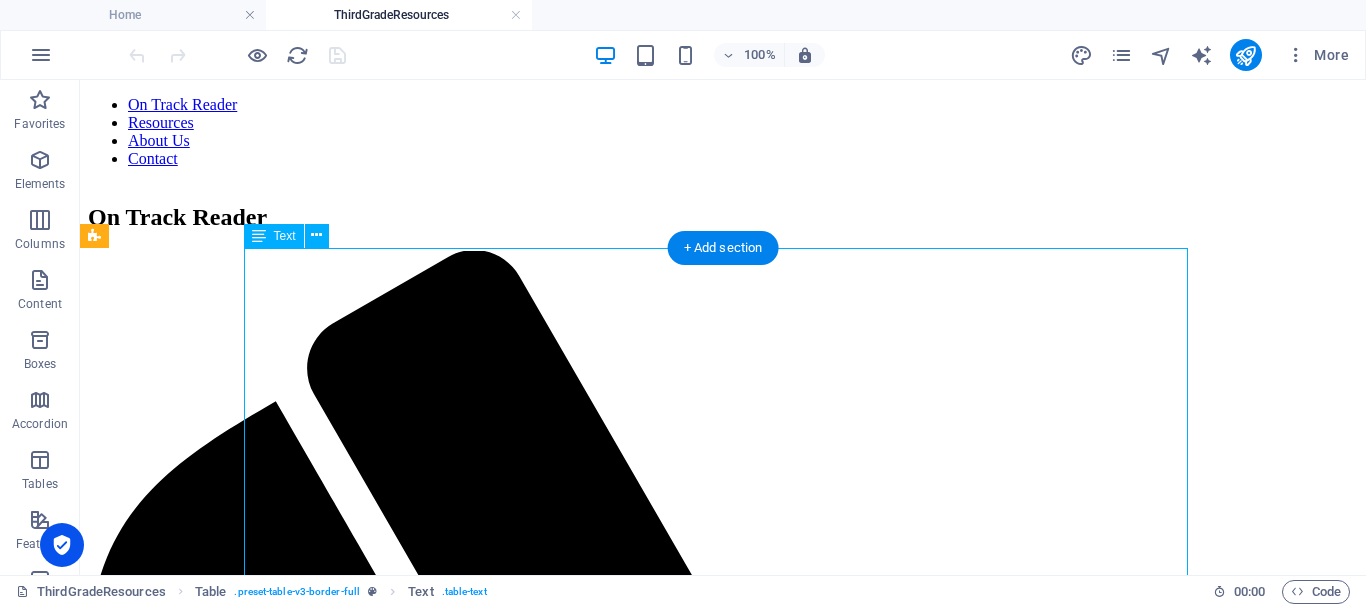 click on "Recommendation 1
Academic Language
Recommendation 2
Phonological Awareness
Recommendation 3
Decode Words
Recommendation 4
Fluency & Comprehension
Incredible Inferences - 3/1/4 Key Points About Video Video Student Activity
There are no Phonological Awareness Activities for Grade 3.  If the student needs more practice in this area please go to  First Grade Activities .
Map A Word - 3/3/6 Key Points About Video Video Student Activity
When I Read to You/ When You Read to Me Bookmark - 3/4/5 Key Points About Video Video 1 Video 2  Student Activity How Many Words? - [DATE] Key Points About Video Video Student Activity Summarize a Story  - [DATE] Key Points About Video Video Student Activity   Building Words with r-Controlled Vowels - [DATE] Key Points About Video Video Student Activity Let's Read Text 1 - [DATE] Key Points About Video Video Student Activity Summarizing Bookmark - [DATE] Key Points About Video Video Student Activity Read & Spell  Video" at bounding box center [723, 2936] 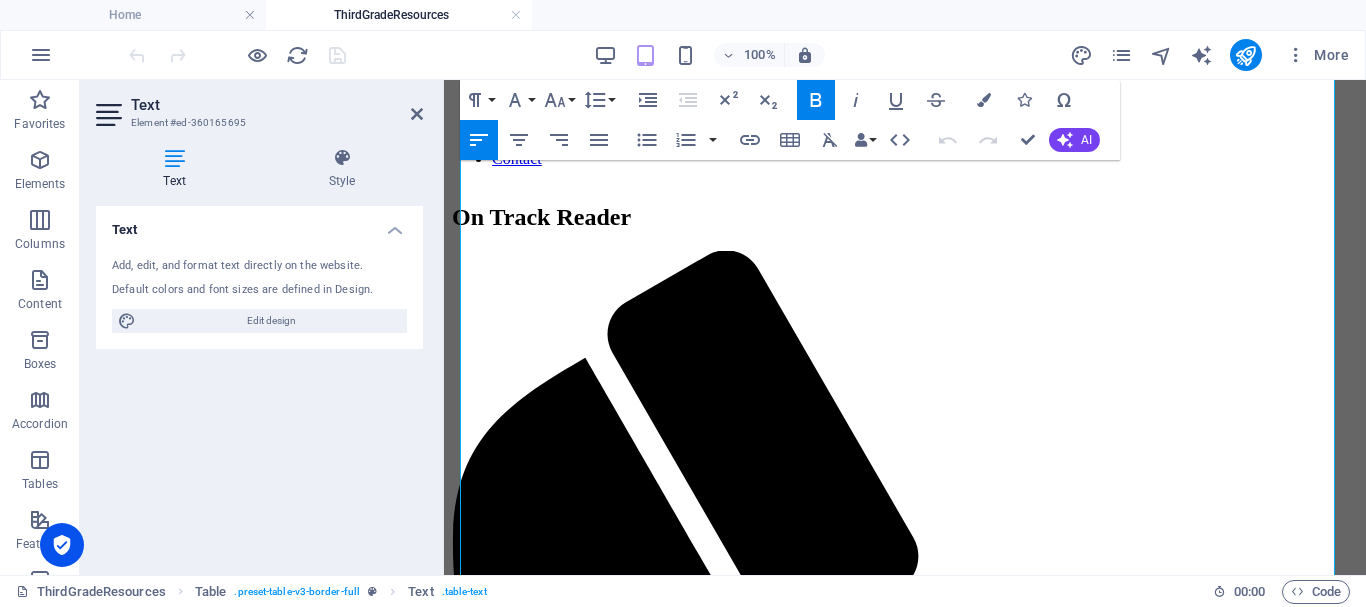 scroll, scrollTop: 159, scrollLeft: 0, axis: vertical 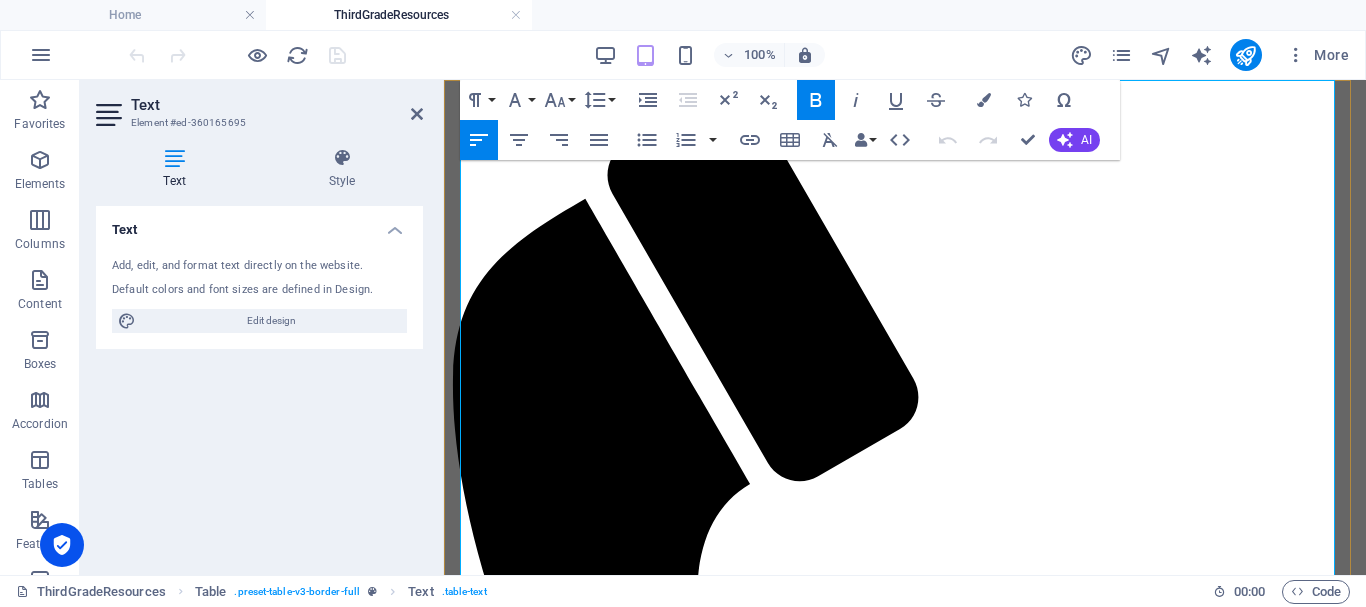click on "Key Points About Video" at bounding box center (539, 1463) 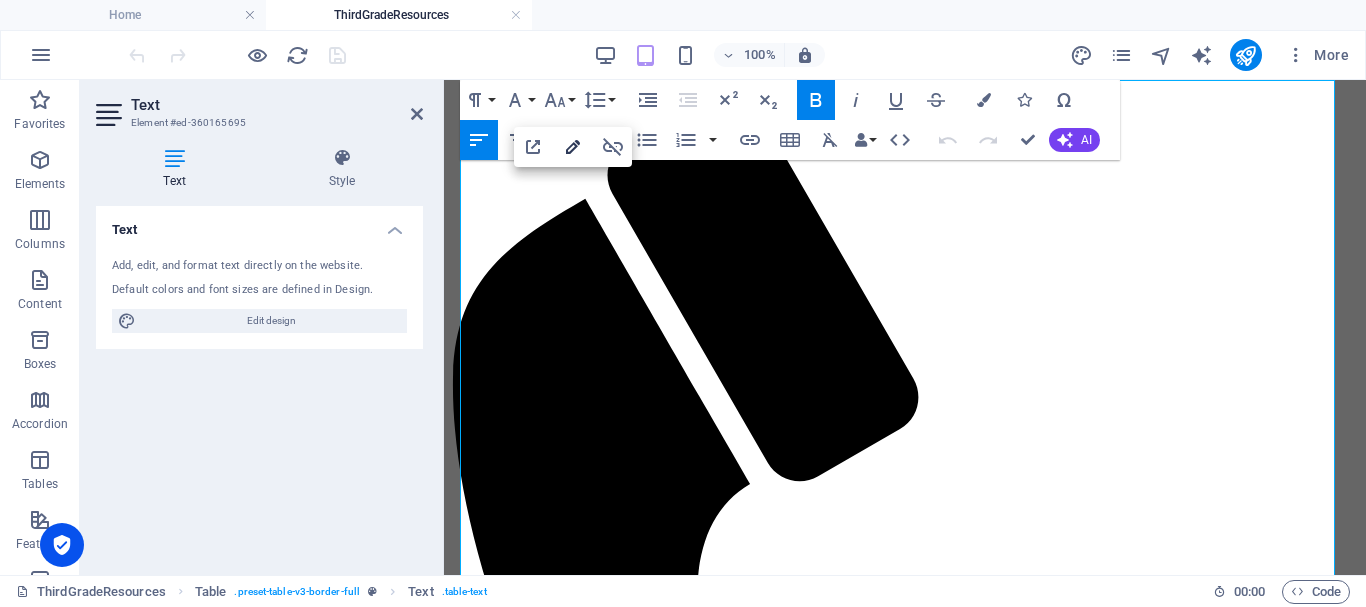 click 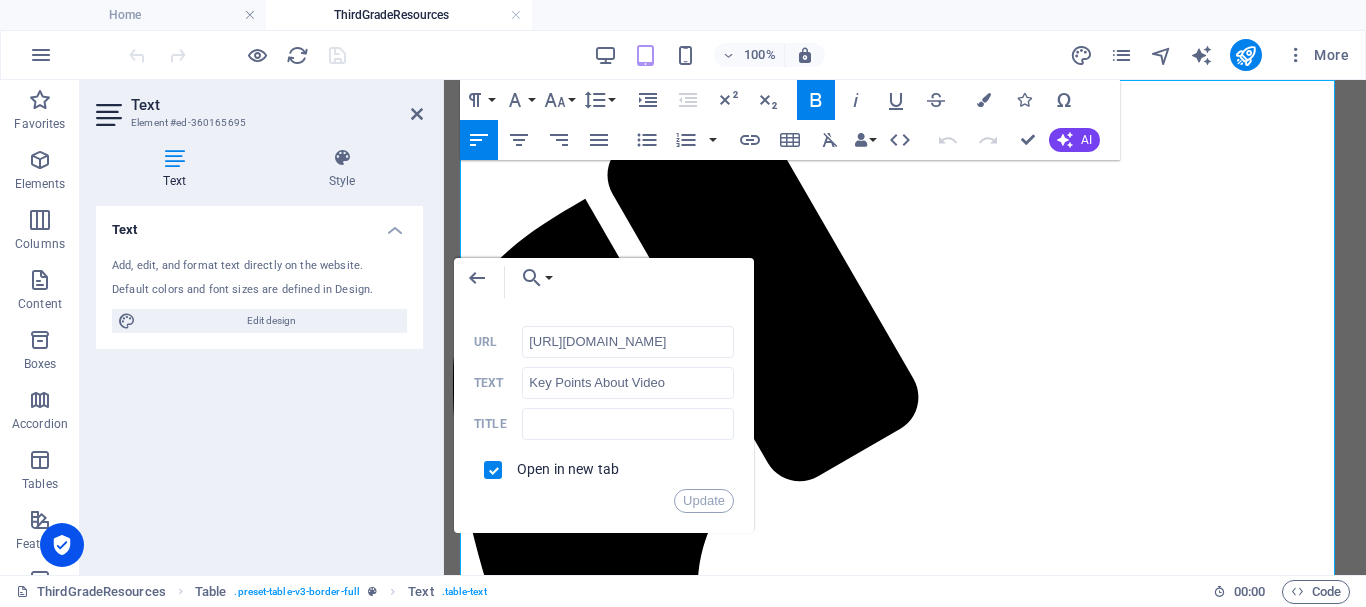 scroll, scrollTop: 0, scrollLeft: 144, axis: horizontal 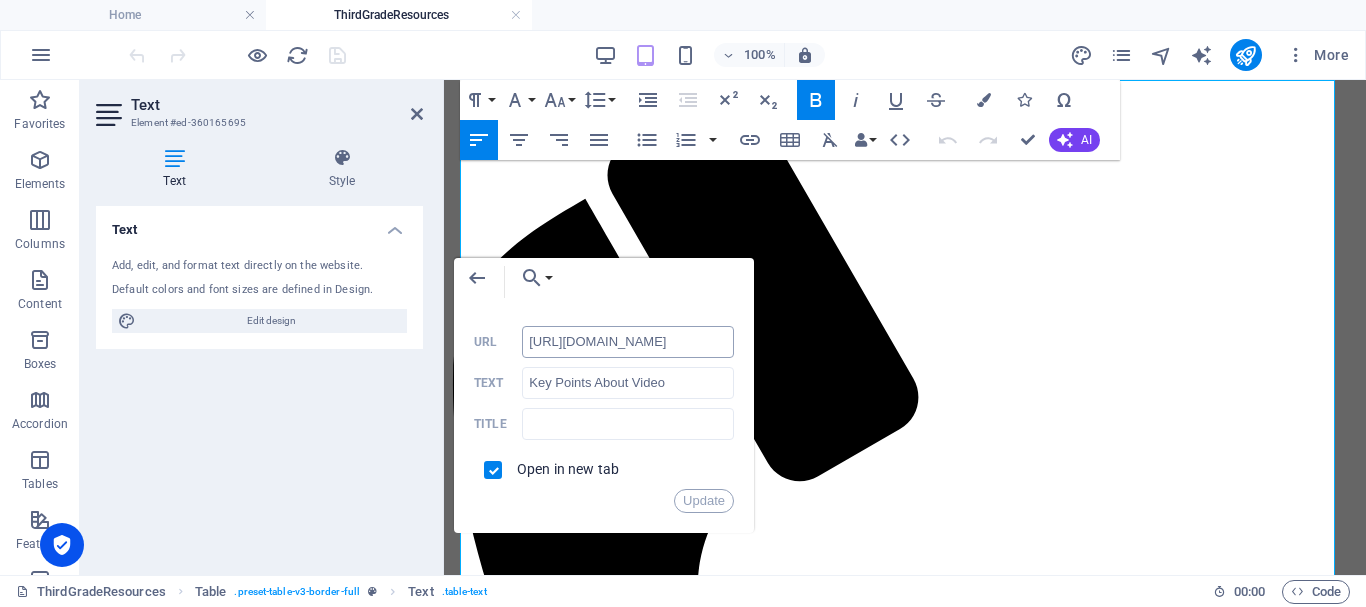 click on "http://ontrackreader.com/SecondGradeResources/3-1-5.pdf" at bounding box center [628, 342] 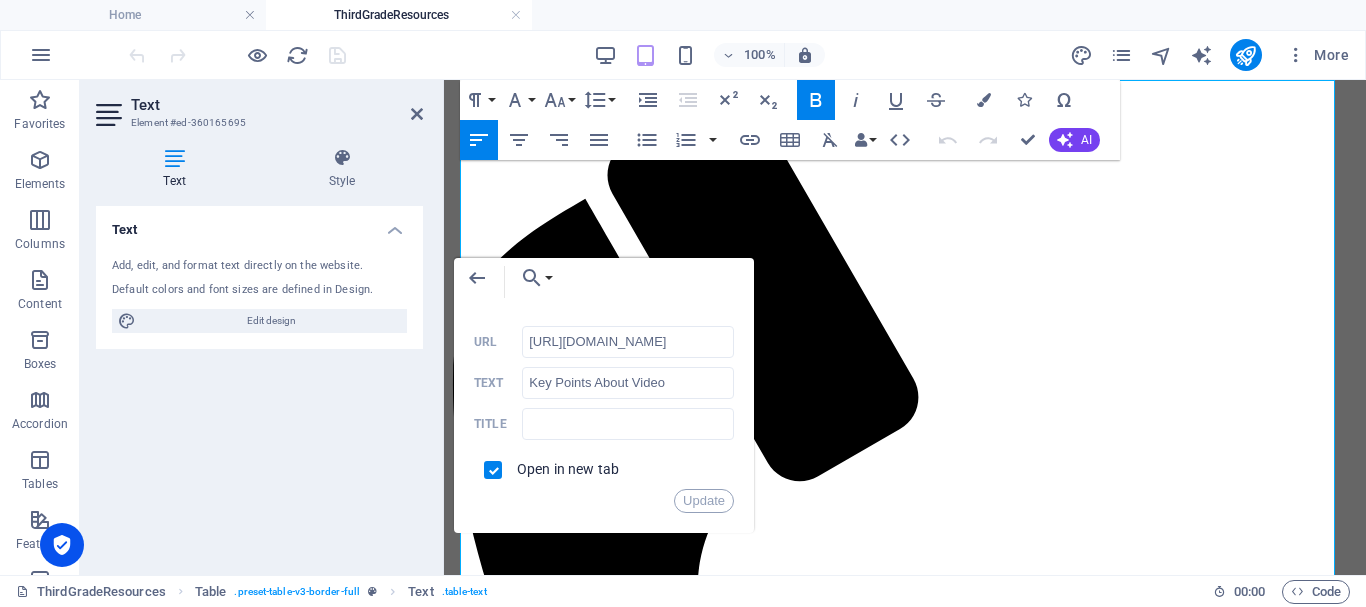 type on "http://ontrackreader.com/SecondGradeResources/3-1-3.pdf" 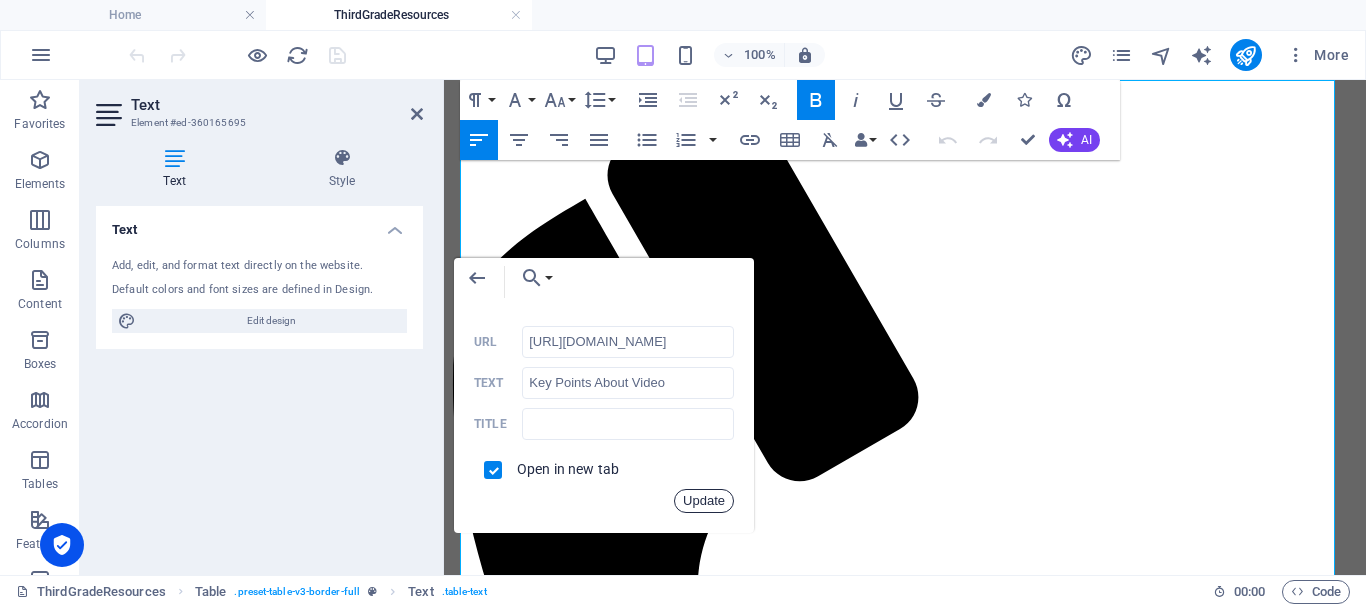 click on "Update" at bounding box center (704, 501) 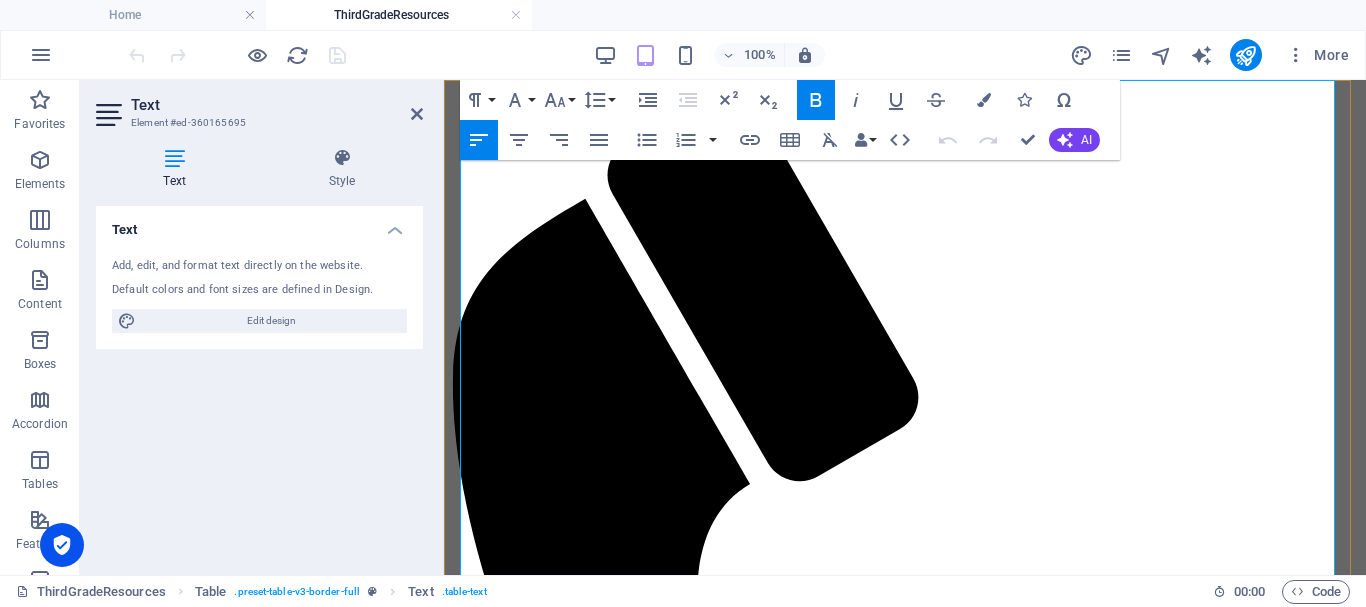 scroll, scrollTop: 0, scrollLeft: 0, axis: both 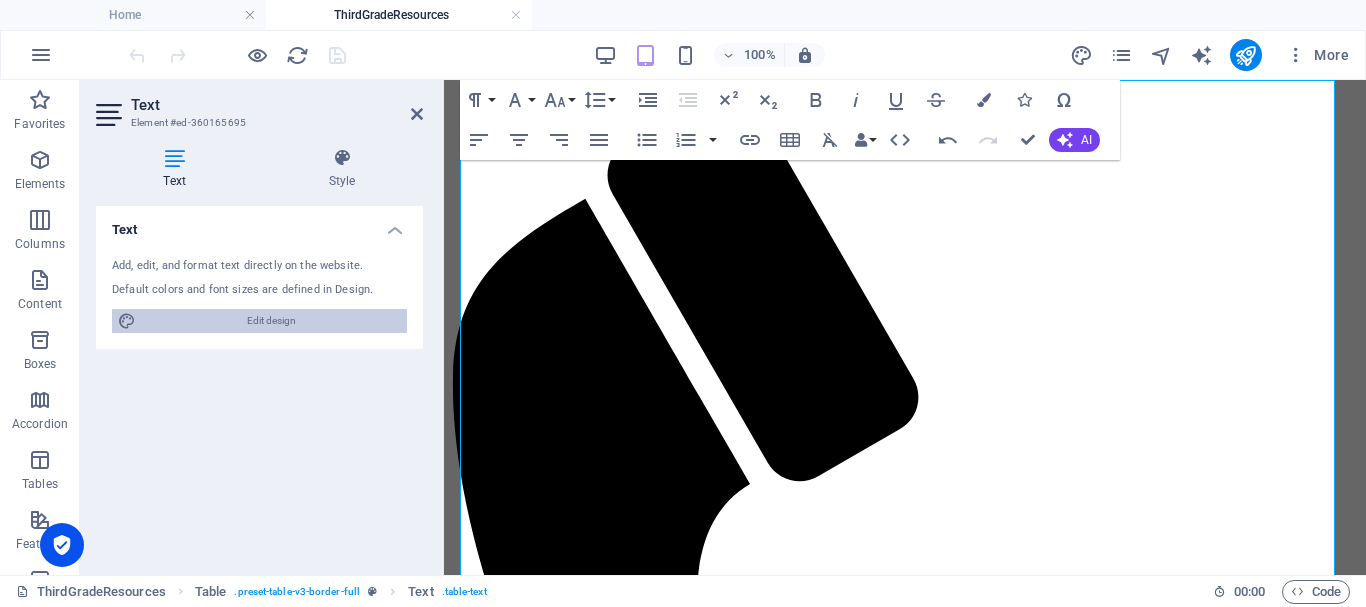 click on "Edit design" at bounding box center (271, 321) 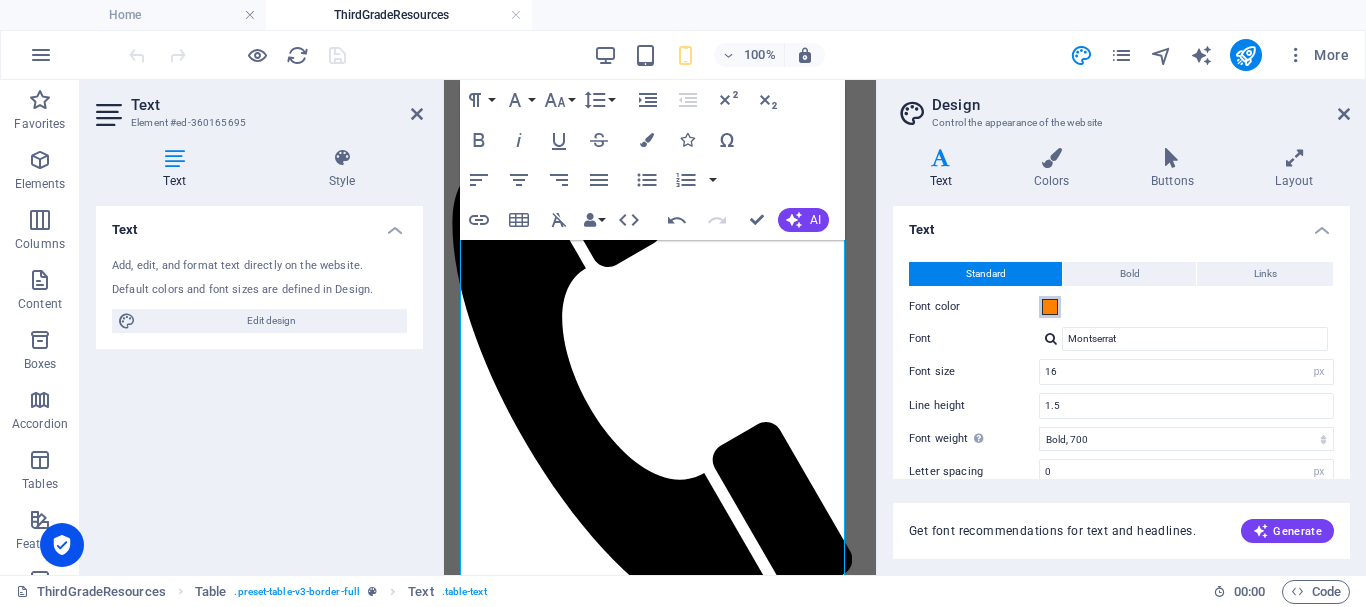 click at bounding box center (1050, 307) 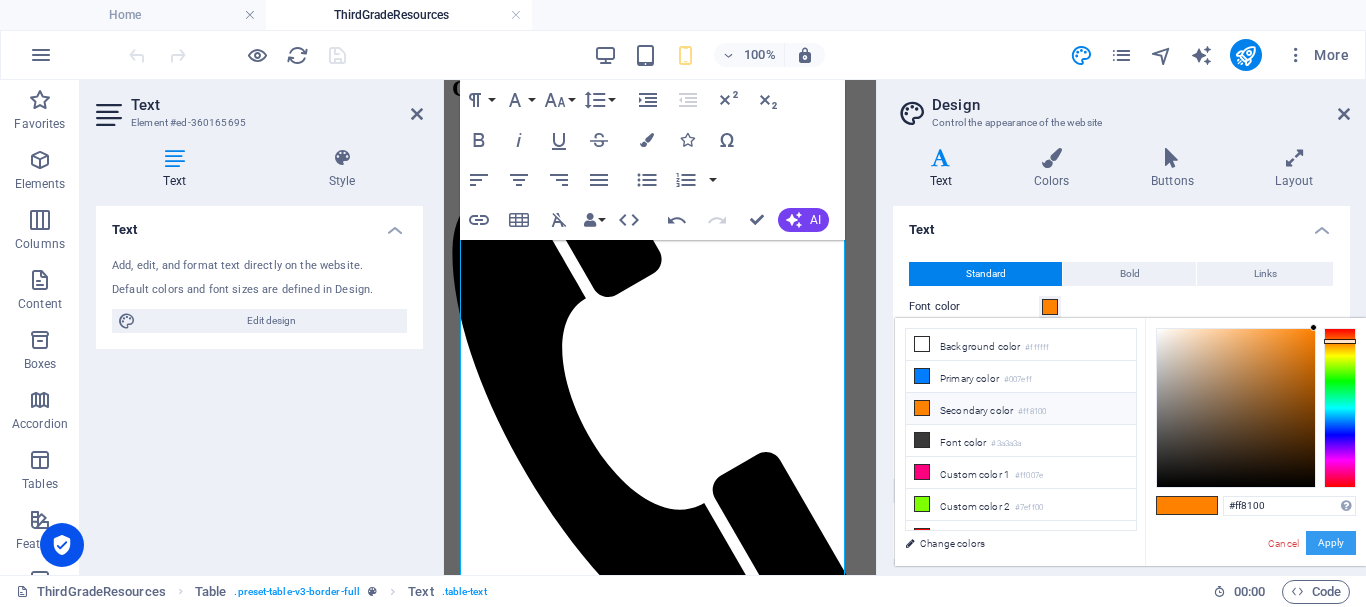 click on "Apply" at bounding box center (1331, 543) 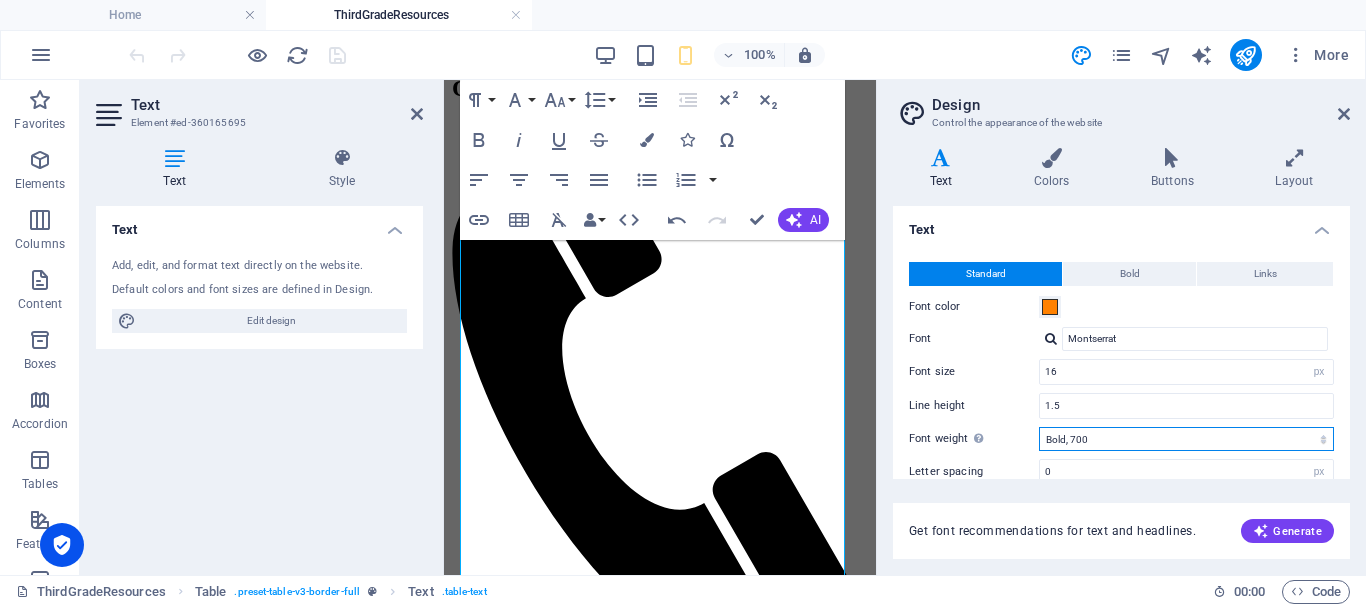 click on "Thin, 100 Extra-light, 200 Light, 300 Regular, 400 Medium, 500 Semi-bold, 600 Bold, 700 Extra-bold, 800 Black, 900" at bounding box center [1186, 439] 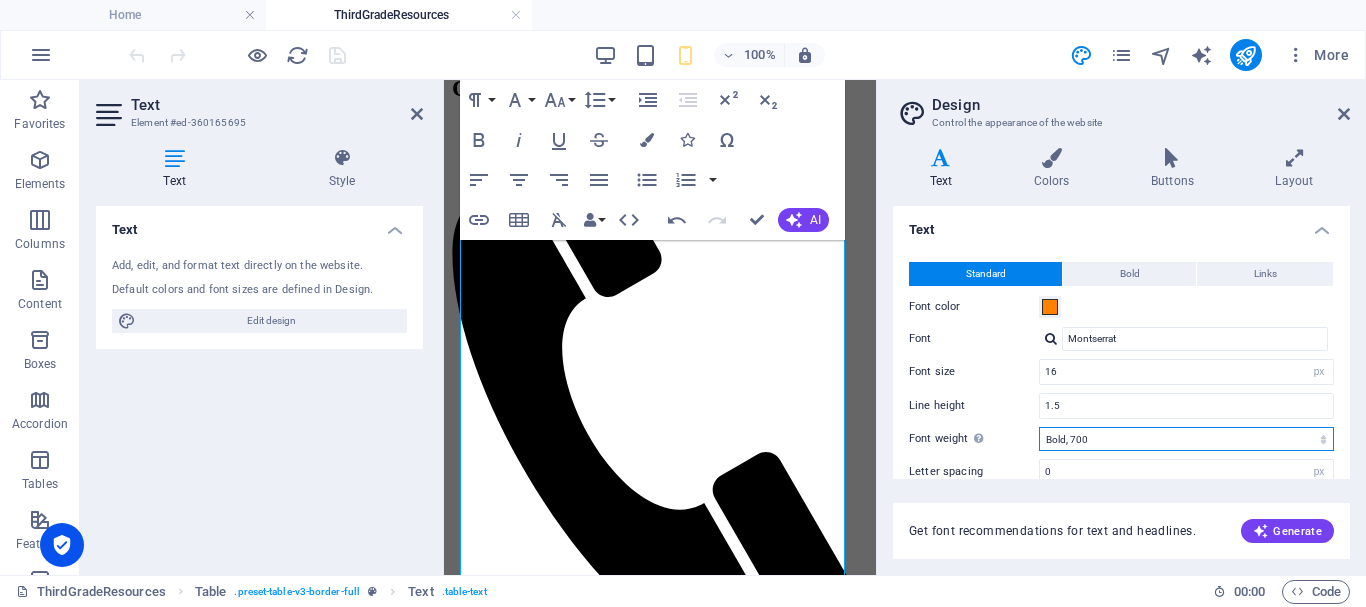 select on "800" 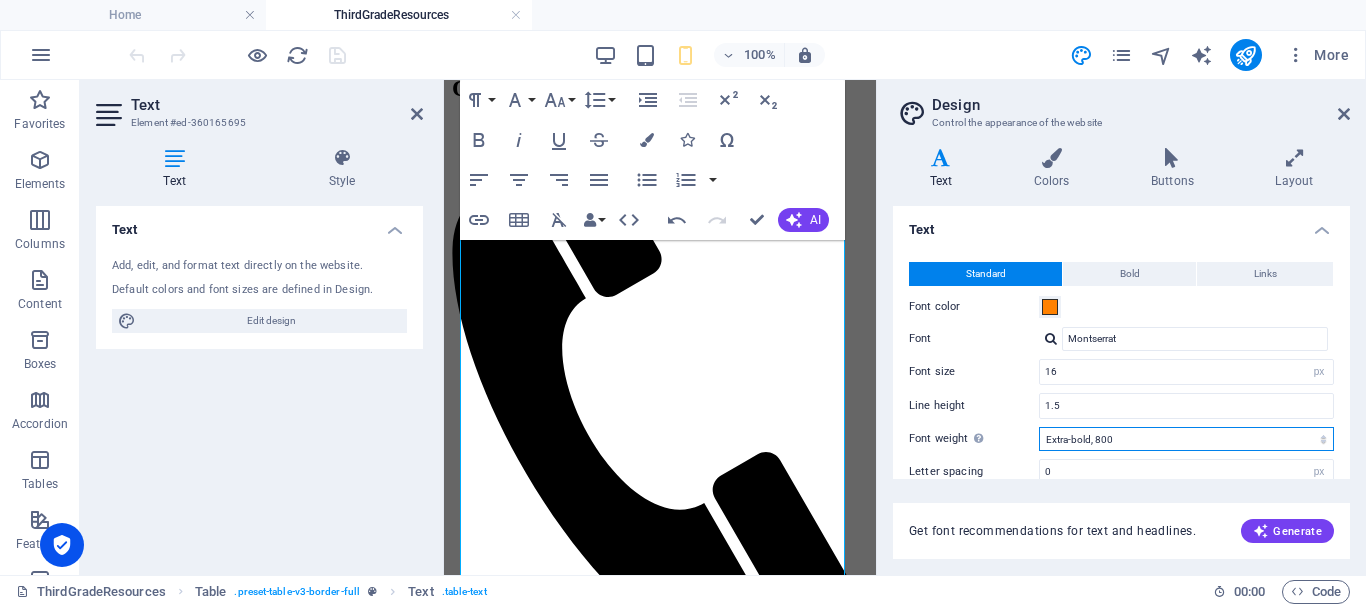 click on "Thin, 100 Extra-light, 200 Light, 300 Regular, 400 Medium, 500 Semi-bold, 600 Bold, 700 Extra-bold, 800 Black, 900" at bounding box center [1186, 439] 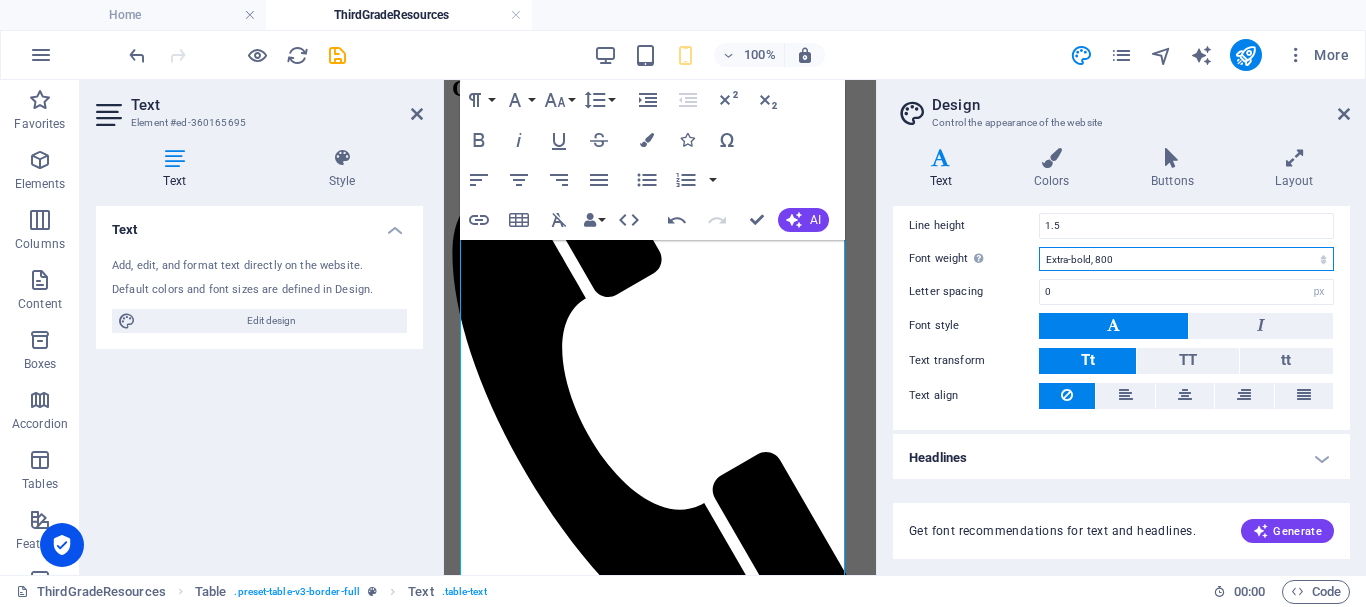 scroll, scrollTop: 183, scrollLeft: 0, axis: vertical 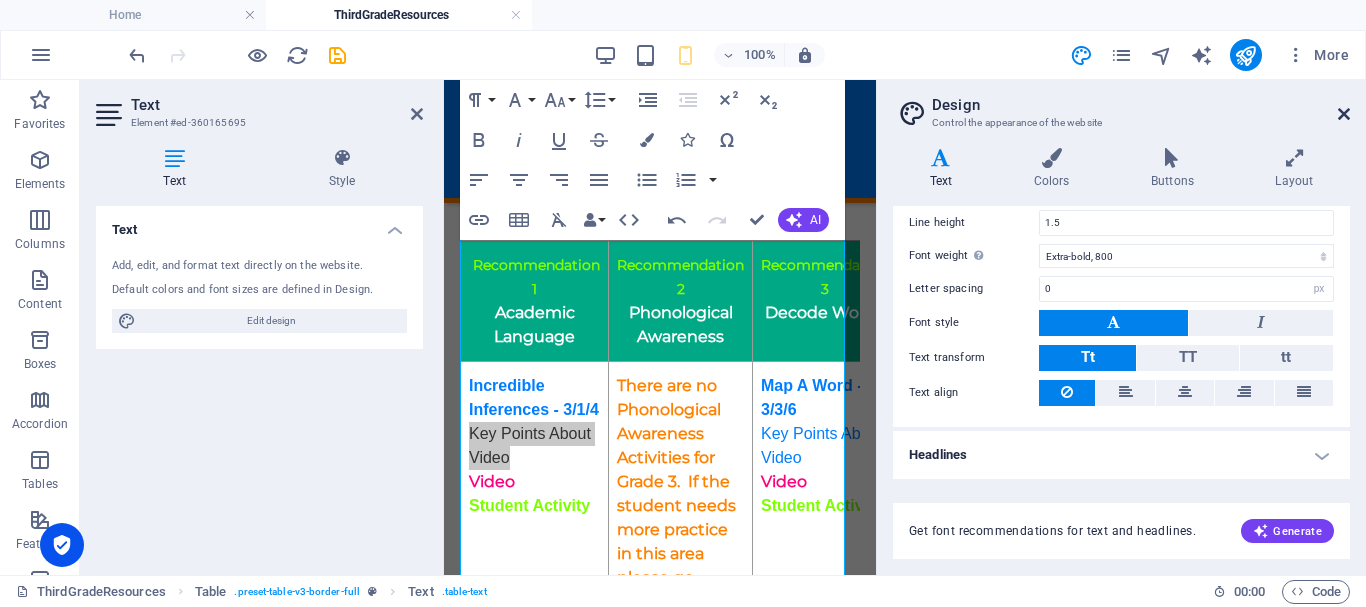 click at bounding box center [1344, 114] 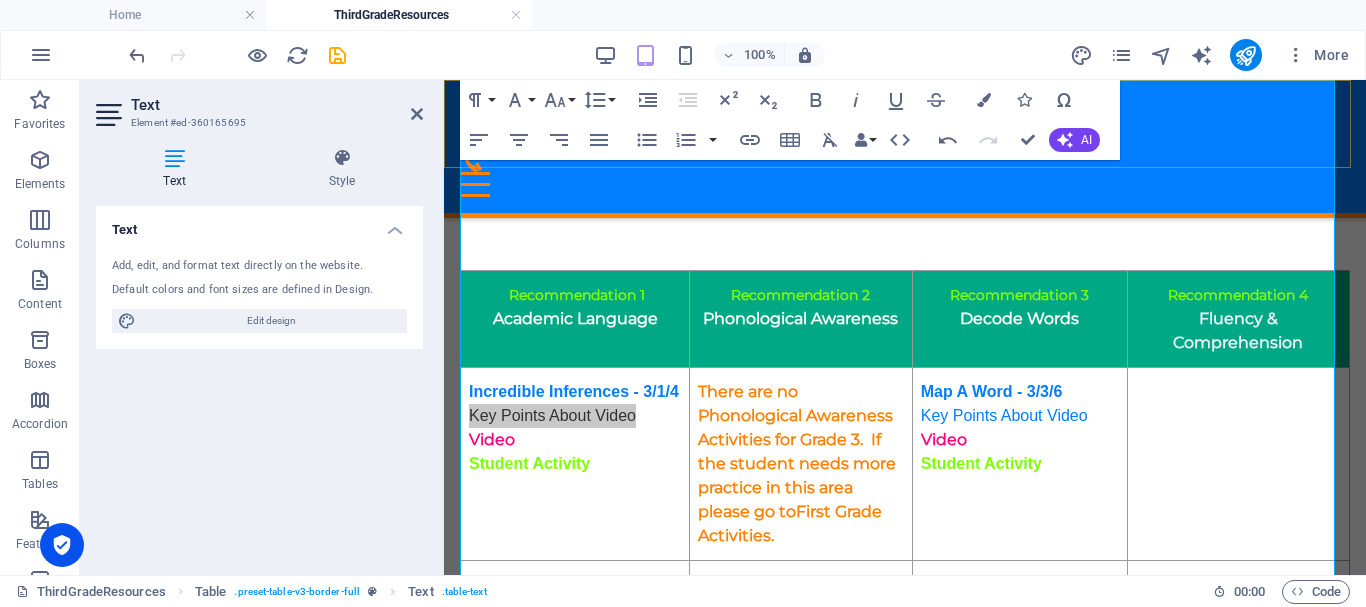 scroll, scrollTop: 159, scrollLeft: 0, axis: vertical 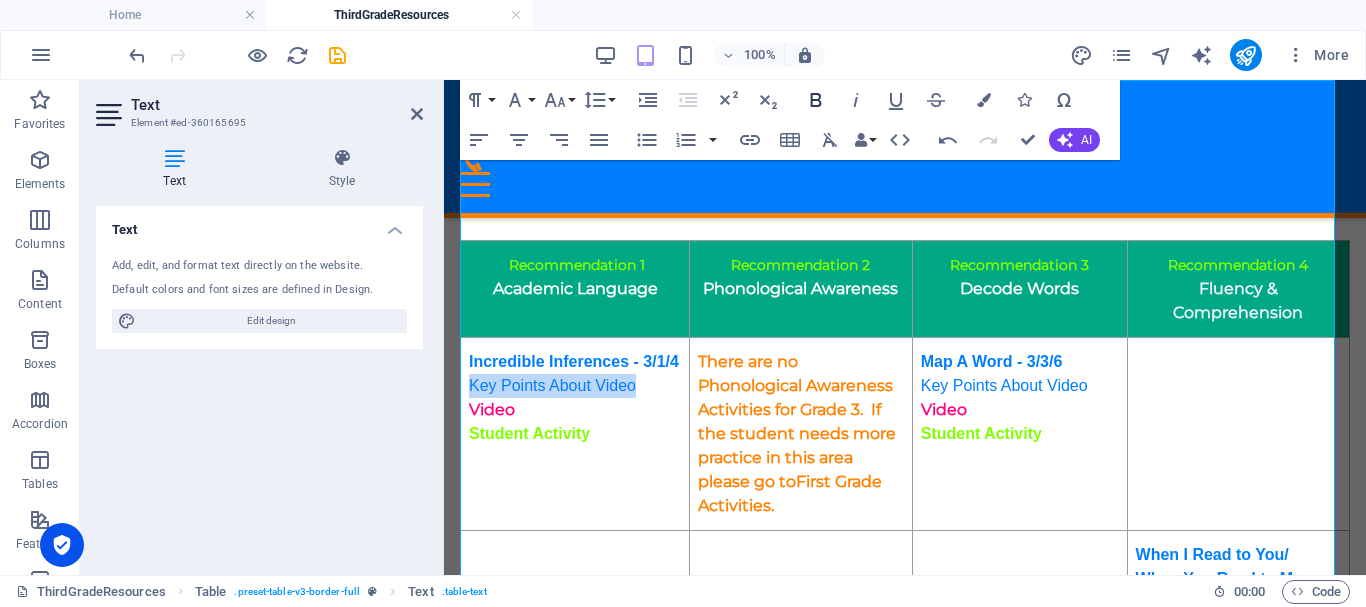 click 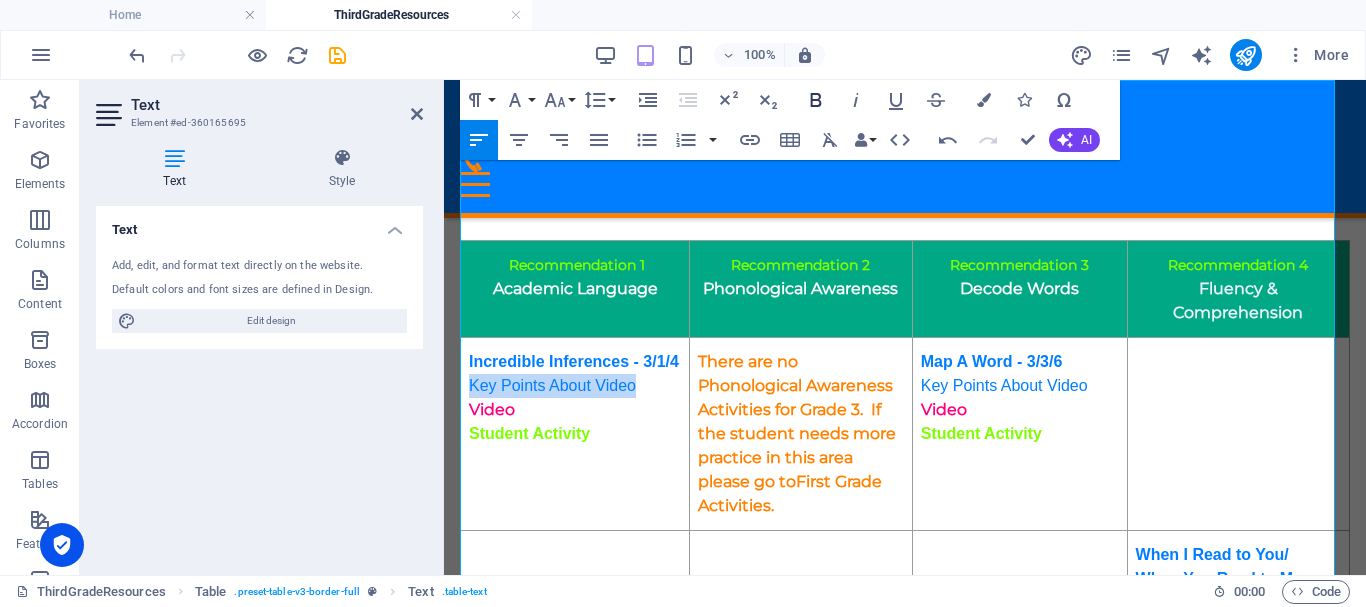 click 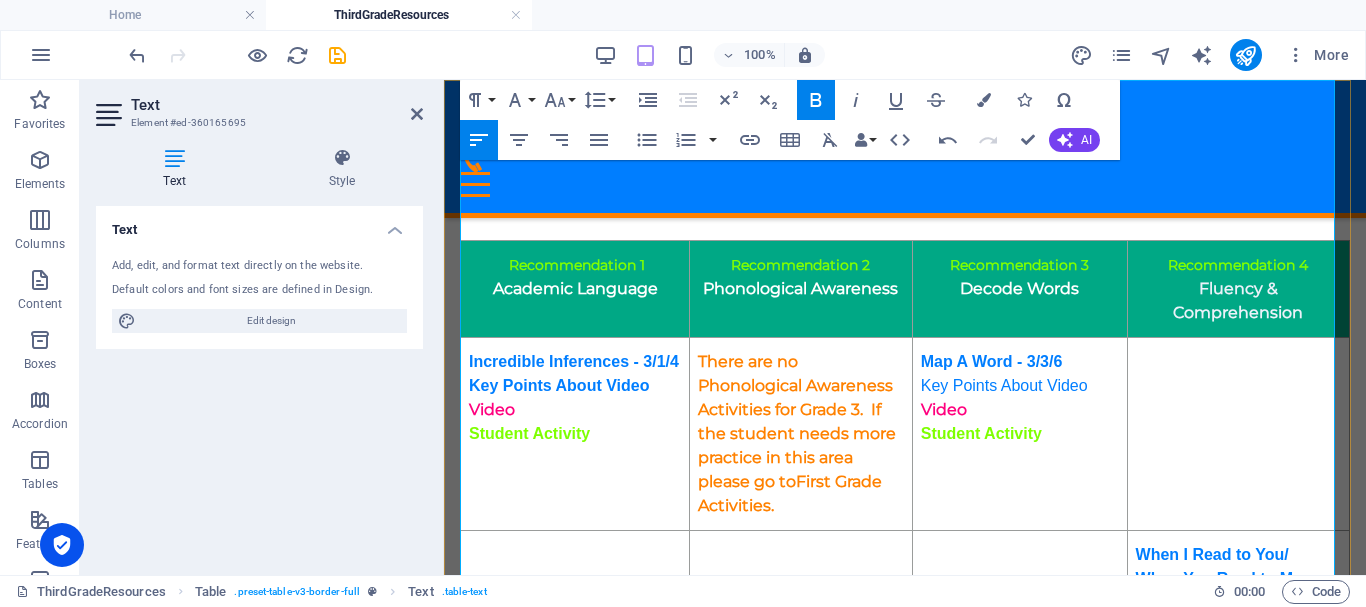 click on "Student Activity" at bounding box center (529, 433) 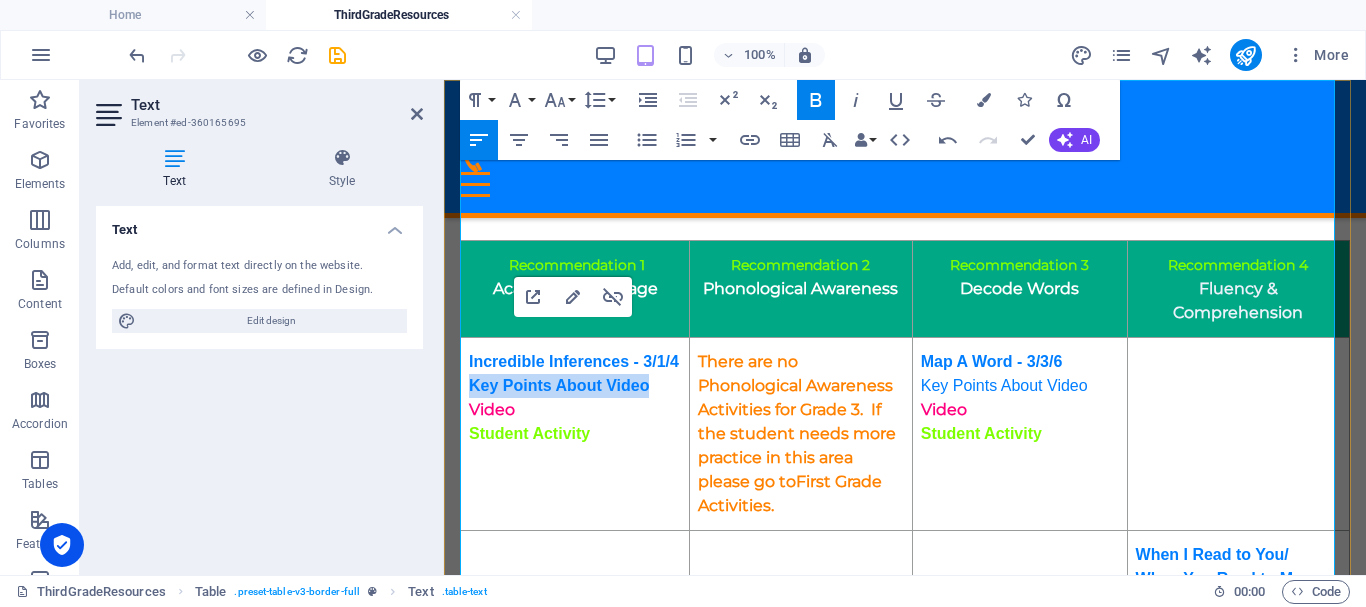 drag, startPoint x: 649, startPoint y: 409, endPoint x: 466, endPoint y: 416, distance: 183.13383 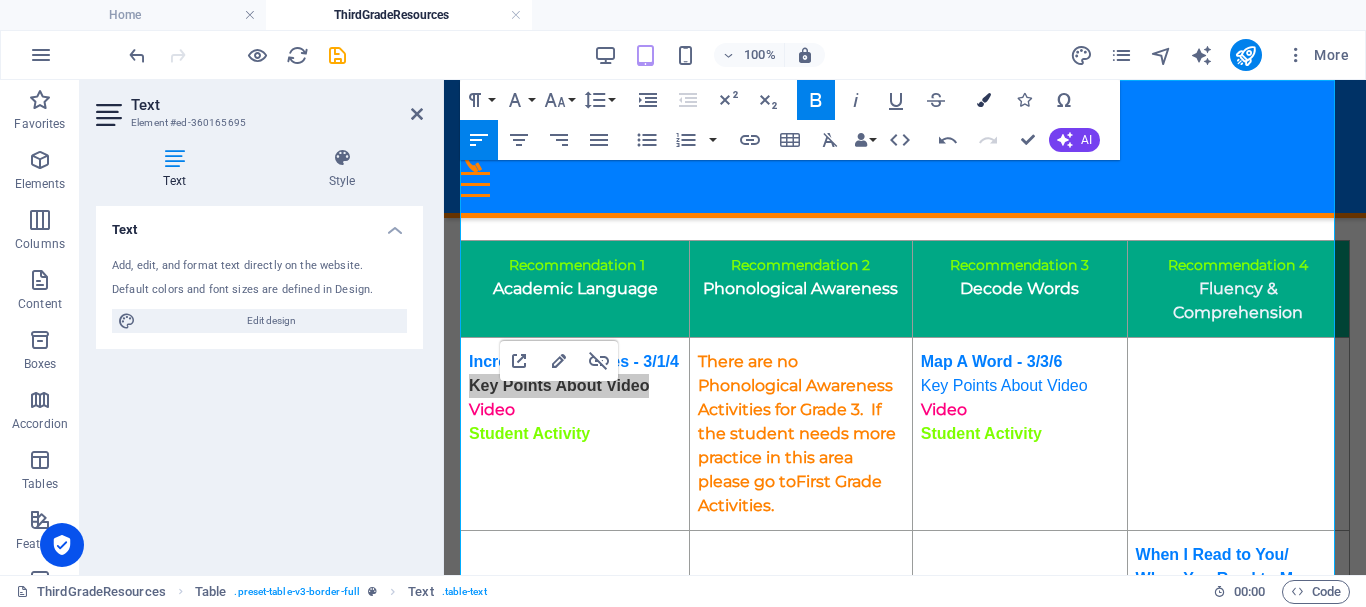 click at bounding box center [984, 100] 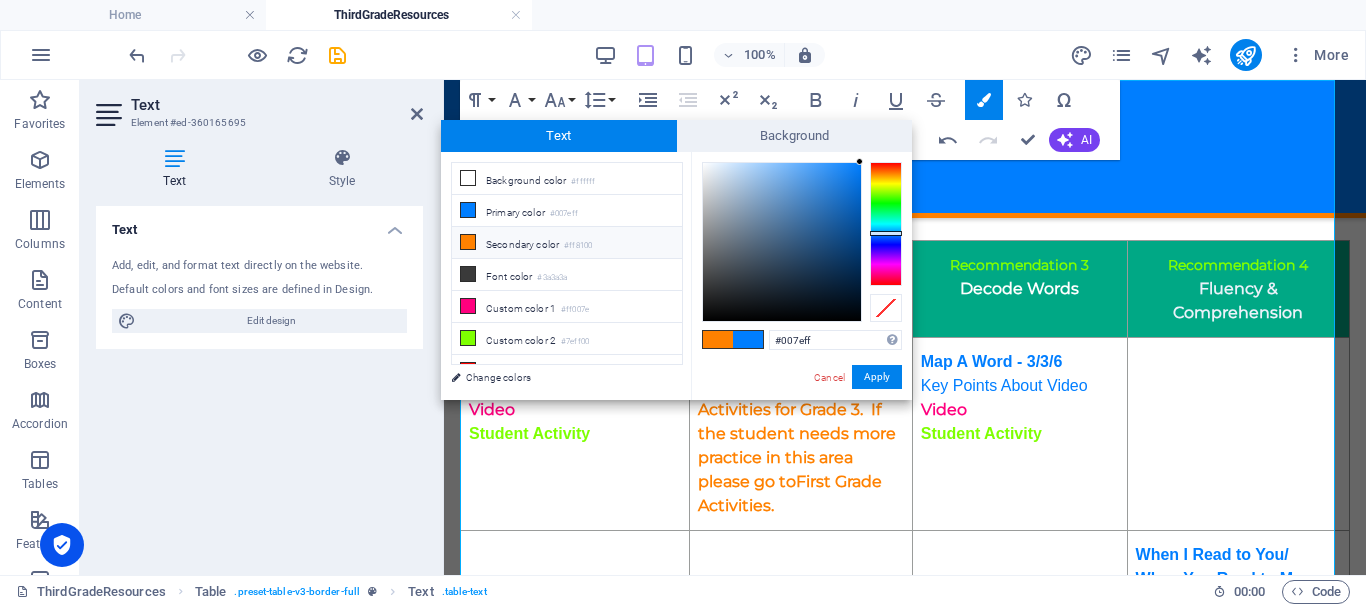 click on "Secondary color
#ff8100" at bounding box center (567, 243) 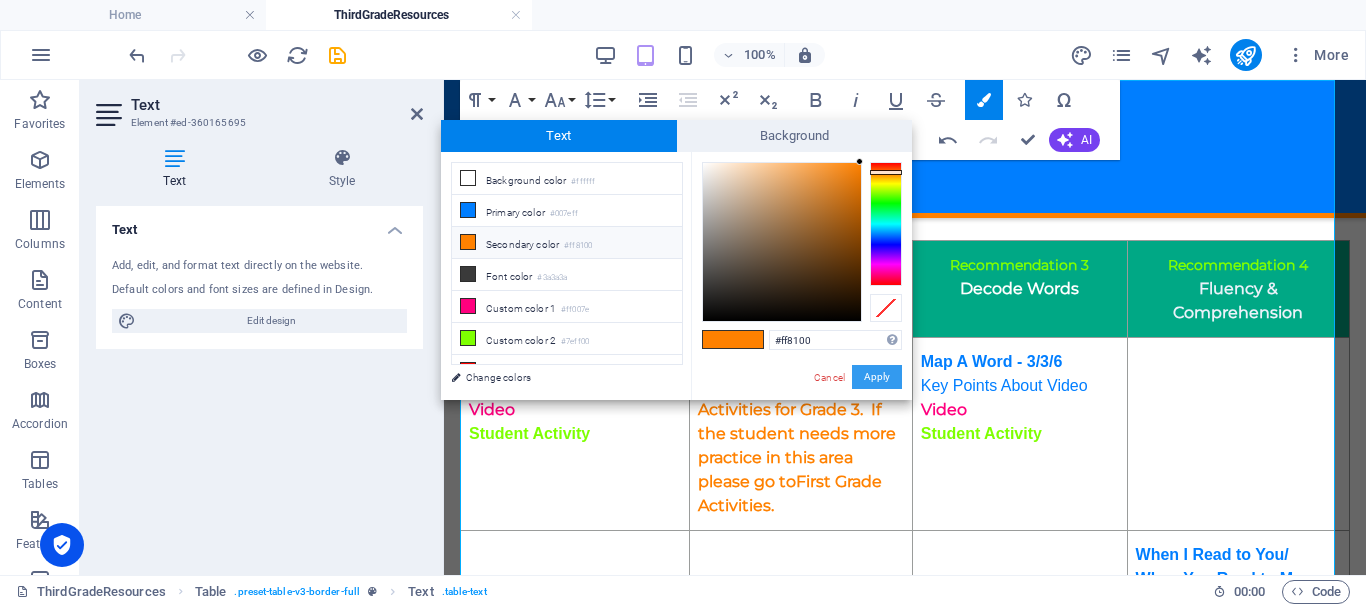 click on "Apply" at bounding box center [877, 377] 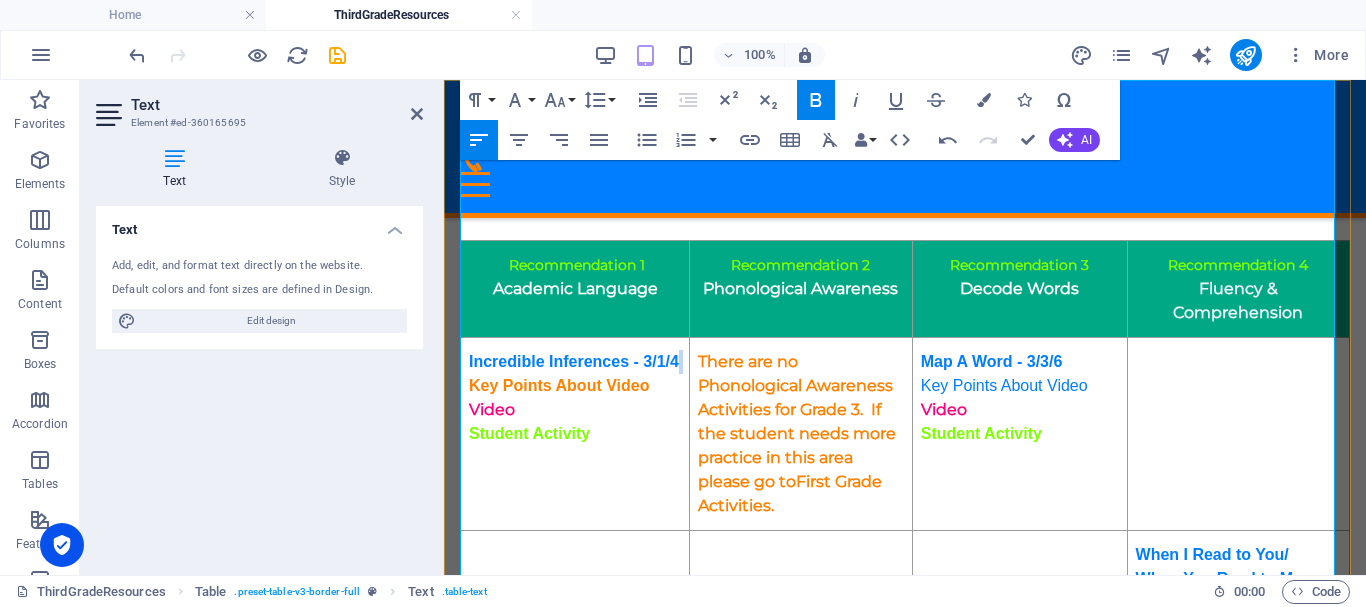 click on "Key Points About Video" at bounding box center (559, 385) 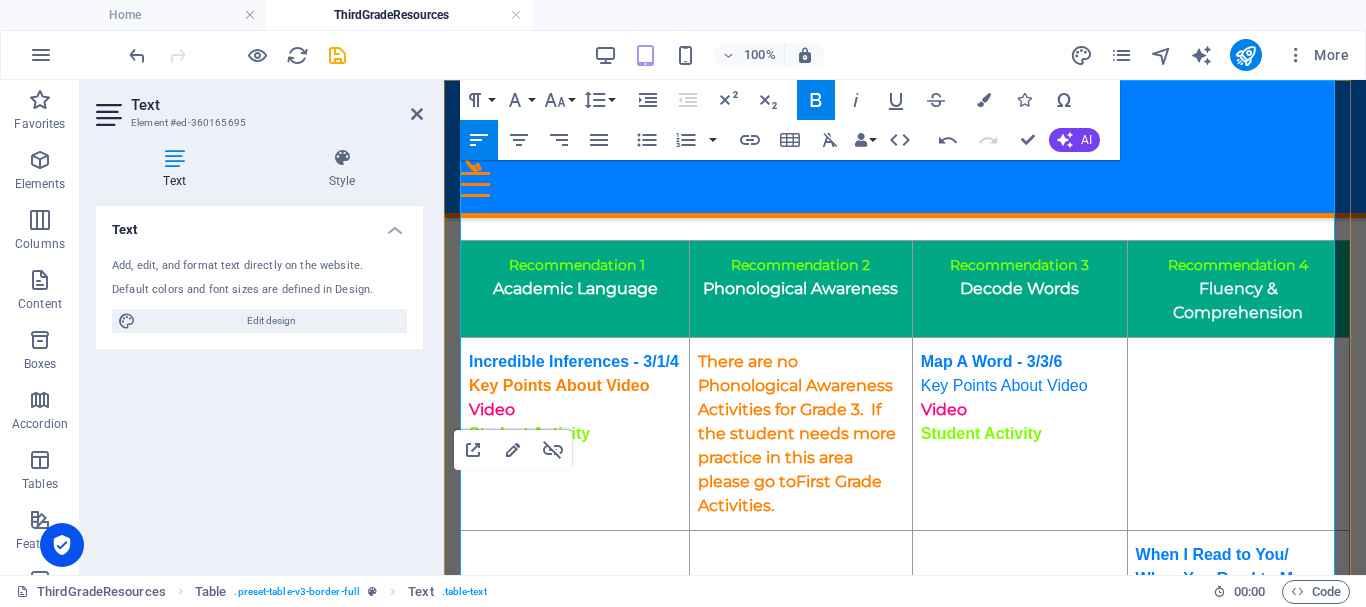 click on "Key Points About Video" at bounding box center (559, 385) 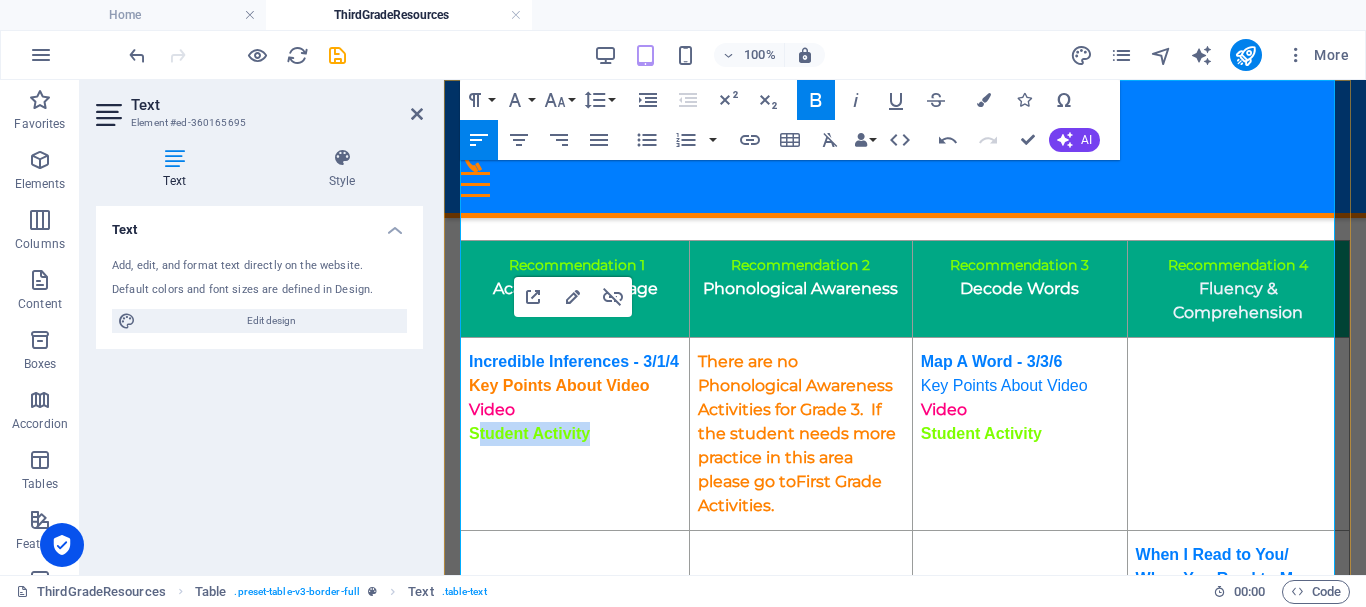 drag, startPoint x: 591, startPoint y: 458, endPoint x: 477, endPoint y: 456, distance: 114.01754 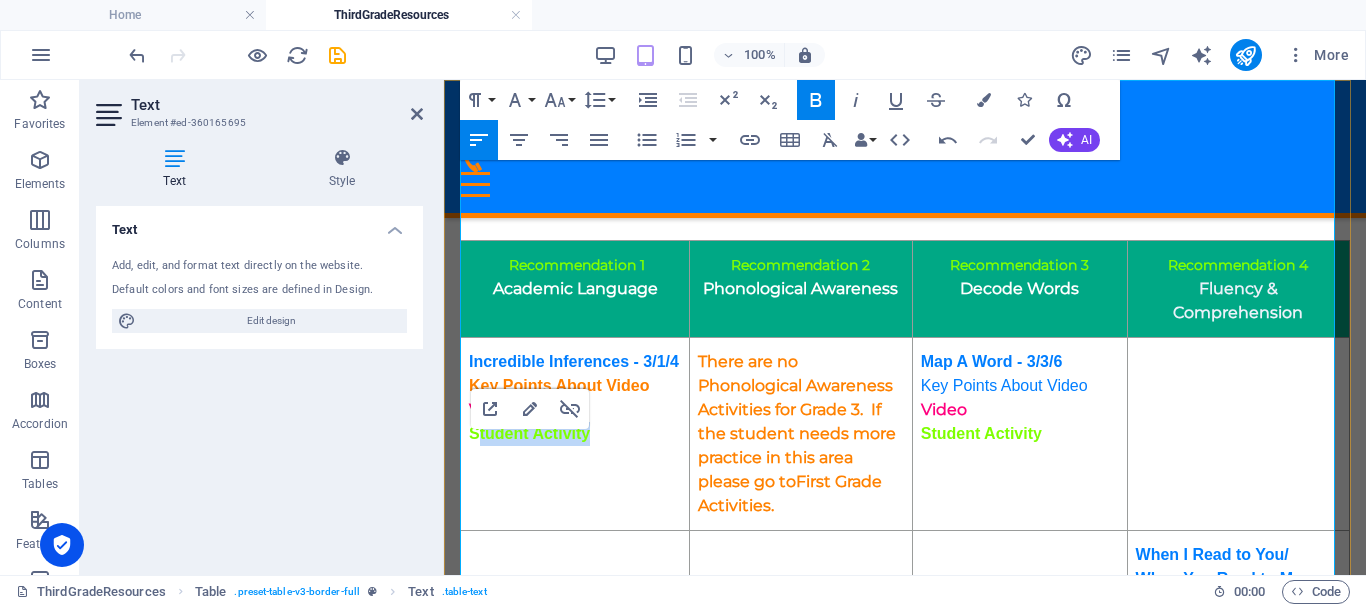 click on "Student Activity" at bounding box center (529, 433) 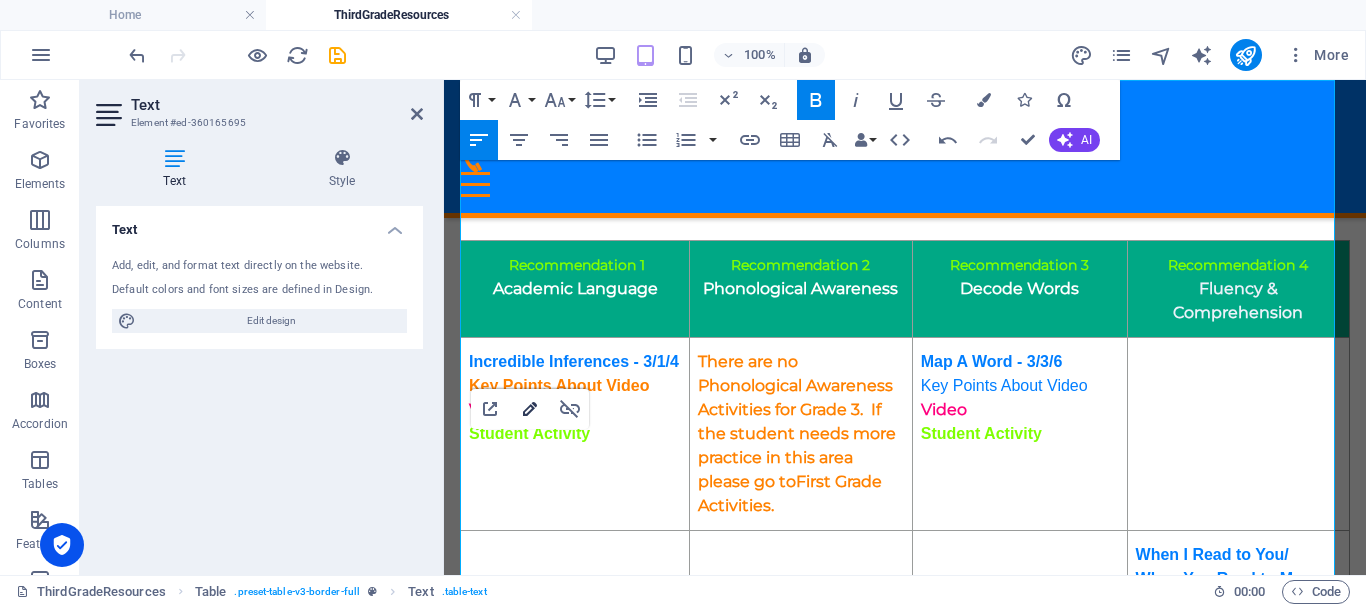 type on "https://ies.ed.gov/ncee/rel/regions/southeast/pdf/REL_2021086.pdf#page=21" 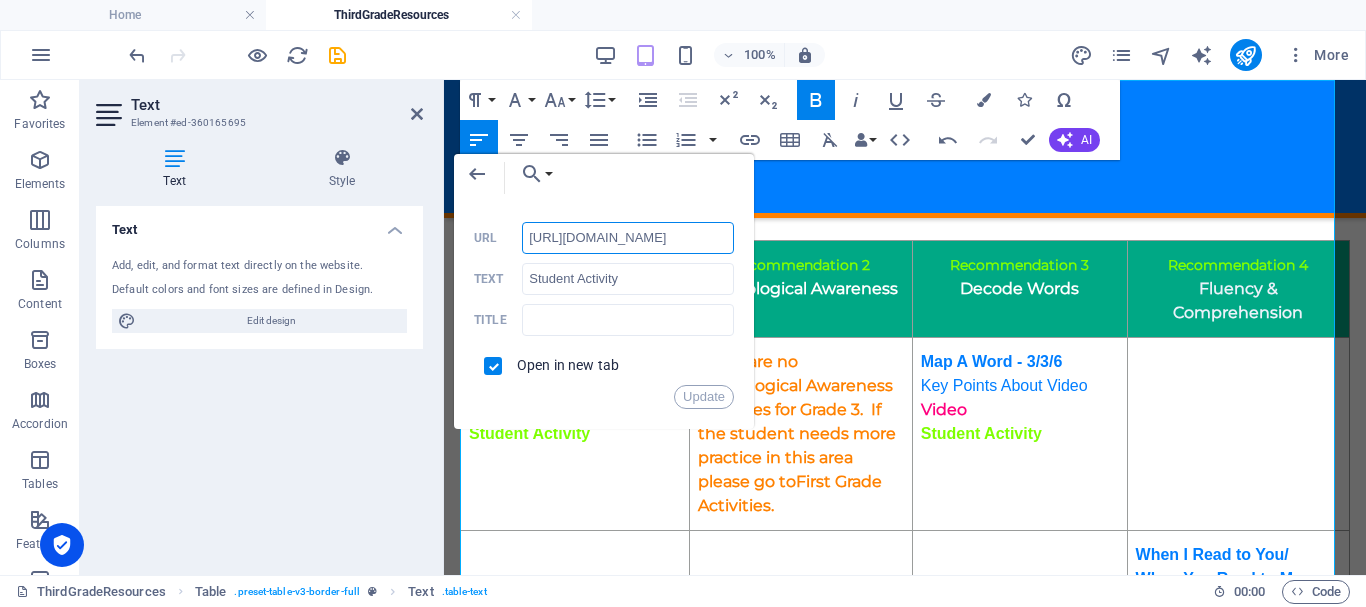 scroll, scrollTop: 0, scrollLeft: 0, axis: both 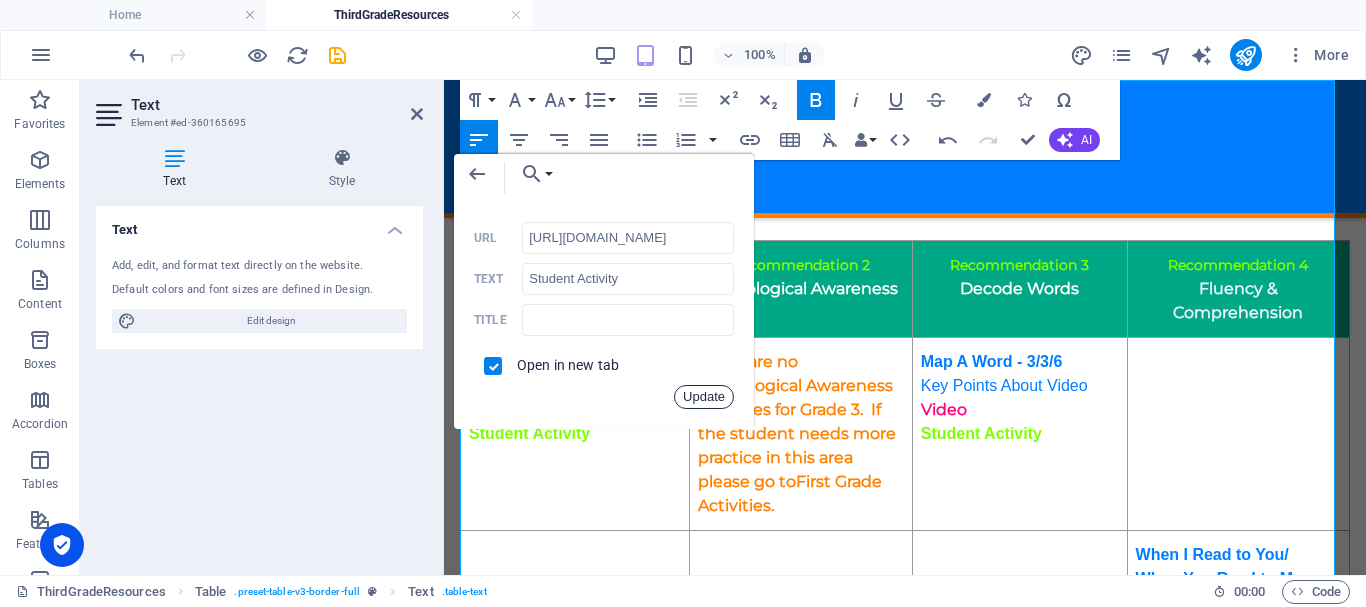 click on "Update" at bounding box center [704, 397] 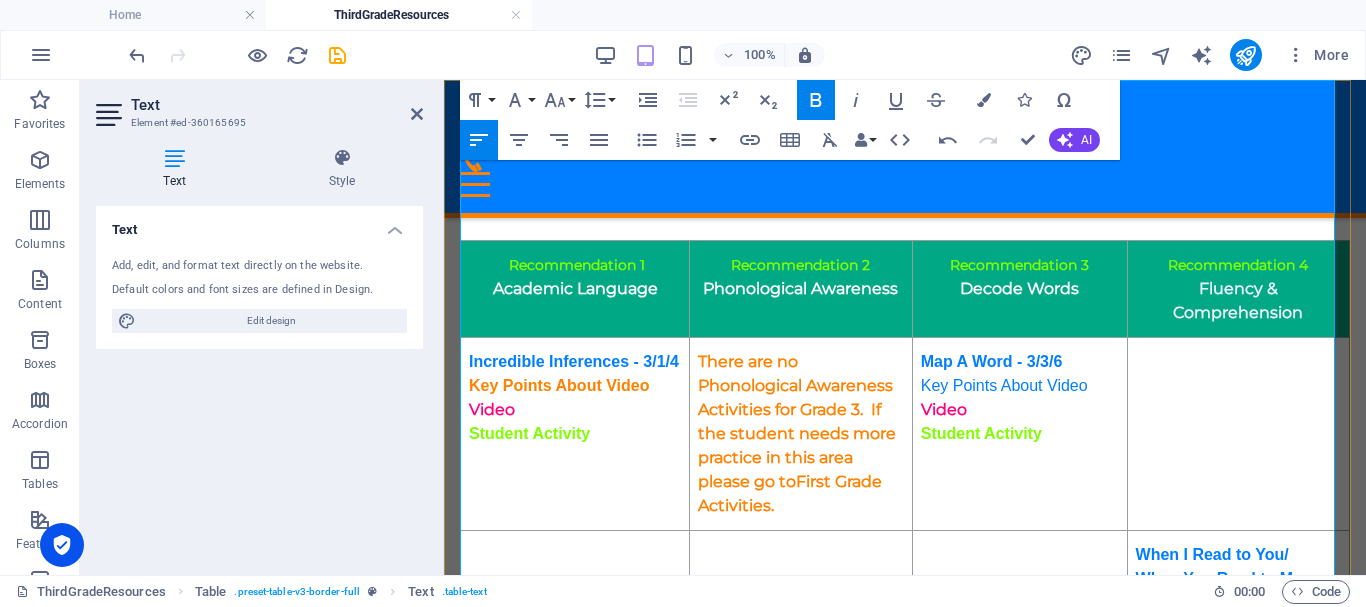 scroll, scrollTop: 0, scrollLeft: 0, axis: both 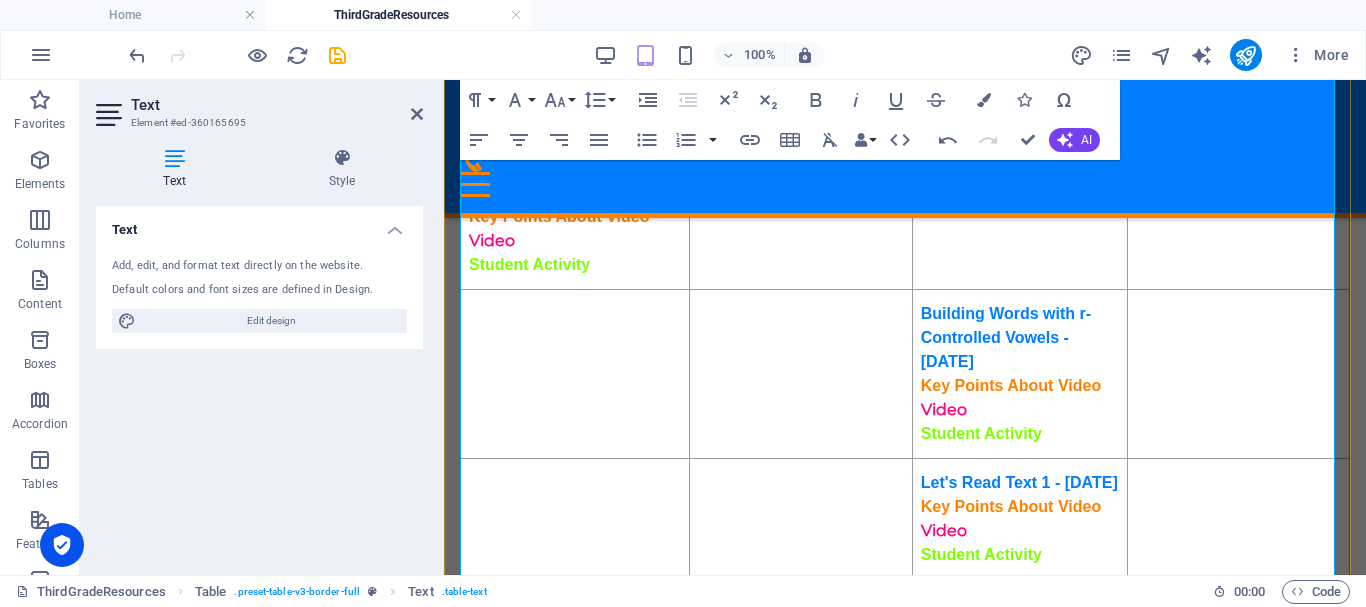 click on "Key Points About Video" at bounding box center (559, 216) 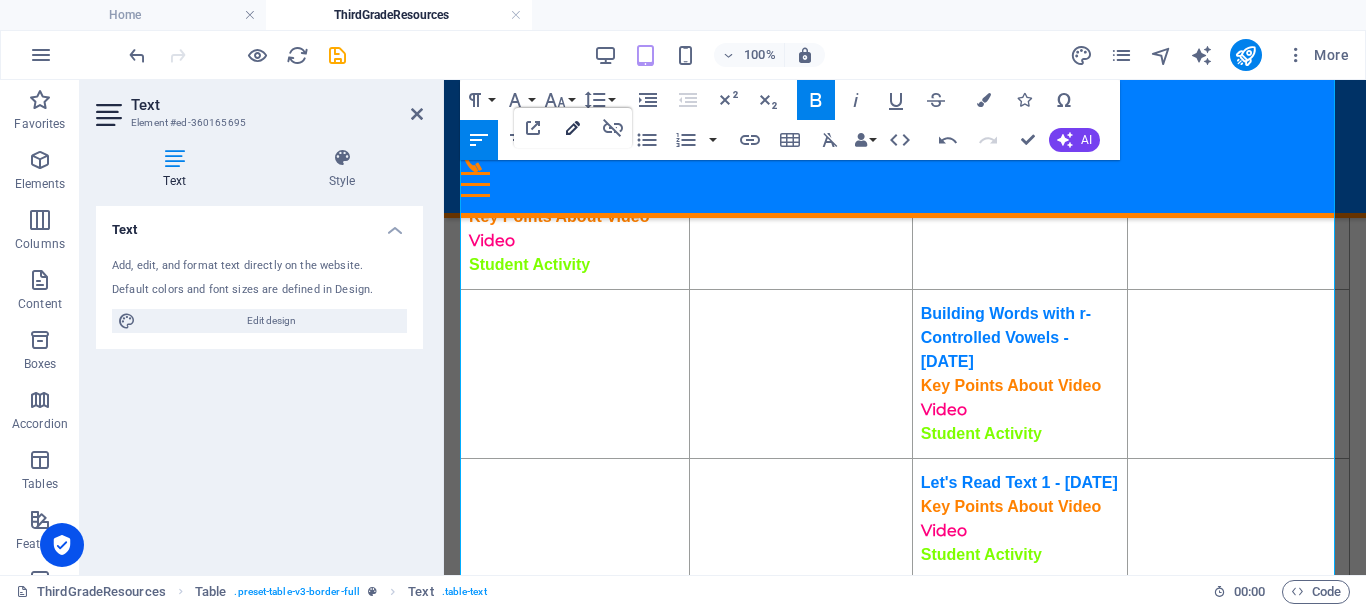 type on "https://ies.ed.gov/ncee/rel/regions/southeast/pdf/REL_2021086.pdf#page=29" 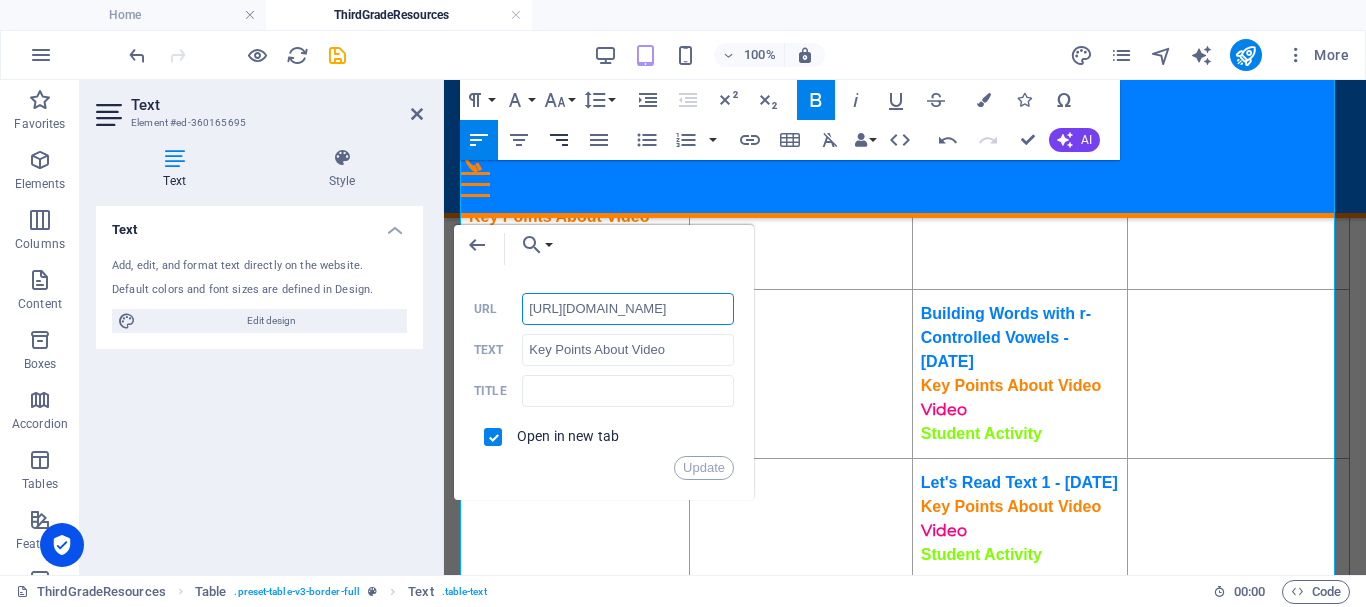scroll, scrollTop: 0, scrollLeft: 144, axis: horizontal 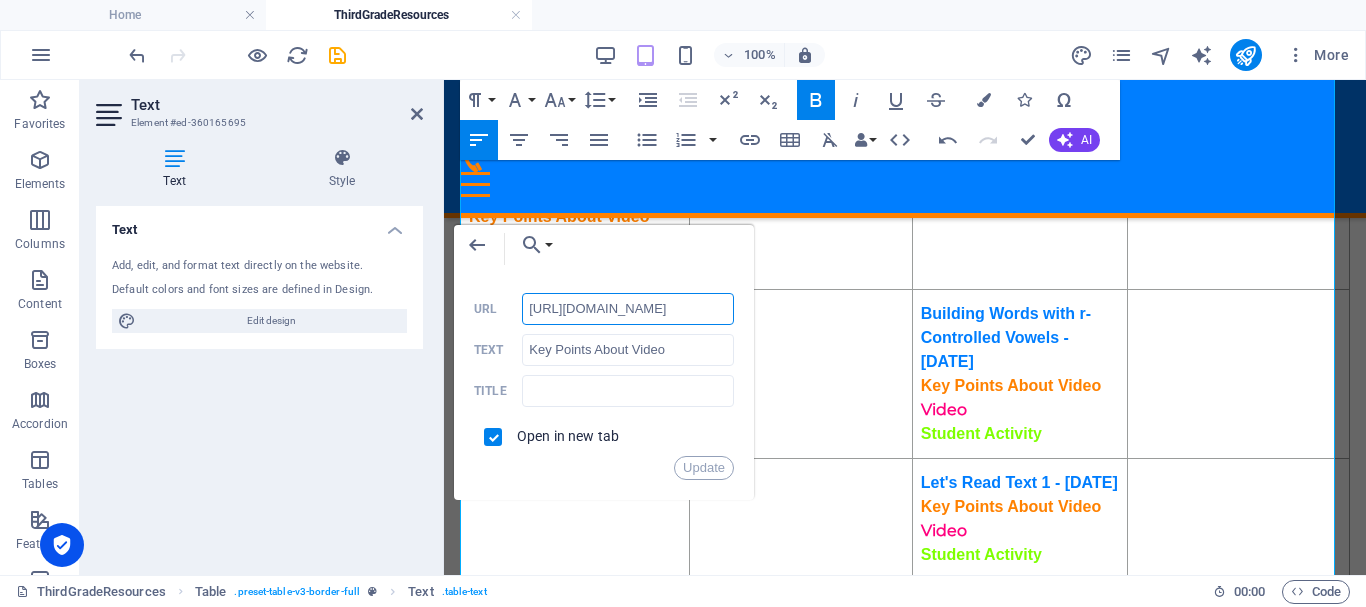 drag, startPoint x: 698, startPoint y: 314, endPoint x: 720, endPoint y: 310, distance: 22.36068 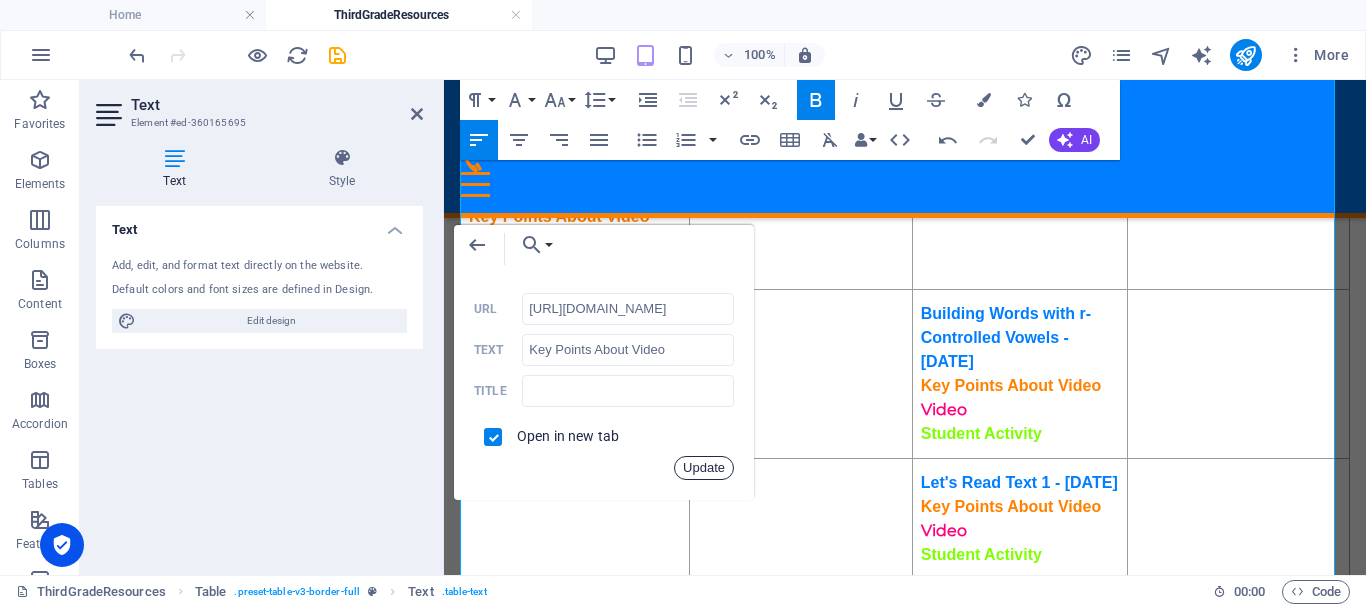 click on "Update" at bounding box center [704, 468] 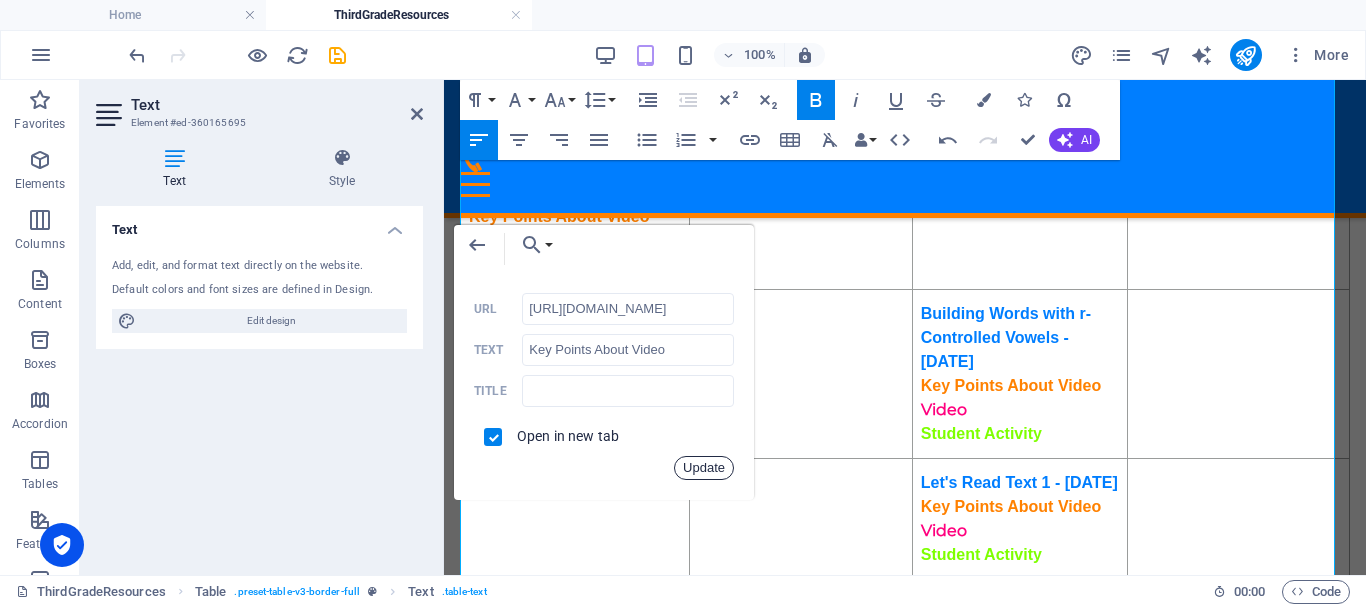 scroll, scrollTop: 0, scrollLeft: 0, axis: both 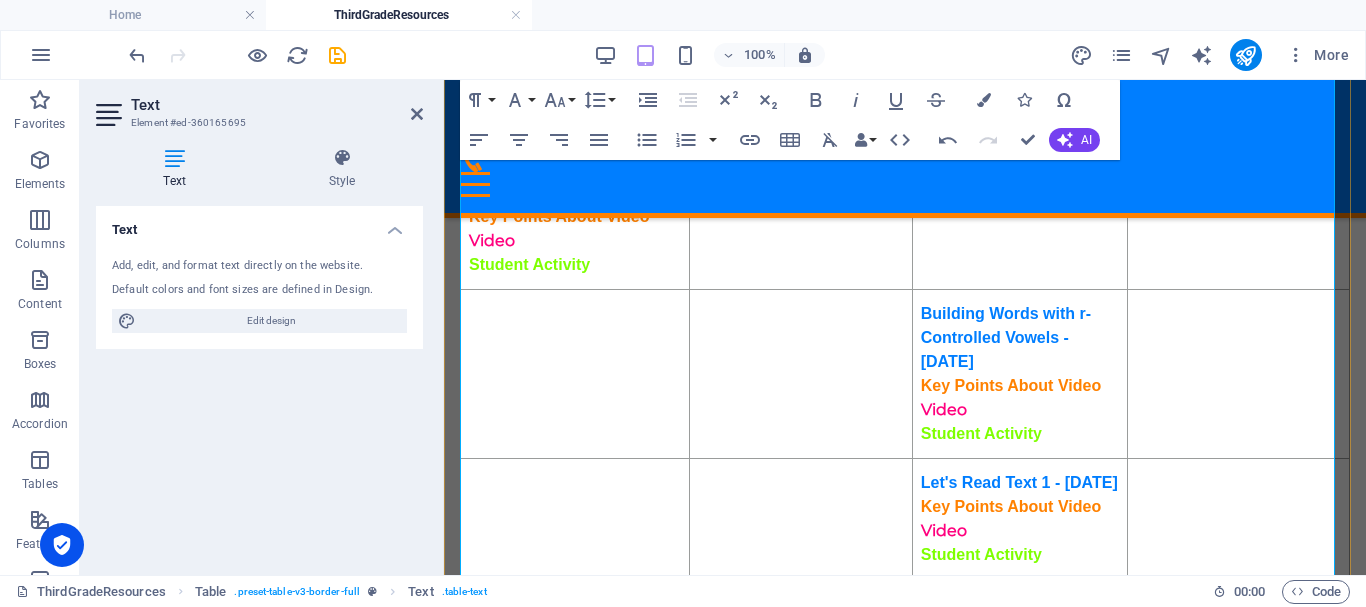 click on "Student Activity" at bounding box center [529, 264] 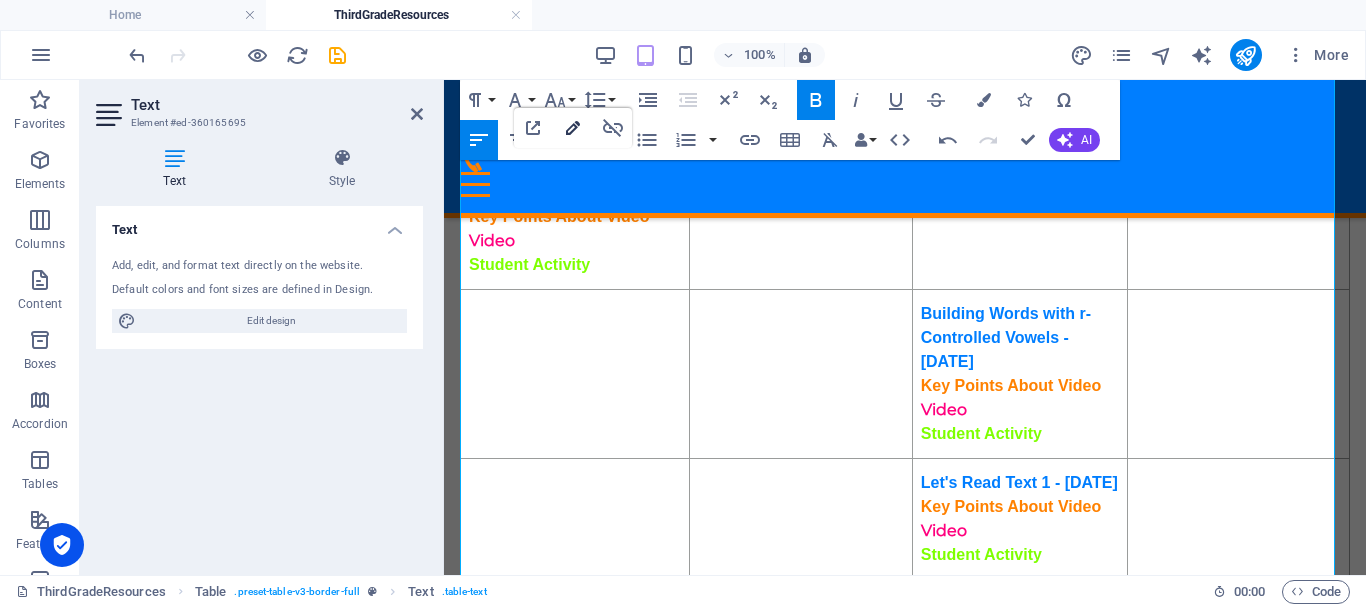 type on "https://ies.ed.gov/ncee/rel/regions/southeast/pdf/REL_2021086.pdf#page=30" 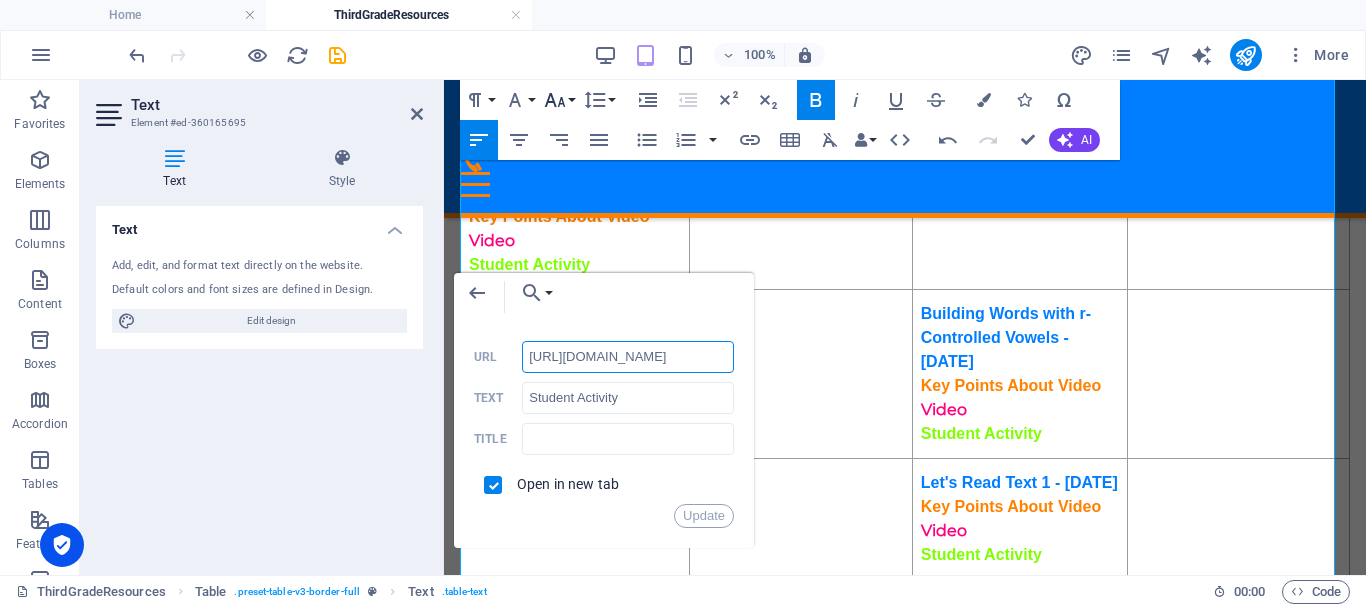 scroll, scrollTop: 0, scrollLeft: 144, axis: horizontal 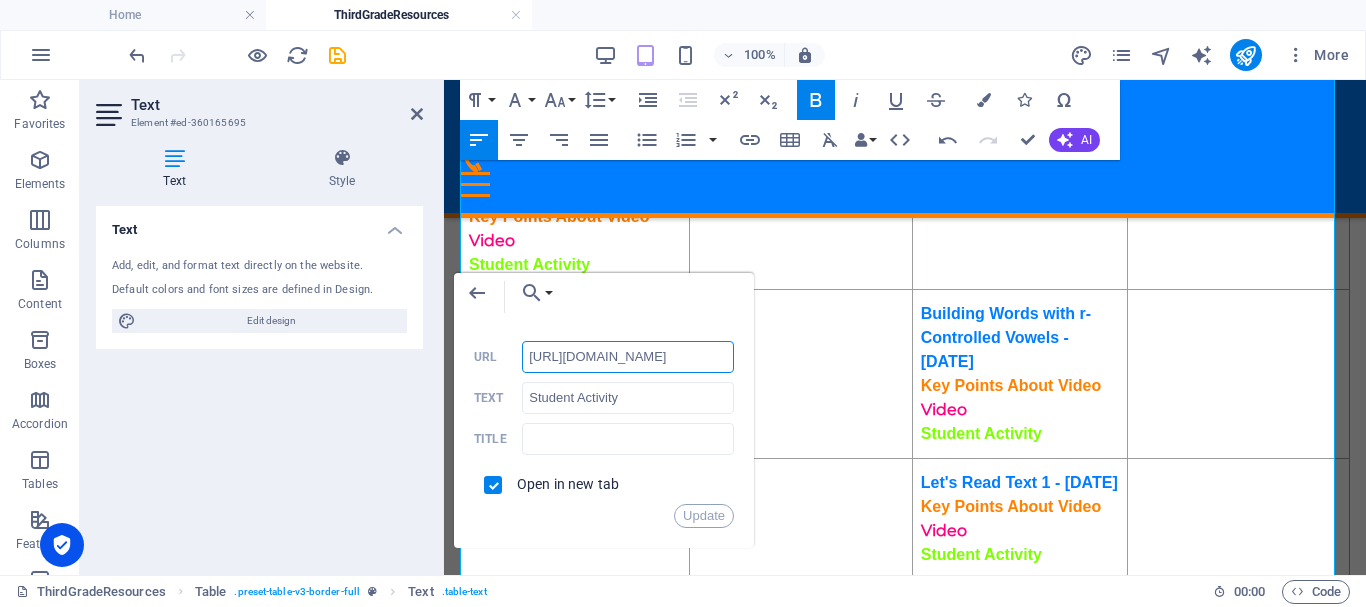 click on "http://ontrackreader.com/SecondGradeResources/3-1-5.pdf" at bounding box center [628, 357] 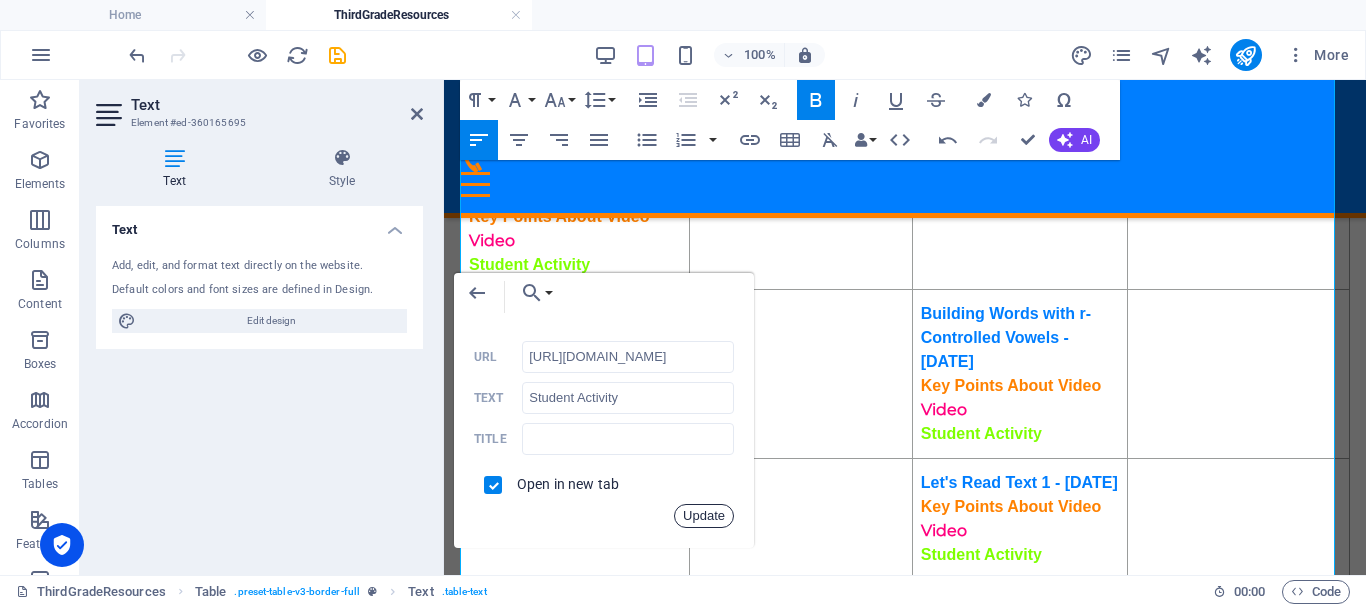 click on "Update" at bounding box center [704, 516] 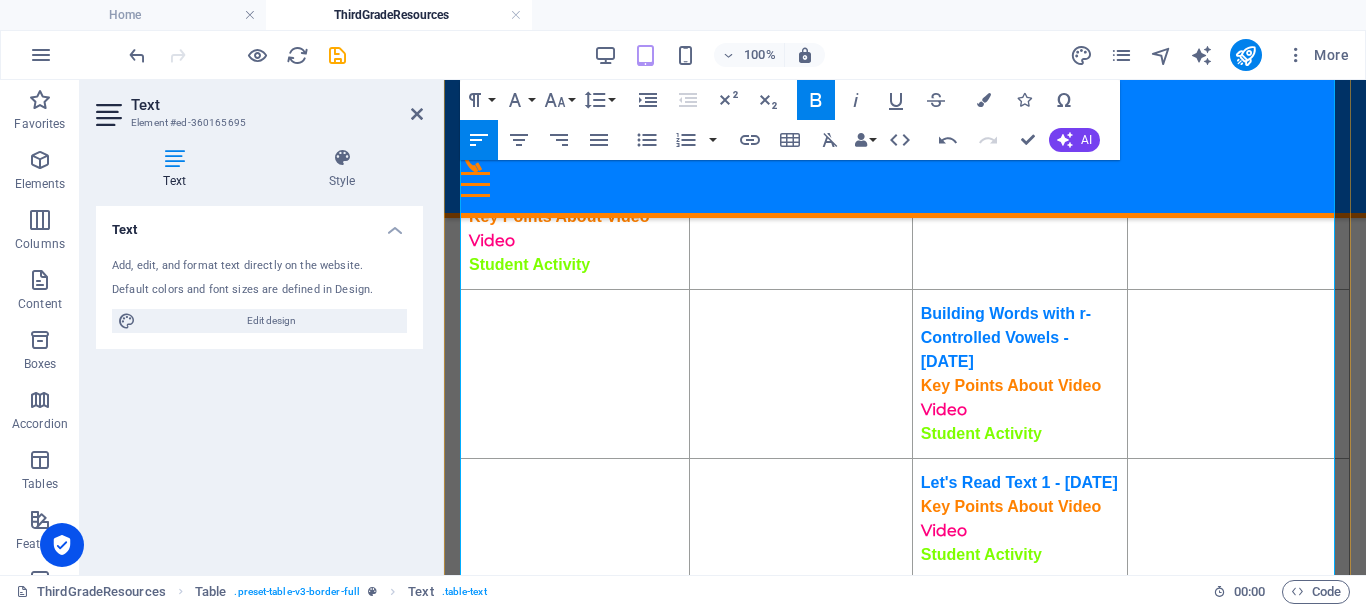 scroll, scrollTop: 0, scrollLeft: 0, axis: both 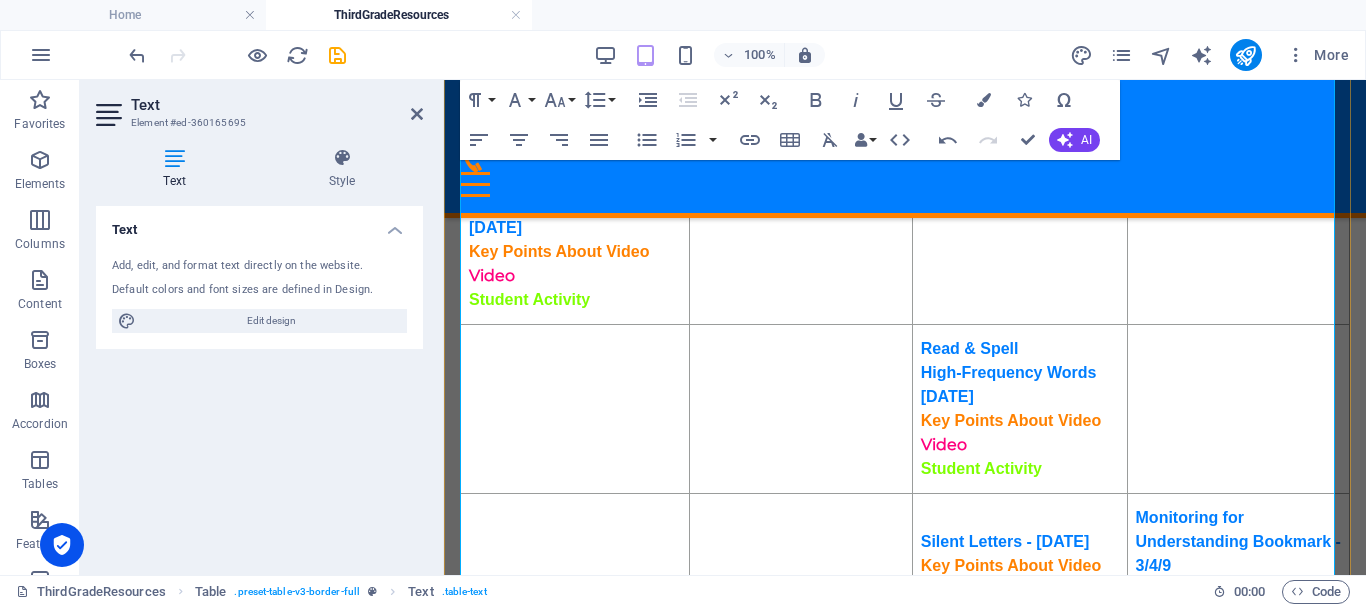 click on "Key Points About Video" at bounding box center (559, 251) 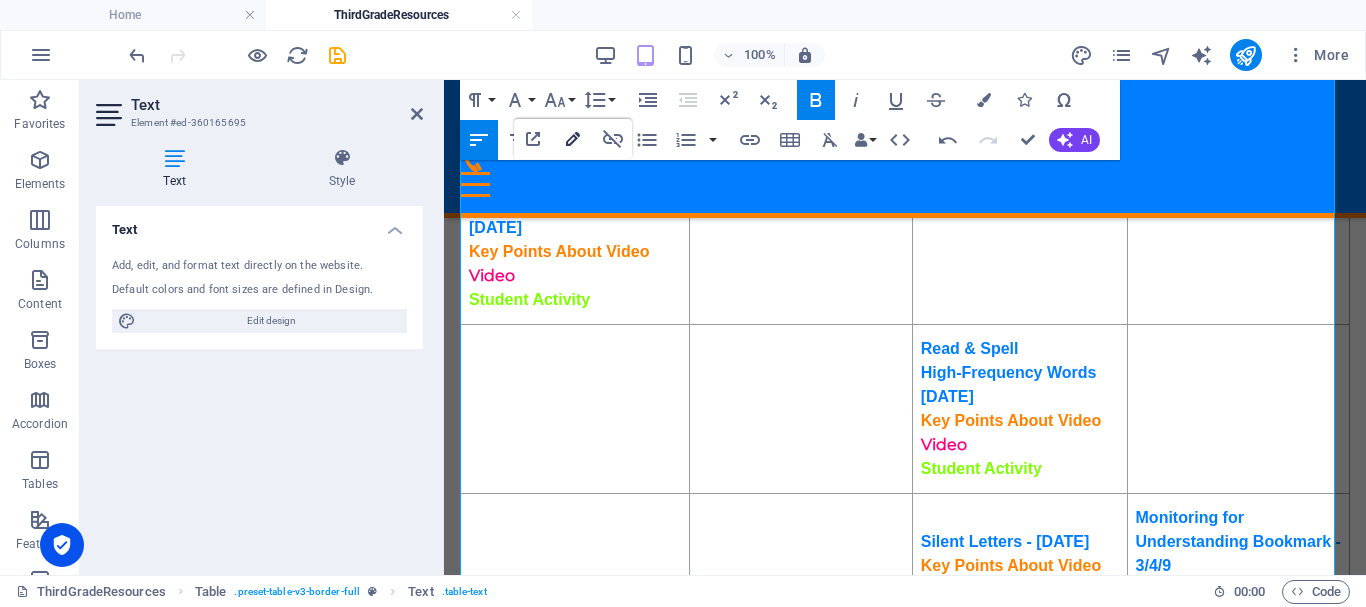 type on "https://ies.ed.gov/ncee/rel/regions/southeast/pdf/REL_2021086.pdf#page=29" 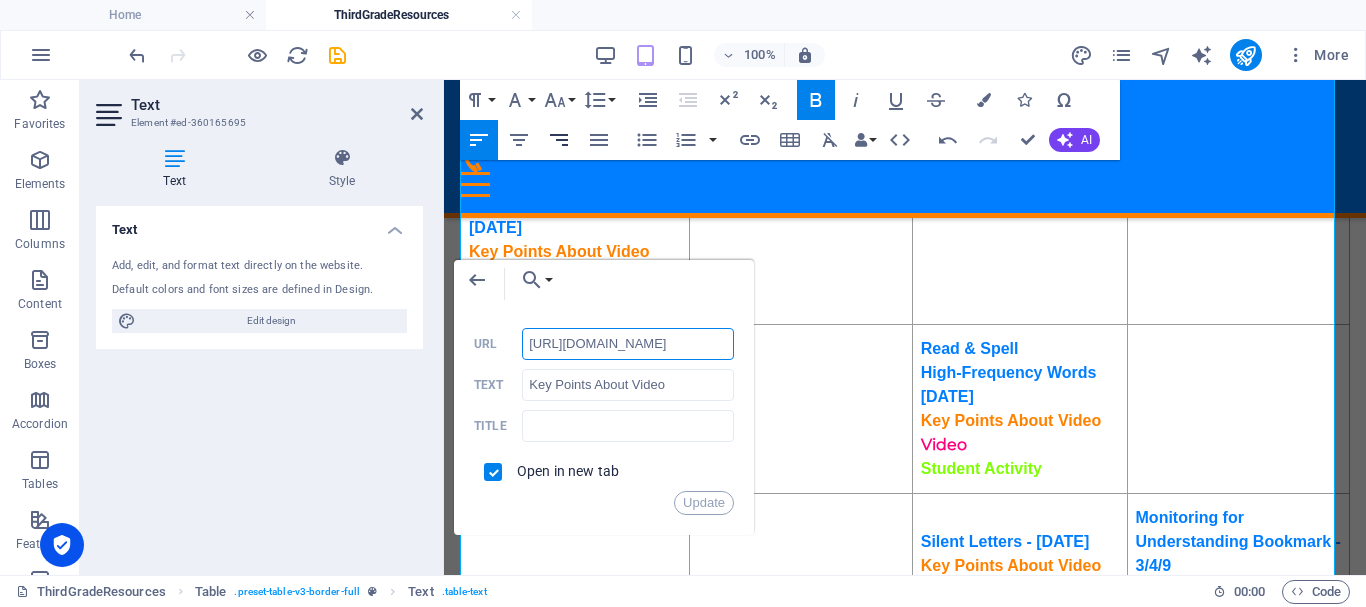 scroll, scrollTop: 0, scrollLeft: 0, axis: both 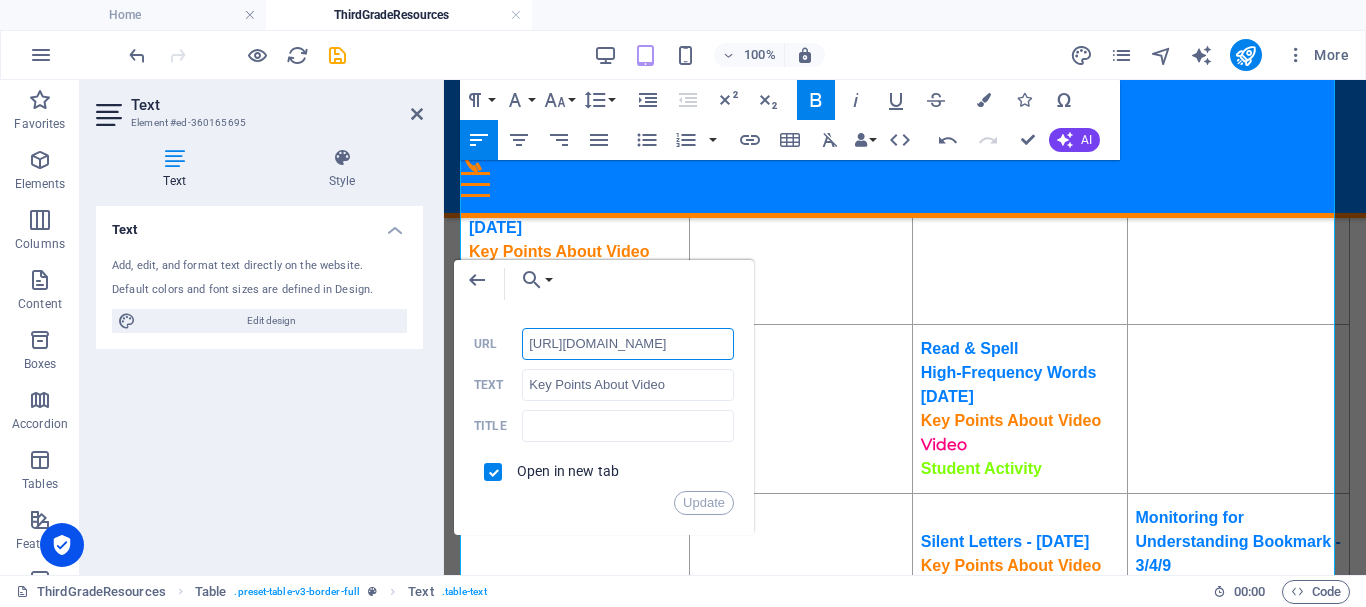 click on "http://ontrackreader.com/SecondGradeResources/3-1-5.pdf" at bounding box center [628, 344] 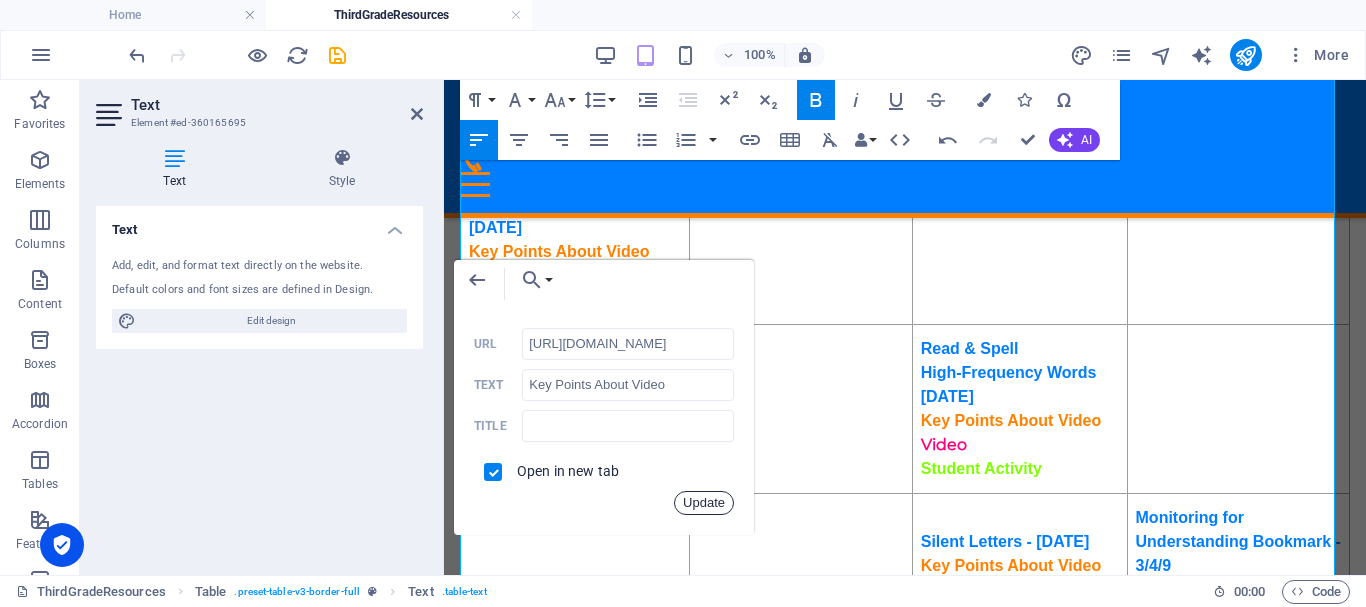 click on "Update" at bounding box center (704, 503) 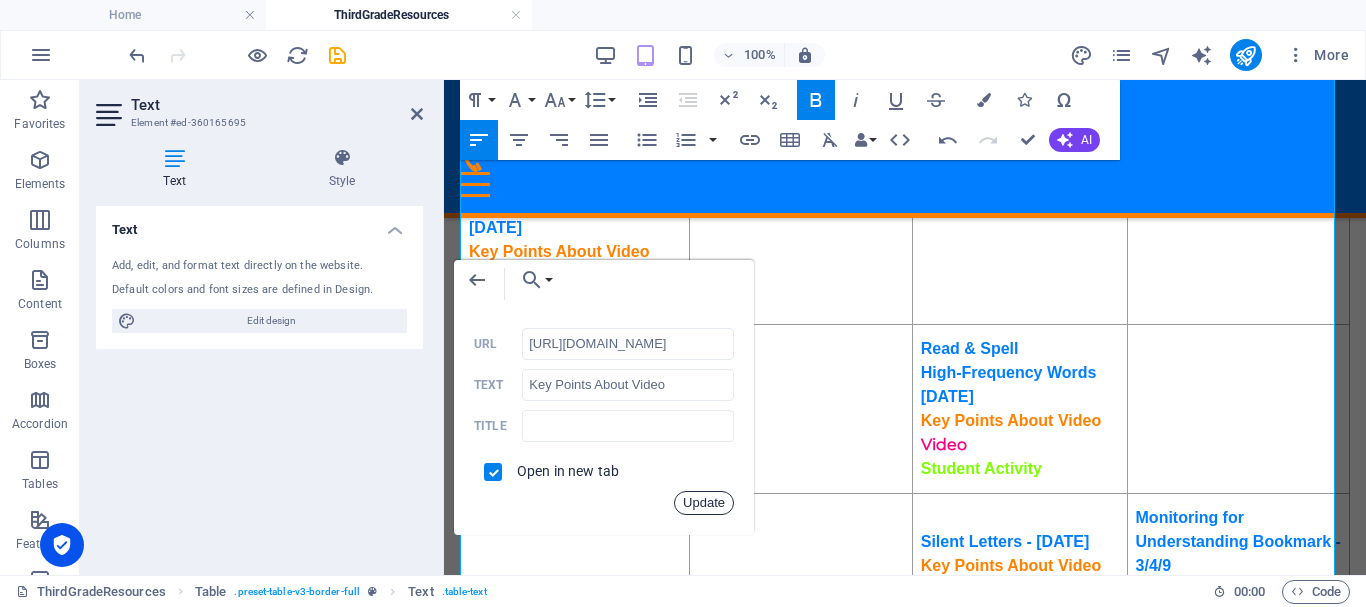 scroll, scrollTop: 0, scrollLeft: 0, axis: both 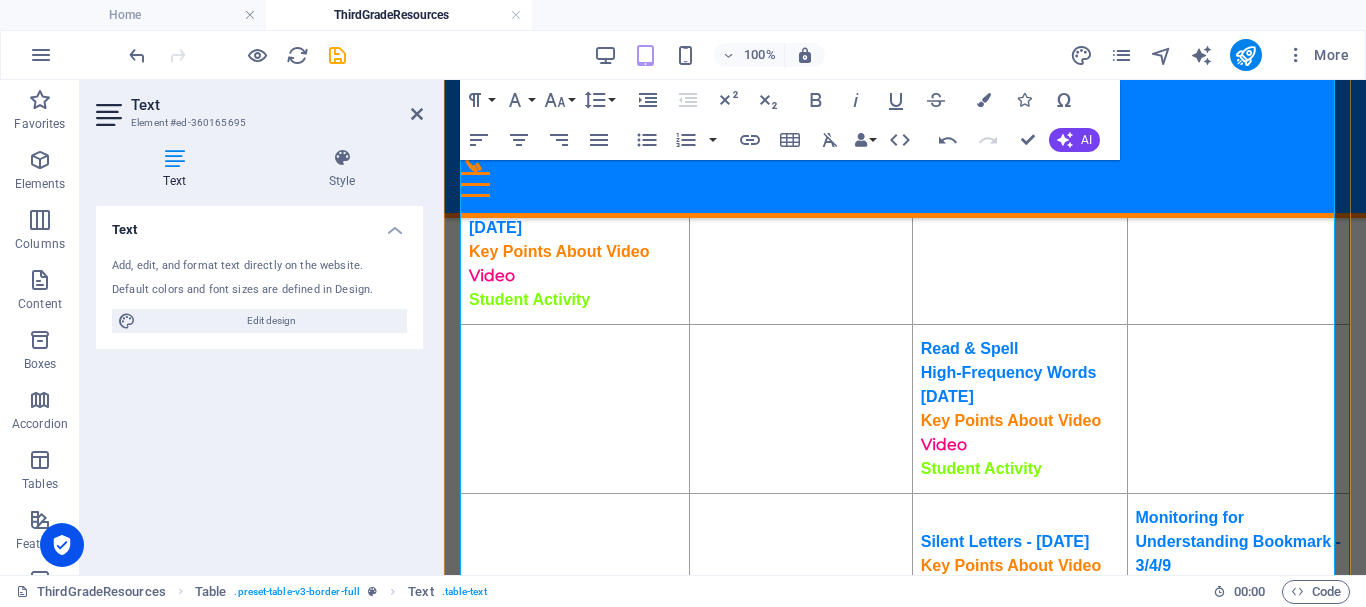 click on "Student Activity" at bounding box center (529, 299) 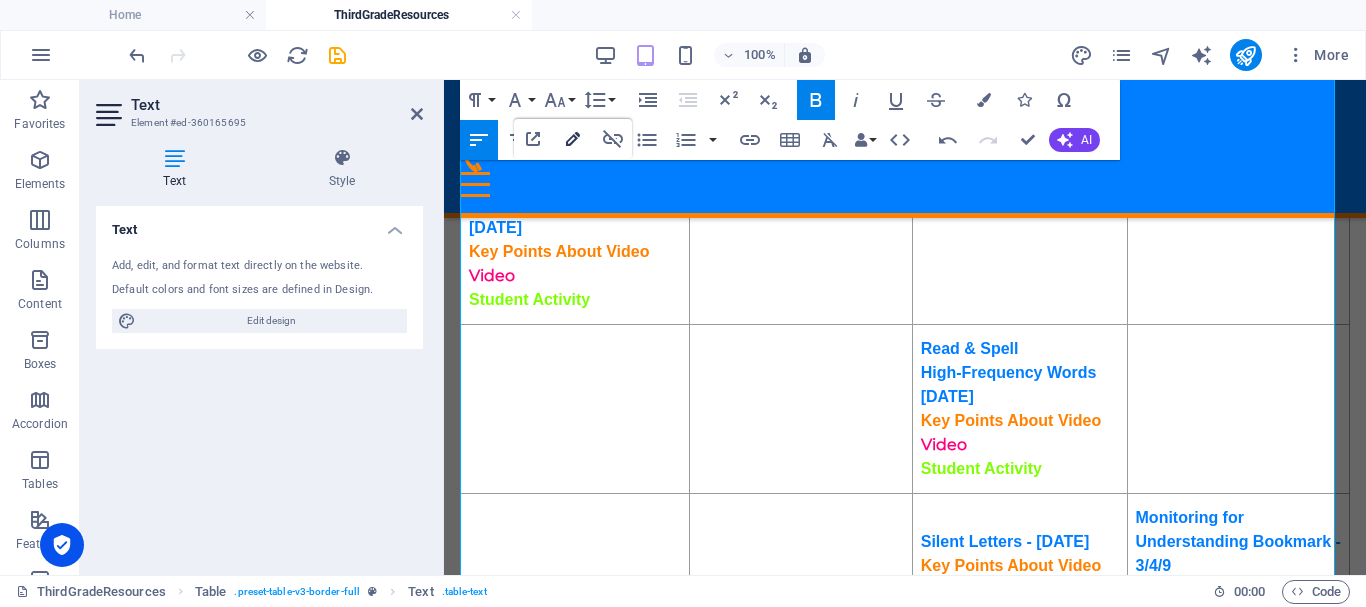 type on "https://ies.ed.gov/ncee/rel/regions/southeast/pdf/REL_2021086.pdf#page=34" 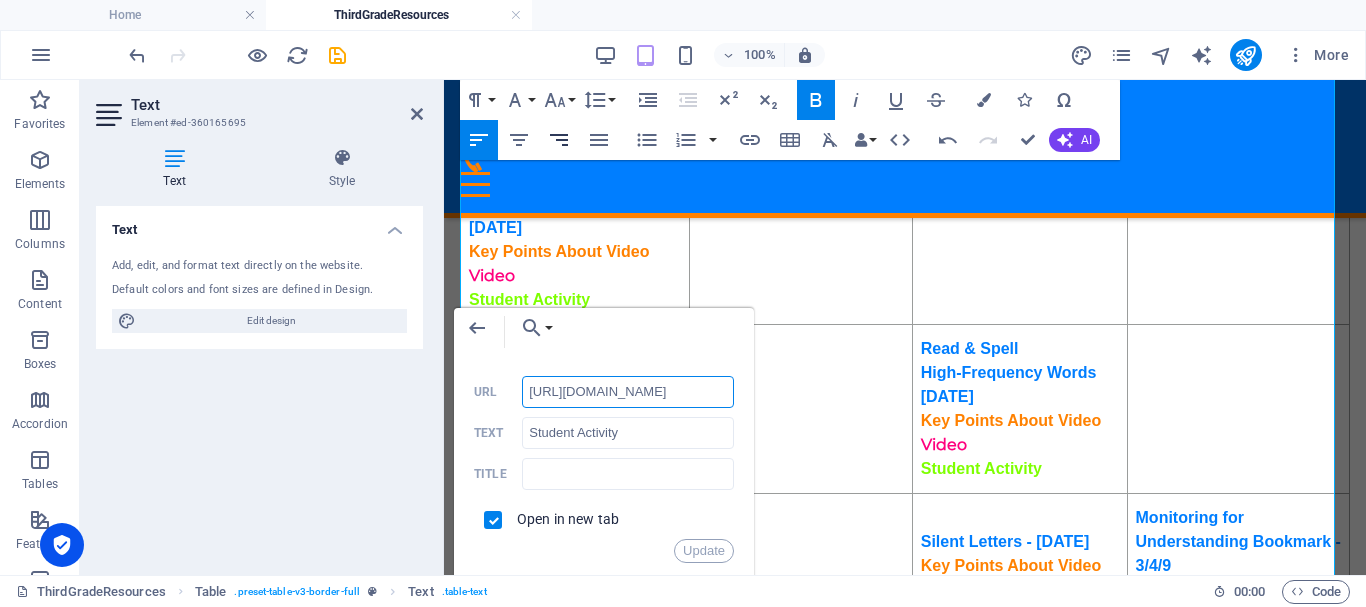 scroll, scrollTop: 0, scrollLeft: 144, axis: horizontal 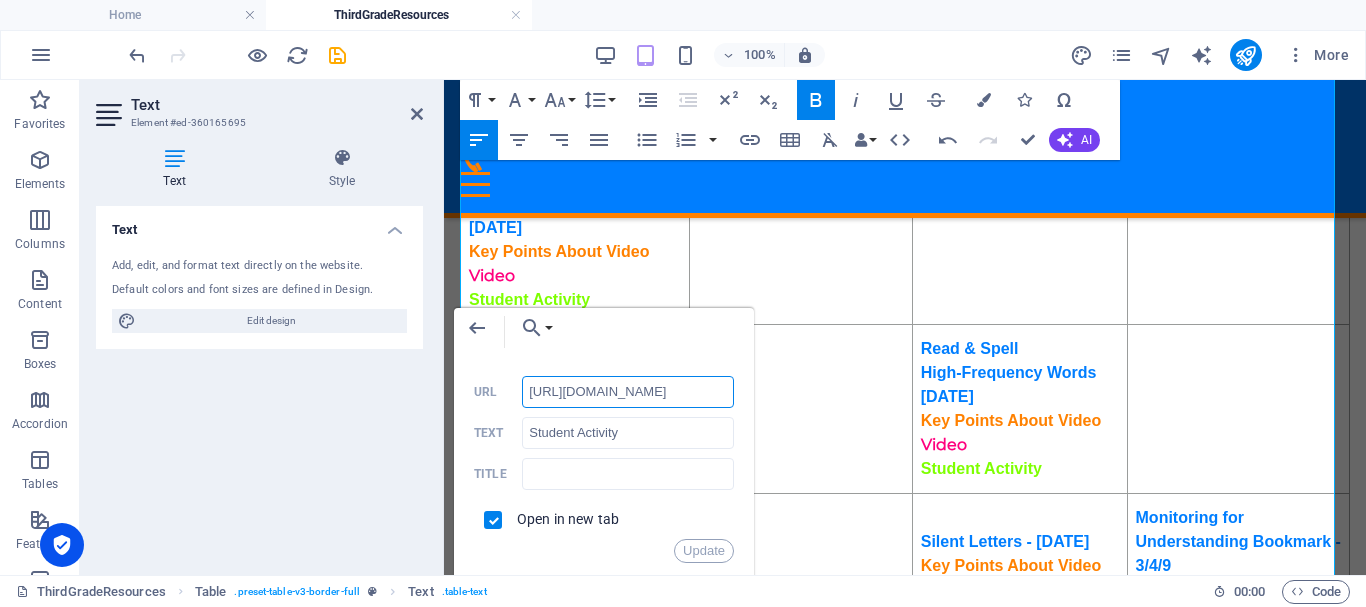 click on "http://ontrackreader.com/SecondGradeResources/3-1-5.pdf" at bounding box center (628, 392) 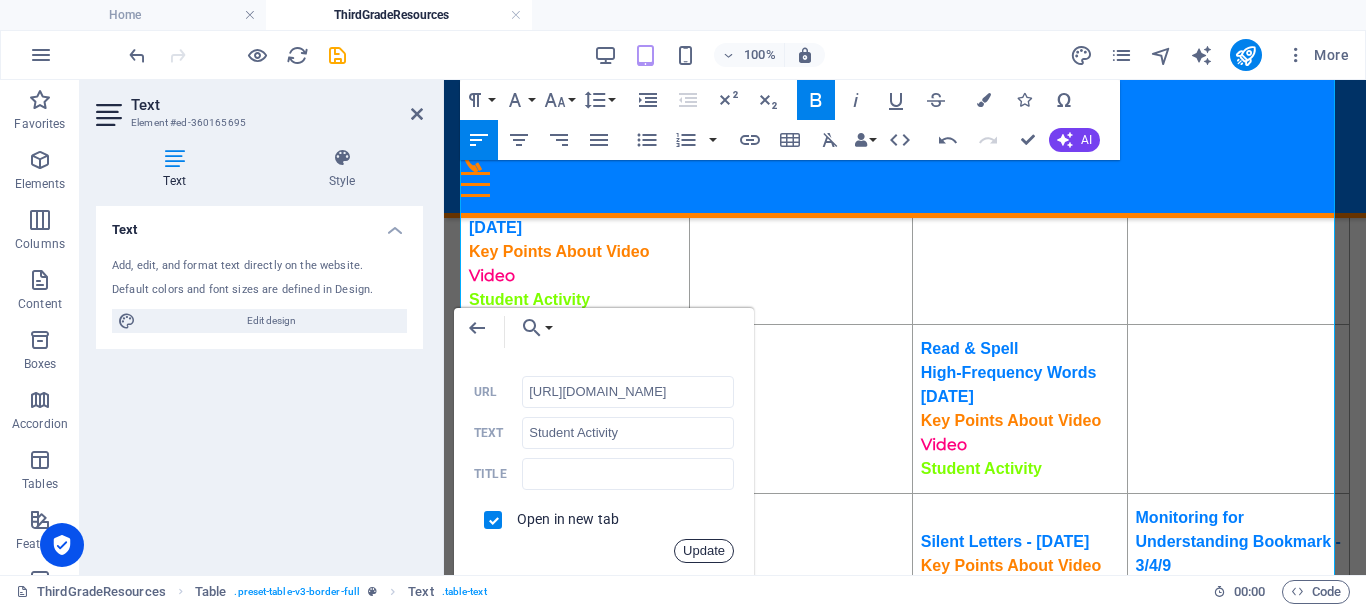 click on "Update" at bounding box center [704, 551] 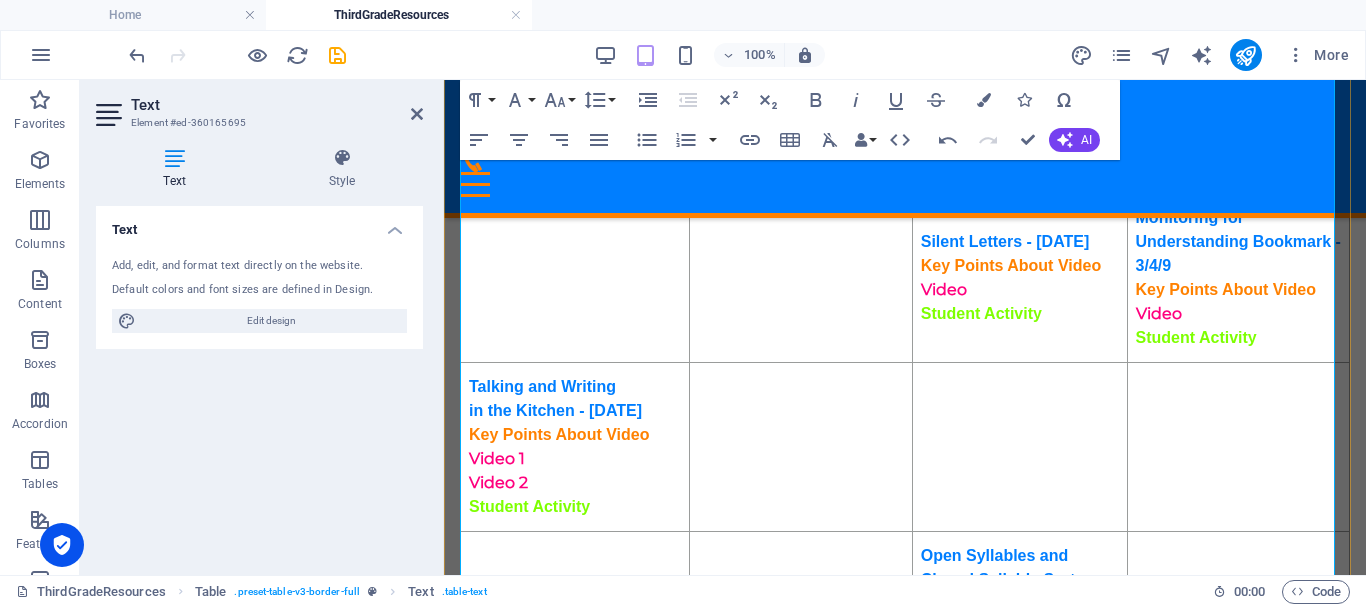 scroll, scrollTop: 1759, scrollLeft: 0, axis: vertical 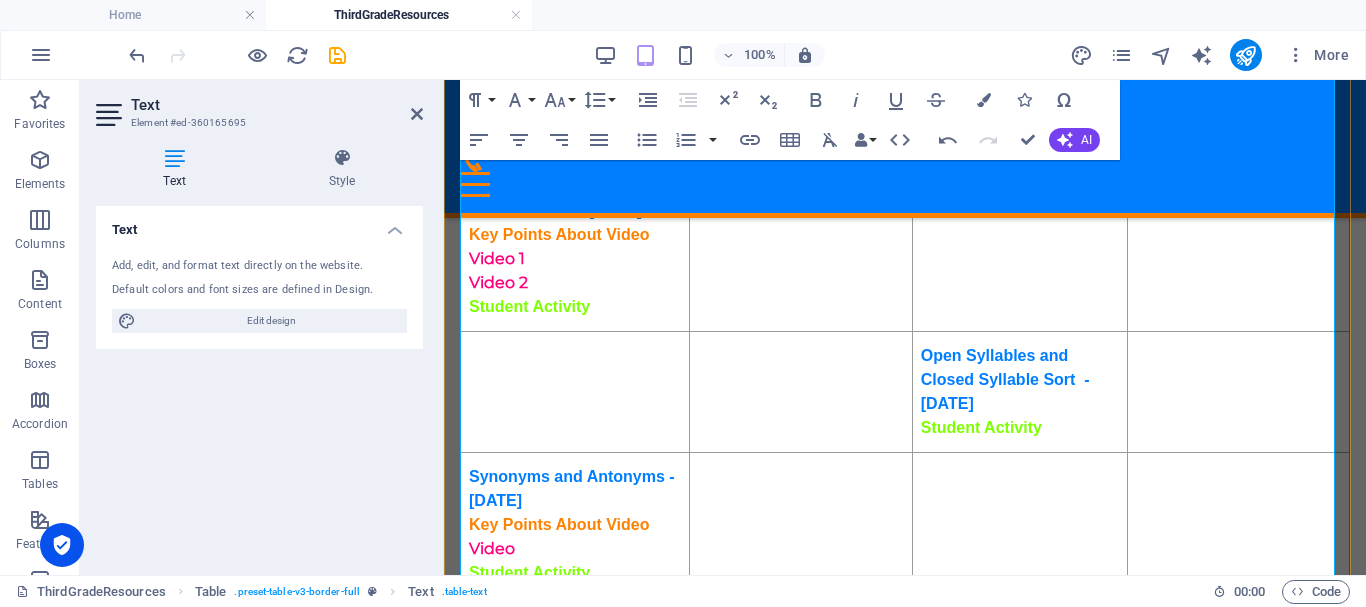 click on "Key Points About Video" at bounding box center (559, 234) 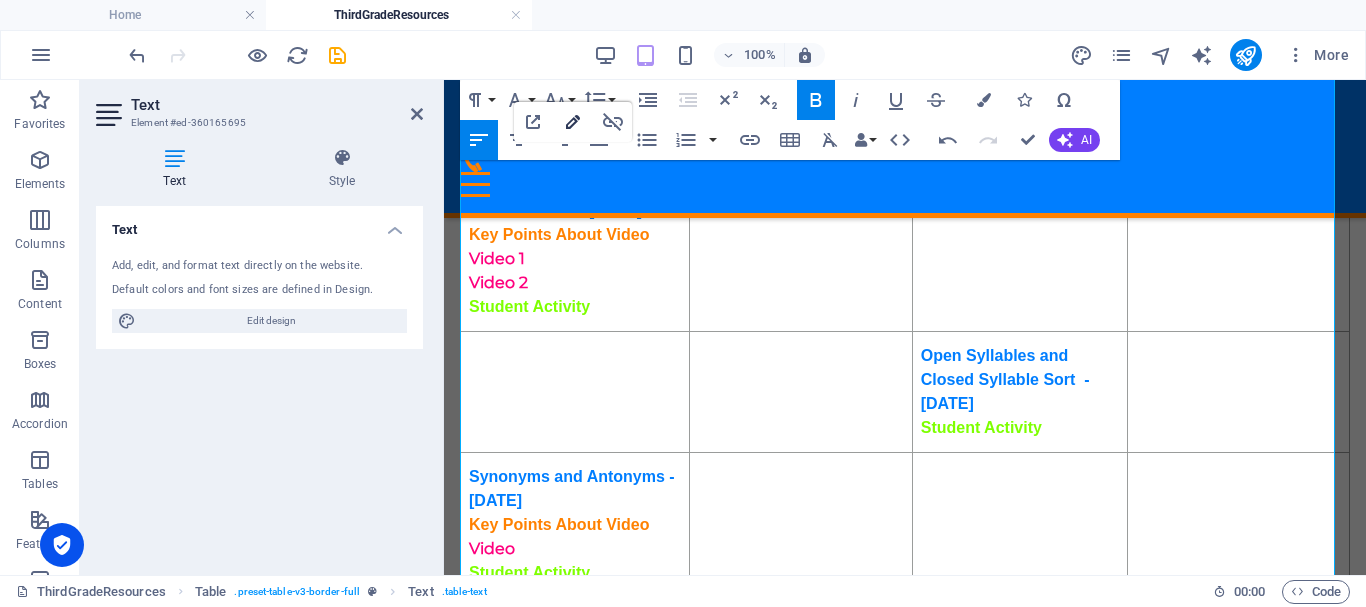 type on "https://ies.ed.gov/ncee/rel/regions/southeast/pdf/REL_2021086.pdf#page=38" 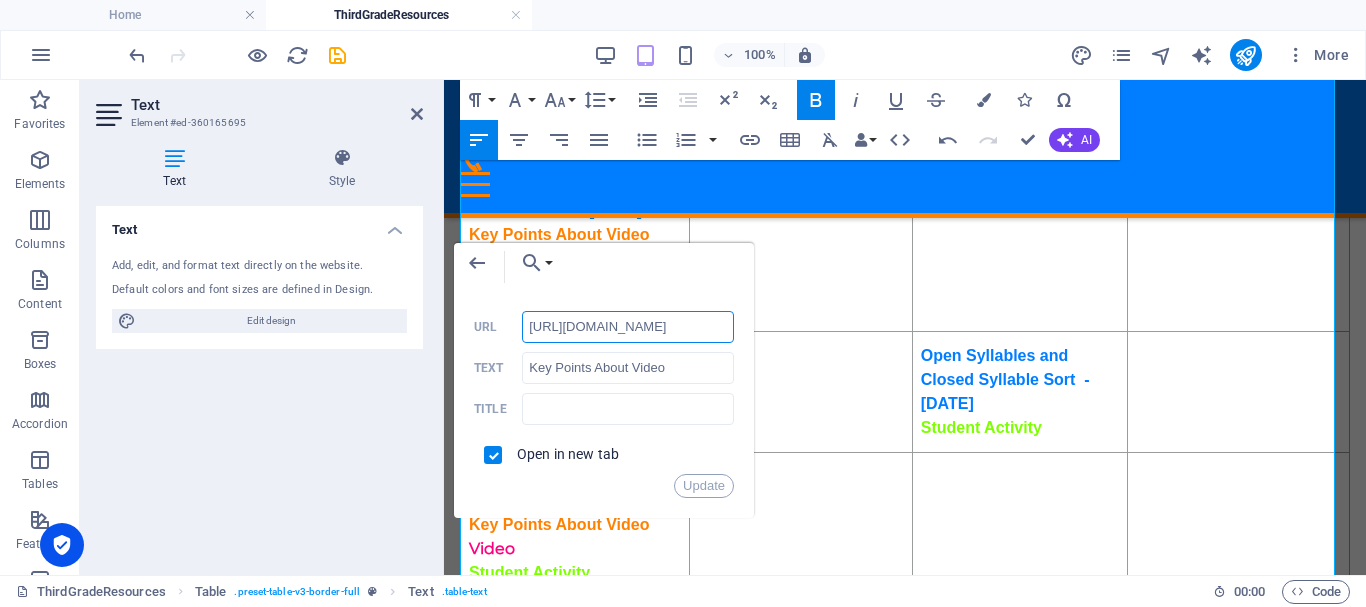 scroll, scrollTop: 0, scrollLeft: 144, axis: horizontal 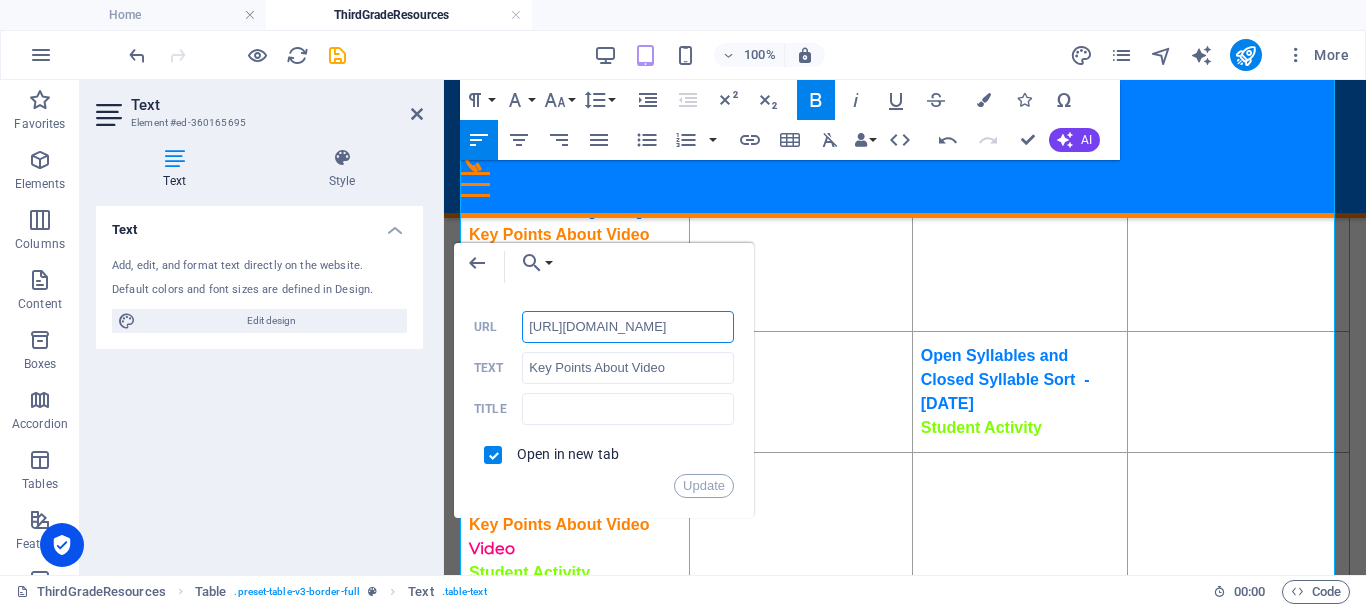 click on "http://ontrackreader.com/SecondGradeResources/3-1-5.pdf" at bounding box center [628, 327] 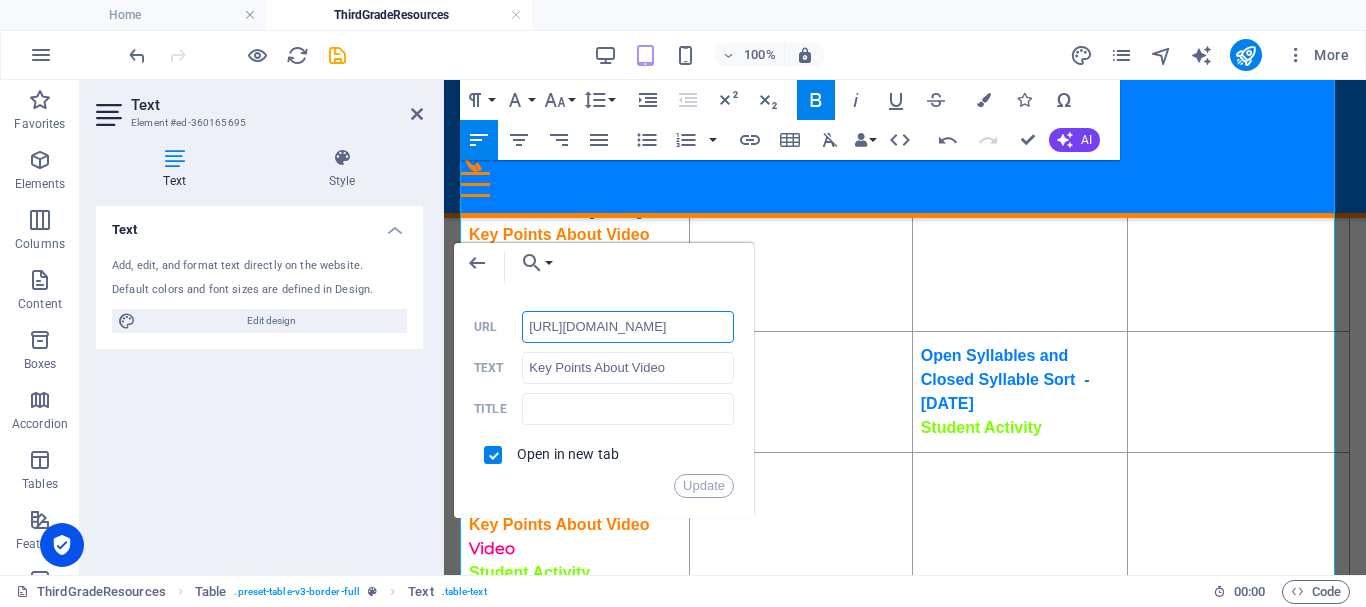 scroll, scrollTop: 0, scrollLeft: 137, axis: horizontal 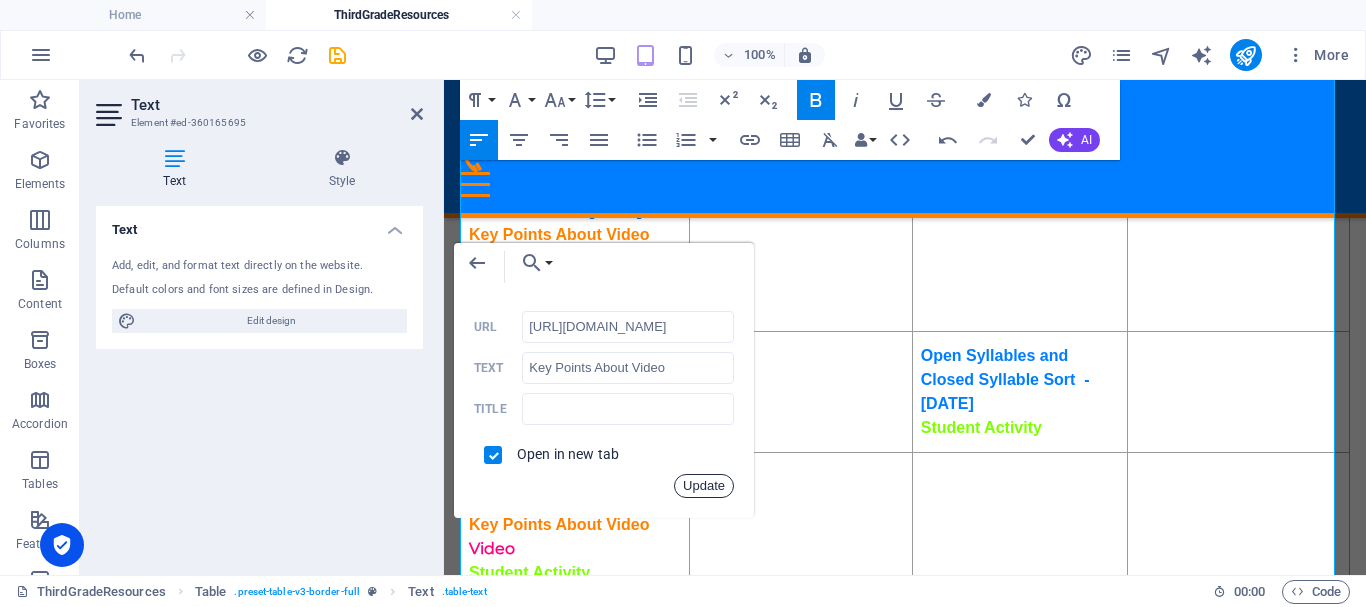 click on "Update" at bounding box center (704, 486) 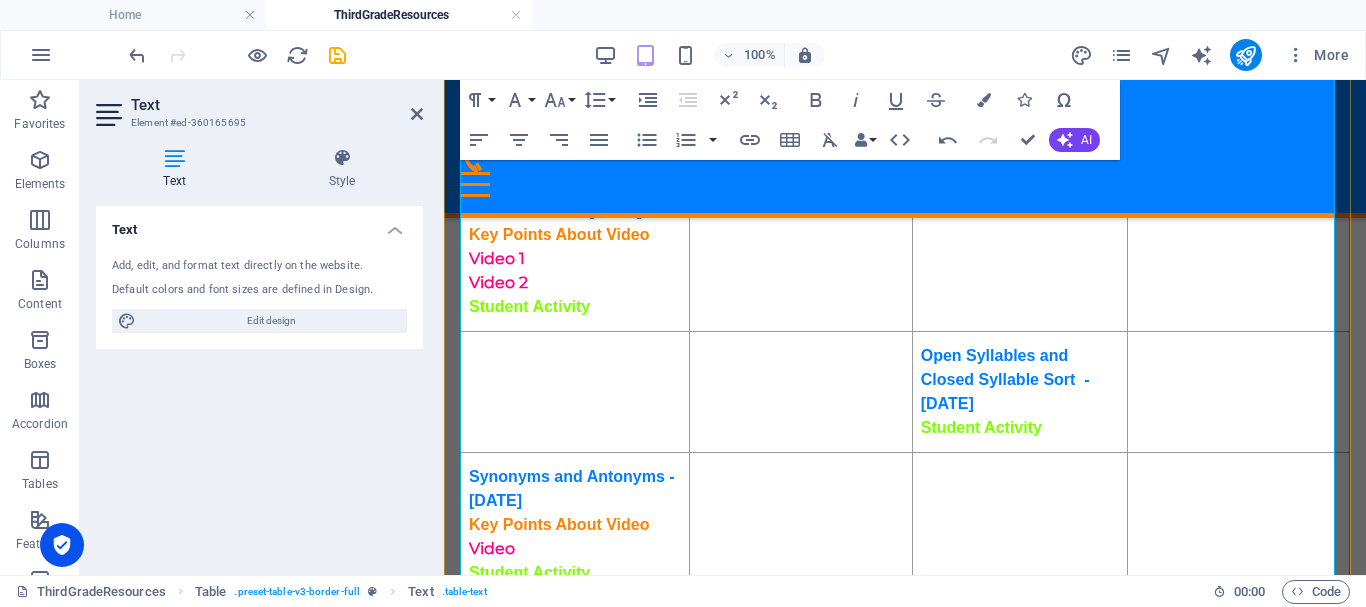 scroll, scrollTop: 0, scrollLeft: 0, axis: both 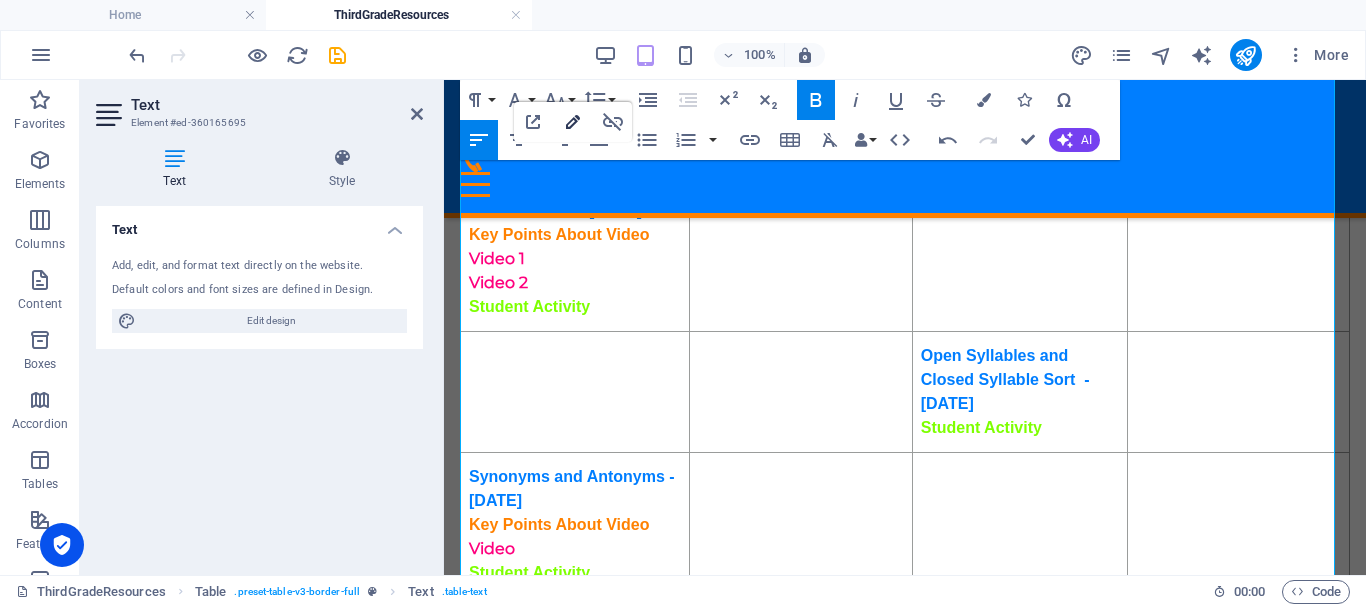 type on "https://ies.ed.gov/ncee/rel/regions/southeast/pdf/REL_2021086.pdf#page=39" 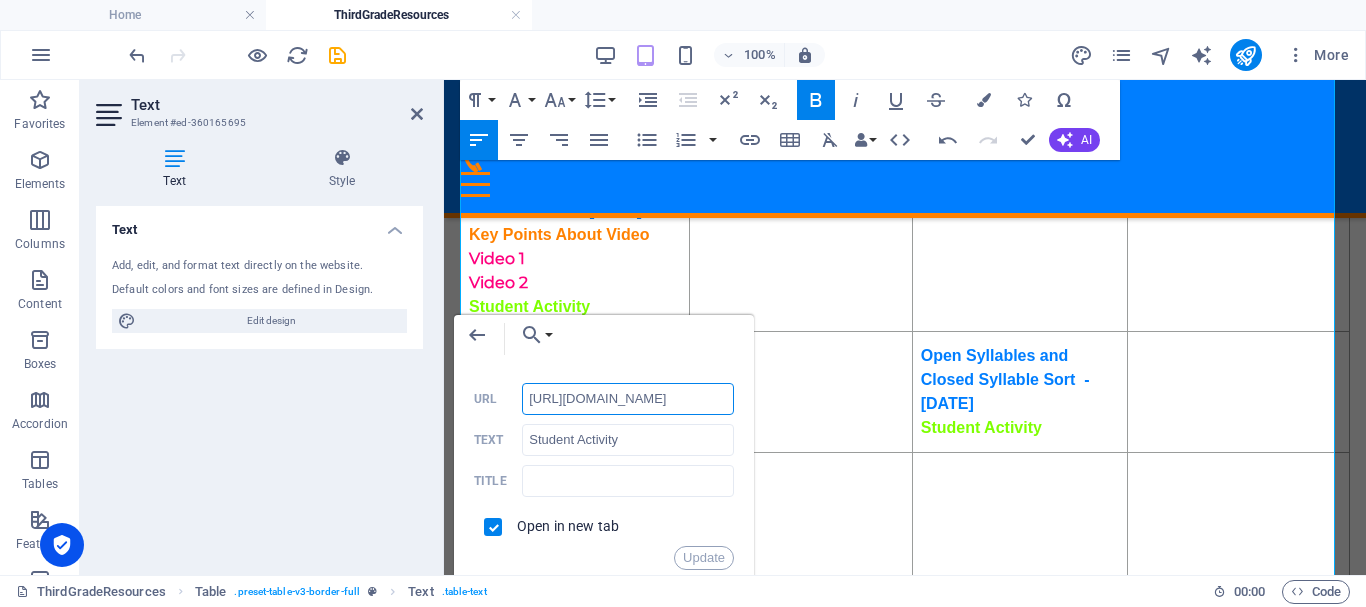 scroll, scrollTop: 0, scrollLeft: 0, axis: both 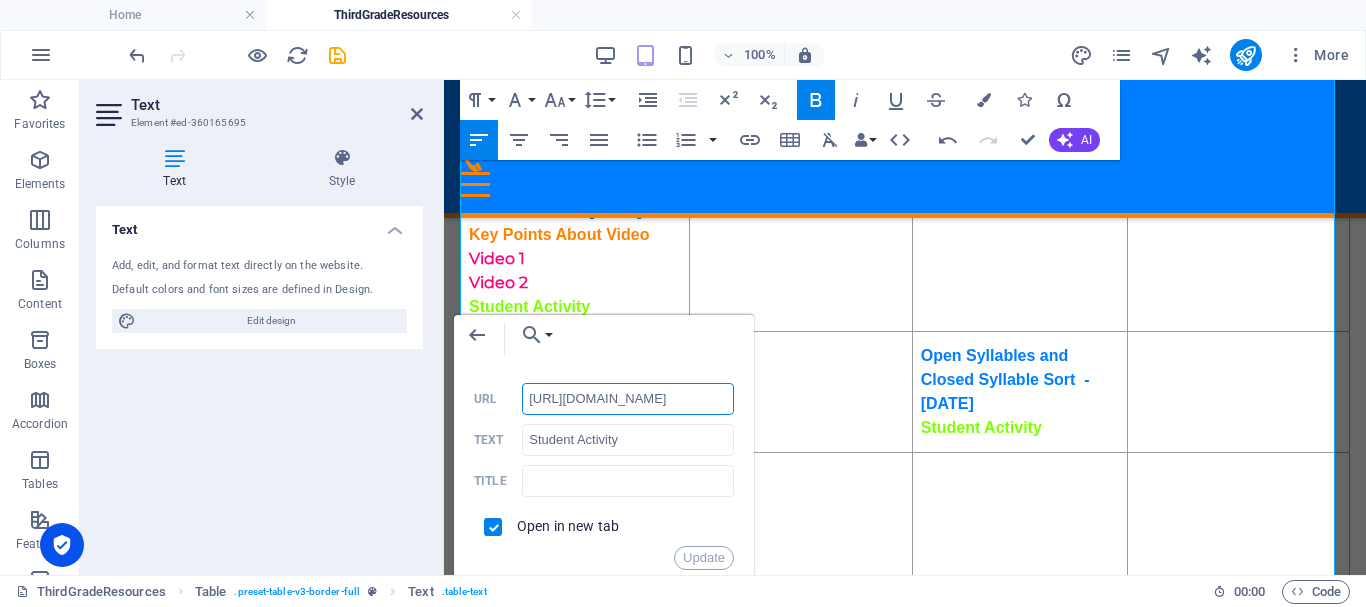 click on "http://ontrackreader.com/SecondGradeResources/3-1-5.pdf" at bounding box center [628, 399] 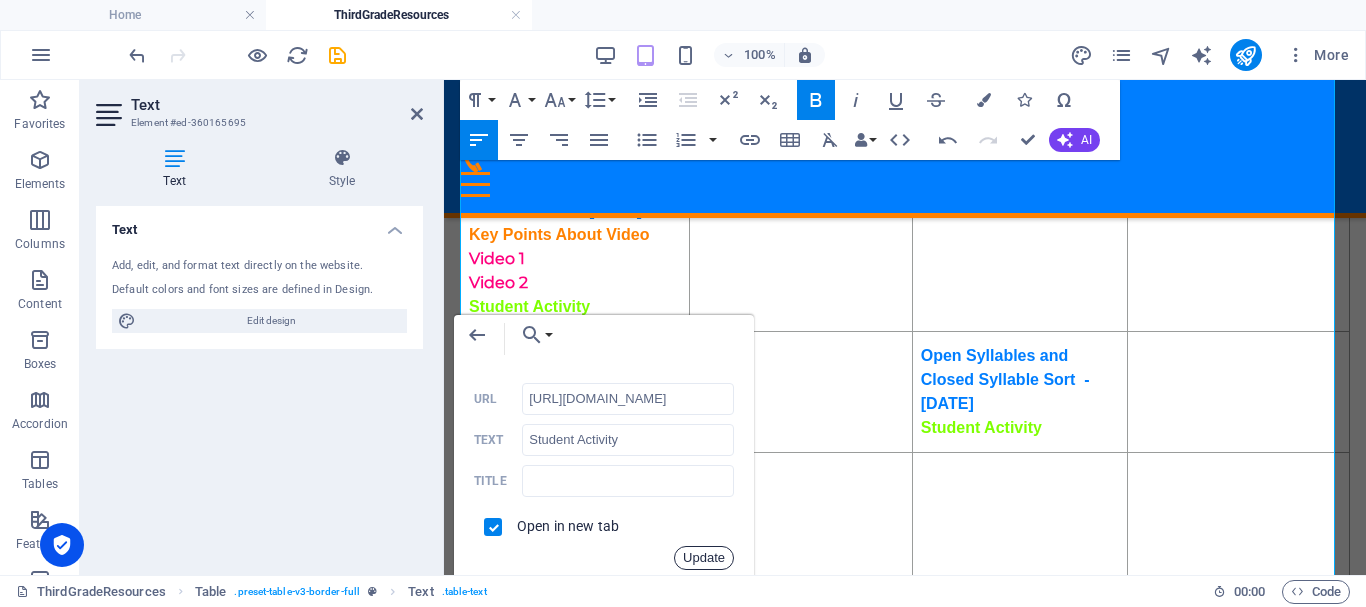 click on "Update" at bounding box center [704, 558] 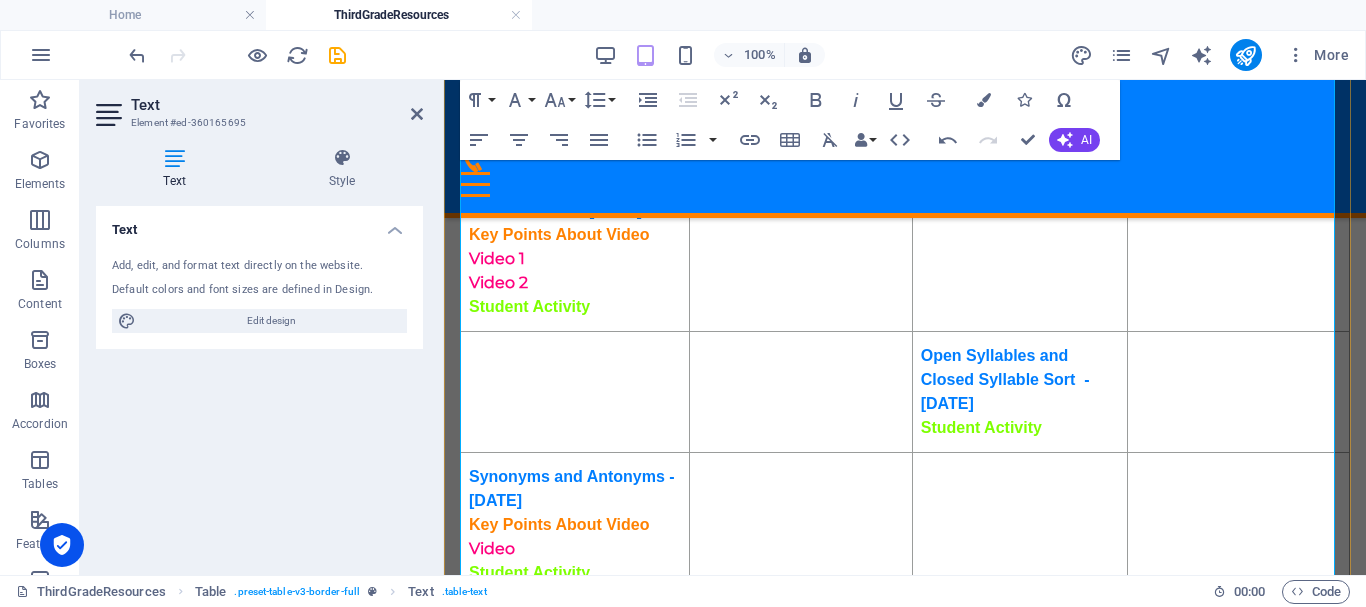 scroll, scrollTop: 0, scrollLeft: 0, axis: both 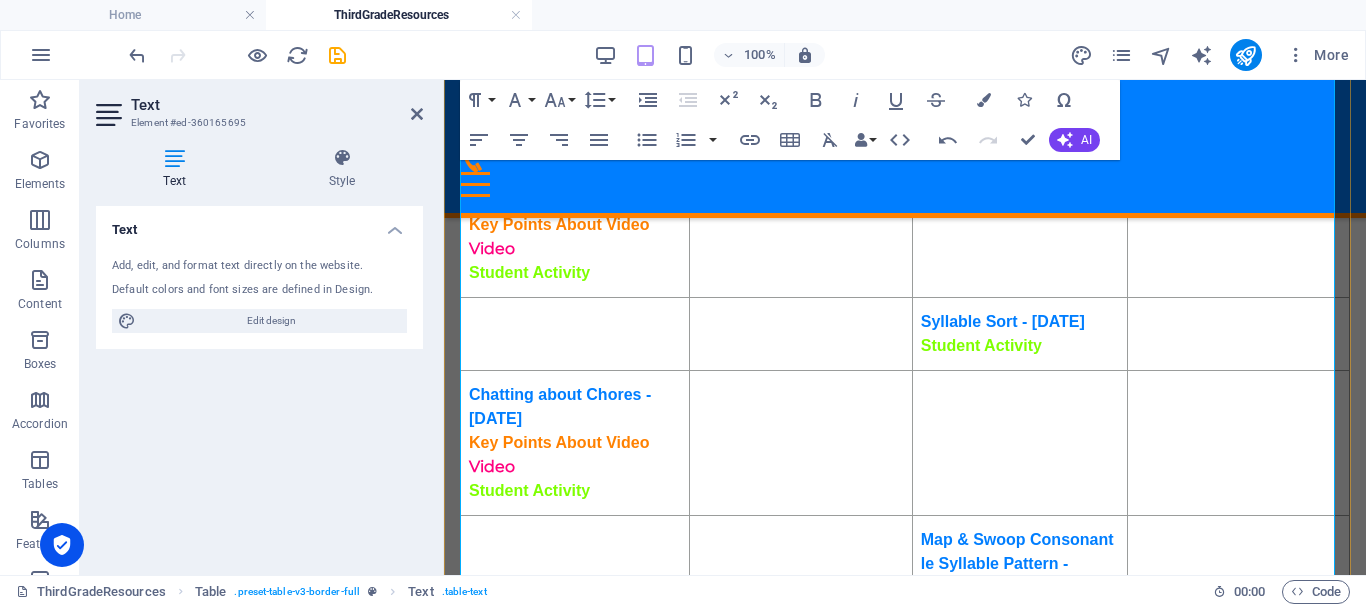 click on "Key Points About Video" at bounding box center (559, 224) 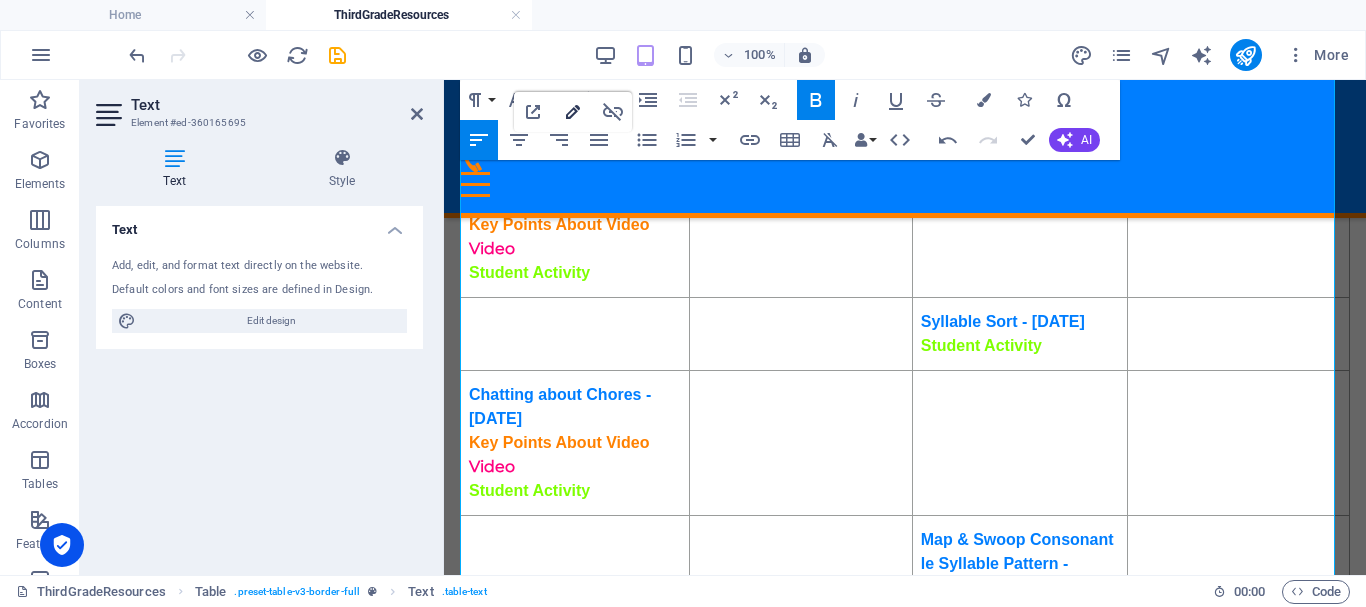 type on "https://ies.ed.gov/ncee/rel/regions/southeast/pdf/REL_2021086.pdf#page=43" 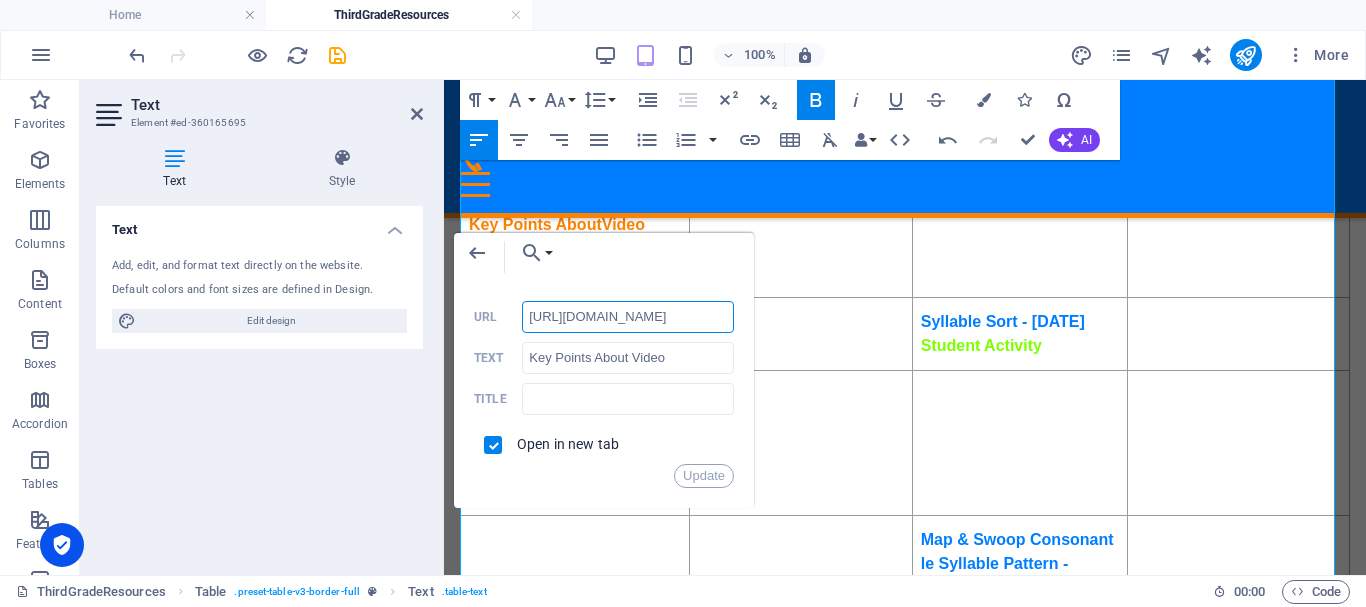 scroll, scrollTop: 0, scrollLeft: 144, axis: horizontal 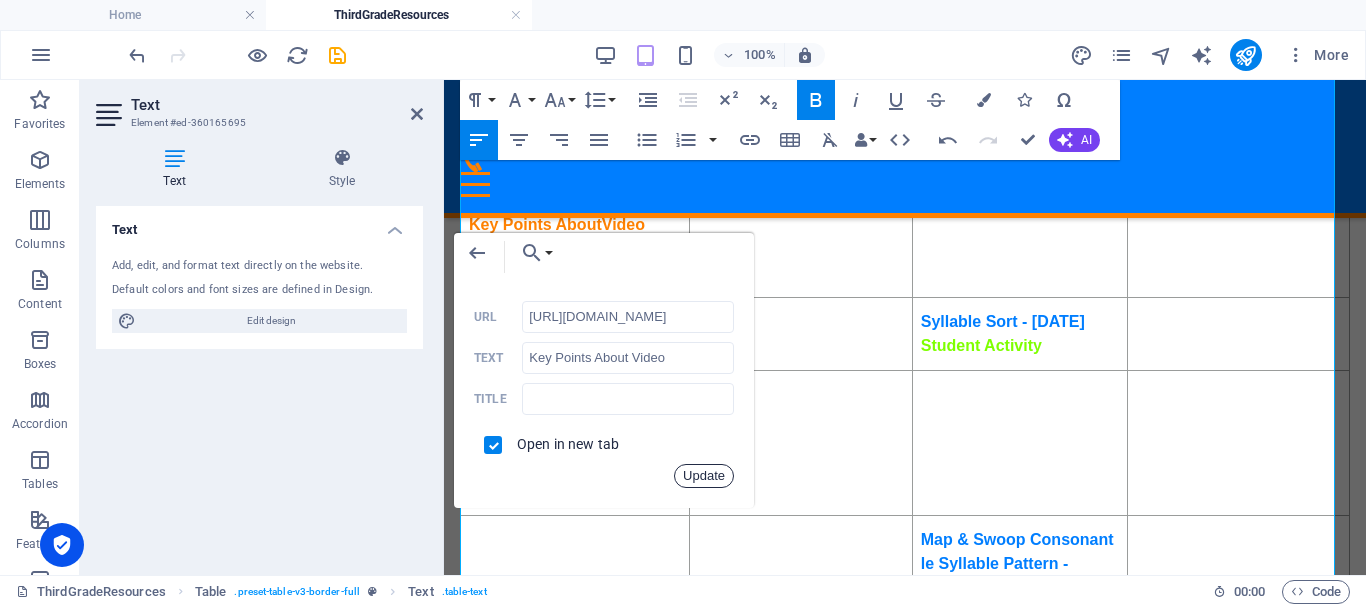 click on "Update" at bounding box center [704, 476] 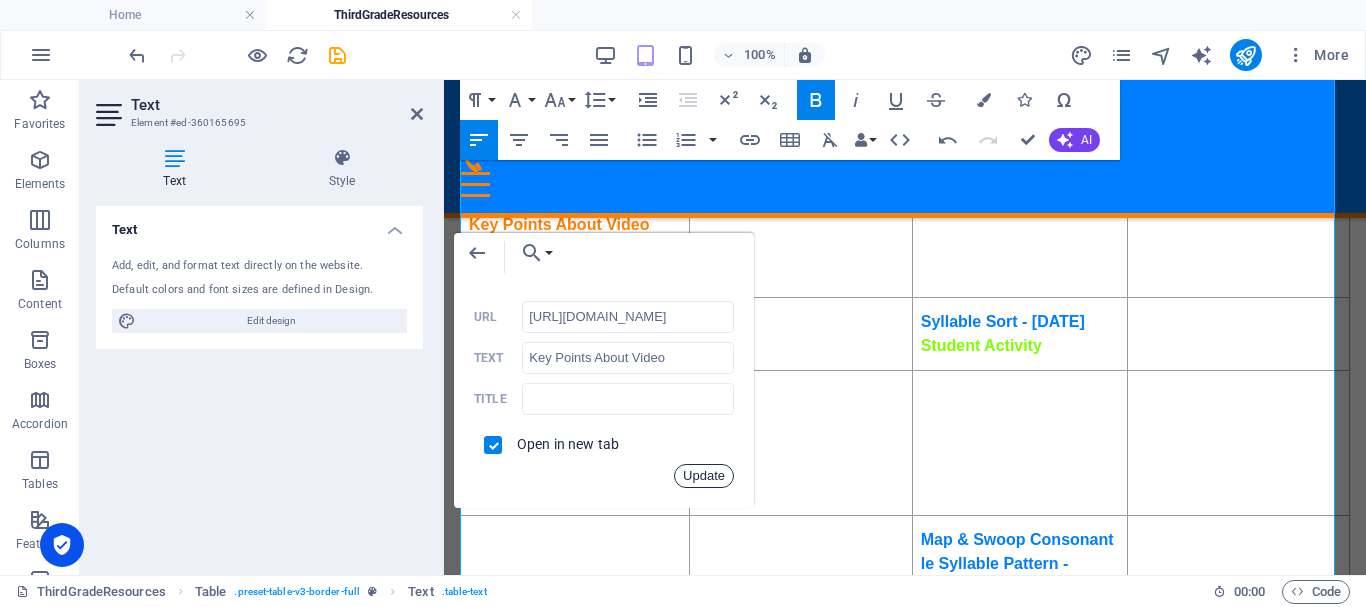 scroll, scrollTop: 0, scrollLeft: 0, axis: both 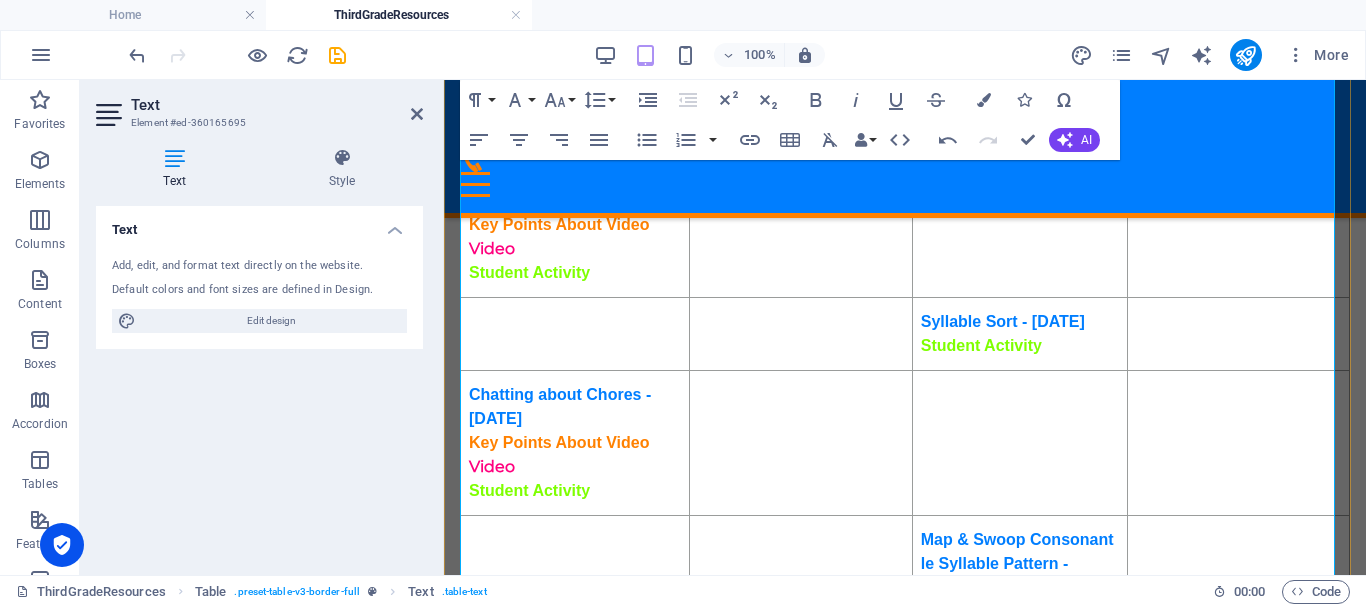 click on "Student Activity" at bounding box center [529, 272] 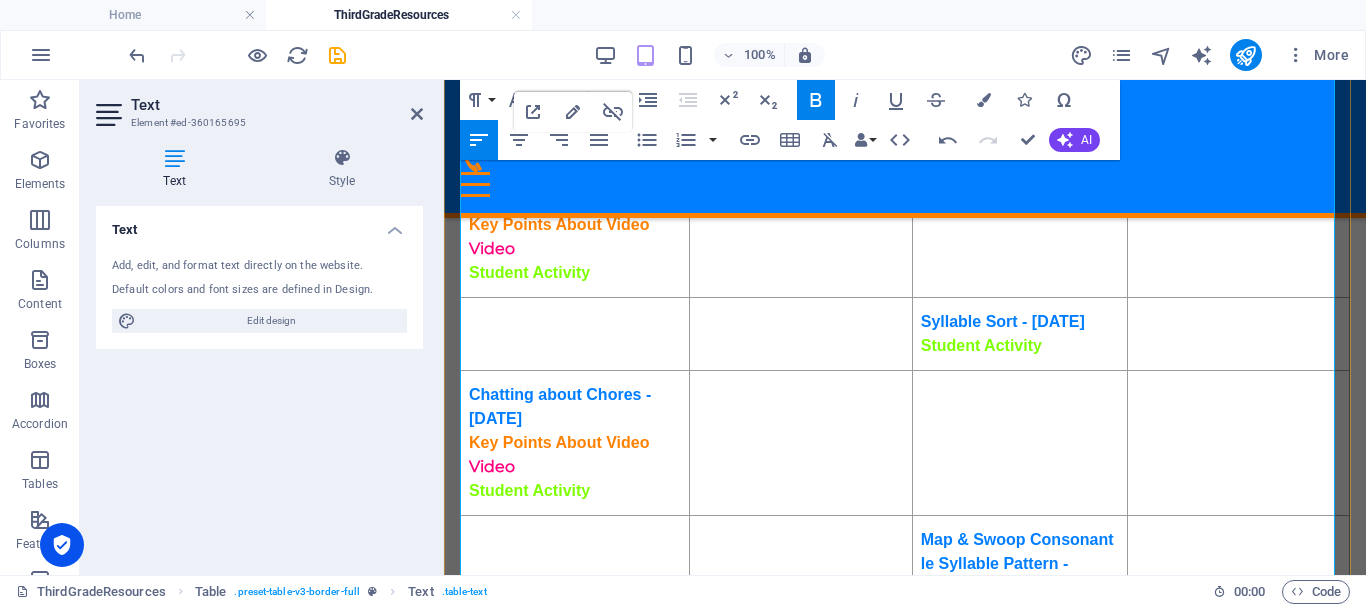 scroll, scrollTop: 1959, scrollLeft: 0, axis: vertical 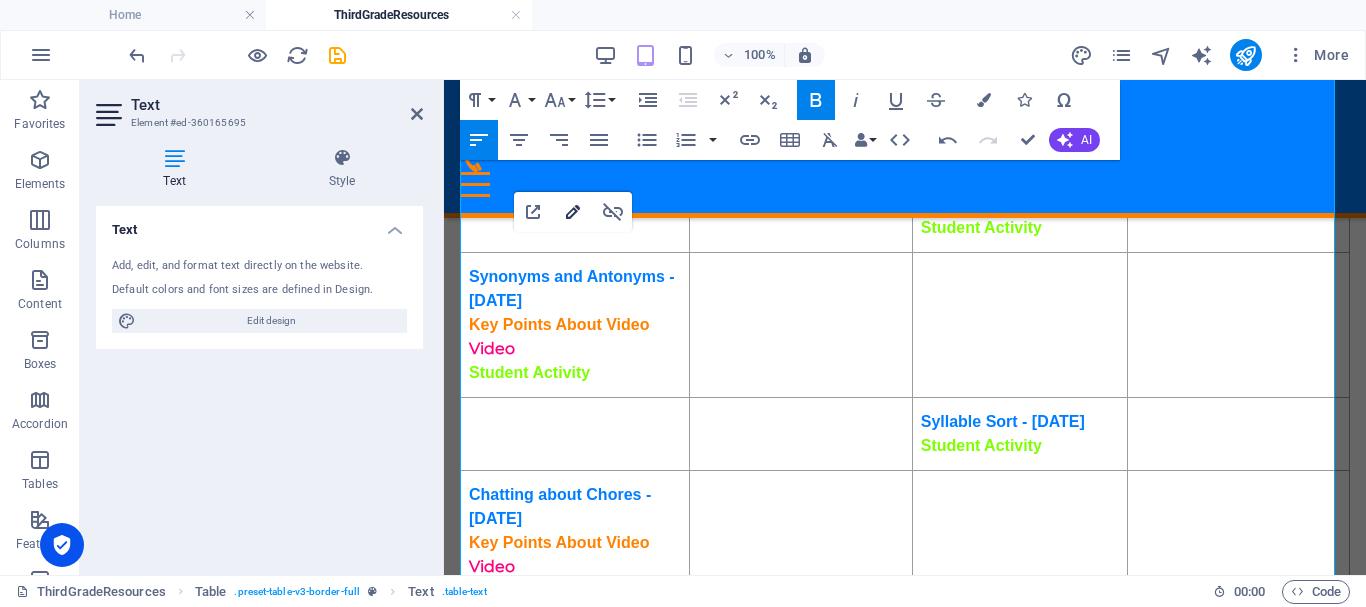 type on "https://ies.ed.gov/ncee/rel/regions/southeast/pdf/REL_2021086.pdf#page=45" 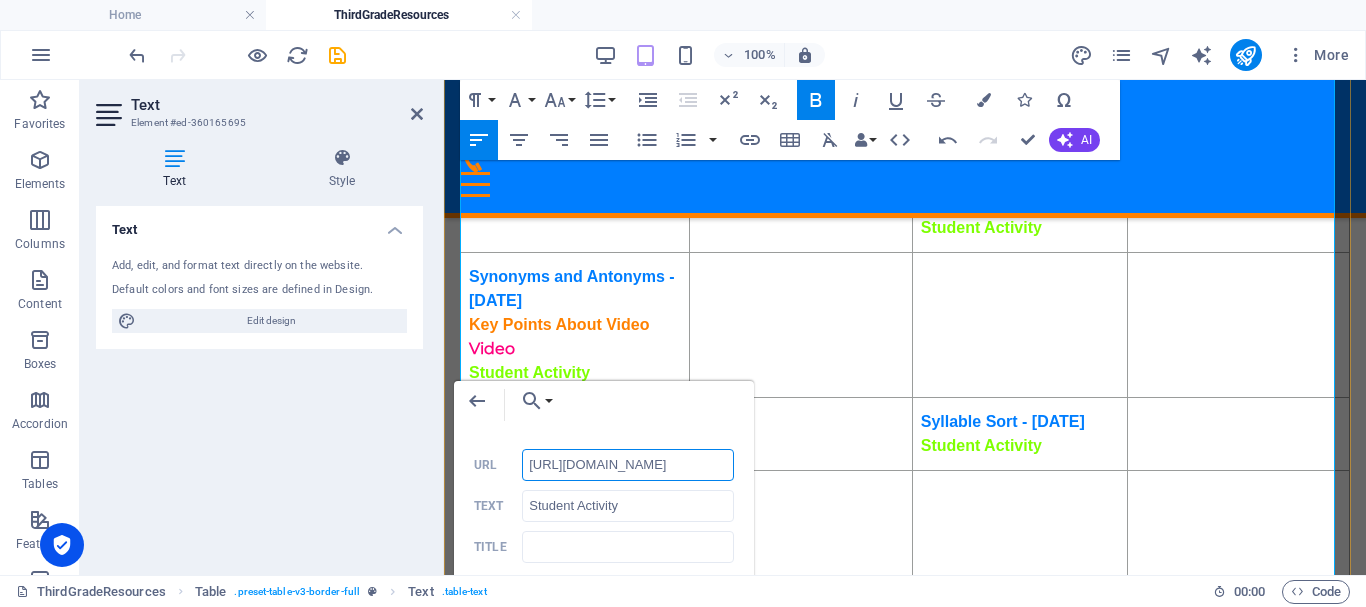 scroll, scrollTop: 0, scrollLeft: 144, axis: horizontal 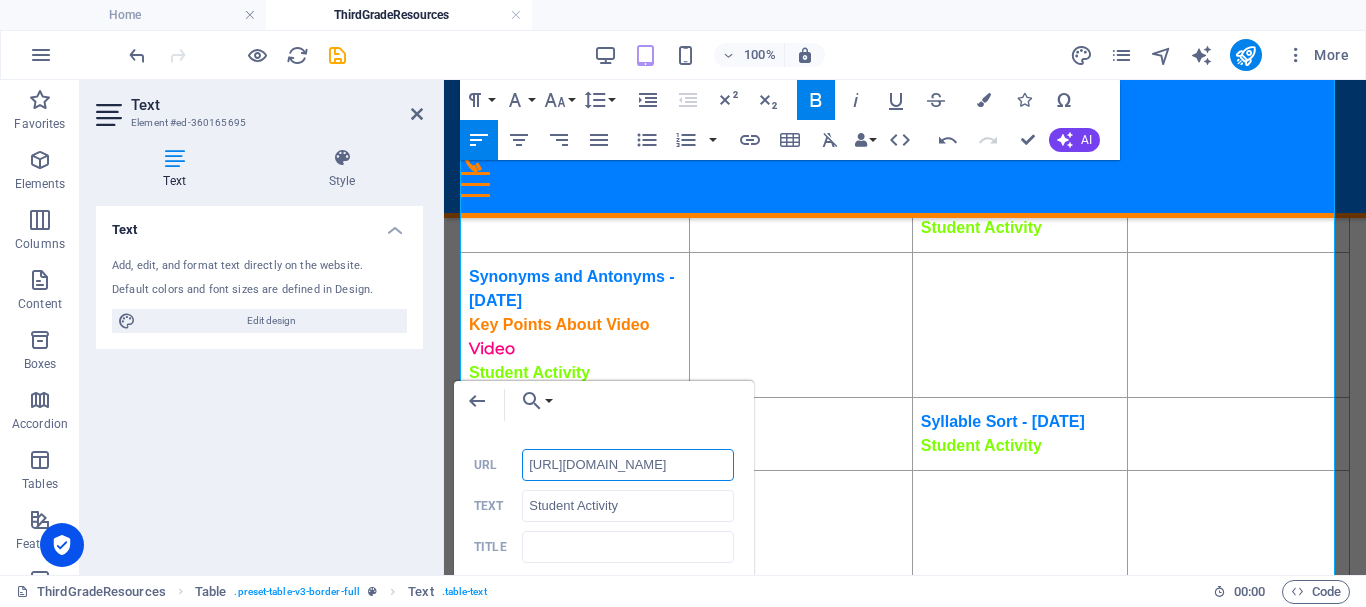 click on "http://ontrackreader.com/SecondGradeResources/3-1-5.pdf" at bounding box center [628, 465] 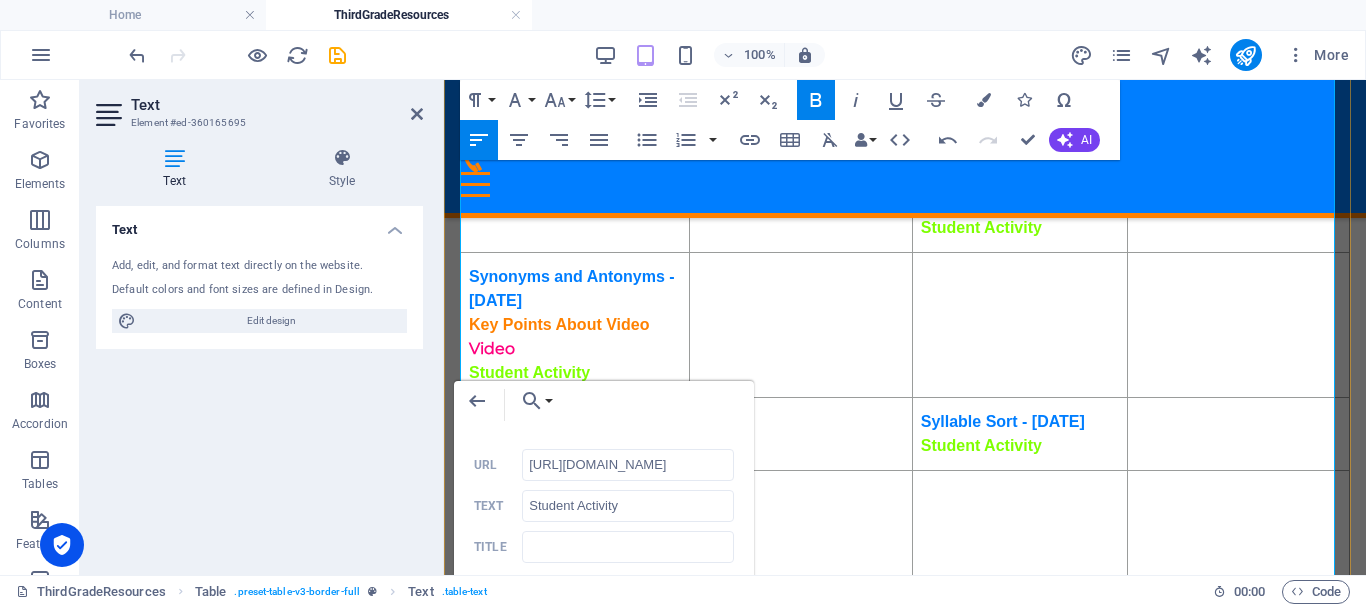 scroll, scrollTop: 0, scrollLeft: 0, axis: both 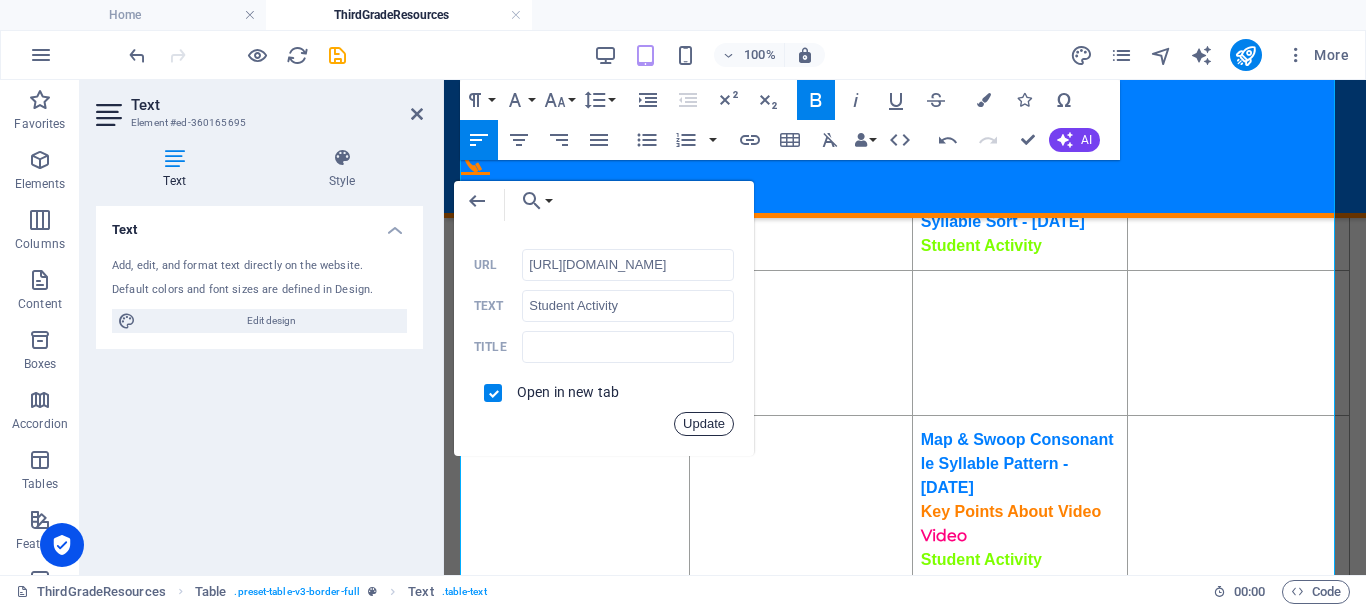 click on "Update" at bounding box center (704, 424) 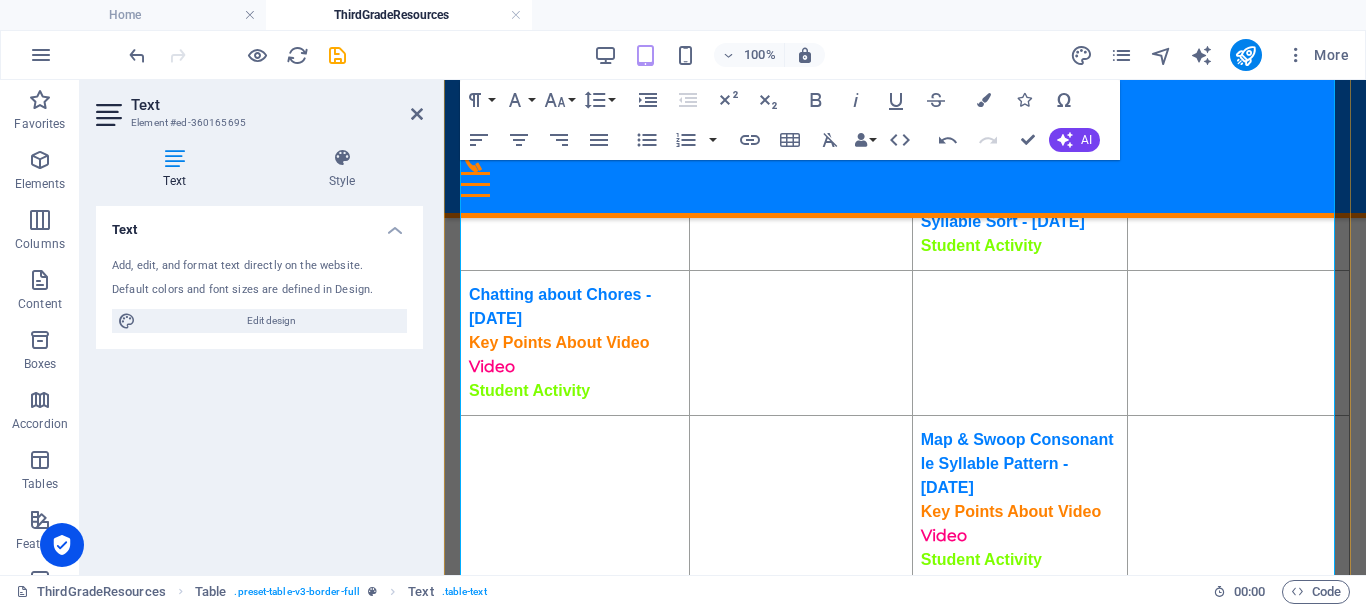 click on "Key Points About Video" at bounding box center [559, 342] 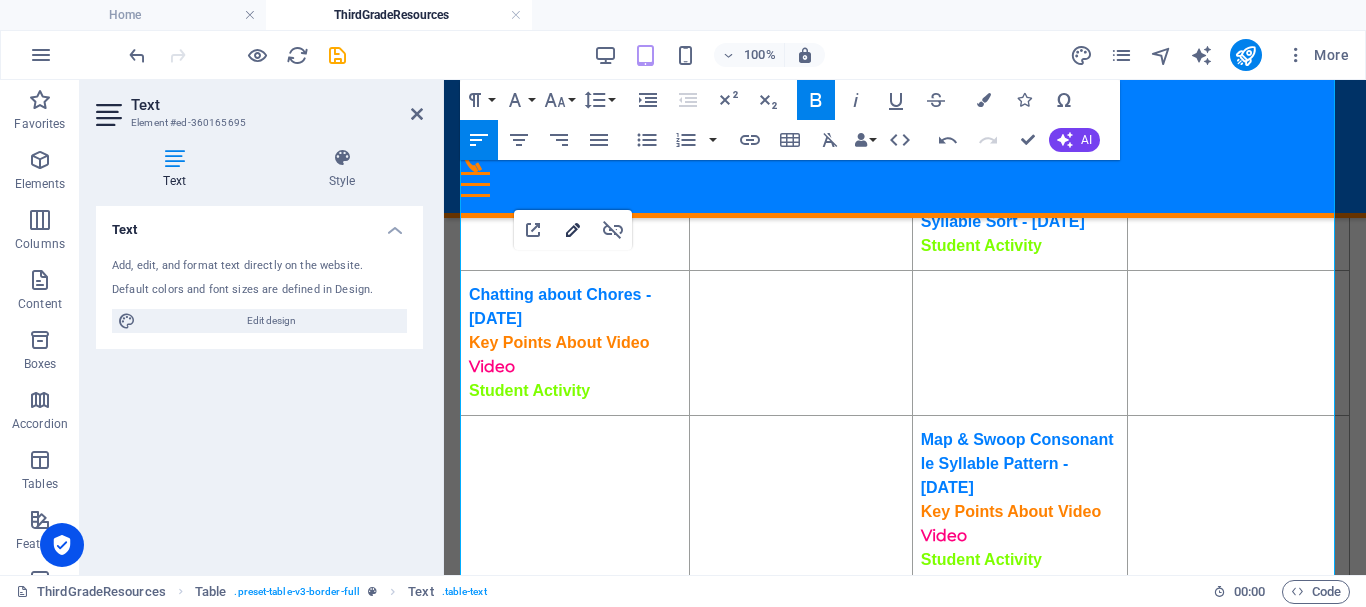 type on "https://ies.ed.gov/ncee/rel/regions/southeast/pdf/REL_2021086.pdf#page=38" 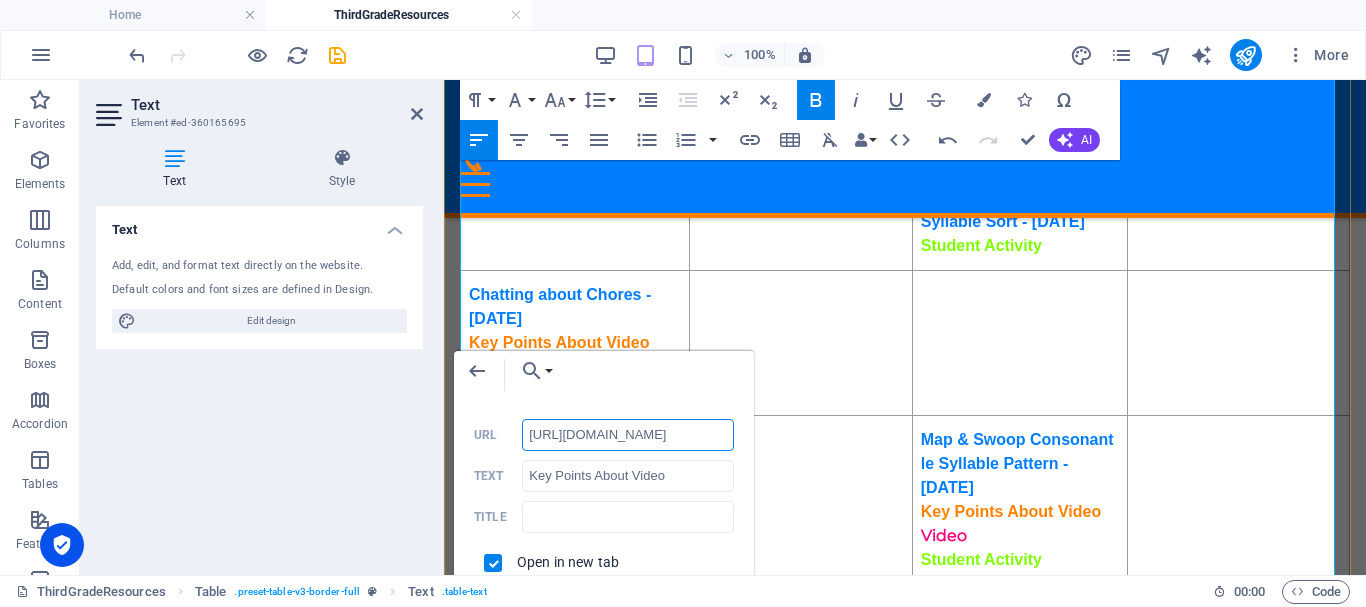 scroll, scrollTop: 0, scrollLeft: 144, axis: horizontal 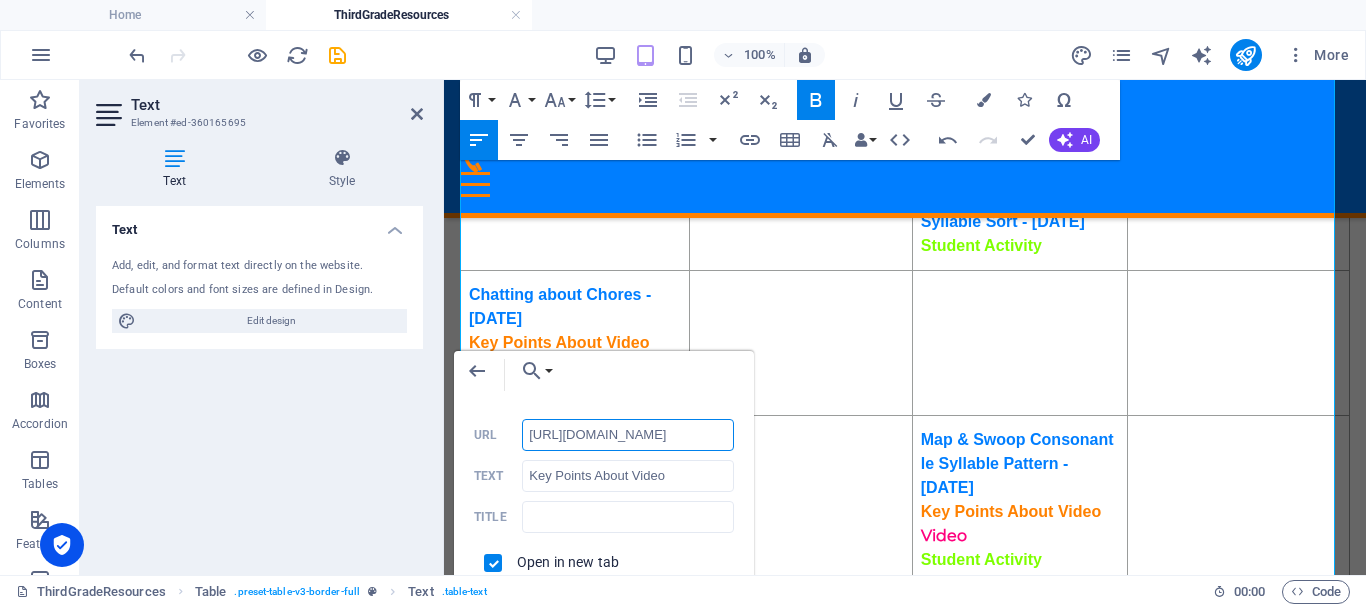 drag, startPoint x: 700, startPoint y: 434, endPoint x: 753, endPoint y: 427, distance: 53.460266 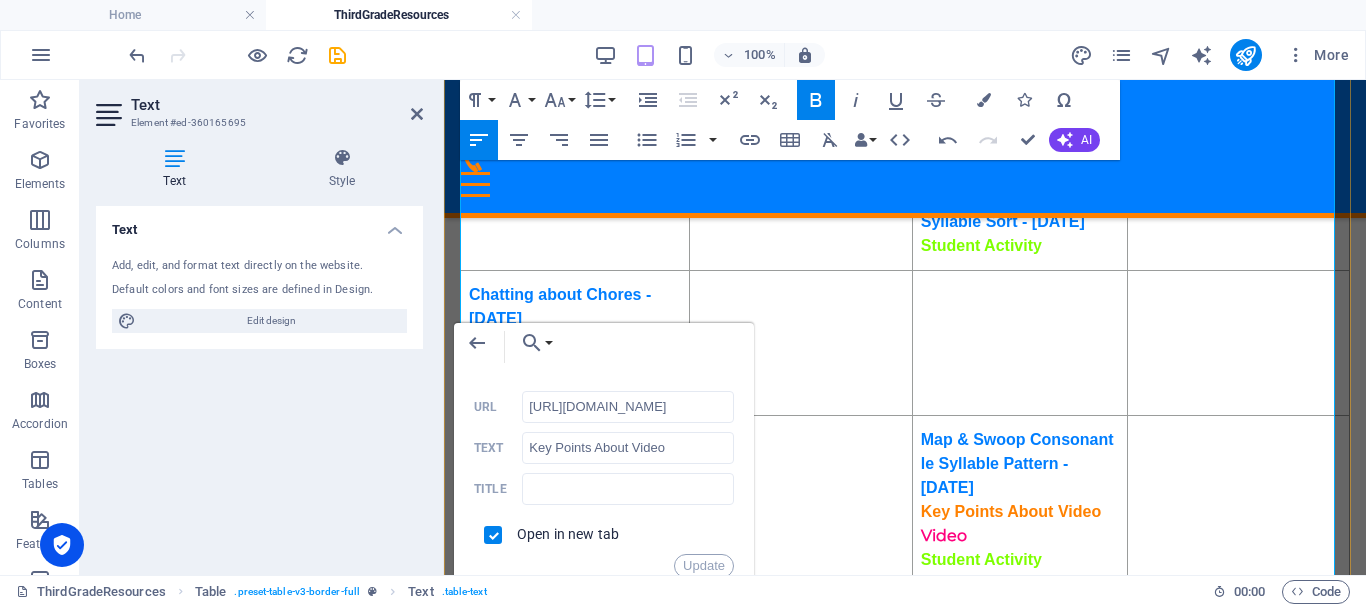scroll, scrollTop: 0, scrollLeft: 0, axis: both 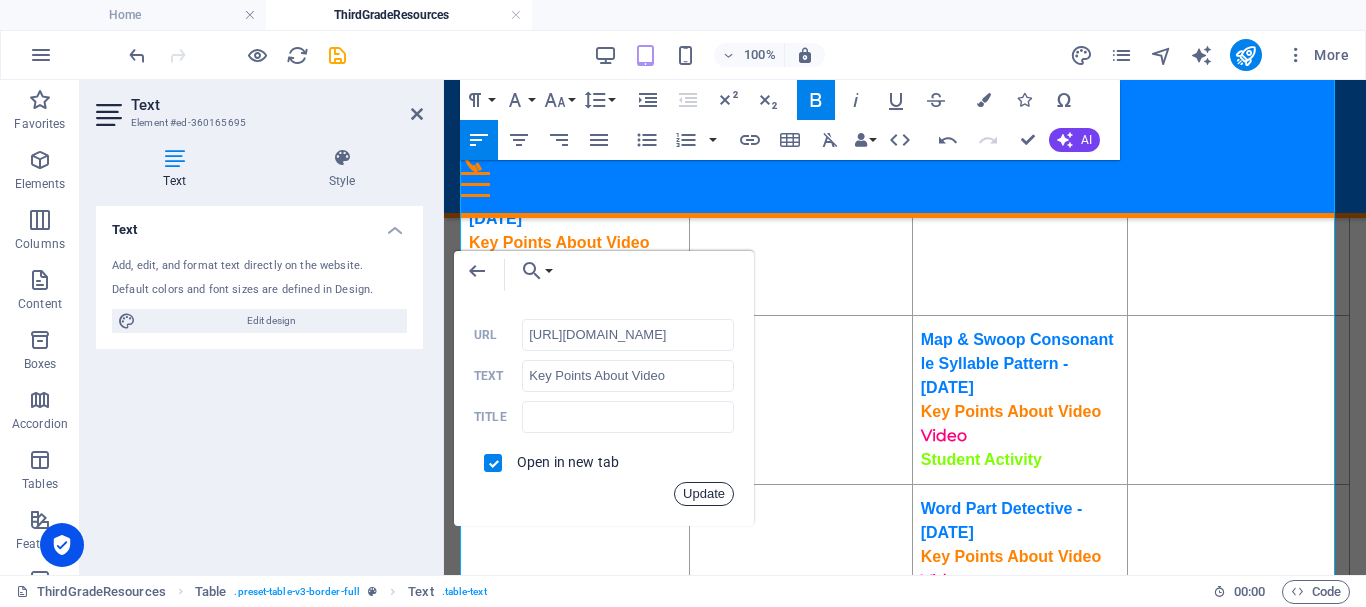 click on "Update" at bounding box center (704, 494) 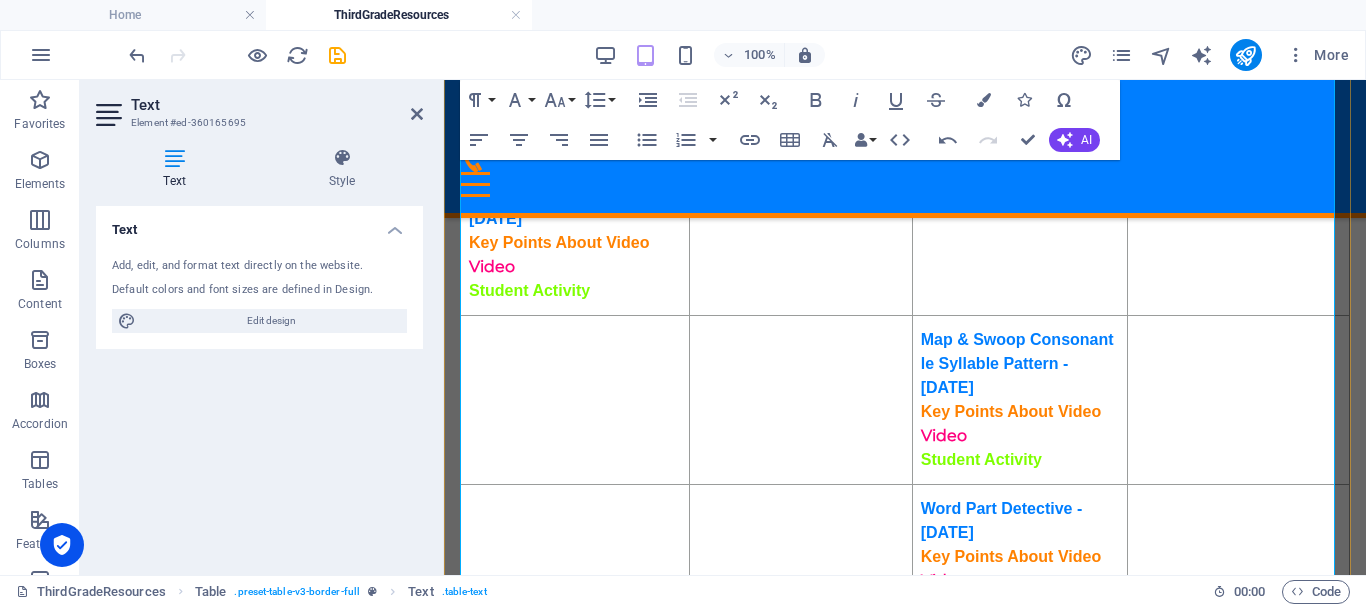 click on "Student Activity" at bounding box center (529, 290) 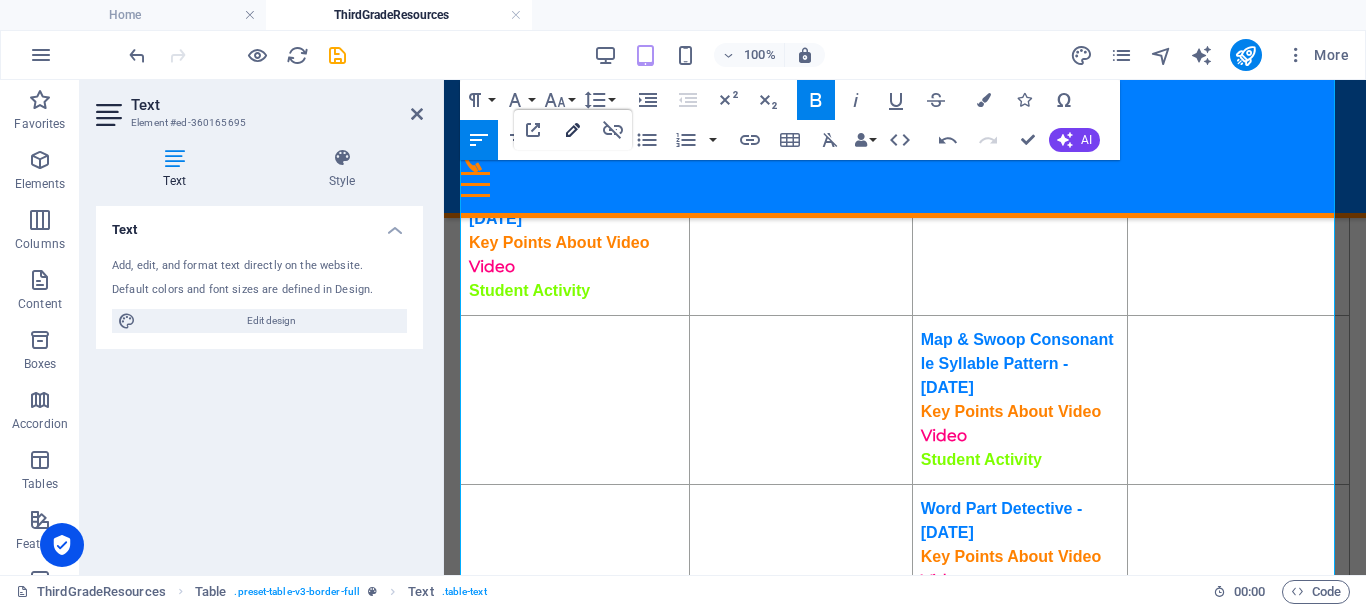 type on "https://ies.ed.gov/ncee/rel/regions/southeast/pdf/REL_2021086.pdf#page=40" 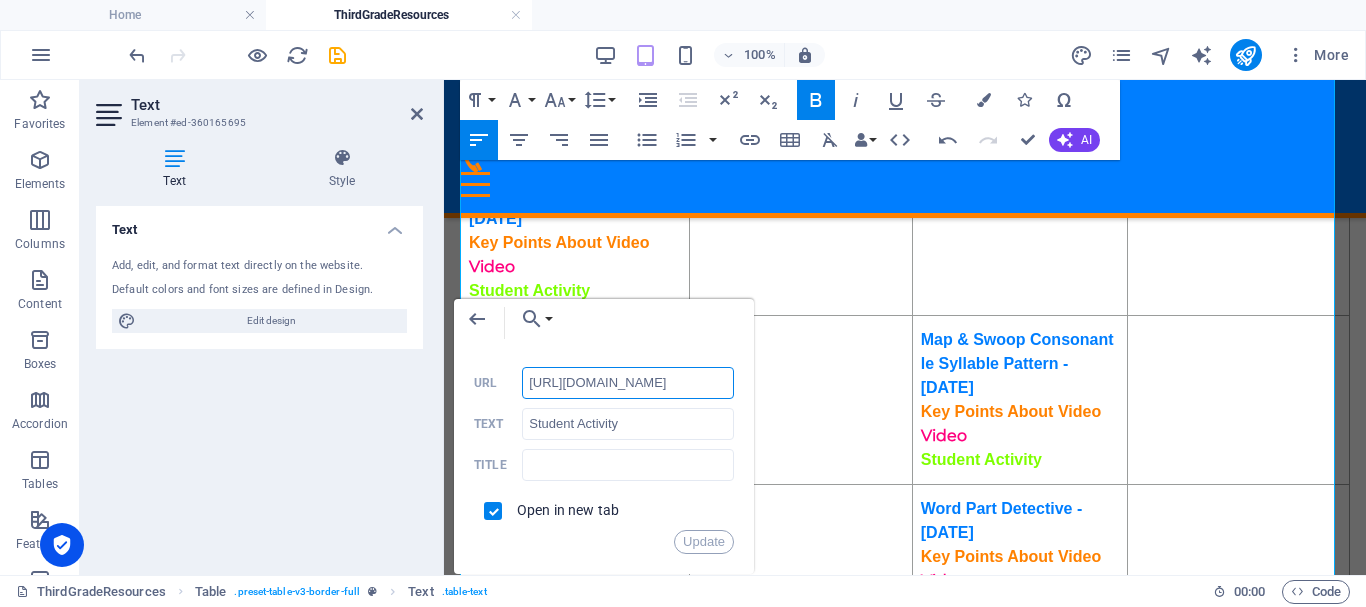scroll, scrollTop: 0, scrollLeft: 0, axis: both 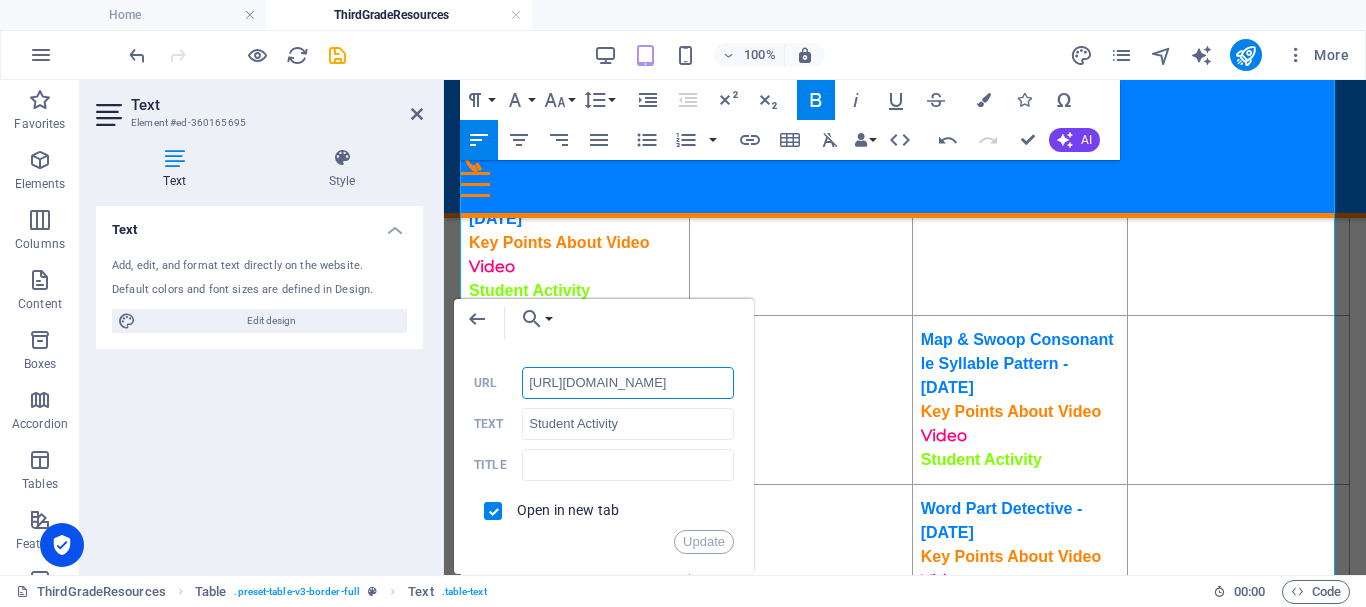 click on "http://ontrackreader.com/SecondGradeResources/3-1-5.pdf" at bounding box center (628, 383) 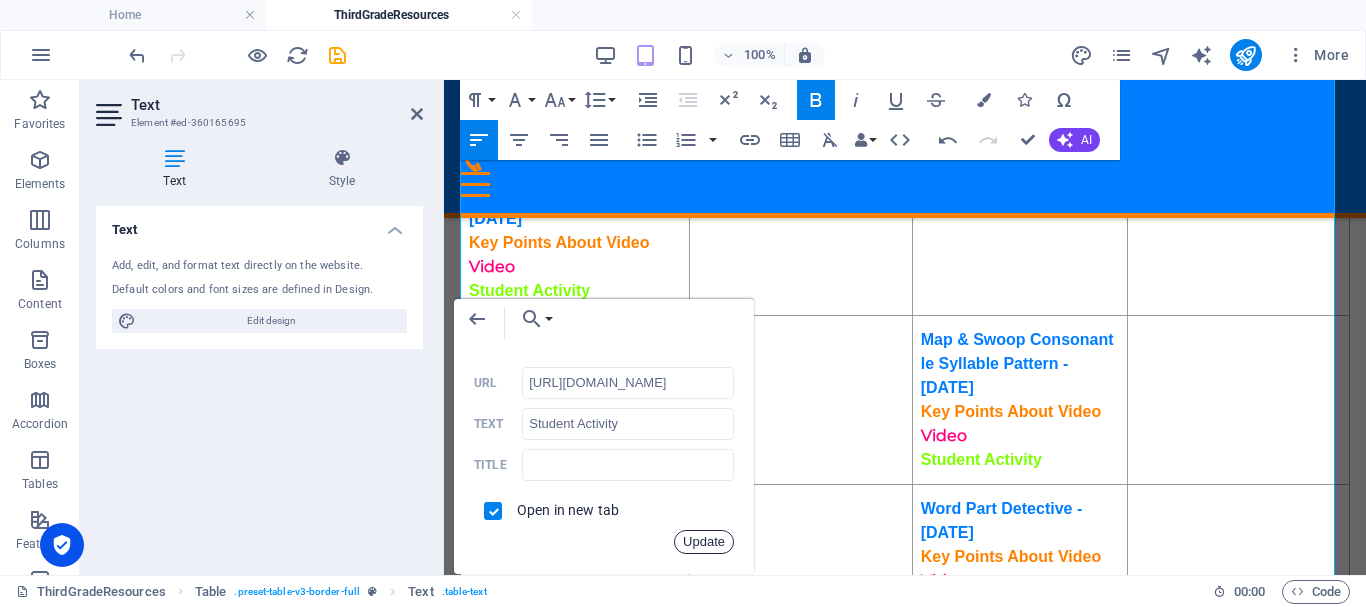 click on "Update" at bounding box center (704, 542) 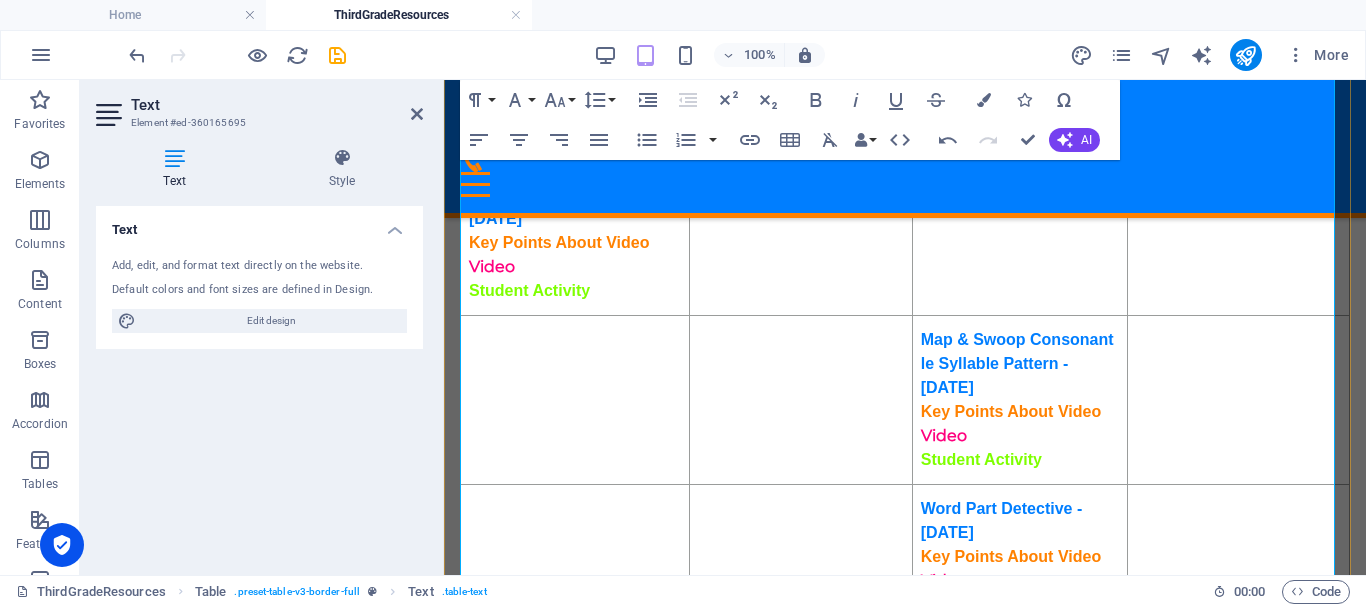 scroll, scrollTop: 0, scrollLeft: 0, axis: both 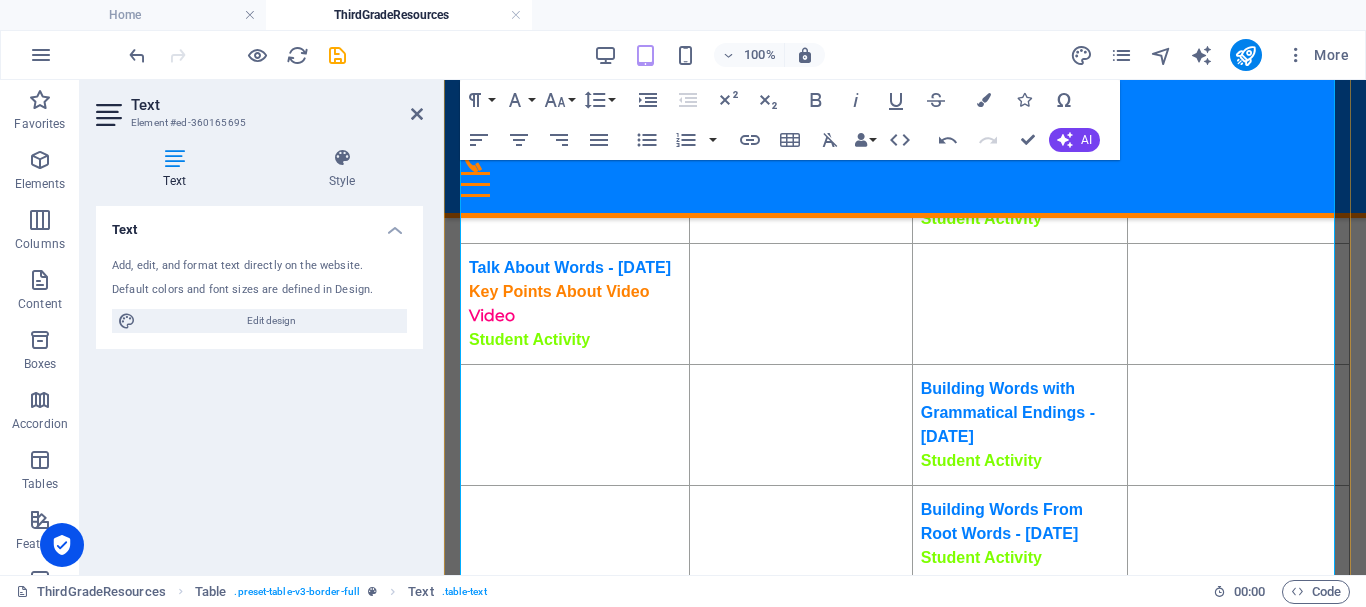 click on "Key Points About Video" at bounding box center [559, 291] 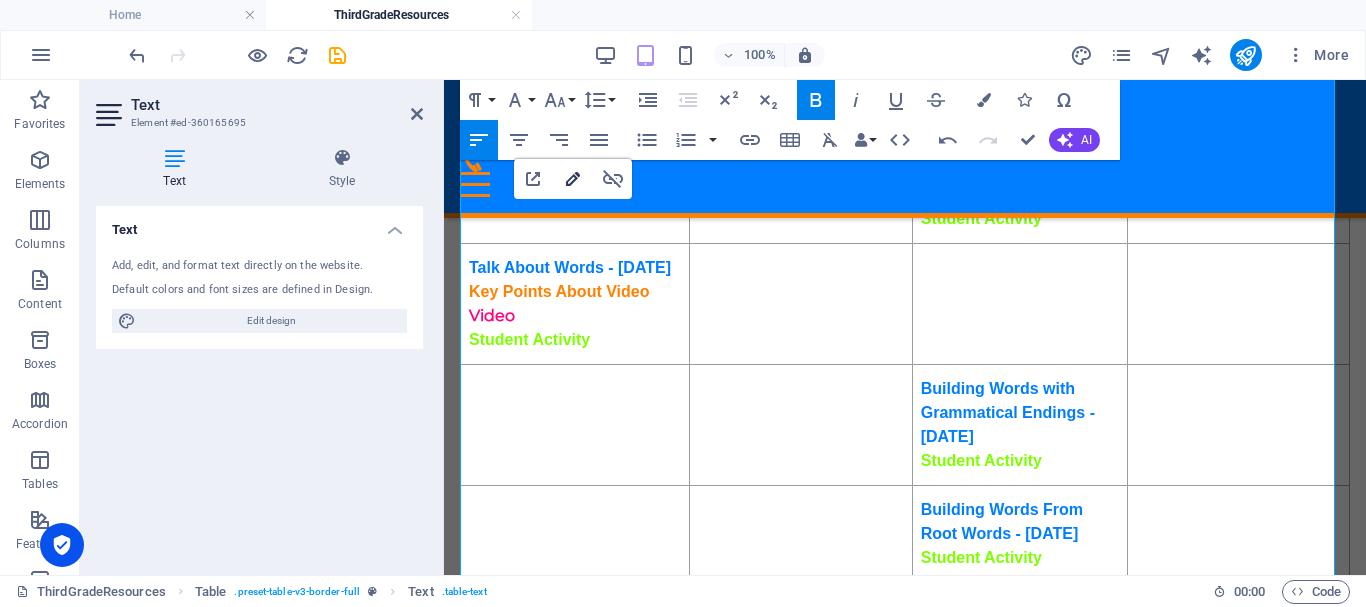 type on "https://ies.ed.gov/ncee/rel/regions/southeast/pdf/REL_2021086.pdf#page=44" 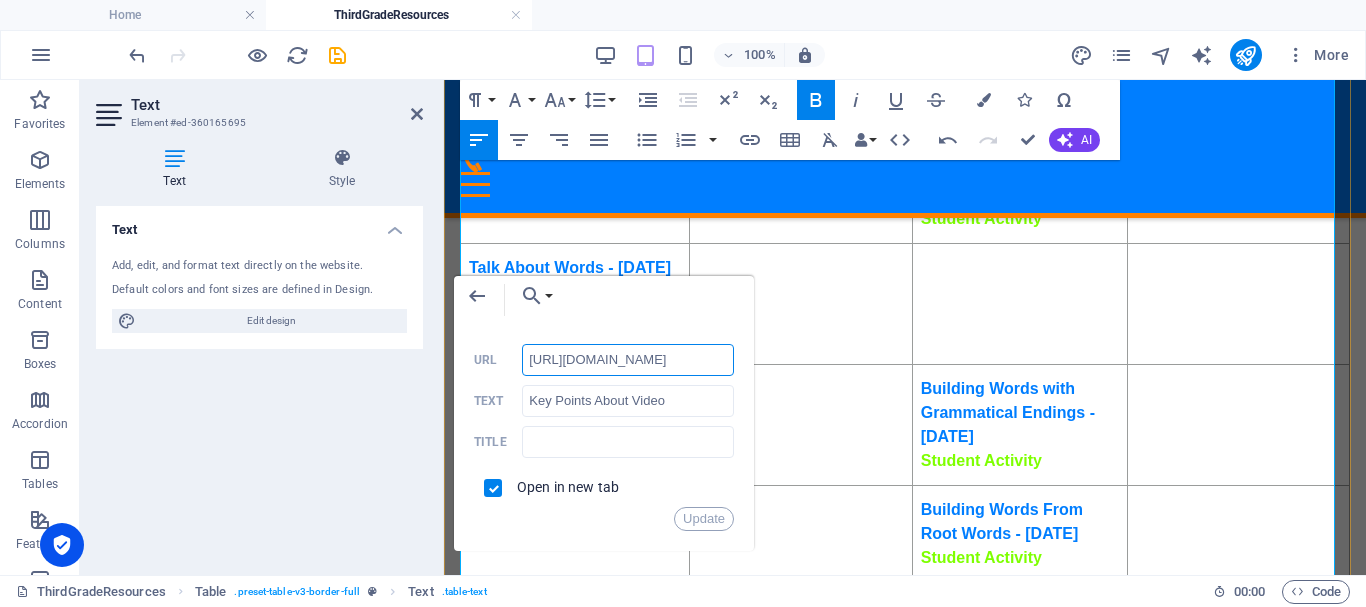 scroll, scrollTop: 0, scrollLeft: 144, axis: horizontal 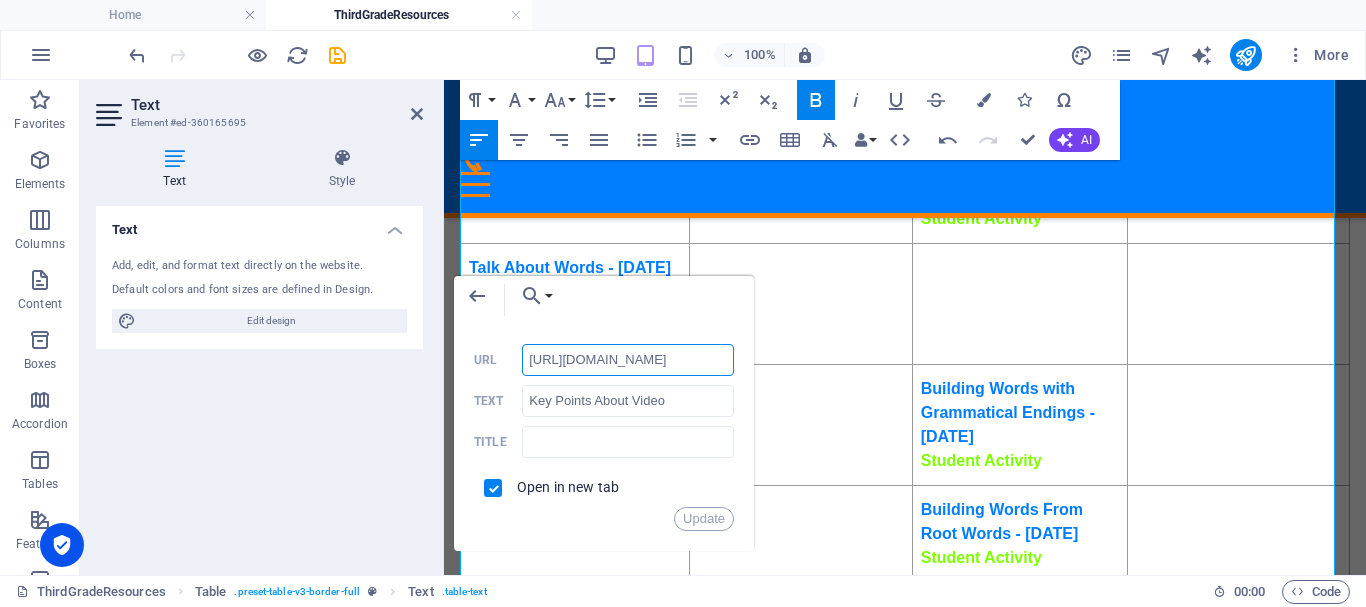 click on "http://ontrackreader.com/SecondGradeResources/3-1-5.pdf" at bounding box center (628, 360) 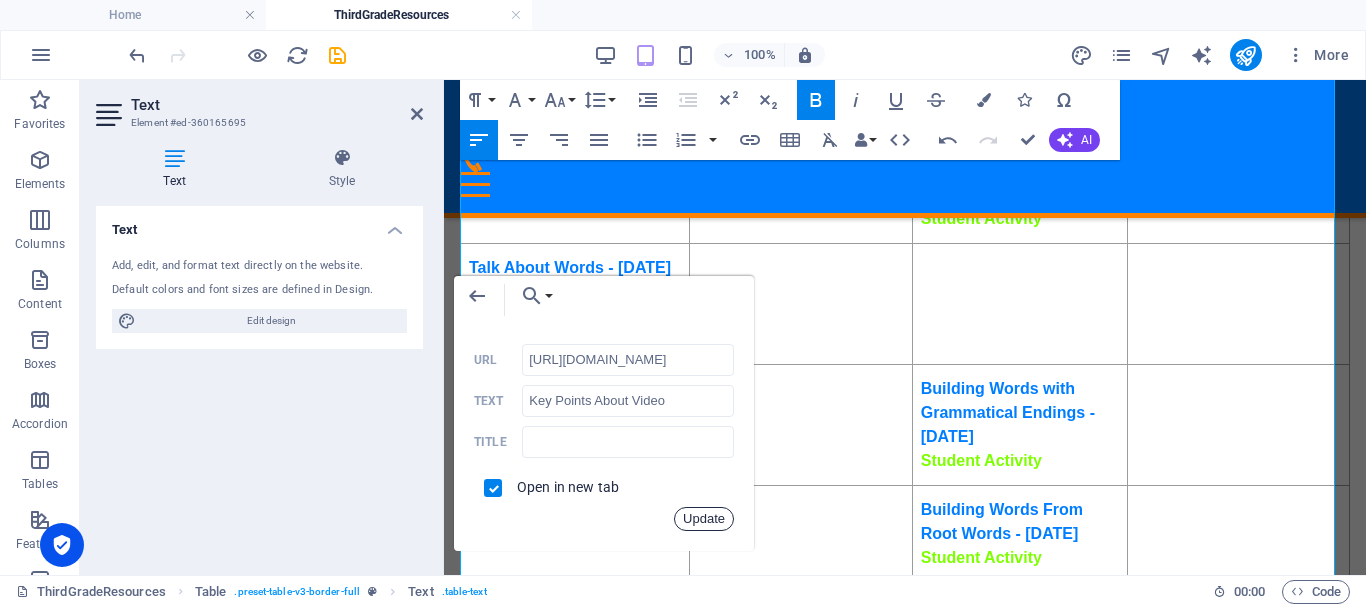 click on "Update" at bounding box center (704, 519) 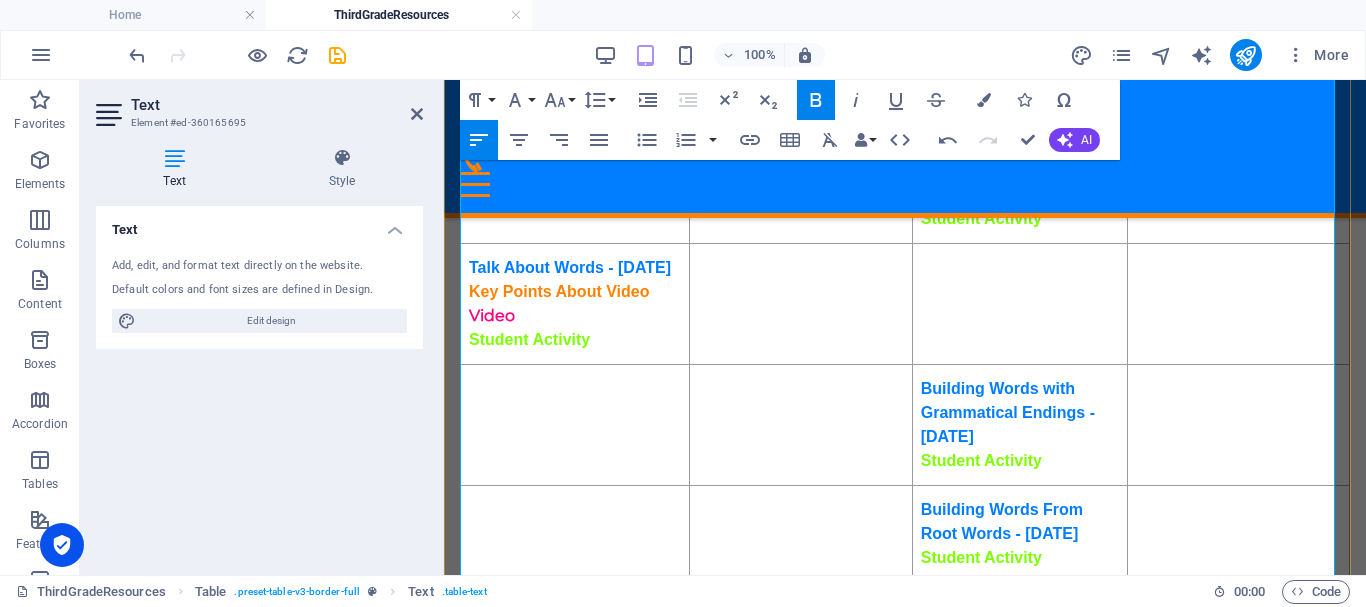 scroll, scrollTop: 0, scrollLeft: 0, axis: both 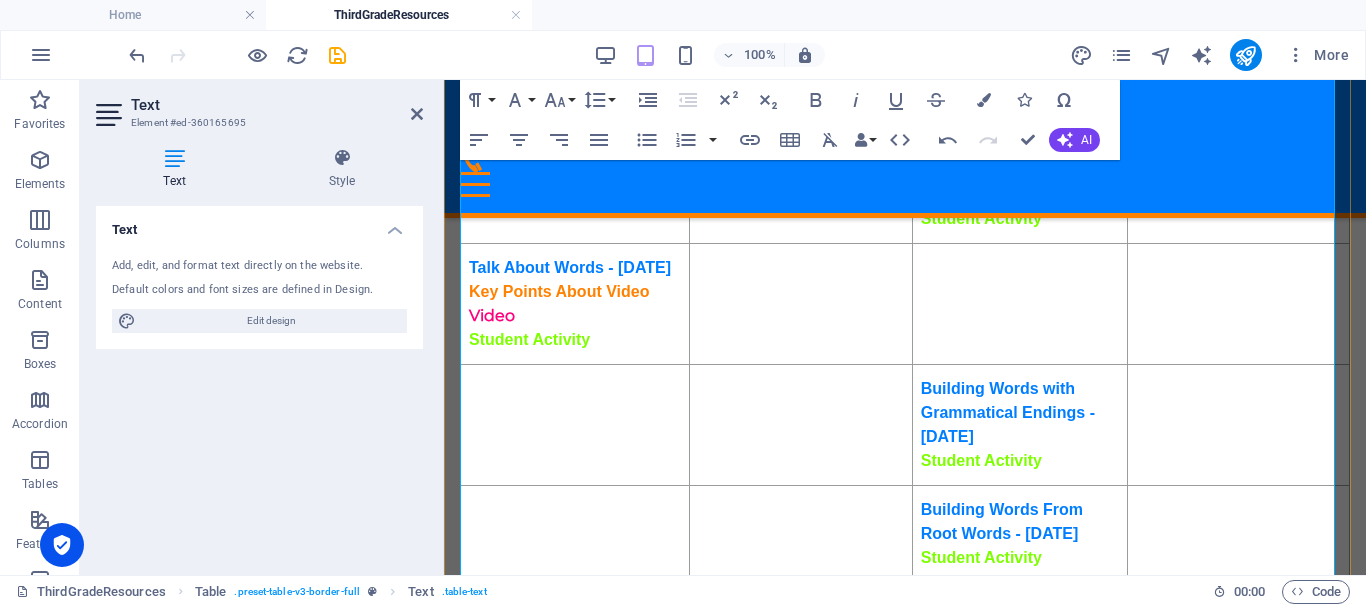 click on "Student Activity" at bounding box center (529, 339) 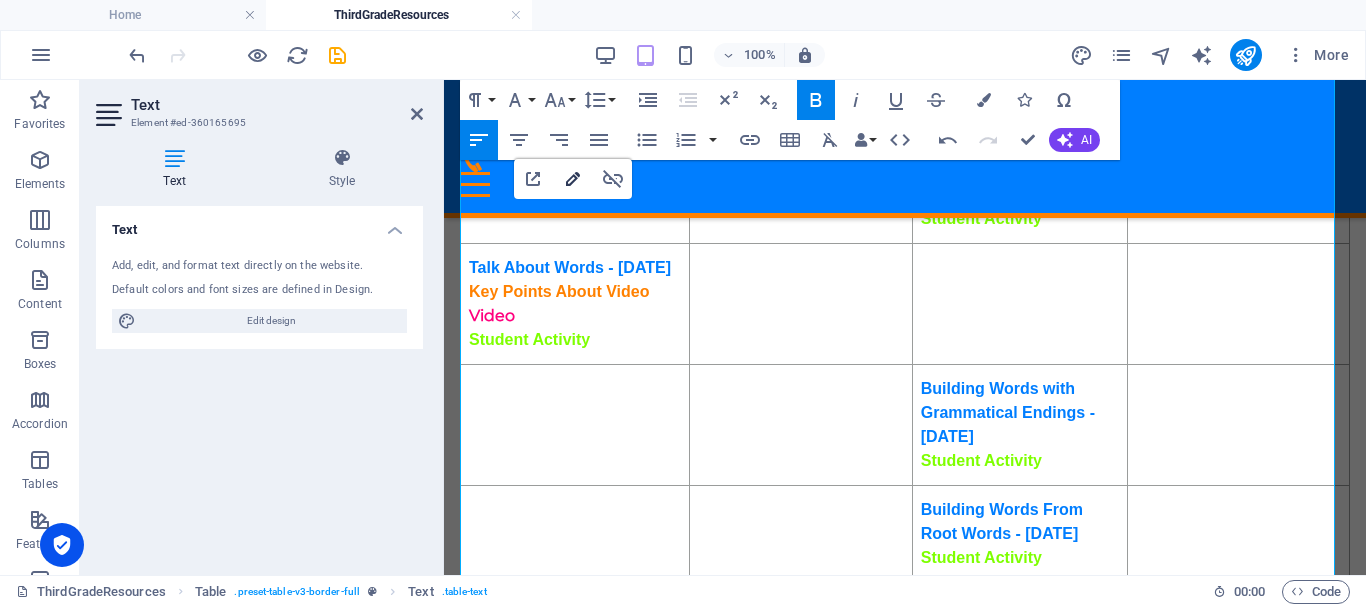 type on "https://ies.ed.gov/ncee/rel/regions/southeast/pdf/REL_2021086.pdf#page=50" 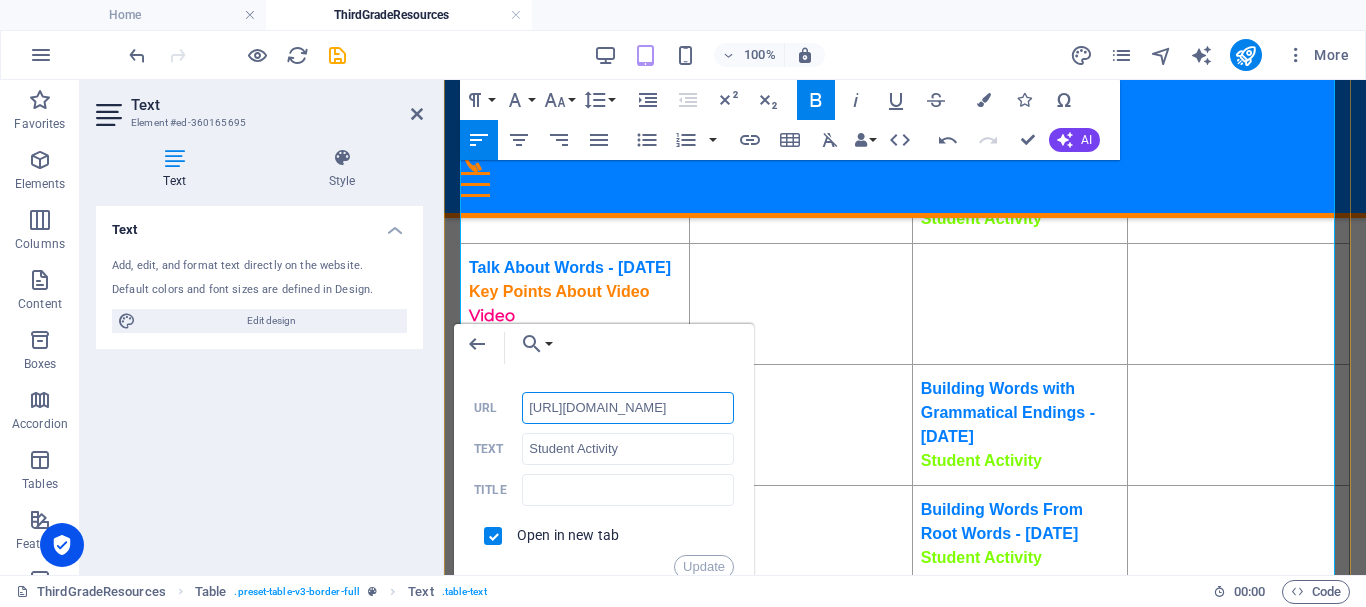 scroll, scrollTop: 0, scrollLeft: 144, axis: horizontal 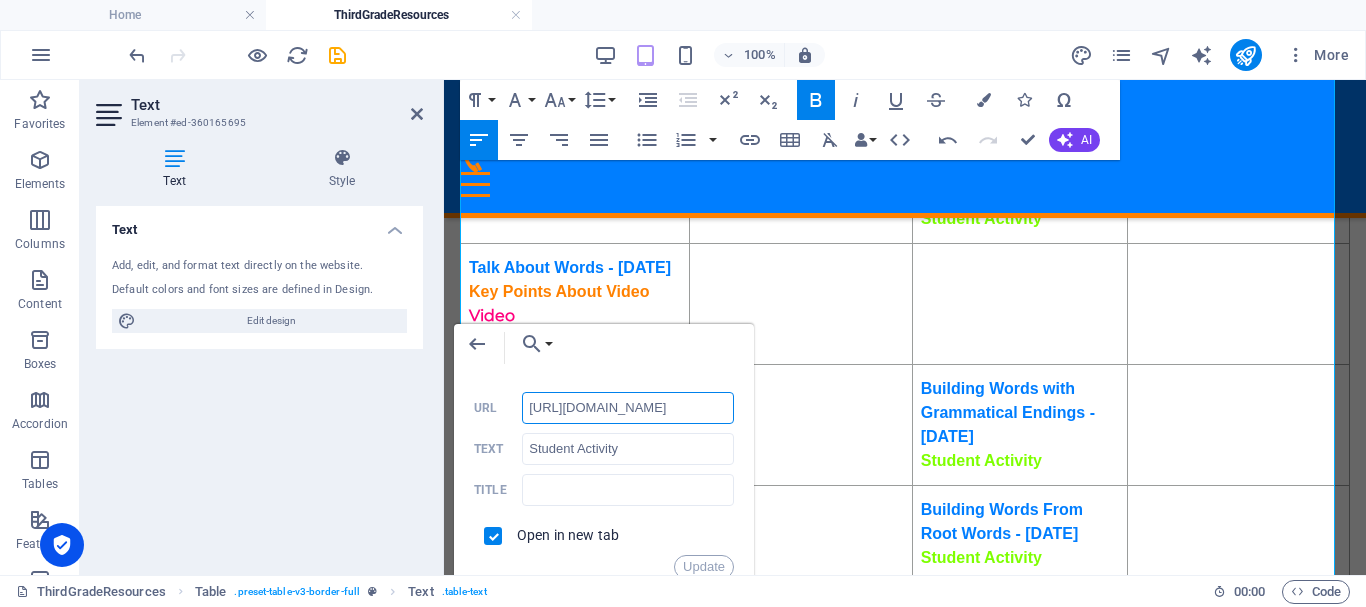 click on "http://ontrackreader.com/SecondGradeResources/3-1-5.pdf" at bounding box center [628, 408] 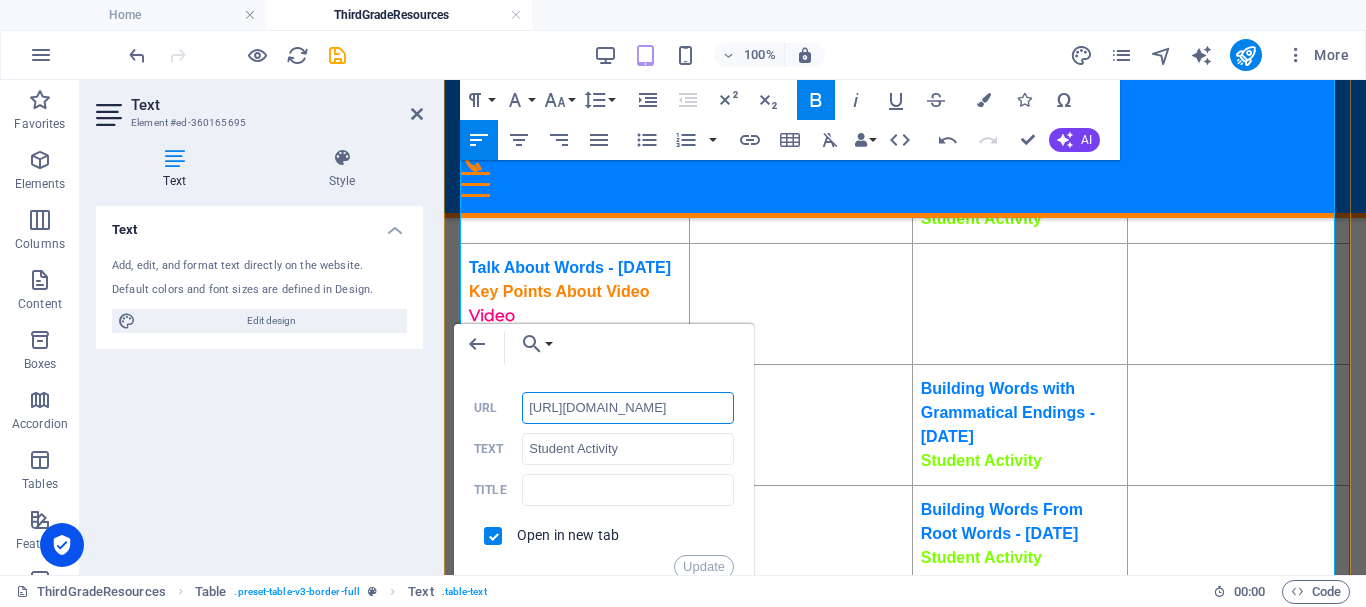 type on "http://ontrackreader.com/SecondGradeResources/3-1-33.pdf" 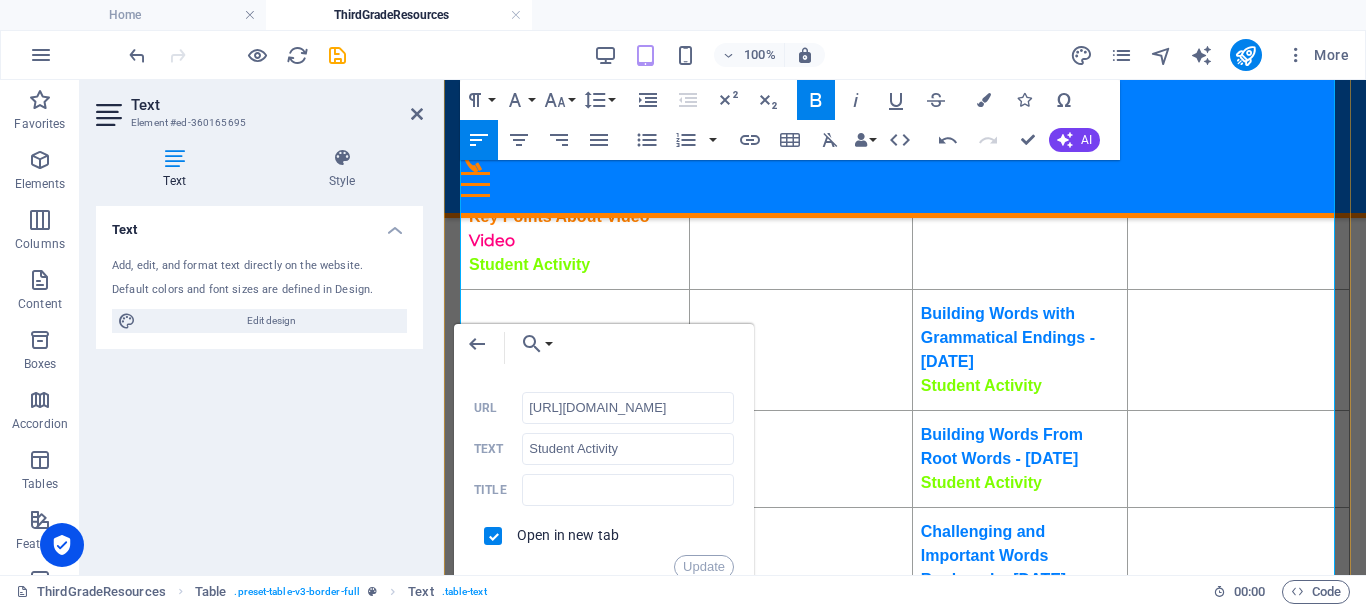 scroll, scrollTop: 0, scrollLeft: 0, axis: both 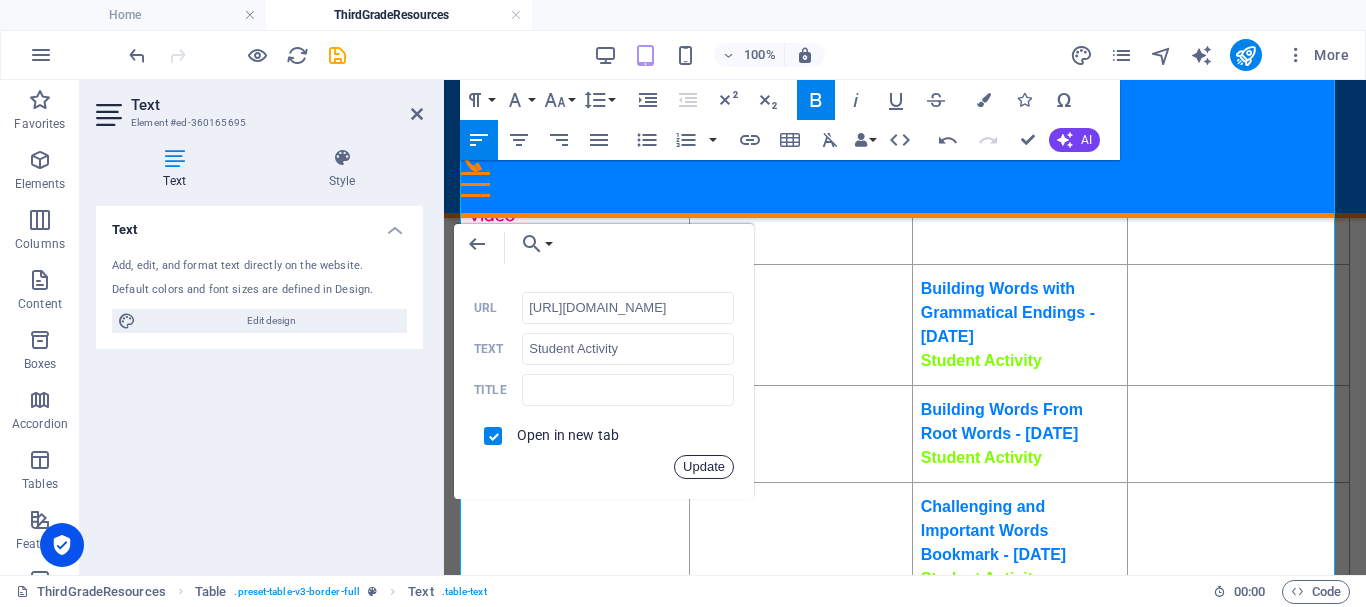 click on "Update" at bounding box center [704, 467] 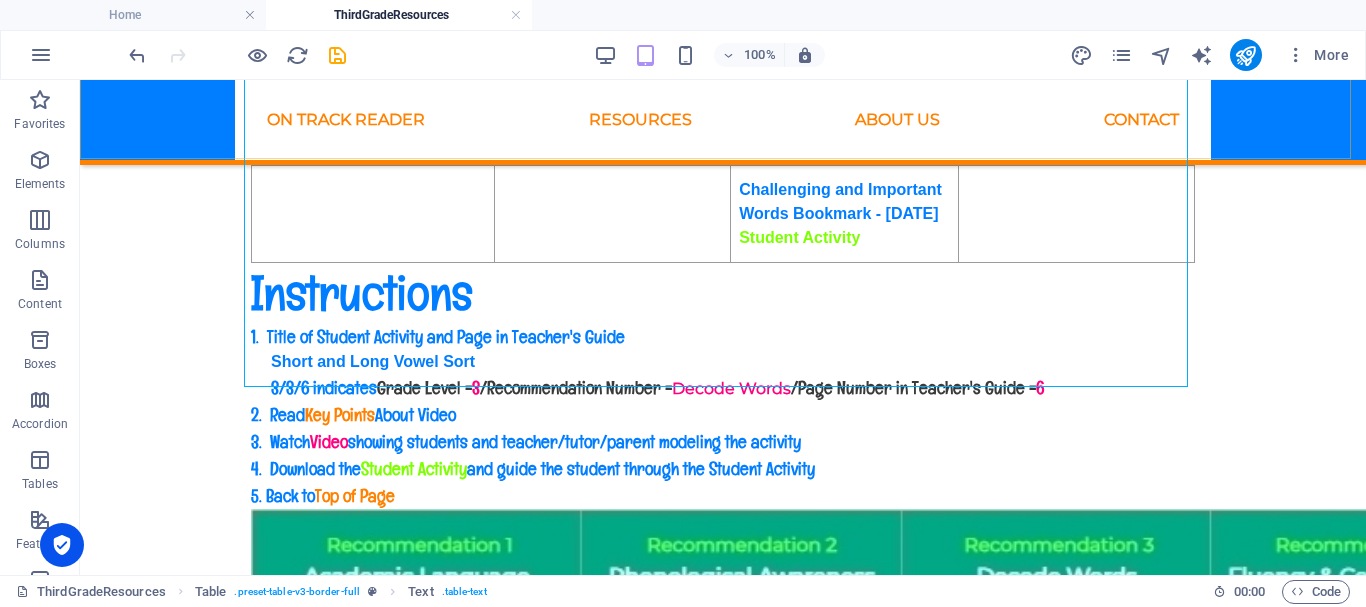 scroll, scrollTop: 2901, scrollLeft: 0, axis: vertical 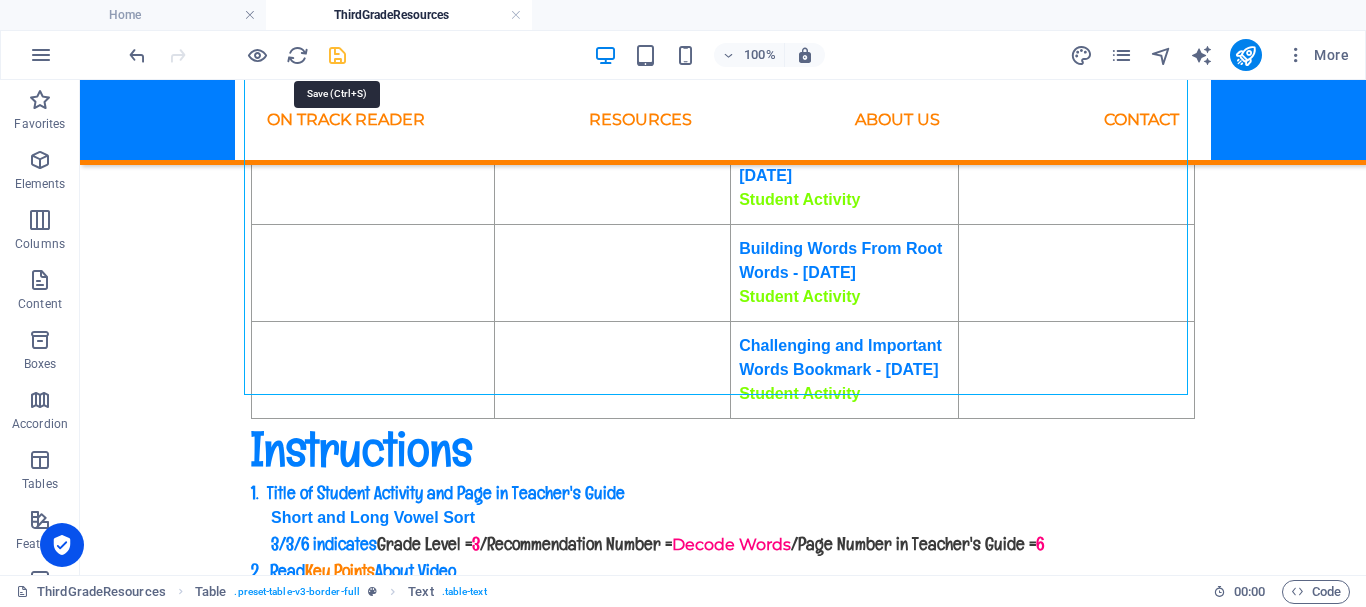 click at bounding box center [337, 55] 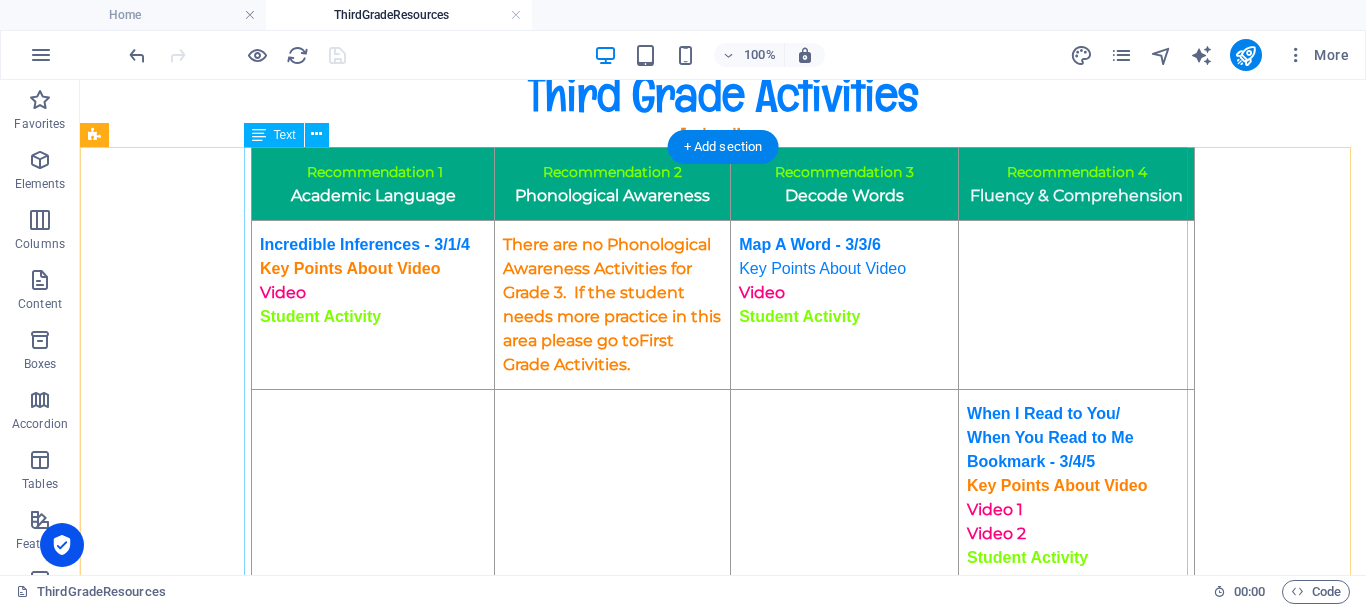 scroll, scrollTop: 0, scrollLeft: 0, axis: both 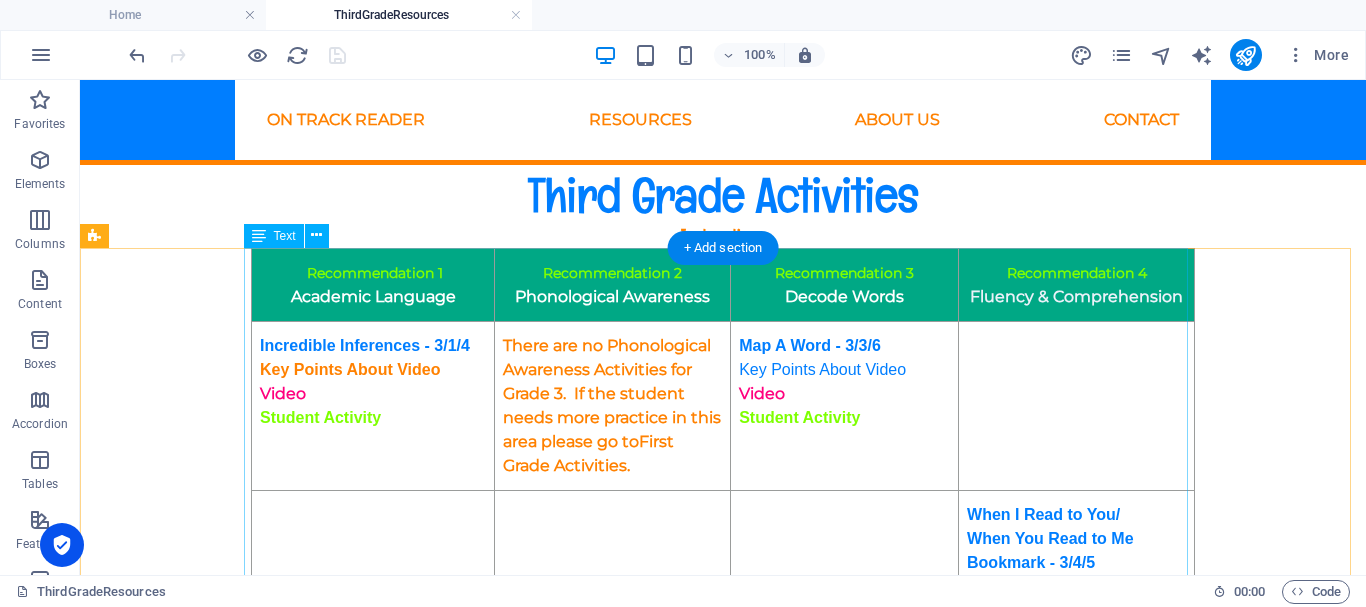 click on "Recommendation 1
Academic Language
Recommendation 2
Phonological Awareness
Recommendation 3
Decode Words
Recommendation 4
Fluency & Comprehension
Incredible Inferences - 3/1/4 Key Points About Video Video Student Activity
There are no Phonological Awareness Activities for Grade 3.  If the student needs more practice in this area please go to  First Grade Activities .
Map A Word - 3/3/6 Key Points About Video Video Student Activity
When I Read to You/ When You Read to Me Bookmark - 3/4/5 Key Points About Video Video 1 Video 2  Student Activity How Many Words? - [DATE] Key Points About Video Video Student Activity Summarize a Story  - [DATE] Key Points About Video Video Student Activity   Building Words with r-Controlled Vowels - [DATE] Key Points About Video Video Student Activity Let's Read Text 1 - [DATE] Key Points About Video Video Student Activity Summarizing Bookmark - [DATE] Key Points About Video Video Student Activity Read & Spell  Video" at bounding box center [723, 1784] 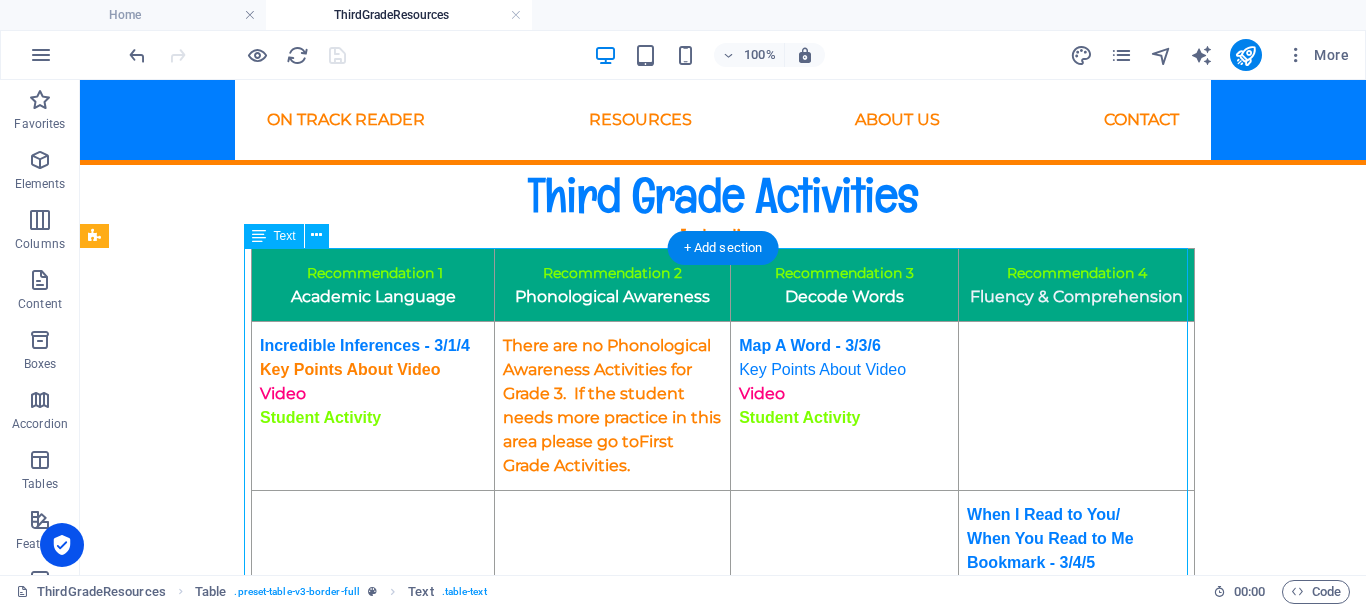 click on "Recommendation 1
Academic Language
Recommendation 2
Phonological Awareness
Recommendation 3
Decode Words
Recommendation 4
Fluency & Comprehension
Incredible Inferences - 3/1/4 Key Points About Video Video Student Activity
There are no Phonological Awareness Activities for Grade 3.  If the student needs more practice in this area please go to  First Grade Activities .
Map A Word - 3/3/6 Key Points About Video Video Student Activity
When I Read to You/ When You Read to Me Bookmark - 3/4/5 Key Points About Video Video 1 Video 2  Student Activity How Many Words? - [DATE] Key Points About Video Video Student Activity Summarize a Story  - [DATE] Key Points About Video Video Student Activity   Building Words with r-Controlled Vowels - [DATE] Key Points About Video Video Student Activity Let's Read Text 1 - [DATE] Key Points About Video Video Student Activity Summarizing Bookmark - [DATE] Key Points About Video Video Student Activity Read & Spell  Video" at bounding box center (723, 1784) 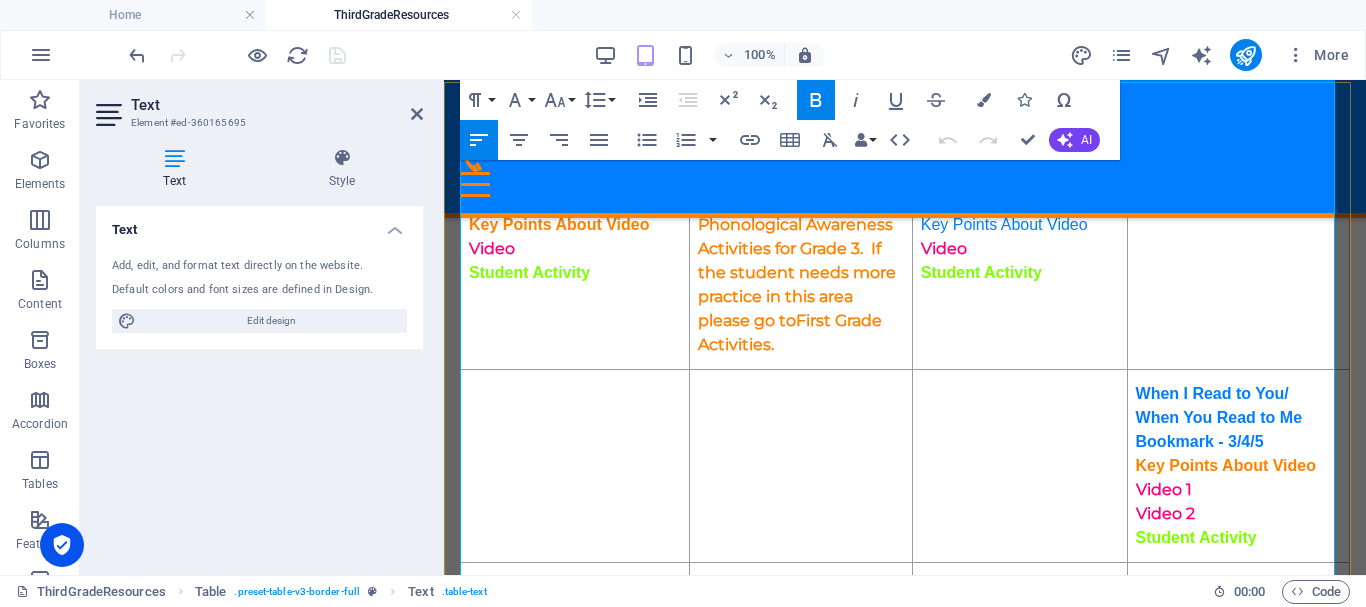 scroll, scrollTop: 159, scrollLeft: 0, axis: vertical 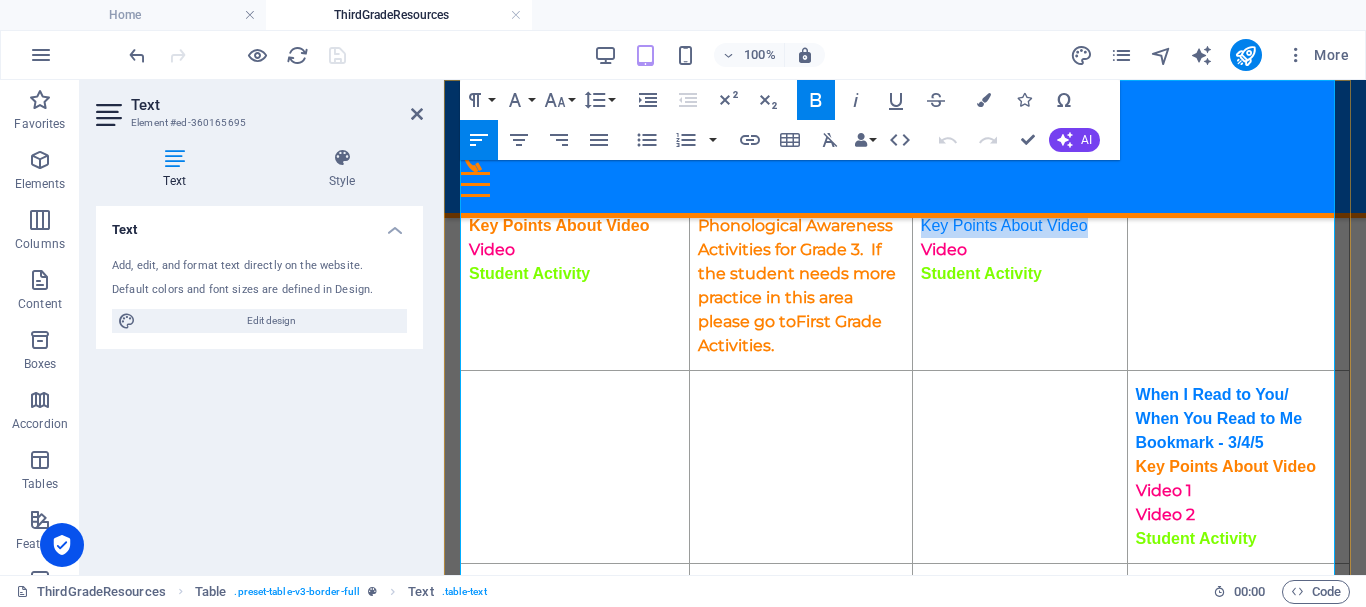 drag, startPoint x: 1080, startPoint y: 225, endPoint x: 914, endPoint y: 227, distance: 166.01205 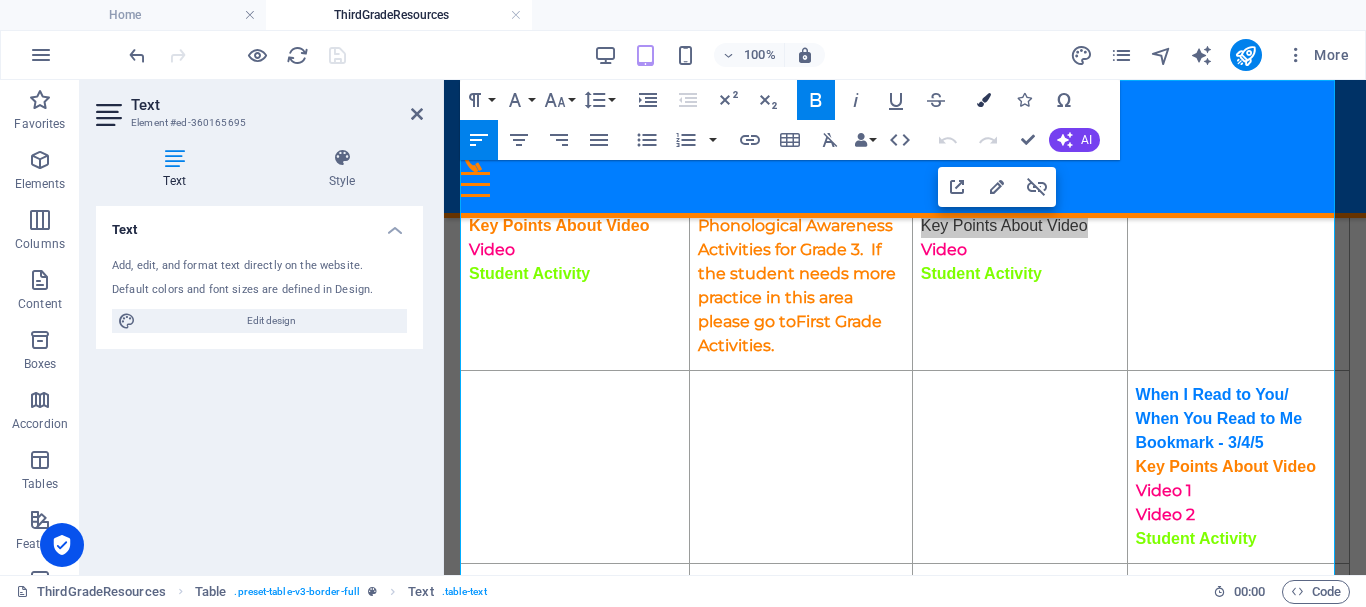 click at bounding box center (984, 100) 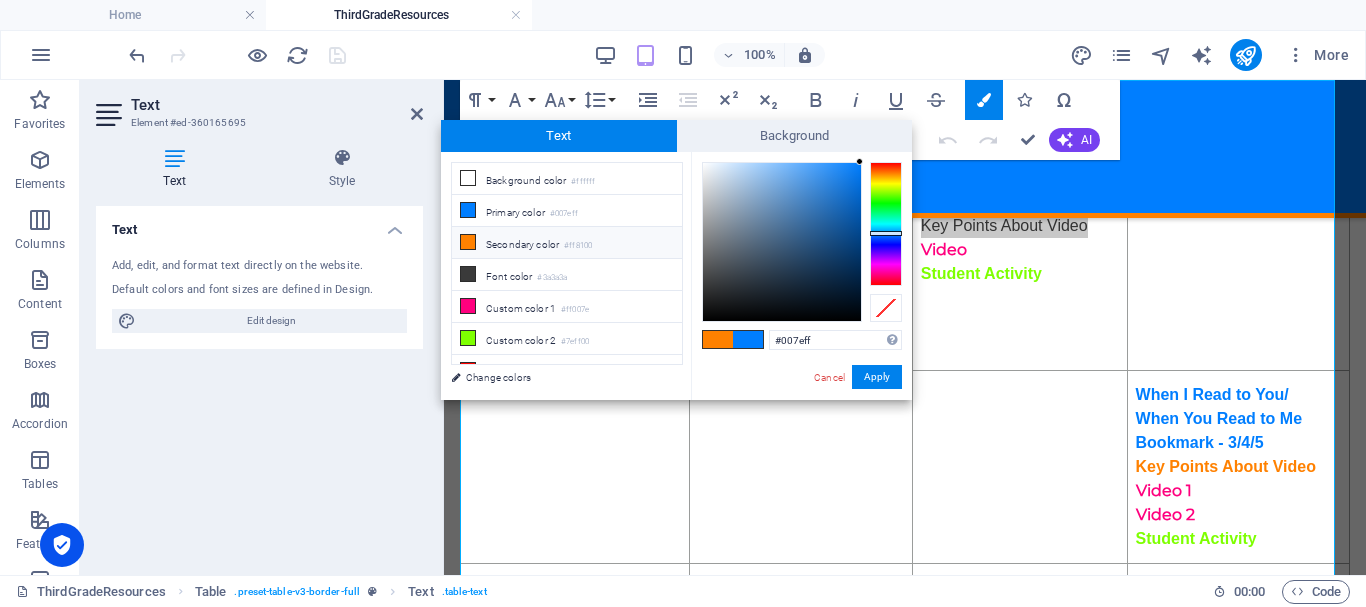 click on "Secondary color
#ff8100" at bounding box center (567, 243) 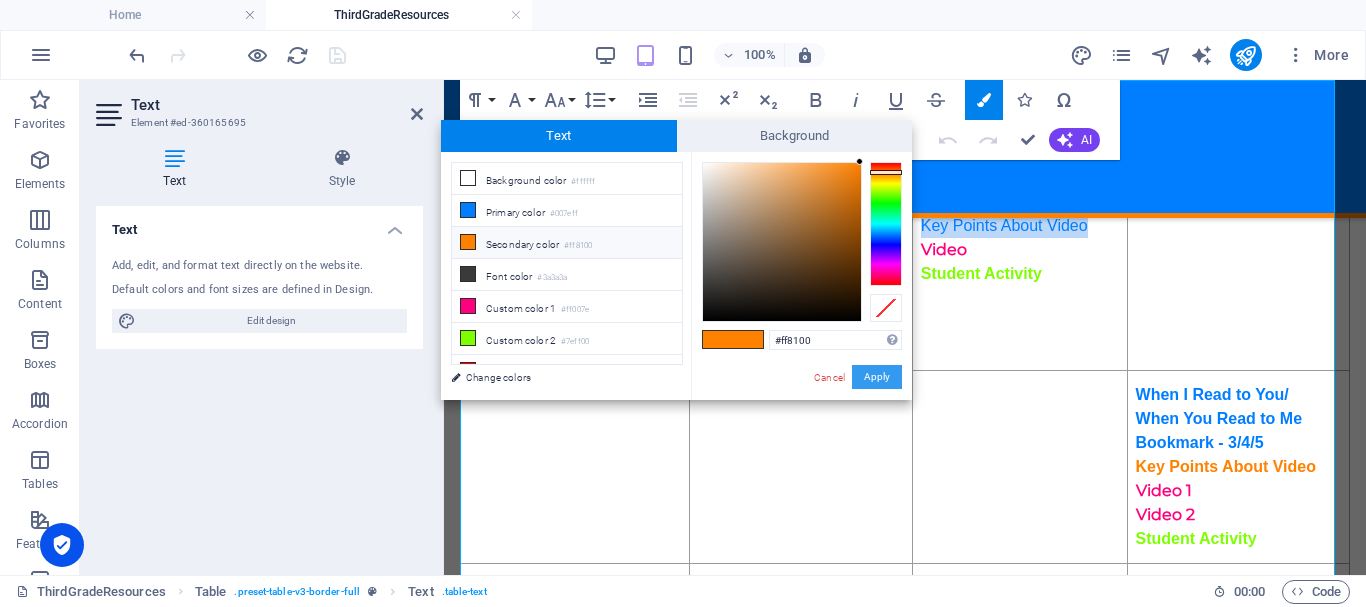 click on "Apply" at bounding box center [877, 377] 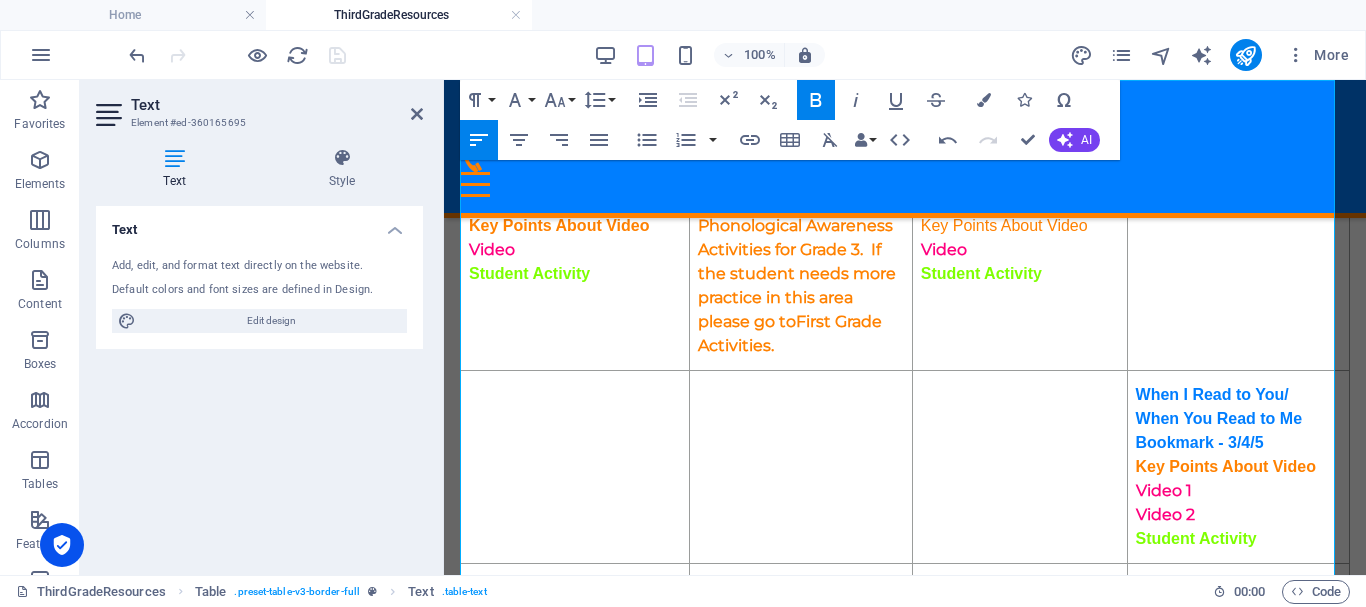 click 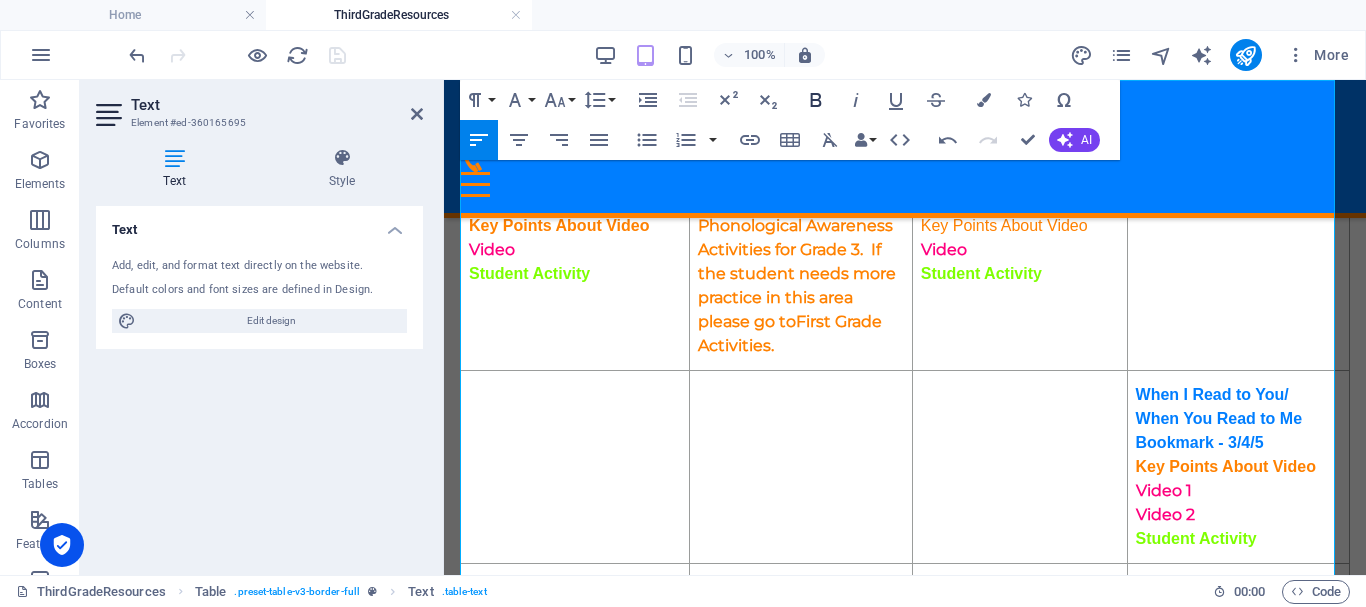 click 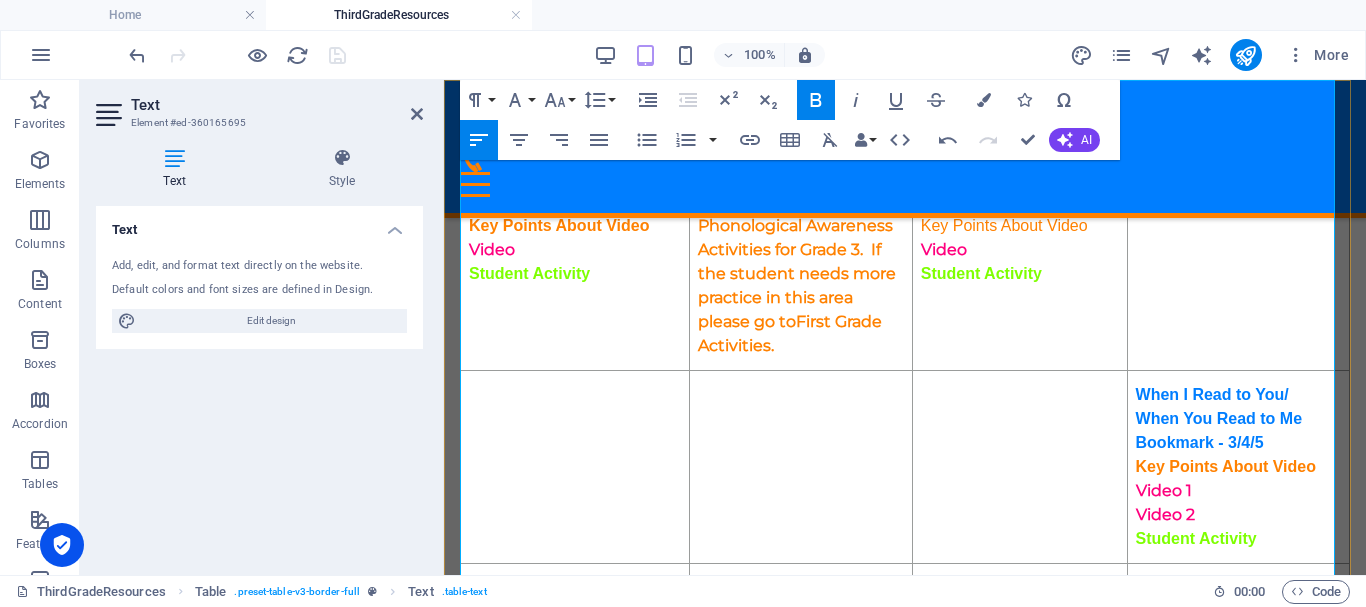 click on "Key Points About Video Video" at bounding box center (1020, 238) 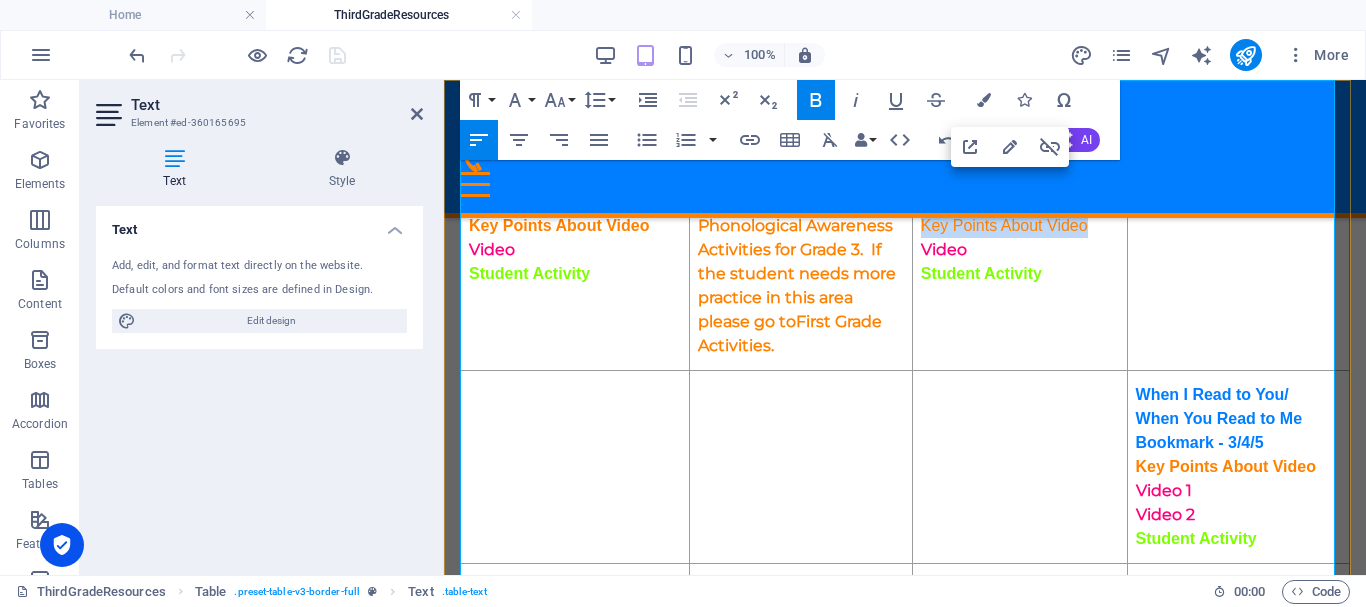 drag, startPoint x: 1083, startPoint y: 222, endPoint x: 907, endPoint y: 223, distance: 176.00284 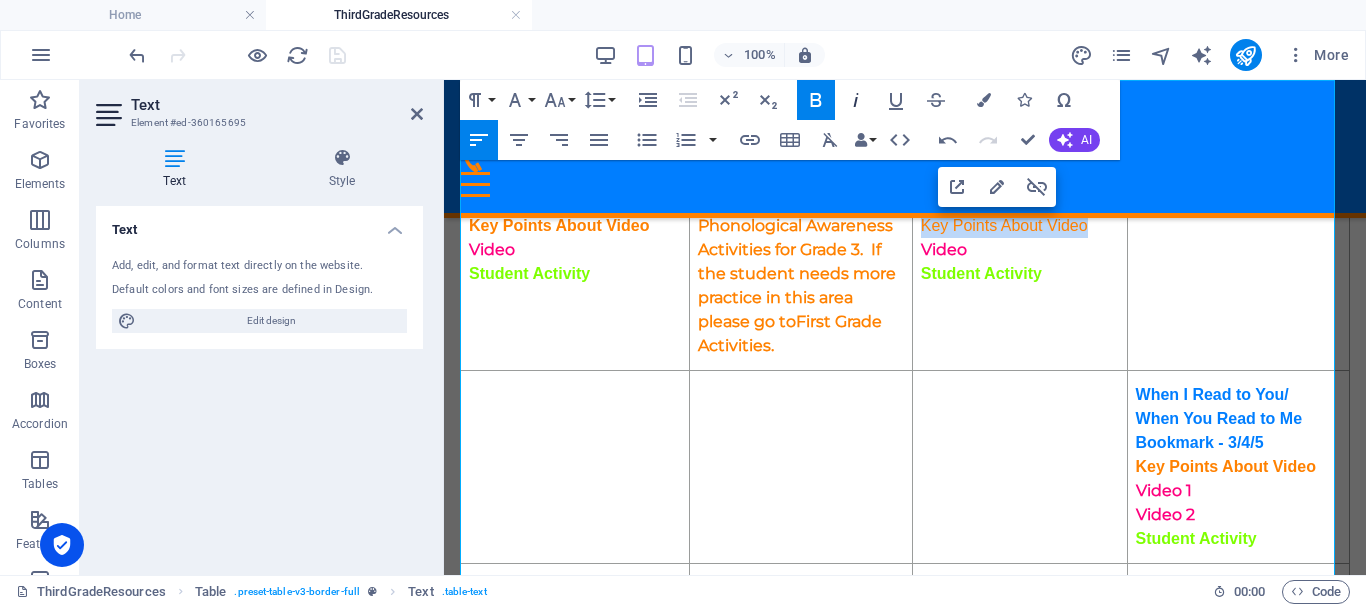 click 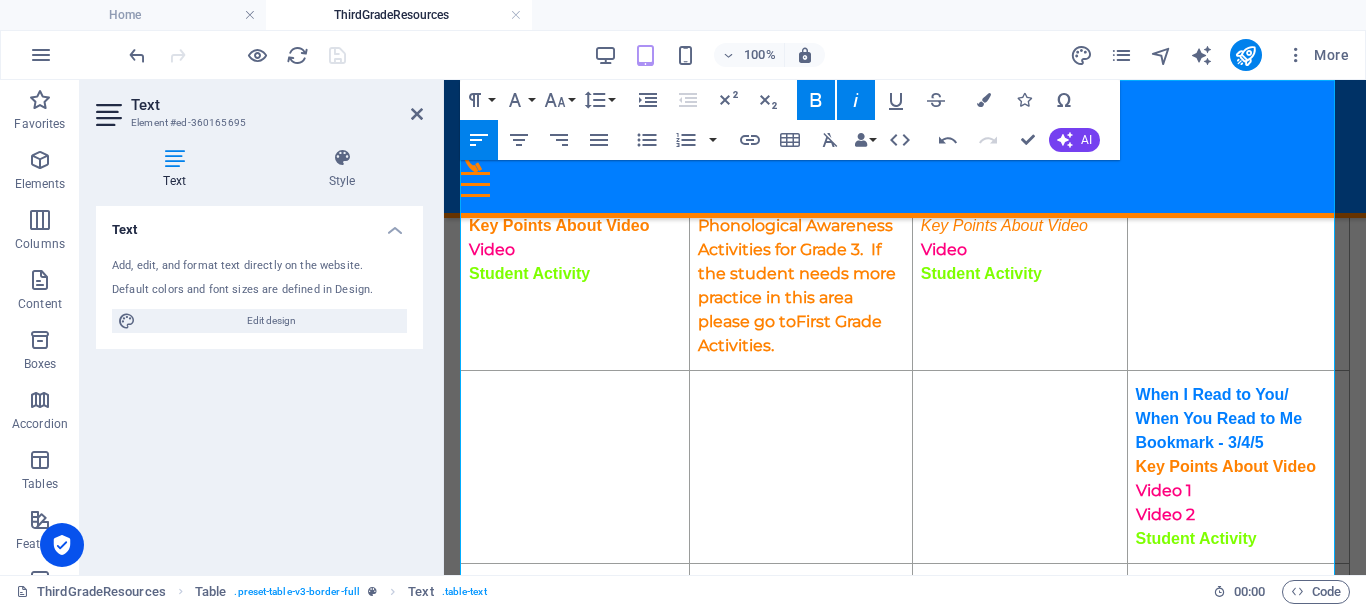click 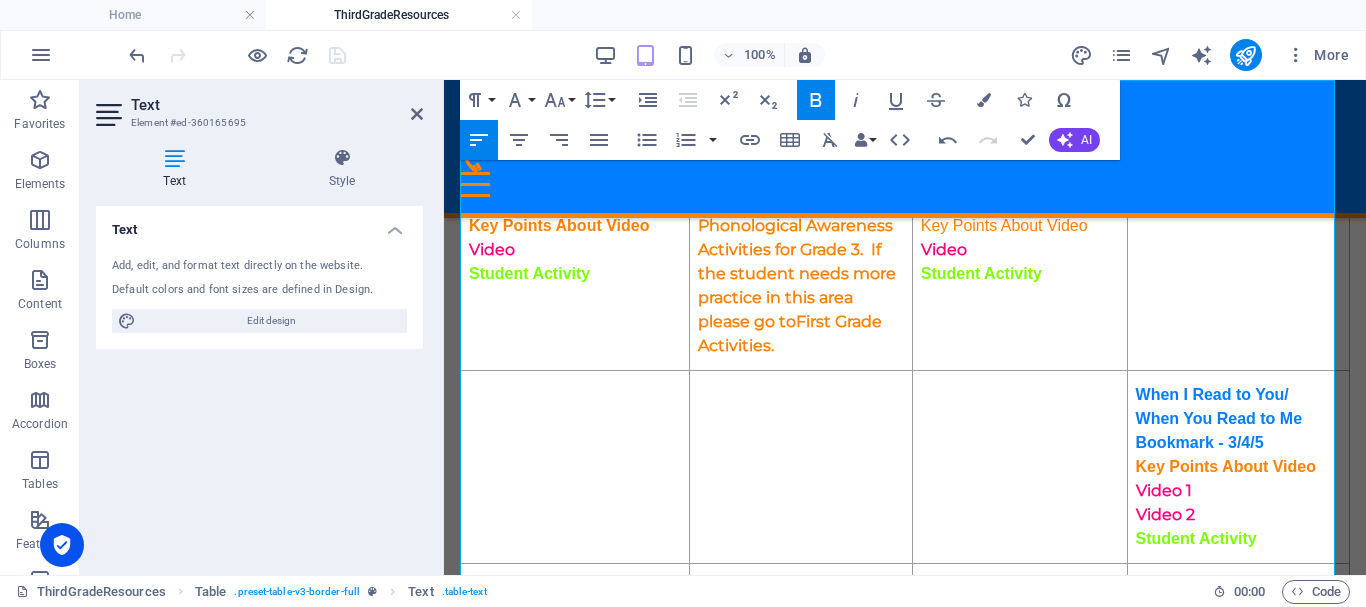 click 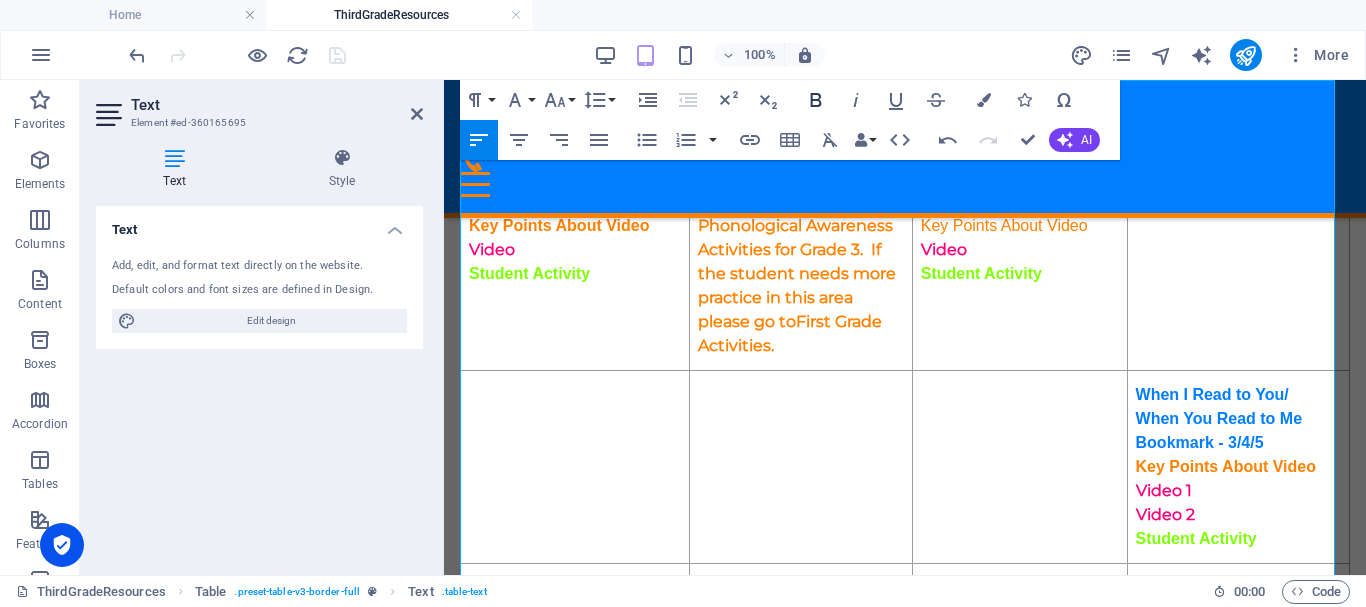 click 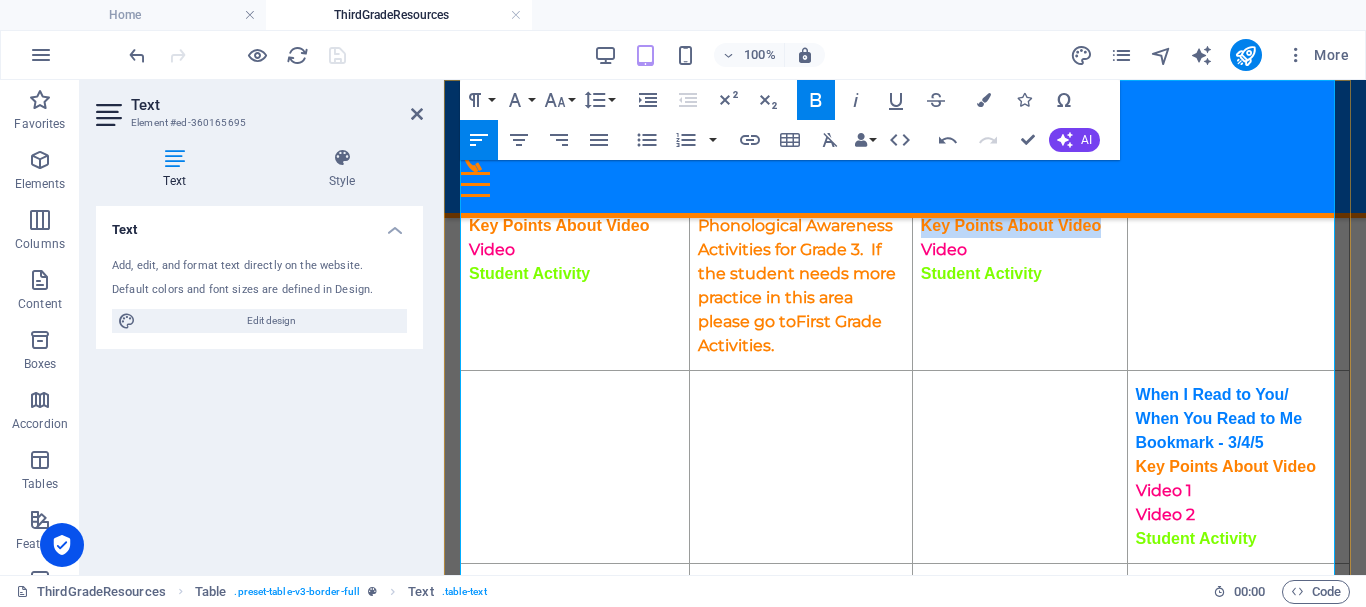click on "Key Points About Video Video" at bounding box center (1020, 238) 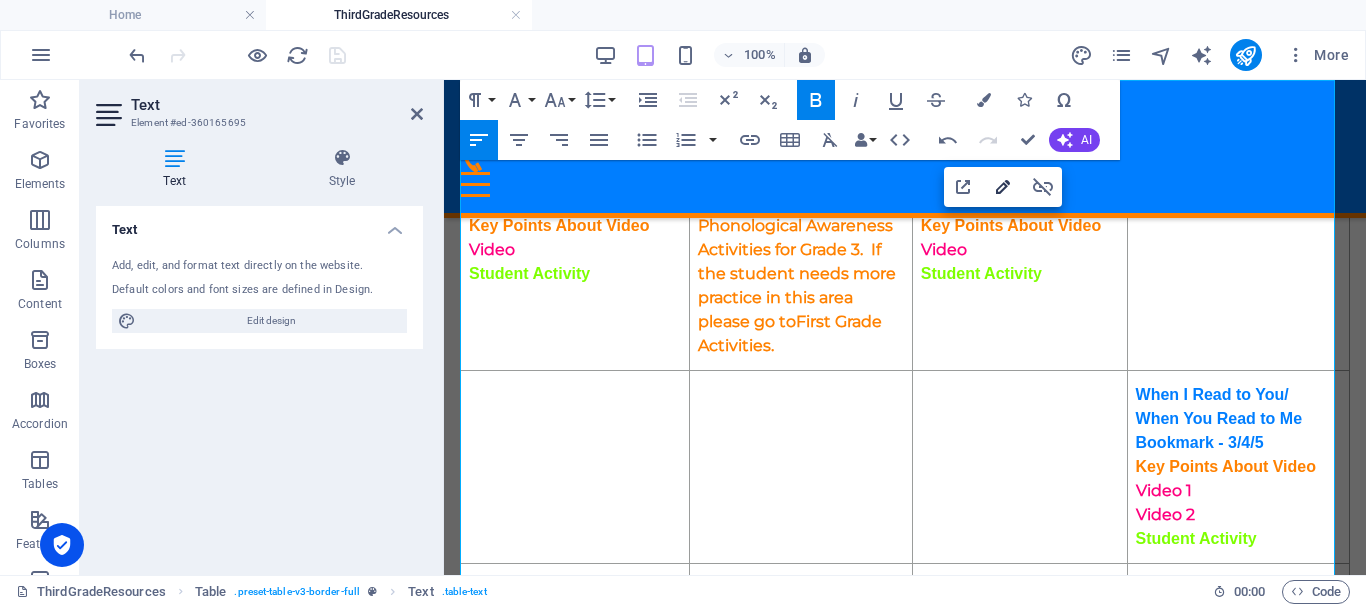 click 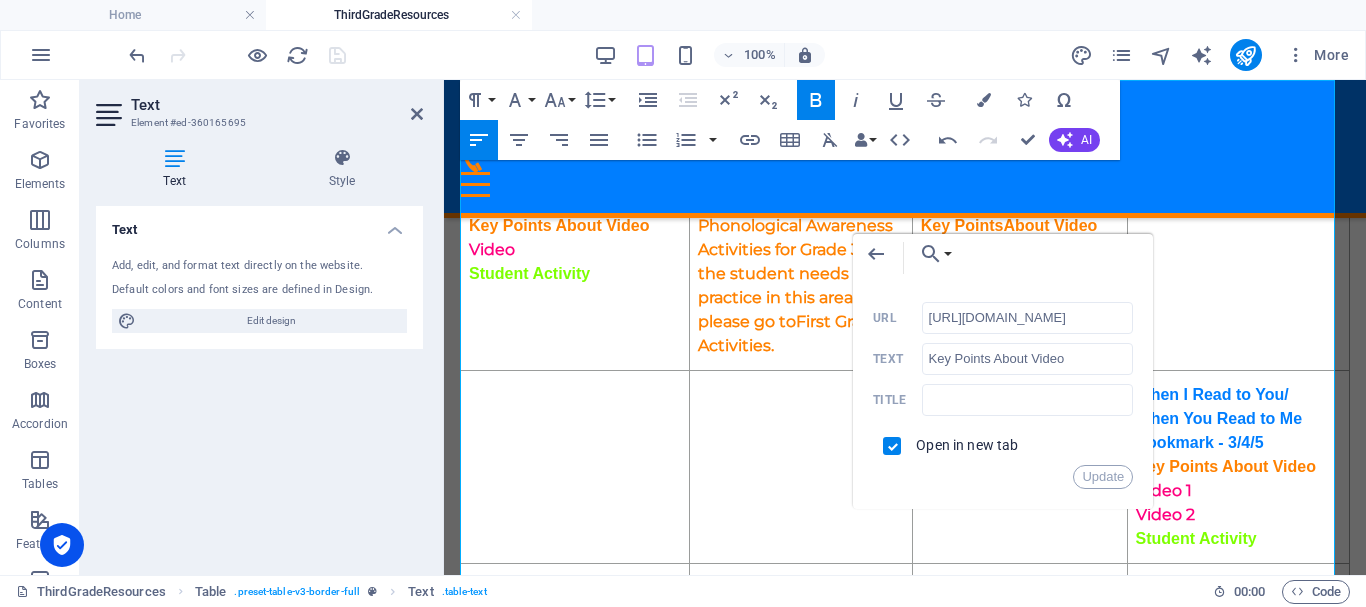 scroll, scrollTop: 0, scrollLeft: 144, axis: horizontal 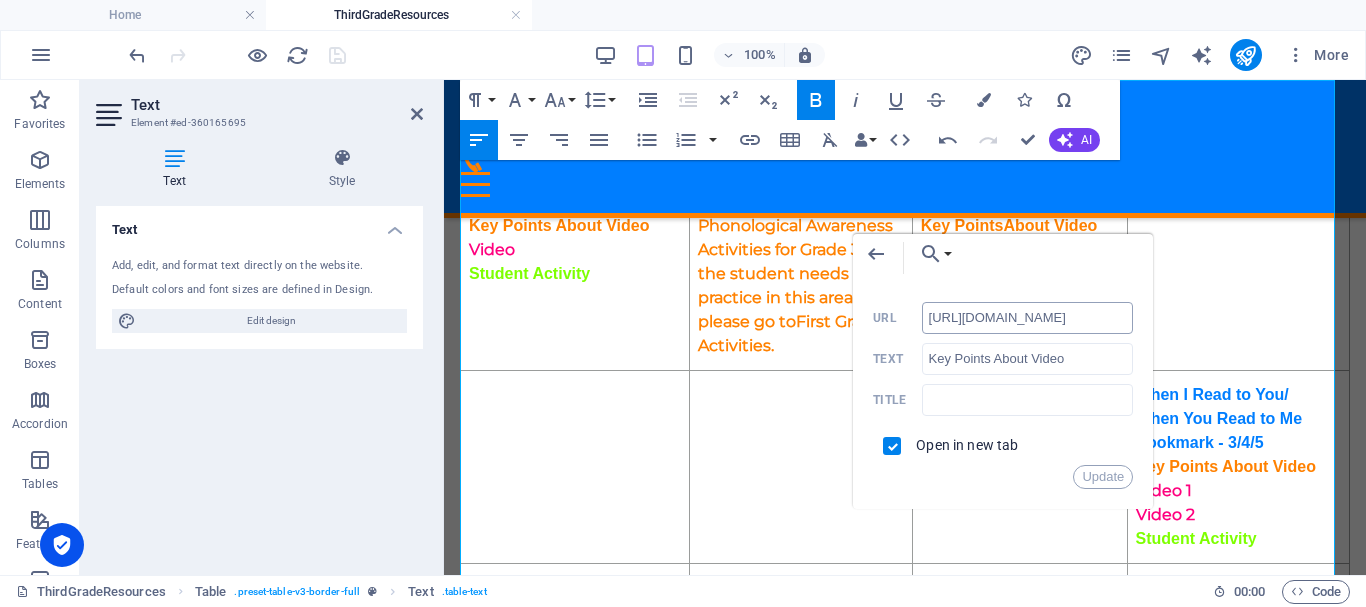 click on "http://ontrackreader.com/SecondGradeResources/3-1-5.pdf" at bounding box center [1028, 318] 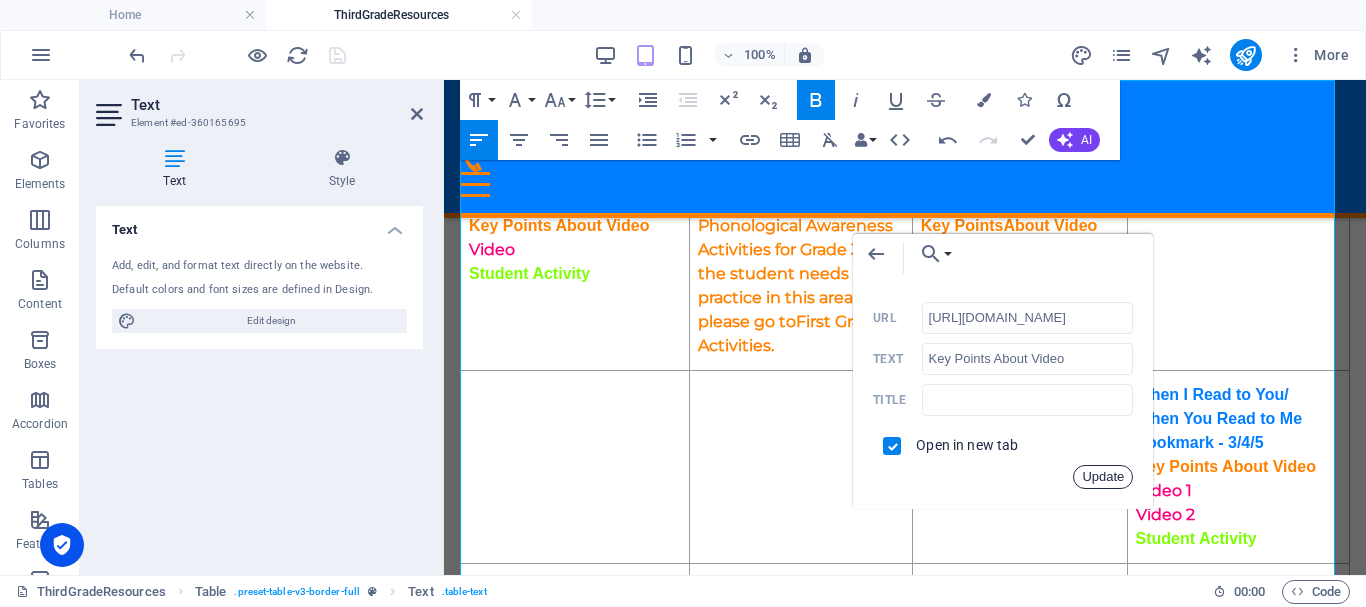 click on "Update" at bounding box center [1103, 477] 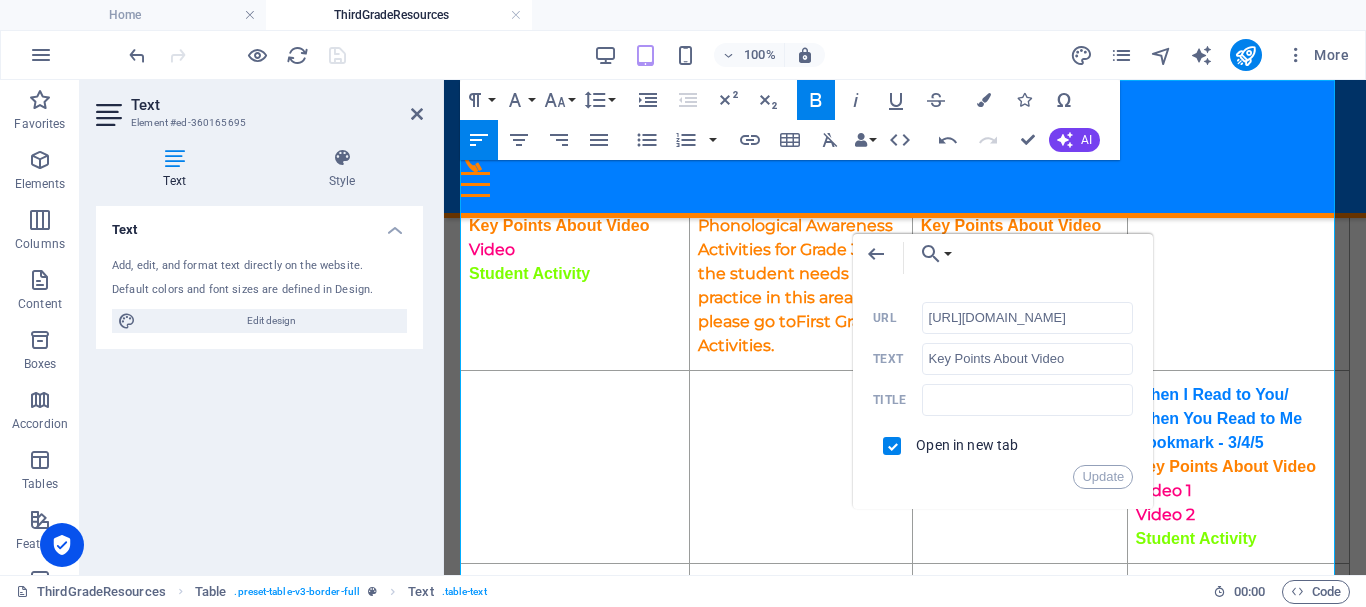 scroll, scrollTop: 0, scrollLeft: 0, axis: both 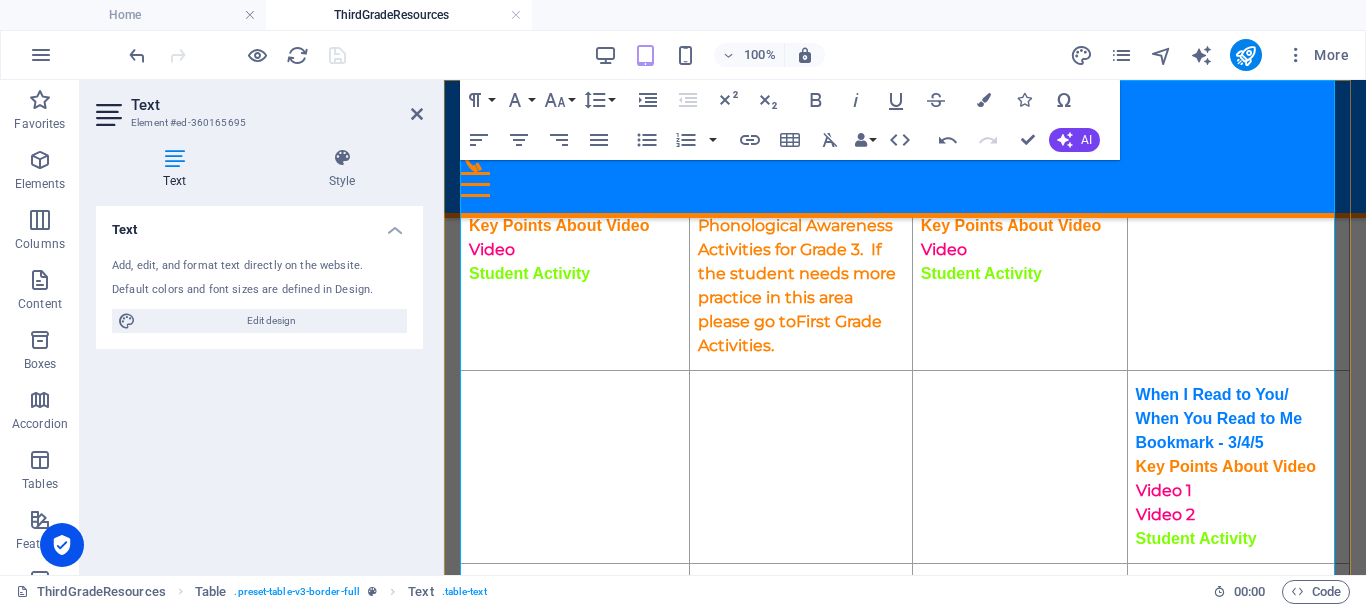 click on "Student Activity" at bounding box center (981, 273) 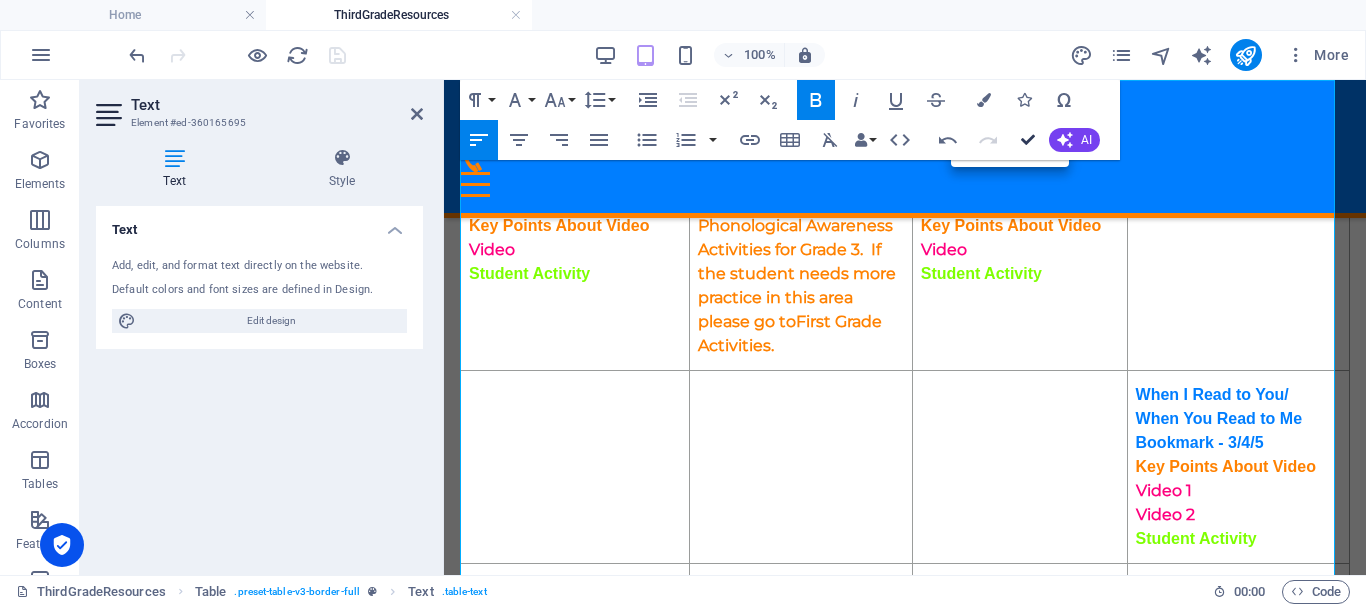type on "https://ies.ed.gov/ncee/rel/regions/southeast/pdf/REL_2021086.pdf#page=65" 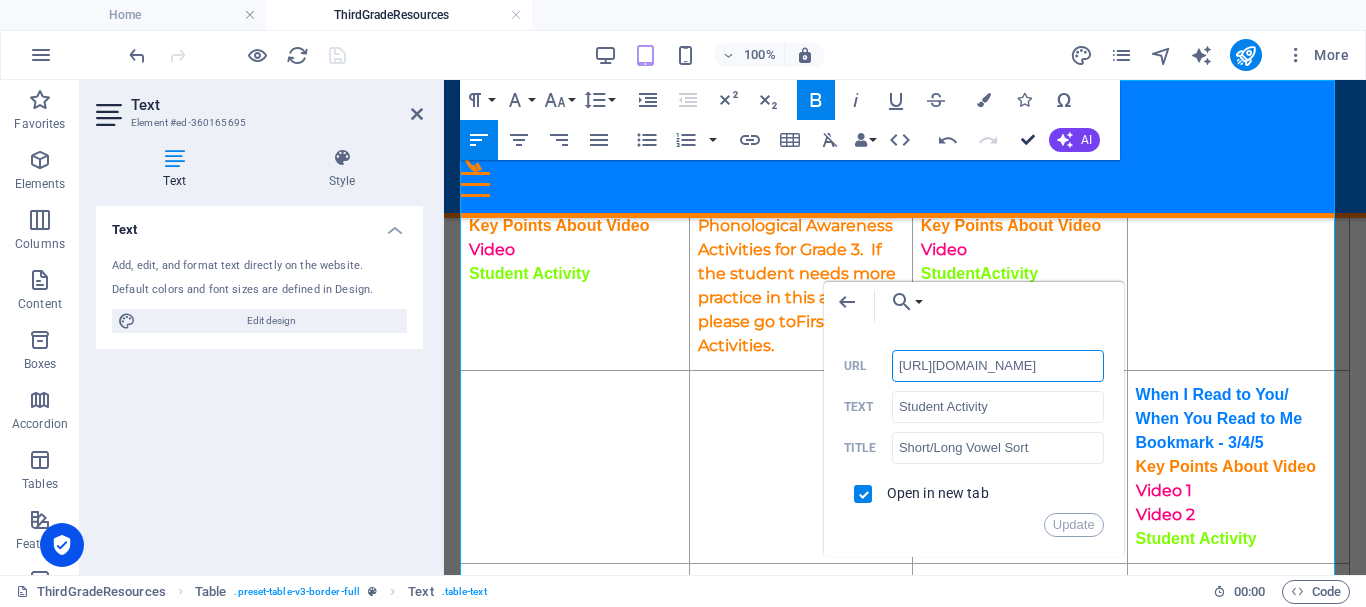 scroll, scrollTop: 0, scrollLeft: 143, axis: horizontal 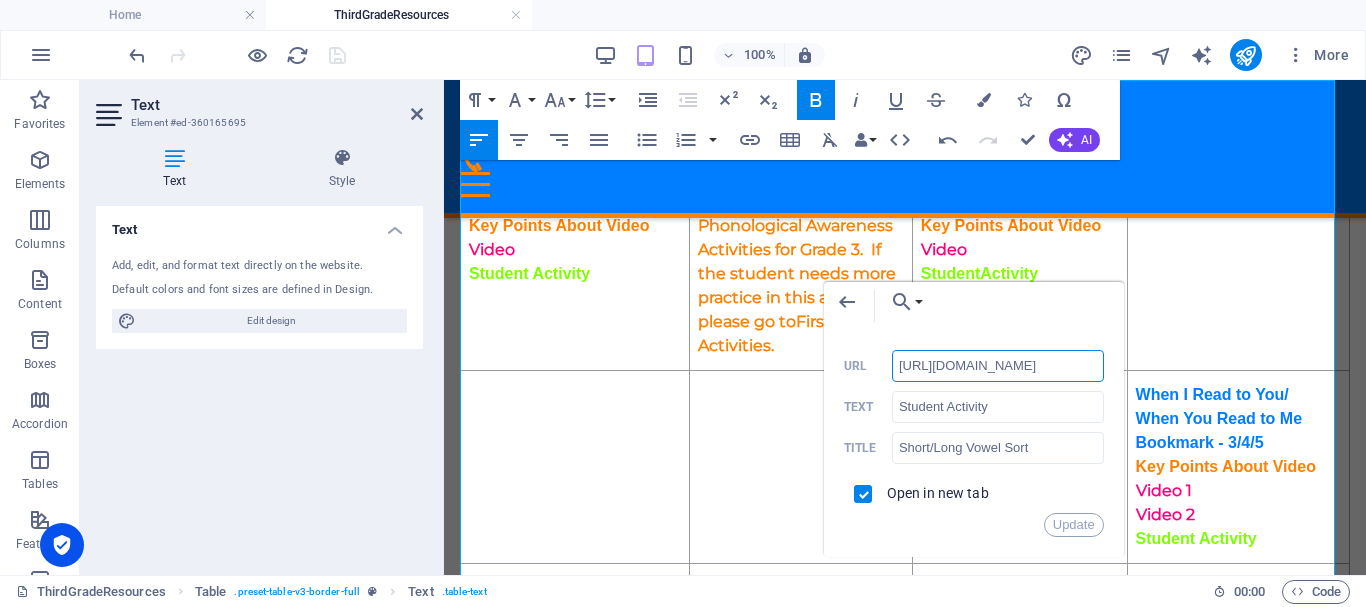 click on "http://ontrackreader.com/SecondGradeResources/3-3-5.pdf" at bounding box center [998, 366] 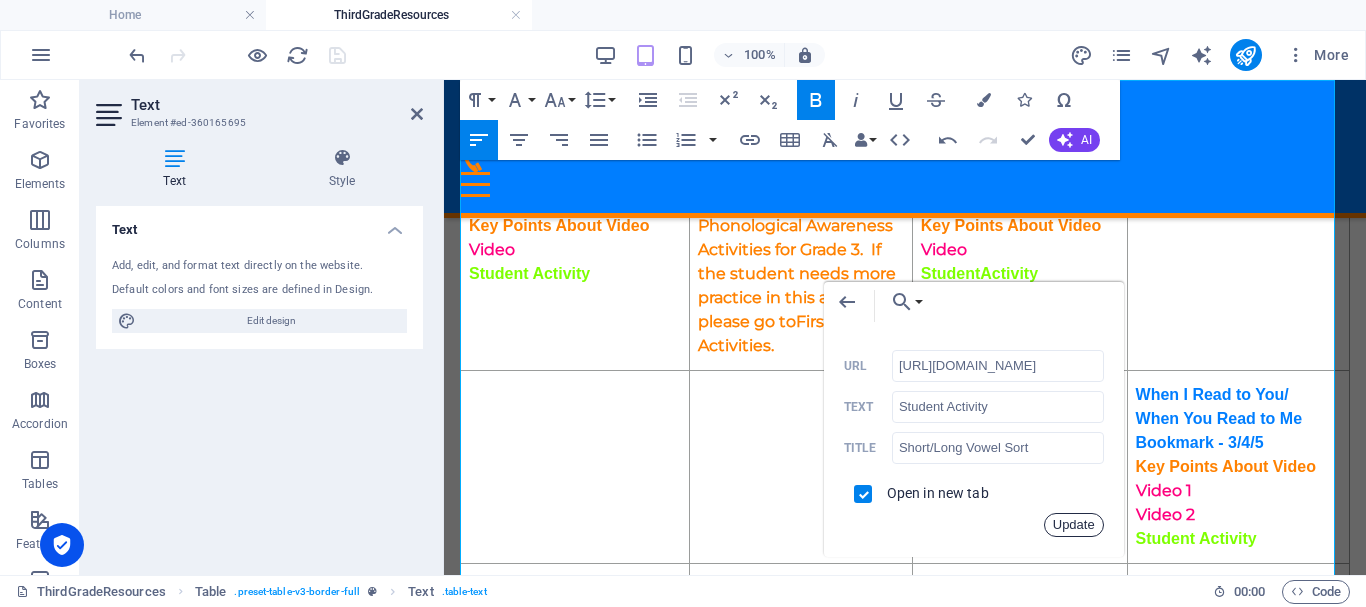click on "Update" at bounding box center [1074, 525] 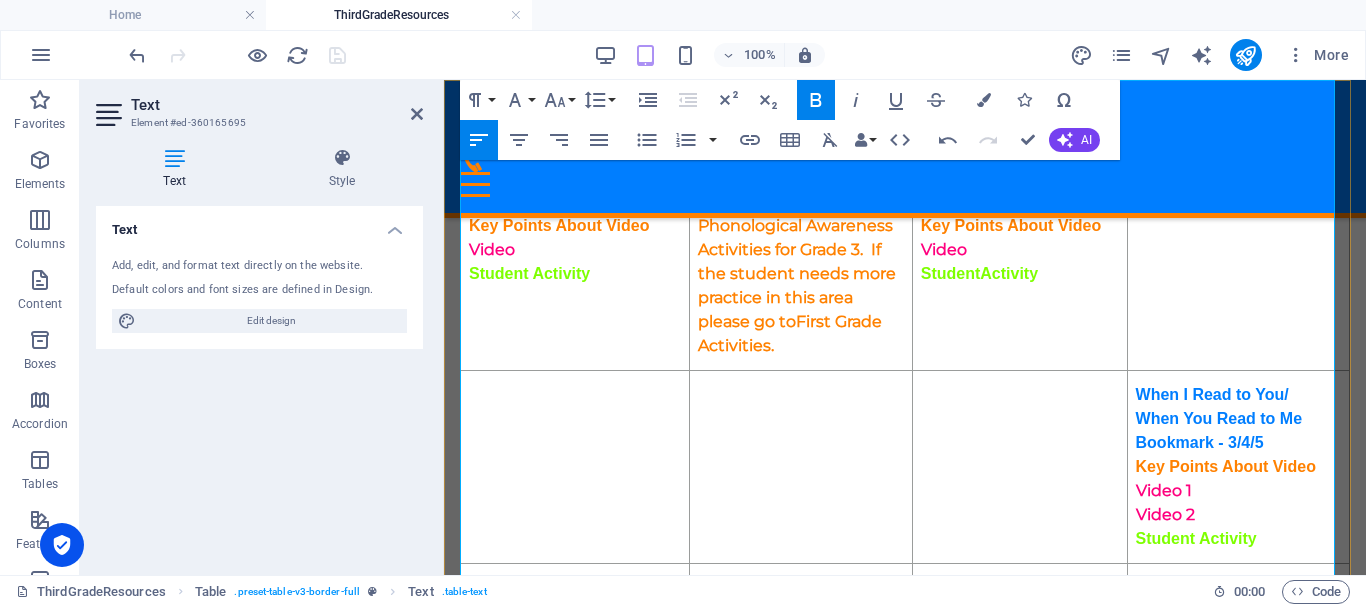 scroll, scrollTop: 0, scrollLeft: 0, axis: both 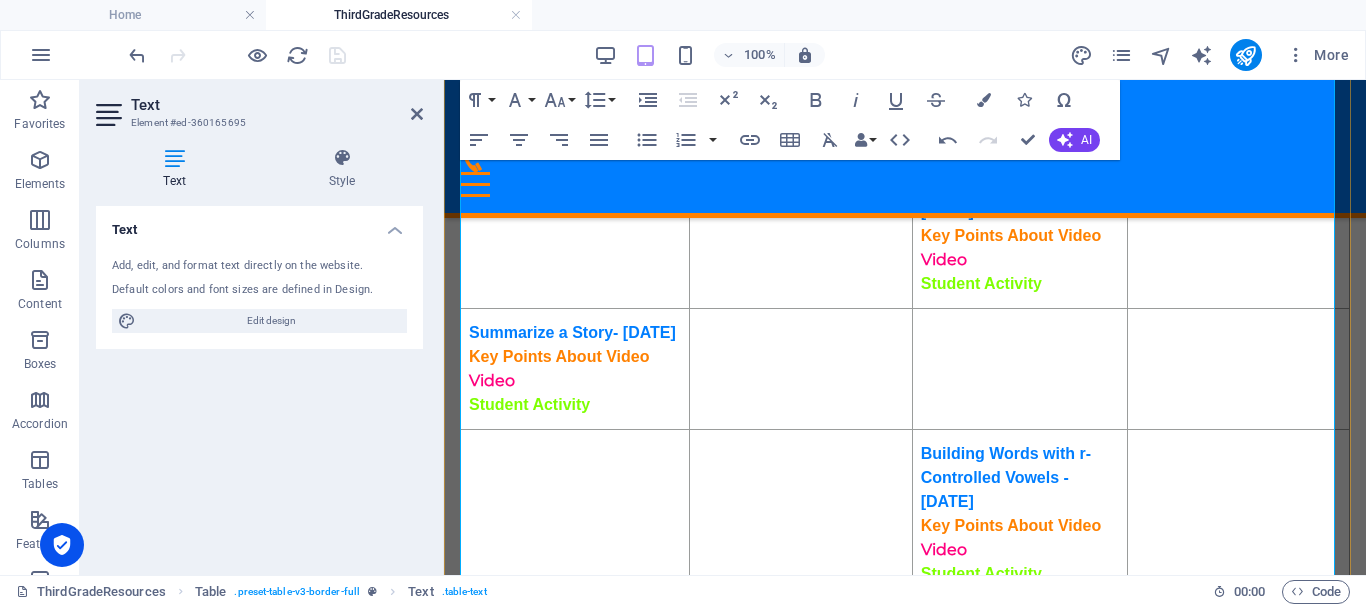 click on "Key Points About Video" at bounding box center [1011, 235] 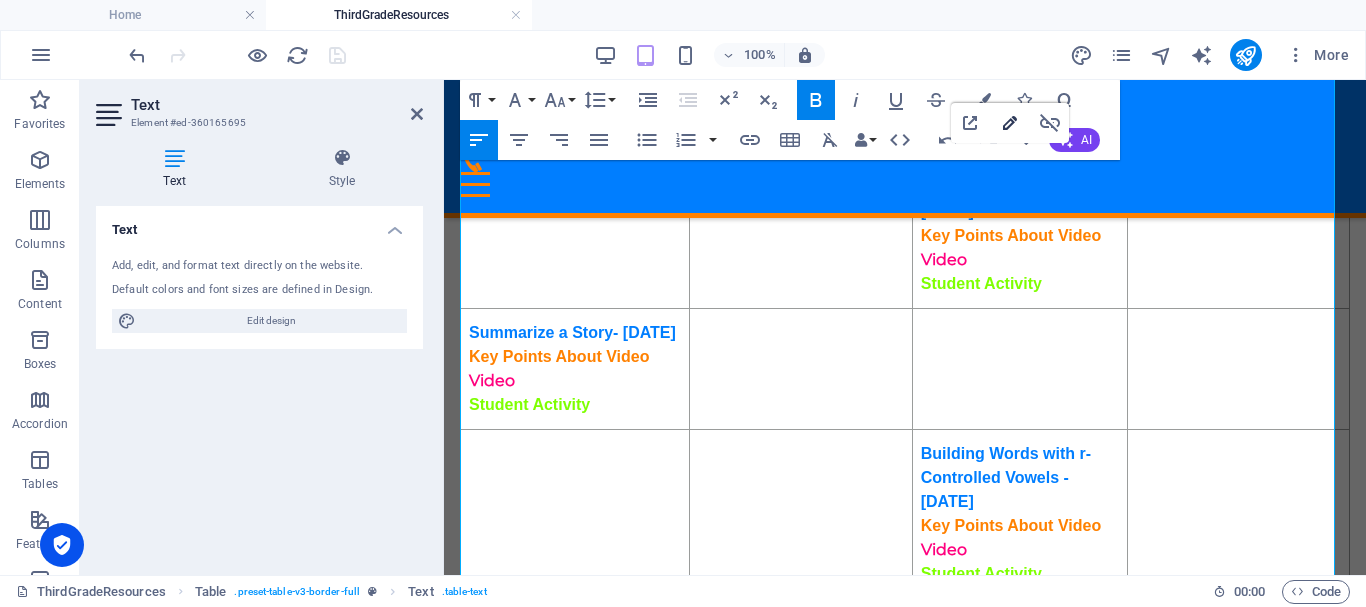 type on "https://ies.ed.gov/ncee/rel/regions/southeast/pdf/REL_2021086.pdf#page=64" 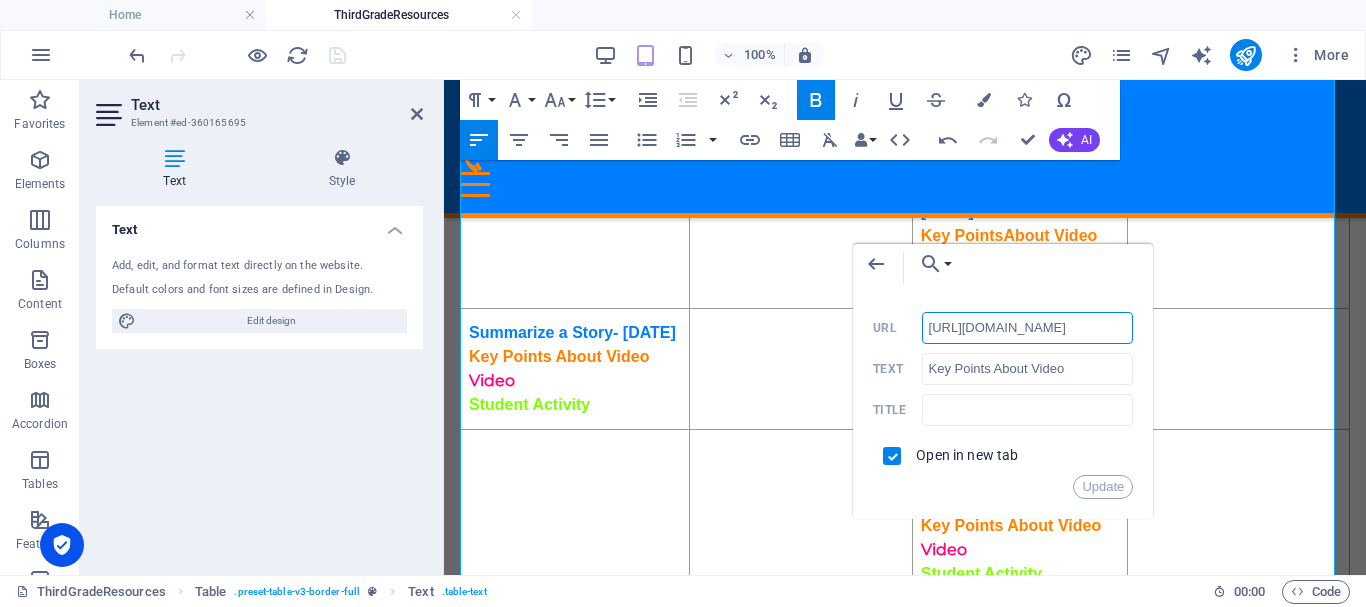 scroll, scrollTop: 0, scrollLeft: 0, axis: both 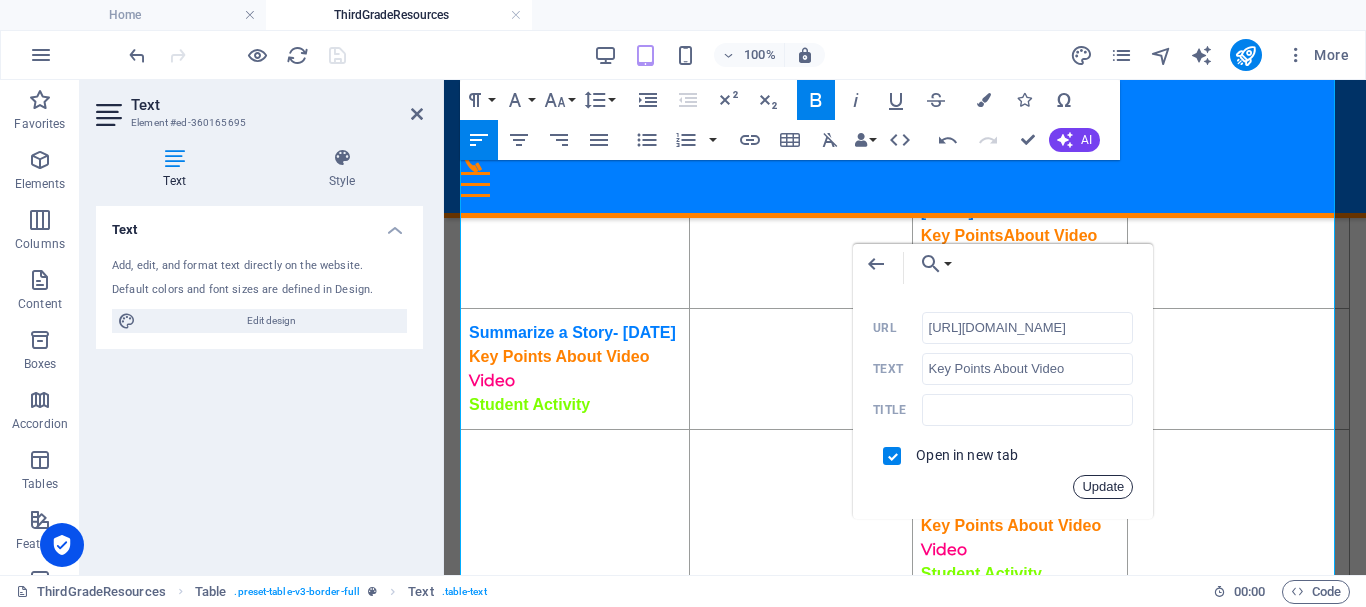 click on "Update" at bounding box center [1103, 487] 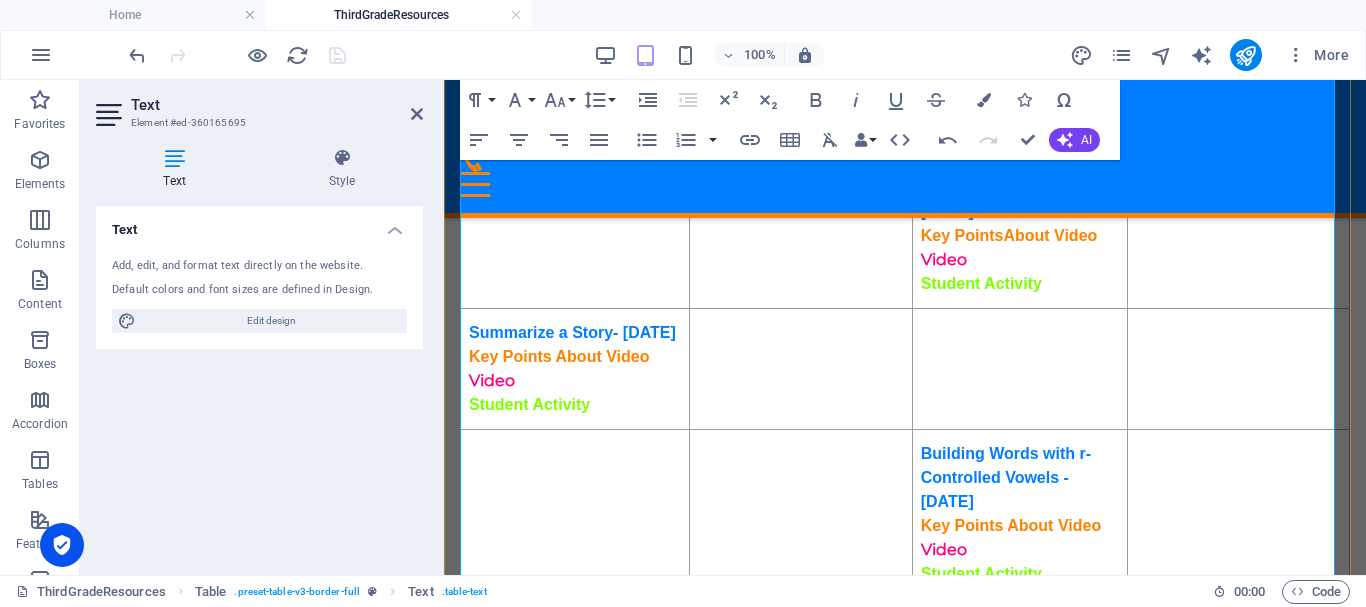 scroll, scrollTop: 0, scrollLeft: 0, axis: both 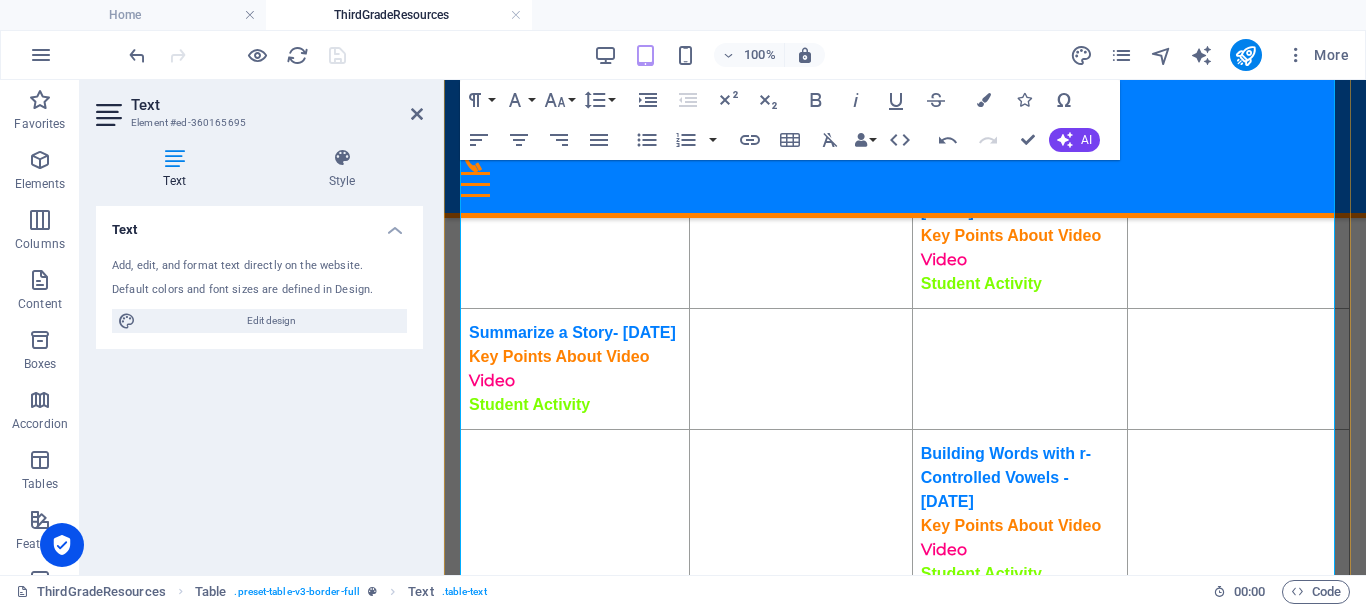 click on "Student Activity" at bounding box center [981, 283] 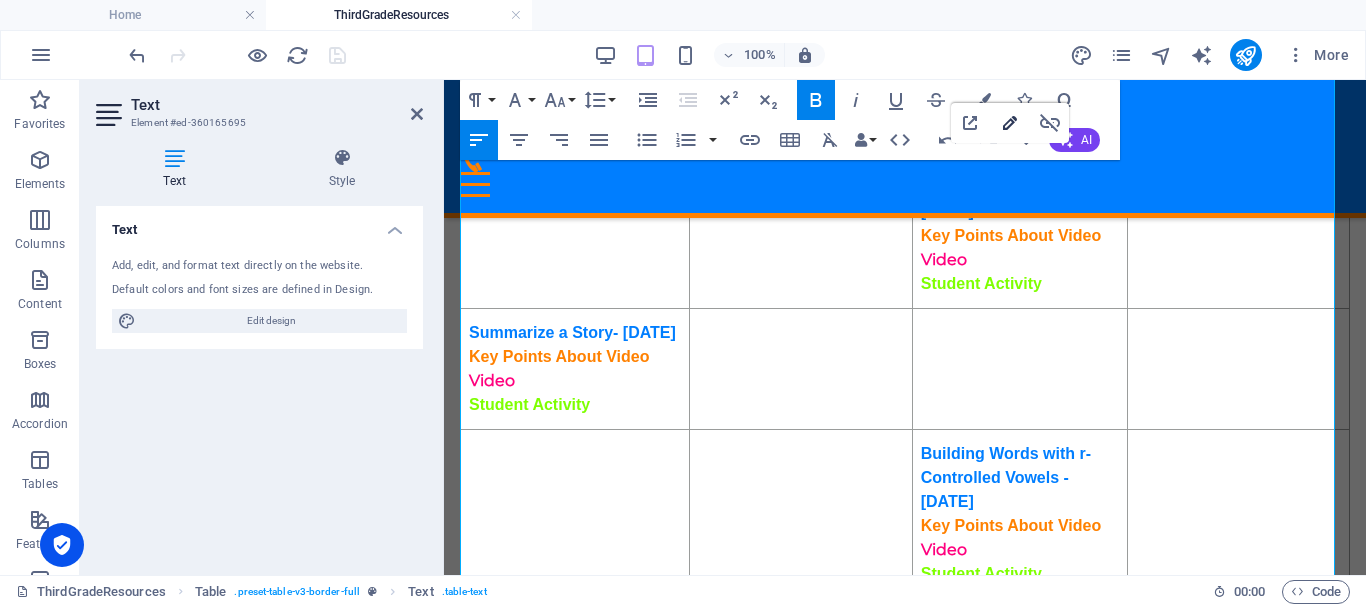 type on "https://ies.ed.gov/ncee/rel/regions/southeast/pdf/REL_2021086.pdf#page=69" 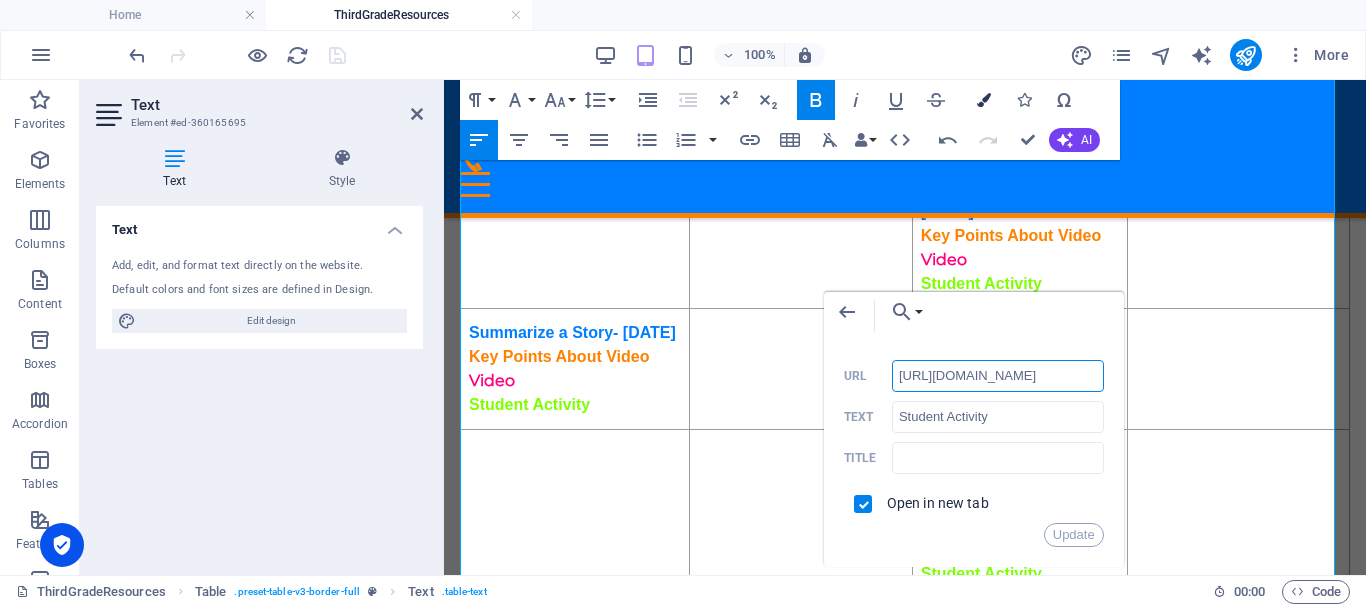 scroll, scrollTop: 0, scrollLeft: 143, axis: horizontal 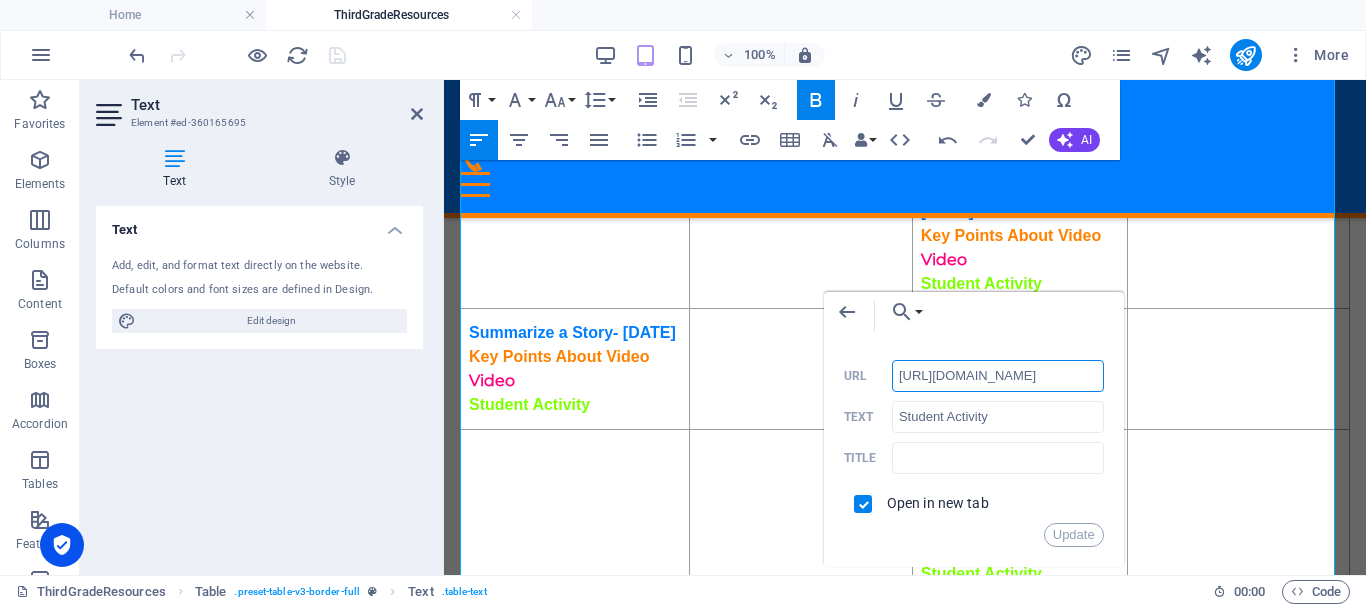 click on "http://ontrackreader.com/SecondGradeResources/3-3-5.pdf" at bounding box center (998, 376) 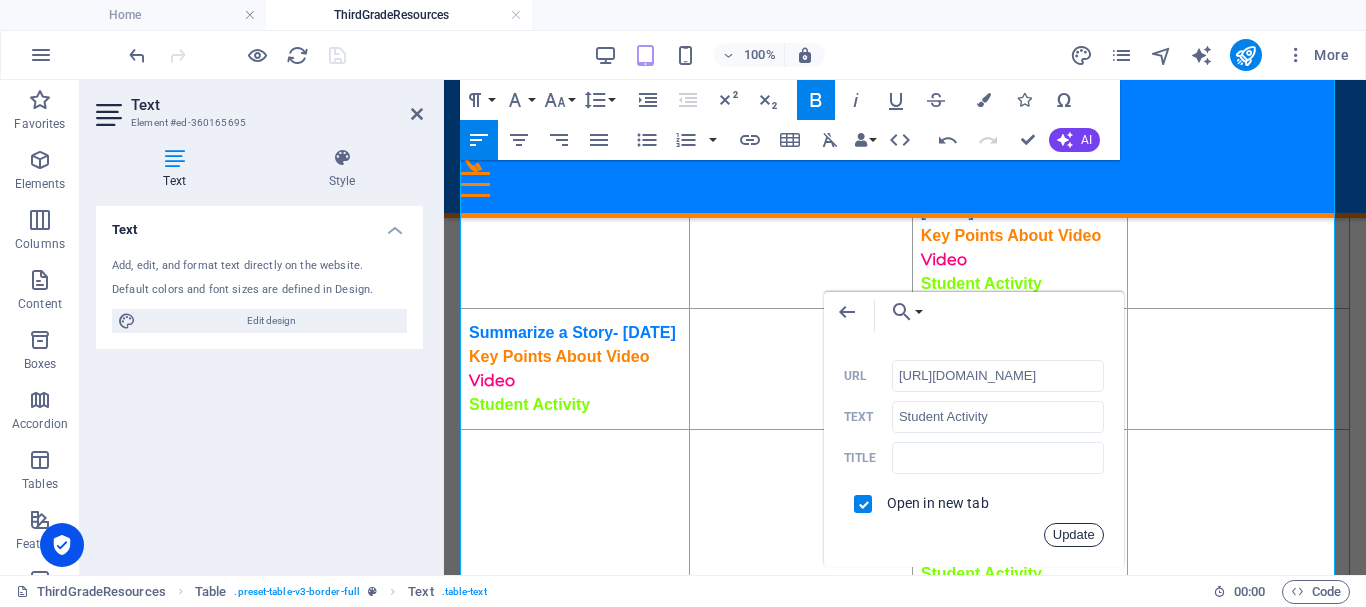 click on "Update" at bounding box center (1074, 535) 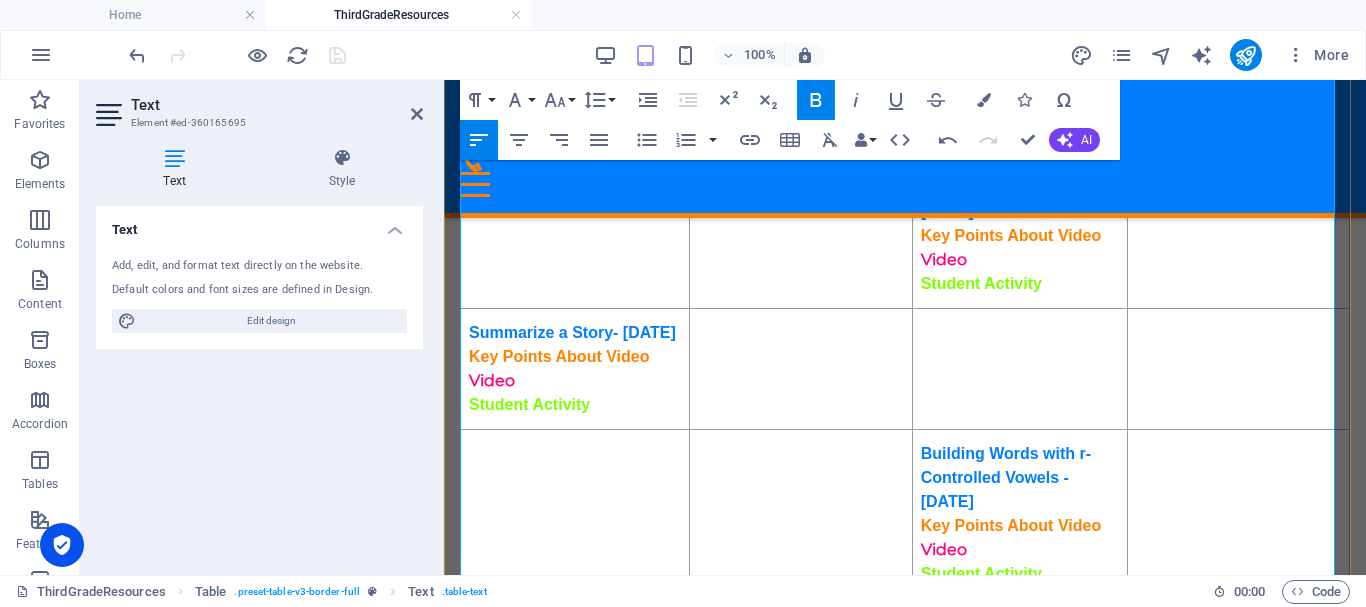 scroll, scrollTop: 0, scrollLeft: 0, axis: both 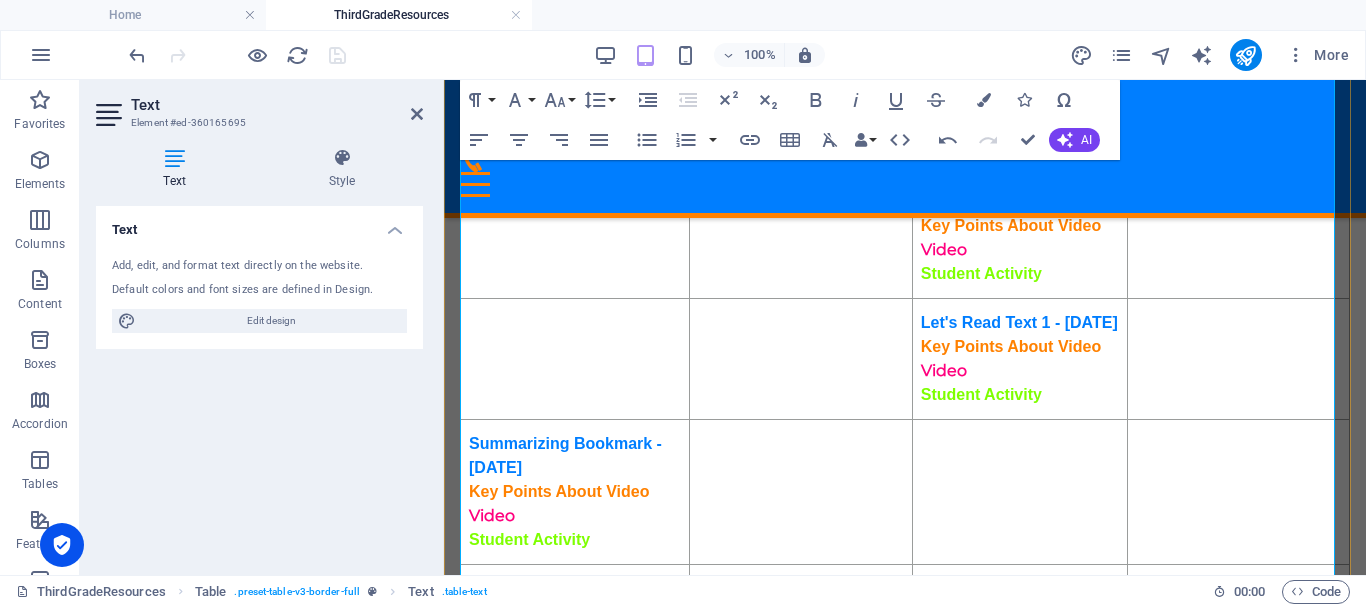 click on "Key Points About Video" at bounding box center (1011, 225) 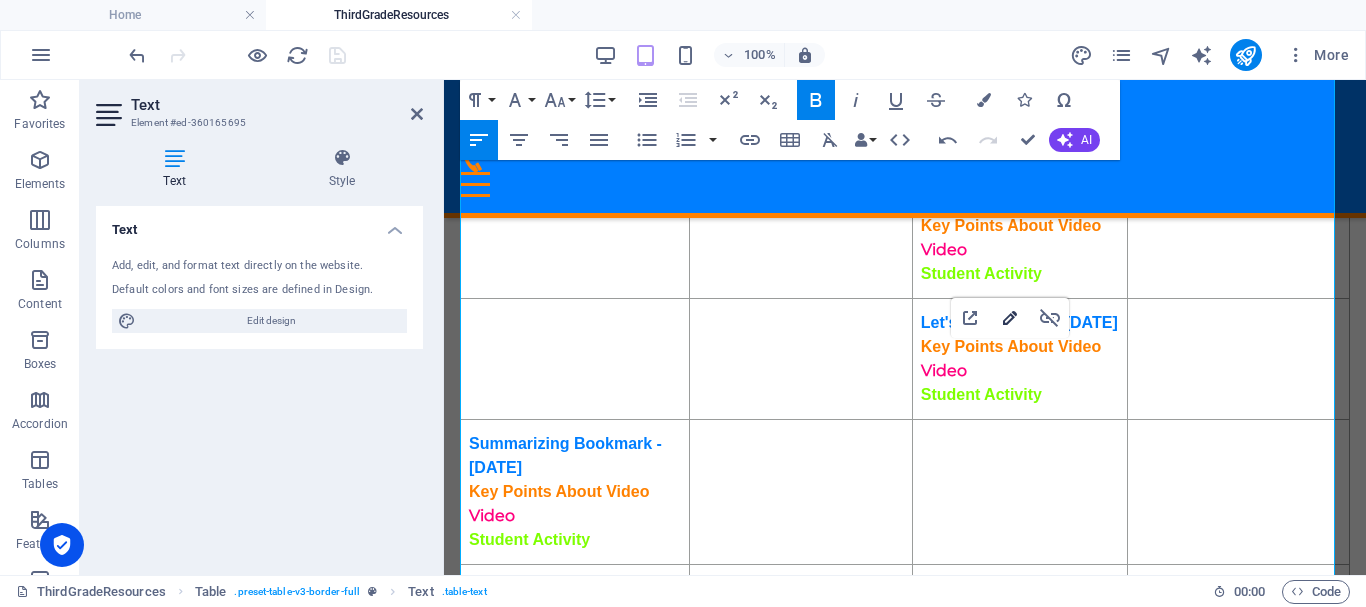type on "https://ies.ed.gov/ncee/rel/regions/southeast/pdf/REL_2021086.pdf#page=64" 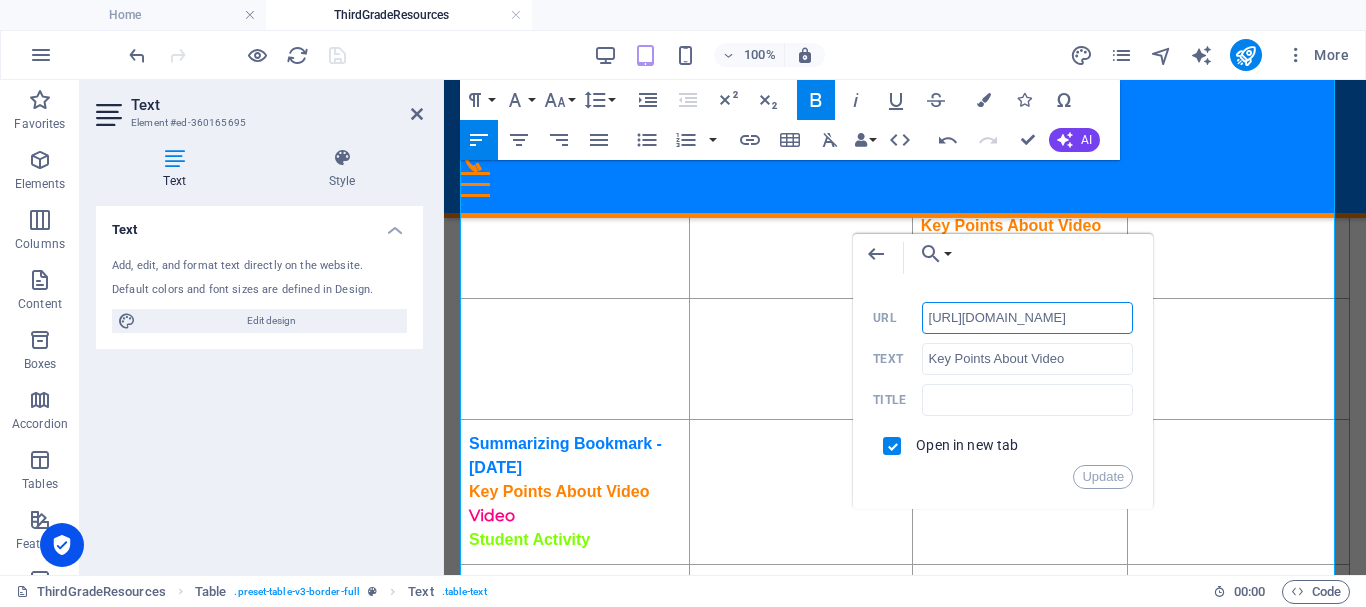 scroll, scrollTop: 0, scrollLeft: 144, axis: horizontal 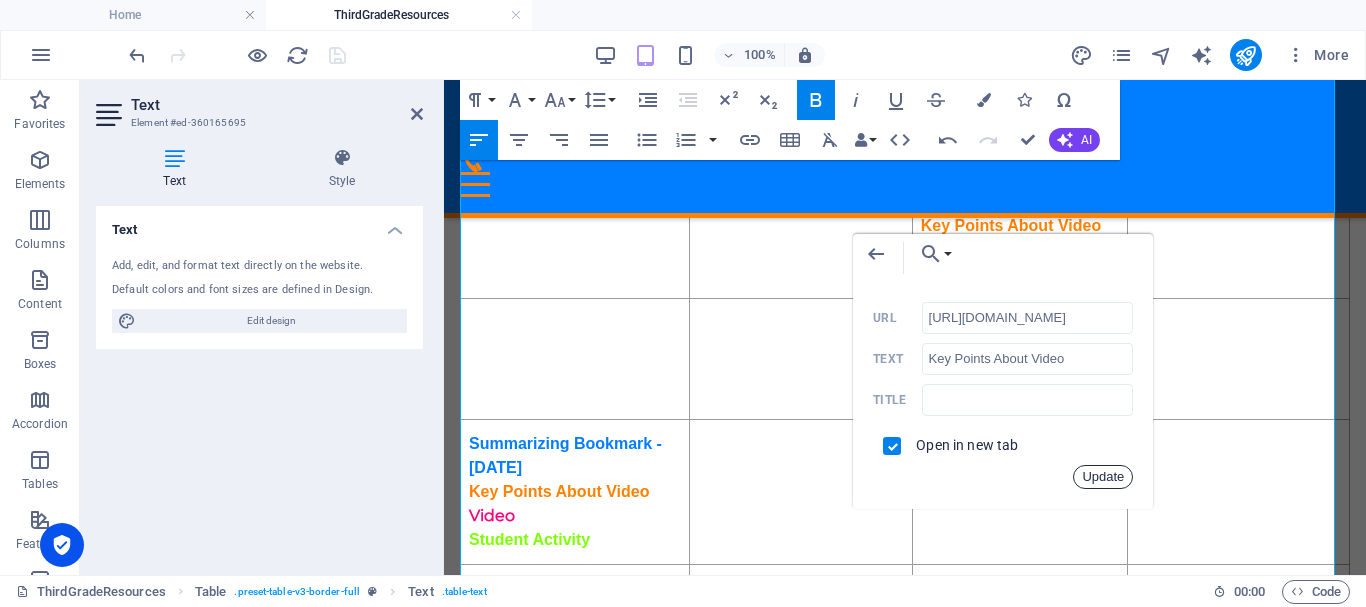 click on "Update" at bounding box center [1103, 477] 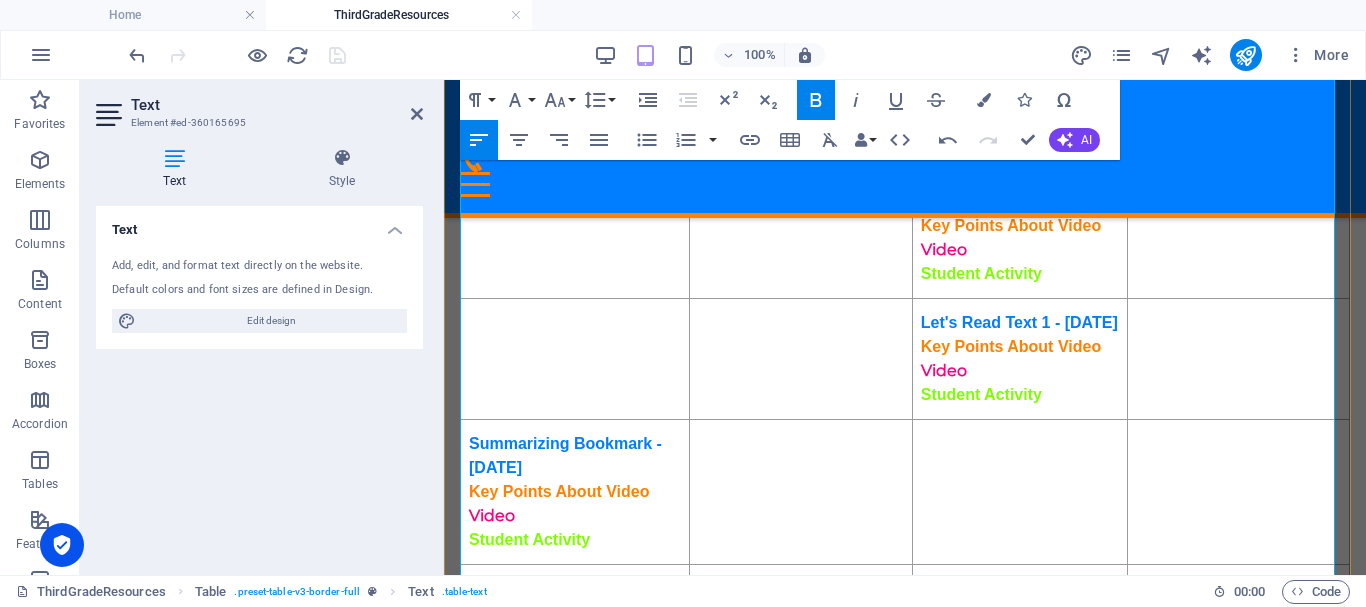 scroll, scrollTop: 0, scrollLeft: 0, axis: both 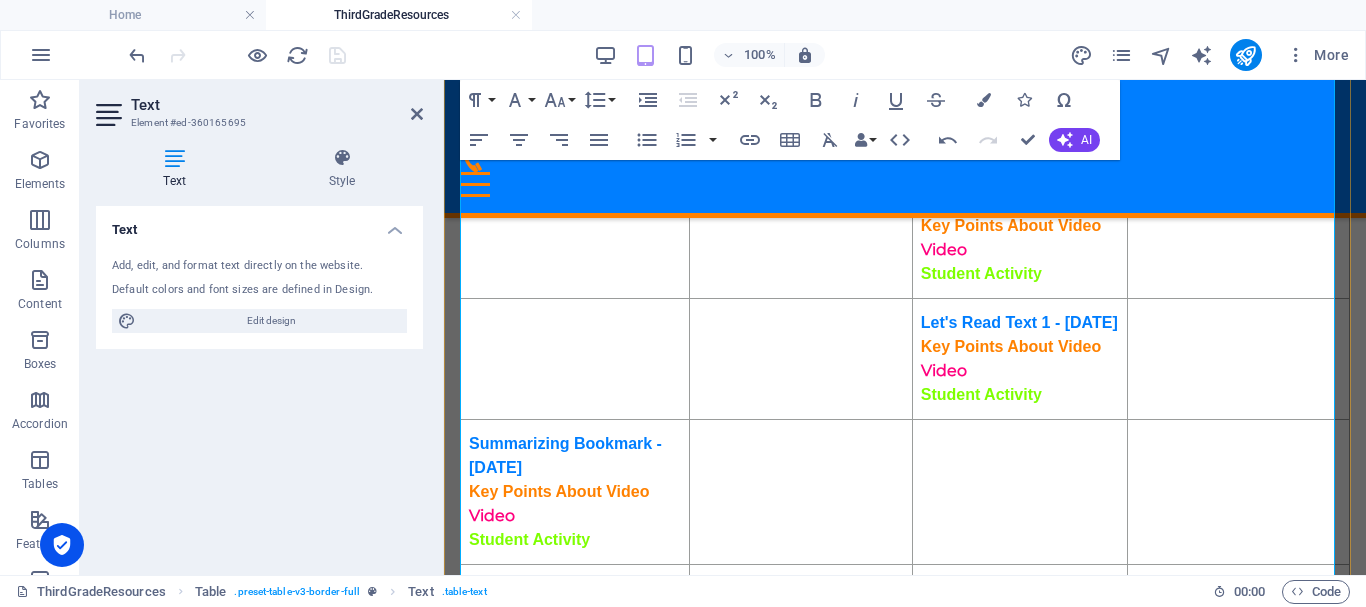click on "Student Activity" at bounding box center [981, 273] 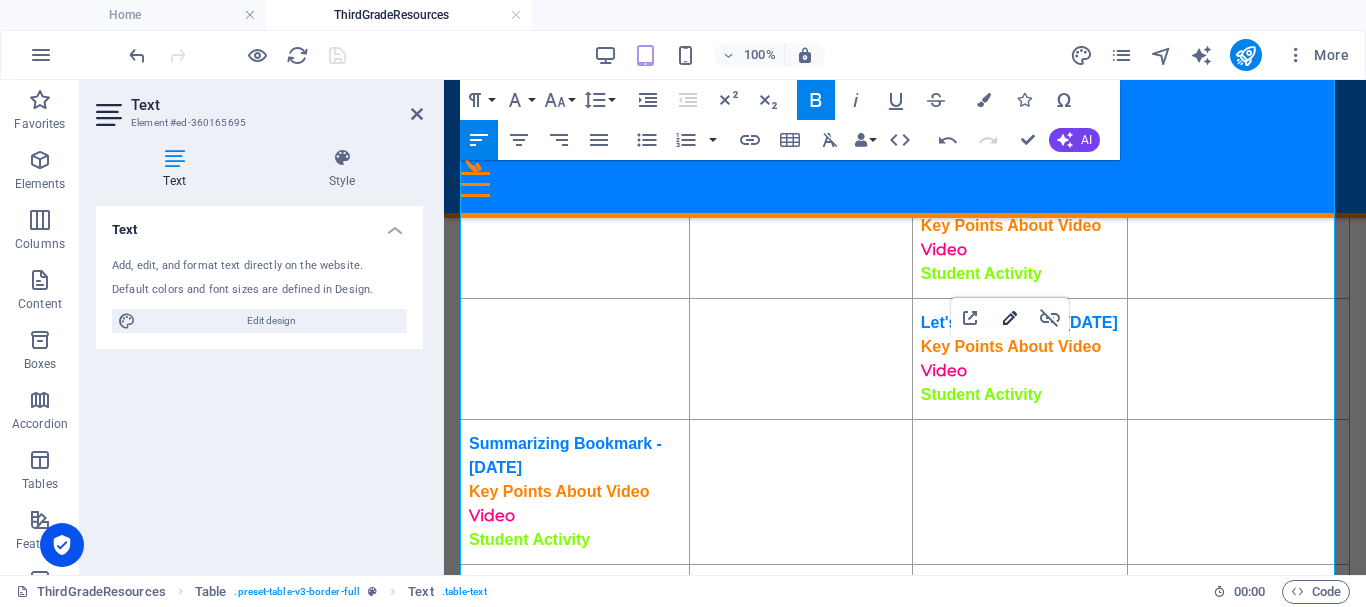 type on "https://ies.ed.gov/ncee/rel/regions/southeast/pdf/REL_2021086.pdf#page=71" 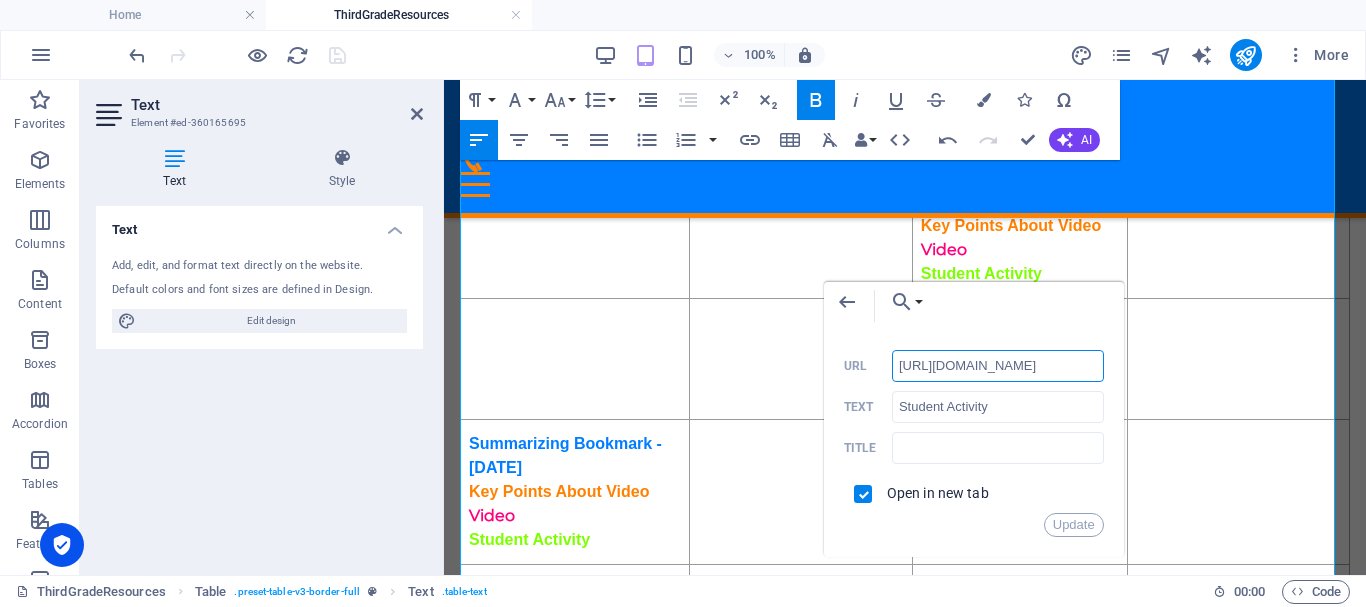 scroll, scrollTop: 0, scrollLeft: 143, axis: horizontal 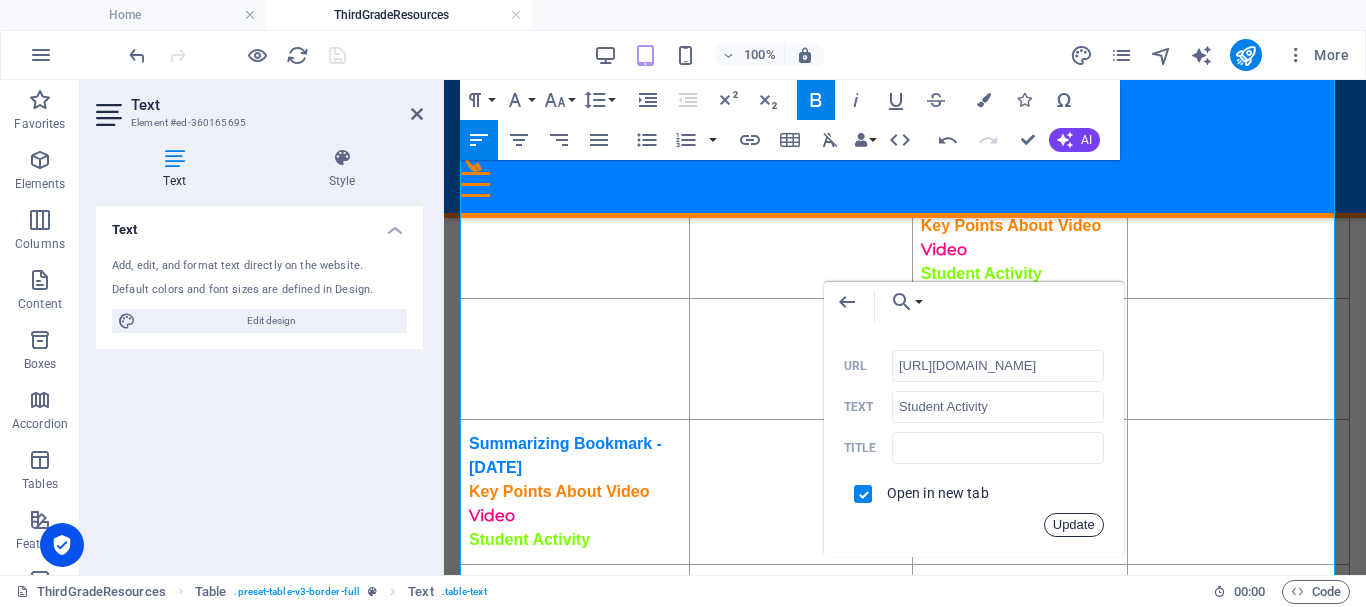 click on "Update" at bounding box center (1074, 525) 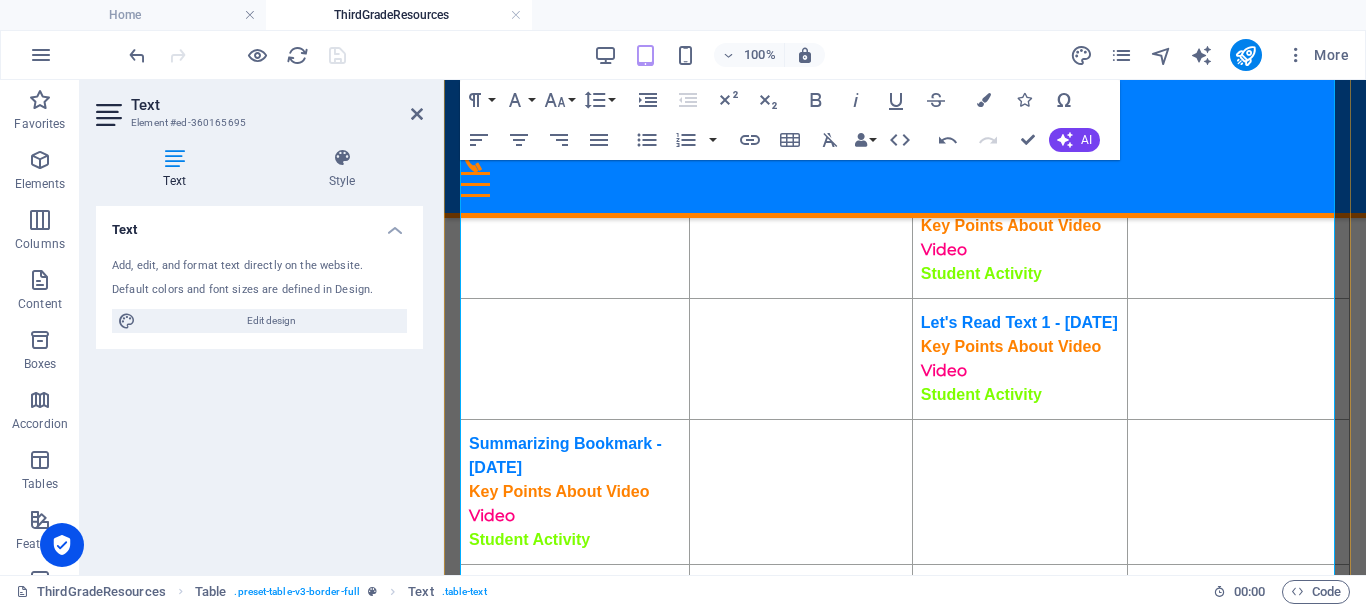 scroll, scrollTop: 0, scrollLeft: 0, axis: both 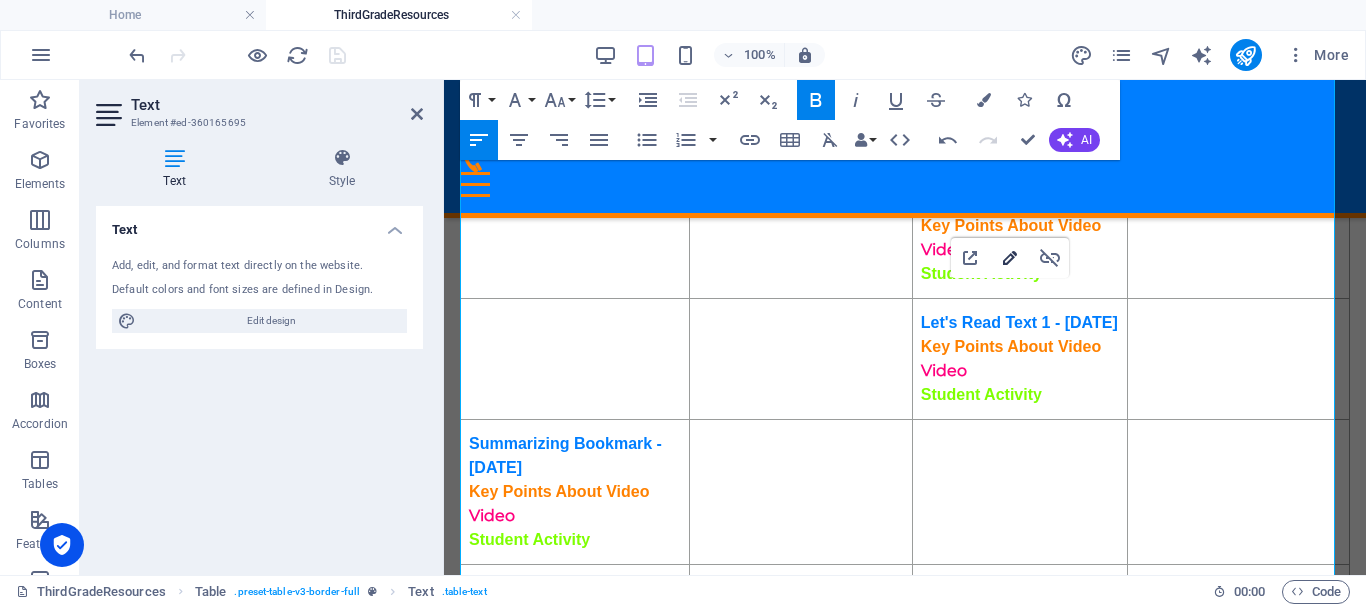 type on "https://ies.ed.gov/ncee/rel/regions/southeast/pdf/REL_2021086.pdf#page=125" 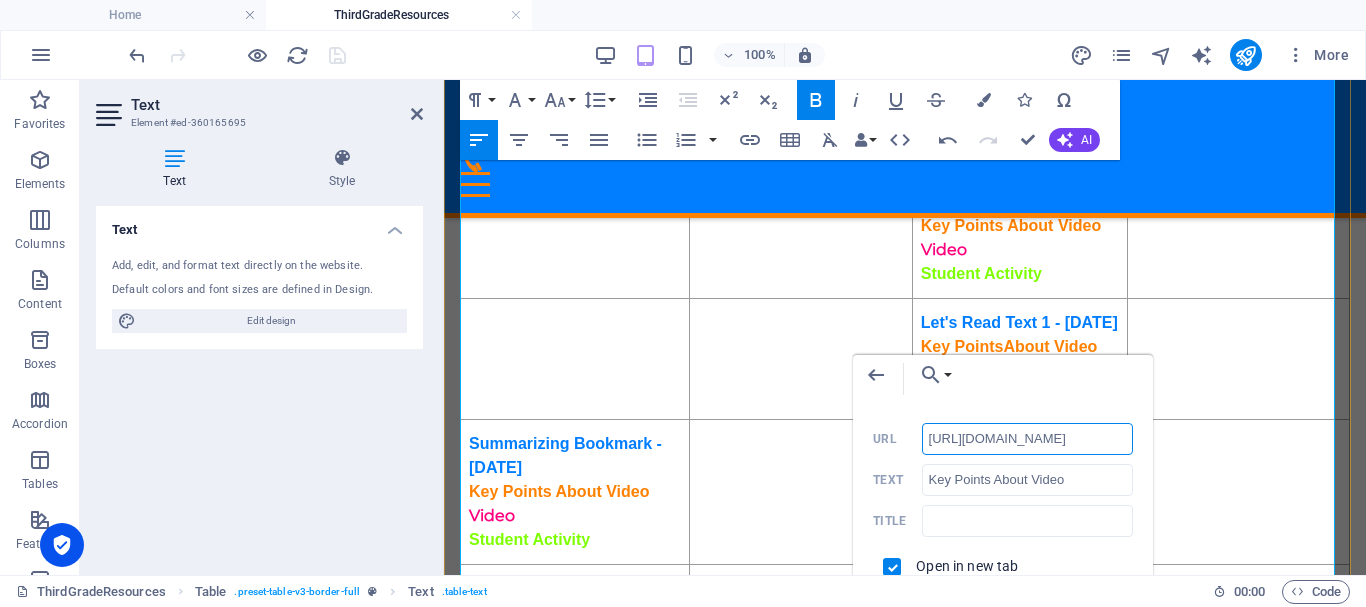 scroll, scrollTop: 0, scrollLeft: 0, axis: both 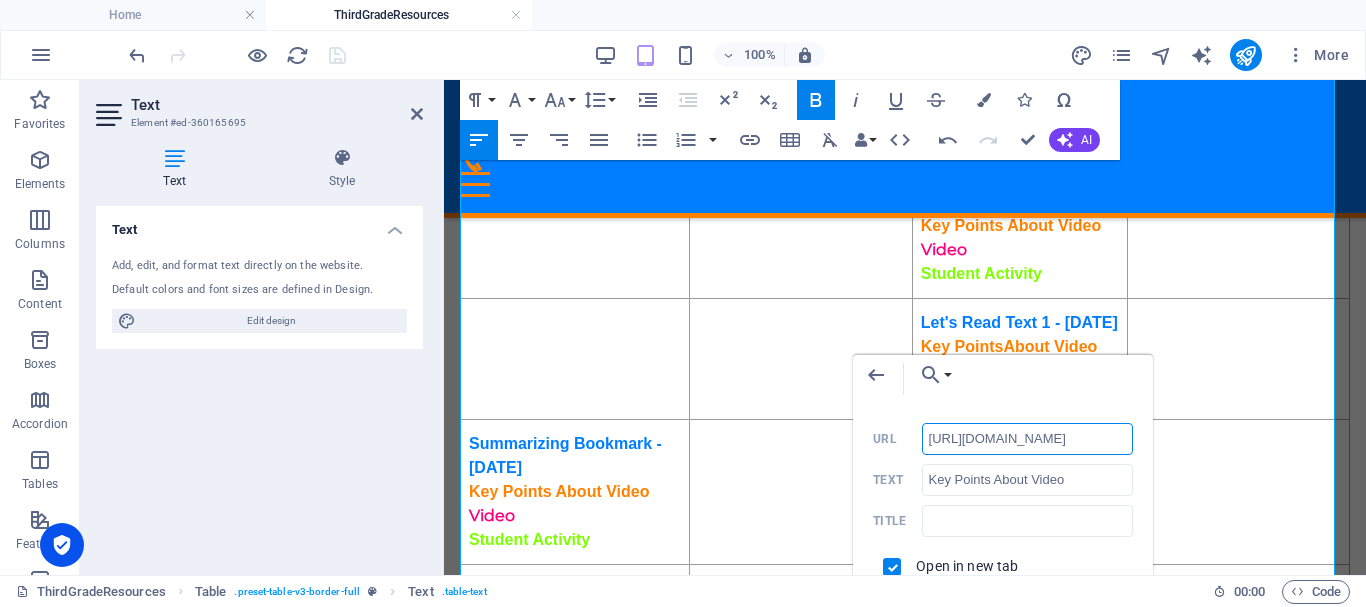 click on "http://ontrackreader.com/SecondGradeResources/3-3-5.pdf" at bounding box center [1028, 439] 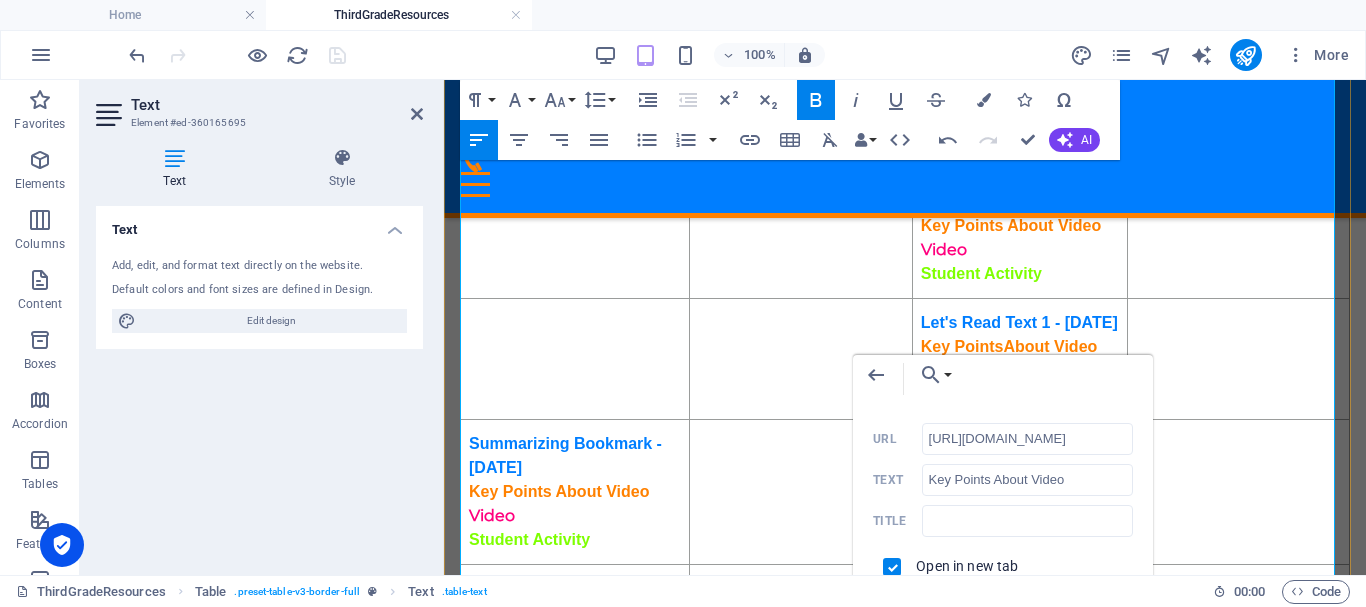 scroll, scrollTop: 932, scrollLeft: 0, axis: vertical 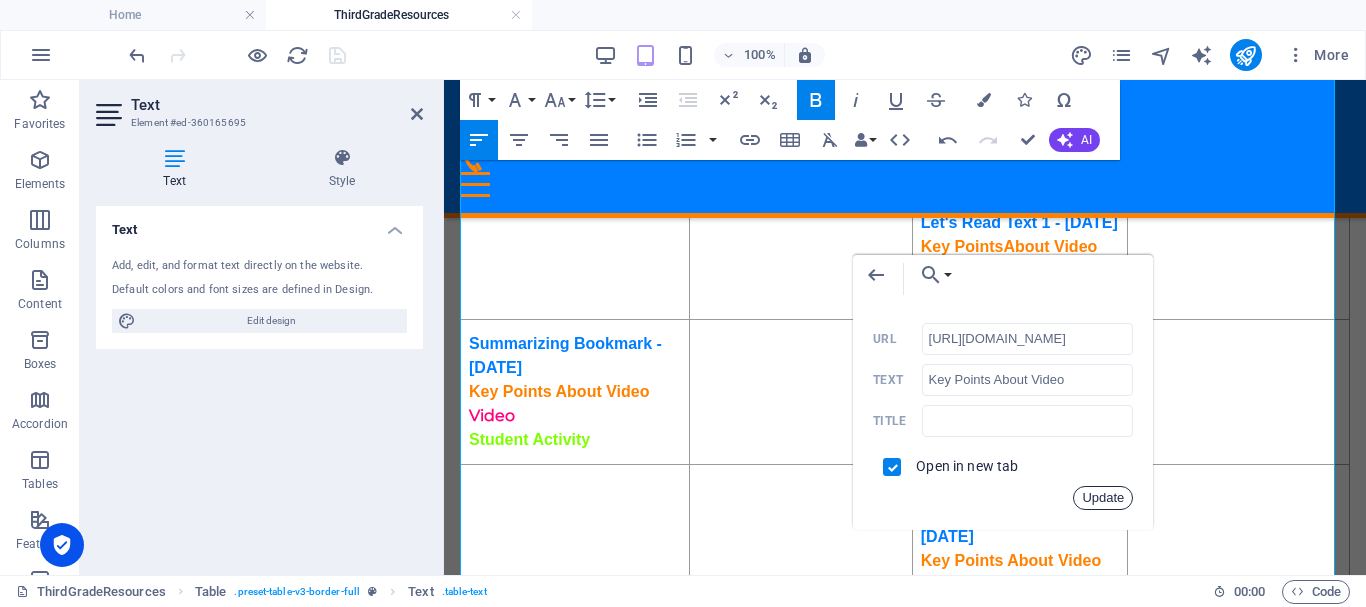 click on "Update" at bounding box center (1103, 498) 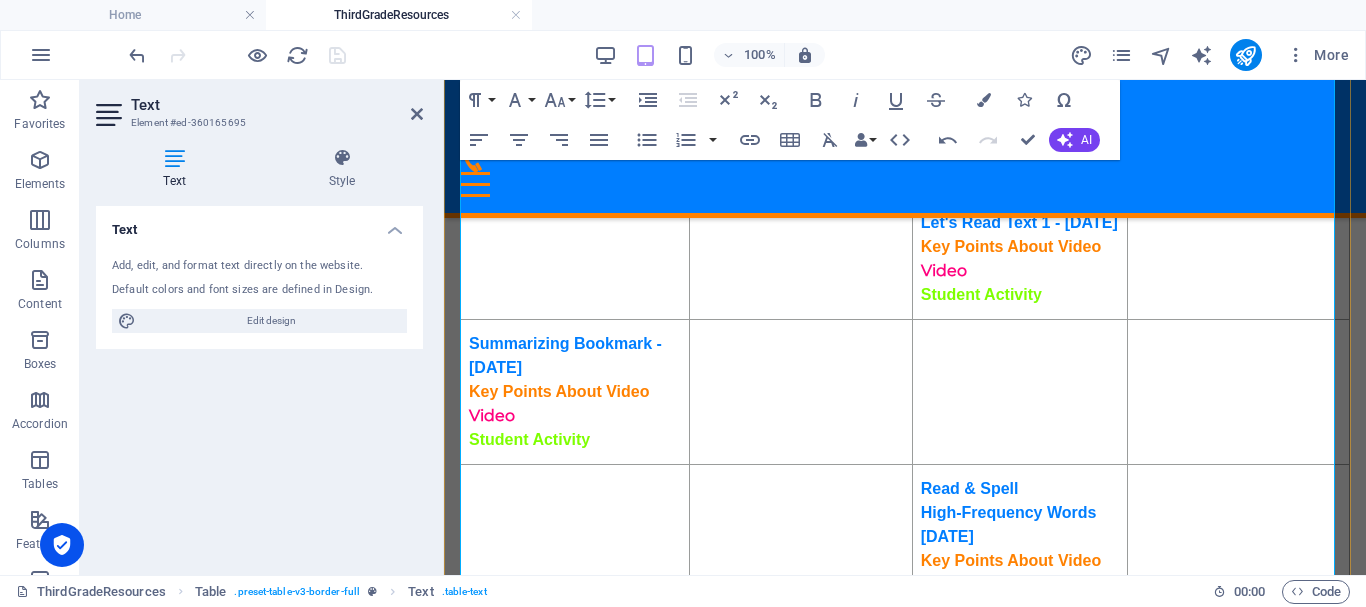 click on "Student Activity" at bounding box center [981, 294] 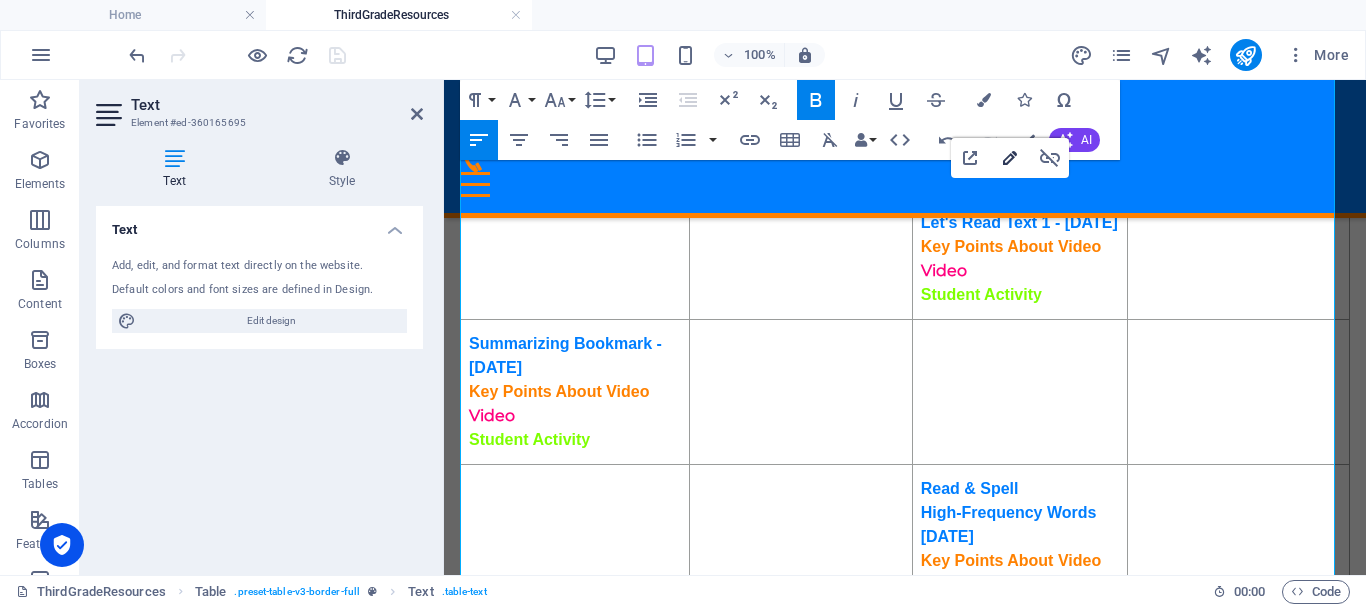 type on "https://ies.ed.gov/ncee/rel/regions/southeast/pdf/REL_2021086.pdf#page=126" 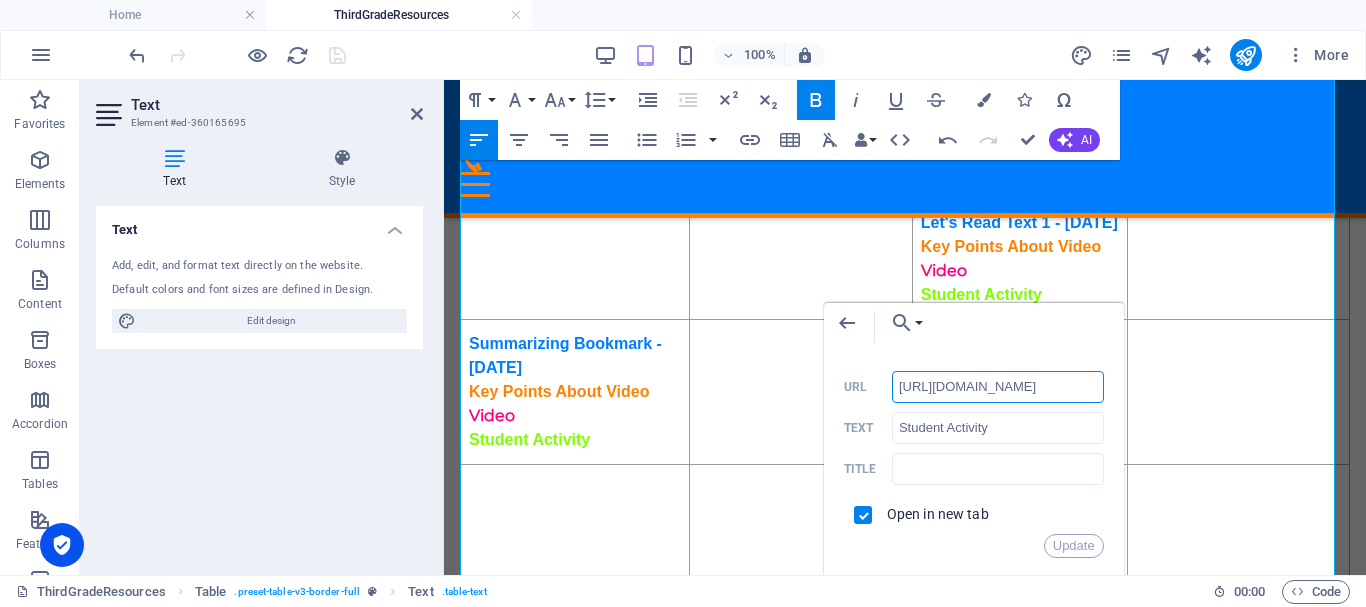 scroll, scrollTop: 0, scrollLeft: 143, axis: horizontal 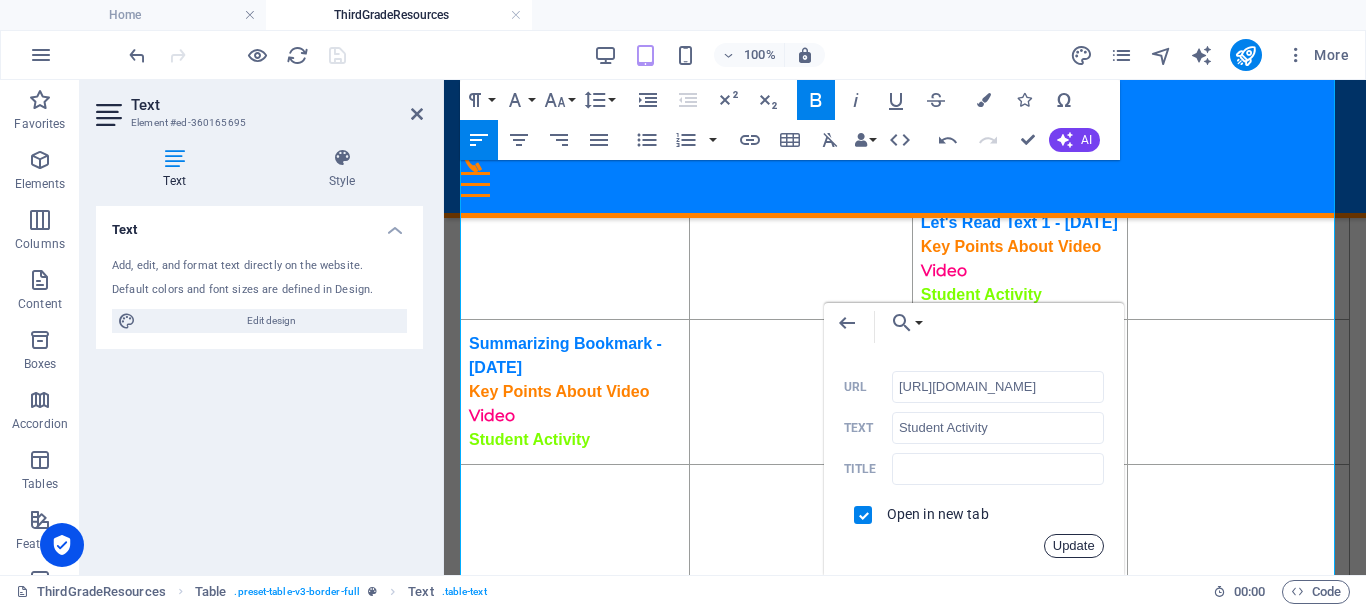 click on "Update" at bounding box center [1074, 546] 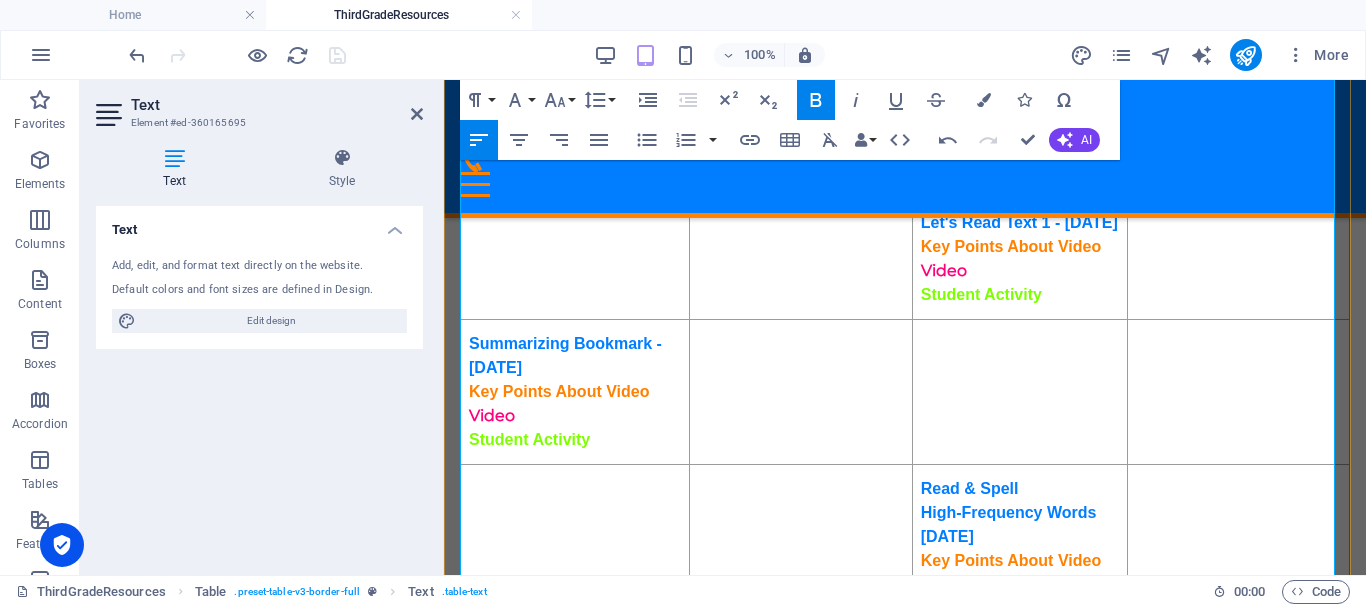 scroll, scrollTop: 0, scrollLeft: 0, axis: both 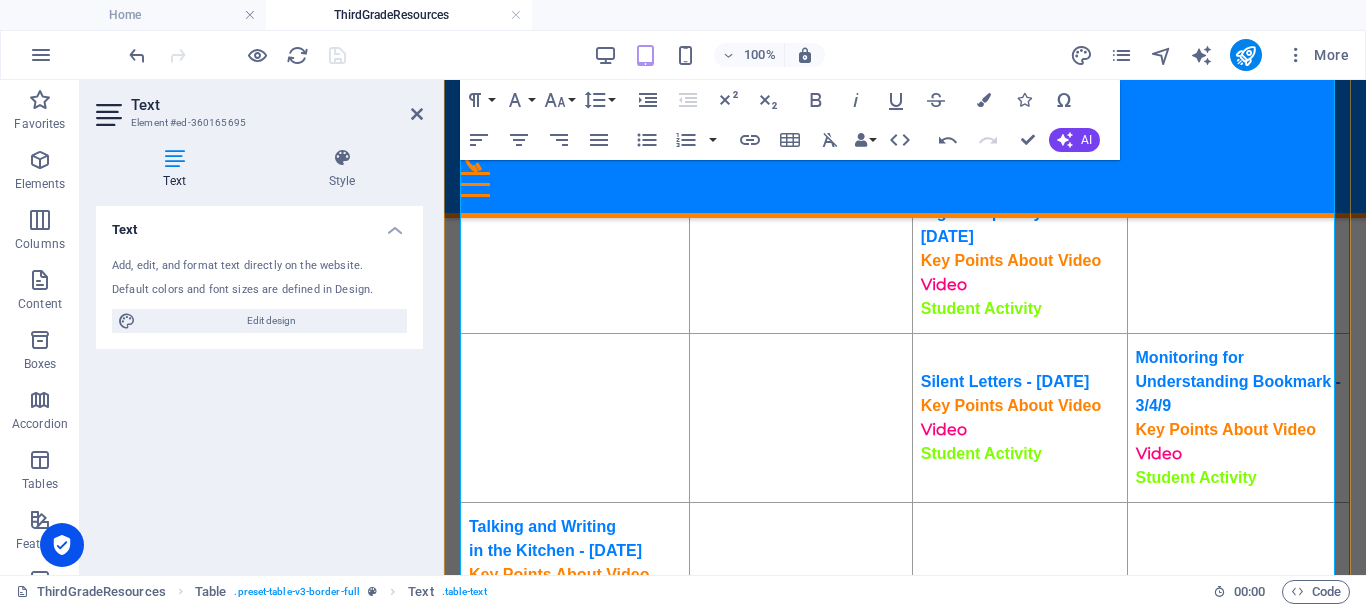 click on "Key Points About Video" at bounding box center [1011, 260] 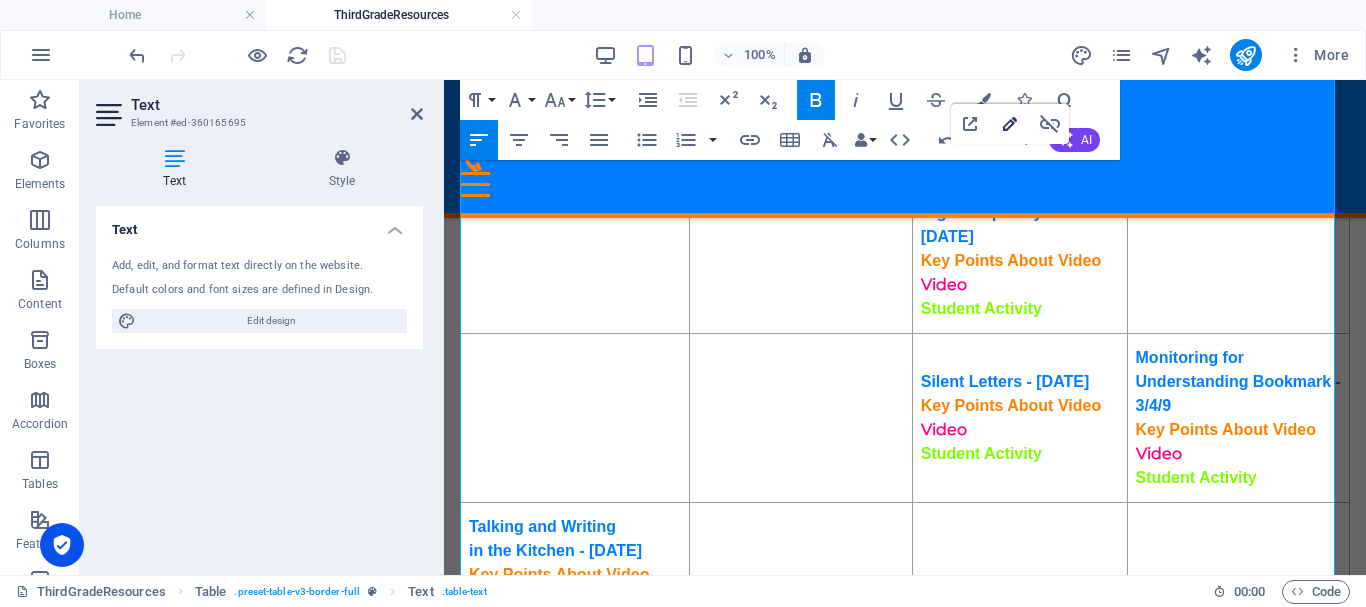 type on "https://ies.ed.gov/ncee/rel/regions/southeast/pdf/REL_2021086.pdf#page=129" 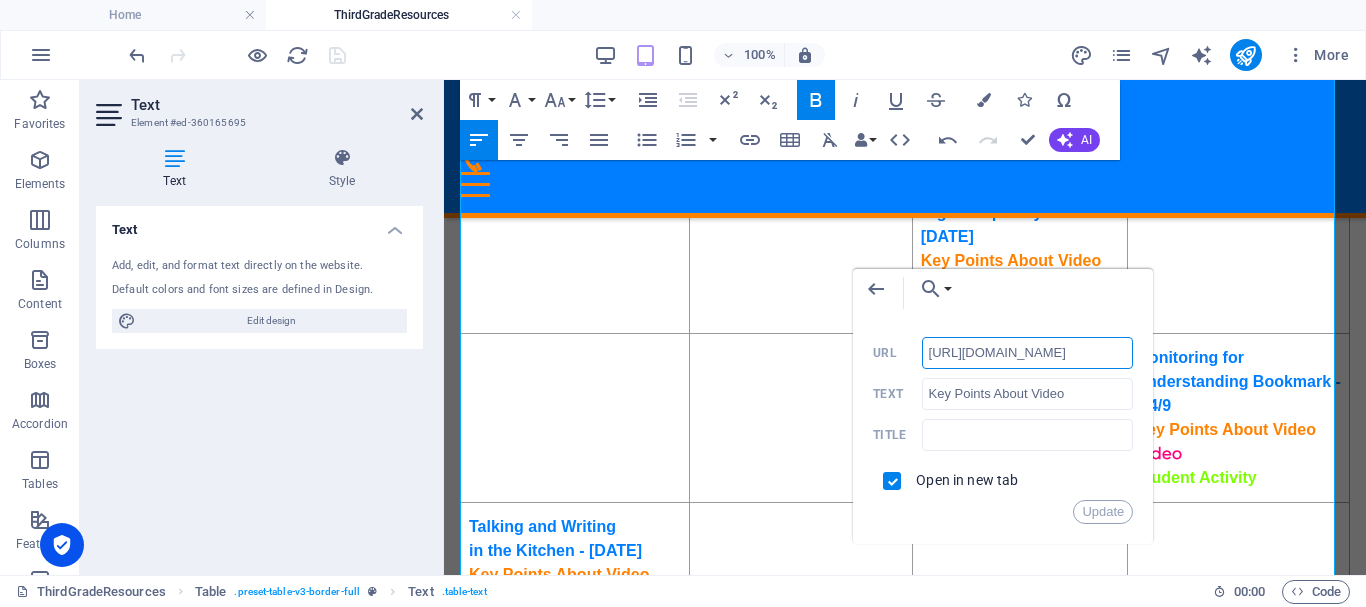 scroll, scrollTop: 0, scrollLeft: 144, axis: horizontal 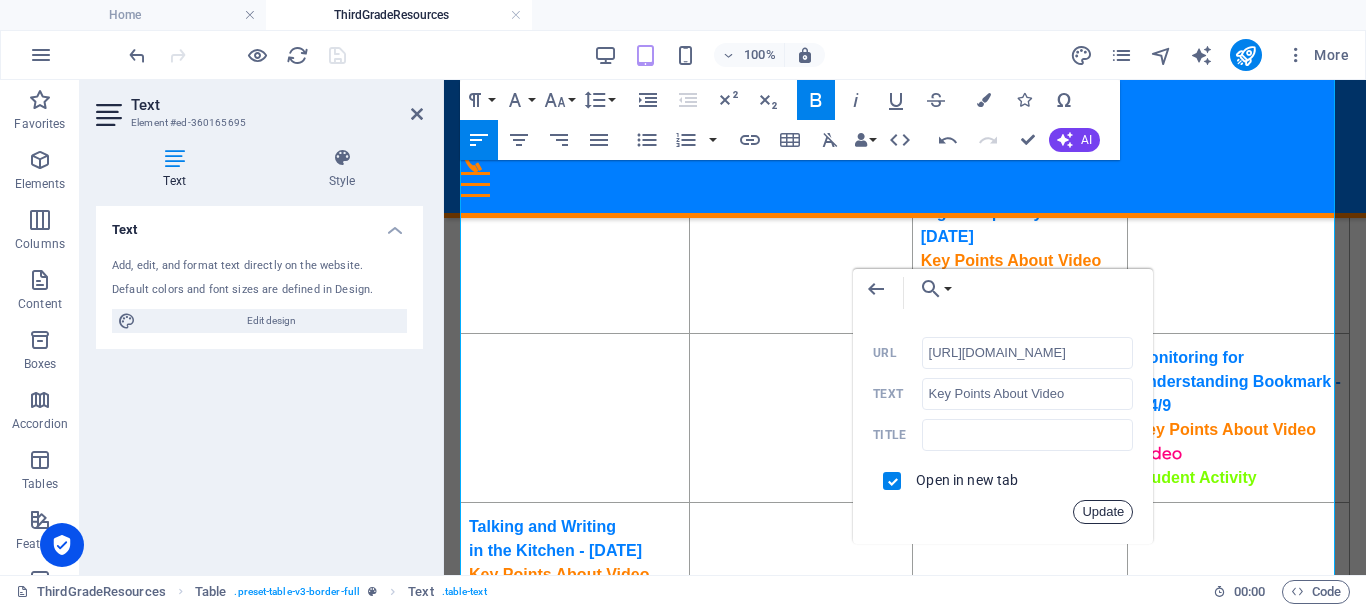 click on "Update" at bounding box center [1103, 512] 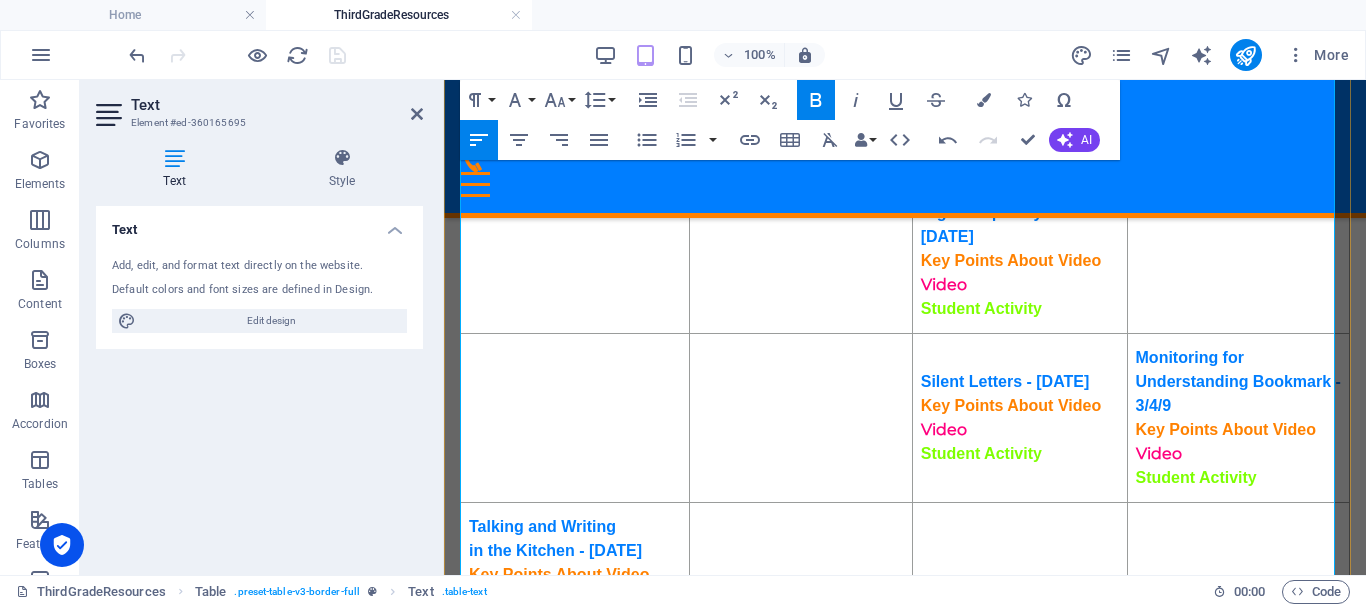 scroll, scrollTop: 0, scrollLeft: 0, axis: both 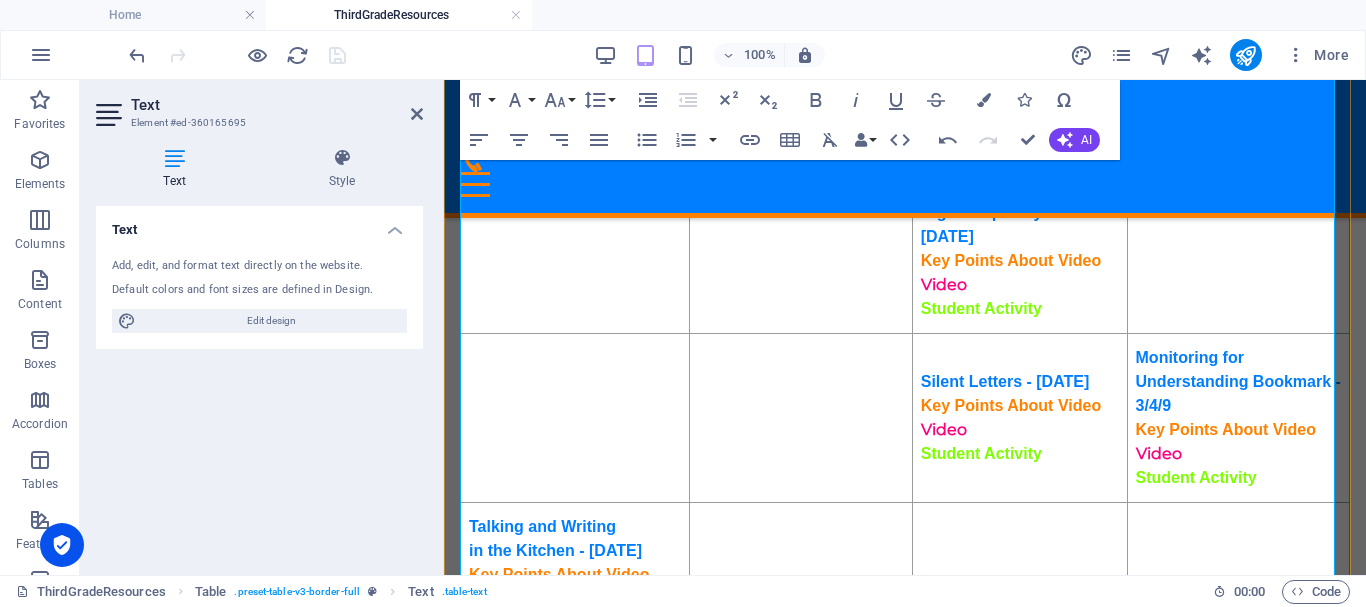click on "Student Activity" at bounding box center [981, 308] 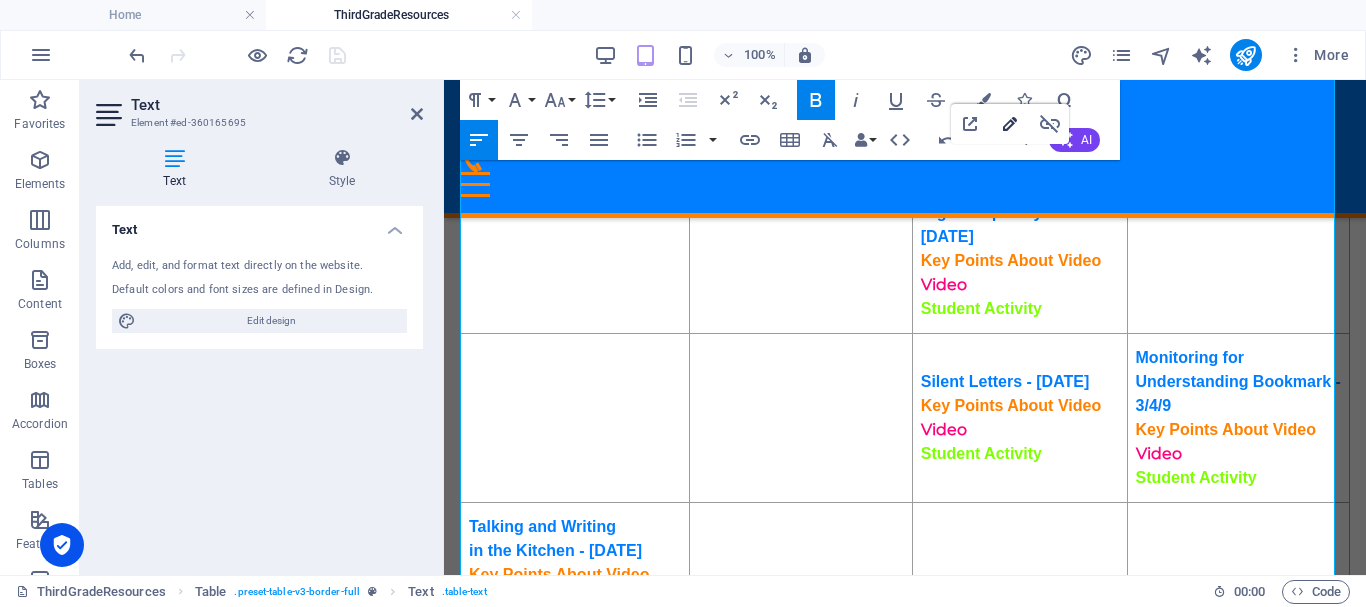 type on "https://ies.ed.gov/ncee/rel/regions/southeast/pdf/REL_2021086.pdf#page=130" 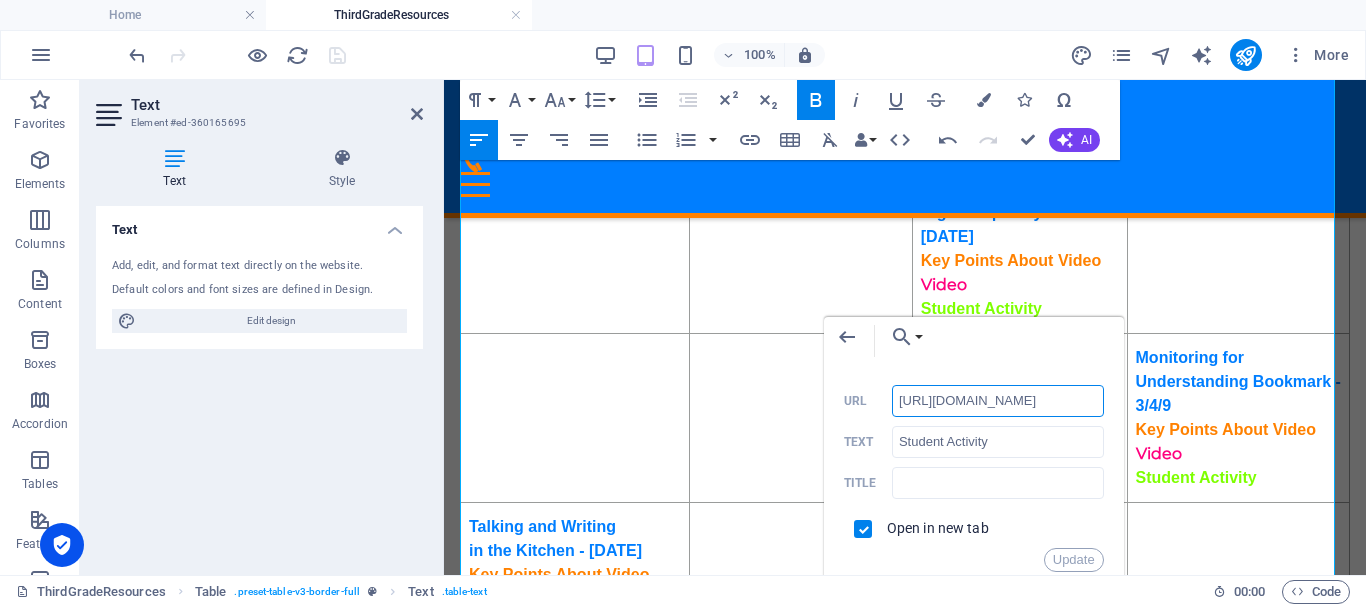 scroll, scrollTop: 0, scrollLeft: 143, axis: horizontal 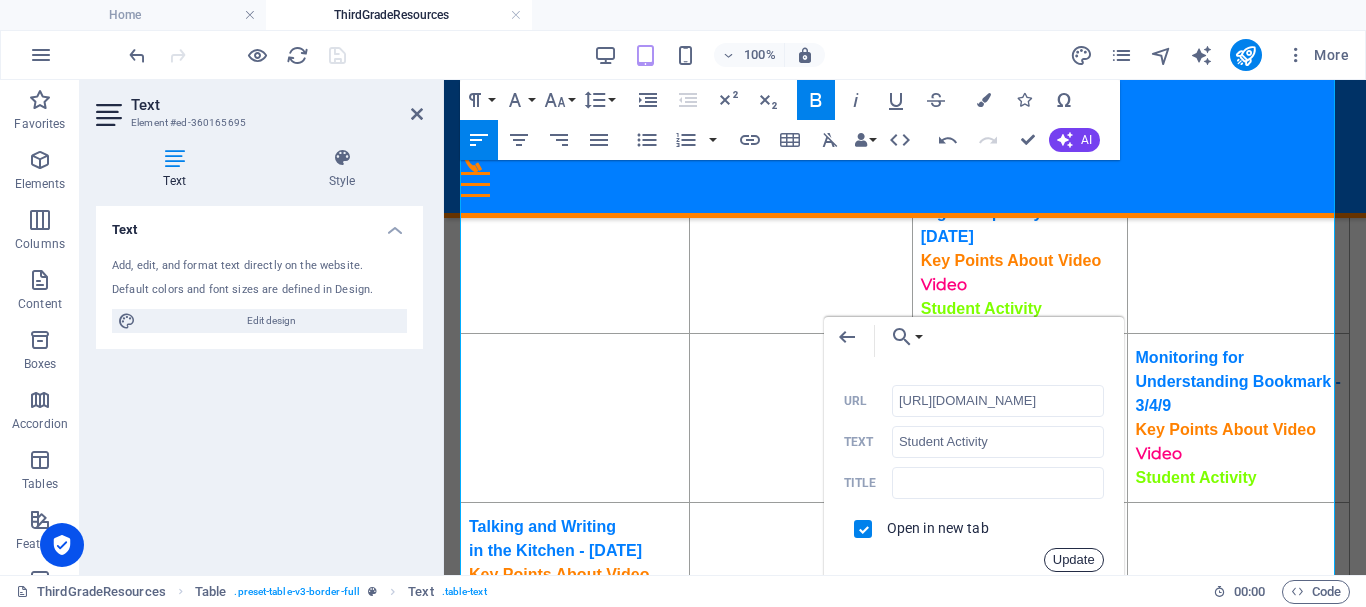 click on "Update" at bounding box center [1074, 560] 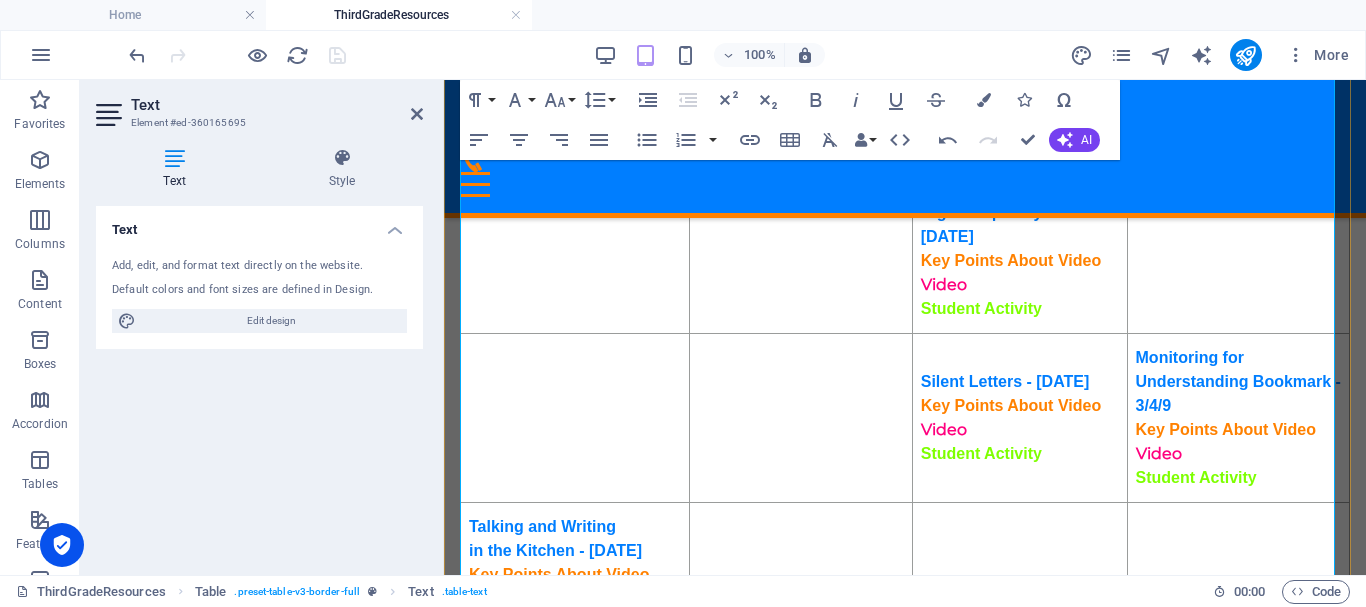 scroll, scrollTop: 0, scrollLeft: 0, axis: both 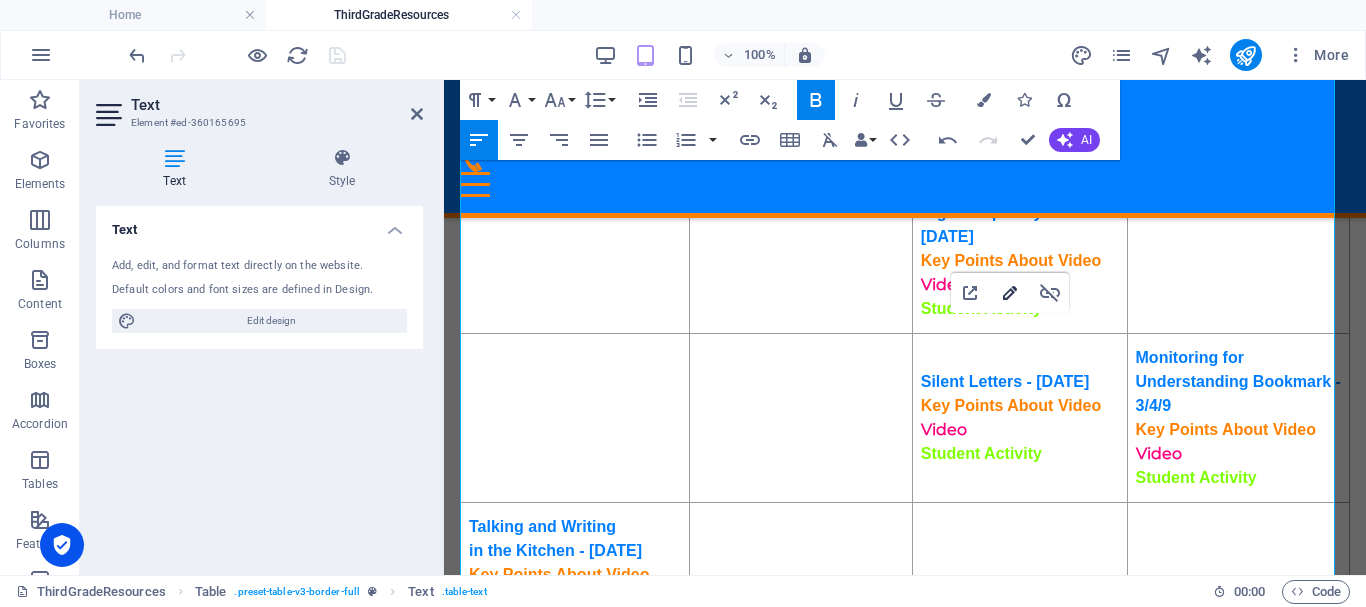 drag, startPoint x: 1015, startPoint y: 283, endPoint x: 571, endPoint y: 204, distance: 450.9734 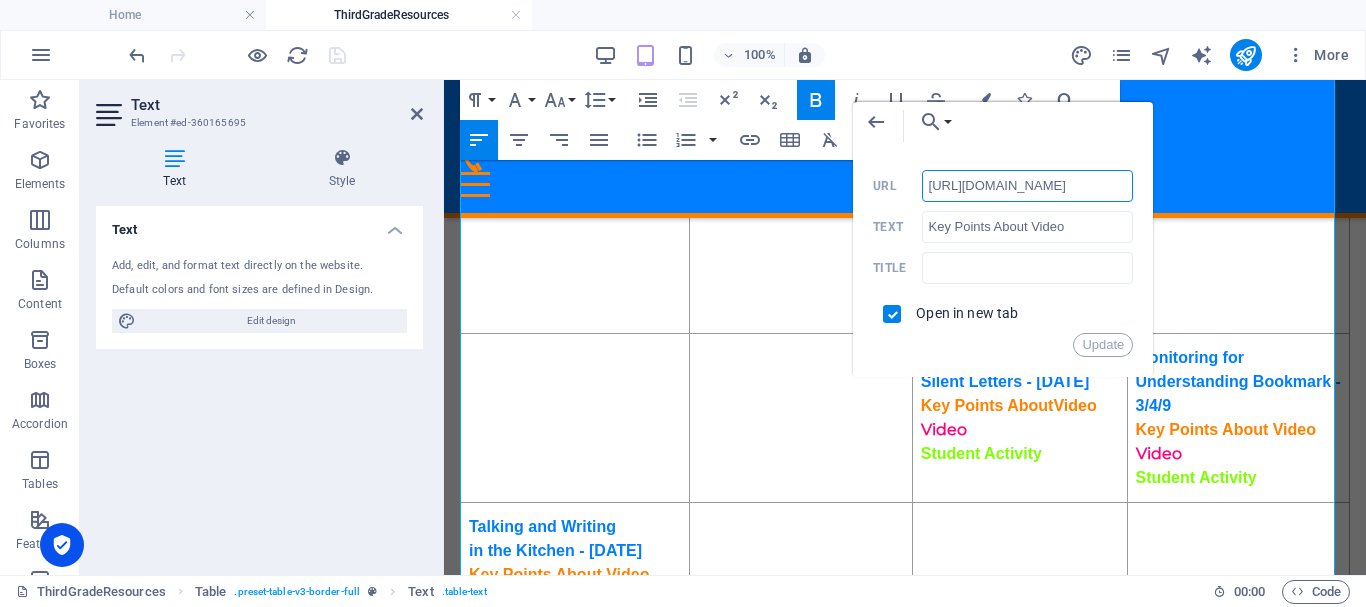 scroll, scrollTop: 0, scrollLeft: 0, axis: both 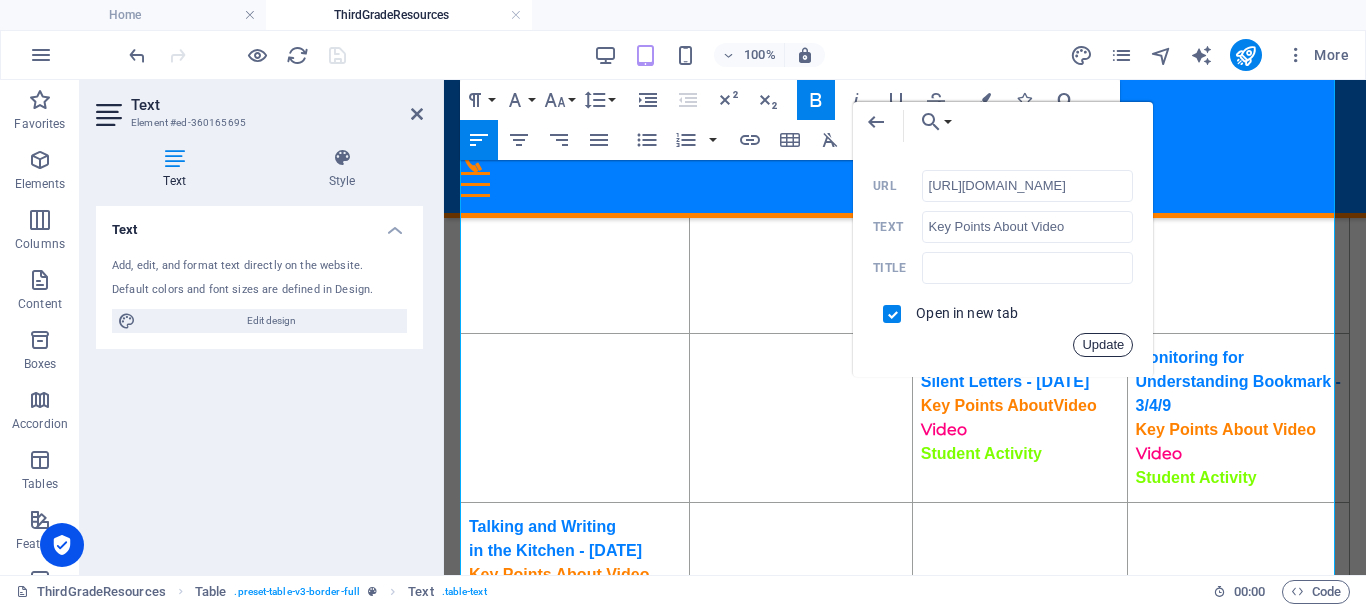 click on "Update" at bounding box center (1103, 345) 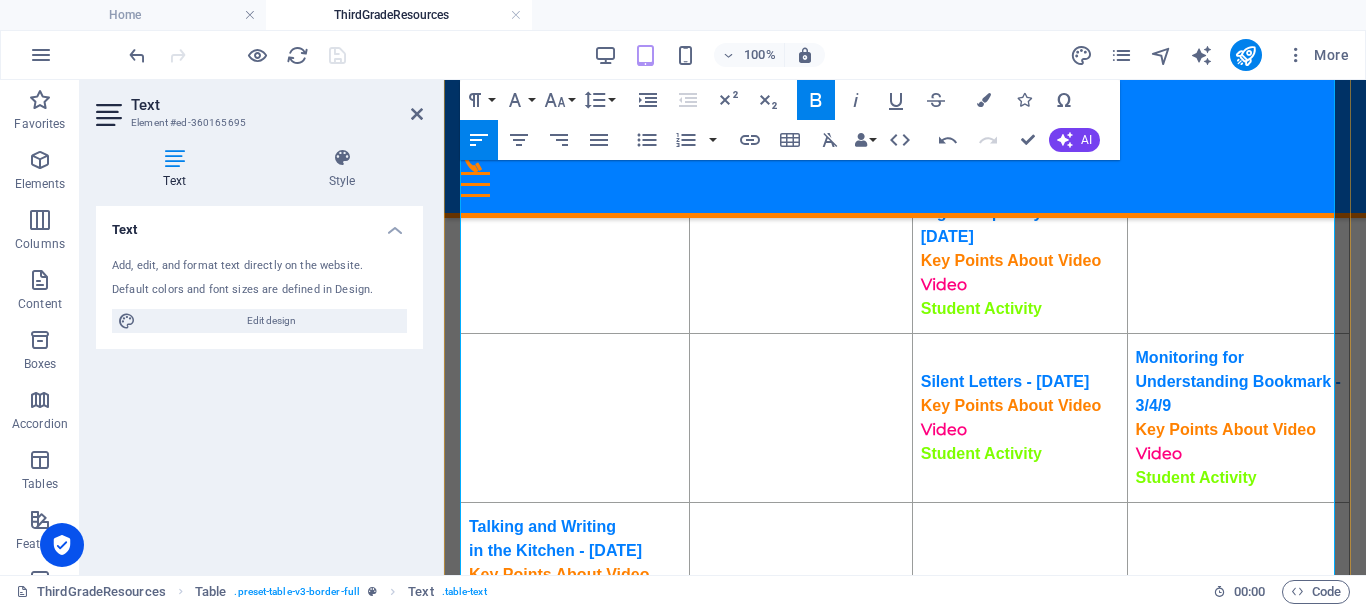 scroll, scrollTop: 0, scrollLeft: 0, axis: both 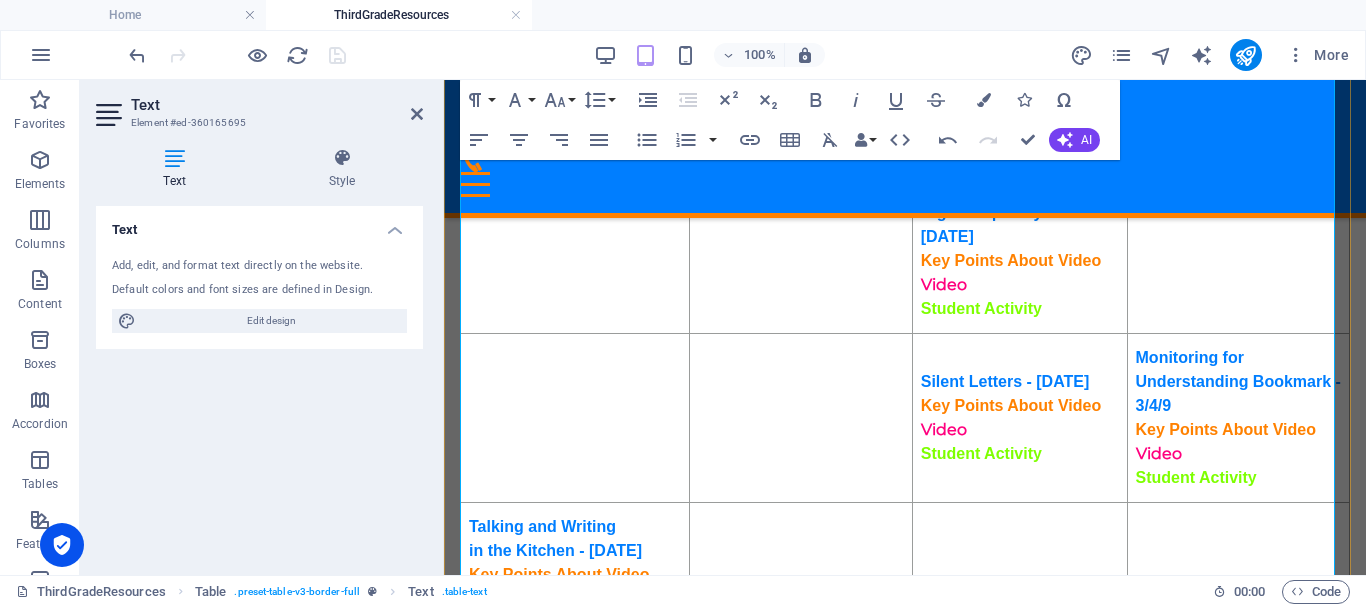 click on "Student Activity" at bounding box center [981, 453] 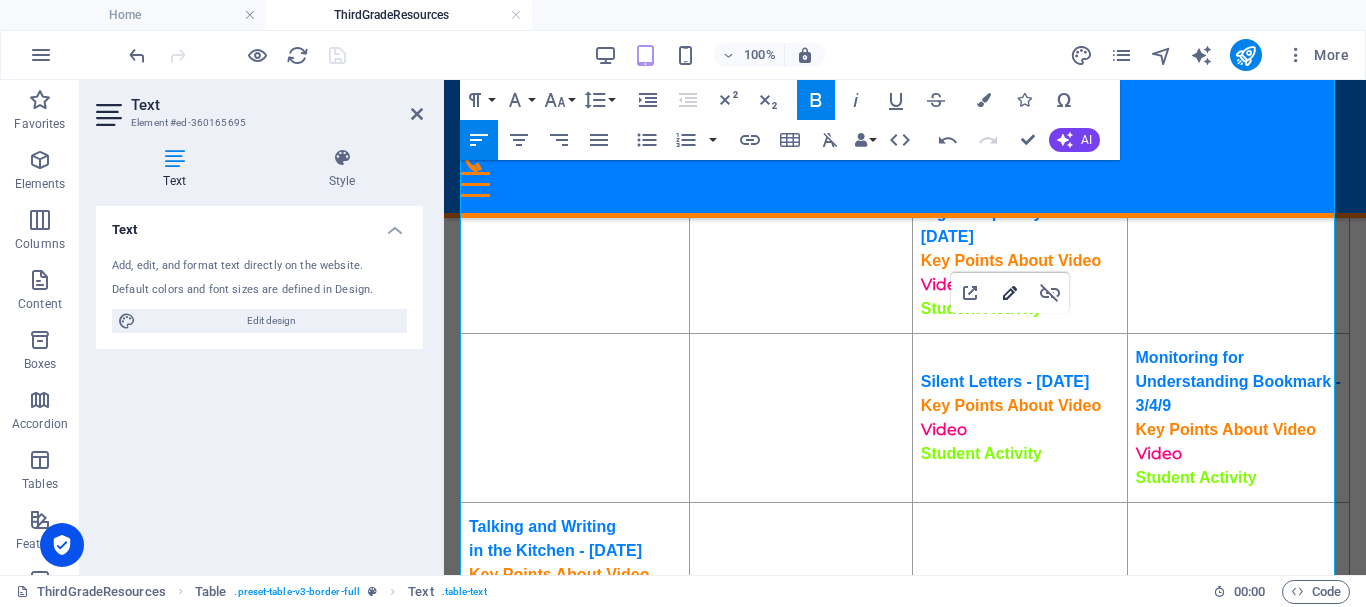type on "https://ies.ed.gov/ncee/rel/regions/southeast/pdf/REL_2021086.pdf#page=76" 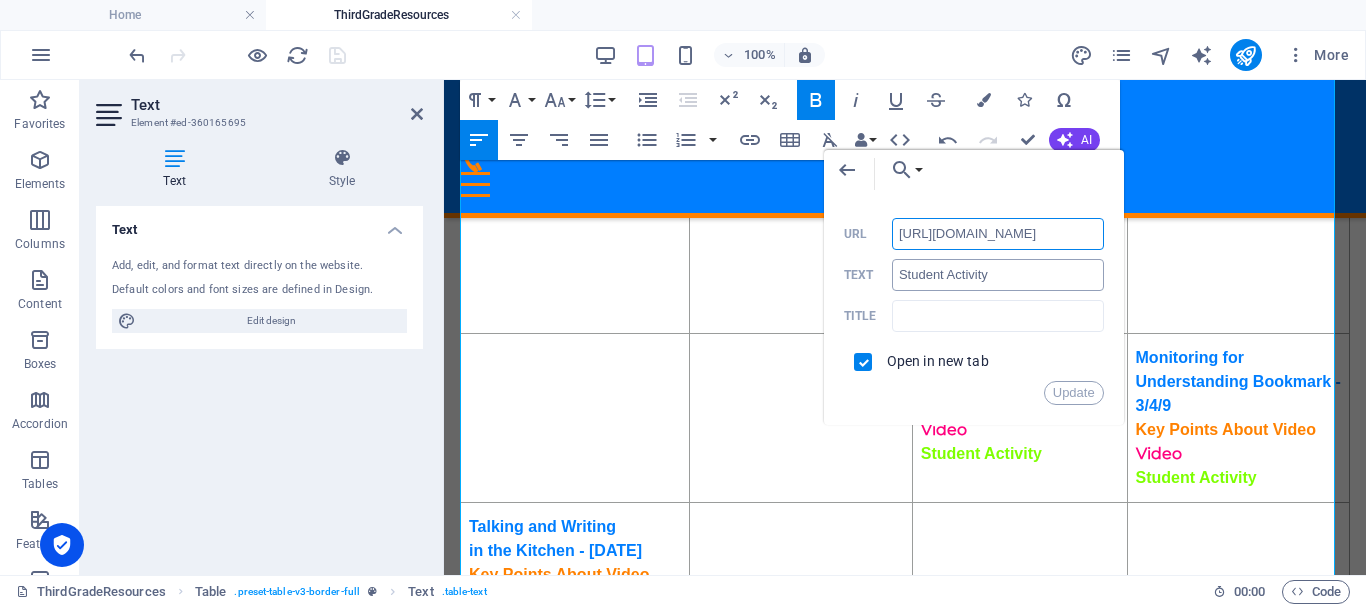 scroll, scrollTop: 0, scrollLeft: 143, axis: horizontal 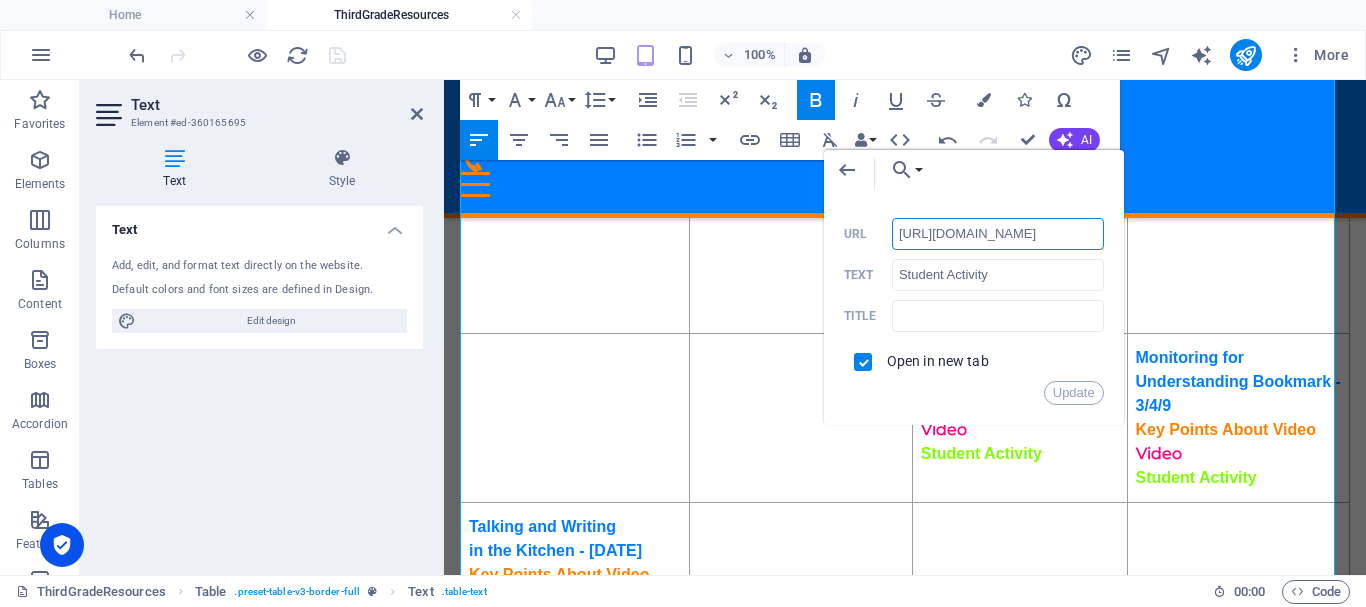 click on "http://ontrackreader.com/SecondGradeResources/3-3-5.pdf" at bounding box center (998, 234) 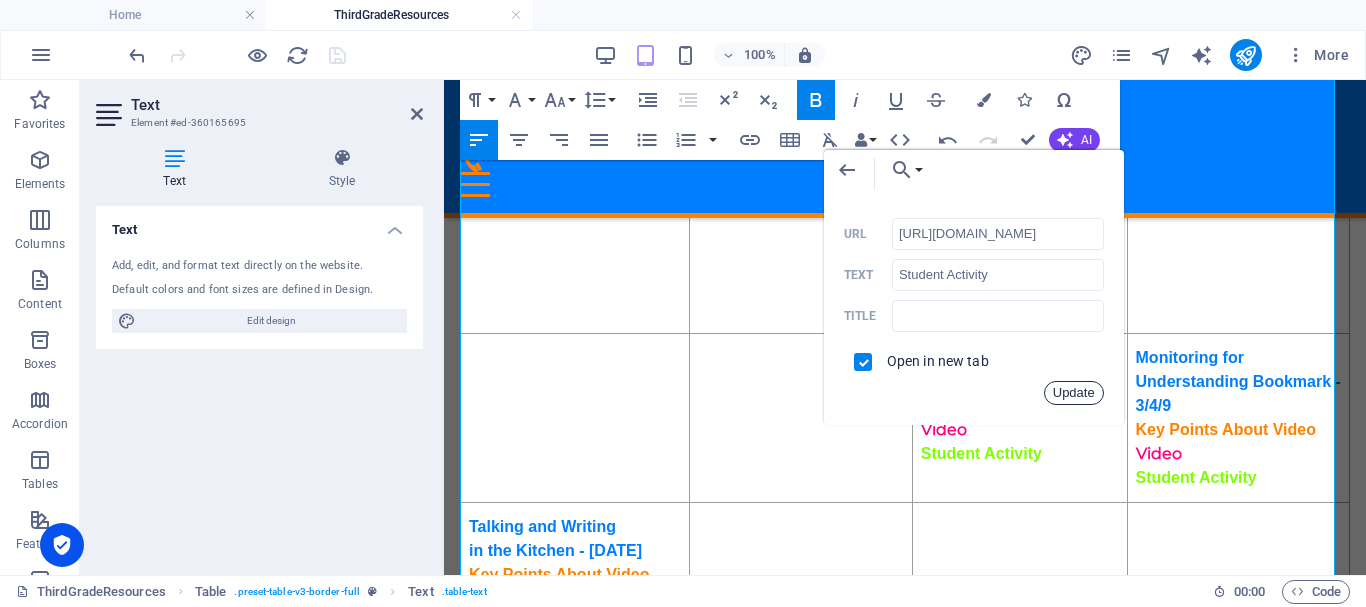 click on "Update" at bounding box center [1074, 393] 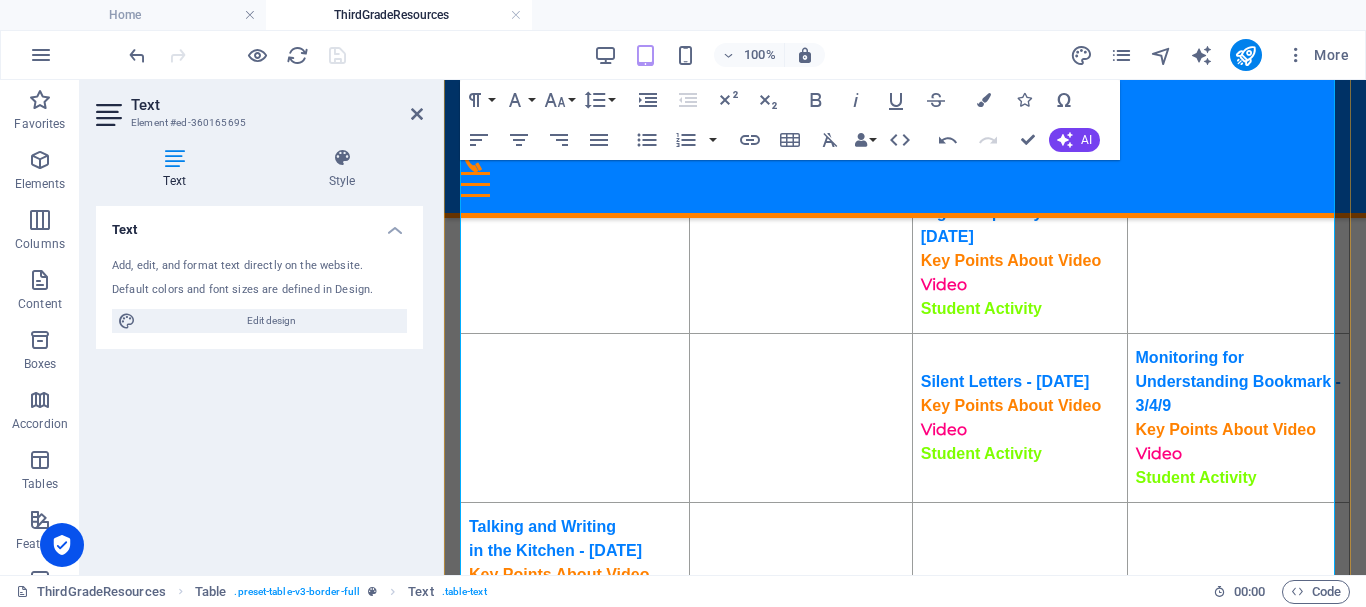 scroll, scrollTop: 0, scrollLeft: 0, axis: both 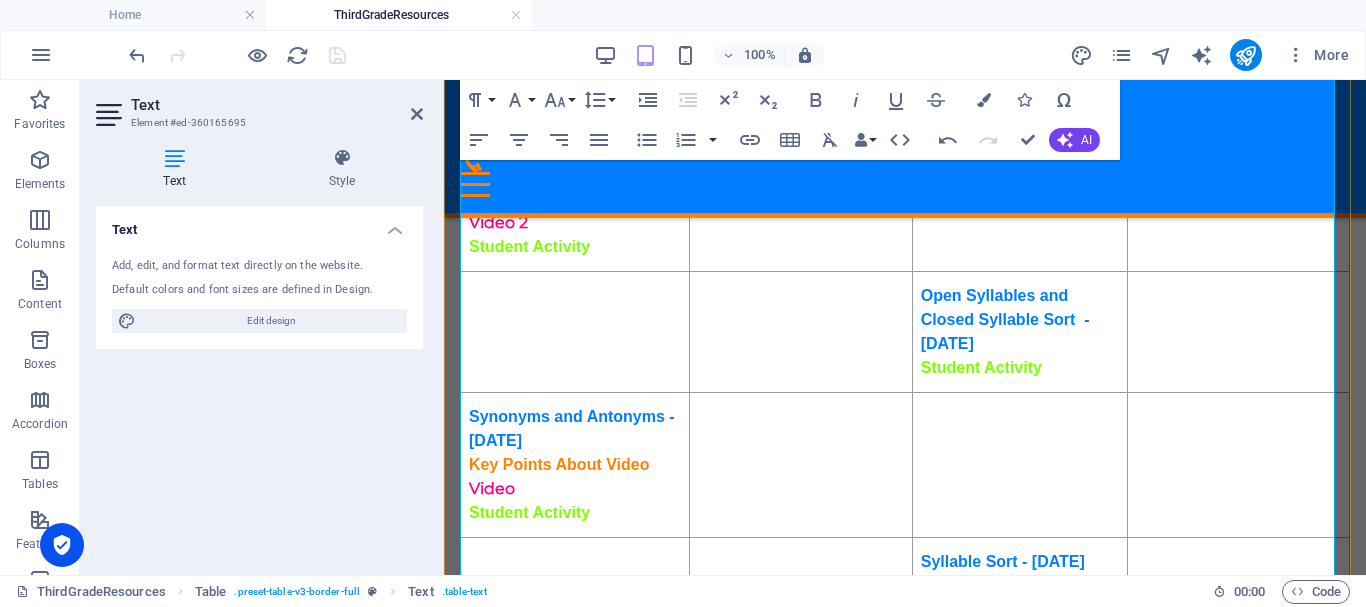 click on "Student Activity" at bounding box center (981, 367) 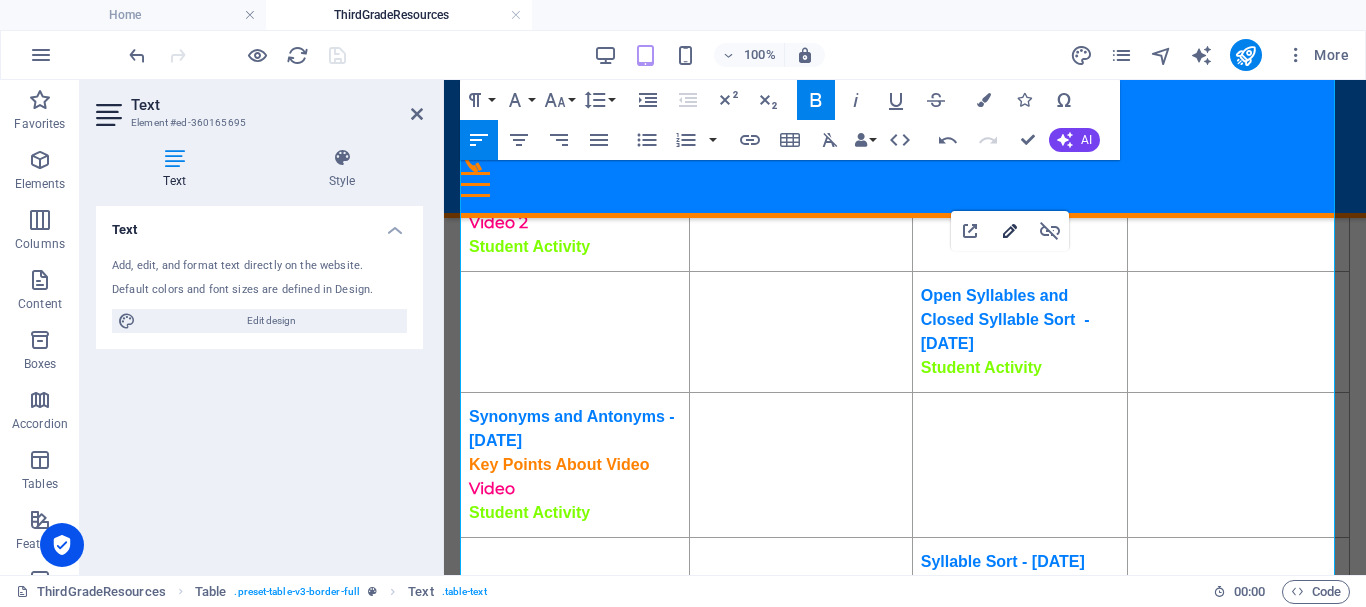click 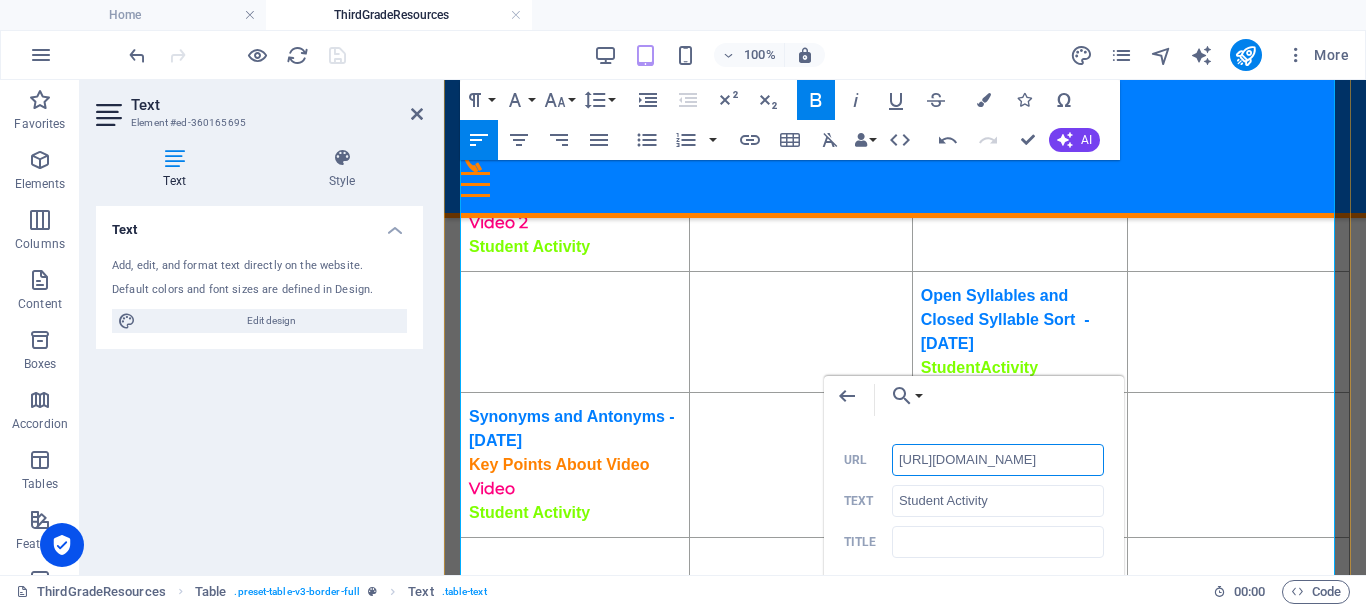 scroll, scrollTop: 0, scrollLeft: 143, axis: horizontal 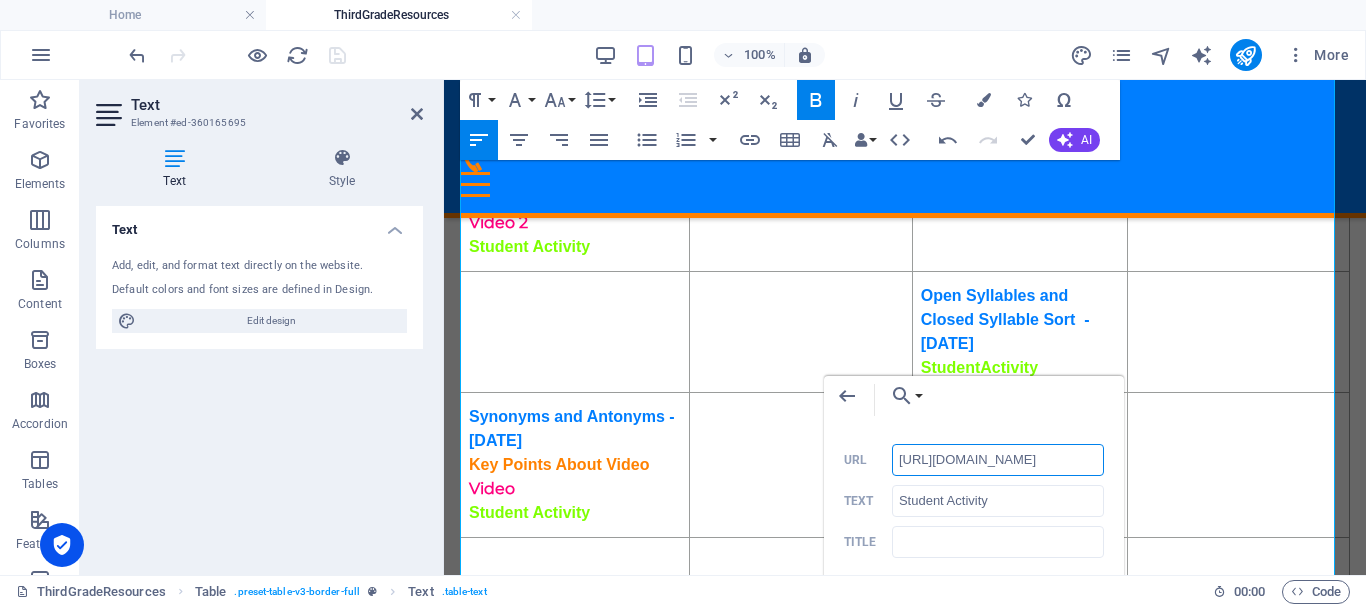 click on "http://ontrackreader.com/SecondGradeResources/3-3-5.pdf" at bounding box center [998, 460] 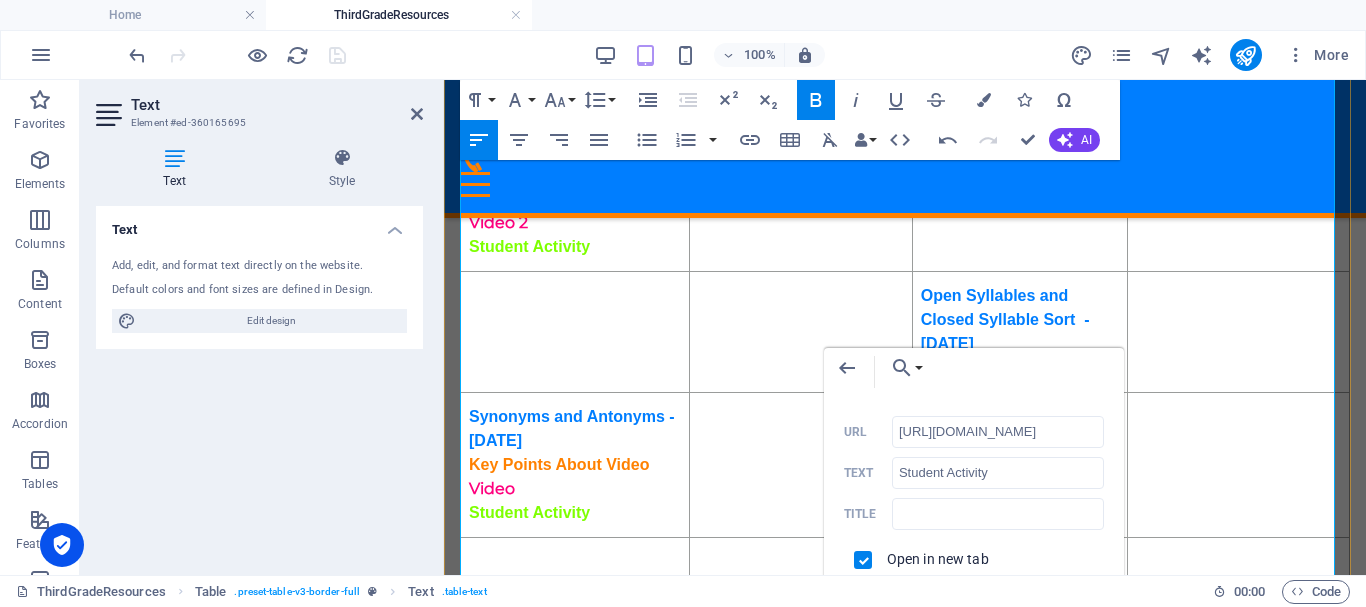 scroll, scrollTop: 0, scrollLeft: 0, axis: both 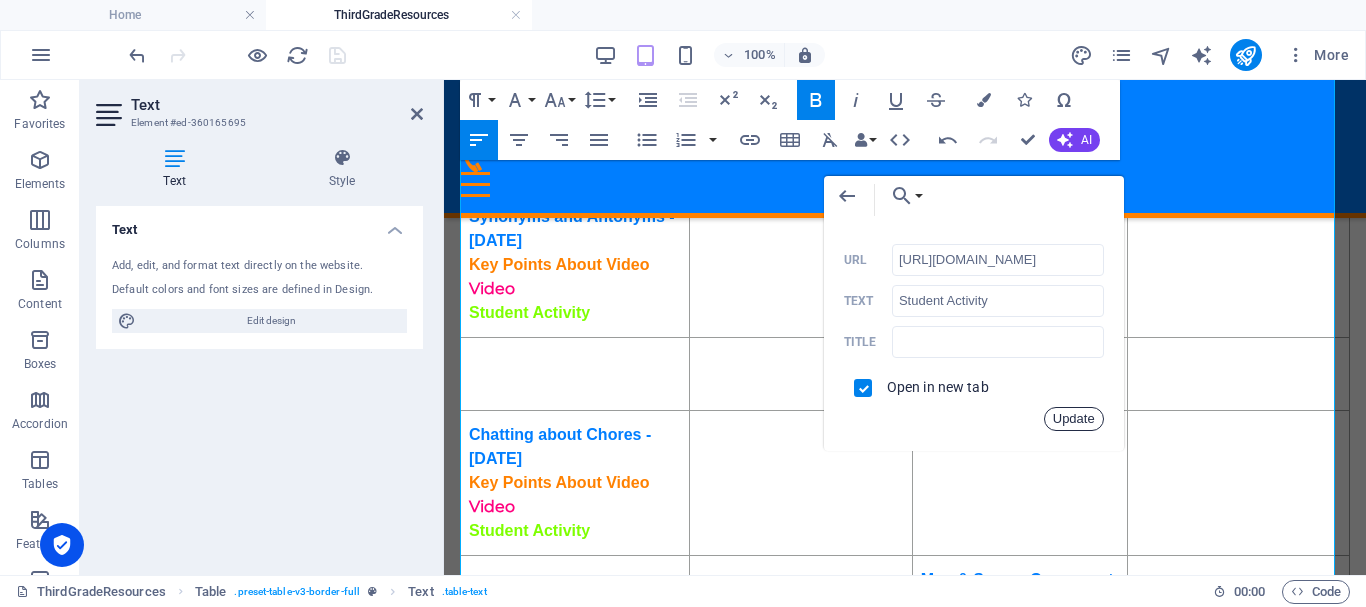 click on "Update" at bounding box center (1074, 419) 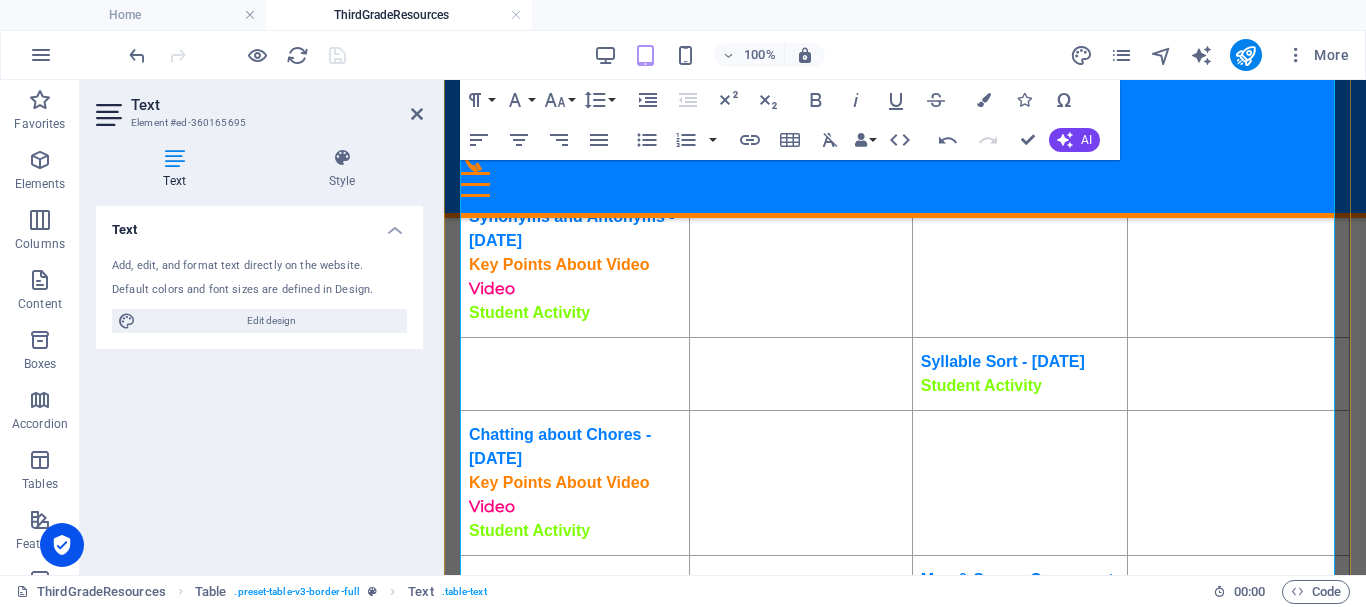 click on "Student Activity" at bounding box center (981, 385) 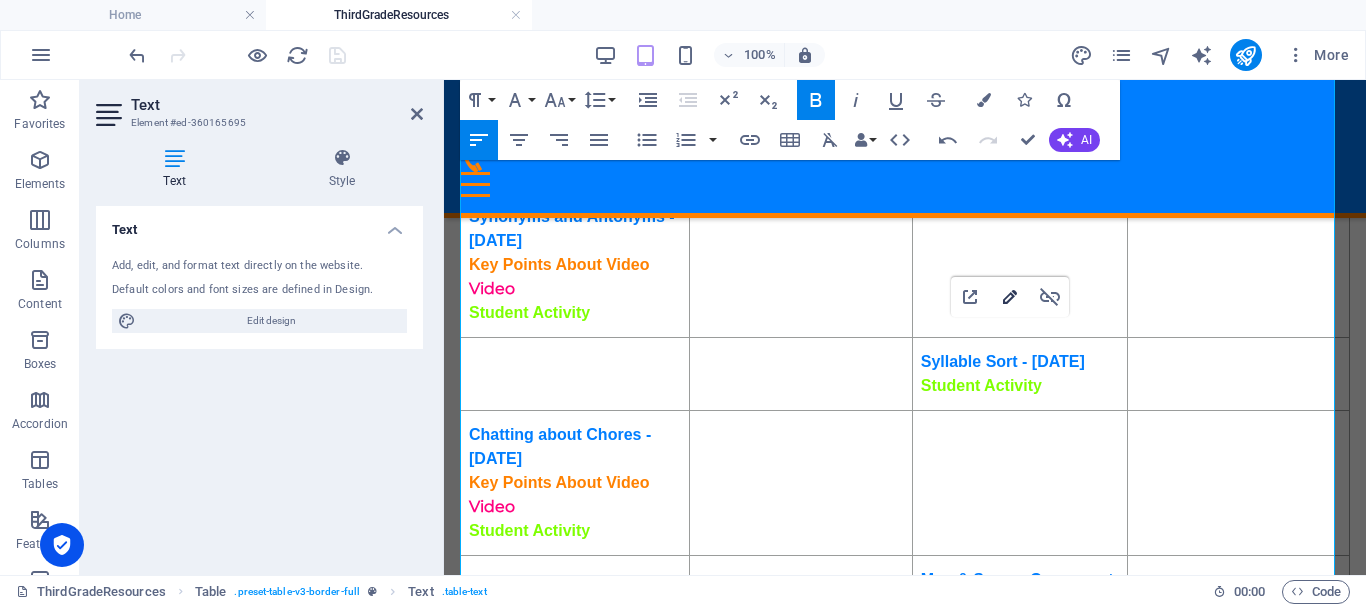 click 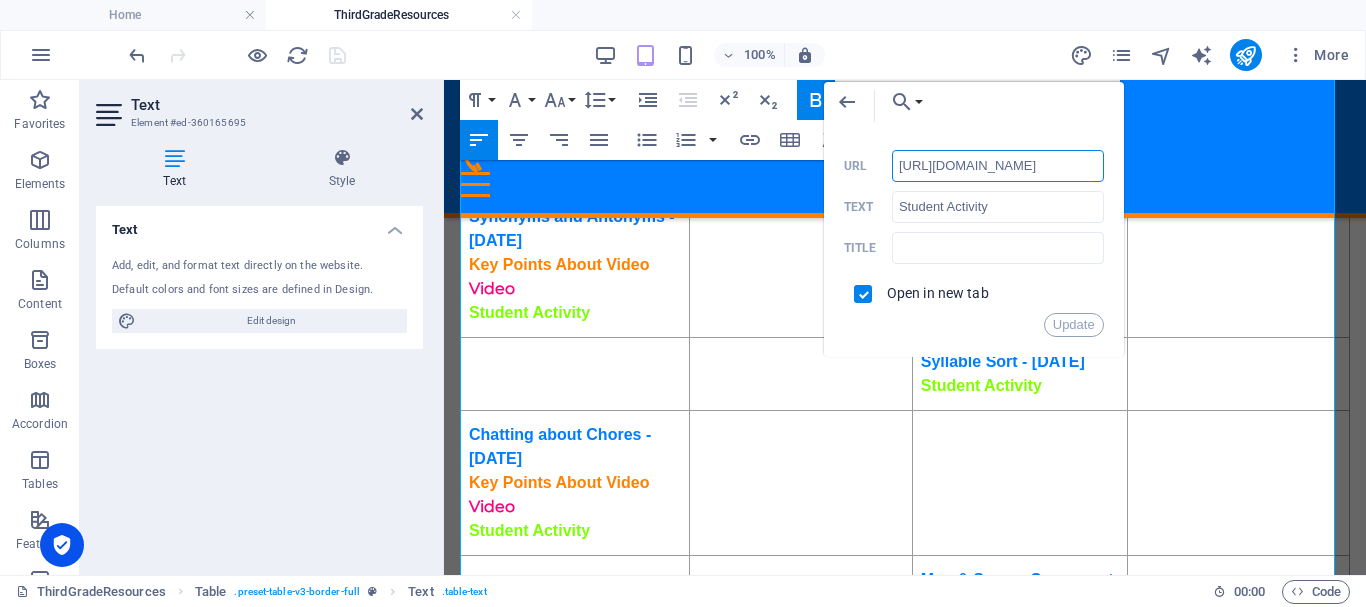 scroll, scrollTop: 0, scrollLeft: 143, axis: horizontal 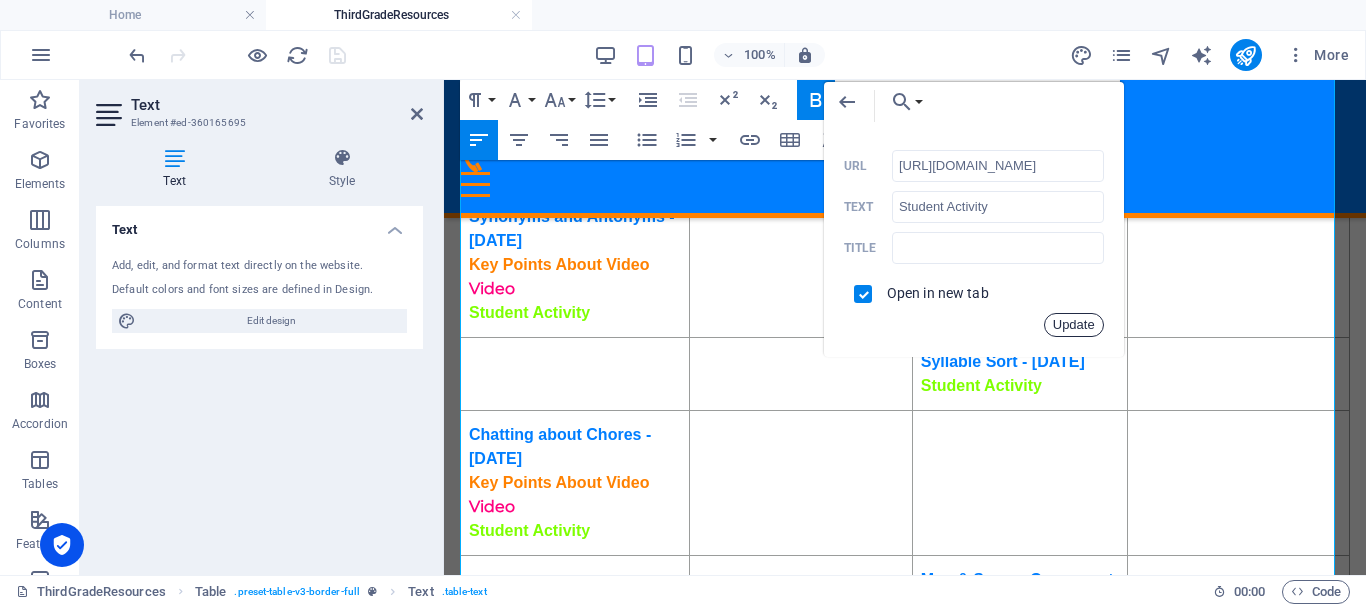click on "Update" at bounding box center [1074, 325] 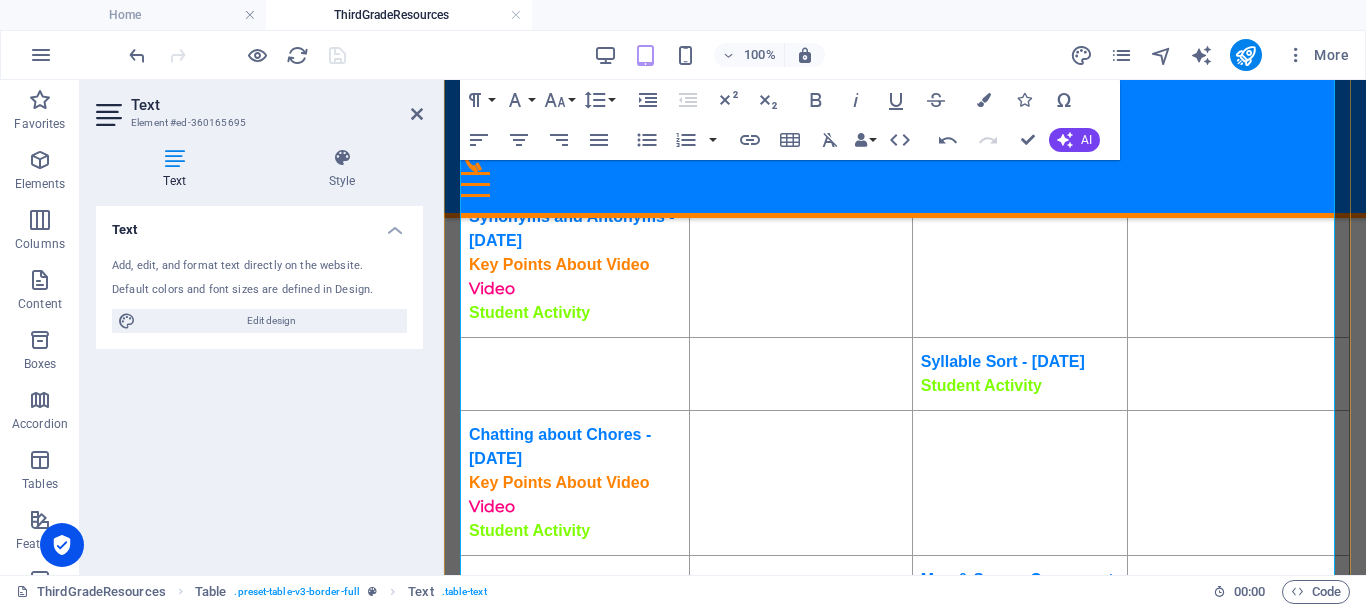scroll, scrollTop: 0, scrollLeft: 0, axis: both 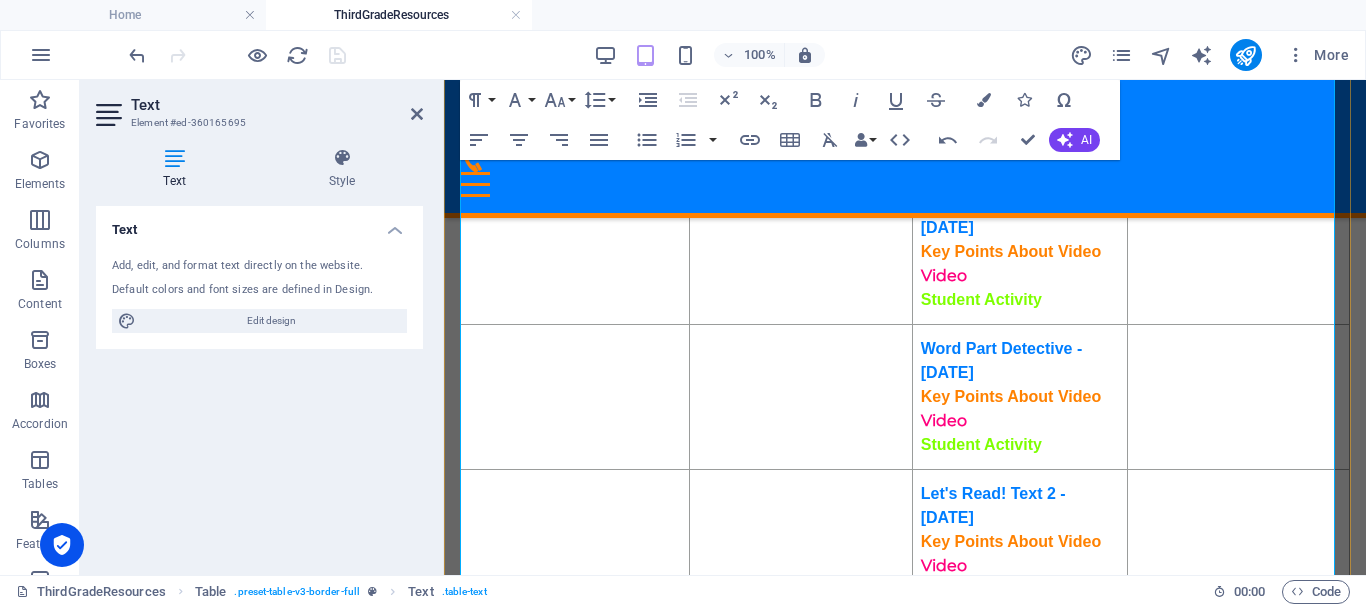 click on "Key Points About Video" at bounding box center (1011, 251) 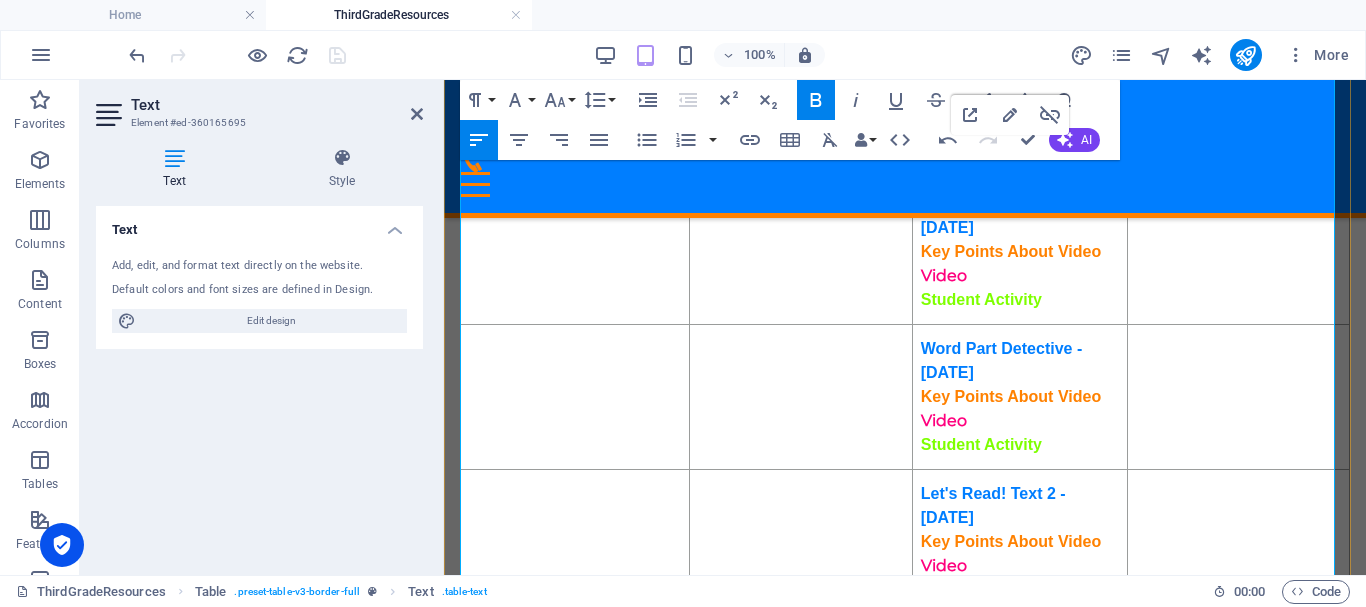 scroll, scrollTop: 2159, scrollLeft: 0, axis: vertical 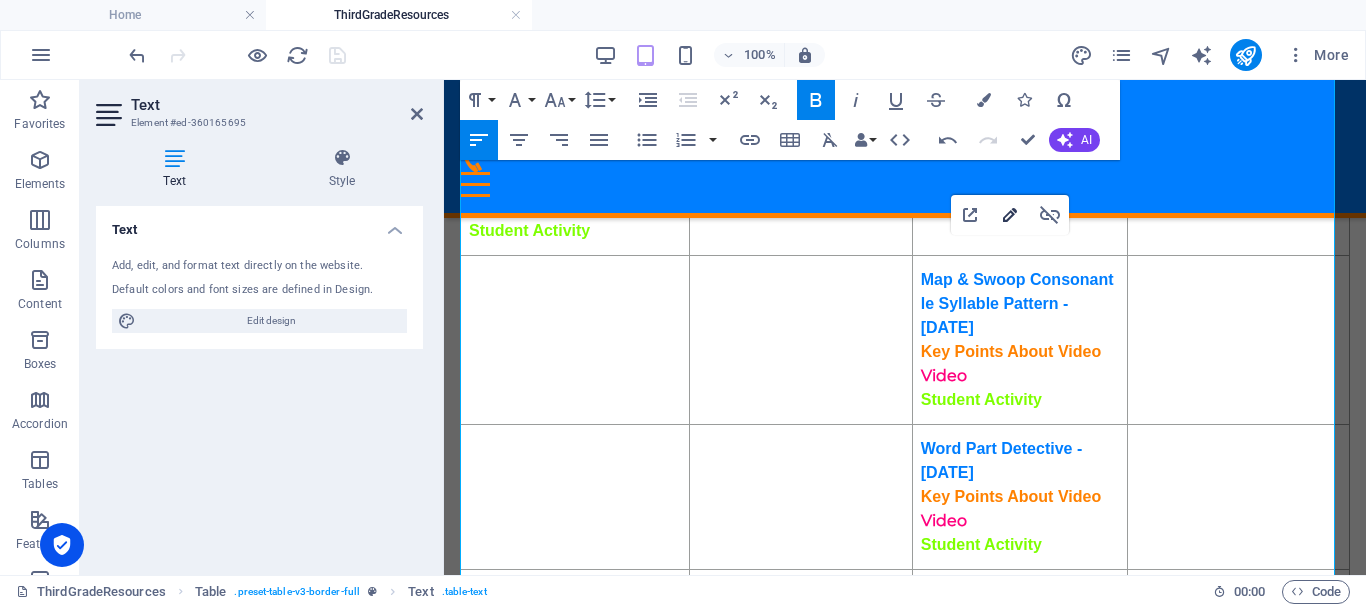 type on "https://ies.ed.gov/ncee/rel/regions/southeast/pdf/REL_2021086.pdf#page=95" 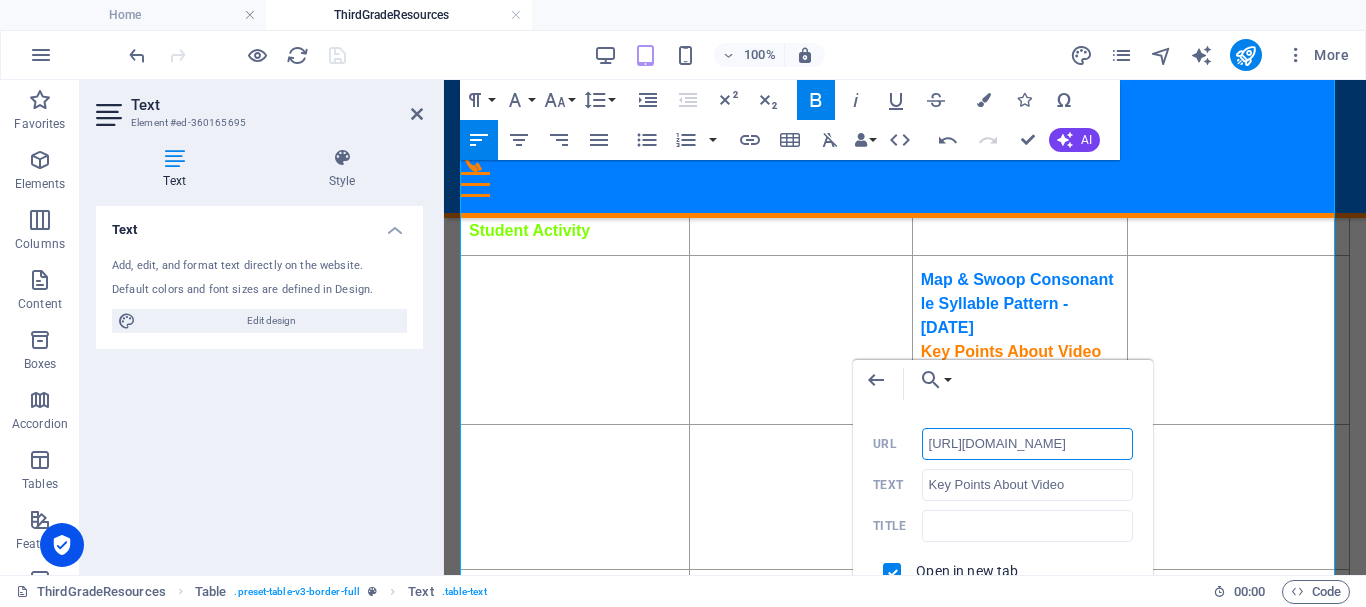 scroll, scrollTop: 0, scrollLeft: 0, axis: both 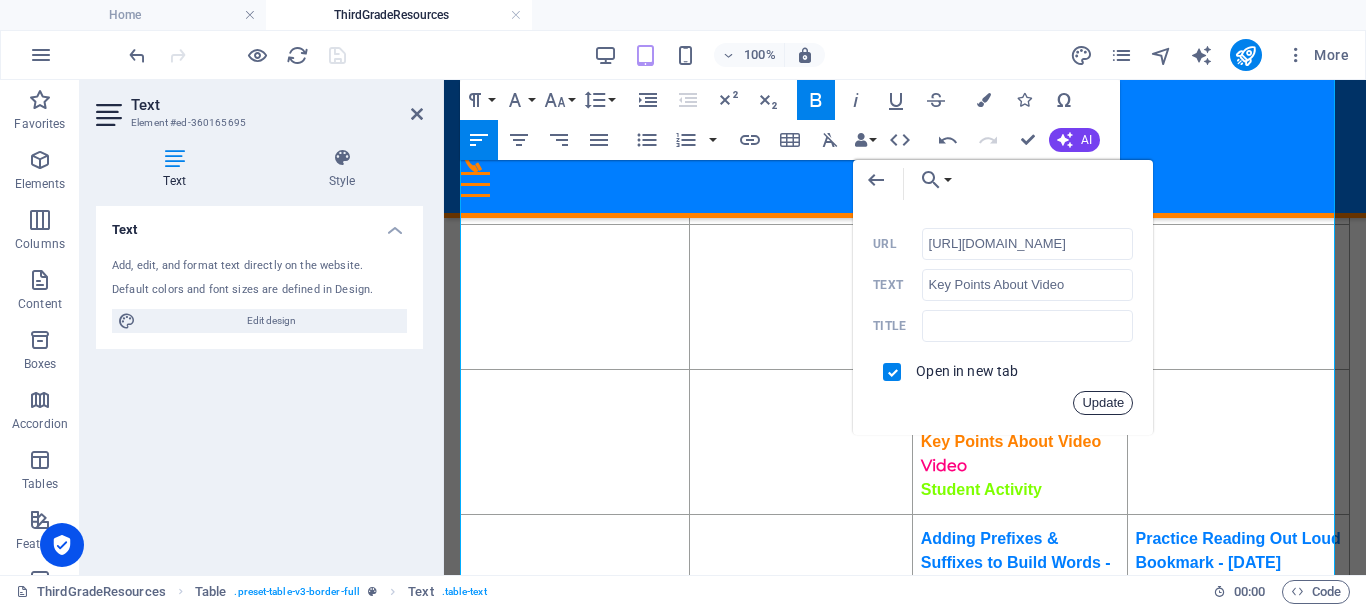 click on "Update" at bounding box center (1103, 403) 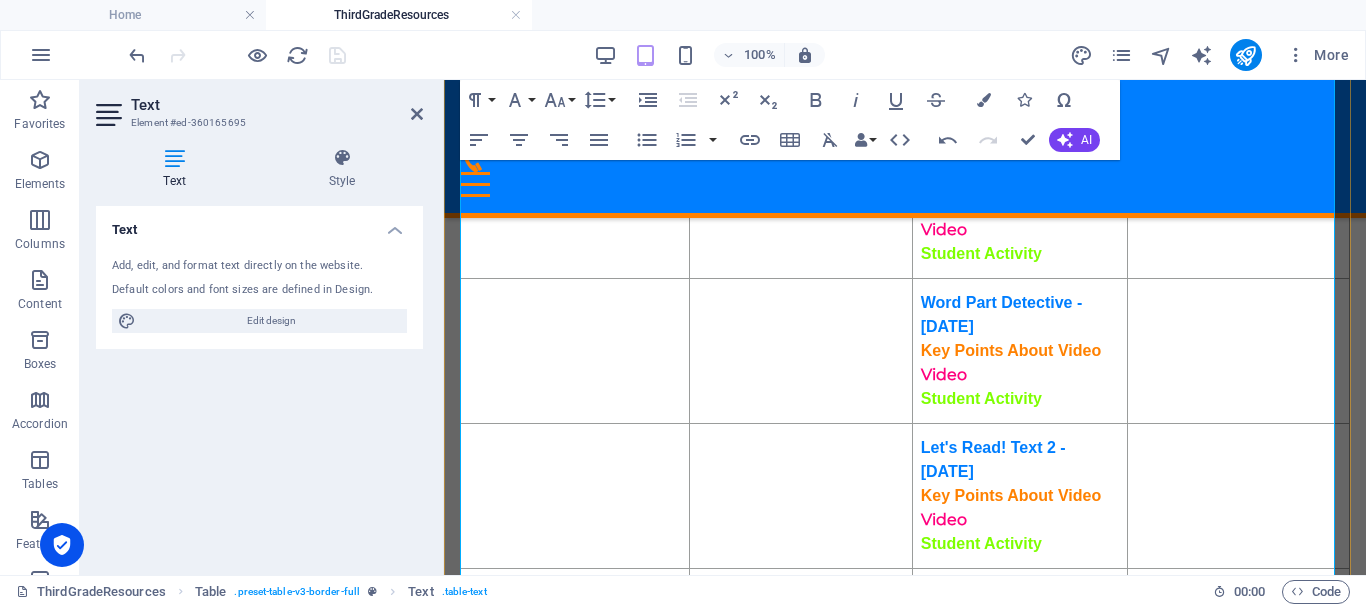 scroll, scrollTop: 2259, scrollLeft: 0, axis: vertical 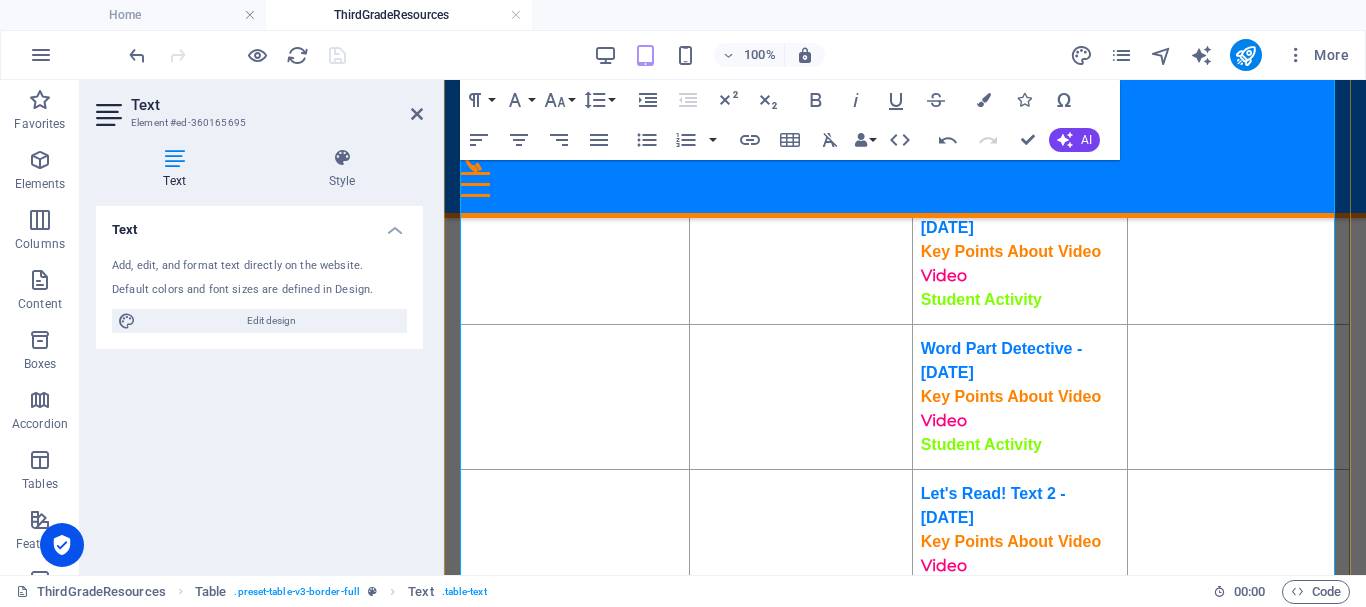 click on "Map & Swoop Consonant le Syllable Pattern - 3/3/37 Key Points About Video Video Student Activity" at bounding box center (1019, 239) 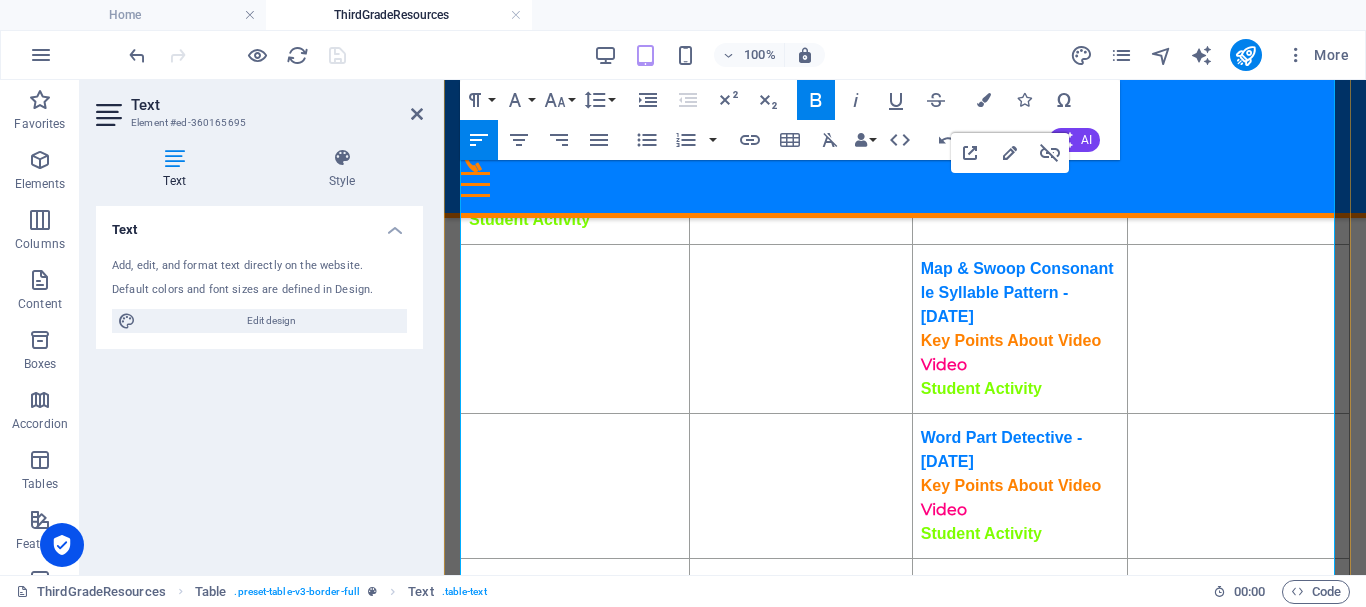 scroll, scrollTop: 2159, scrollLeft: 0, axis: vertical 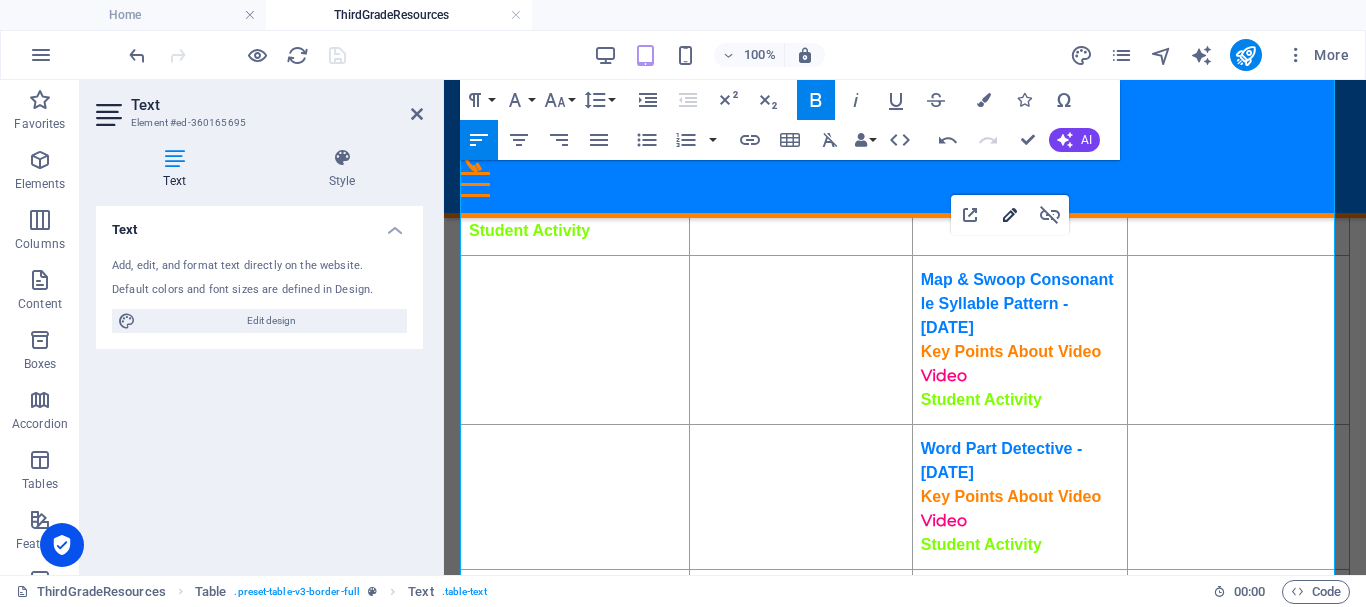 type on "https://ies.ed.gov/ncee/rel/regions/southeast/pdf/REL_2021086.pdf#page=96" 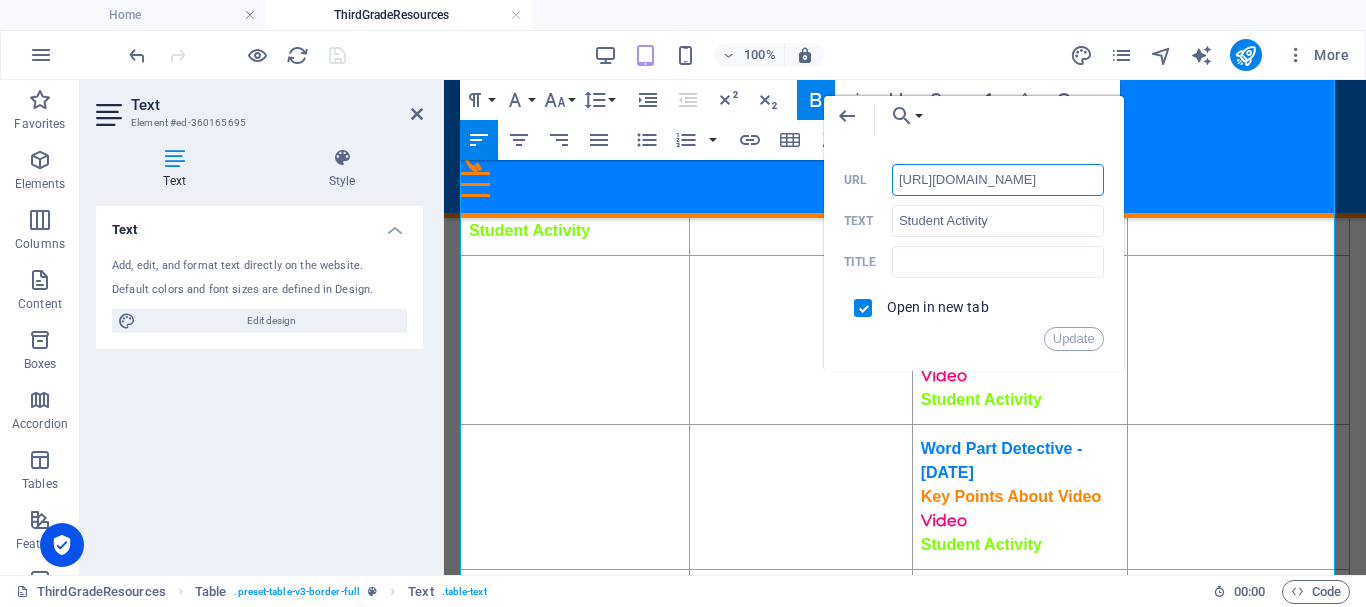 scroll, scrollTop: 0, scrollLeft: 0, axis: both 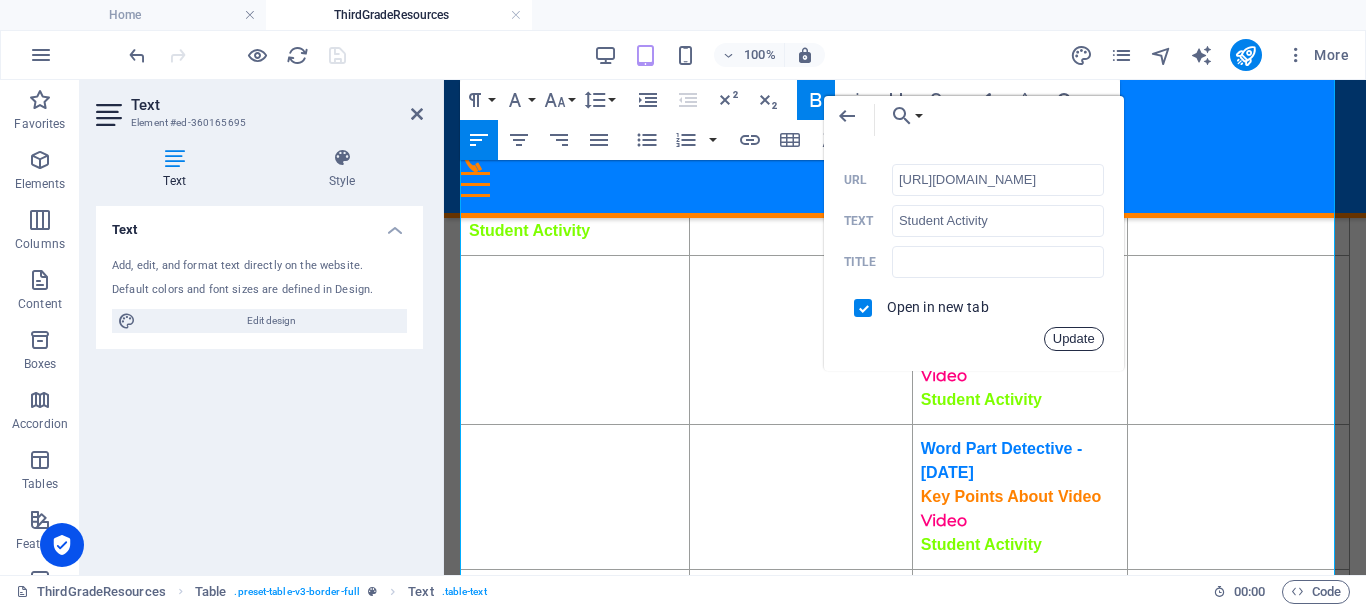 click on "Update" at bounding box center (1074, 339) 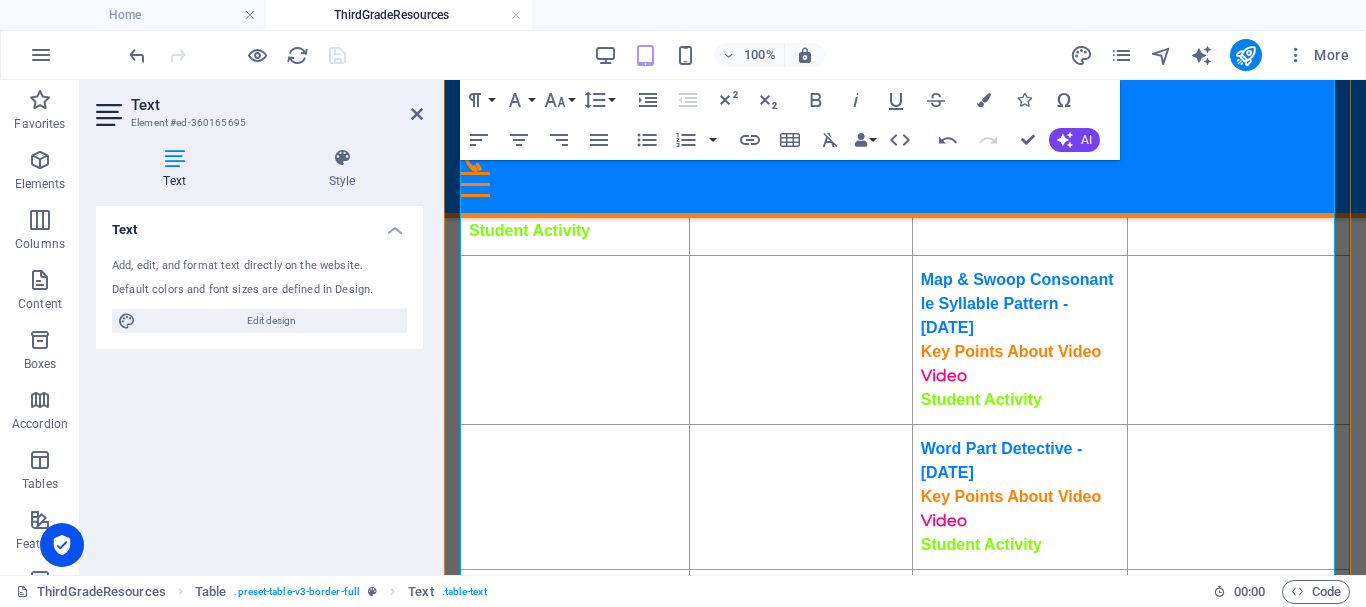 scroll, scrollTop: 0, scrollLeft: 0, axis: both 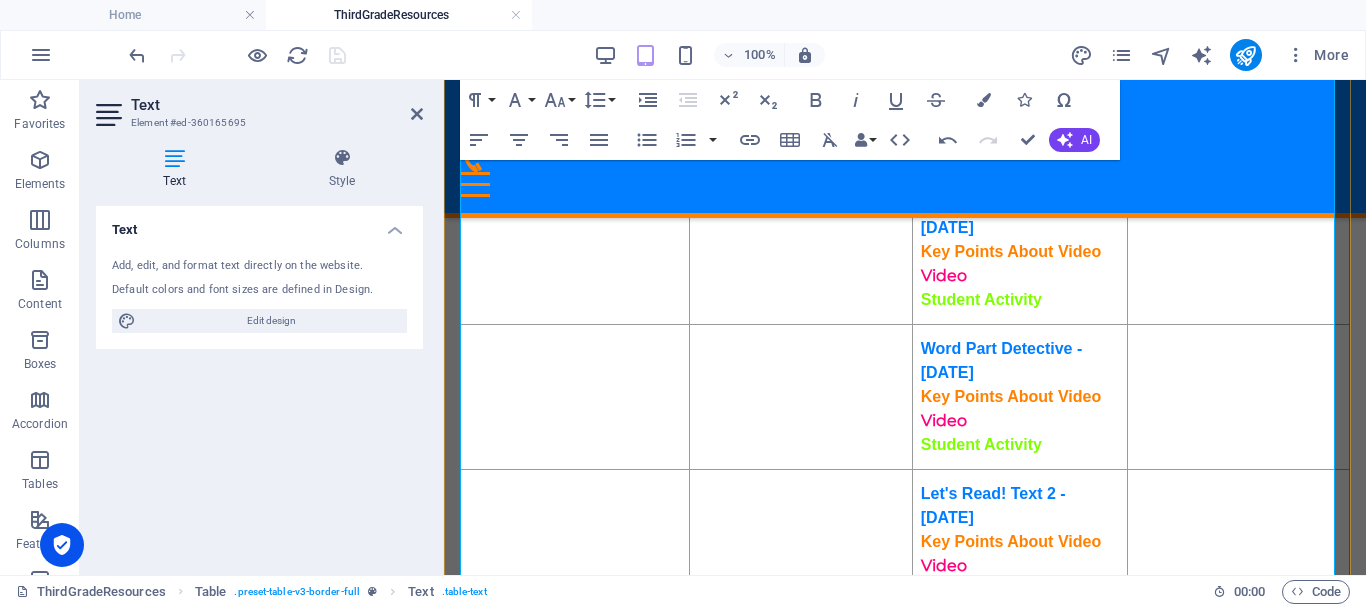 click on "Key Points About Video" at bounding box center (1011, 396) 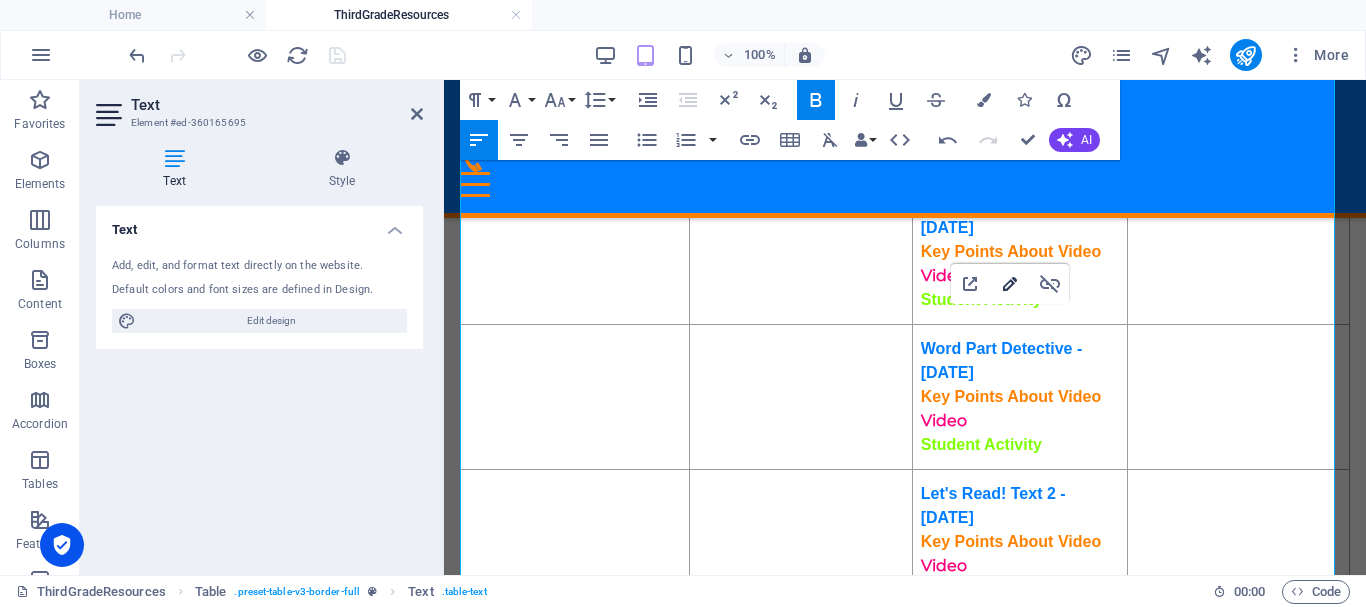 type on "https://ies.ed.gov/ncee/rel/regions/southeast/pdf/REL_2021086.pdf#page=100" 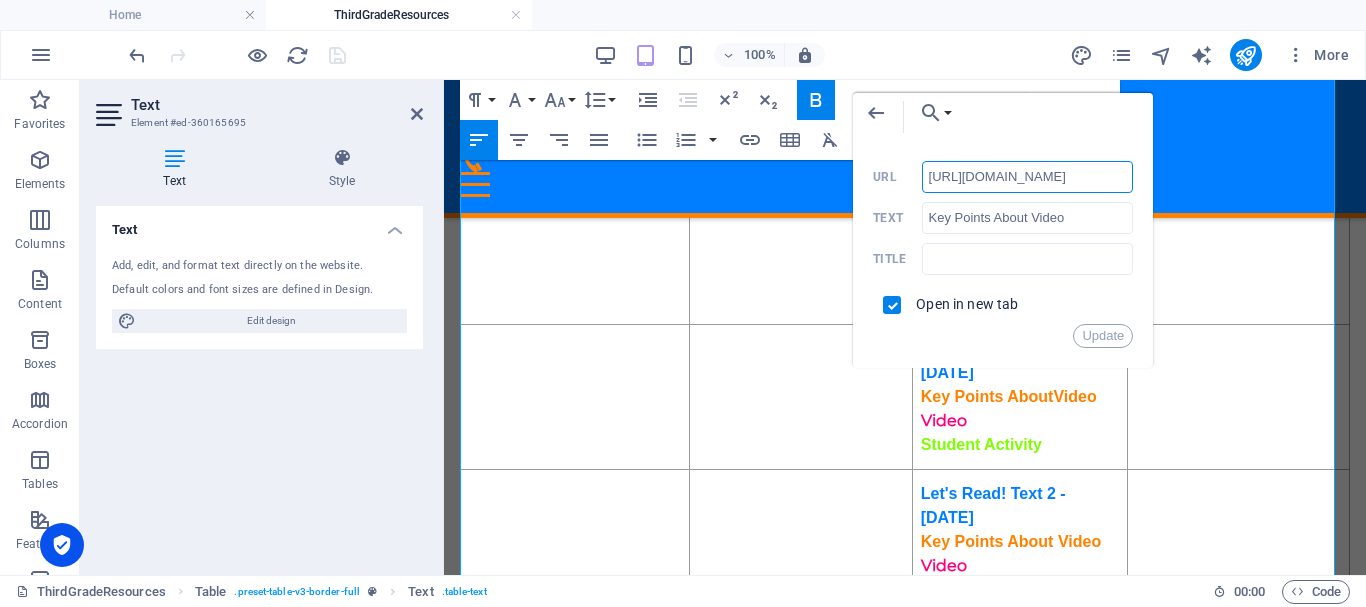 scroll, scrollTop: 0, scrollLeft: 144, axis: horizontal 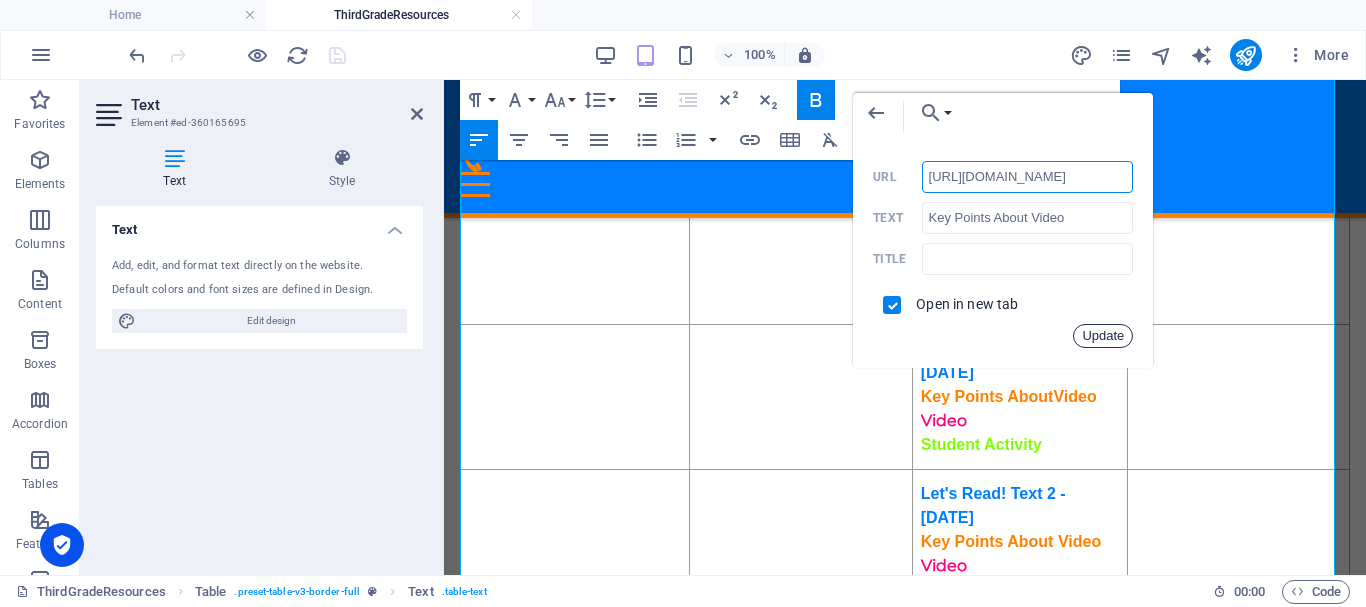 drag, startPoint x: 1117, startPoint y: 330, endPoint x: 673, endPoint y: 251, distance: 450.9734 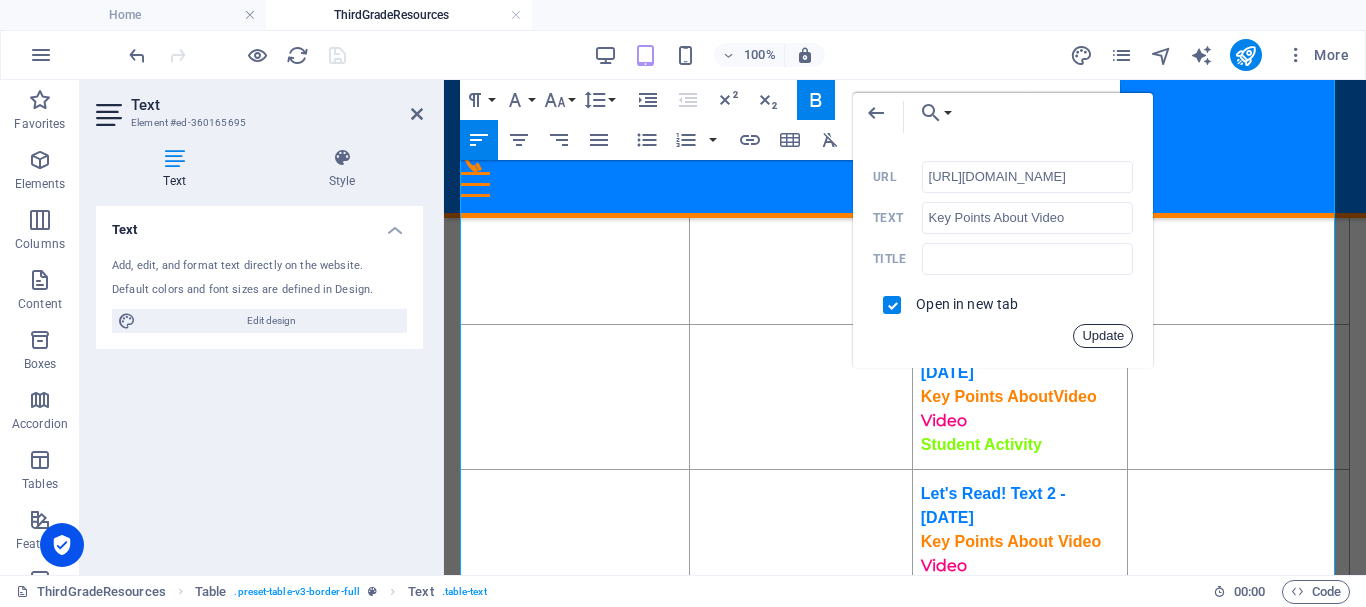 click on "Update" at bounding box center (1103, 336) 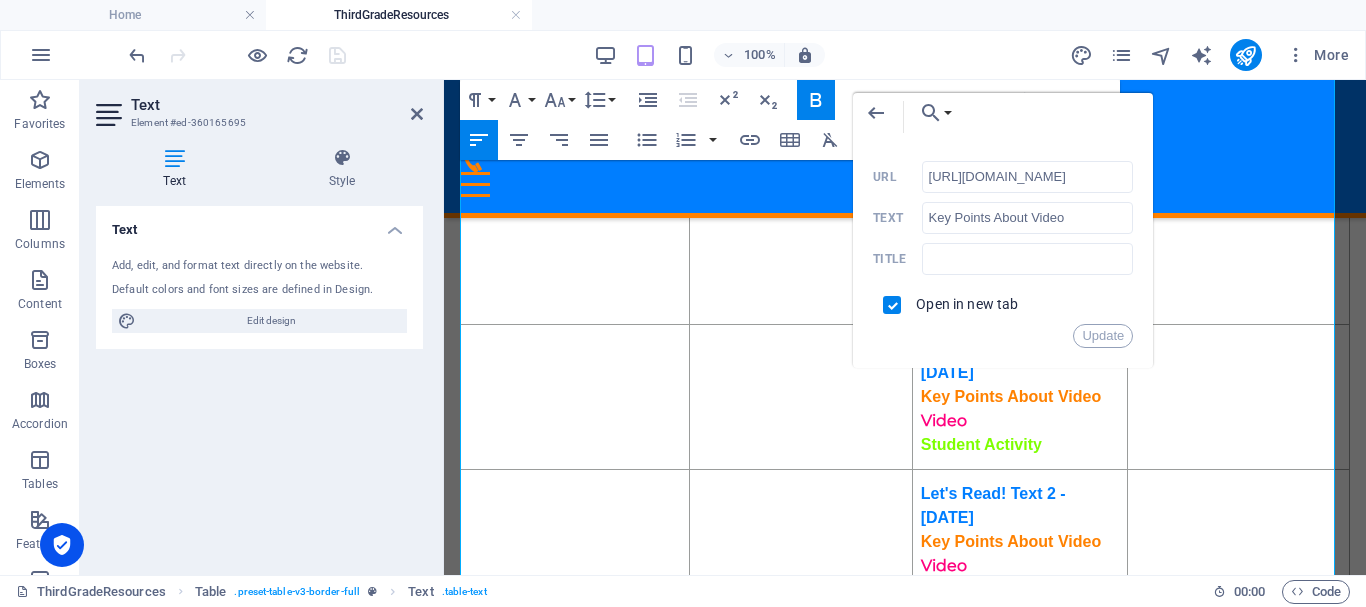scroll, scrollTop: 0, scrollLeft: 0, axis: both 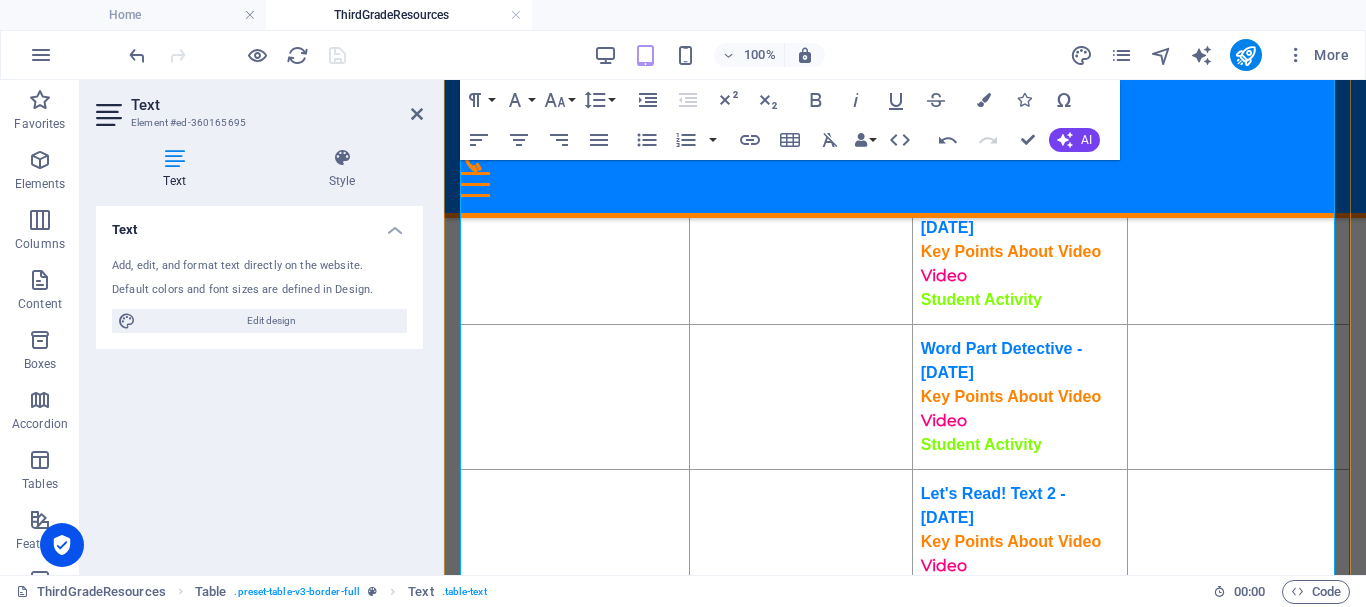 click on "Student Activity" at bounding box center [981, 444] 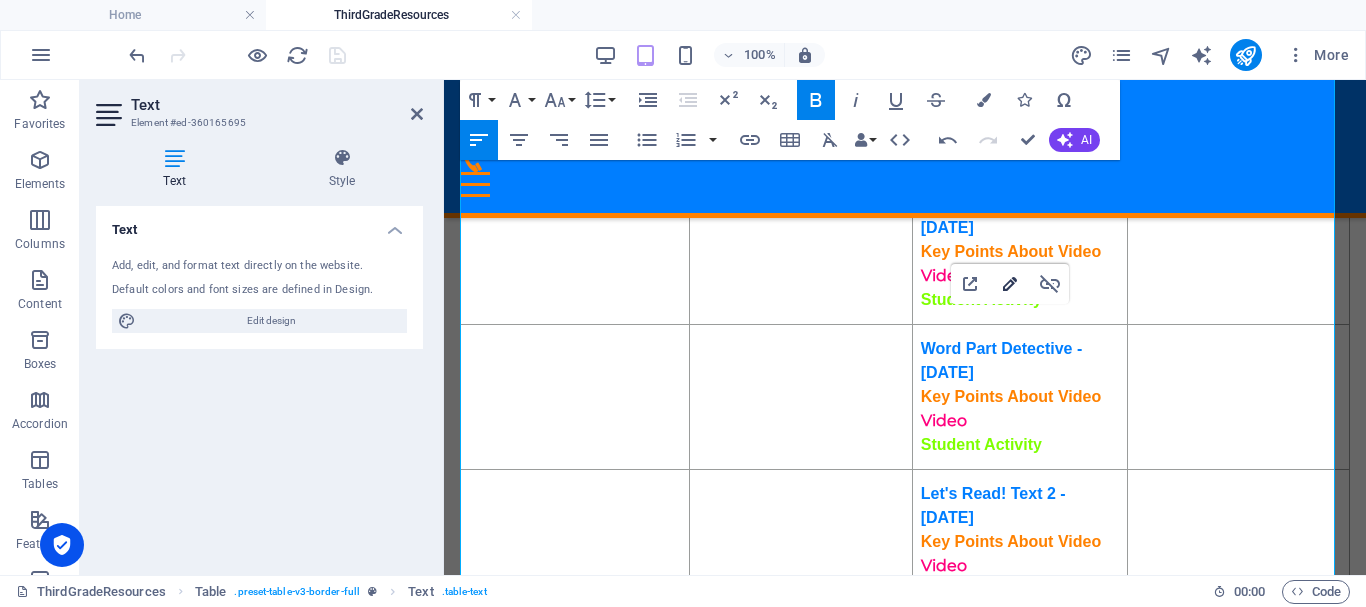 type on "https://ies.ed.gov/ncee/rel/regions/southeast/pdf/REL_2021086.pdf#page=101" 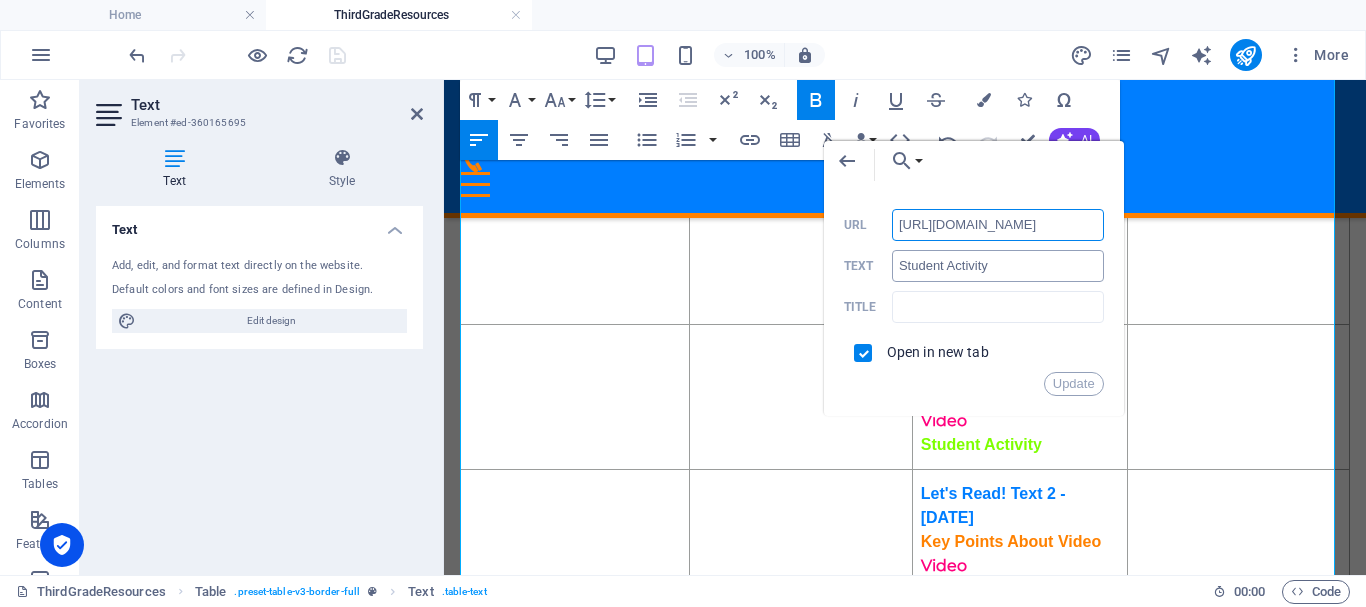 scroll, scrollTop: 0, scrollLeft: 0, axis: both 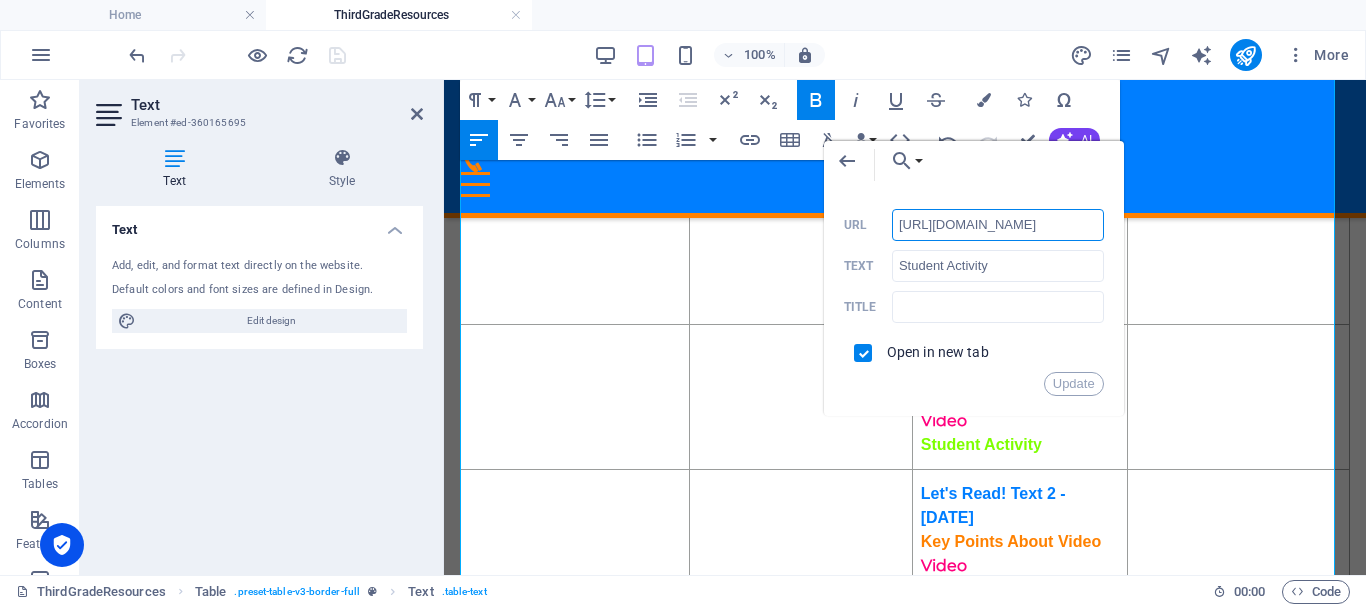 click on "http://ontrackreader.com/SecondGradeResources/3-3-5.pdf" at bounding box center (998, 225) 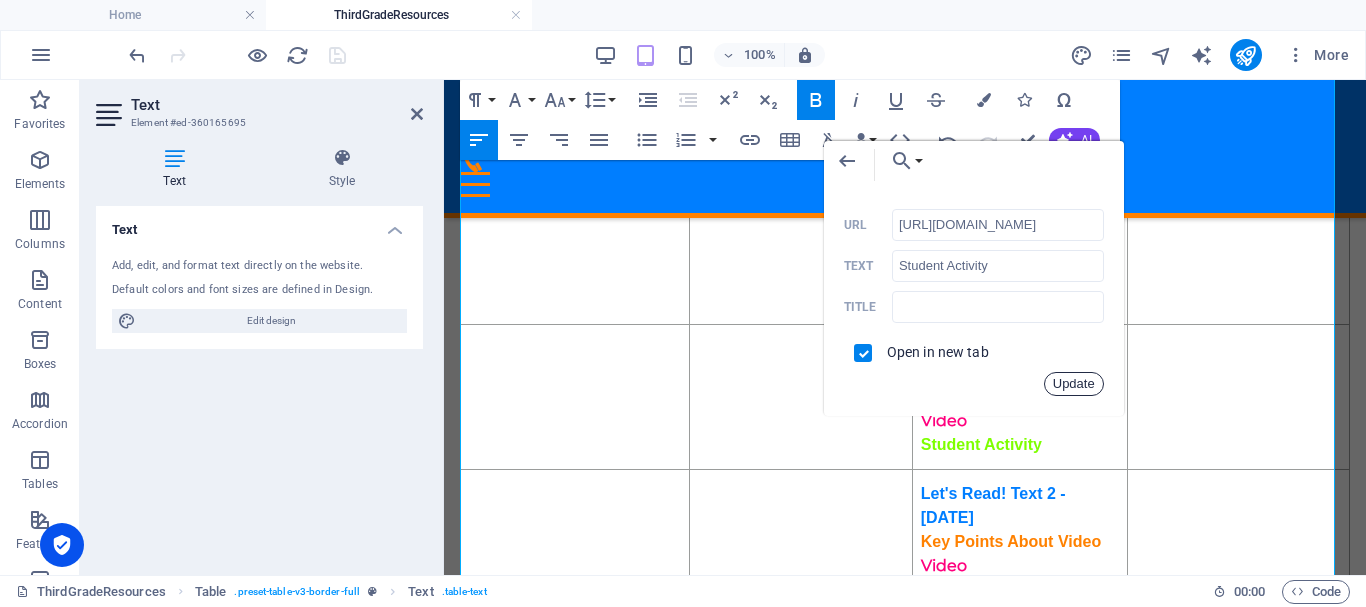 click on "Update" at bounding box center [1074, 384] 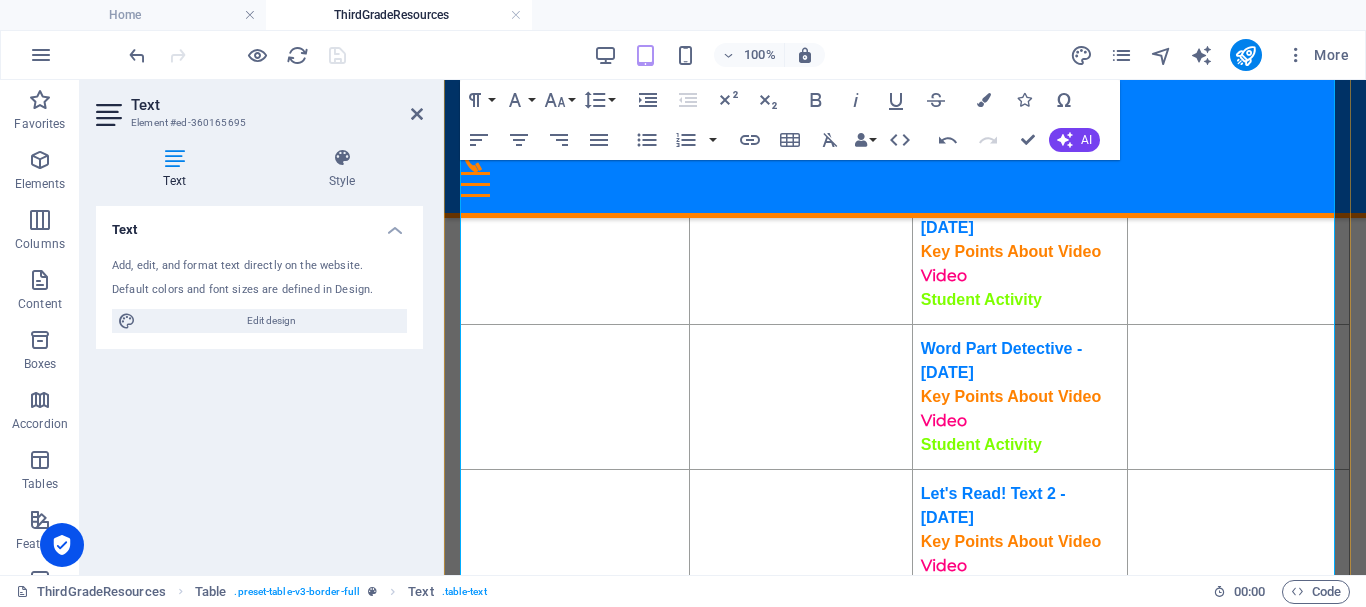 scroll, scrollTop: 0, scrollLeft: 0, axis: both 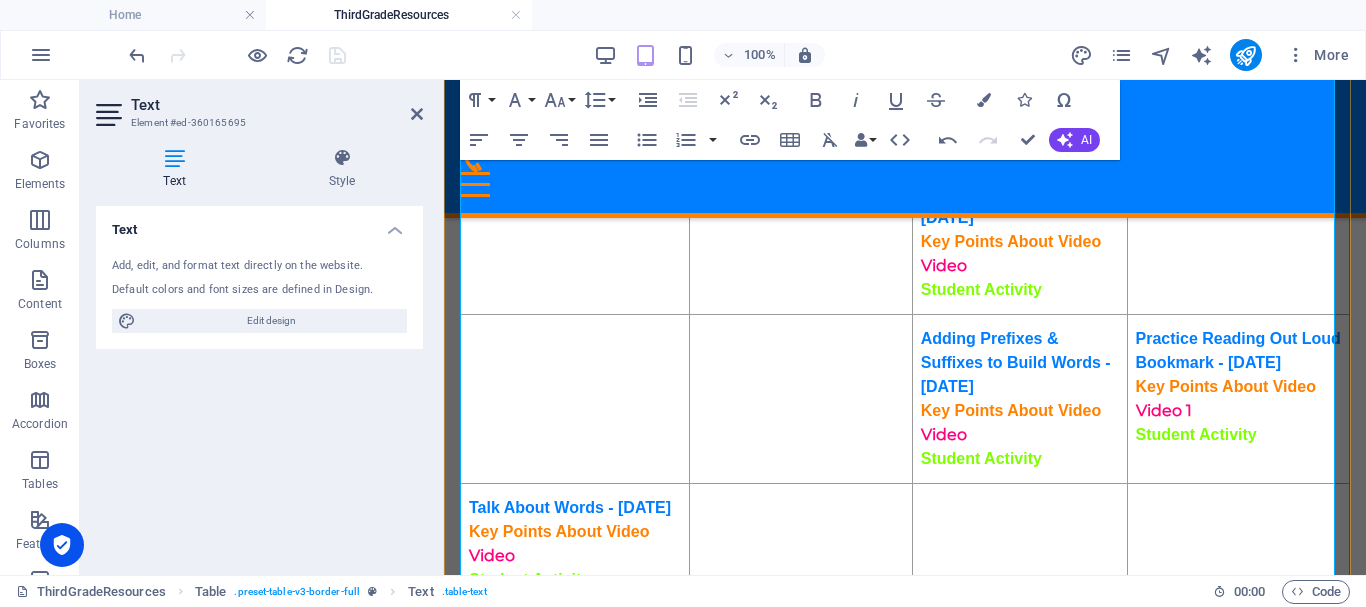 click on "Key Points About Video" at bounding box center (1011, 241) 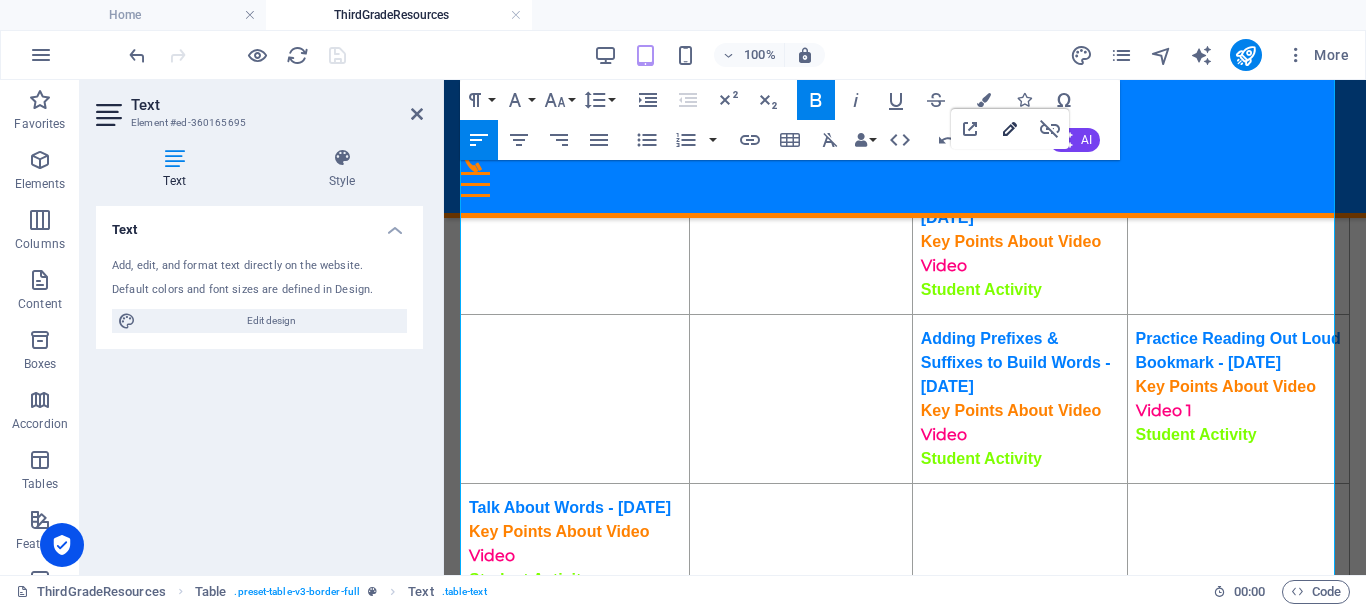 type on "https://ies.ed.gov/ncee/rel/regions/southeast/pdf/REL_2021086.pdf#page=125" 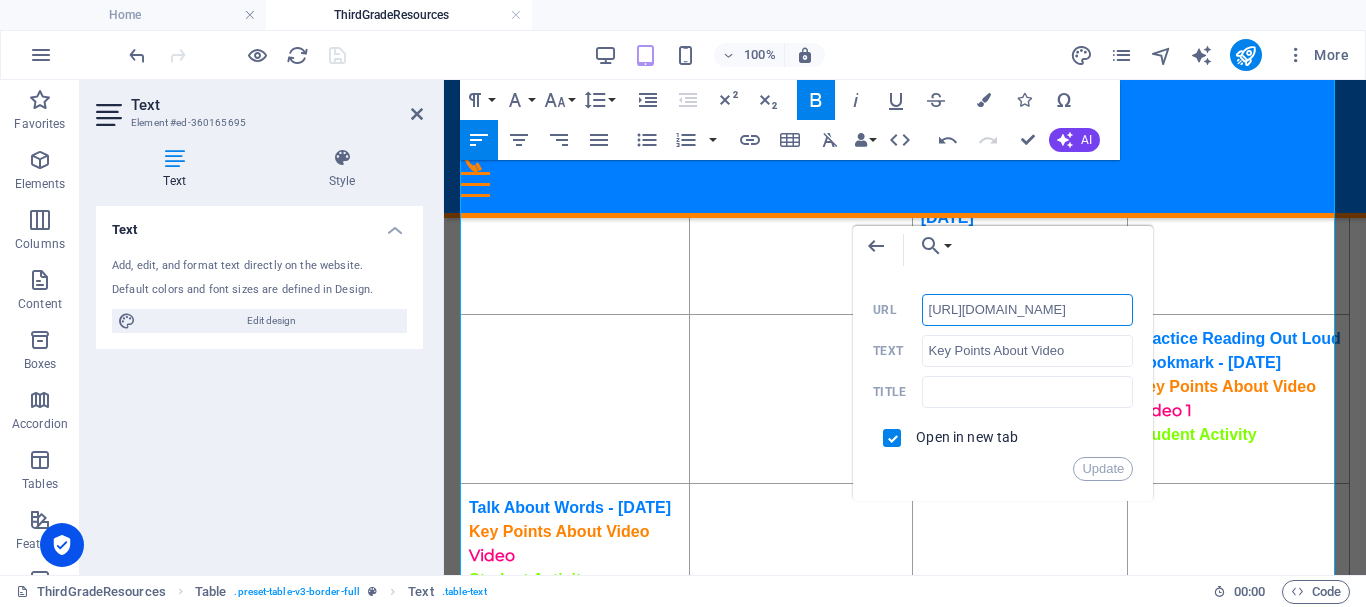 scroll, scrollTop: 0, scrollLeft: 144, axis: horizontal 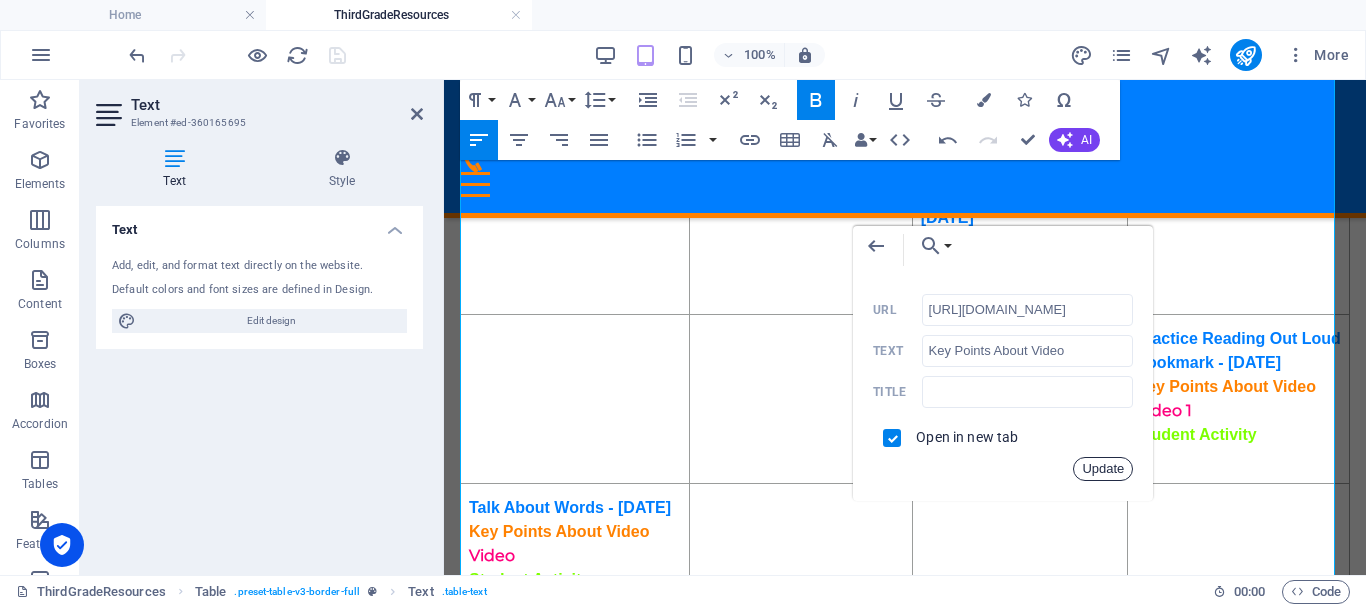 click on "Update" at bounding box center [1103, 469] 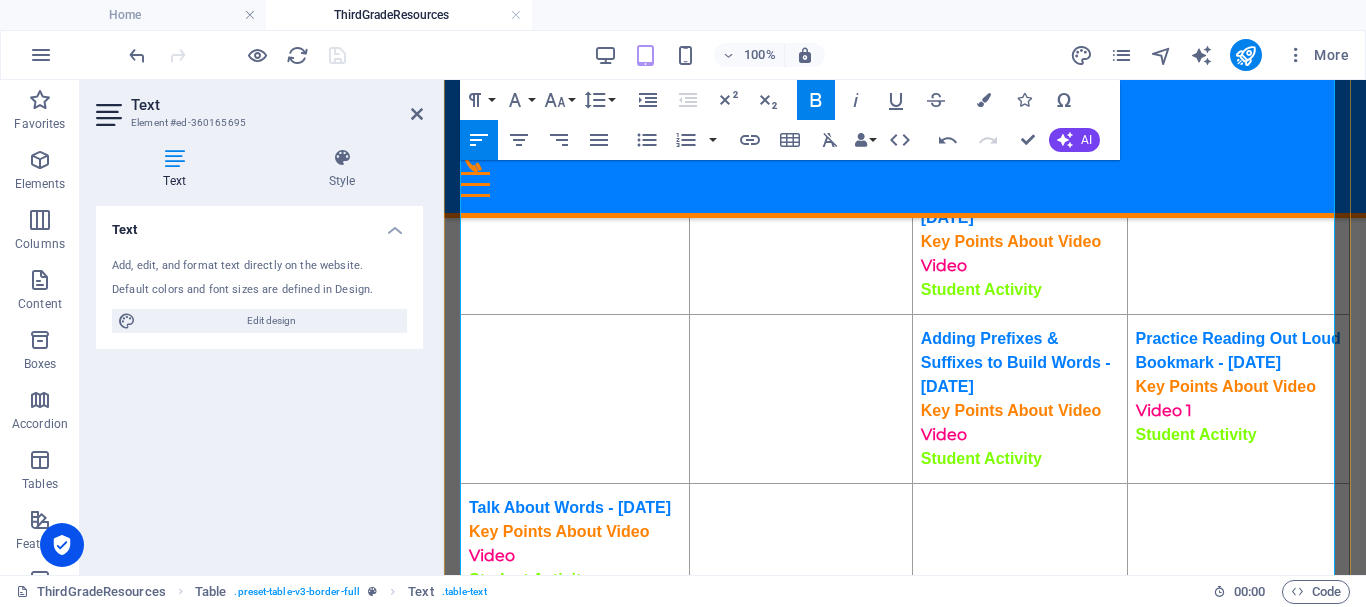 scroll, scrollTop: 0, scrollLeft: 0, axis: both 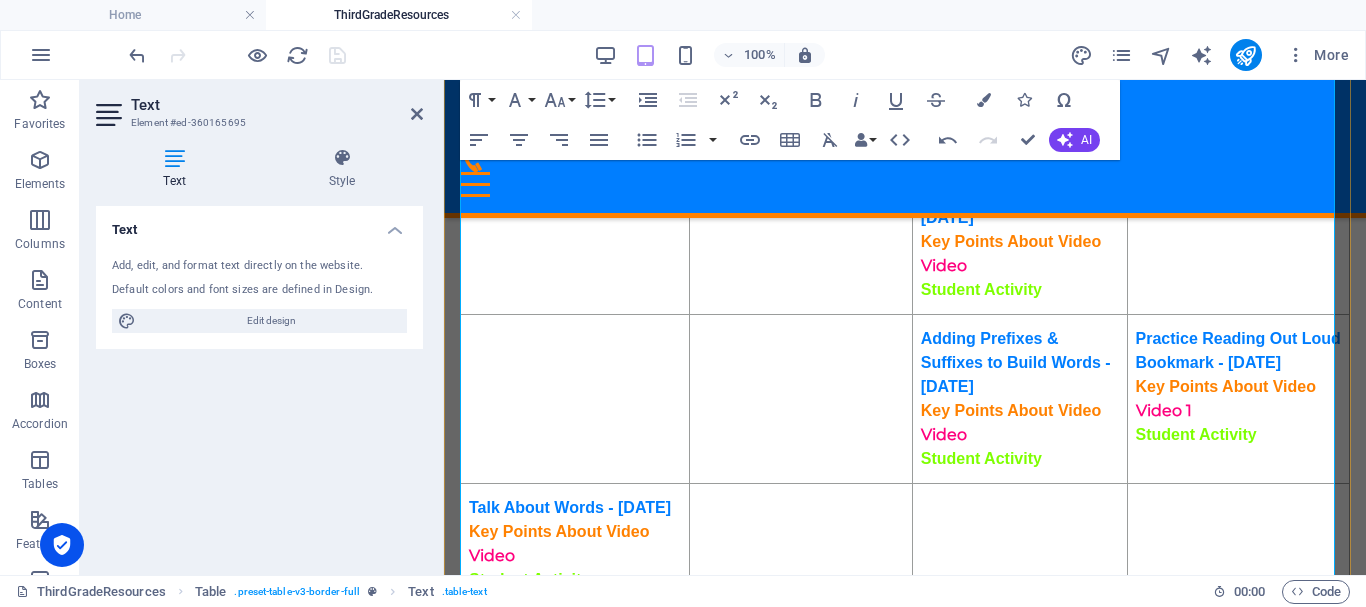 click on "Student Activity" at bounding box center [981, 289] 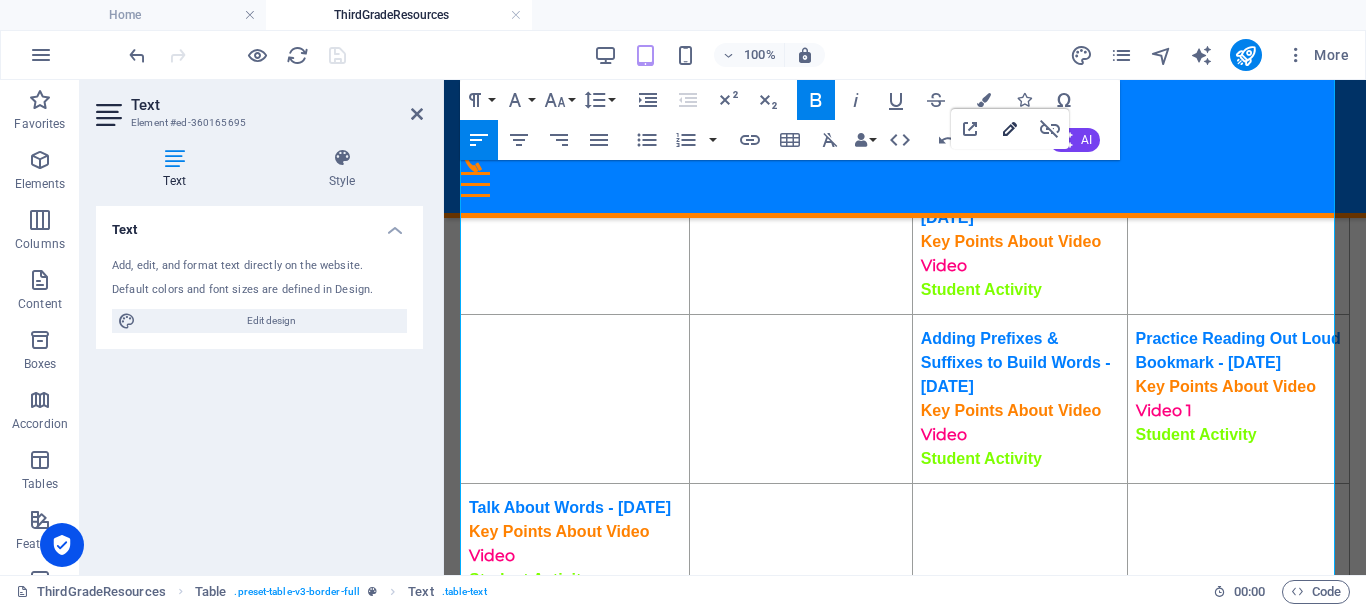 type on "https://ies.ed.gov/ncee/rel/regions/southeast/pdf/REL_2021086.pdf#page=127" 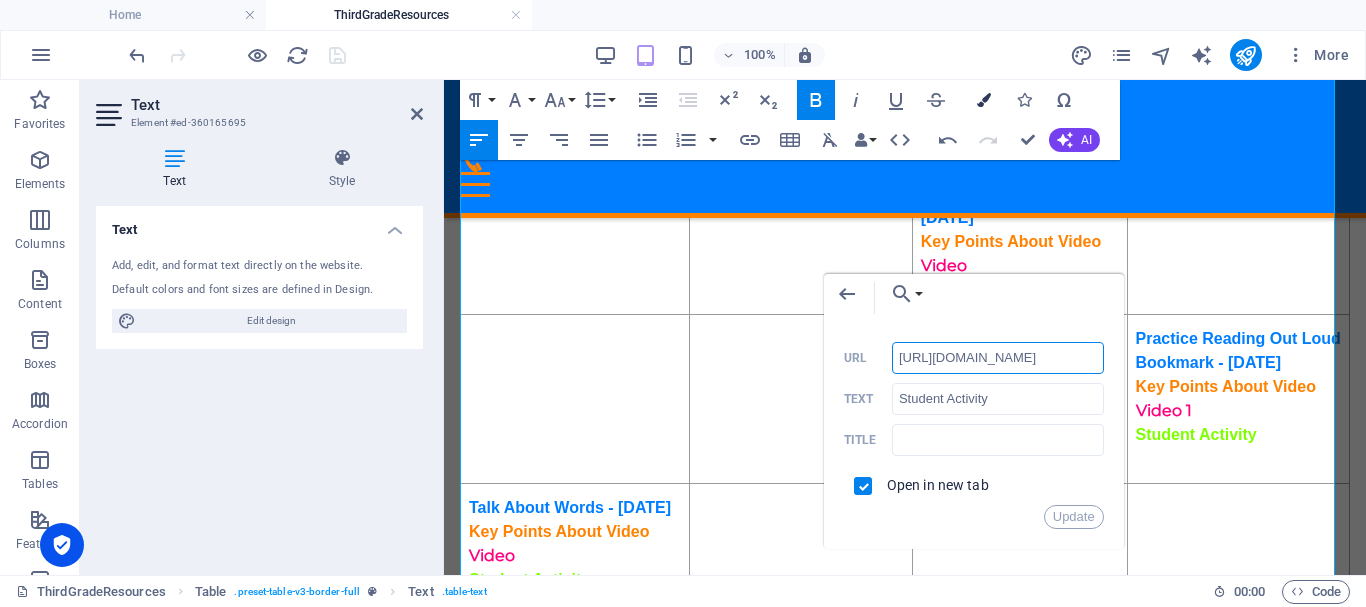 scroll, scrollTop: 0, scrollLeft: 0, axis: both 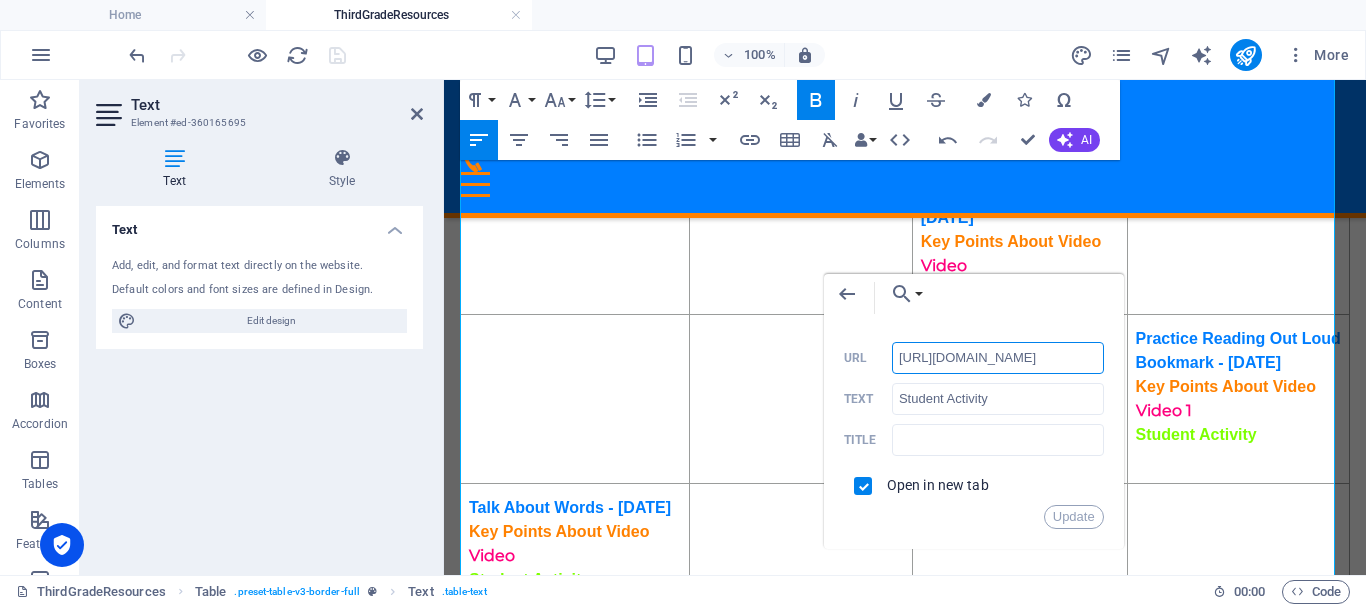 click on "http://ontrackreader.com/SecondGradeResources/3-3-5.pdf" at bounding box center [998, 358] 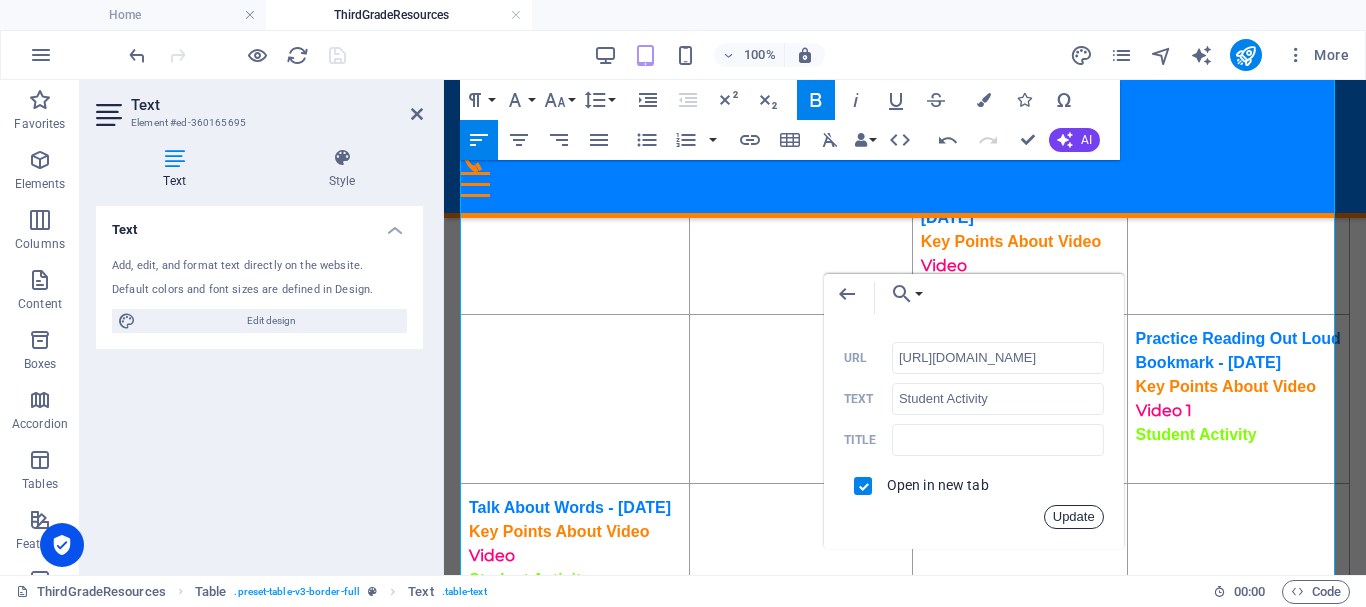 click on "Update" at bounding box center [1074, 517] 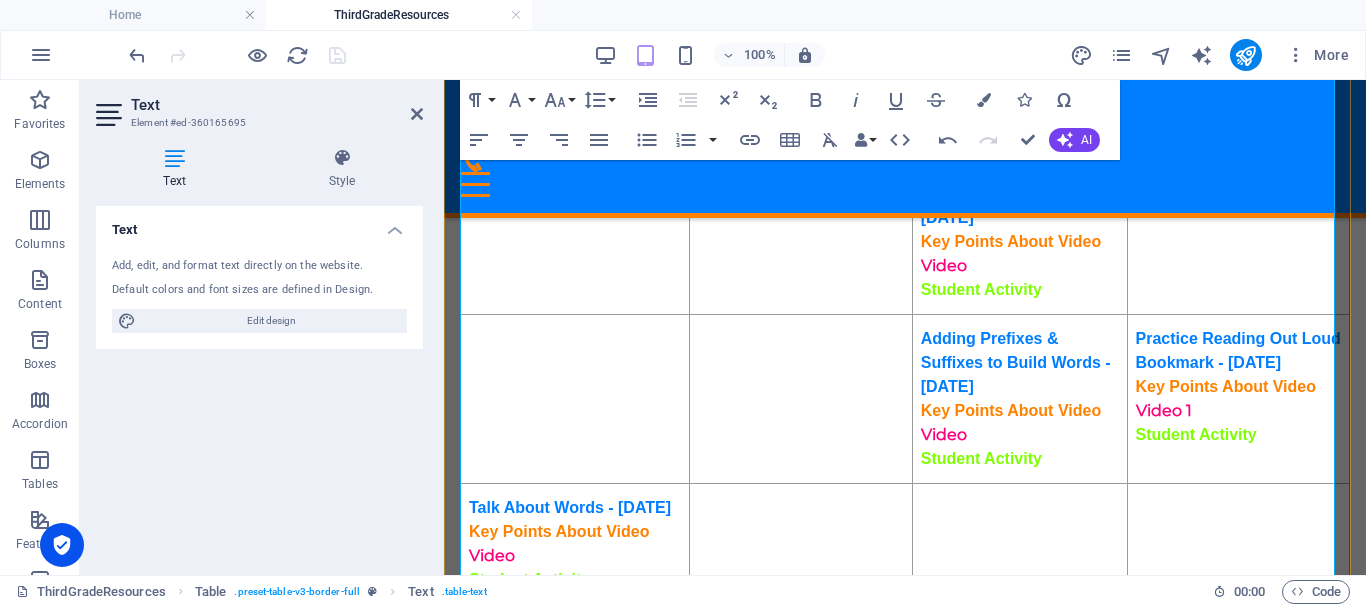 click on "Key Points About Video" at bounding box center (1011, 410) 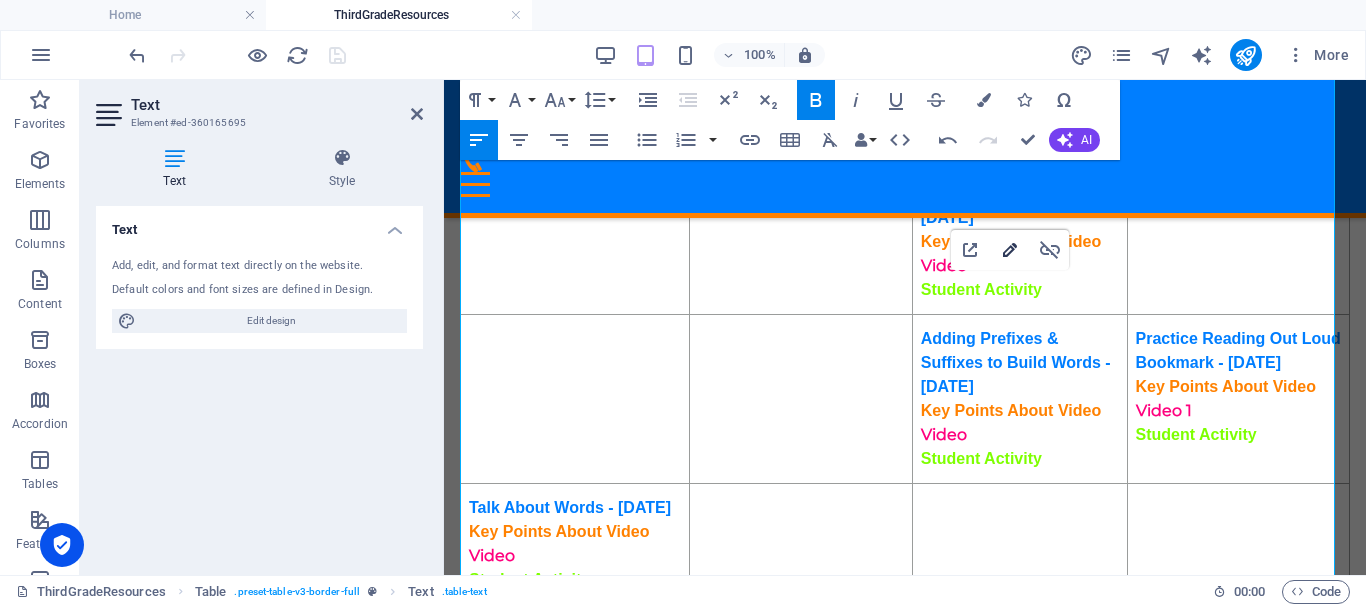 type on "https://ies.ed.gov/ncee/rel/regions/southeast/pdf/REL_2021086.pdf#page=107" 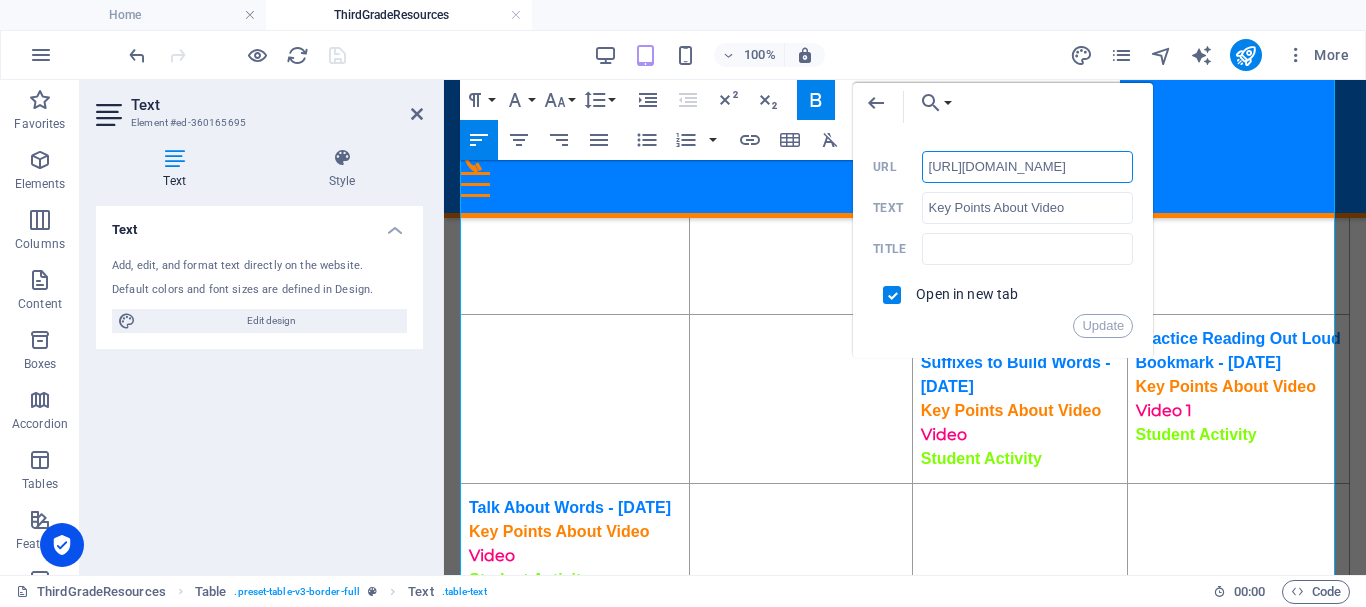 scroll, scrollTop: 0, scrollLeft: 0, axis: both 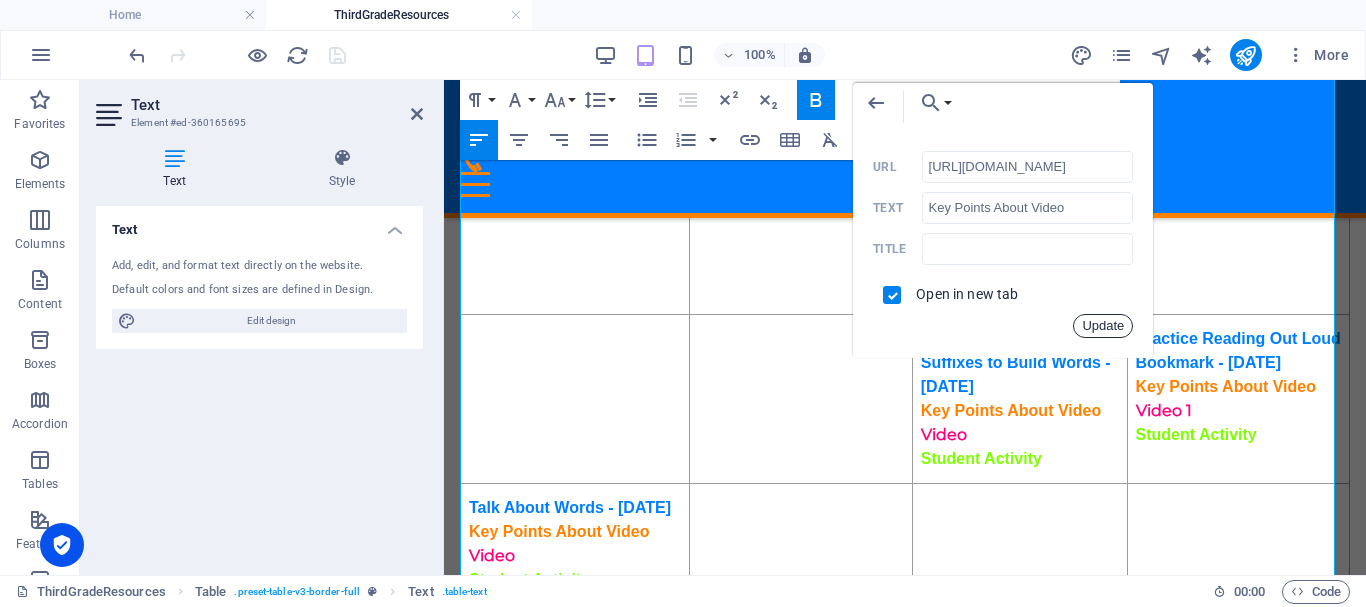 click on "Update" at bounding box center (1103, 326) 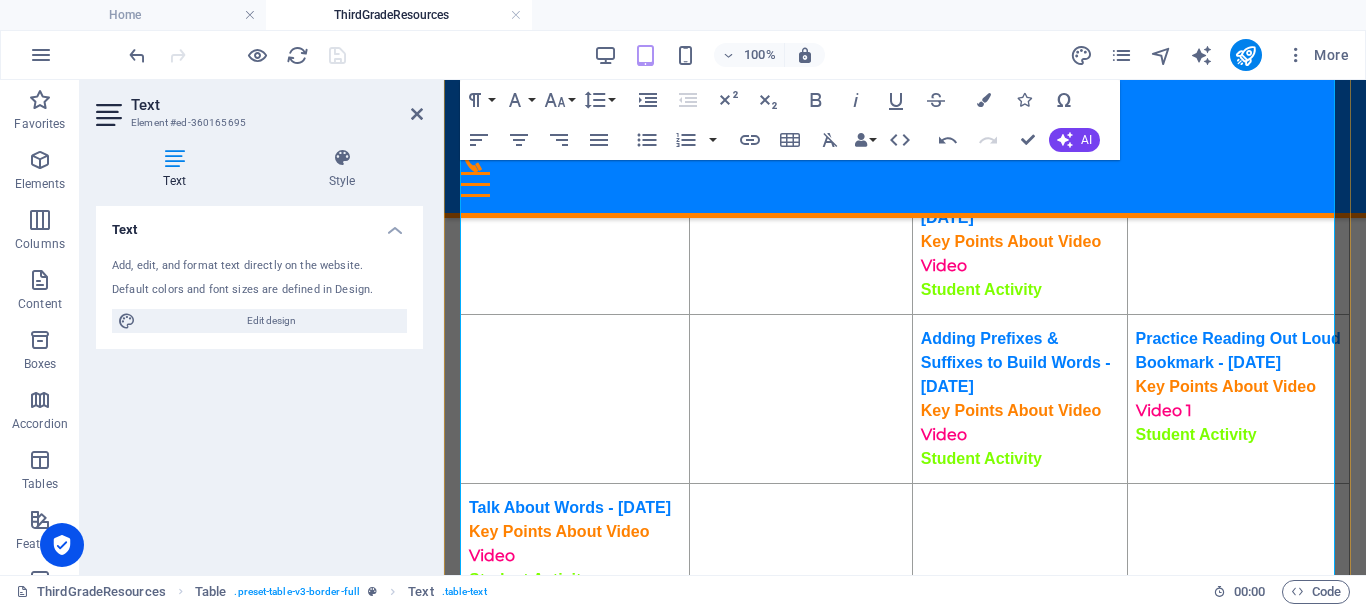 scroll, scrollTop: 0, scrollLeft: 0, axis: both 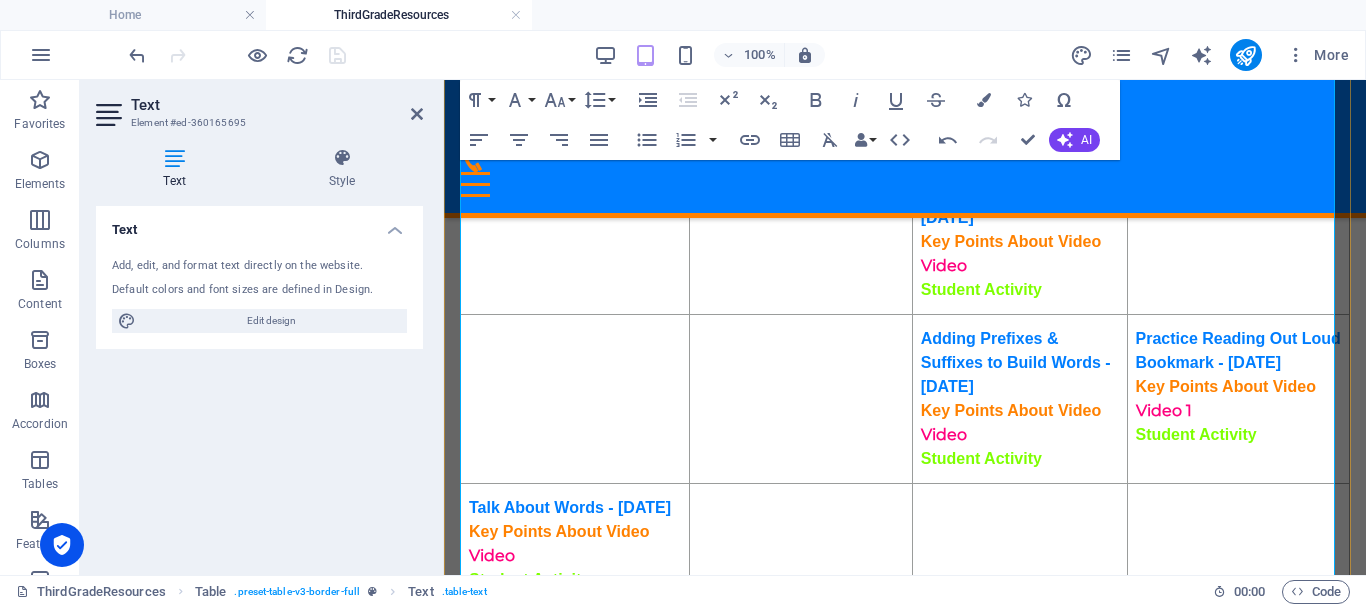 click on "Student Activity" at bounding box center [981, 458] 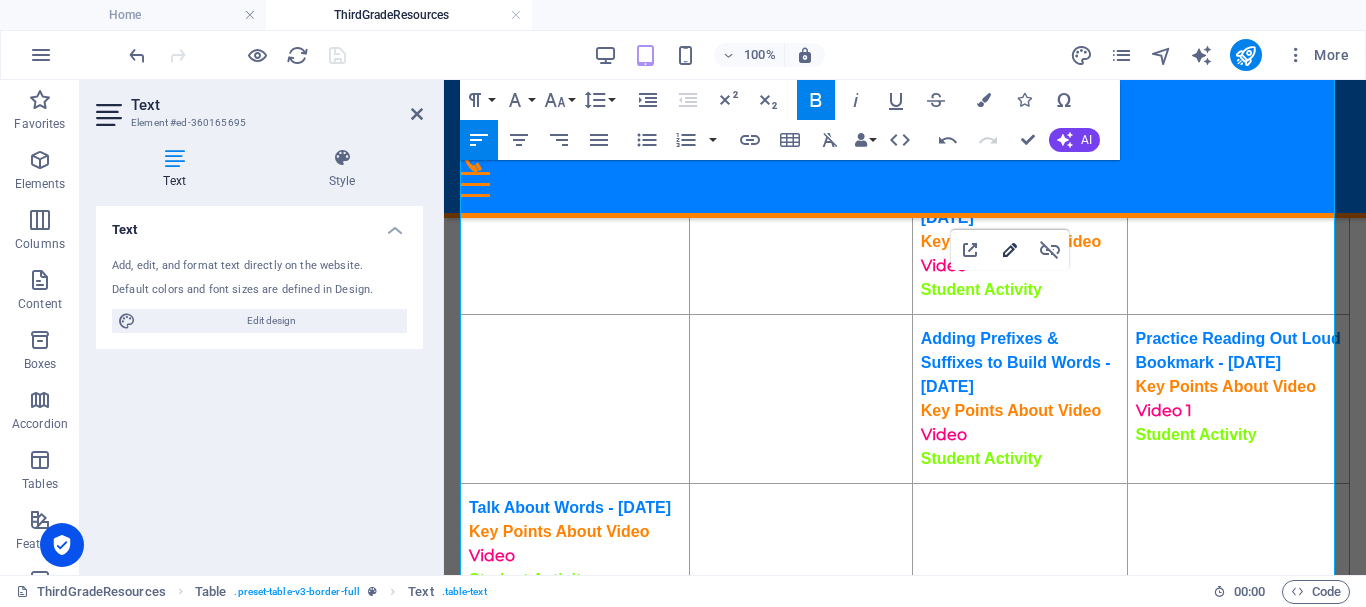 type on "https://ies.ed.gov/ncee/rel/regions/southeast/pdf/REL_2021086.pdf#page=108" 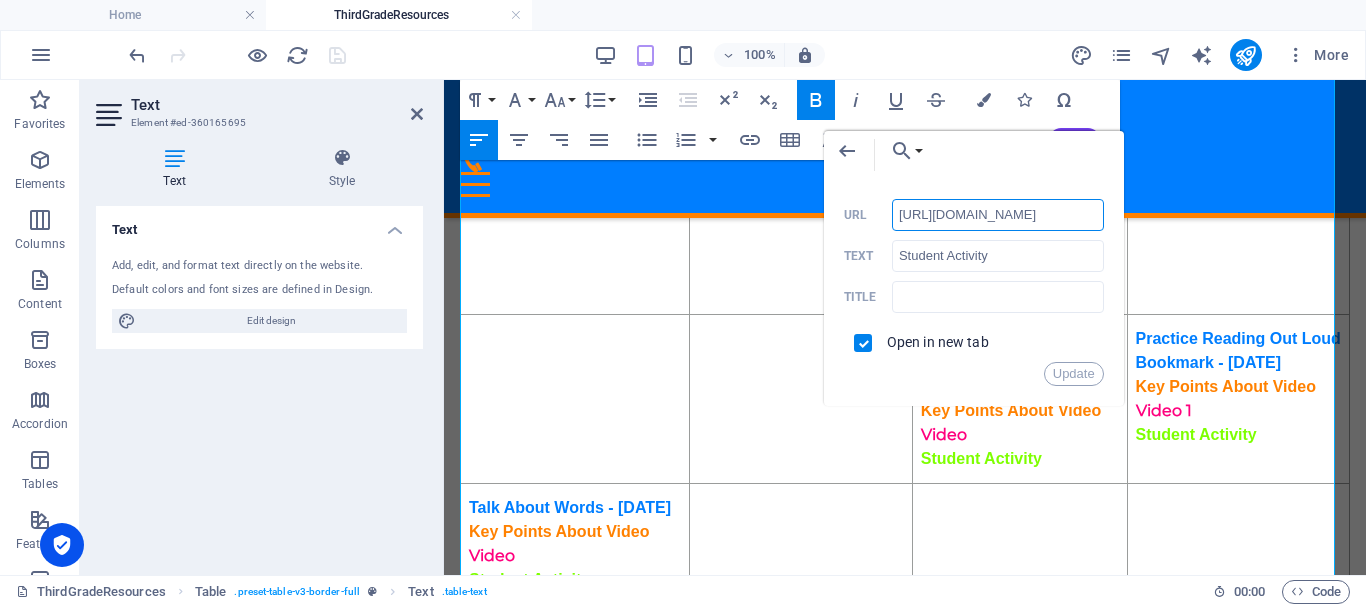 scroll, scrollTop: 0, scrollLeft: 0, axis: both 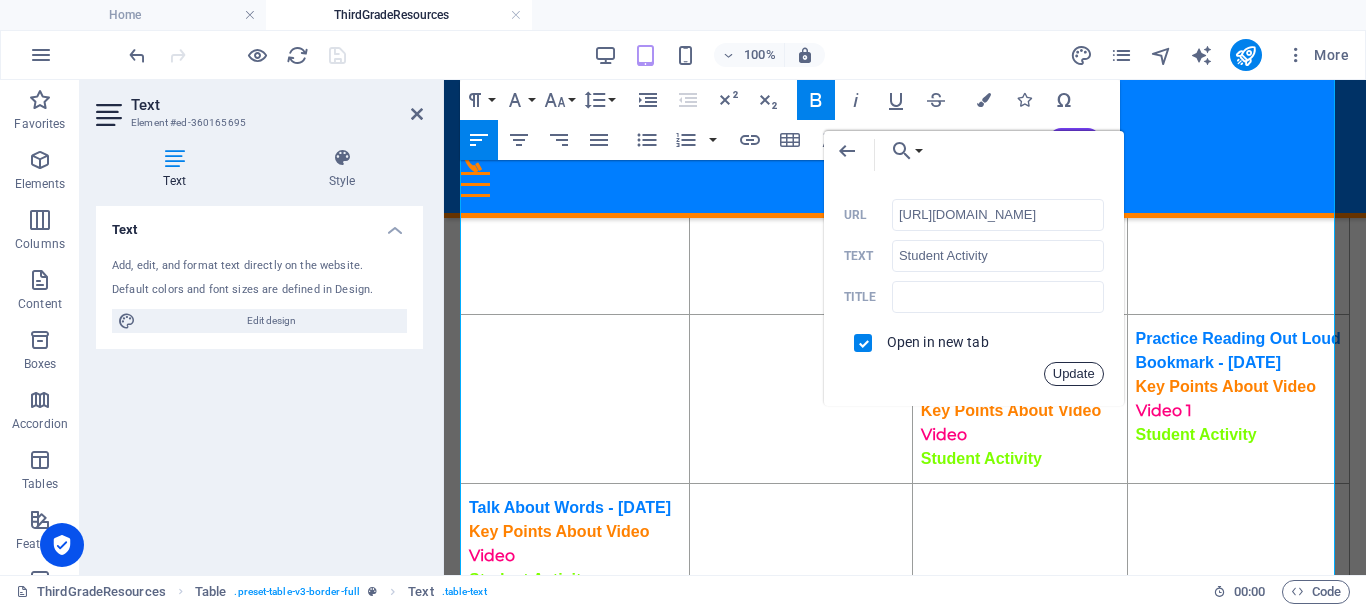 click on "Update" at bounding box center [1074, 374] 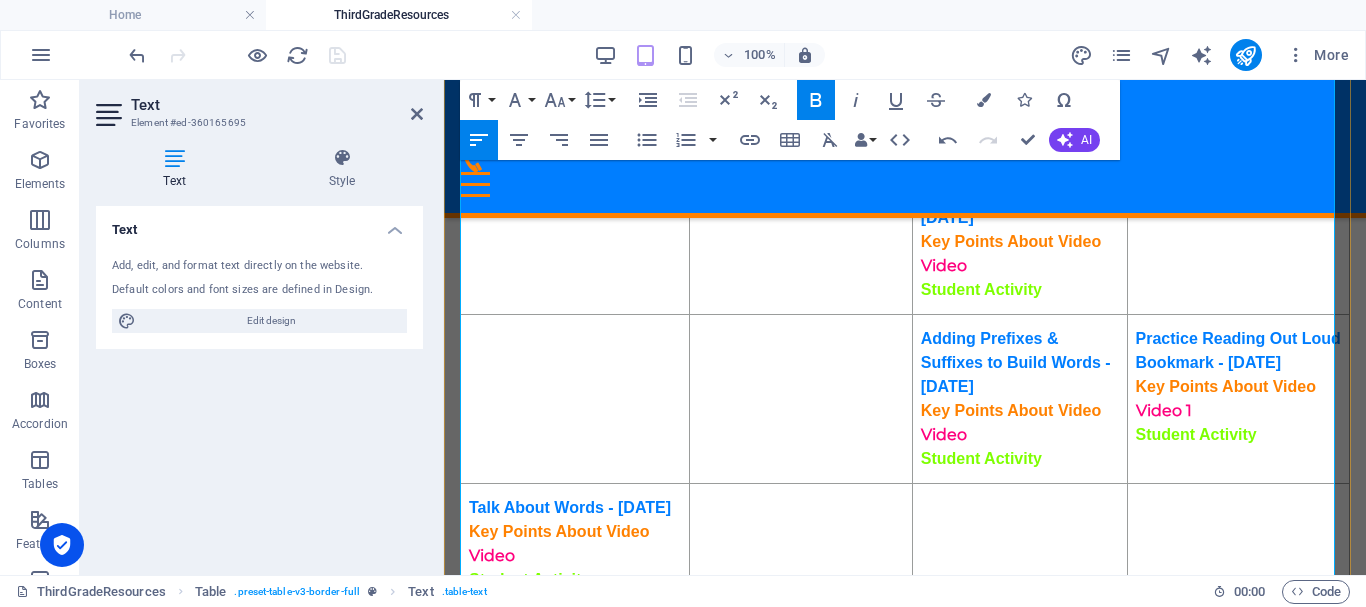 scroll, scrollTop: 0, scrollLeft: 0, axis: both 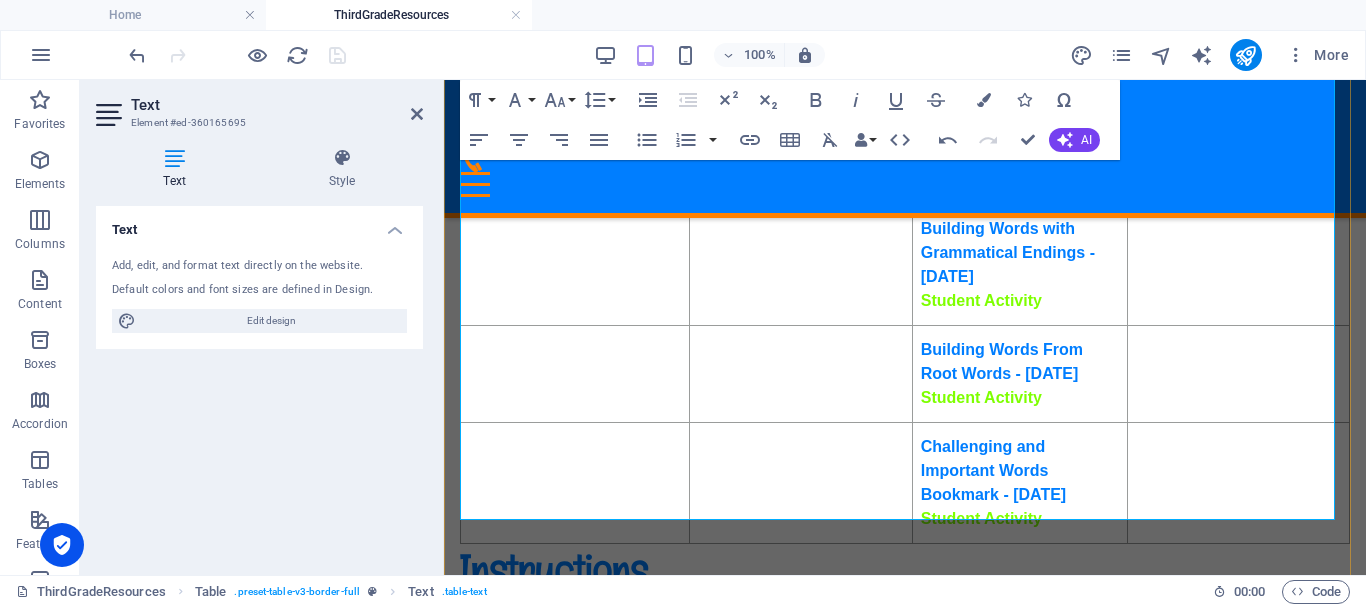 click on "Student Activity" at bounding box center (981, 300) 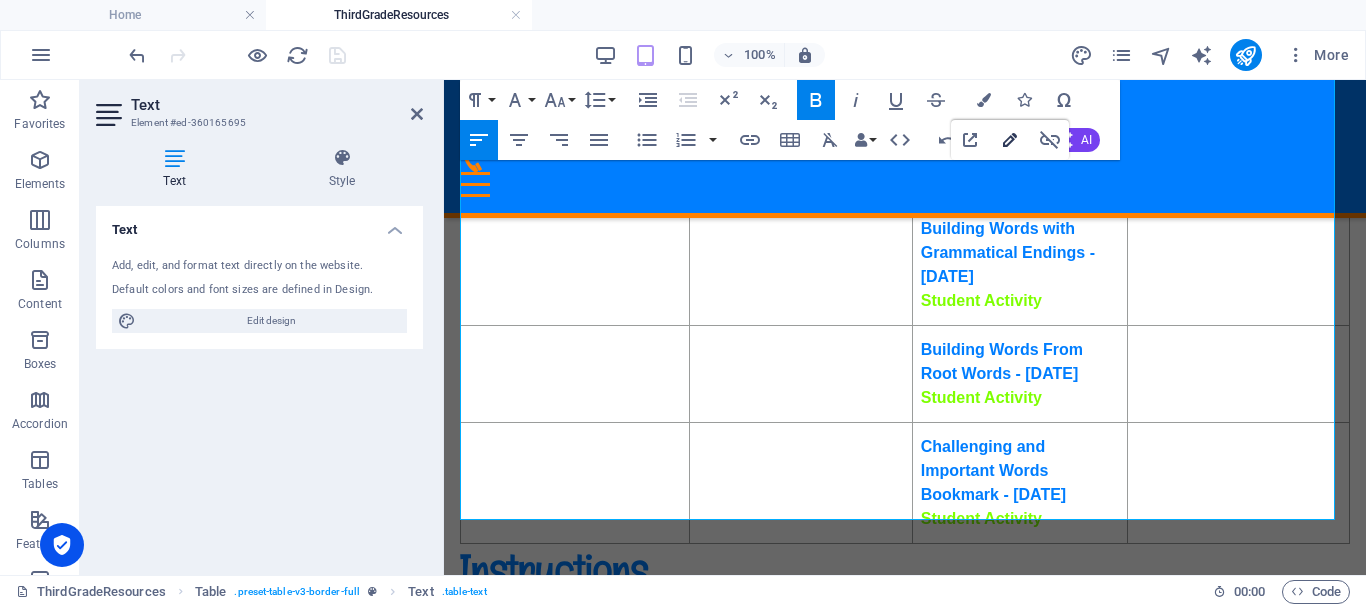 click 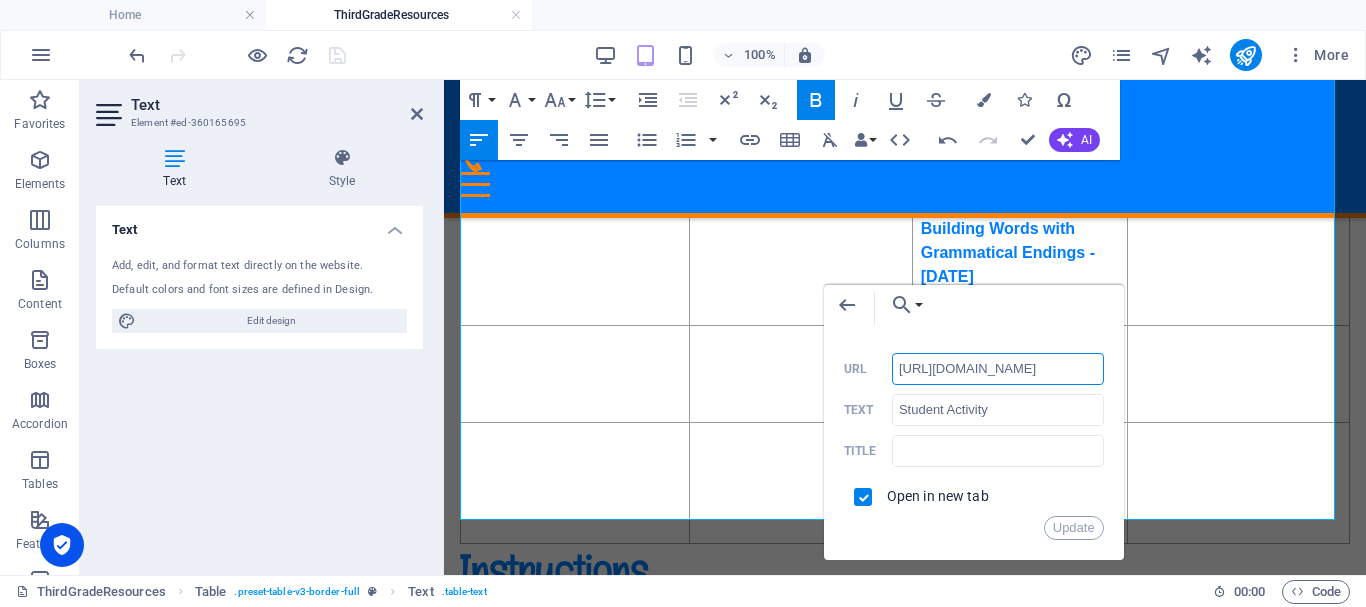 scroll, scrollTop: 0, scrollLeft: 0, axis: both 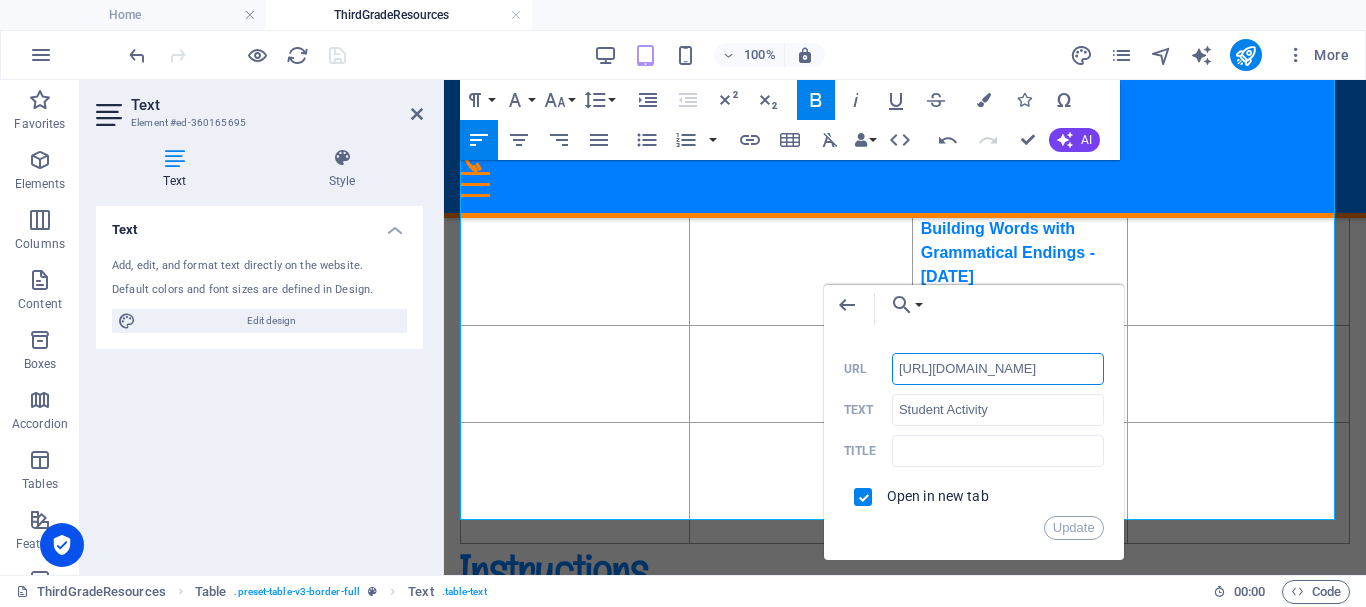click on "http://ontrackreader.com/SecondGradeResources/3-3-5.pdf" at bounding box center [998, 369] 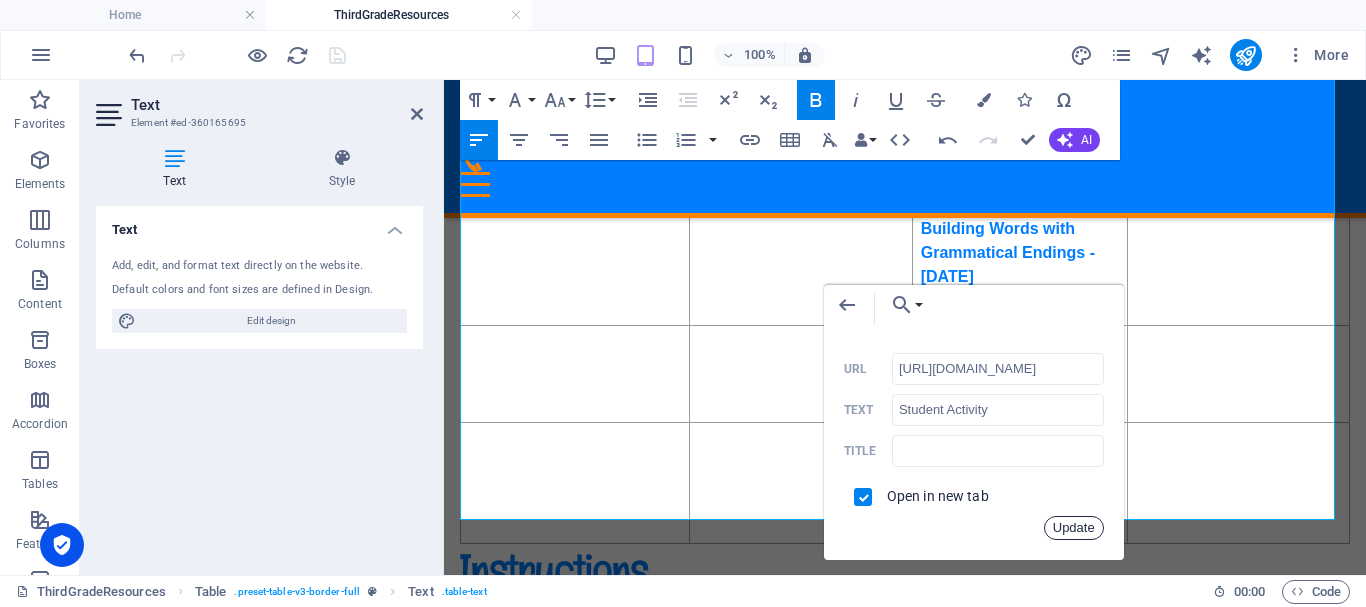 click on "Update" at bounding box center [1074, 528] 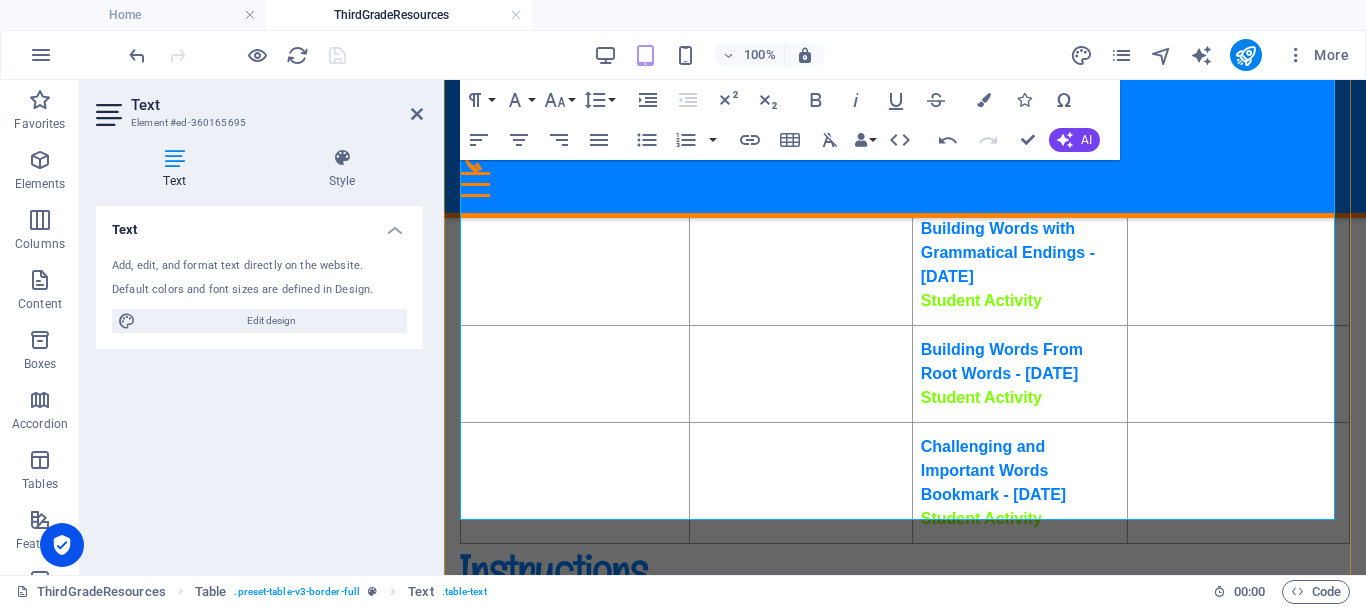 click on "Student Activity" at bounding box center [981, 397] 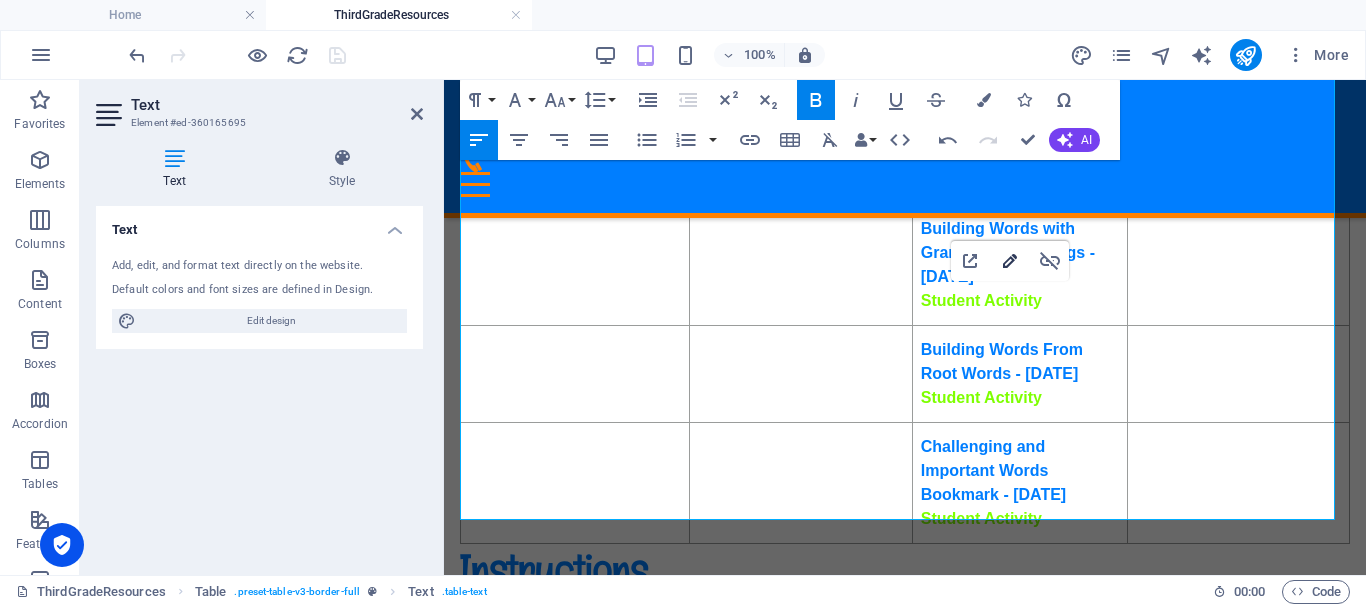 click 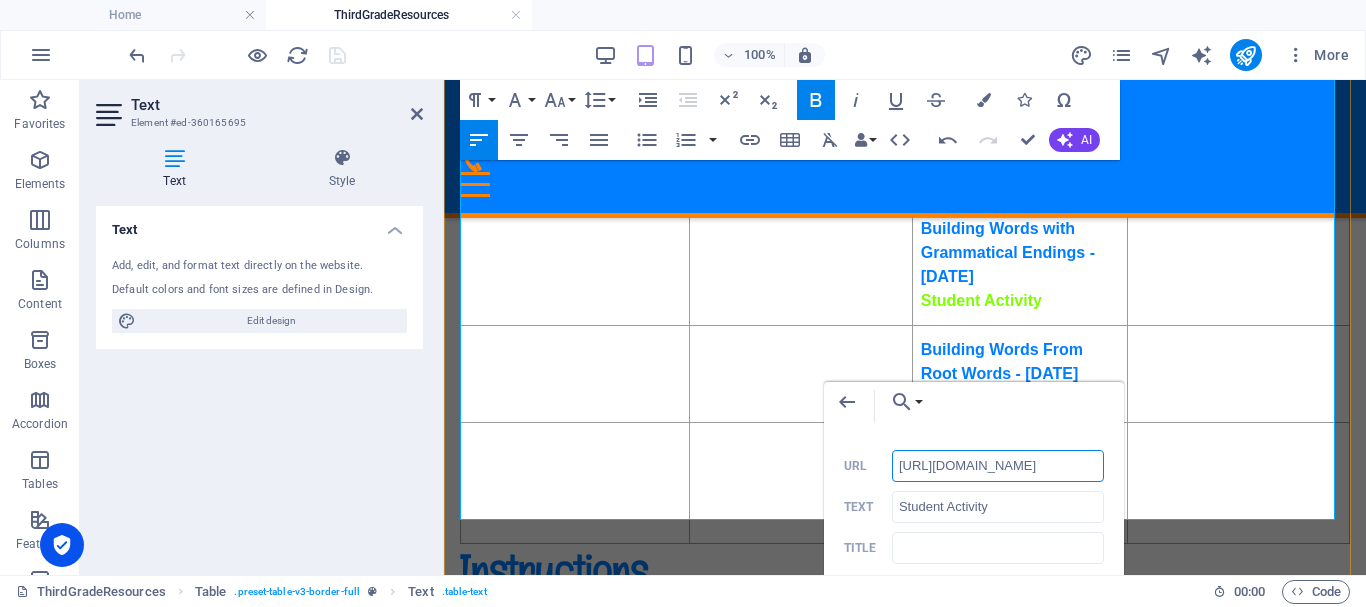 scroll, scrollTop: 0, scrollLeft: 0, axis: both 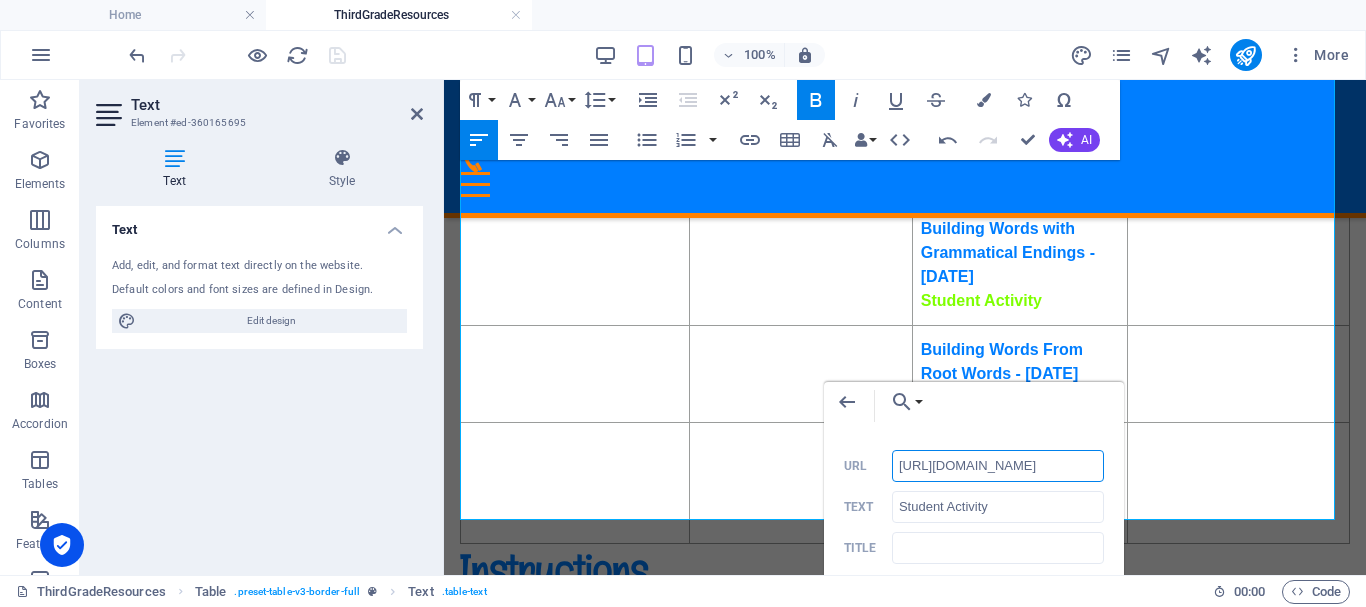 click on "http://ontrackreader.com/SecondGradeResources/3-3-5.pdf" at bounding box center [998, 466] 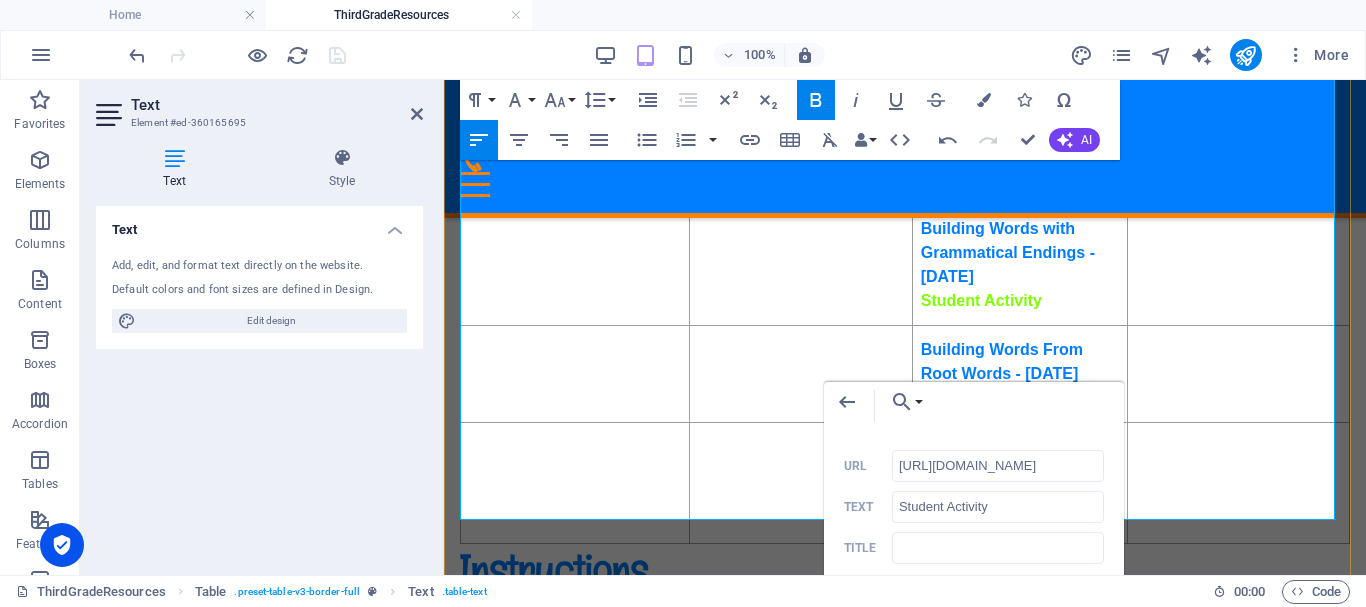 scroll, scrollTop: 0, scrollLeft: 0, axis: both 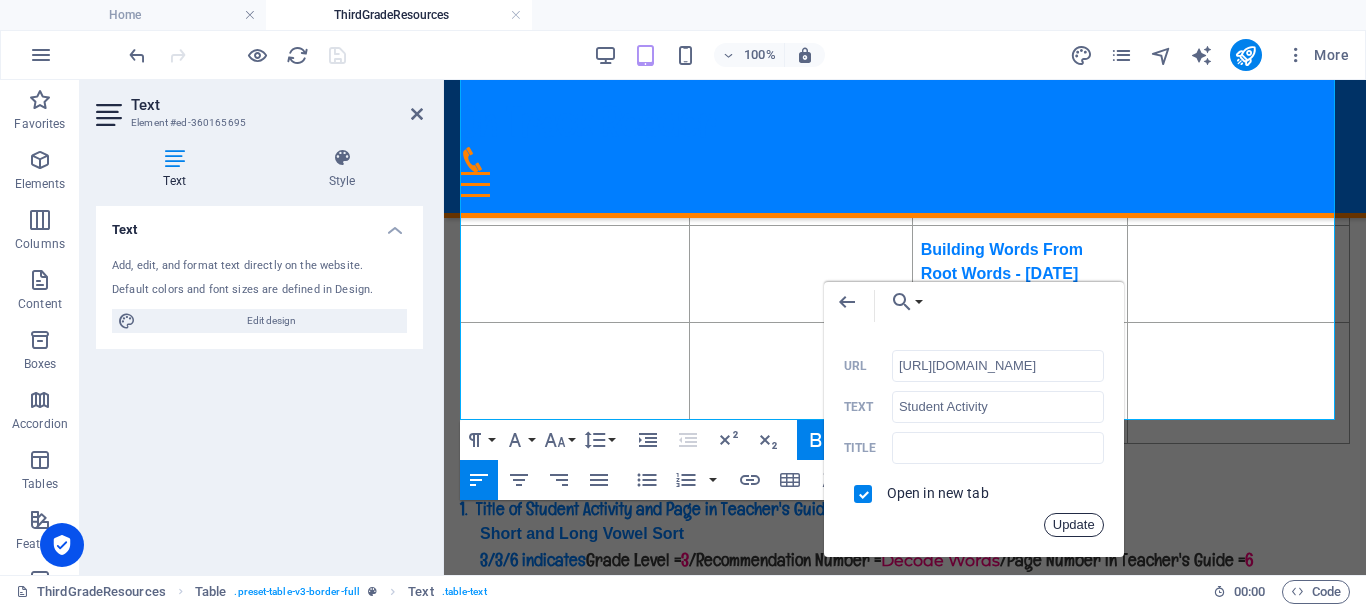 click on "Update" at bounding box center [1074, 525] 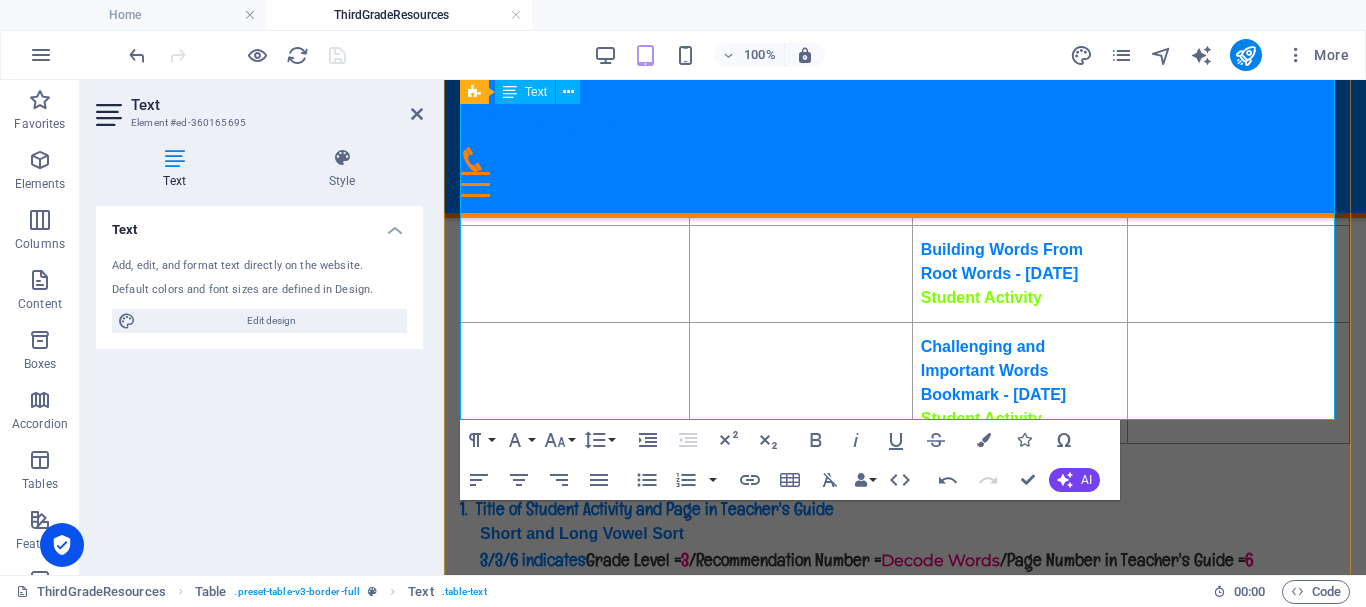 click on "Student Activity" at bounding box center [981, 418] 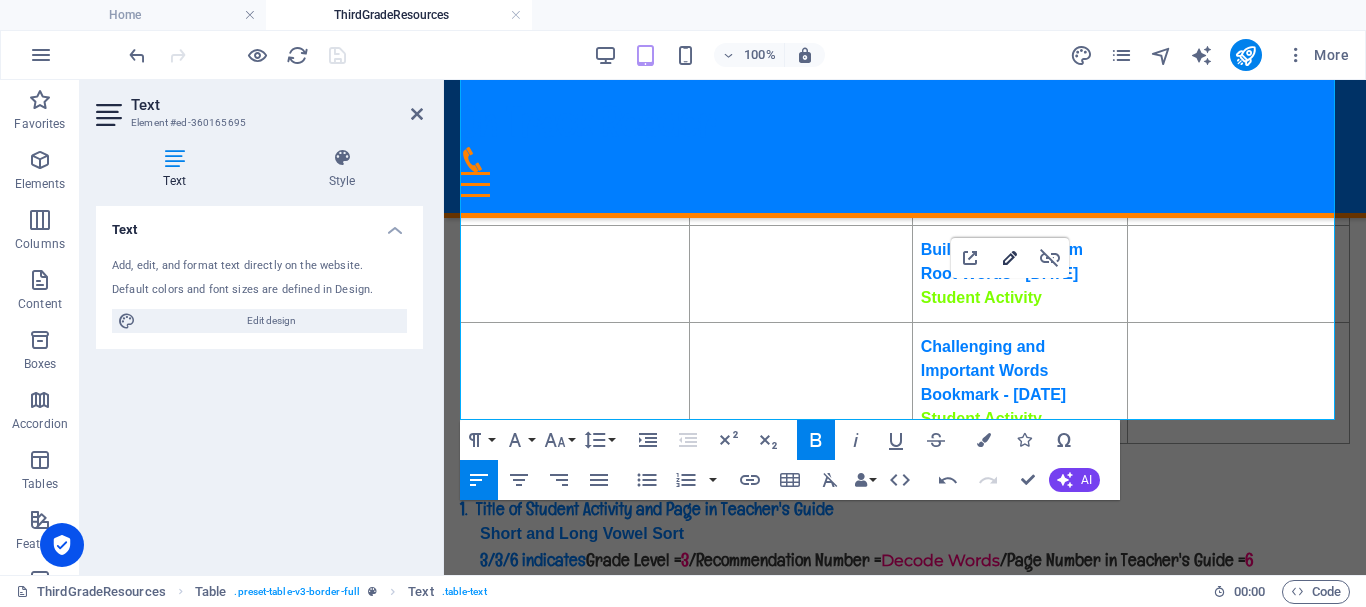 click 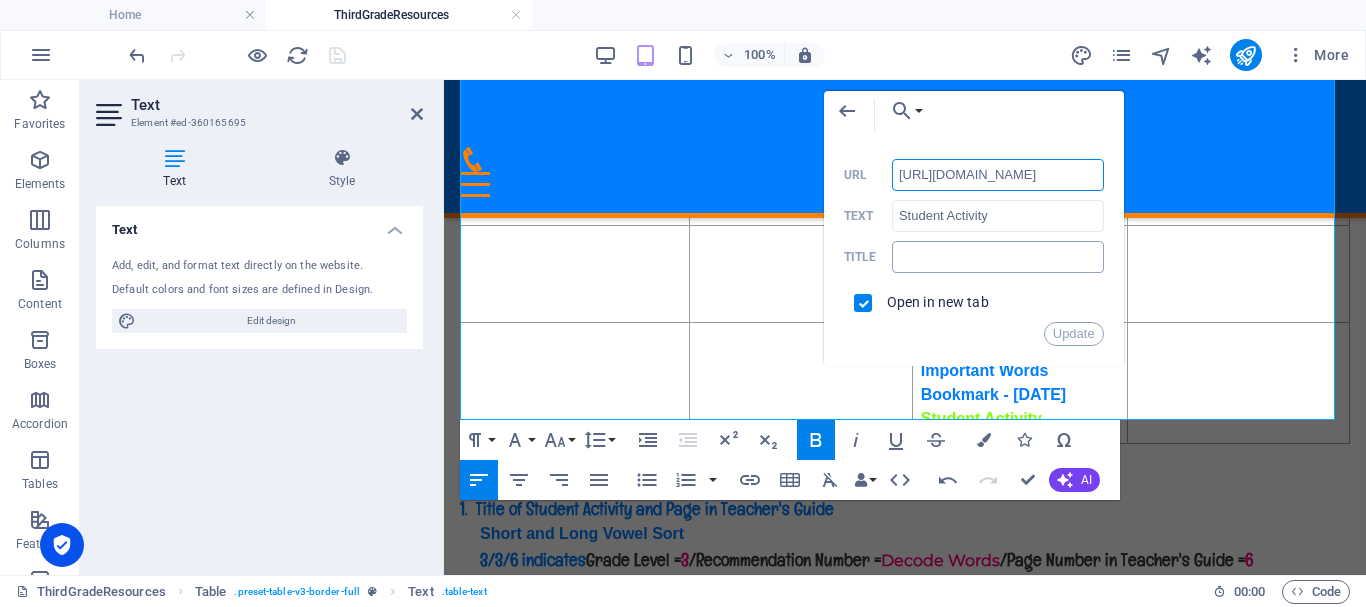 scroll, scrollTop: 0, scrollLeft: 143, axis: horizontal 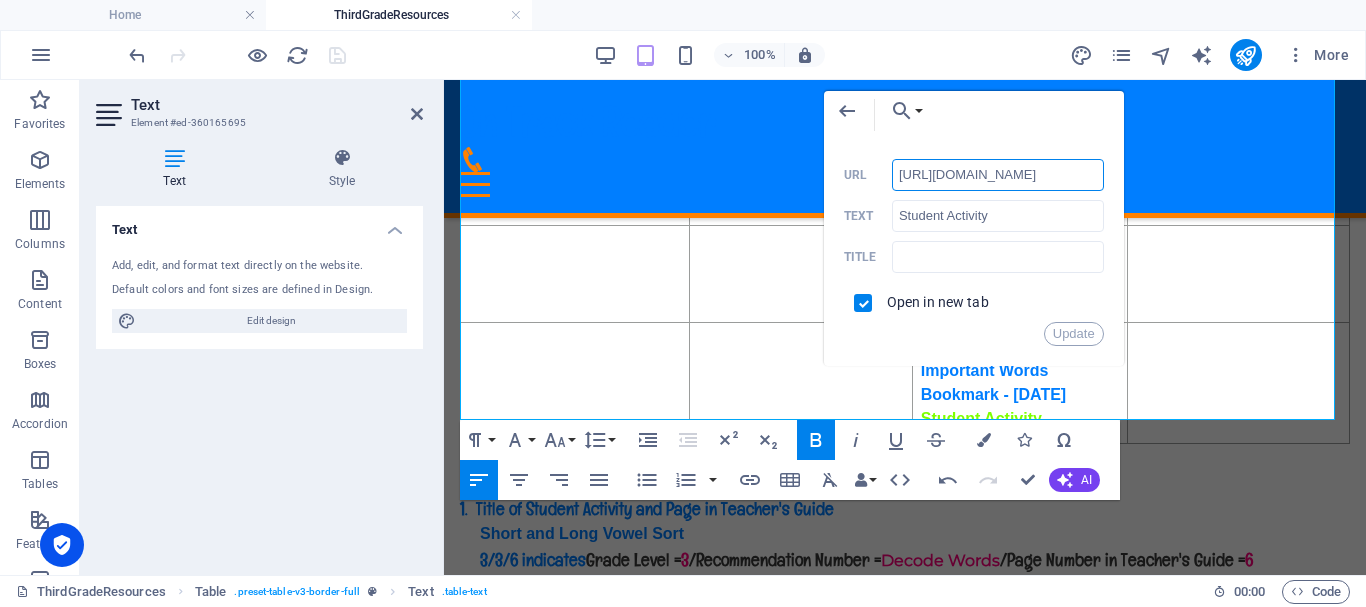 drag, startPoint x: 1070, startPoint y: 173, endPoint x: 1089, endPoint y: 170, distance: 19.235384 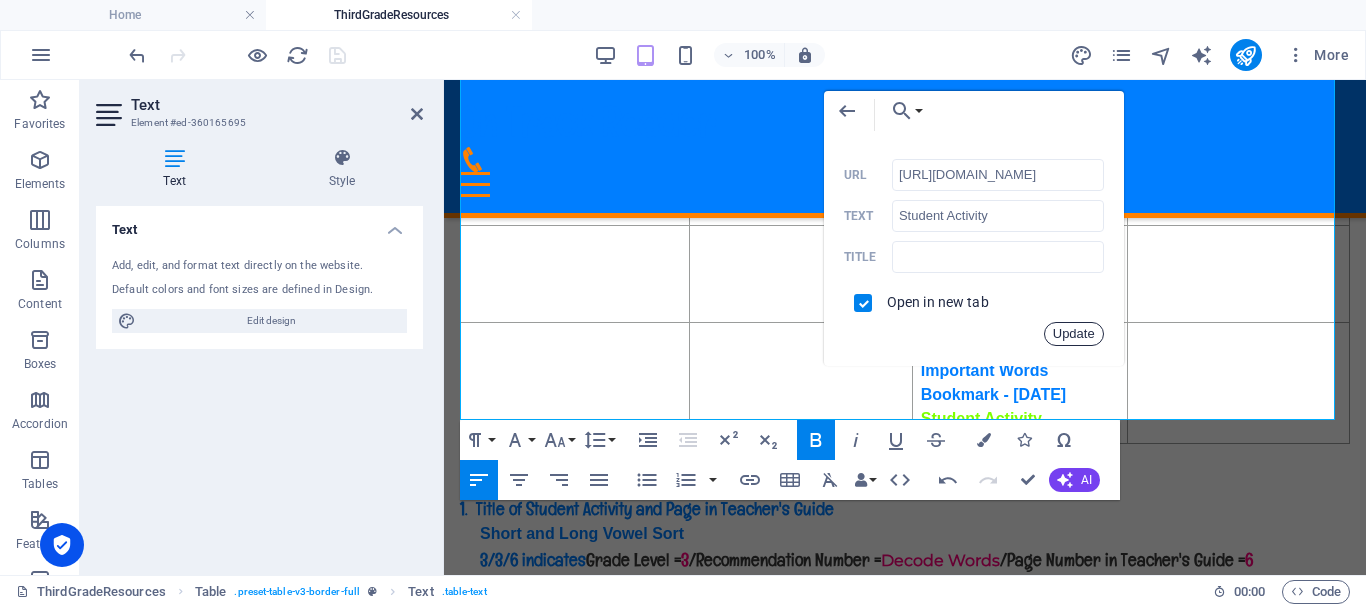 click on "Update" at bounding box center (1074, 334) 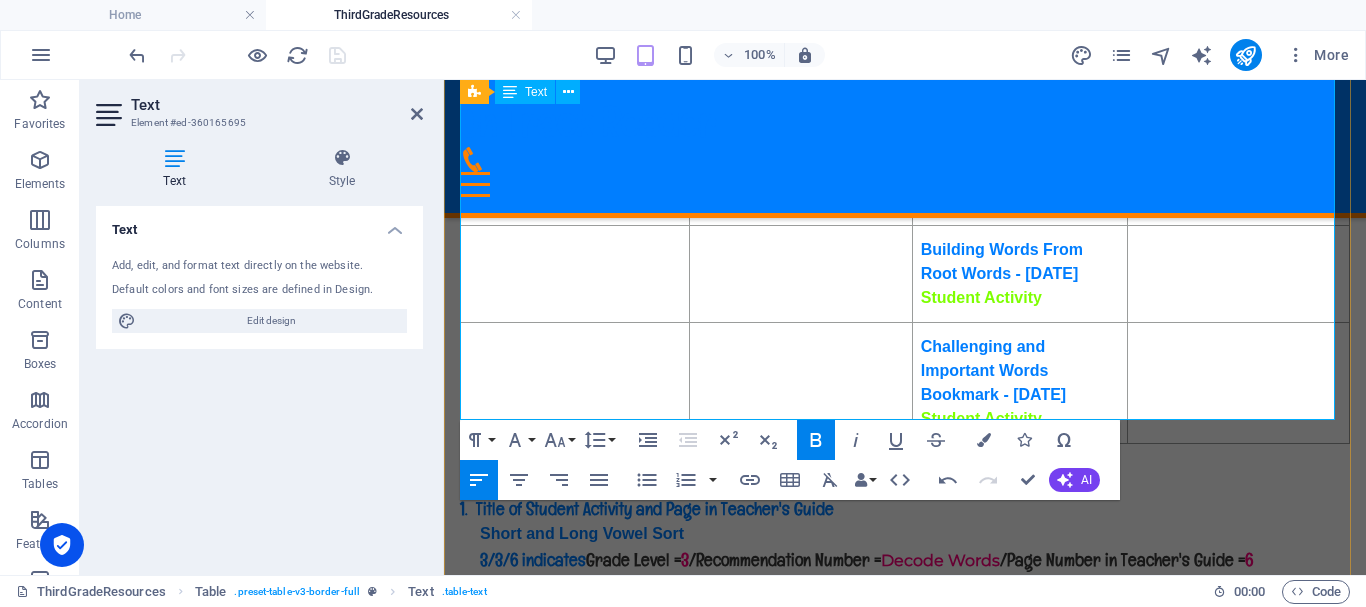 scroll, scrollTop: 0, scrollLeft: 0, axis: both 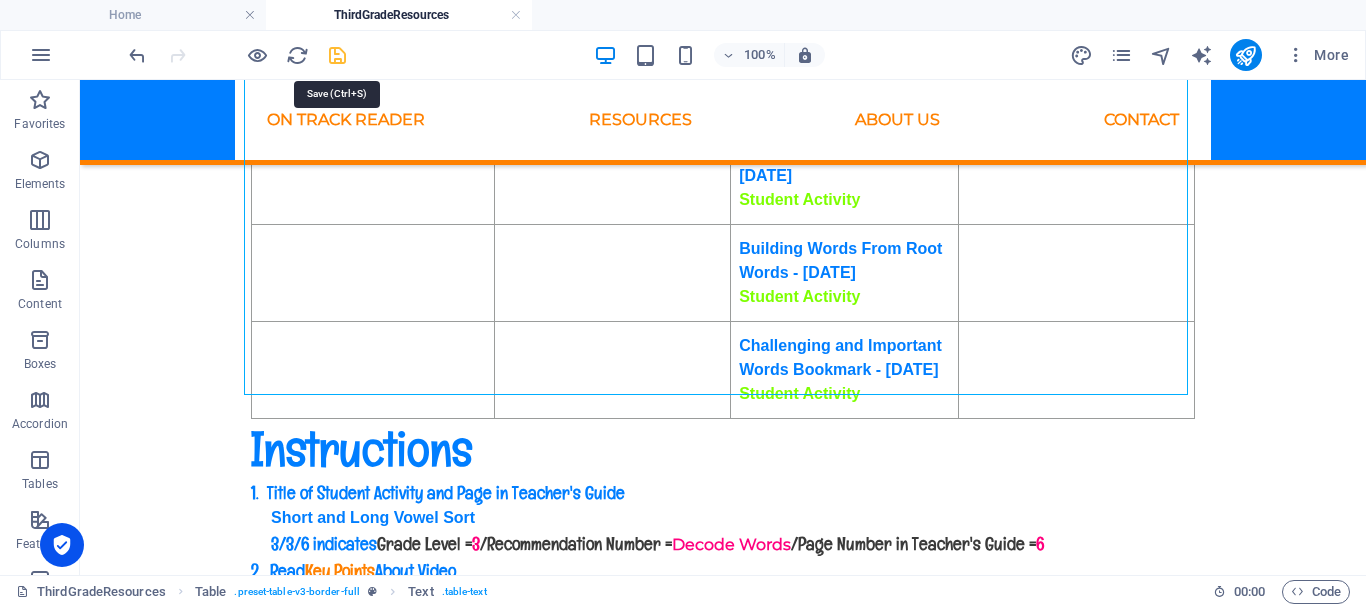 click at bounding box center (337, 55) 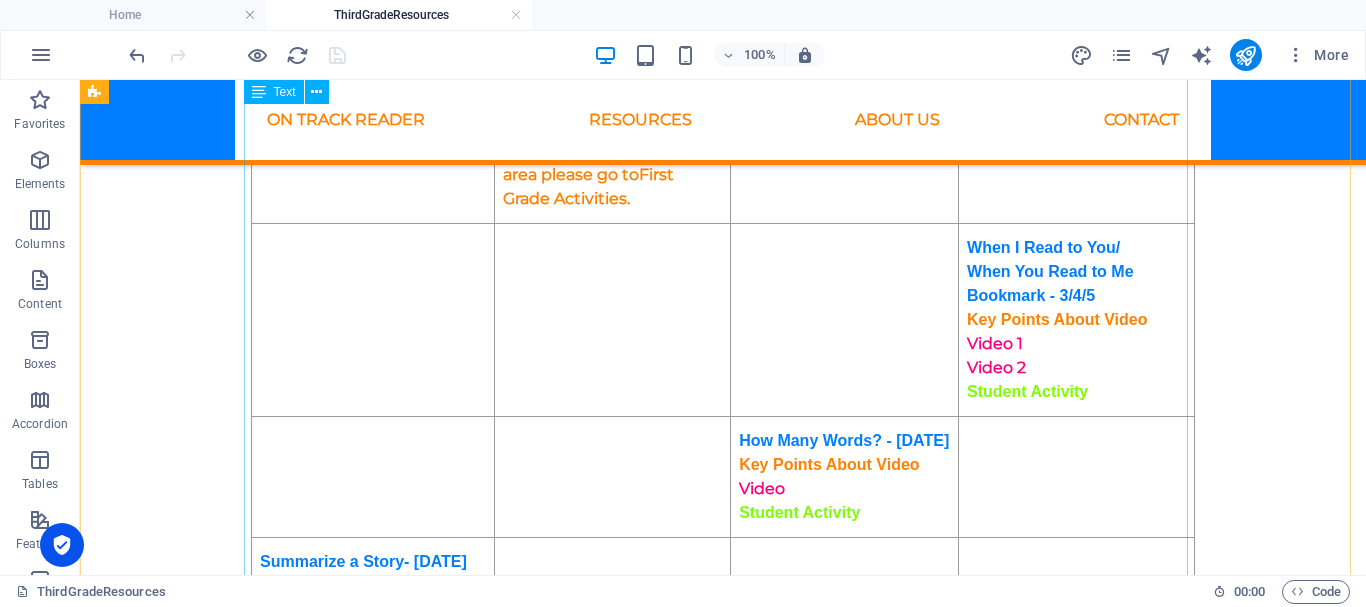 scroll, scrollTop: 200, scrollLeft: 0, axis: vertical 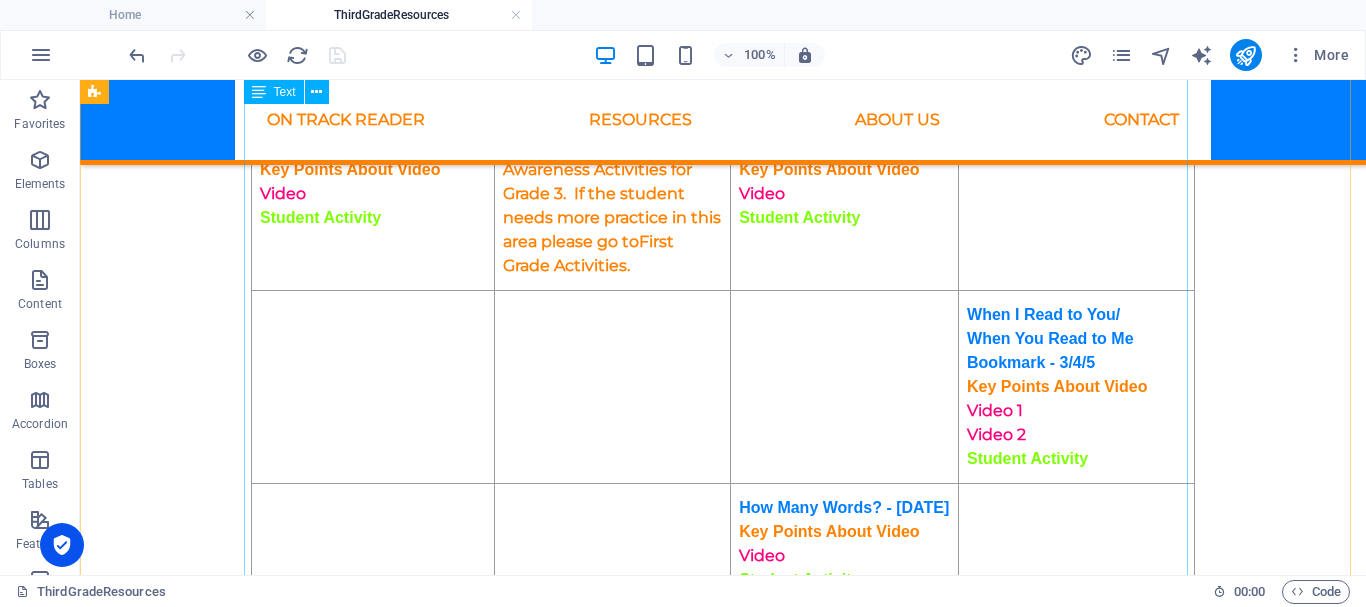 click on "Recommendation 1
Academic Language
Recommendation 2
Phonological Awareness
Recommendation 3
Decode Words
Recommendation 4
Fluency & Comprehension
Incredible Inferences - 3/1/4 Key Points About Video Video Student Activity
There are no Phonological Awareness Activities for Grade 3.  If the student needs more practice in this area please go to  First Grade Activities .
Map A Word - 3/3/6 Key Points About Video Video Student Activity
When I Read to You/ When You Read to Me Bookmark - 3/4/5 Key Points About Video Video 1 Video 2  Student Activity How Many Words? - [DATE] Key Points About Video Video Student Activity Summarize a Story  - [DATE] Key Points About Video Video Student Activity   Building Words with r-Controlled Vowels - [DATE] Key Points About Video Video Student Activity Let's Read Text 1 - [DATE] Key Points About Video Video Student Activity Summarizing Bookmark - [DATE] Key Points About Video Video Student Activity Read & Spell  Video" at bounding box center [723, 1584] 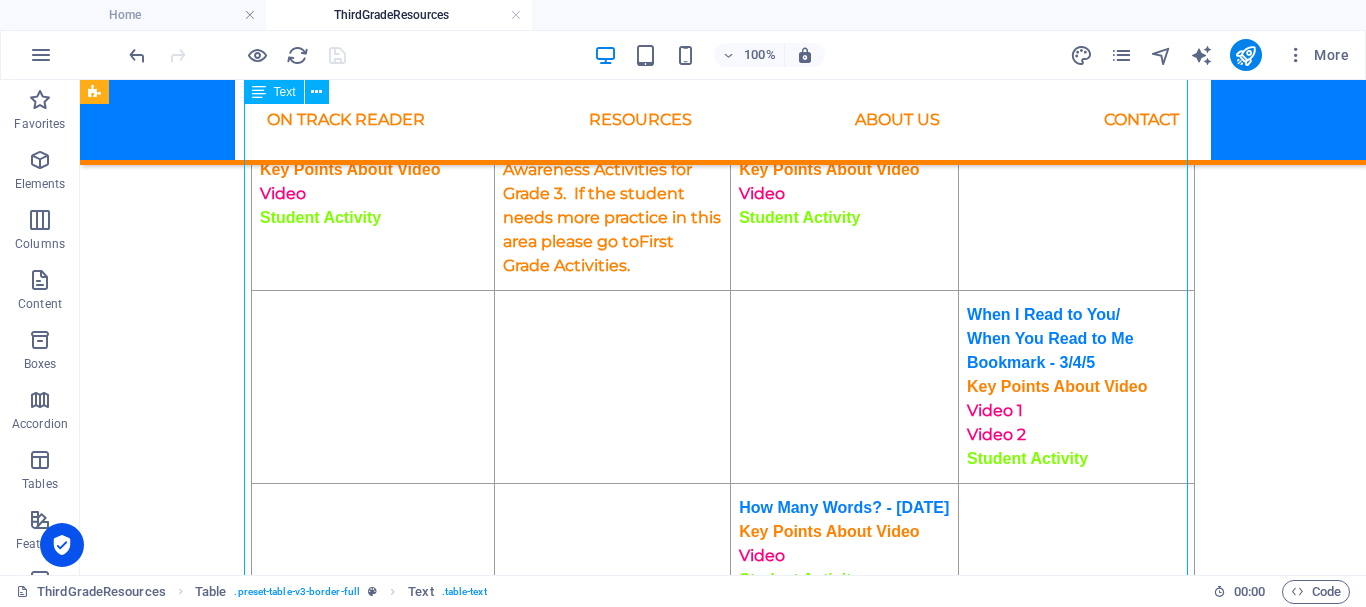 click on "Recommendation 1
Academic Language
Recommendation 2
Phonological Awareness
Recommendation 3
Decode Words
Recommendation 4
Fluency & Comprehension
Incredible Inferences - 3/1/4 Key Points About Video Video Student Activity
There are no Phonological Awareness Activities for Grade 3.  If the student needs more practice in this area please go to  First Grade Activities .
Map A Word - 3/3/6 Key Points About Video Video Student Activity
When I Read to You/ When You Read to Me Bookmark - 3/4/5 Key Points About Video Video 1 Video 2  Student Activity How Many Words? - [DATE] Key Points About Video Video Student Activity Summarize a Story  - [DATE] Key Points About Video Video Student Activity   Building Words with r-Controlled Vowels - [DATE] Key Points About Video Video Student Activity Let's Read Text 1 - [DATE] Key Points About Video Video Student Activity Summarizing Bookmark - [DATE] Key Points About Video Video Student Activity Read & Spell  Video" at bounding box center [723, 1584] 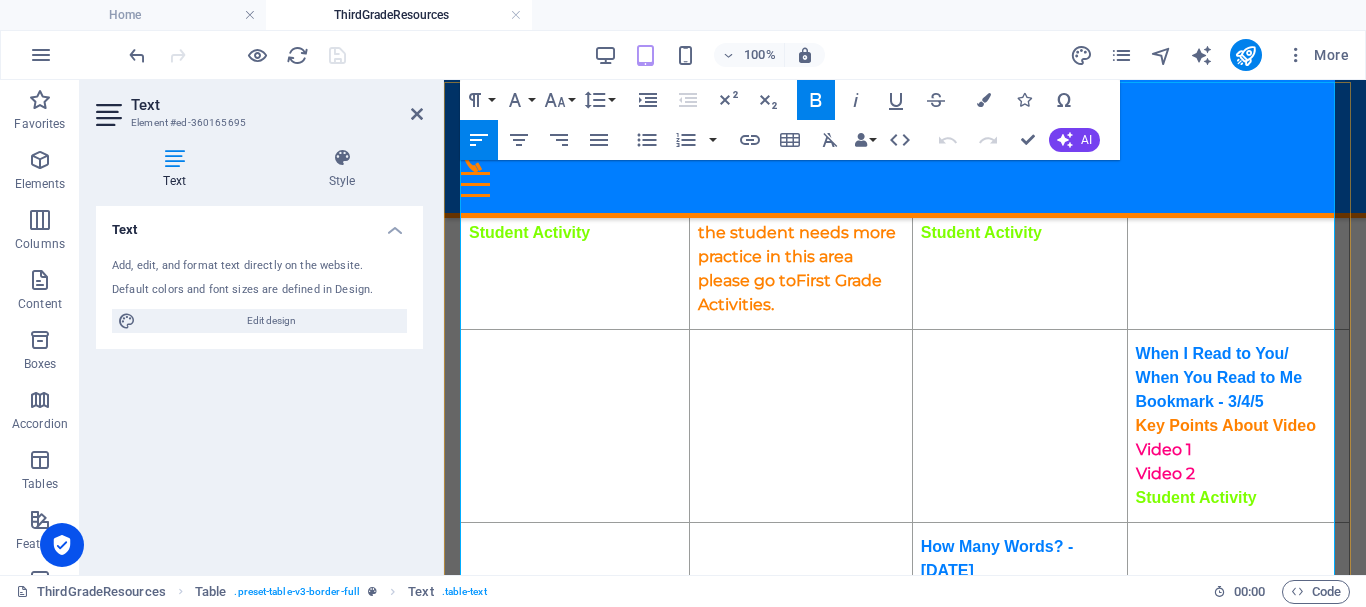 scroll, scrollTop: 159, scrollLeft: 0, axis: vertical 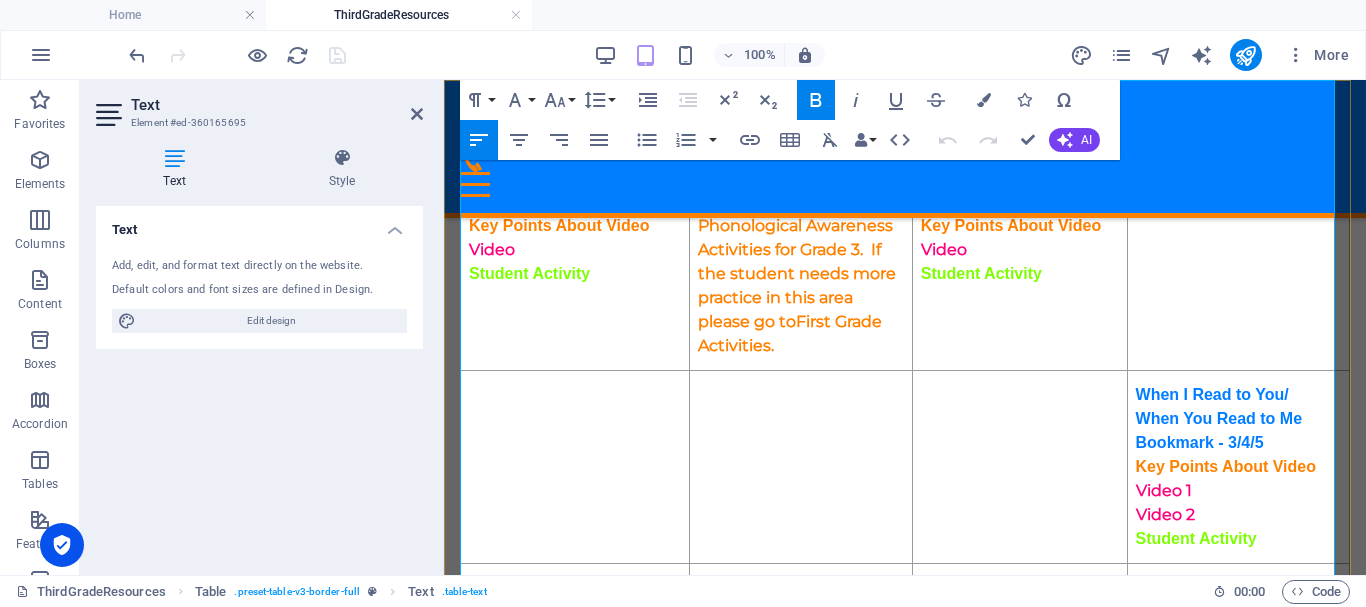 click on "Key Points About Video" at bounding box center (1226, 466) 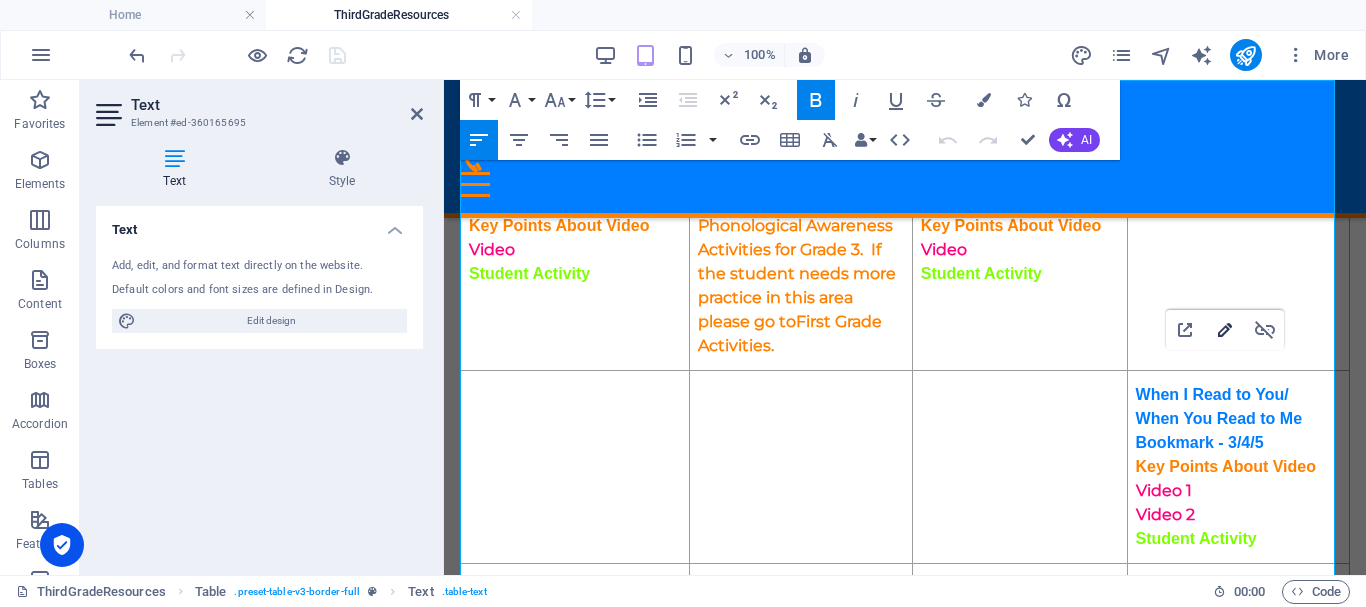 click 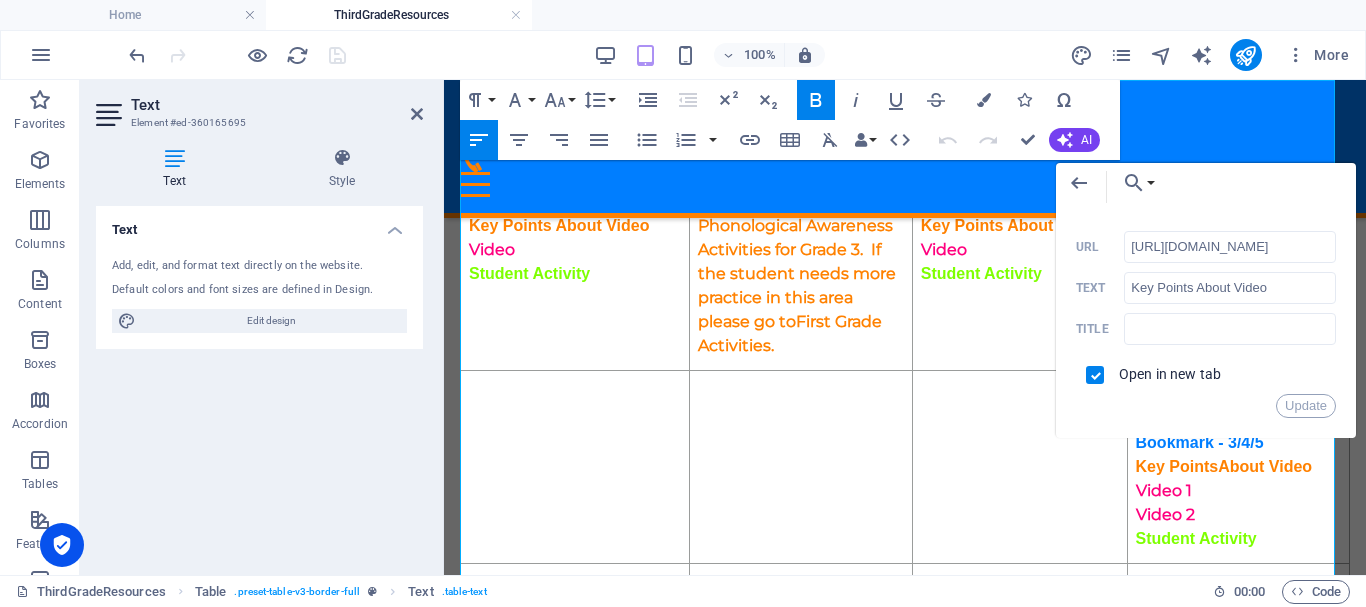 scroll, scrollTop: 0, scrollLeft: 144, axis: horizontal 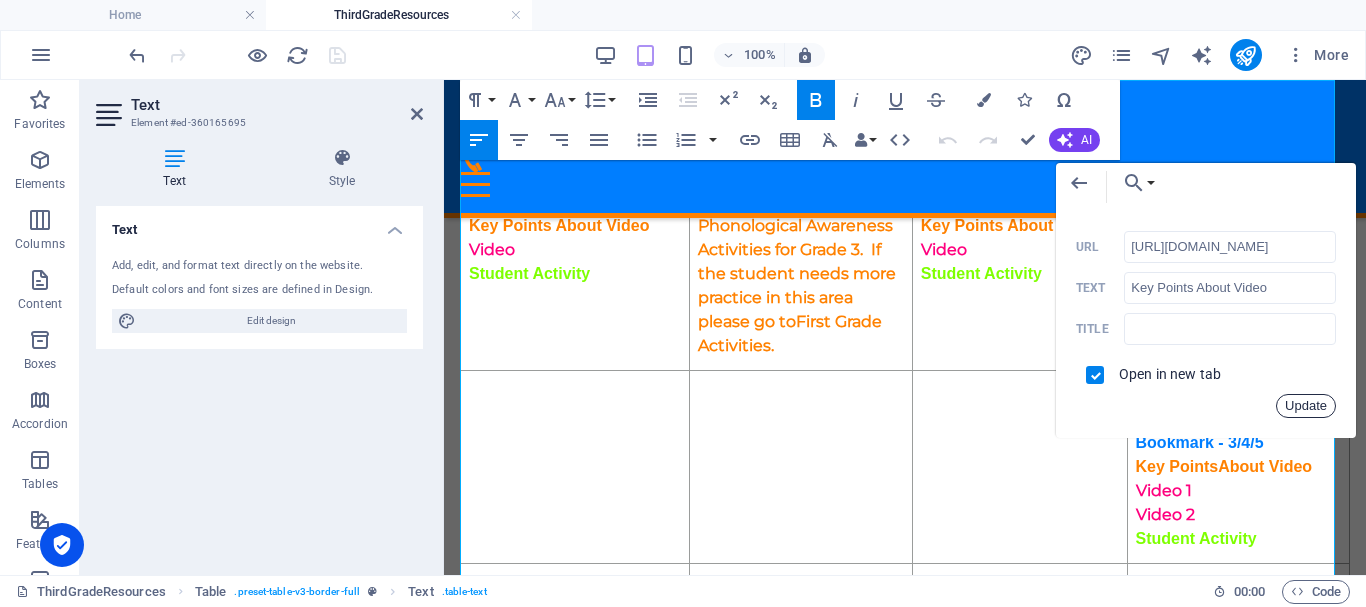 click on "Update" at bounding box center (1306, 406) 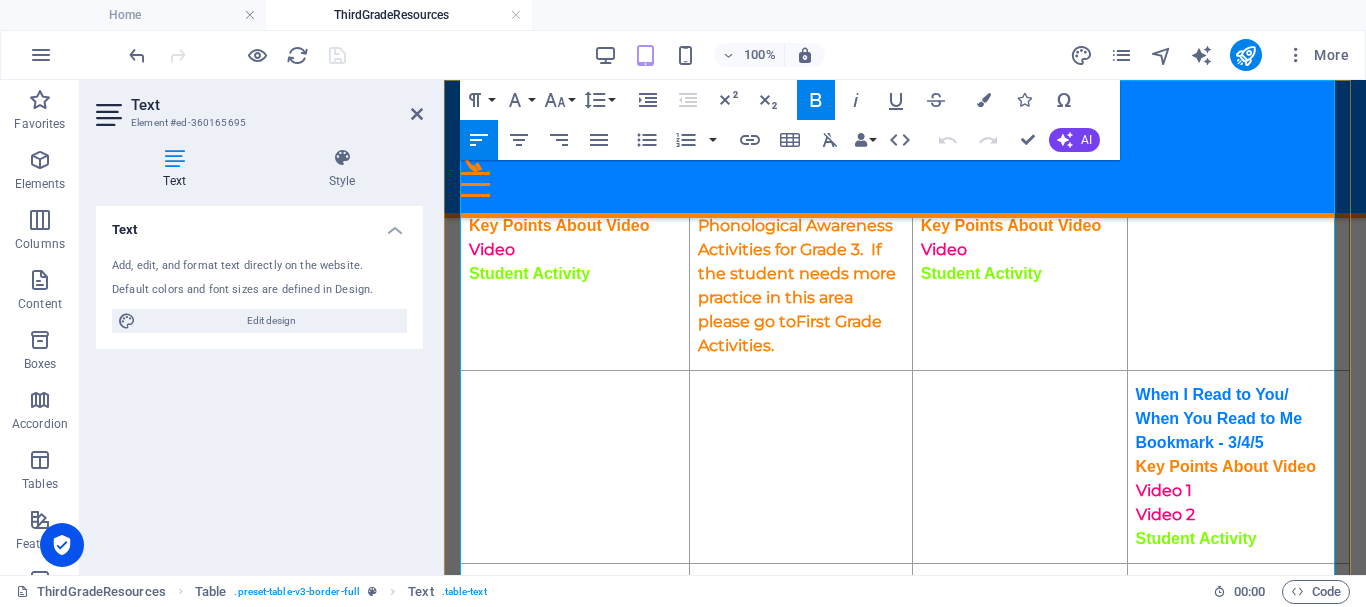 scroll, scrollTop: 0, scrollLeft: 0, axis: both 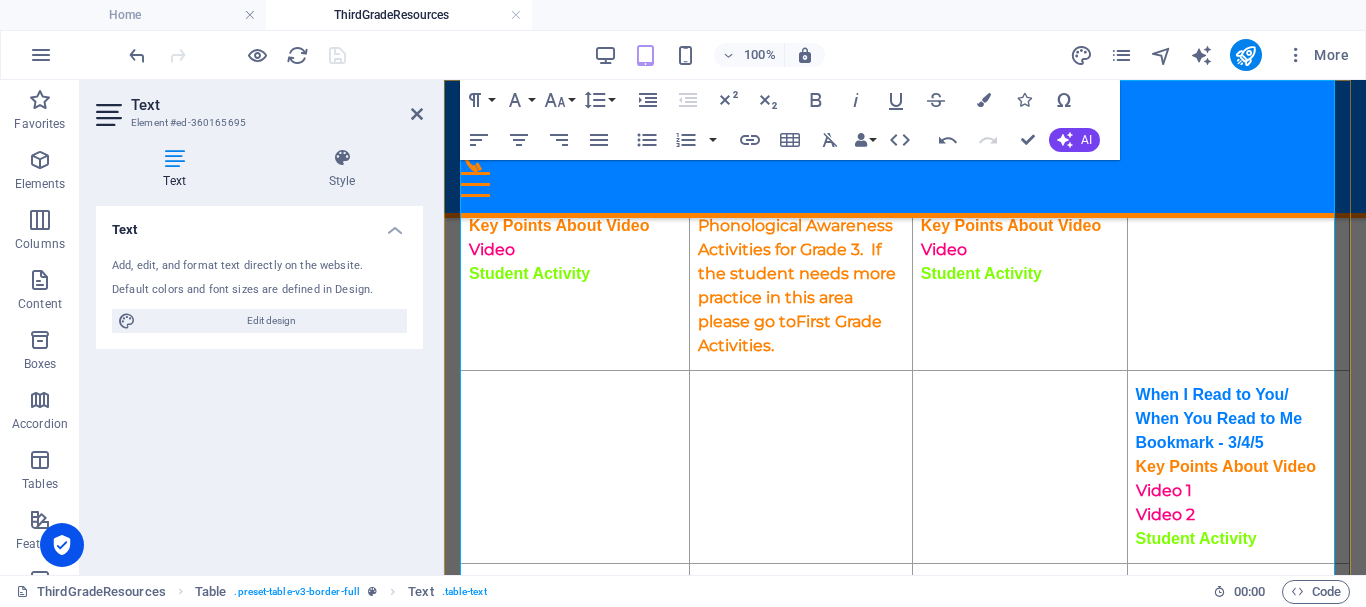 click on "Student Activity" at bounding box center [1196, 538] 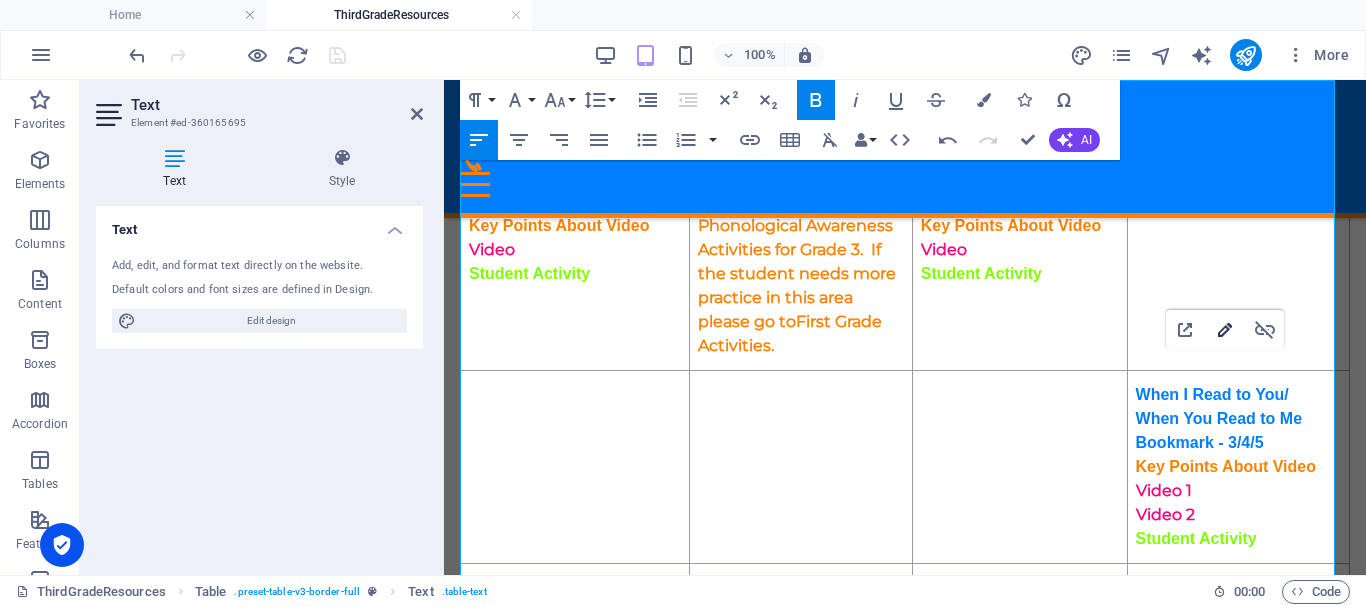 type on "https://ies.ed.gov/ncee/rel/regions/southeast/pdf/REL_2021086.pdf#page=145" 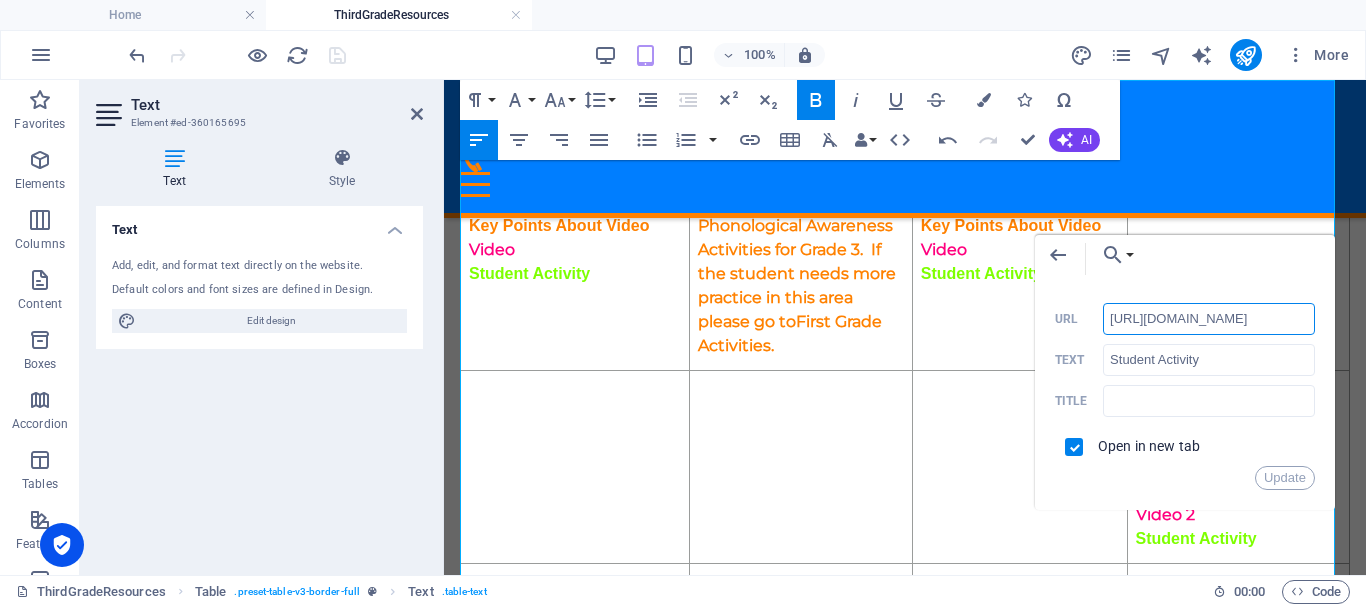 scroll, scrollTop: 0, scrollLeft: 144, axis: horizontal 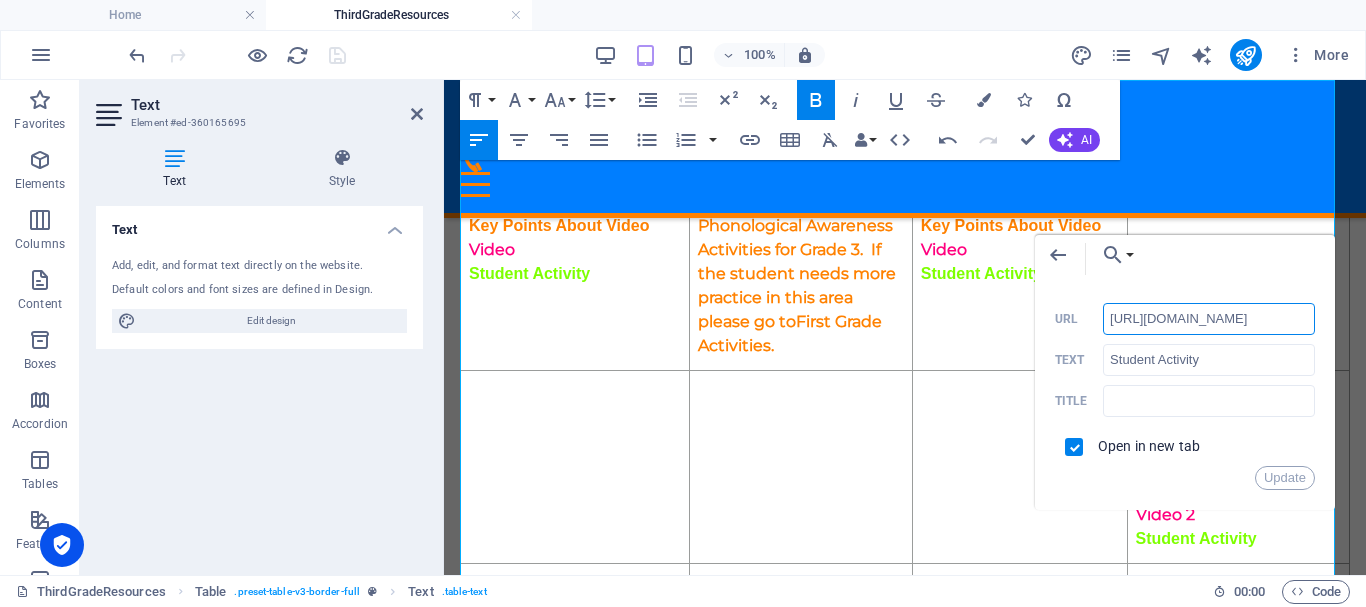 click on "http://ontrackreader.com/SecondGradeResources/3-4-4.pdf" at bounding box center [1209, 319] 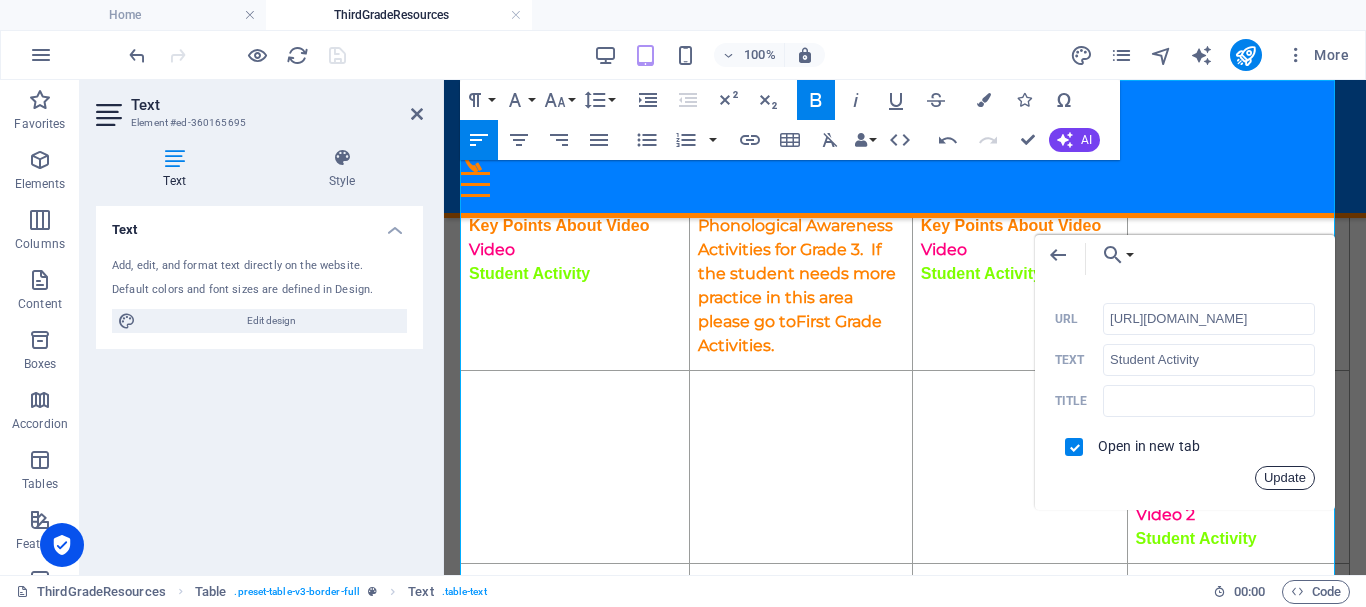 click on "Update" at bounding box center (1285, 478) 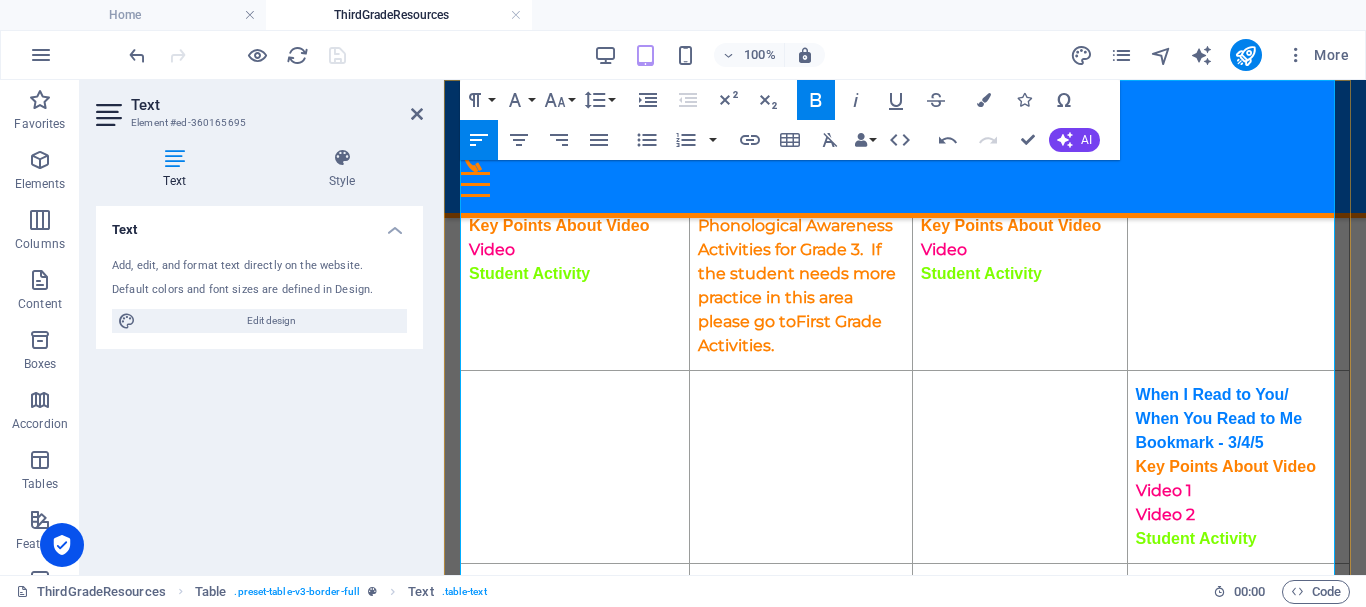 scroll, scrollTop: 0, scrollLeft: 0, axis: both 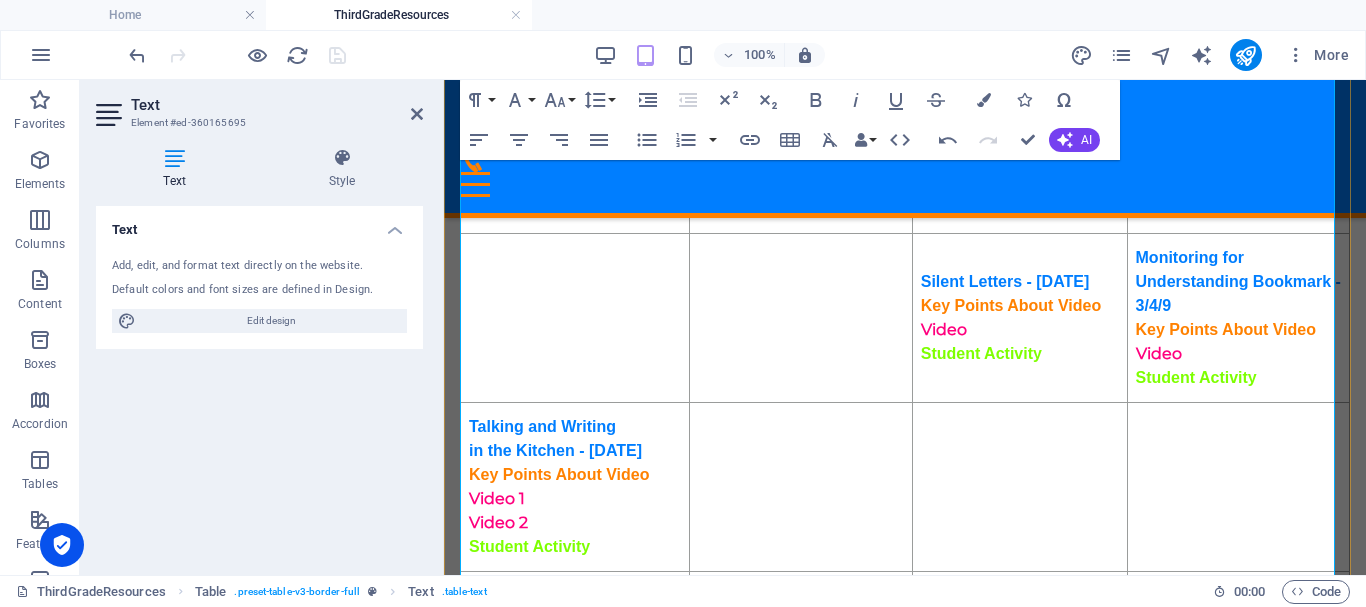click on "Key Points About Video" at bounding box center [1226, 329] 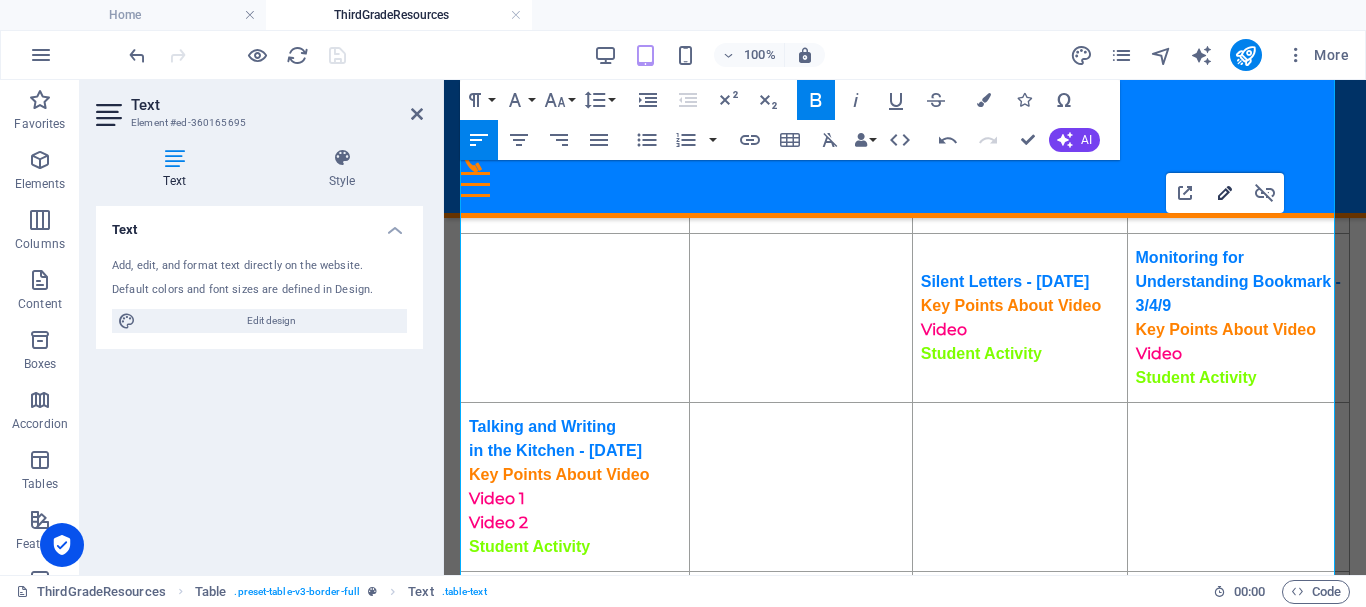 type on "https://ies.ed.gov/ncee/rel/regions/southeast/pdf/REL_2021086.pdf#page=148" 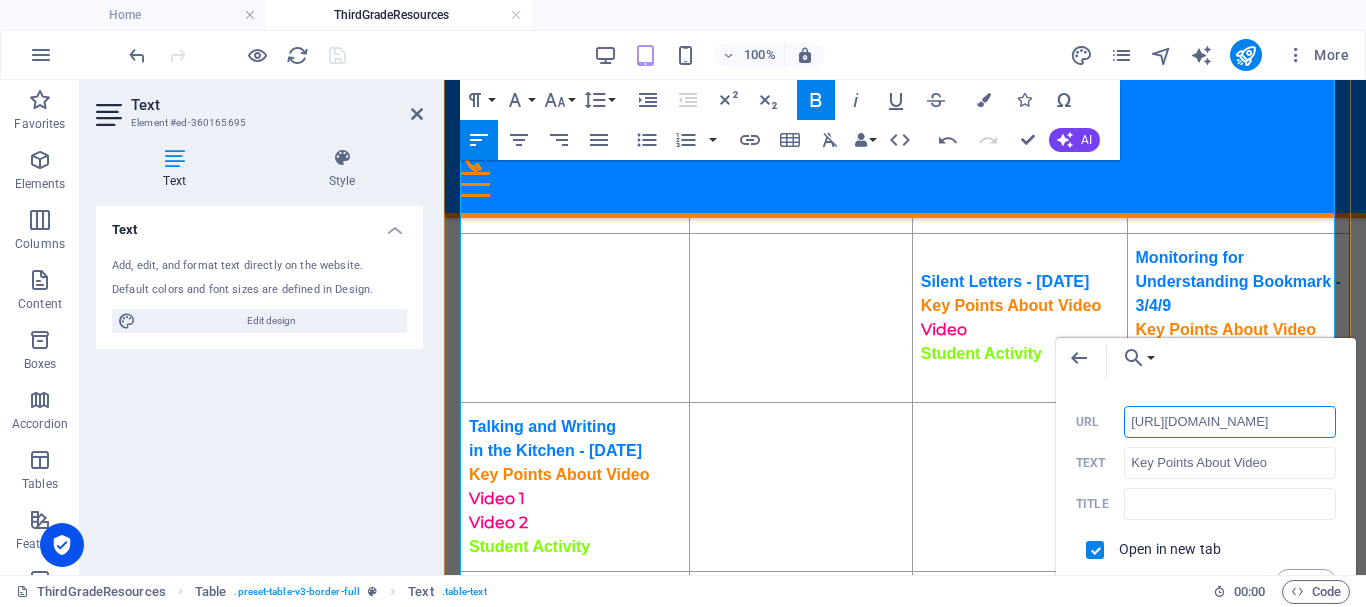 scroll, scrollTop: 0, scrollLeft: 0, axis: both 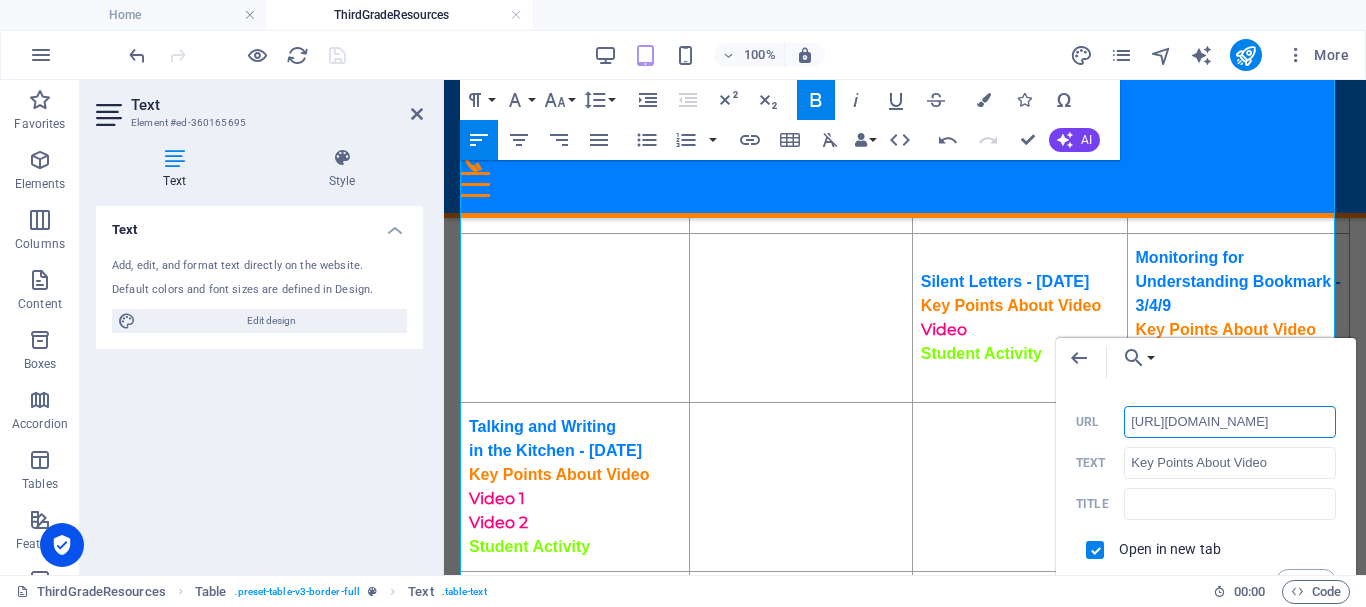click on "http://ontrackreader.com/SecondGradeResources/3-4-4.pdf" at bounding box center [1230, 422] 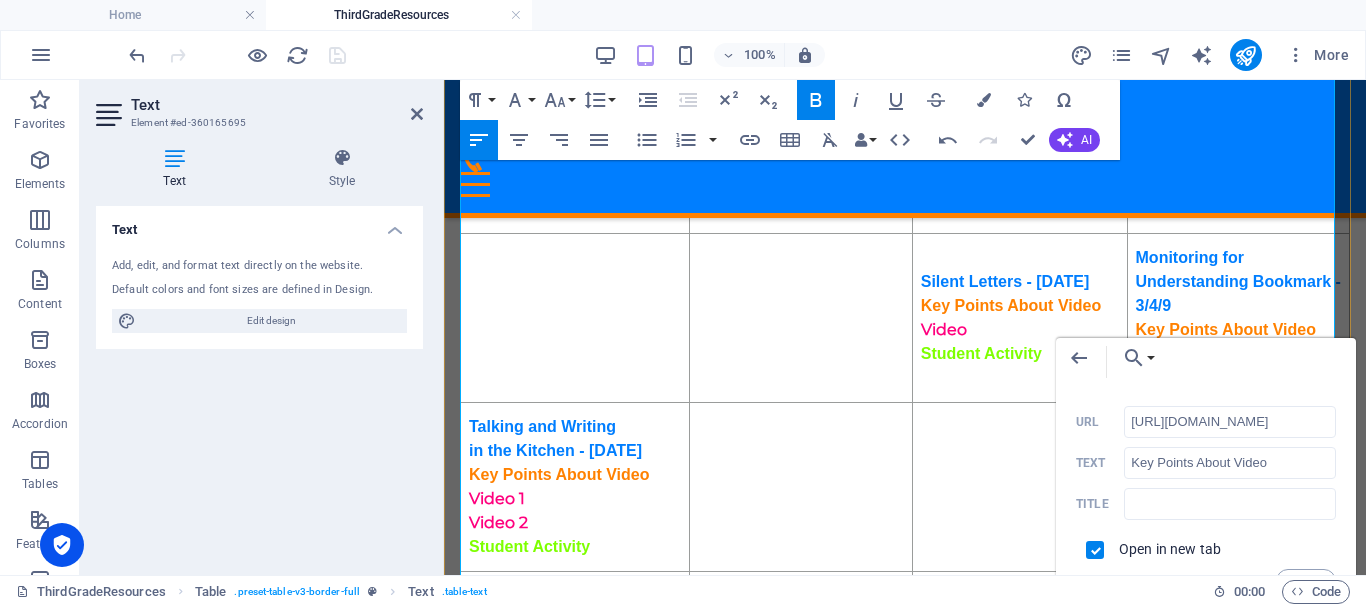 scroll, scrollTop: 0, scrollLeft: 0, axis: both 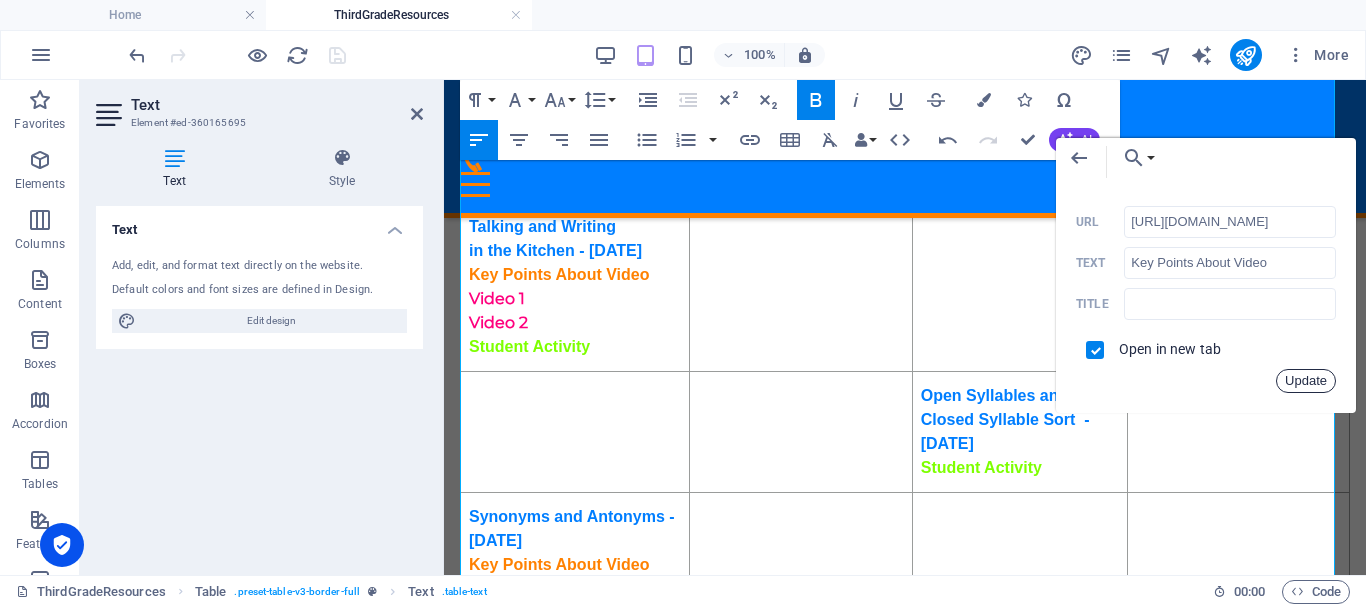 click on "Update" at bounding box center (1306, 381) 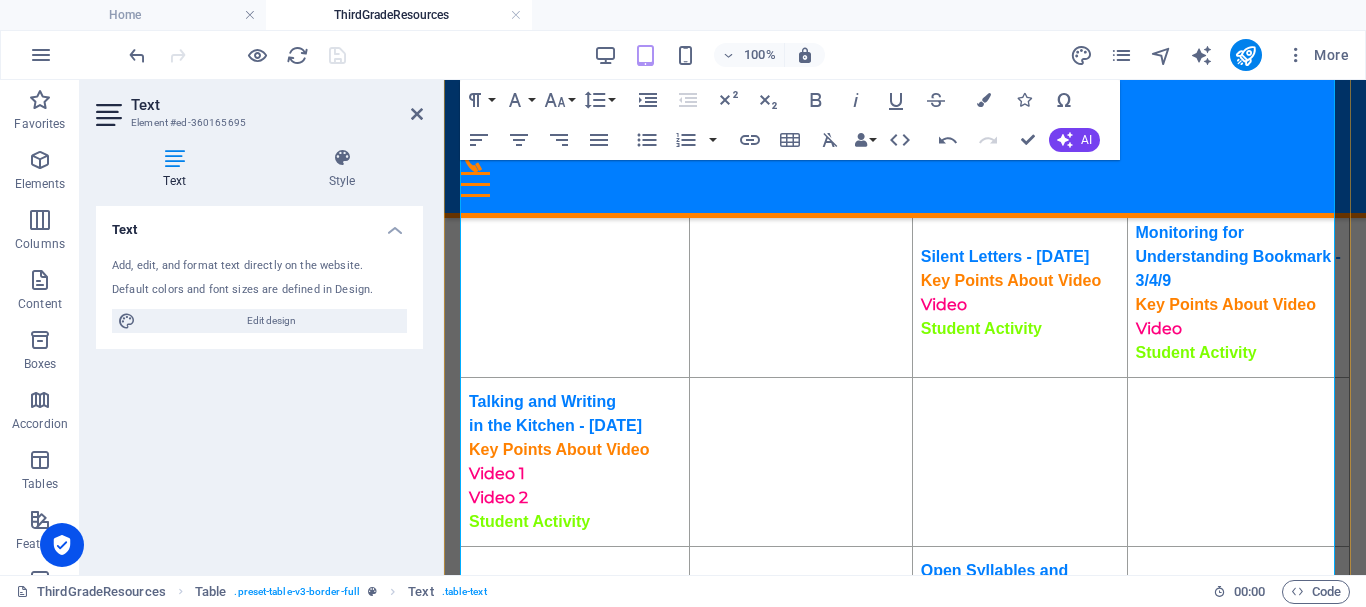 scroll, scrollTop: 1359, scrollLeft: 0, axis: vertical 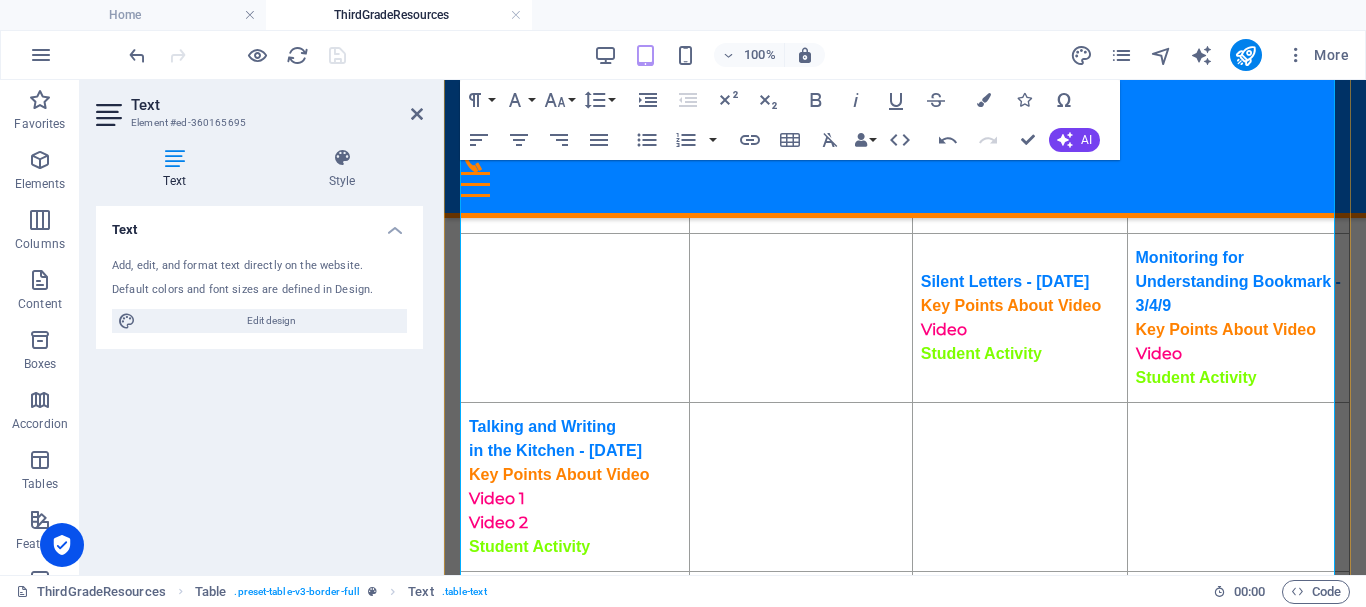 click on "Student Activity" at bounding box center (1196, 377) 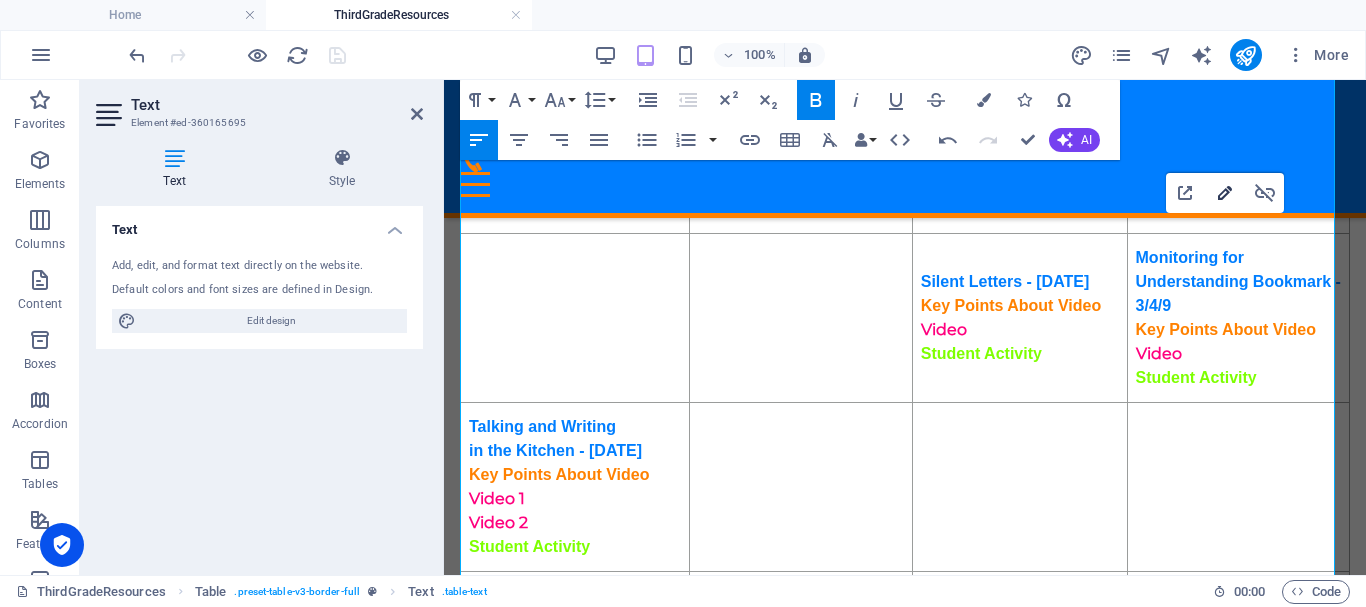 type on "https://ies.ed.gov/ncee/rel/regions/southeast/pdf/REL_2021086.pdf#page=149" 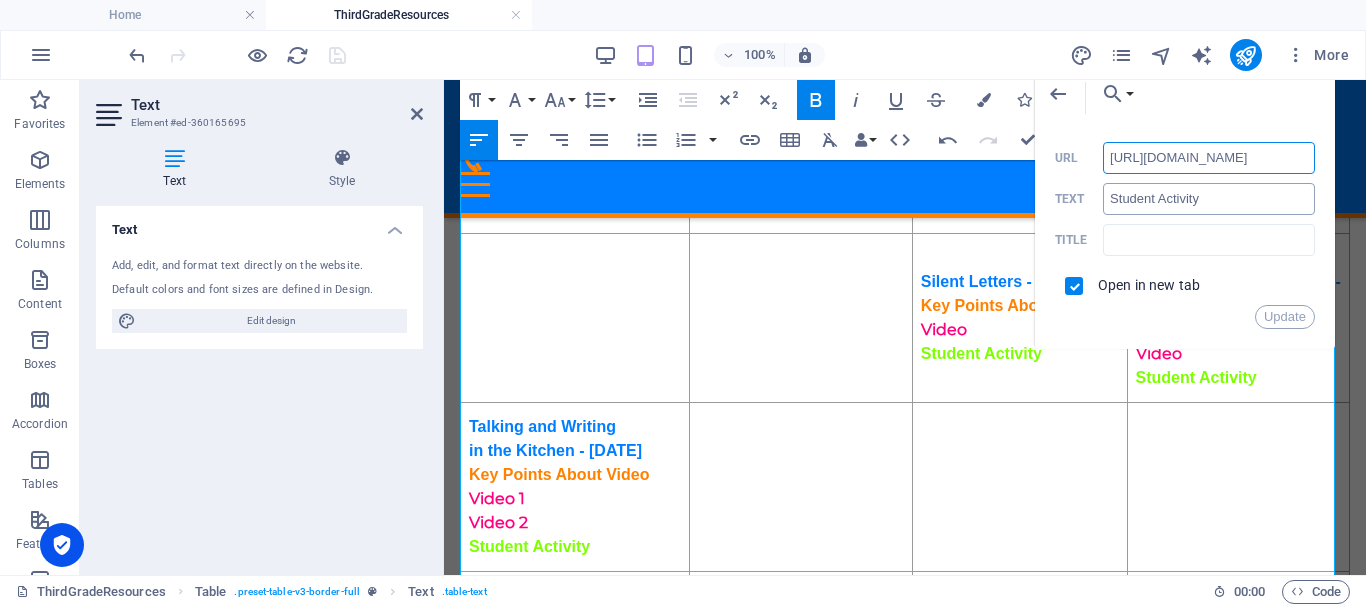 scroll, scrollTop: 0, scrollLeft: 144, axis: horizontal 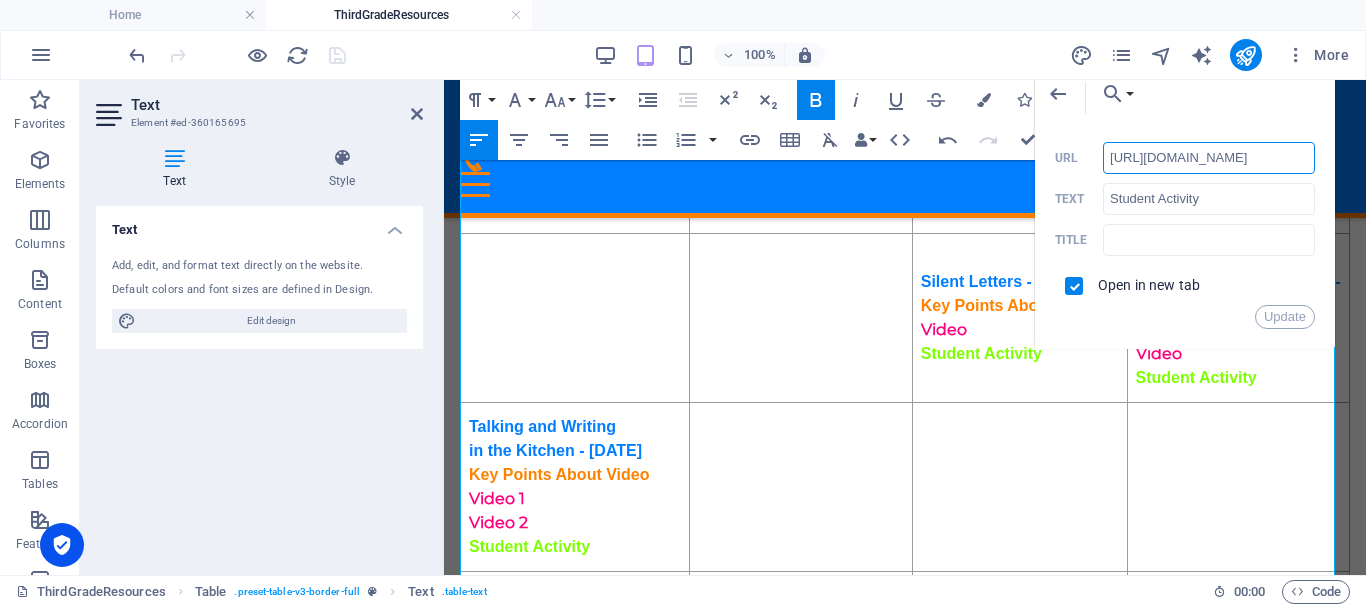 click on "http://ontrackreader.com/SecondGradeResources/3-4-4.pdf" at bounding box center [1209, 158] 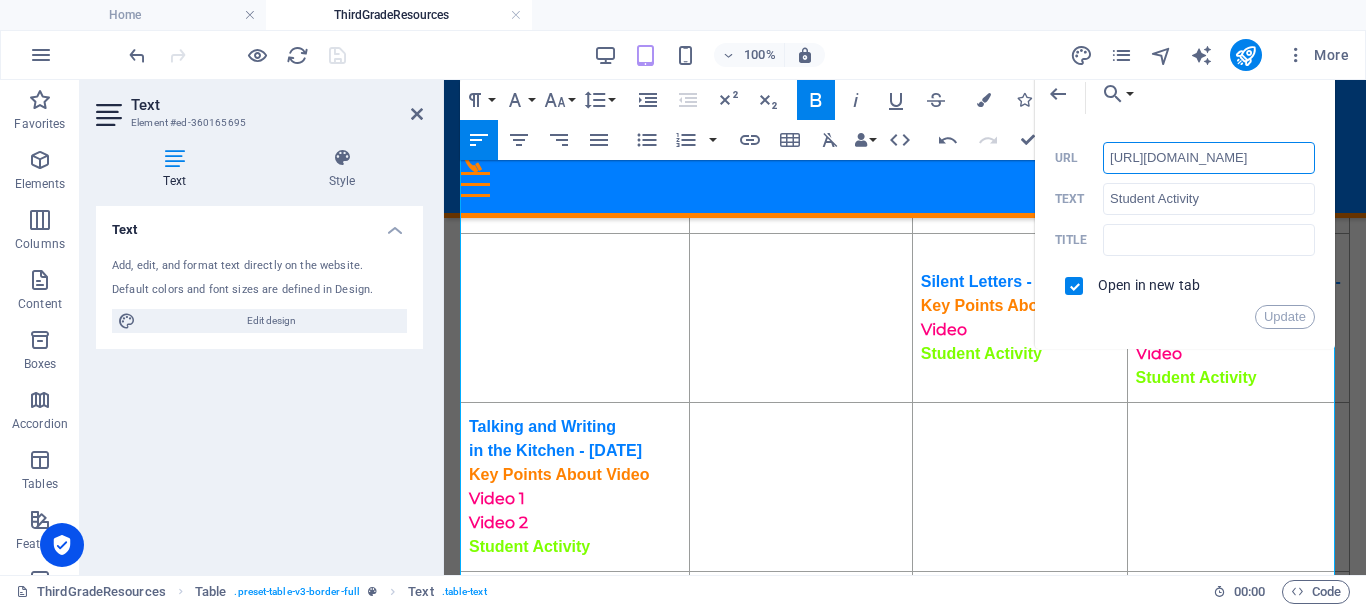 scroll, scrollTop: 0, scrollLeft: 137, axis: horizontal 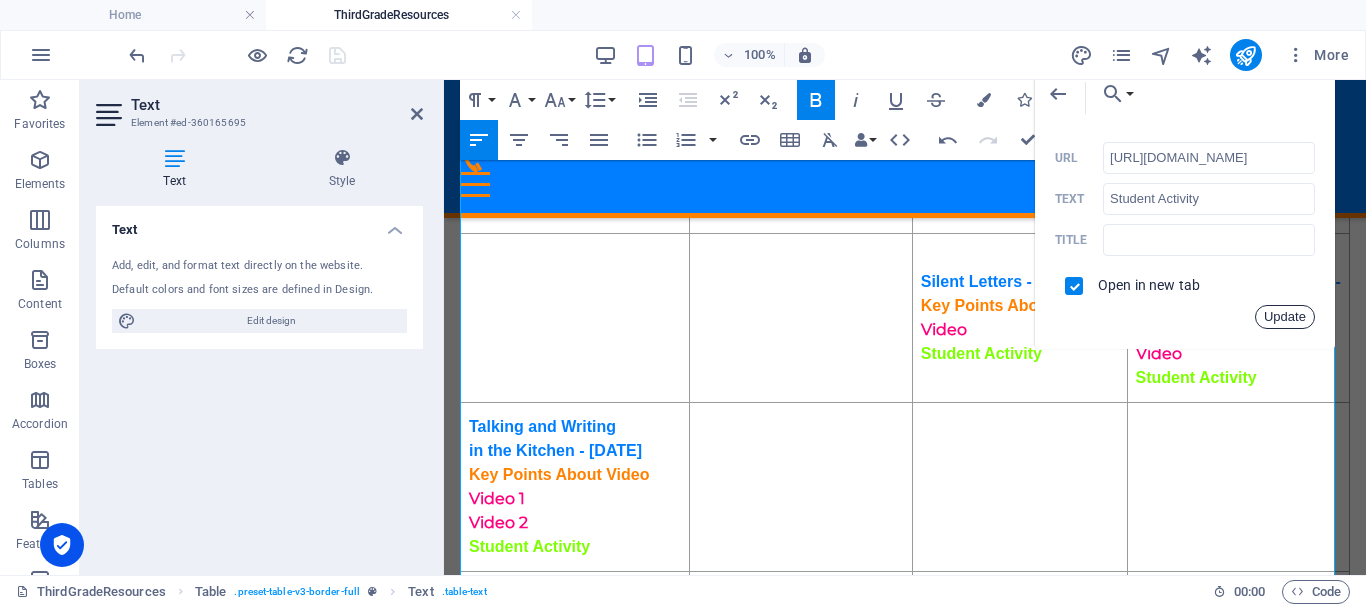 click on "Update" at bounding box center [1285, 317] 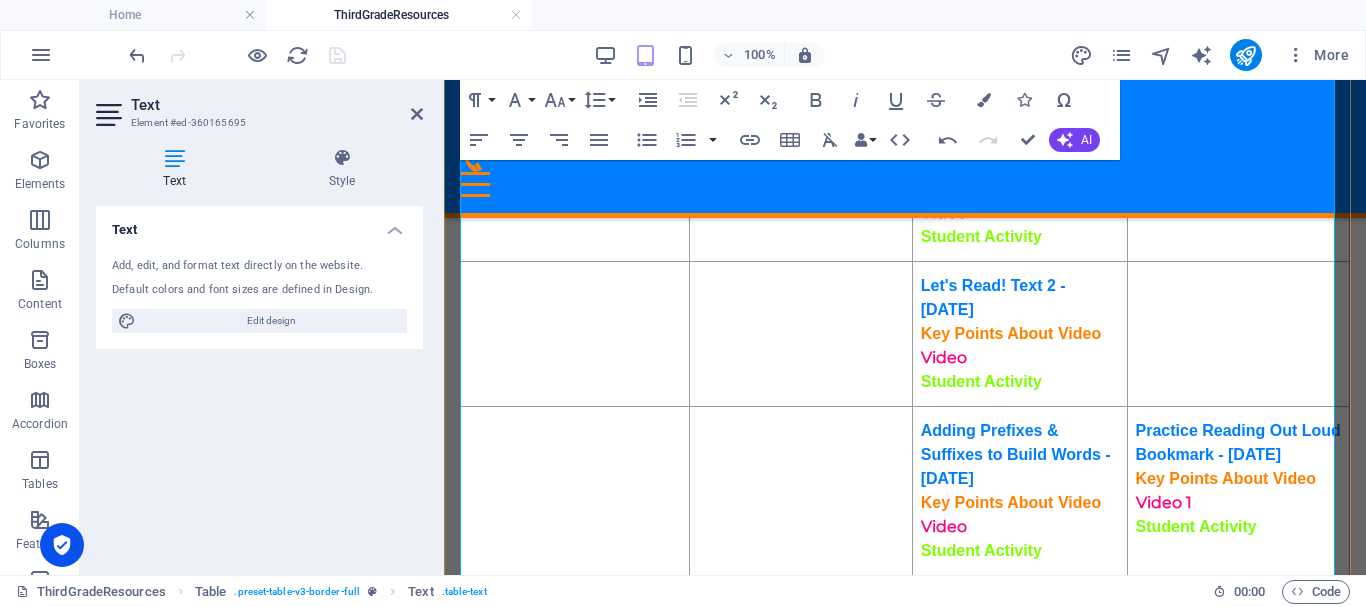scroll, scrollTop: 2659, scrollLeft: 0, axis: vertical 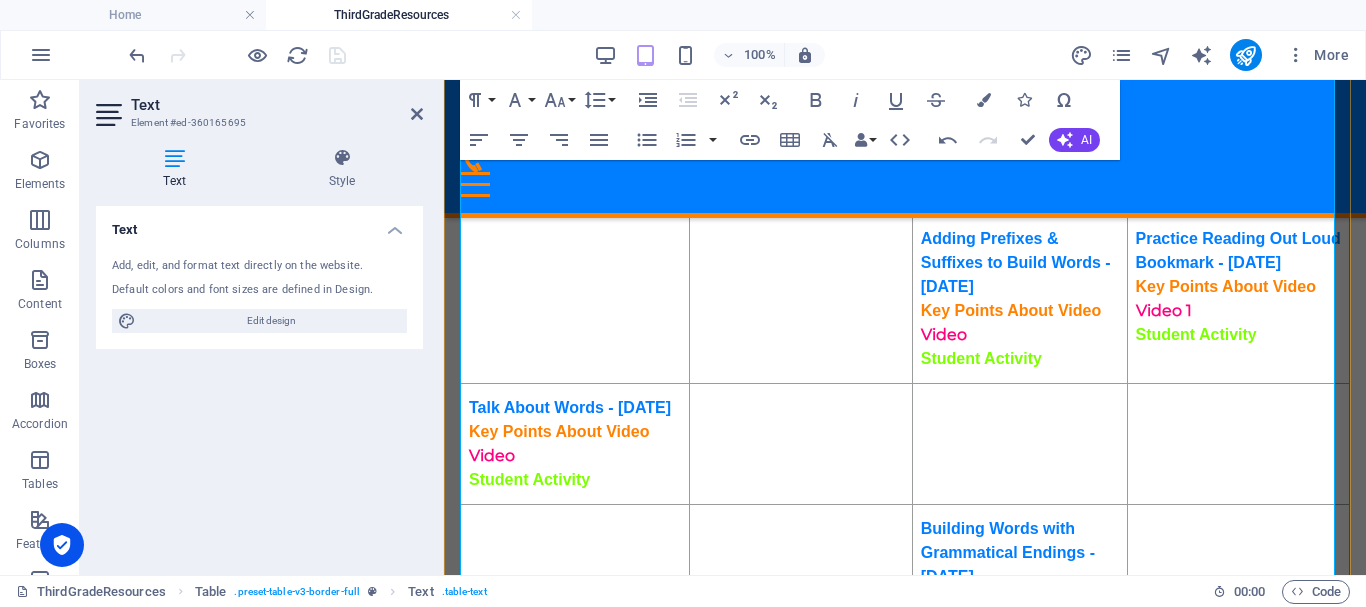 click on "Key Points About Video" at bounding box center (1226, 286) 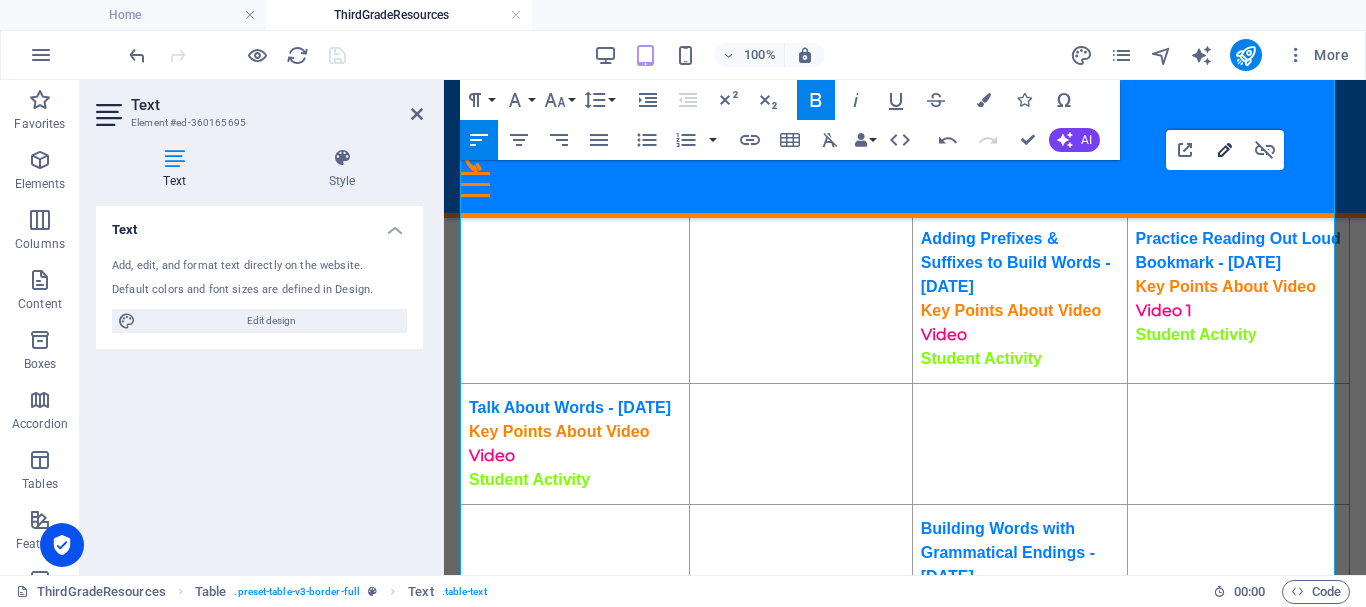 type on "https://ies.ed.gov/ncee/rel/regions/southeast/pdf/REL_2021086.pdf#page=152" 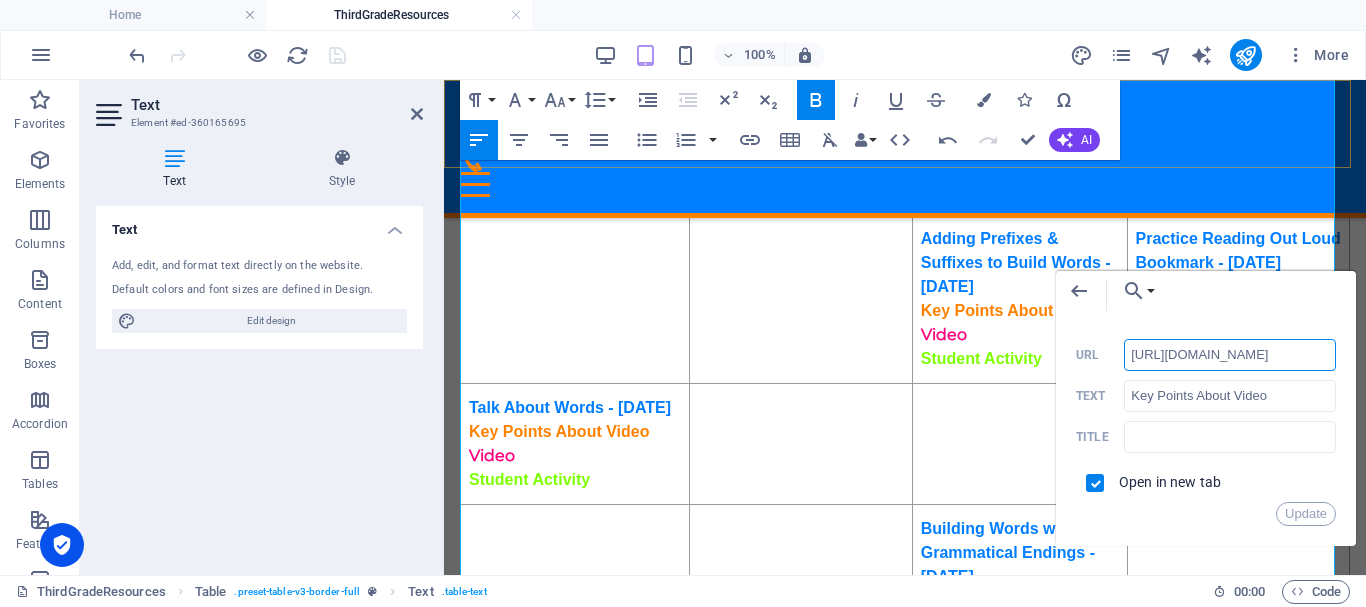 scroll, scrollTop: 0, scrollLeft: 0, axis: both 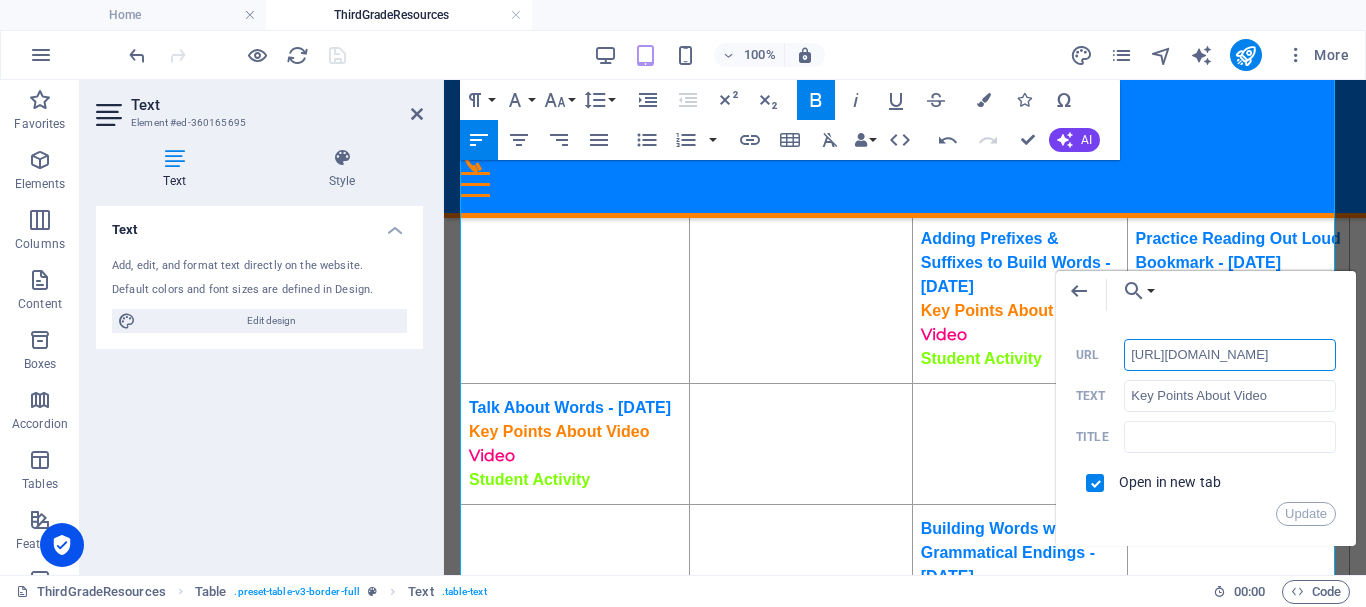 click on "http://ontrackreader.com/SecondGradeResources/3-4-4.pdf" at bounding box center (1230, 355) 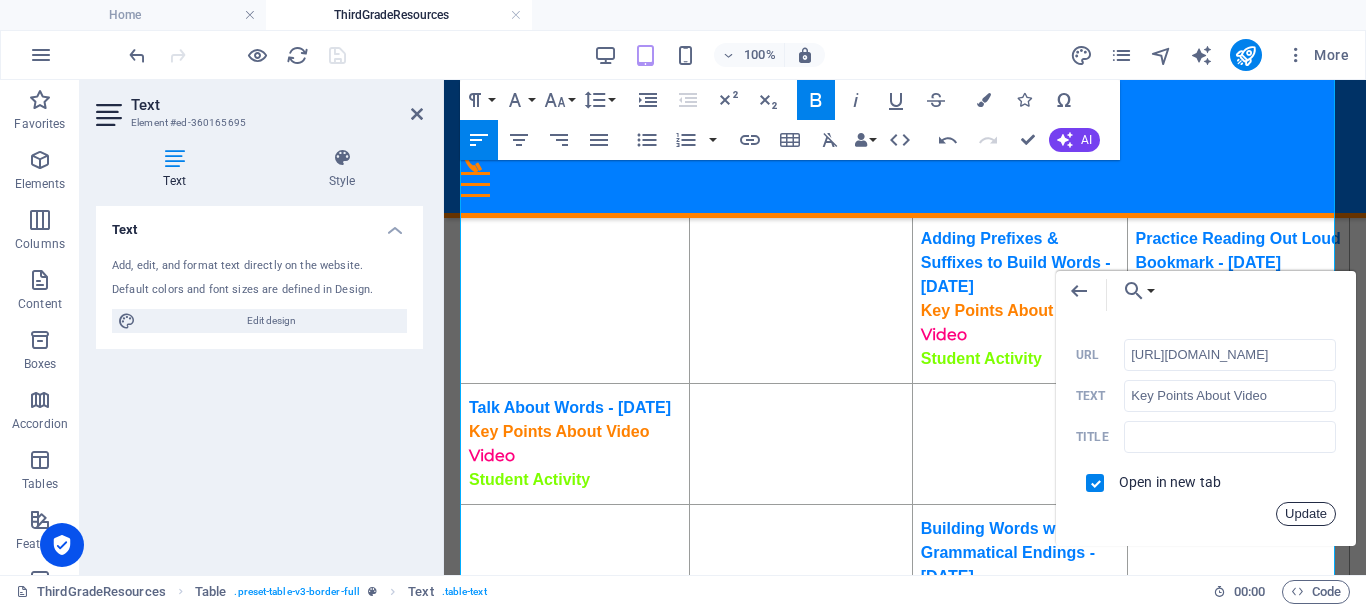 click on "Update" at bounding box center [1306, 514] 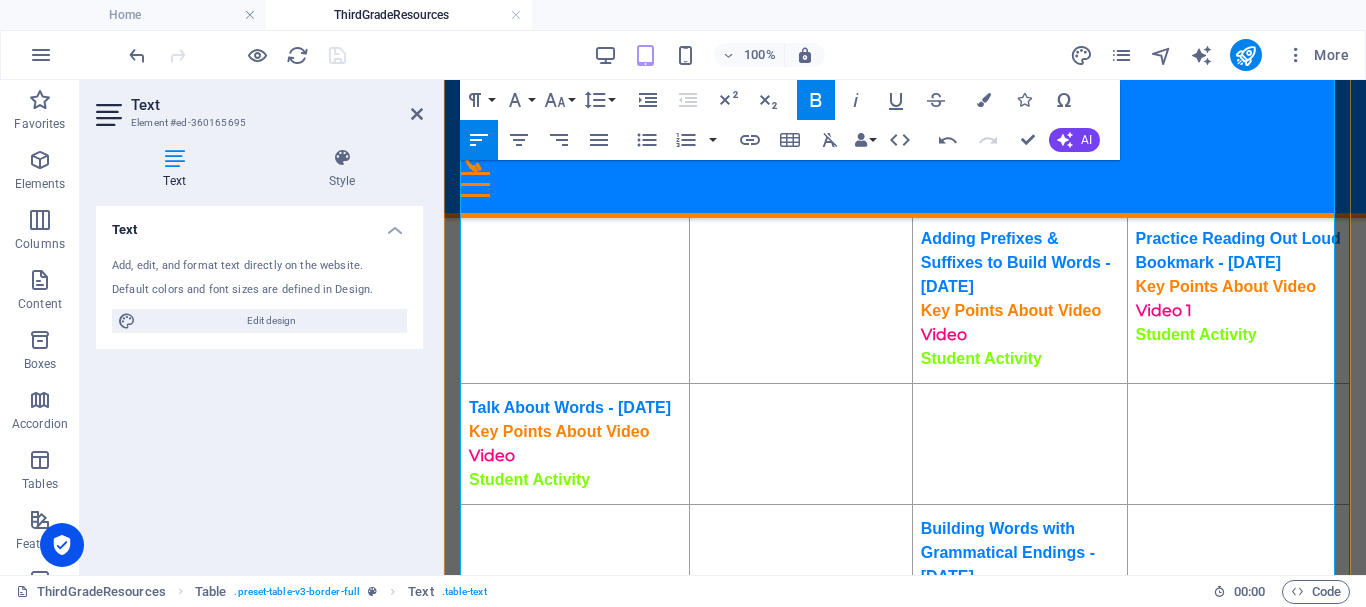 scroll, scrollTop: 0, scrollLeft: 0, axis: both 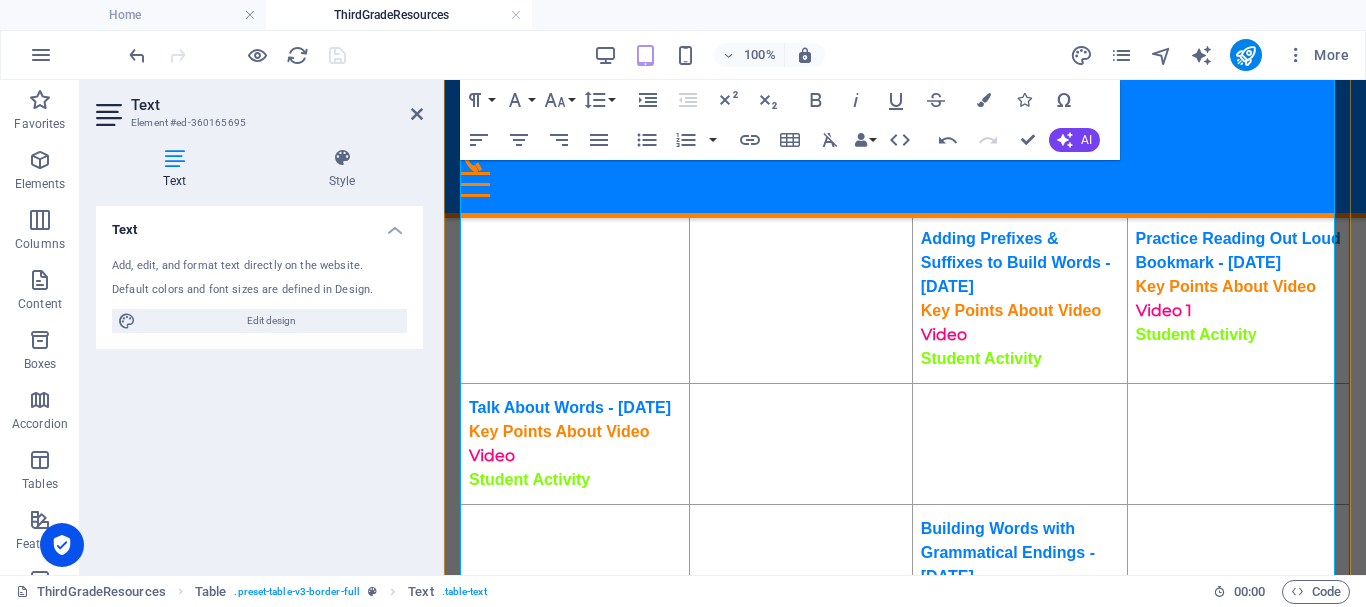 click on "Student Activity" at bounding box center [1196, 334] 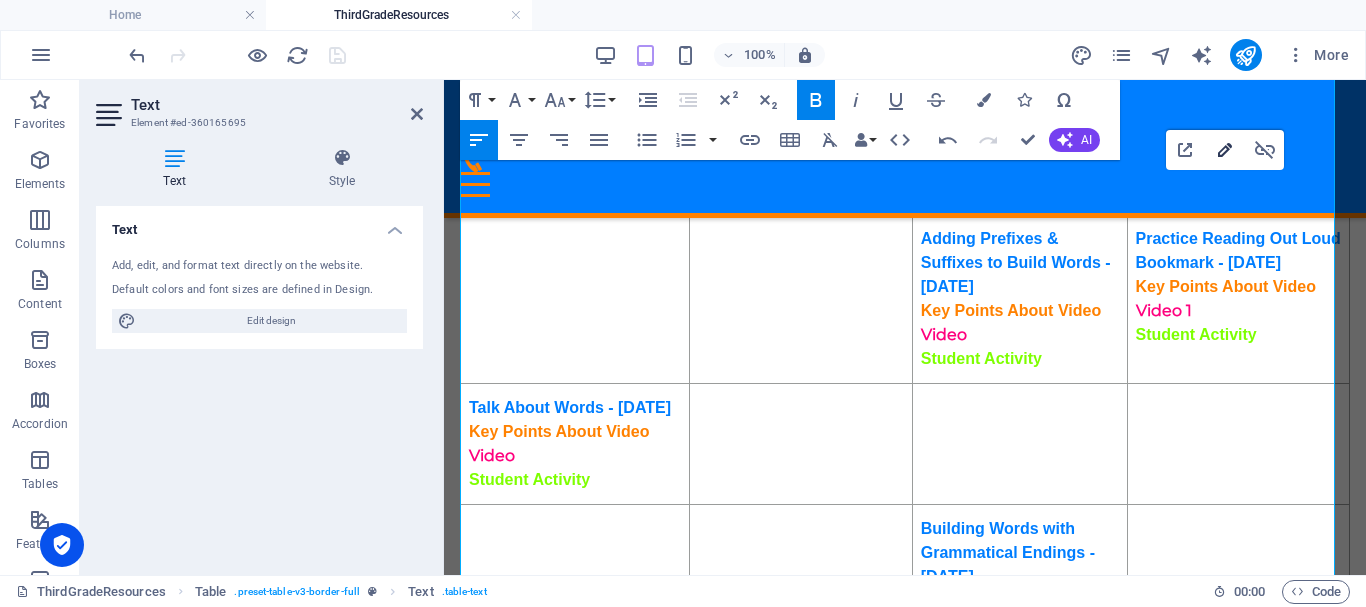 type on "https://ies.ed.gov/ncee/rel/regions/southeast/pdf/REL_2021086.pdf#page=153" 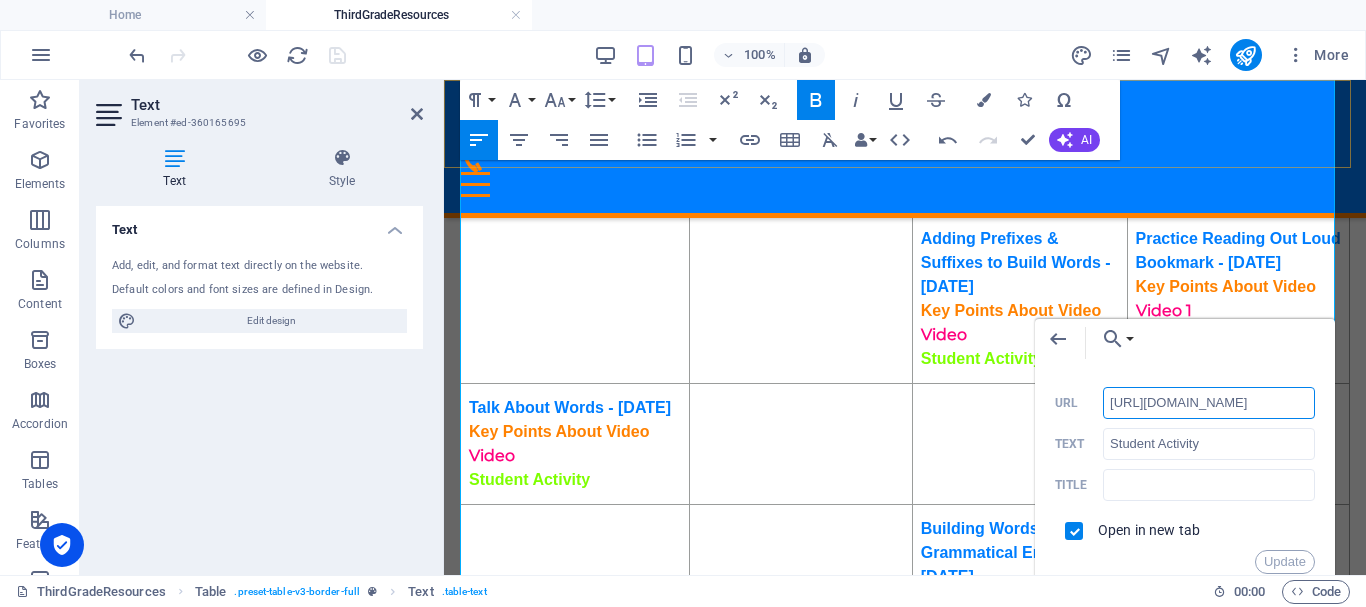 scroll, scrollTop: 0, scrollLeft: 144, axis: horizontal 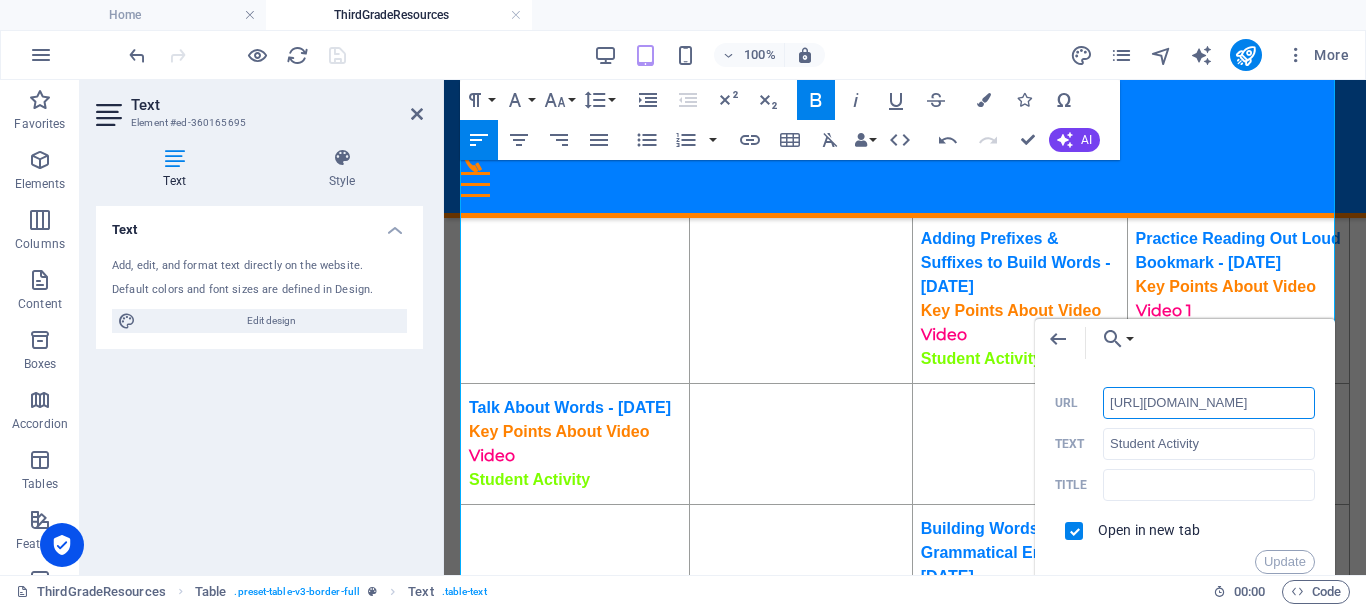 click on "http://ontrackreader.com/SecondGradeResources/3-4-4.pdf" at bounding box center [1209, 403] 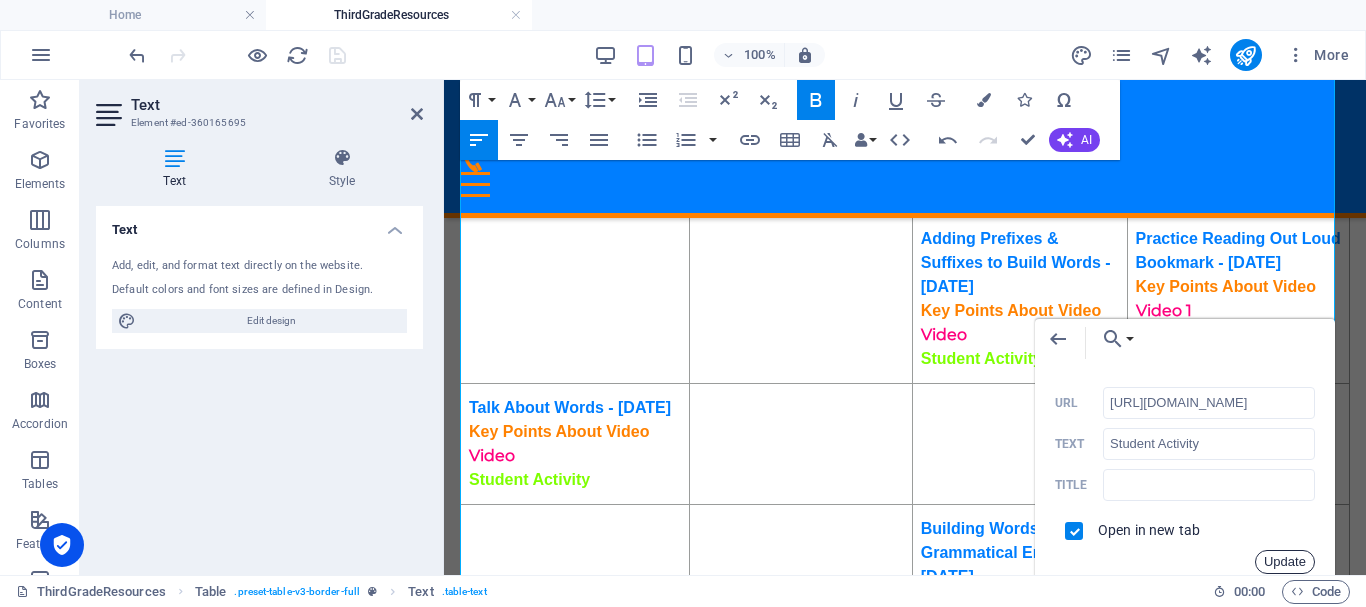 click on "Update" at bounding box center [1285, 562] 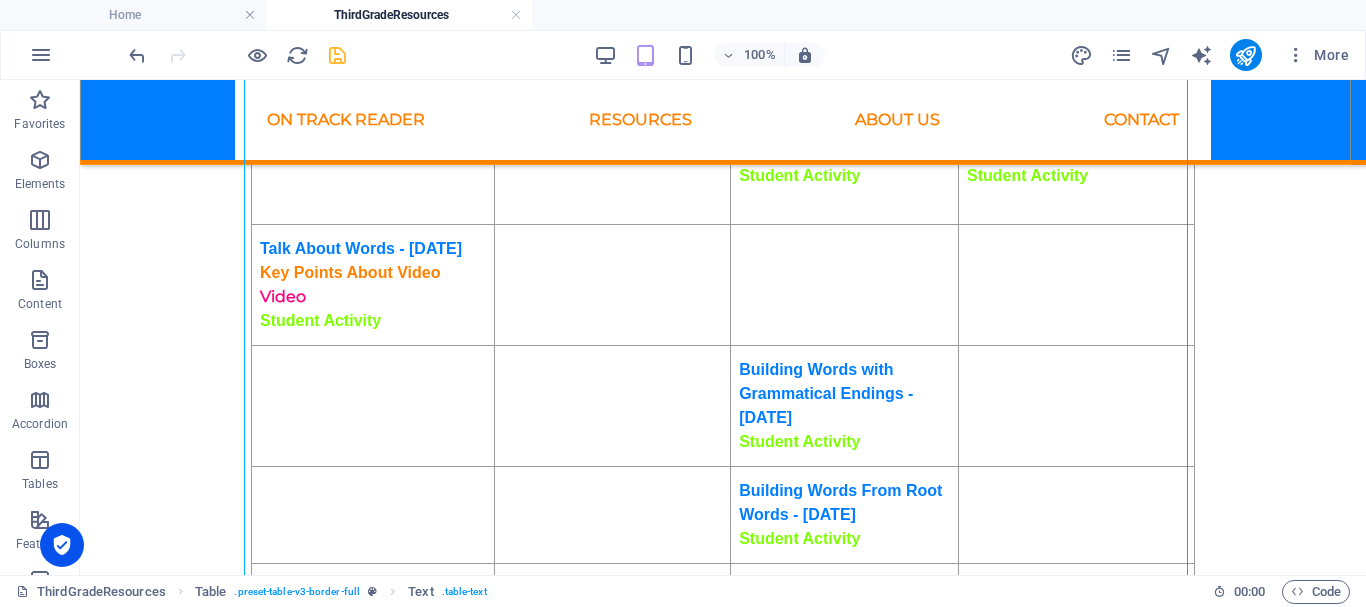 scroll, scrollTop: 2501, scrollLeft: 0, axis: vertical 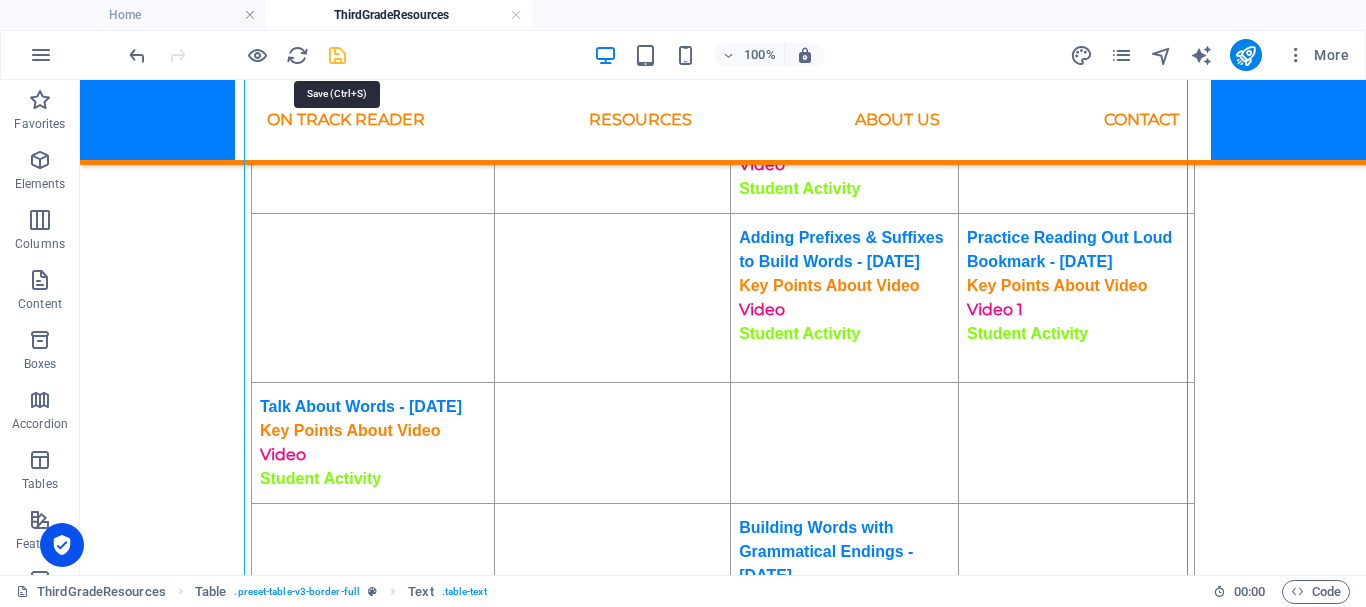 click at bounding box center (337, 55) 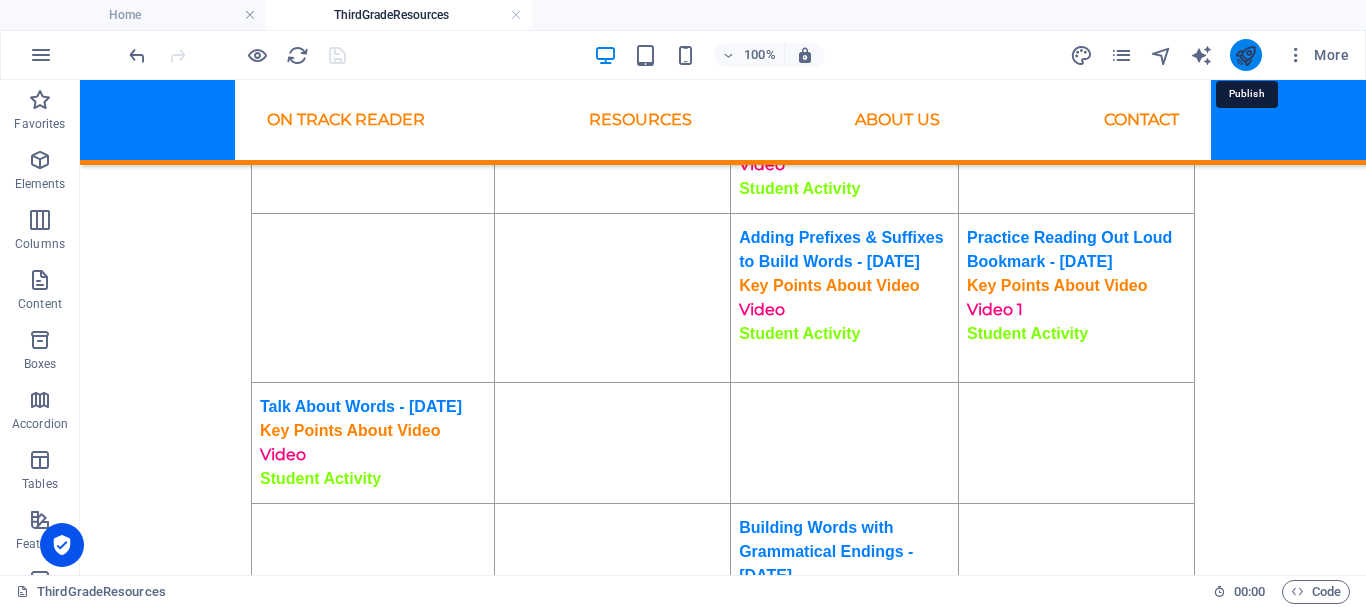 click at bounding box center (1245, 55) 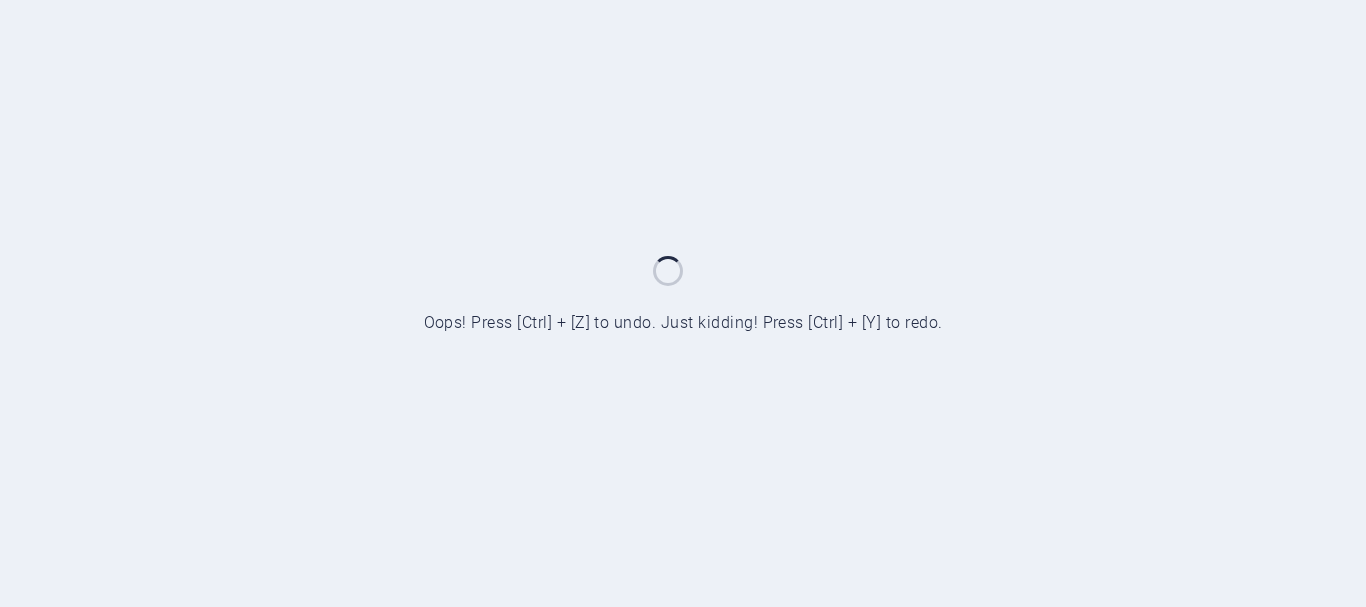scroll, scrollTop: 0, scrollLeft: 0, axis: both 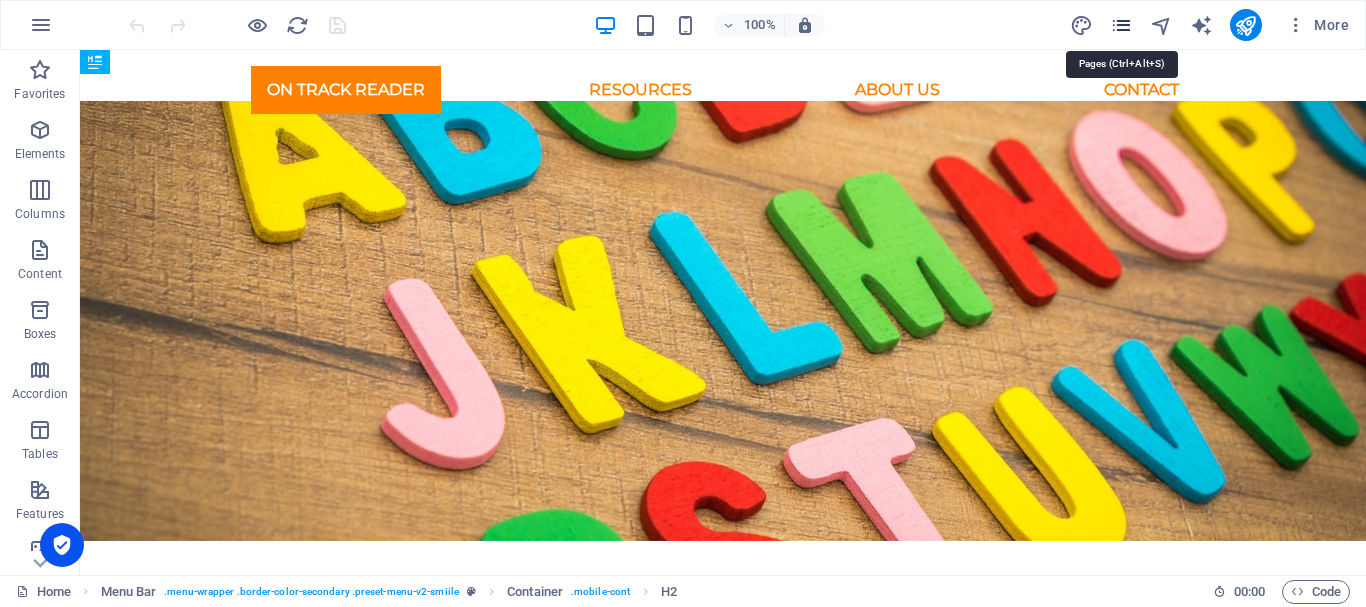 click at bounding box center (1121, 25) 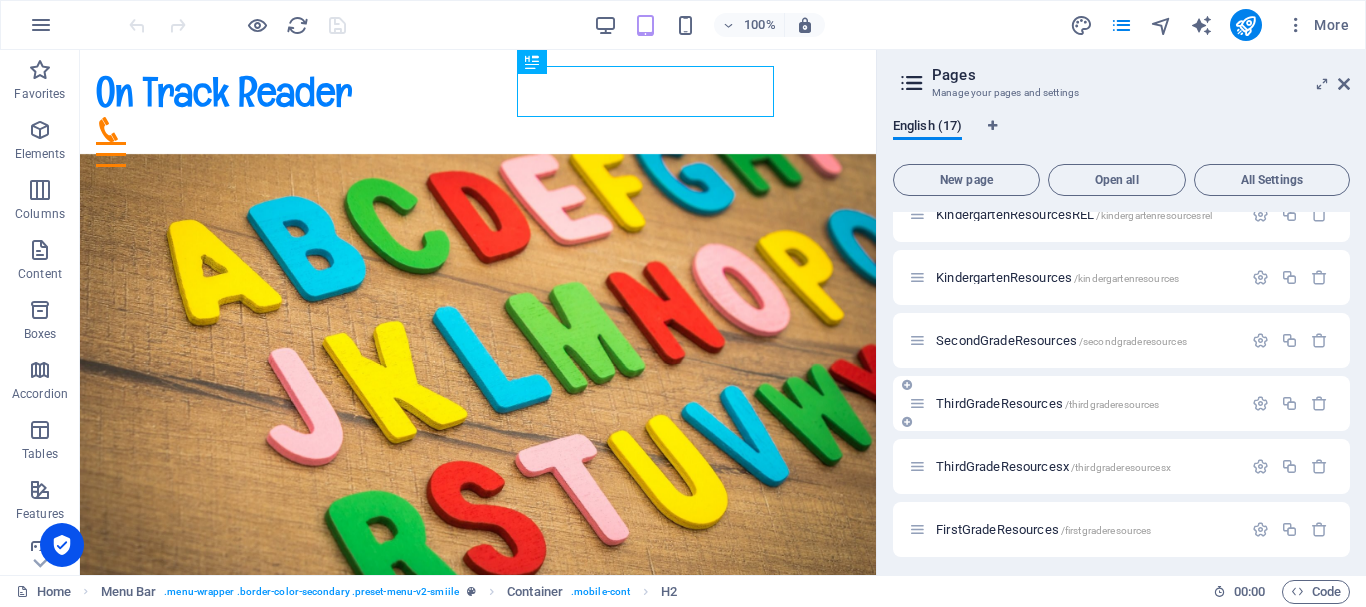 scroll, scrollTop: 500, scrollLeft: 0, axis: vertical 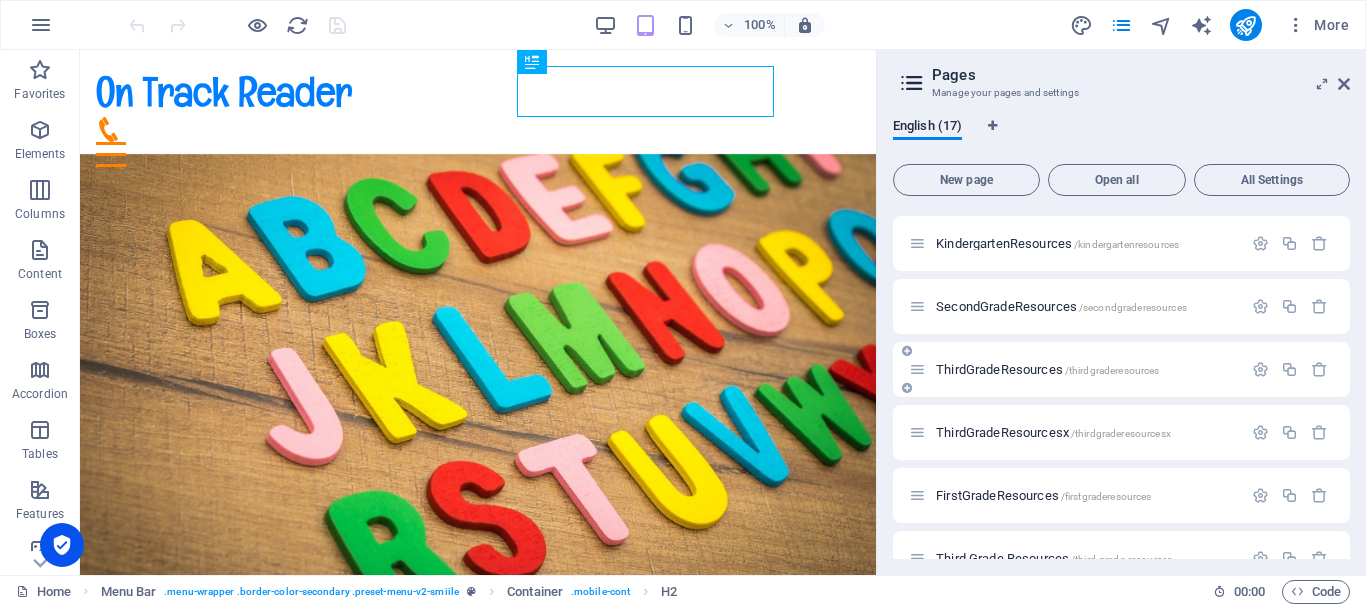 click on "ThirdGradeResources /thirdgraderesources" at bounding box center [1047, 369] 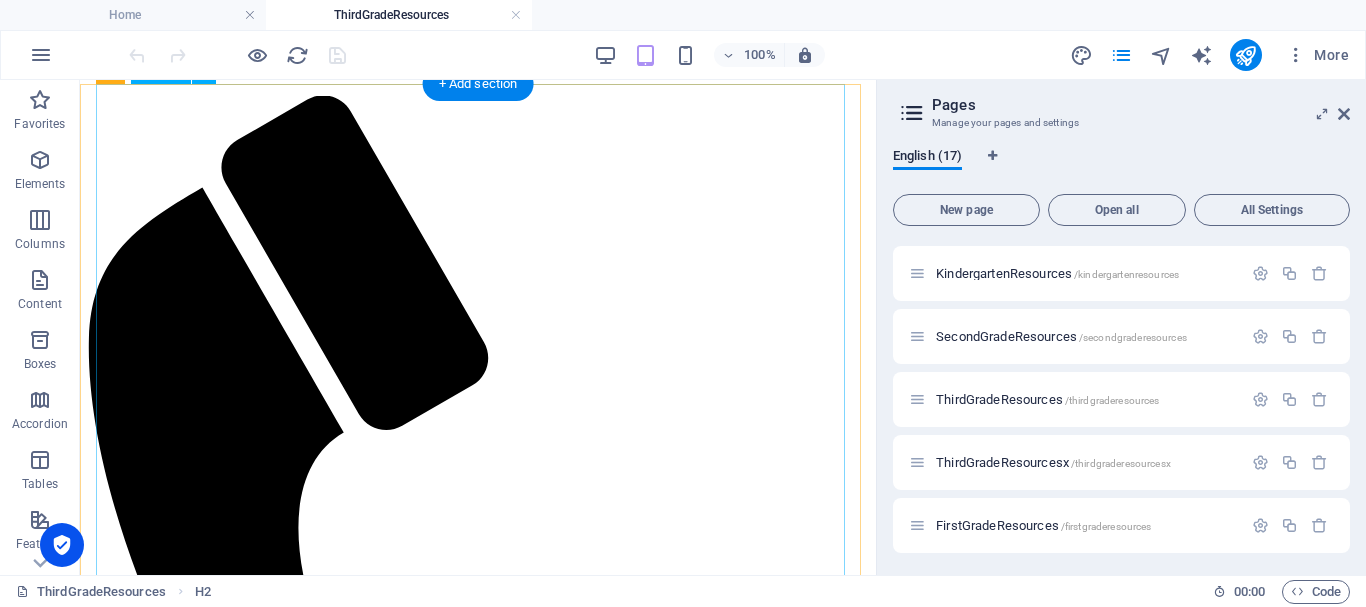 scroll, scrollTop: 200, scrollLeft: 0, axis: vertical 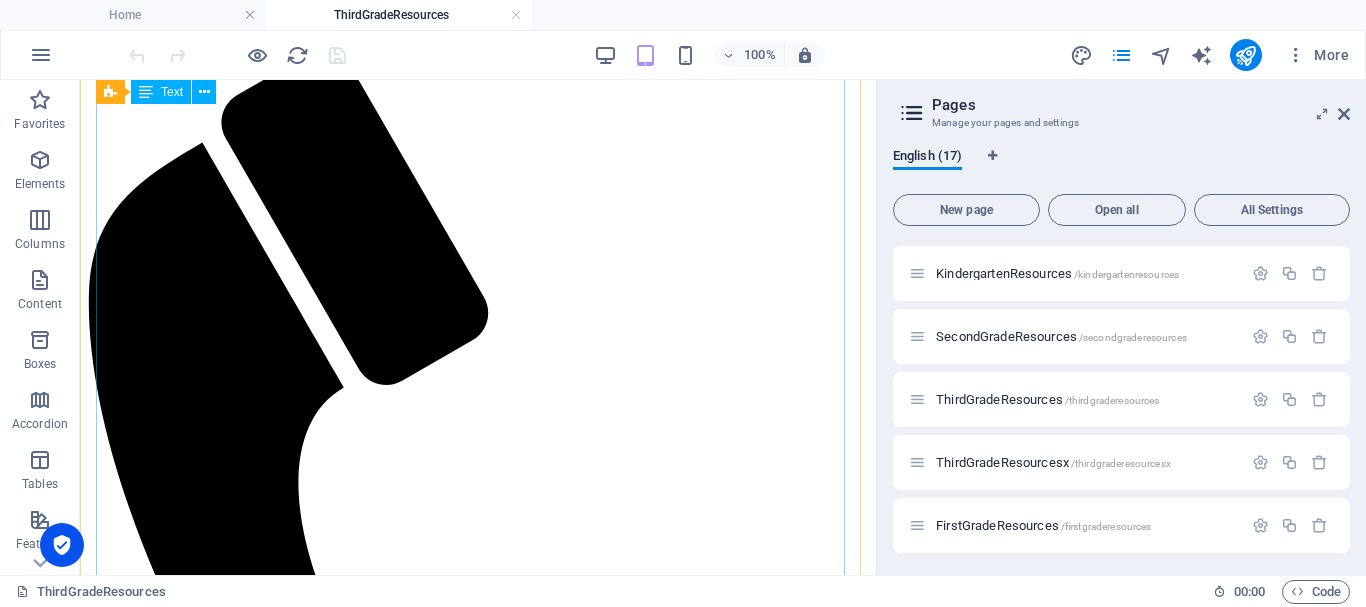 click on "Recommendation 1
Academic Language
Recommendation 2
Phonological Awareness
Recommendation 3
Decode Words
Recommendation 4
Fluency & Comprehension
Incredible Inferences - 3/1/4 Key Points About Video Video Student Activity
There are no Phonological Awareness Activities for Grade 3.  If the student needs more practice in this area please go to  First Grade Activities .
Map A Word - 3/3/6 Key Points About Video Video Student Activity
When I Read to You/ When You Read to Me Bookmark - 3/4/5 Key Points About Video Video 1 Video 2  Student Activity How Many Words? - [DATE] Key Points About Video Video Student Activity Summarize a Story  - [DATE] Key Points About Video Video Student Activity   Building Words with r-Controlled Vowels - [DATE] Key Points About Video Video Student Activity Let's Read Text 1 - [DATE] Key Points About Video Video Student Activity Summarizing Bookmark - [DATE] Key Points About Video Video Student Activity Read & Spell  Video" at bounding box center [478, 2247] 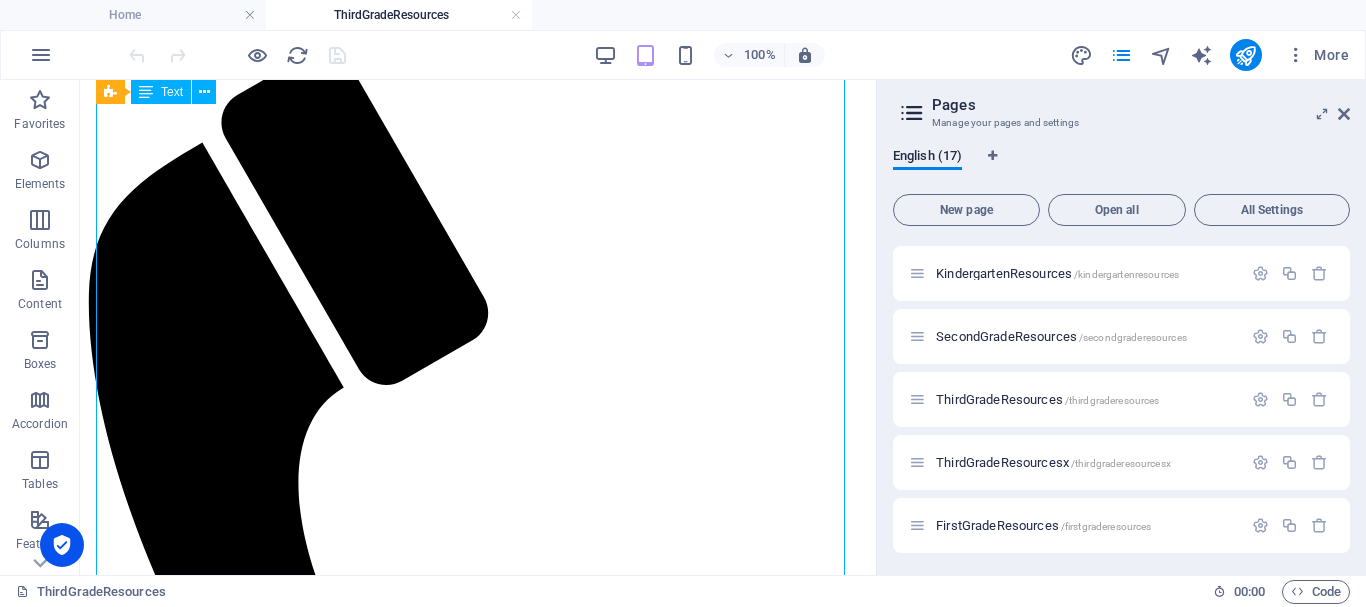 click on "Recommendation 1
Academic Language
Recommendation 2
Phonological Awareness
Recommendation 3
Decode Words
Recommendation 4
Fluency & Comprehension
Incredible Inferences - 3/1/4 Key Points About Video Video Student Activity
There are no Phonological Awareness Activities for Grade 3.  If the student needs more practice in this area please go to  First Grade Activities .
Map A Word - 3/3/6 Key Points About Video Video Student Activity
When I Read to You/ When You Read to Me Bookmark - 3/4/5 Key Points About Video Video 1 Video 2  Student Activity How Many Words? - [DATE] Key Points About Video Video Student Activity Summarize a Story  - [DATE] Key Points About Video Video Student Activity   Building Words with r-Controlled Vowels - [DATE] Key Points About Video Video Student Activity Let's Read Text 1 - [DATE] Key Points About Video Video Student Activity Summarizing Bookmark - [DATE] Key Points About Video Video Student Activity Read & Spell  Video" at bounding box center (478, 2247) 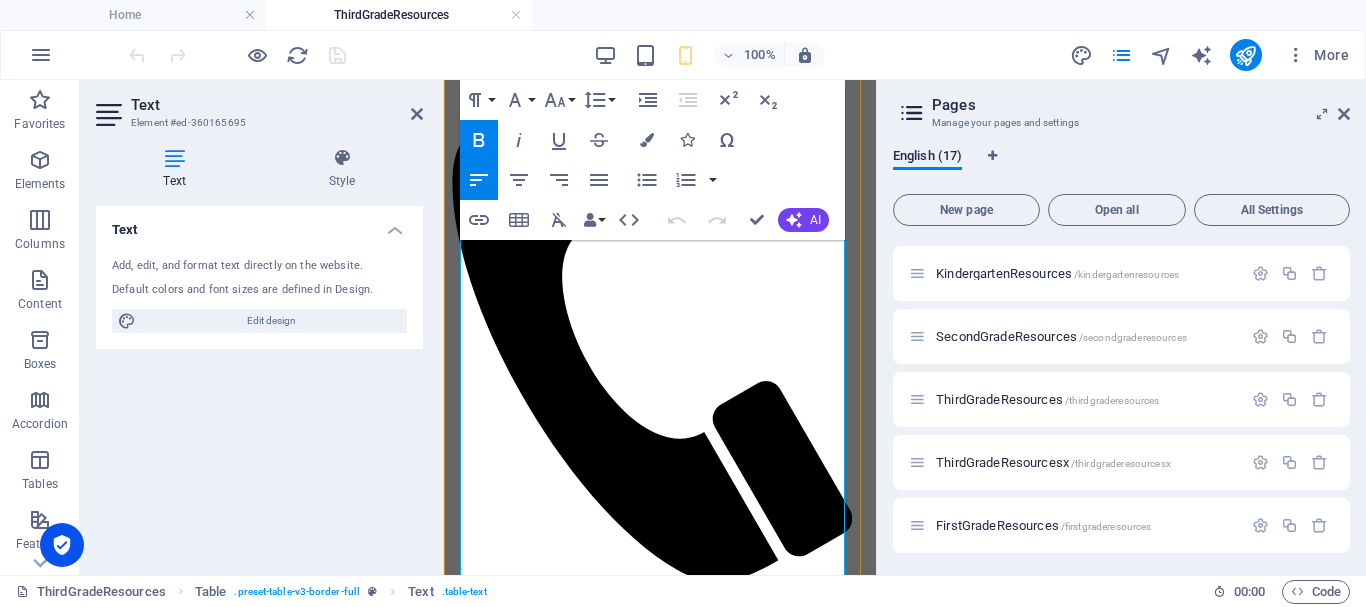 scroll, scrollTop: 288, scrollLeft: 0, axis: vertical 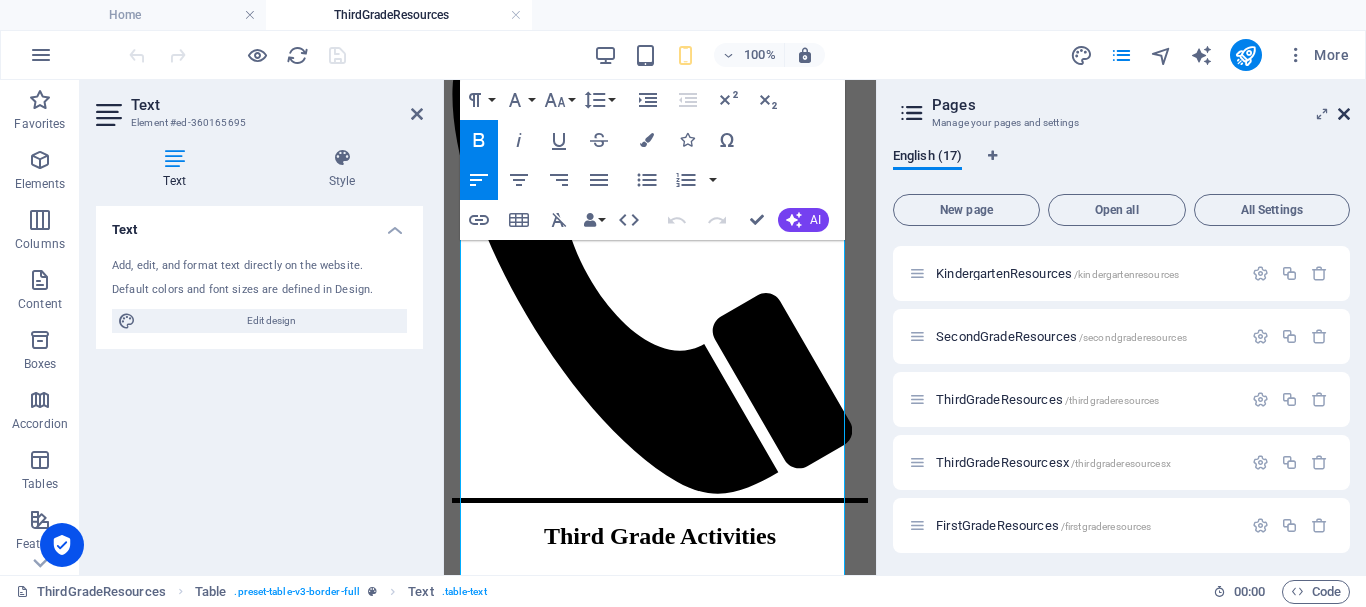 click at bounding box center (1344, 114) 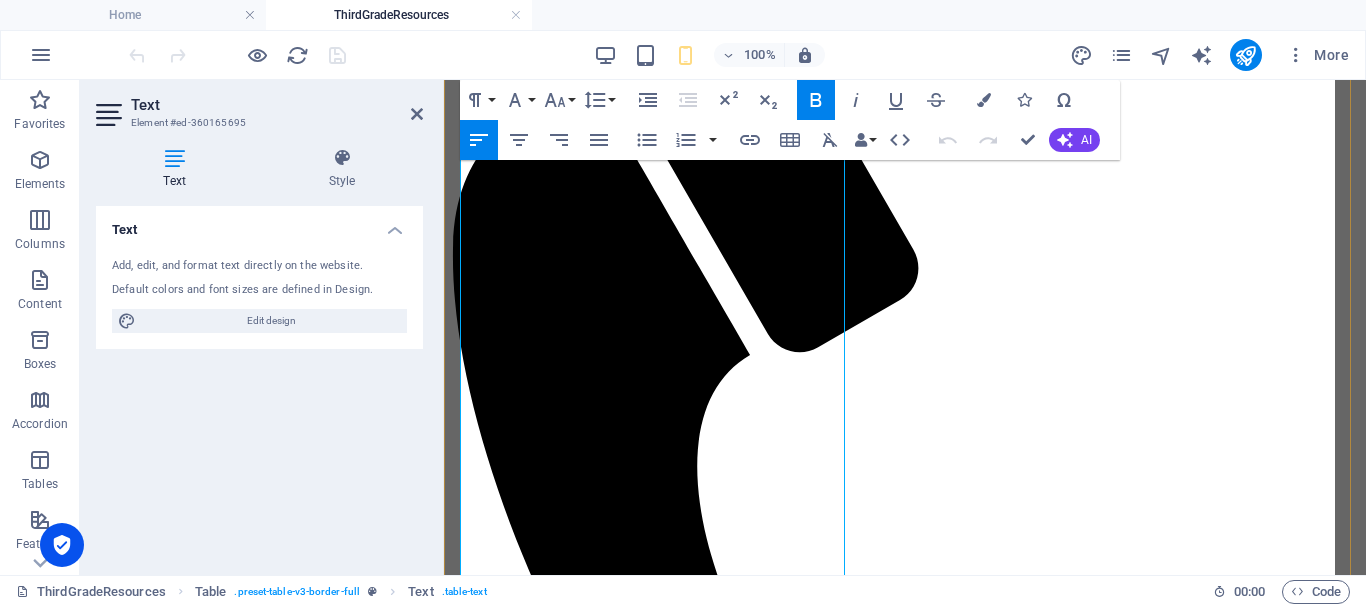 scroll, scrollTop: 318, scrollLeft: 0, axis: vertical 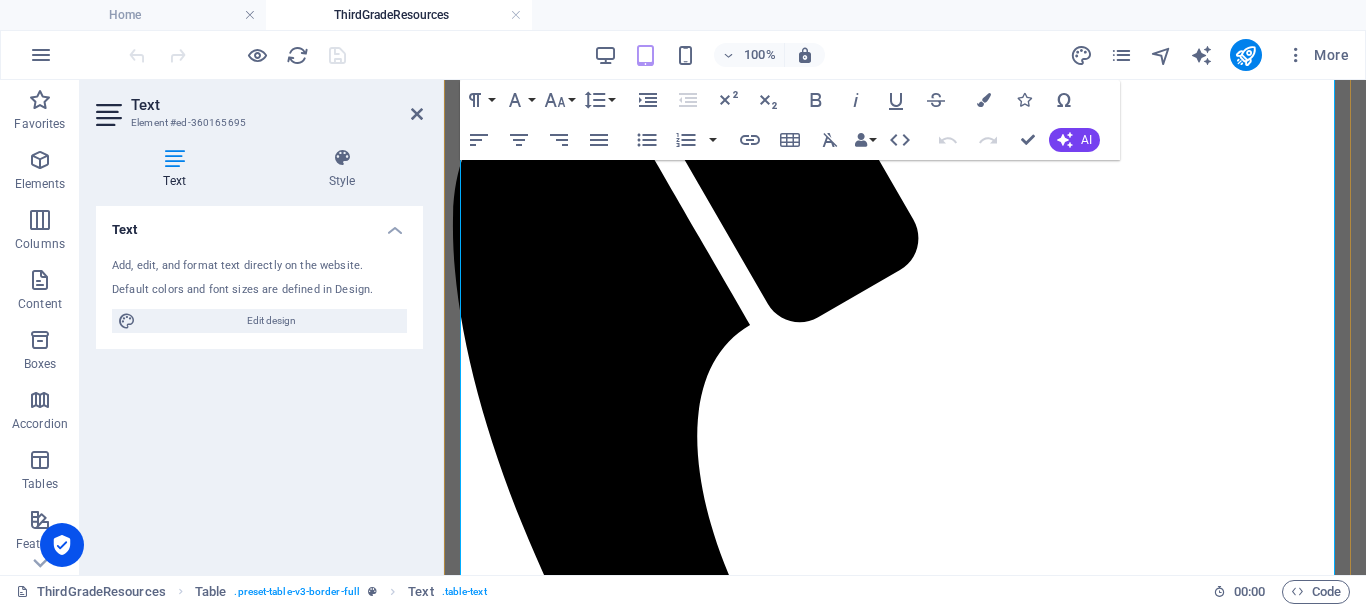 click on "Key Points About Video" at bounding box center [546, 1464] 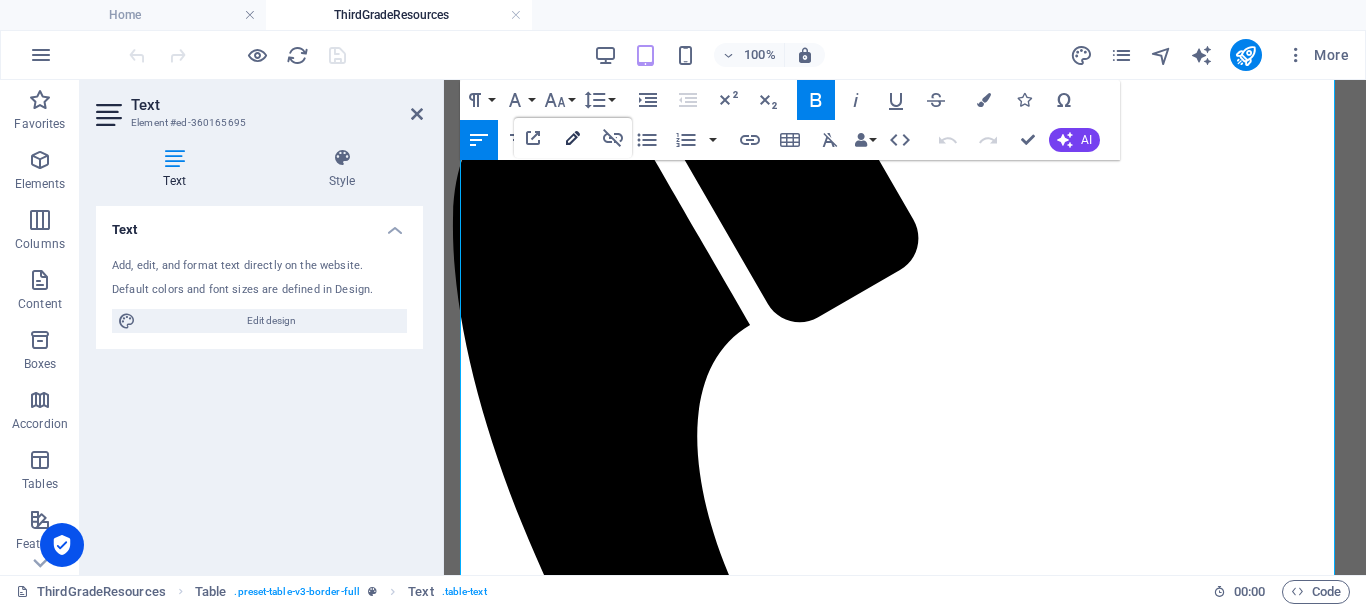click 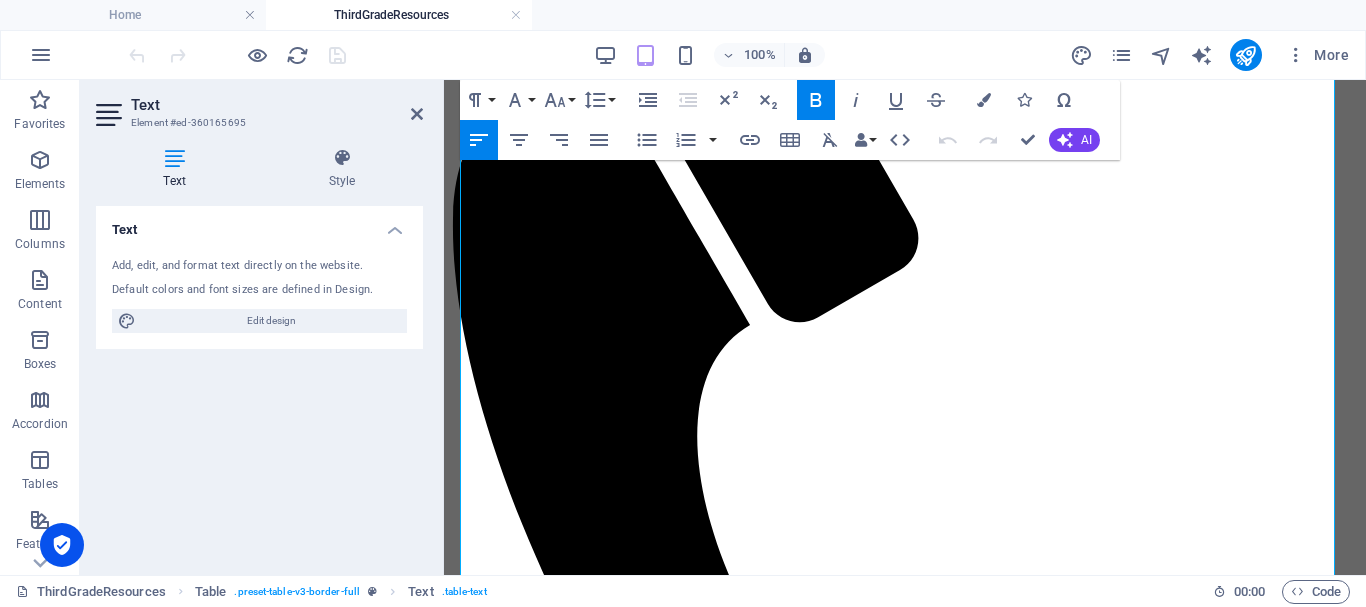 scroll, scrollTop: 0, scrollLeft: 144, axis: horizontal 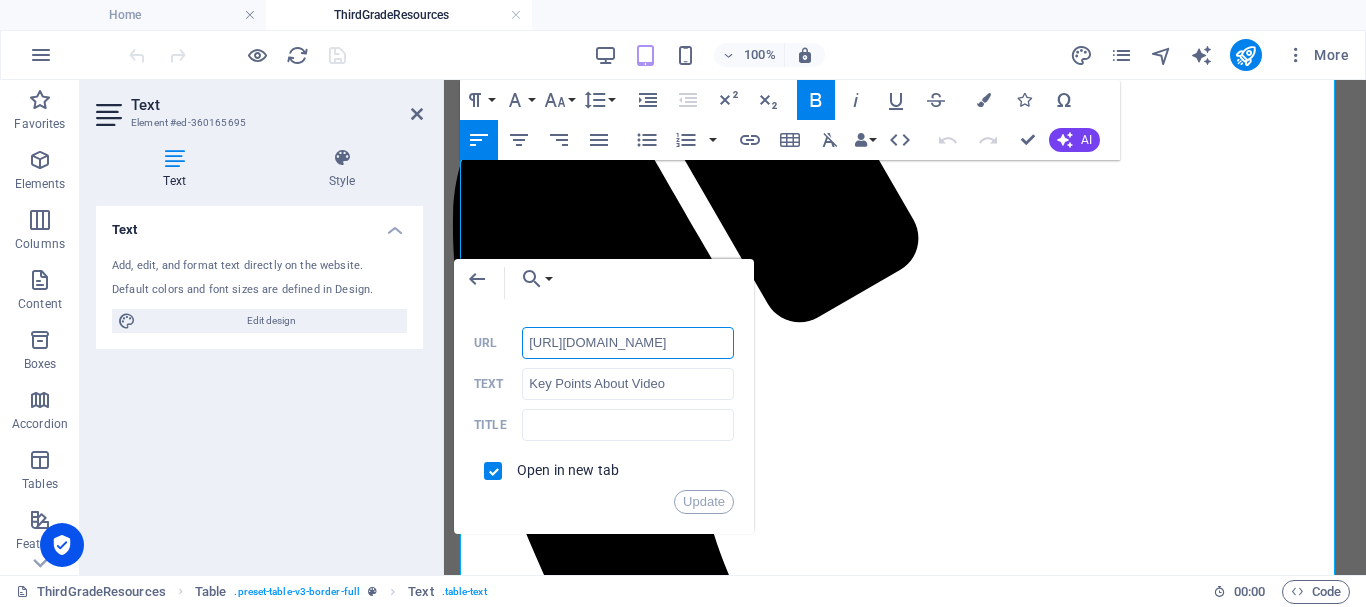click on "http://ontrackreader.com/SecondGradeResources/3-1-3.pdf" at bounding box center [628, 343] 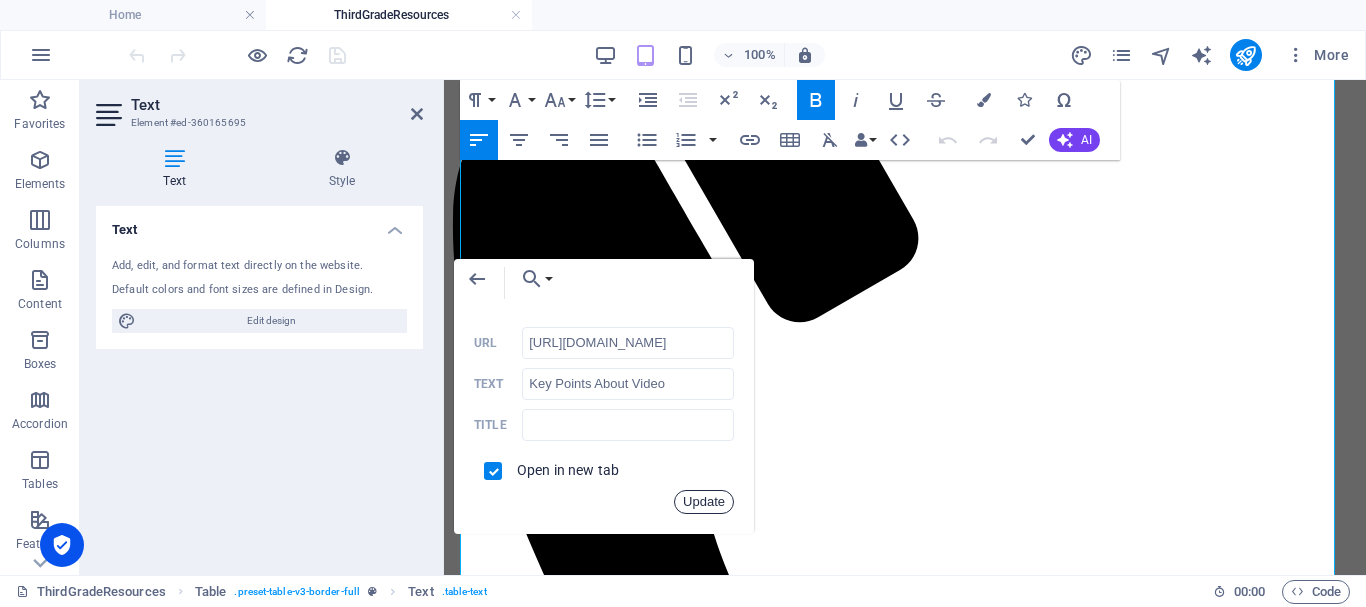 click on "Update" at bounding box center [704, 502] 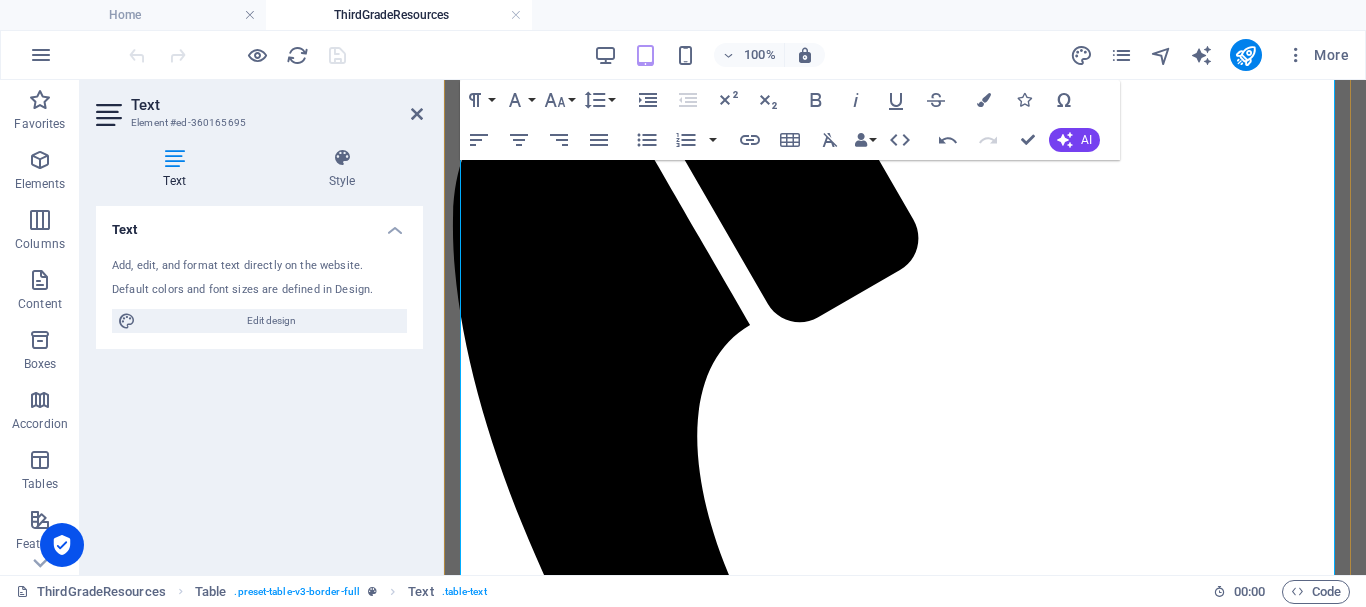 scroll, scrollTop: 0, scrollLeft: 0, axis: both 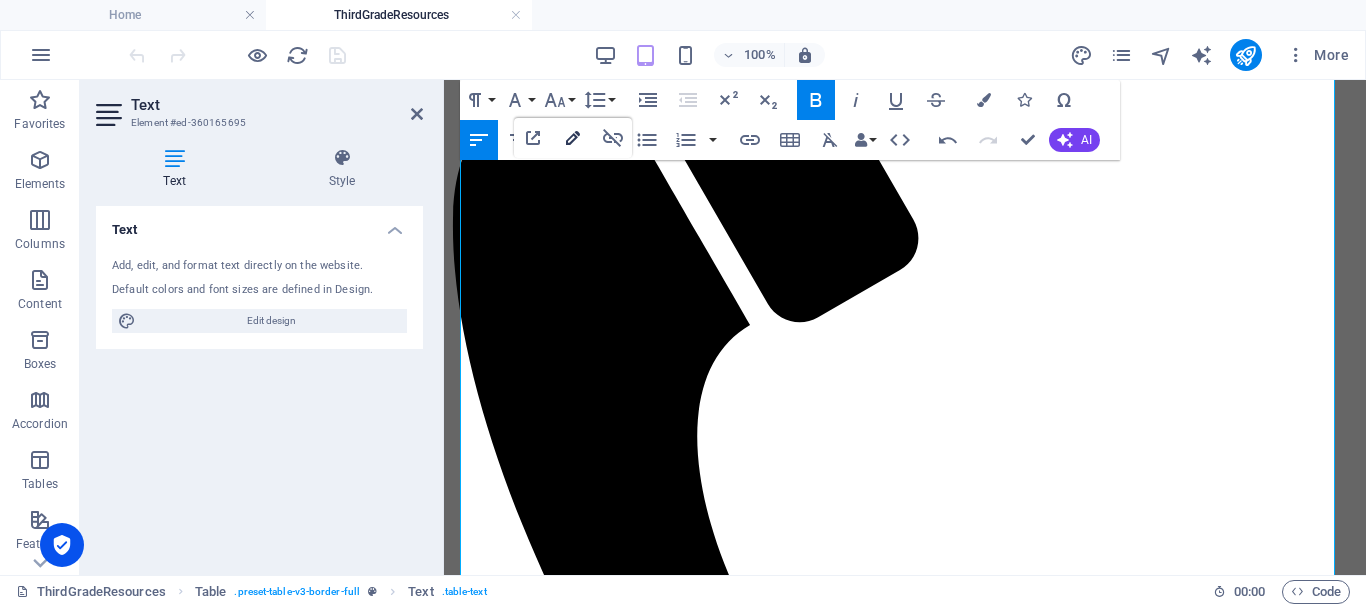 type on "http://ontrackreader.com/SecondGradeResources/3-1-4.pdf" 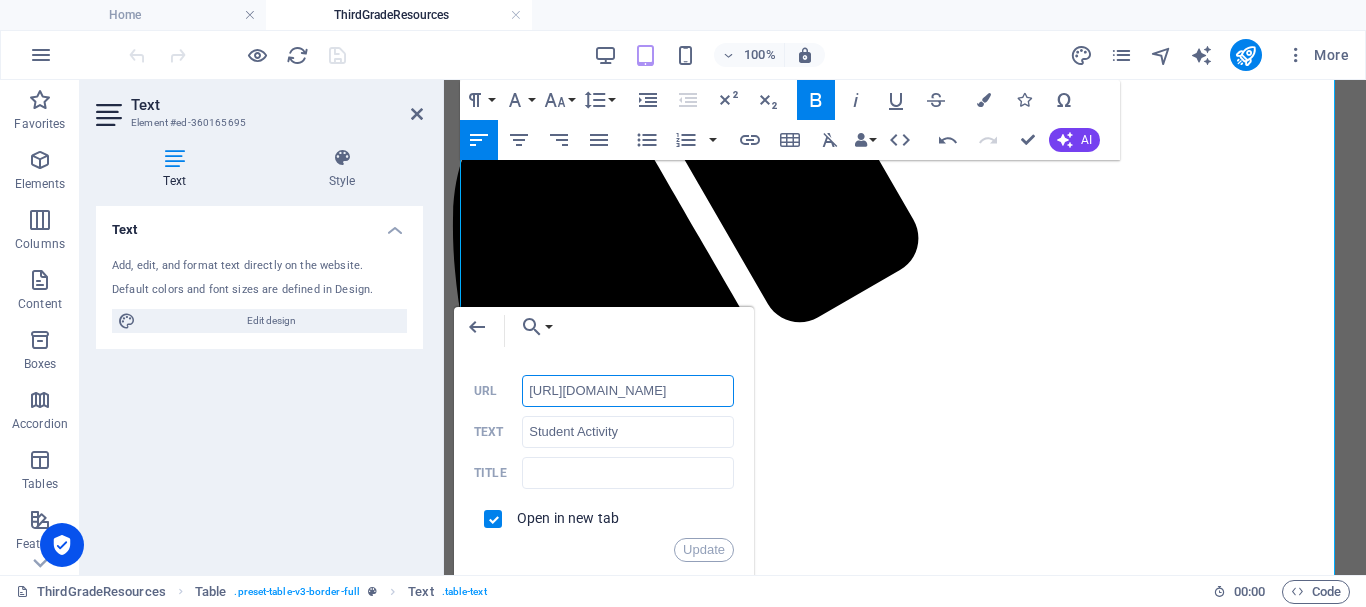 scroll, scrollTop: 0, scrollLeft: 144, axis: horizontal 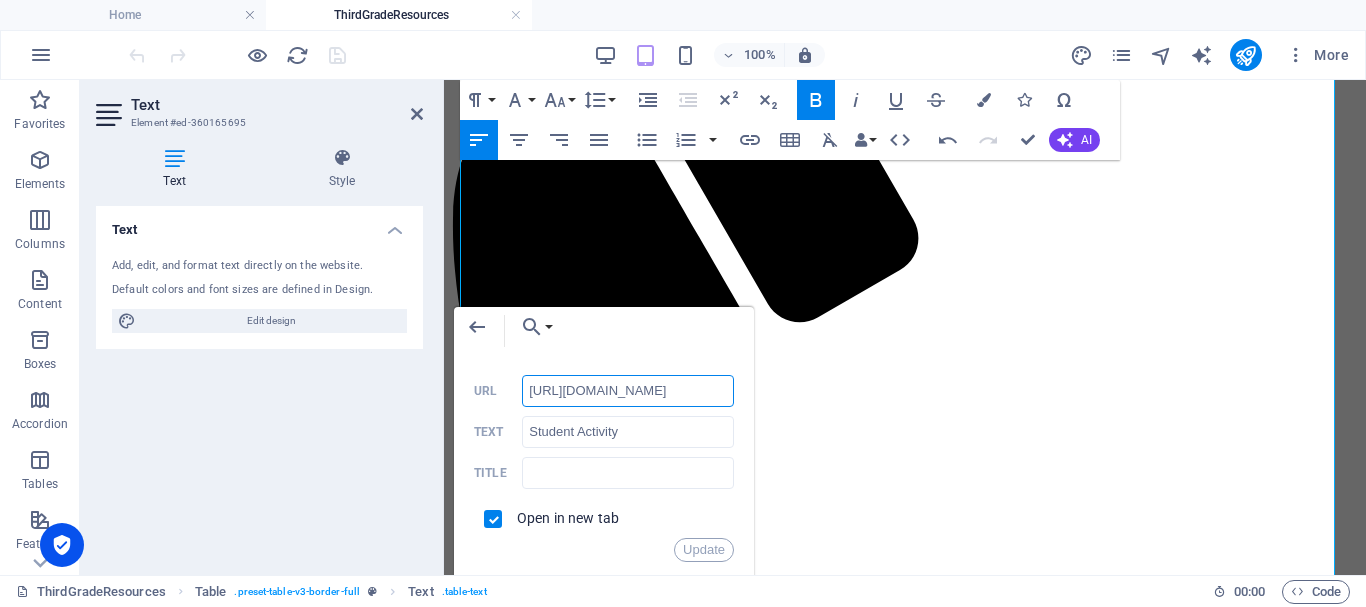 paste on "http://ontrackreader.com/SecondGradeResources/3-4-4.pdf" 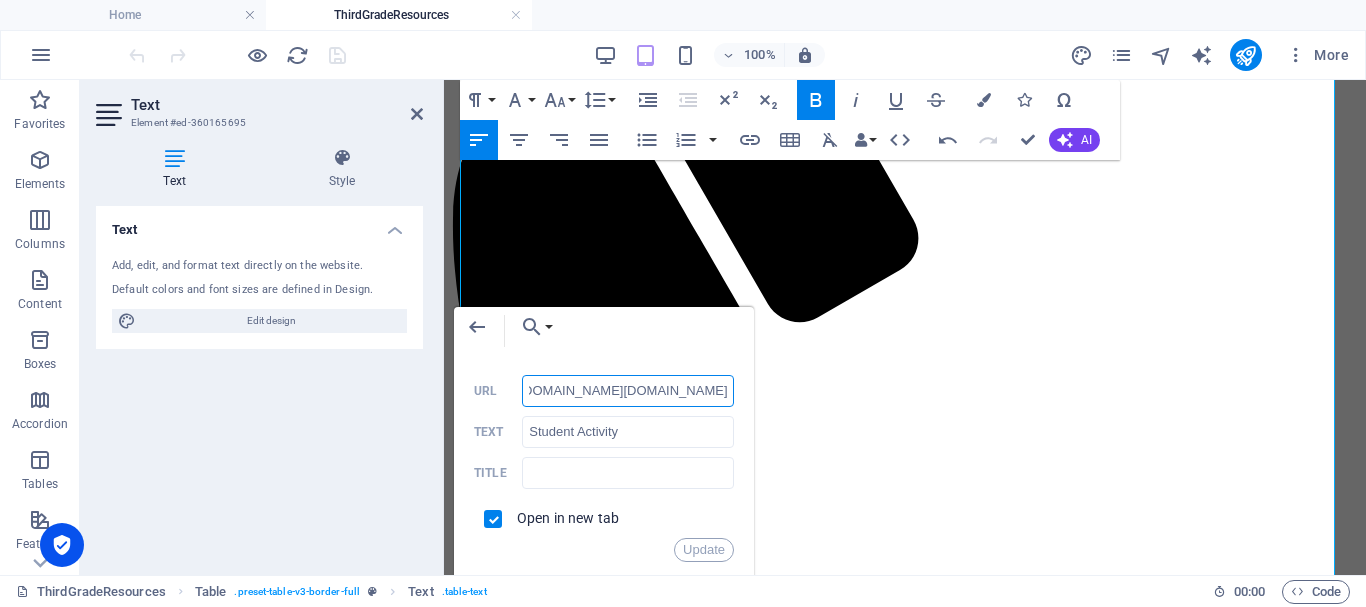 scroll, scrollTop: 0, scrollLeft: 289, axis: horizontal 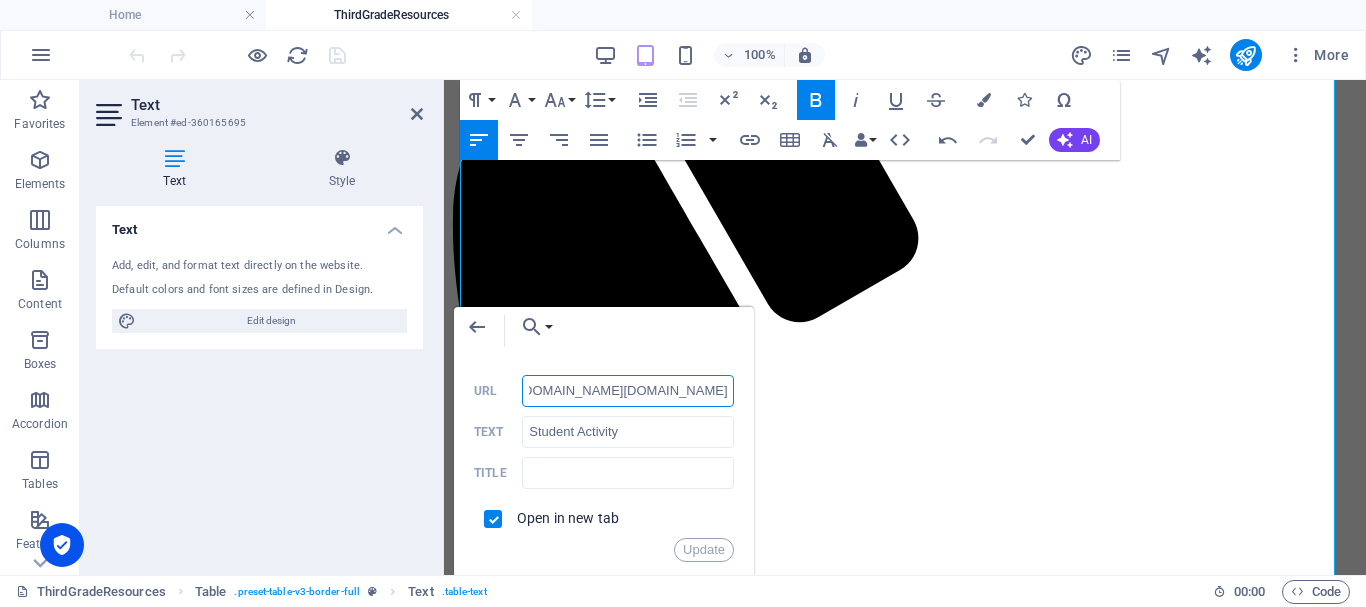 click on "http://ontrackreader.com/http://ontrackreader.com/SecondGradeResources/3-4-4.pdfGradeResources/3-1-4.pdf" at bounding box center [628, 391] 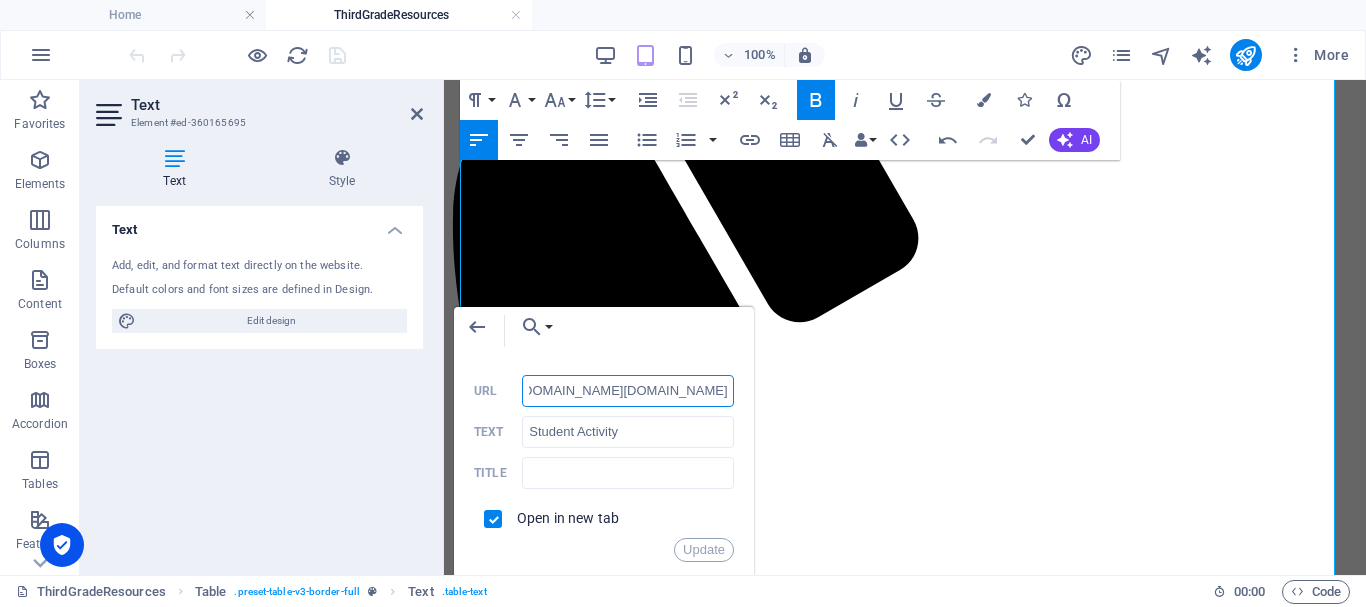 paste on "http://ontrackreader.com/SecondGradeResources/3-4-4.pdf" 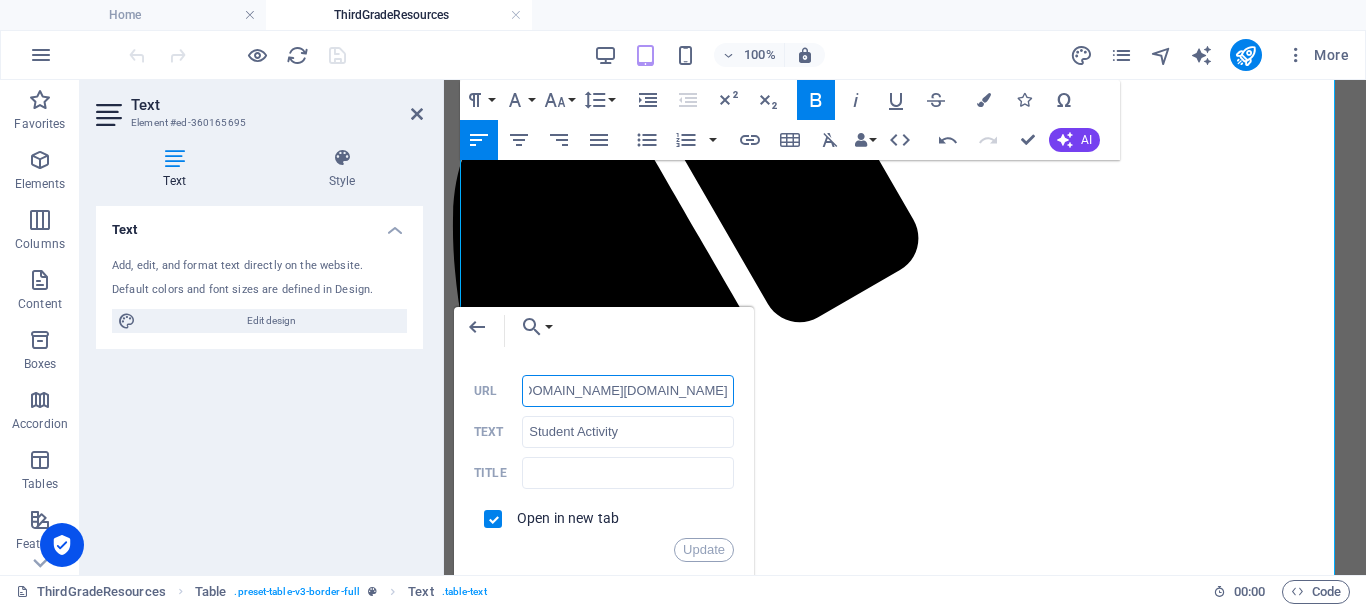 scroll, scrollTop: 0, scrollLeft: 433, axis: horizontal 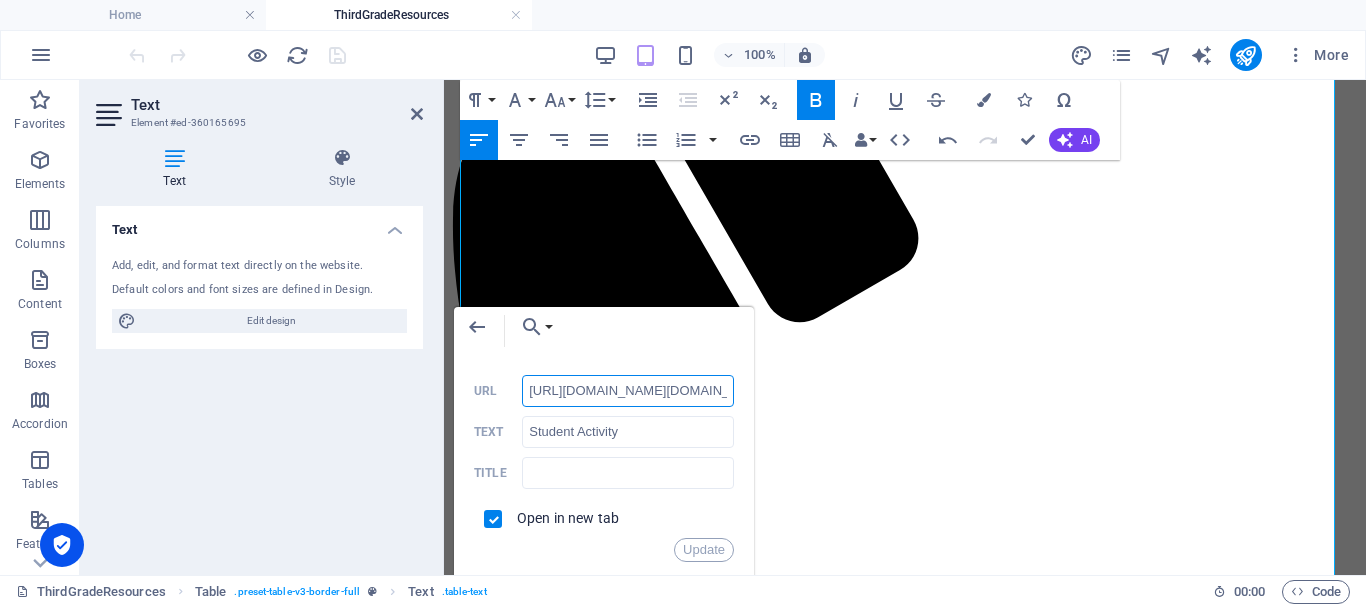 drag, startPoint x: 728, startPoint y: 391, endPoint x: 469, endPoint y: 390, distance: 259.00192 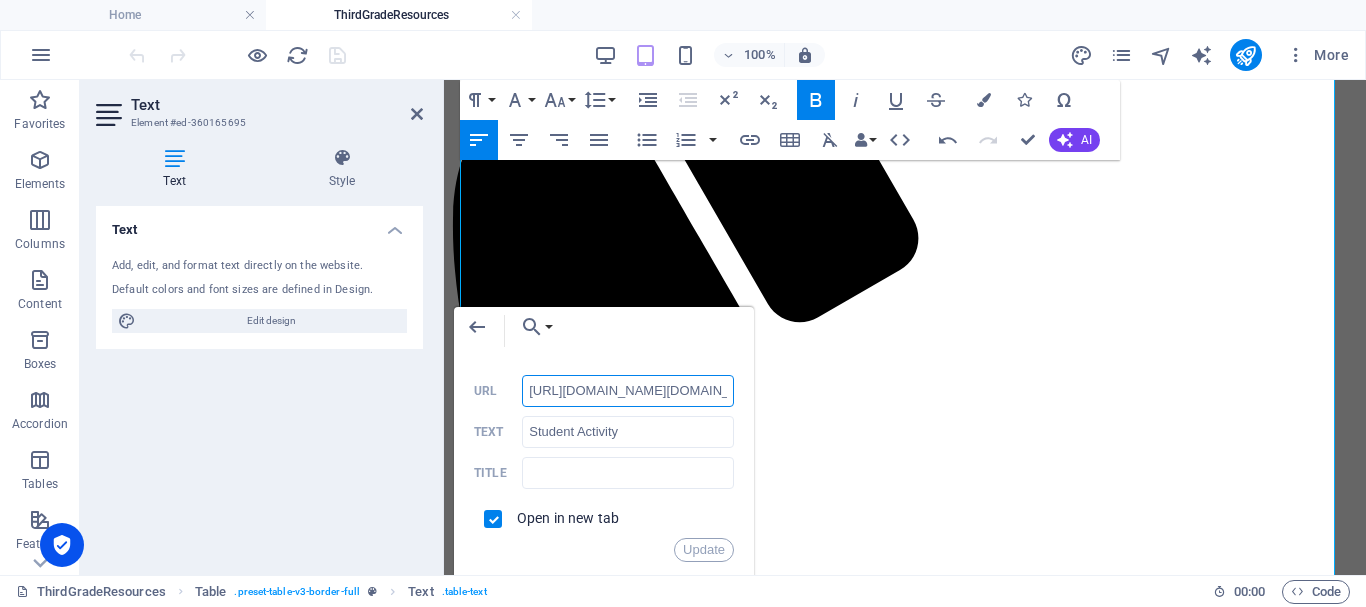 click on "http://ontrackreader.com/http://ontrackreader.com/http://ontrackreader.com/SecondGradeResources/3-4-4.pdfGradeResources/3-4-4.pdfGradeResources/3-1-4.pdf" at bounding box center (628, 391) 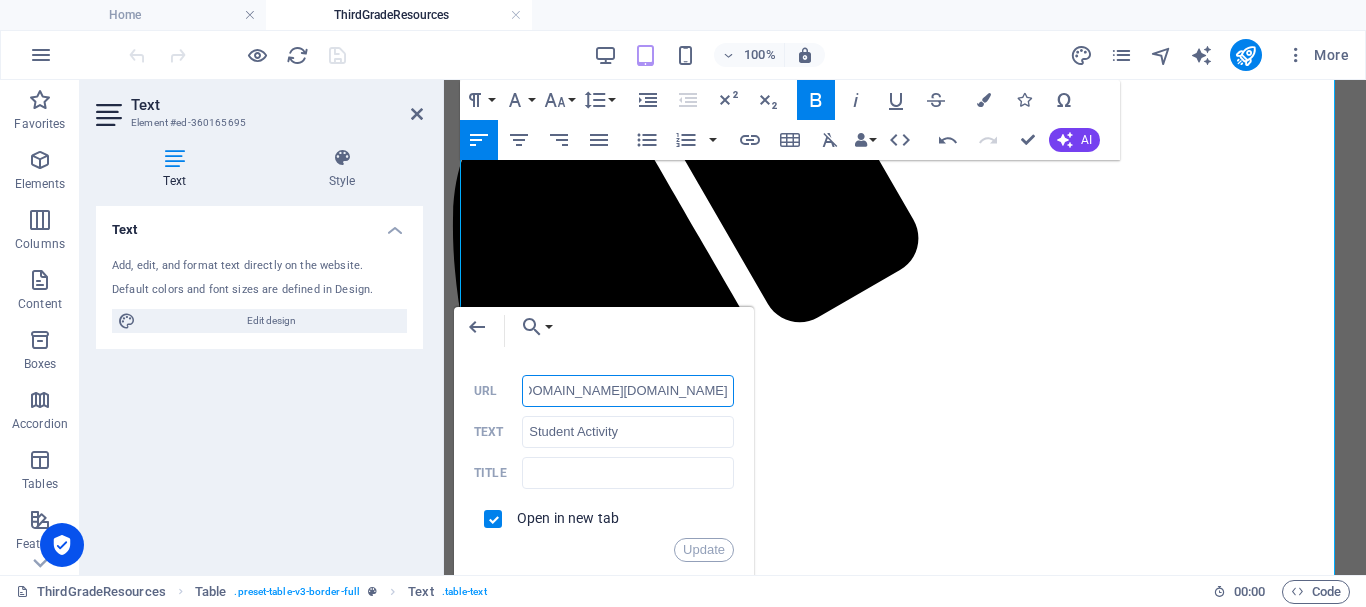 scroll, scrollTop: 0, scrollLeft: 739, axis: horizontal 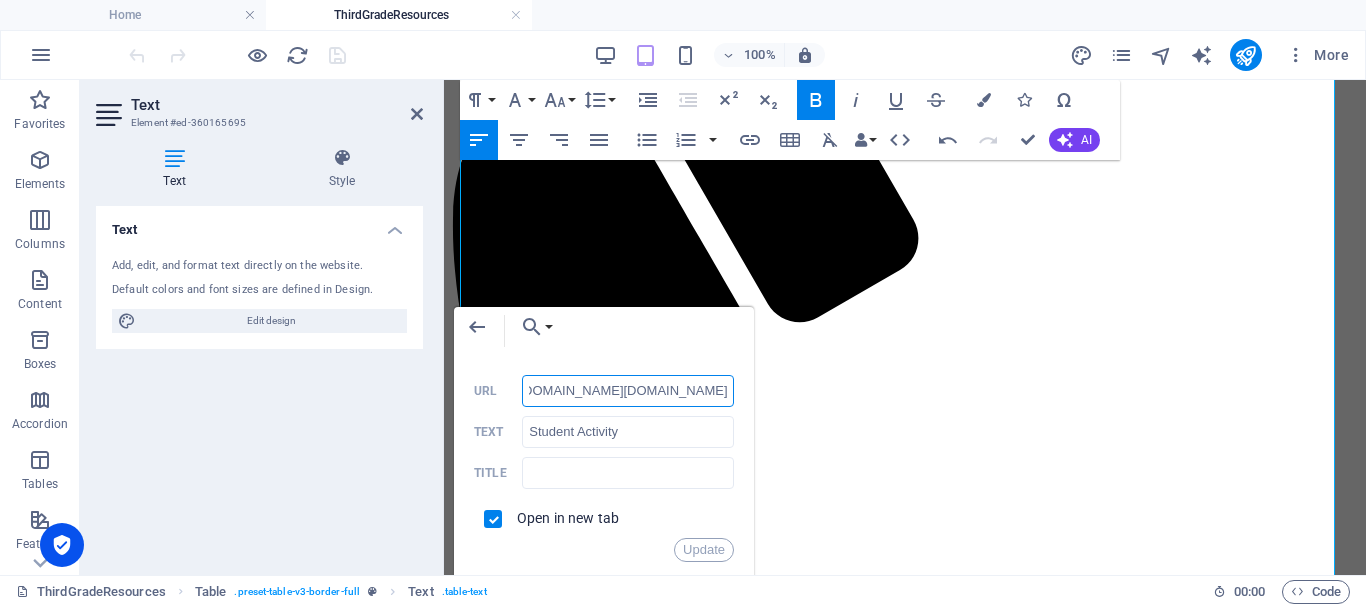drag, startPoint x: 671, startPoint y: 392, endPoint x: 575, endPoint y: 392, distance: 96 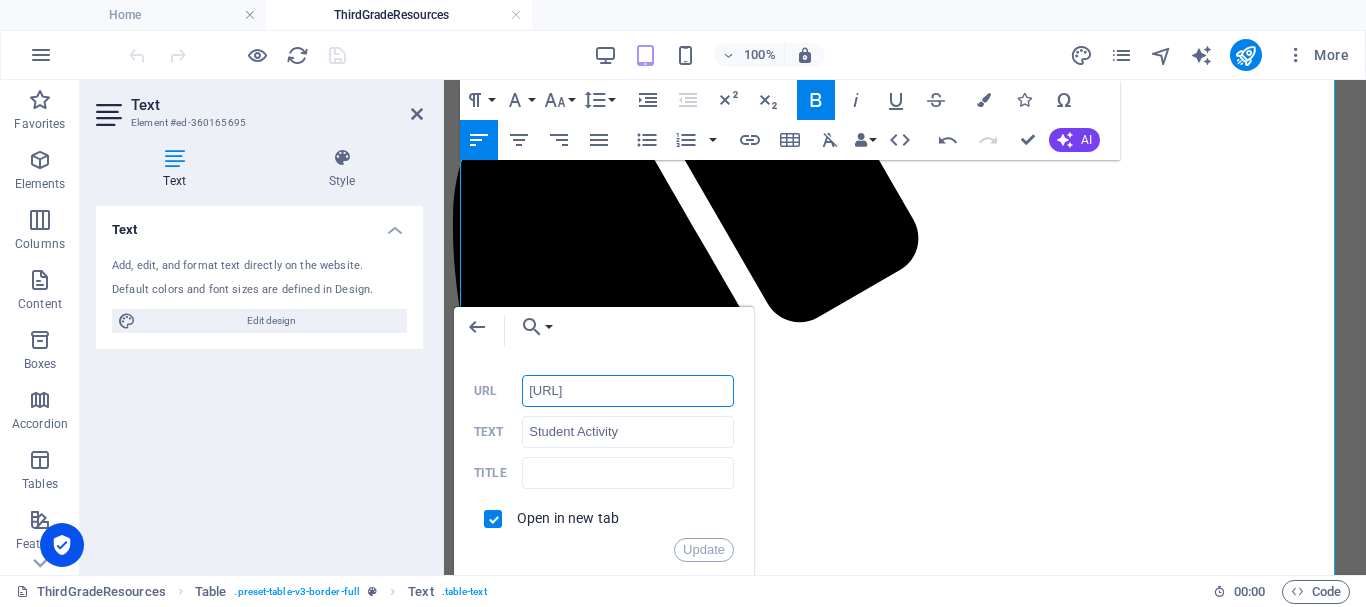 scroll, scrollTop: 0, scrollLeft: 104, axis: horizontal 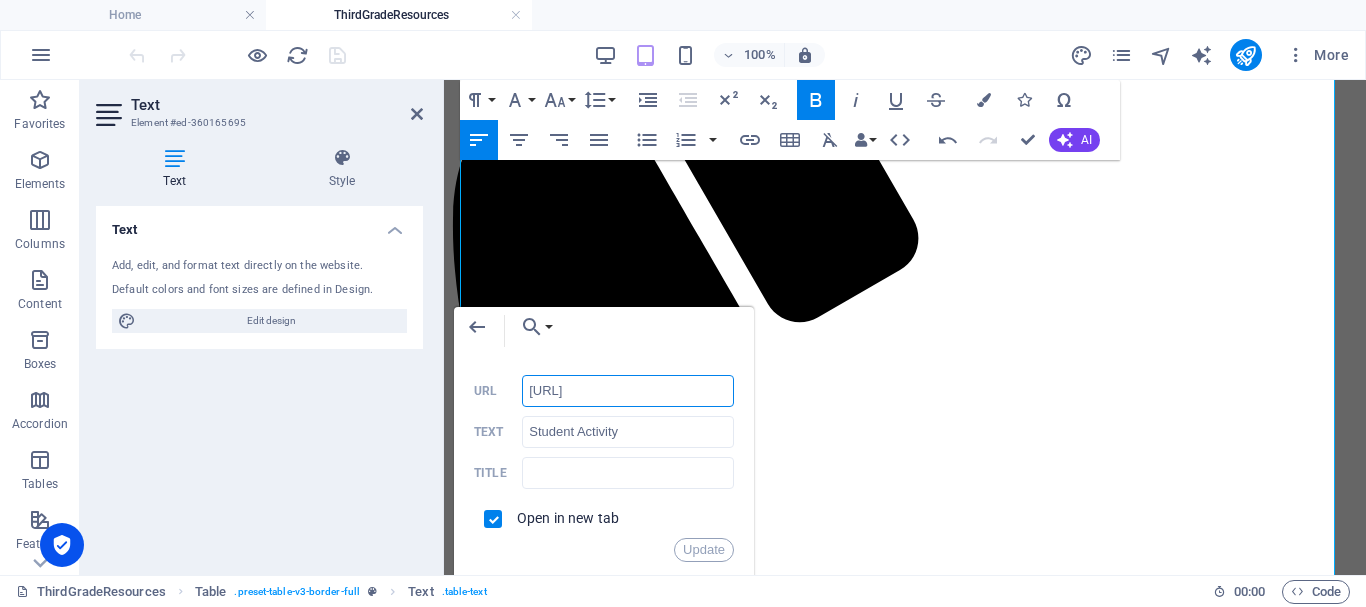 click on "http://ontrackreader.comThirdGradeResources/3-1-4.pdf" at bounding box center (628, 391) 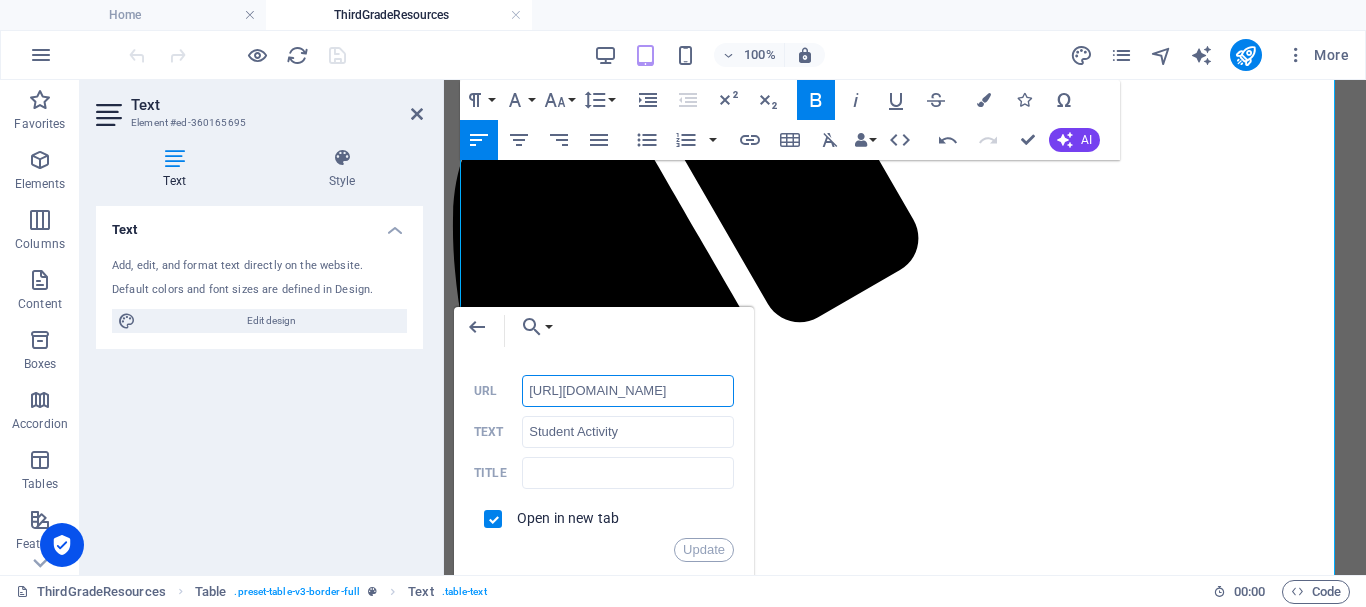 click on "http://ontrackreader.com/ThirdGradeResources/3-1-4.pdf" at bounding box center (628, 391) 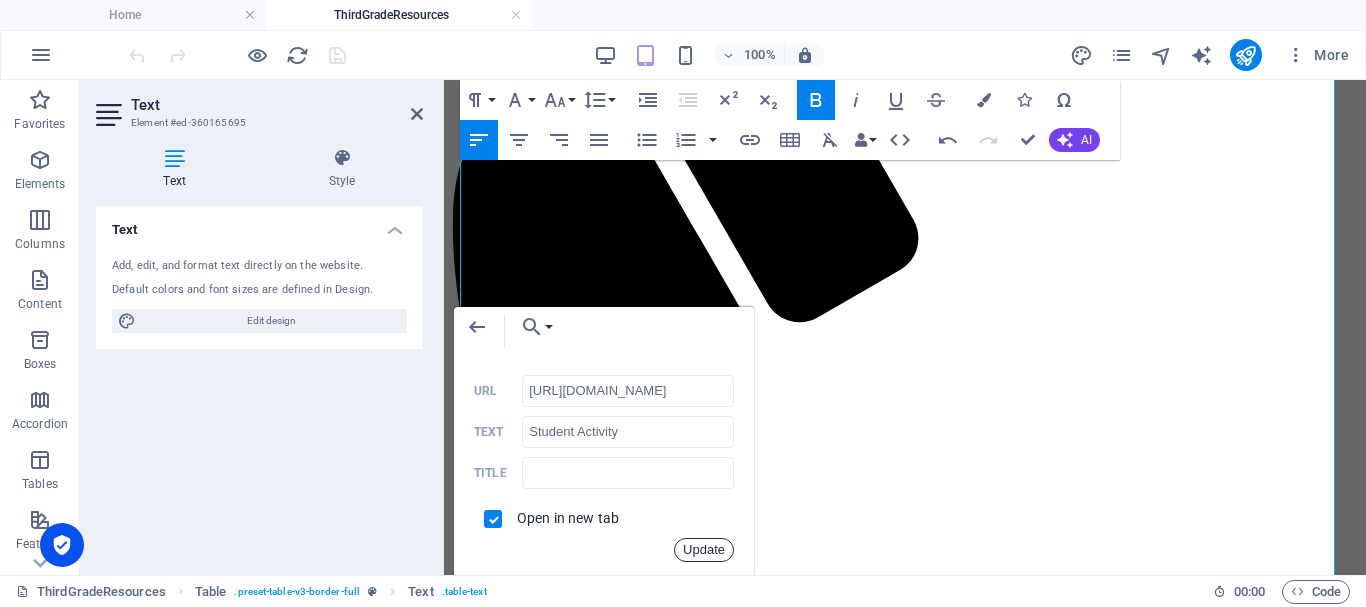 click on "Update" at bounding box center [704, 550] 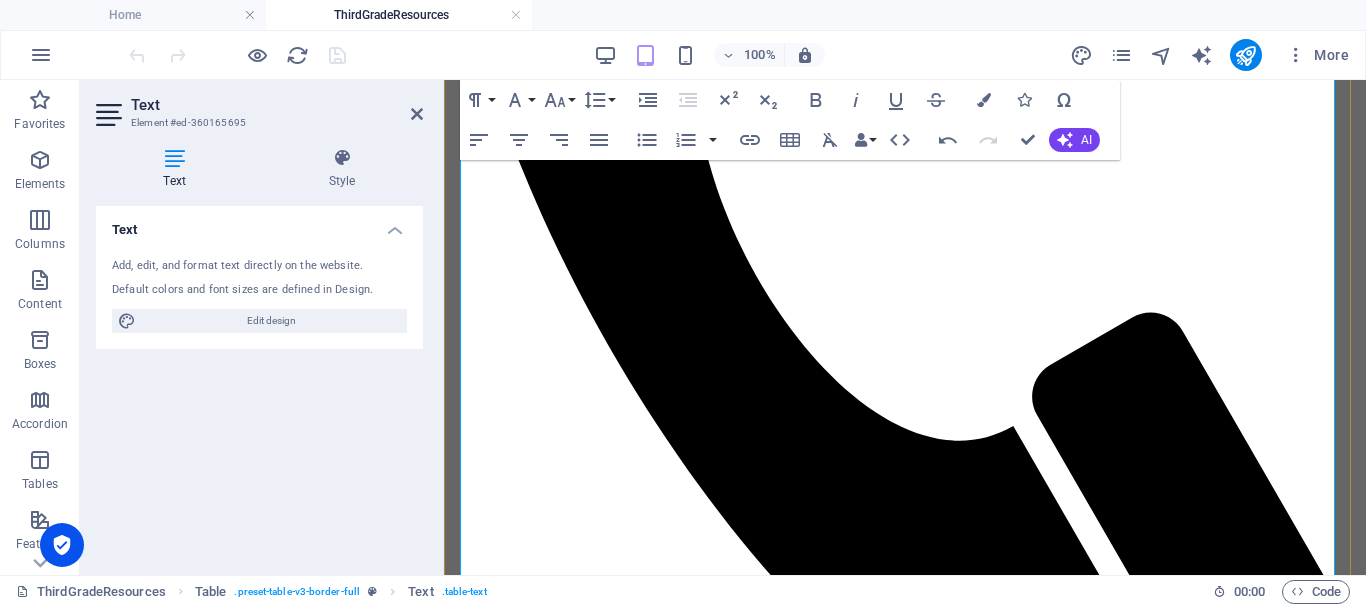 scroll, scrollTop: 718, scrollLeft: 0, axis: vertical 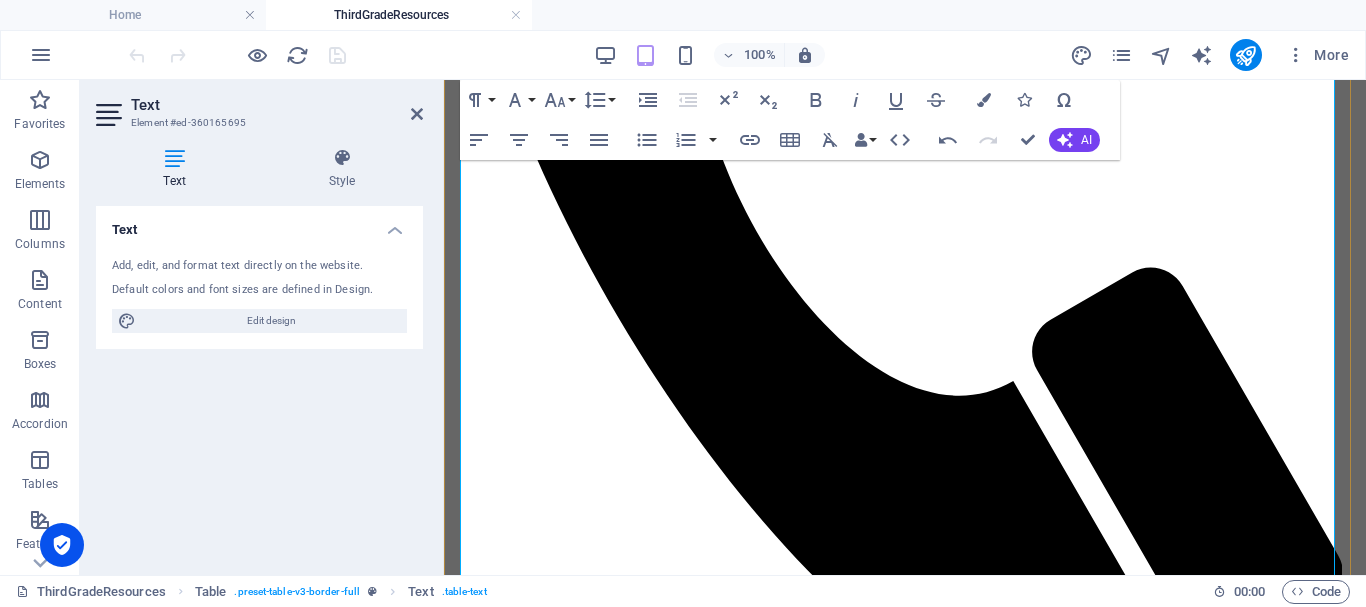 click on "Key Points About Video" at bounding box center [546, 1370] 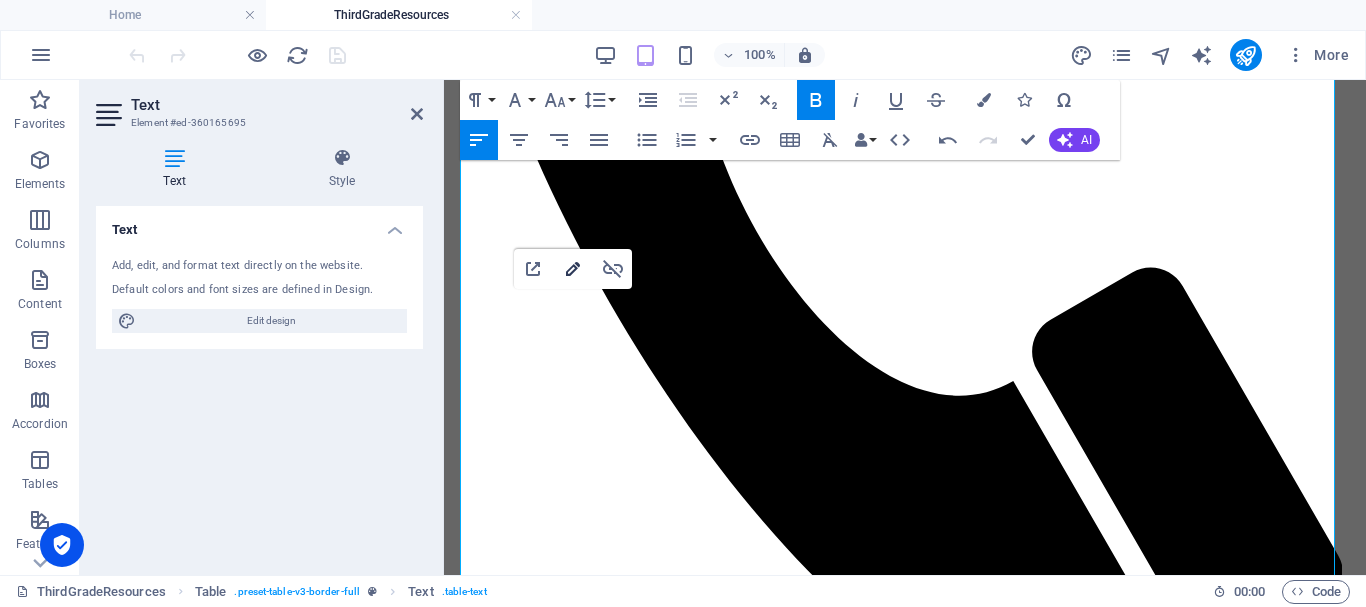 type on "http://ontrackreader.com/SecondGradeResources/3-1-12.pdf" 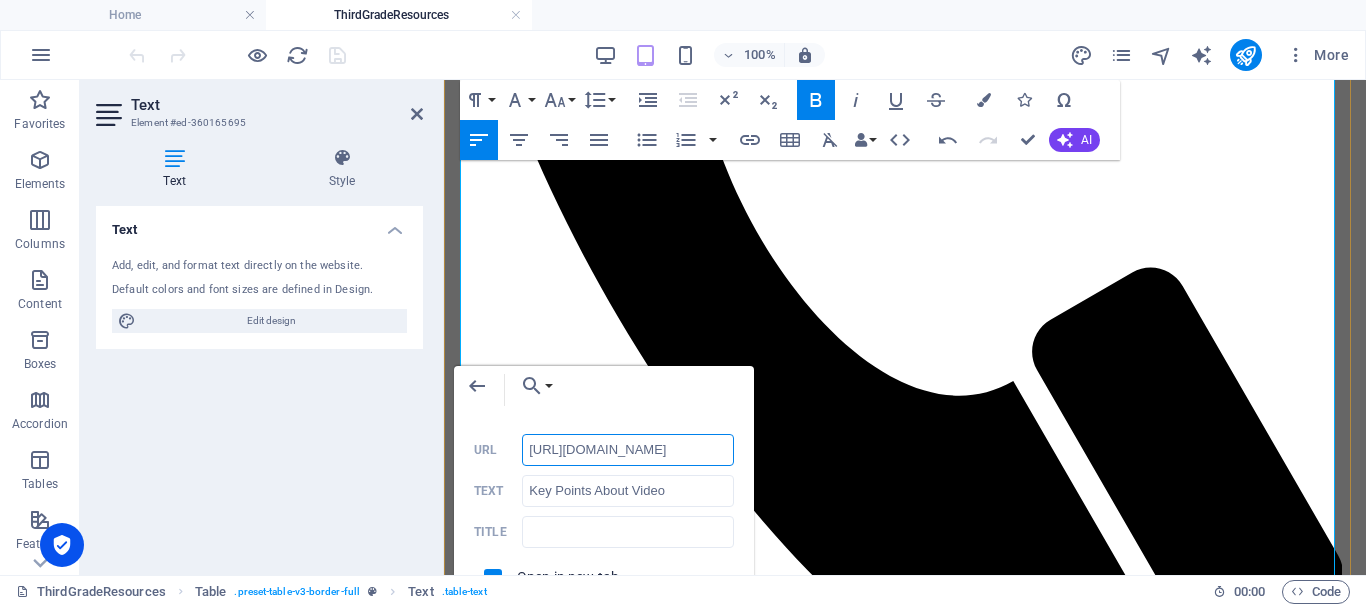 scroll, scrollTop: 0, scrollLeft: 151, axis: horizontal 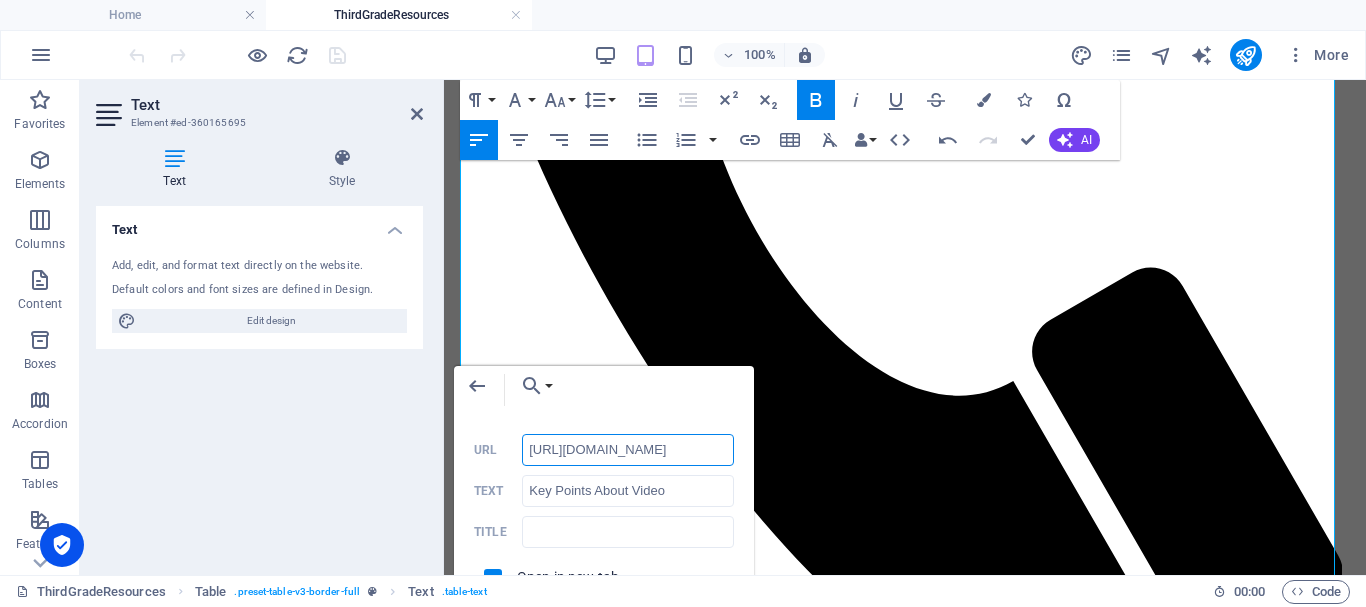 click on "http://ontrackreader.com/SecondGradeResources/3-1-12.pdf" at bounding box center [628, 450] 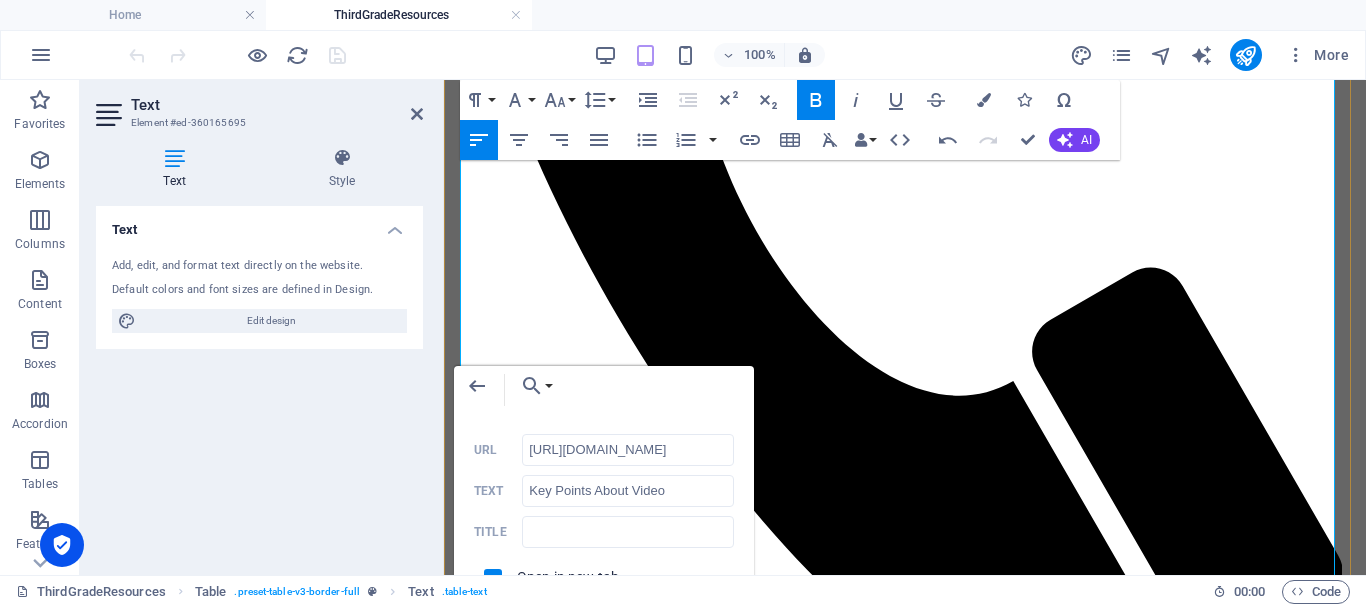 scroll, scrollTop: 0, scrollLeft: 0, axis: both 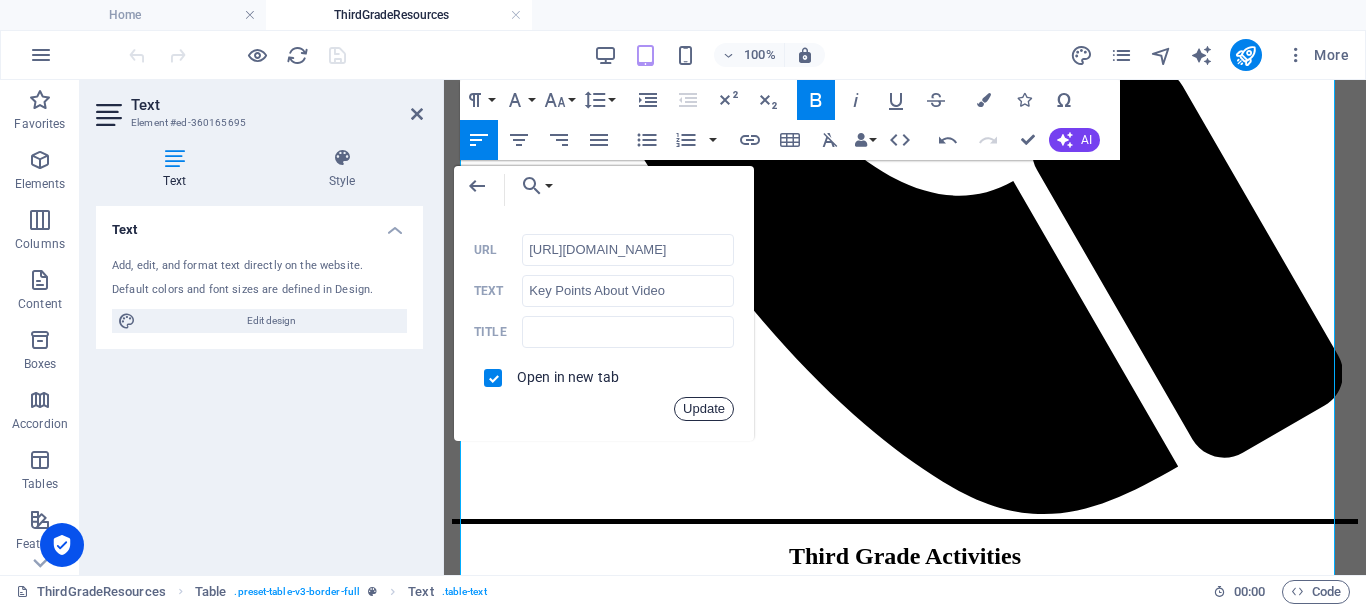 click on "Update" at bounding box center [704, 409] 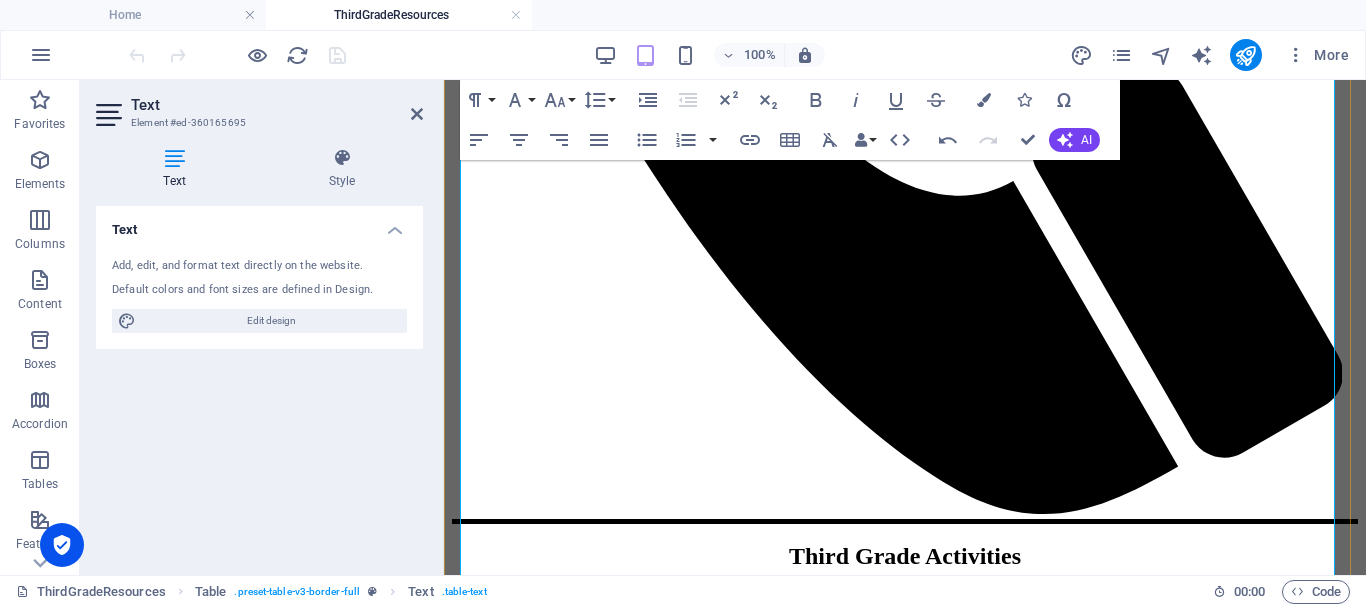 click on "Student Activity" at bounding box center [516, 1206] 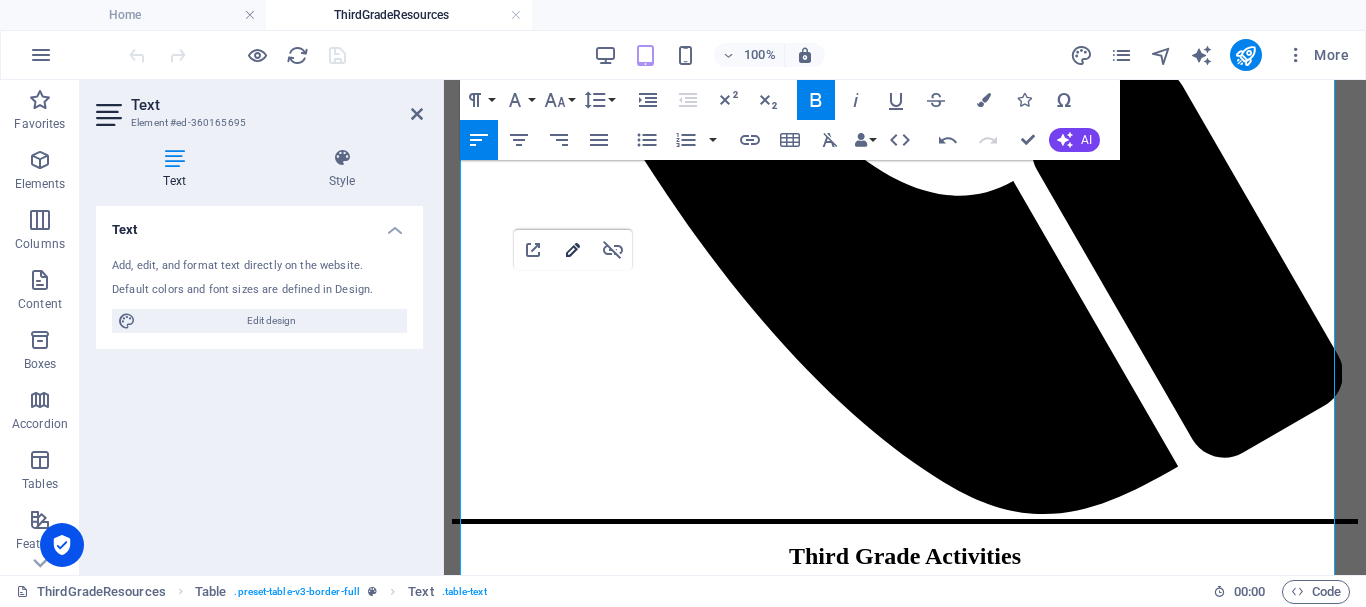 type on "http://ontrackreader.com/SecondGradeResources/3-1-13.pdf" 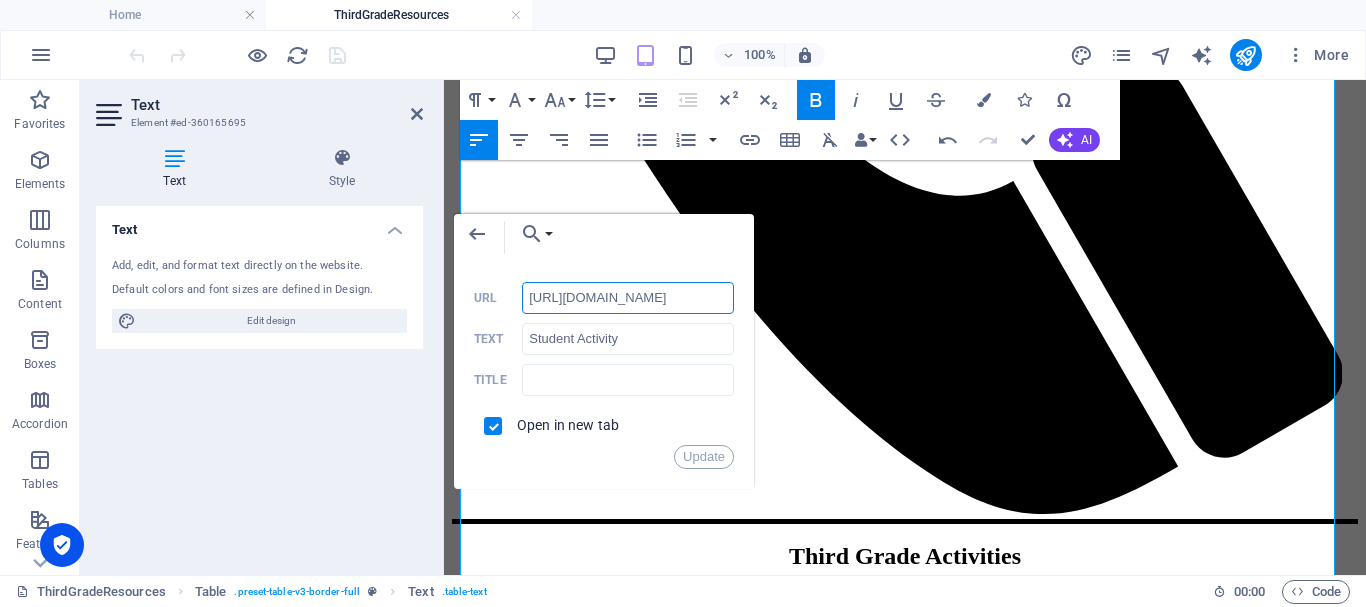 scroll, scrollTop: 0, scrollLeft: 151, axis: horizontal 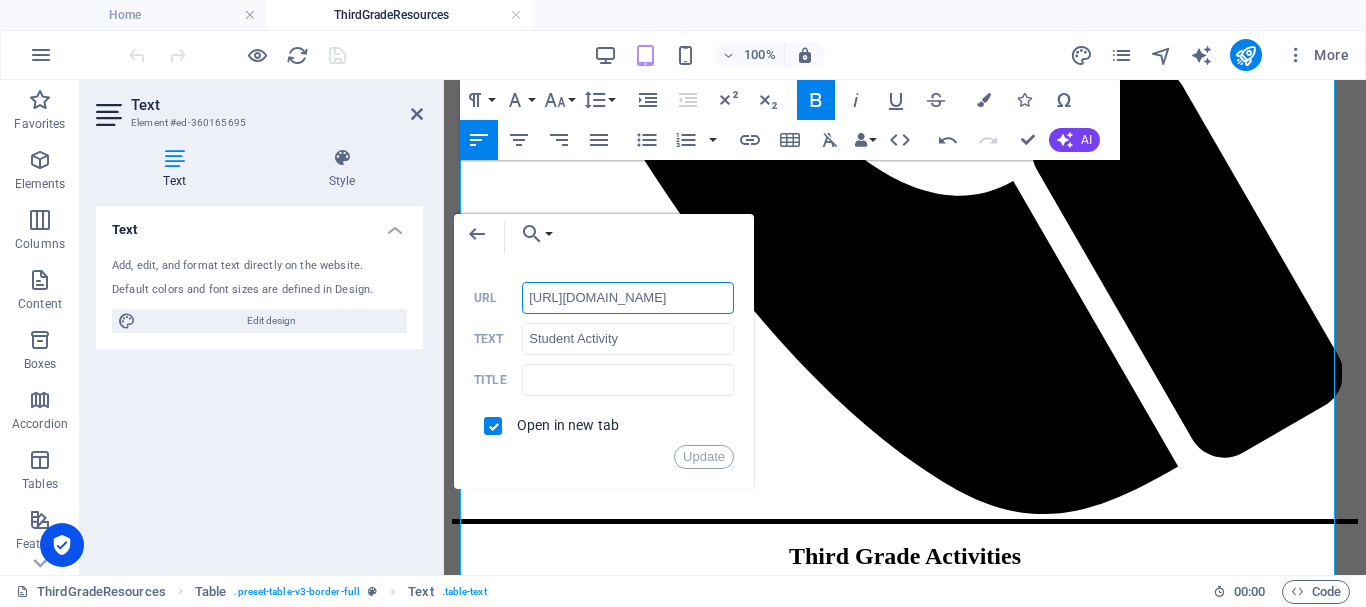 click on "http://ontrackreader.com/SecondGradeResources/3-1-13.pdf" at bounding box center (628, 298) 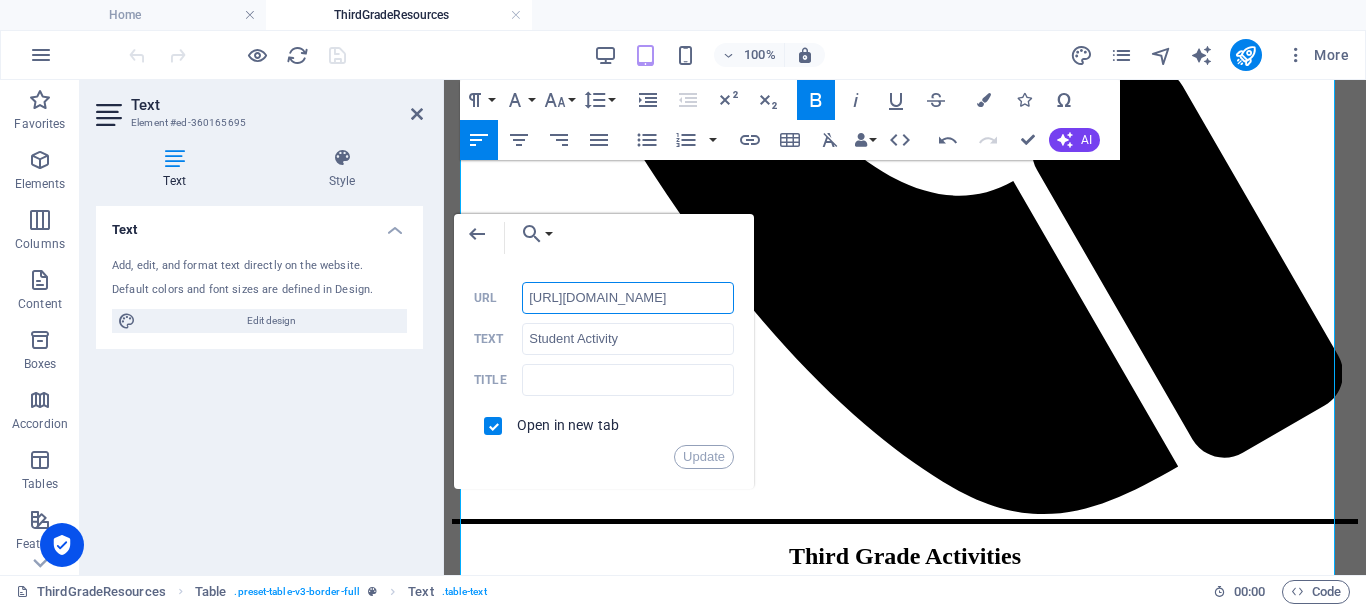 scroll, scrollTop: 0, scrollLeft: 107, axis: horizontal 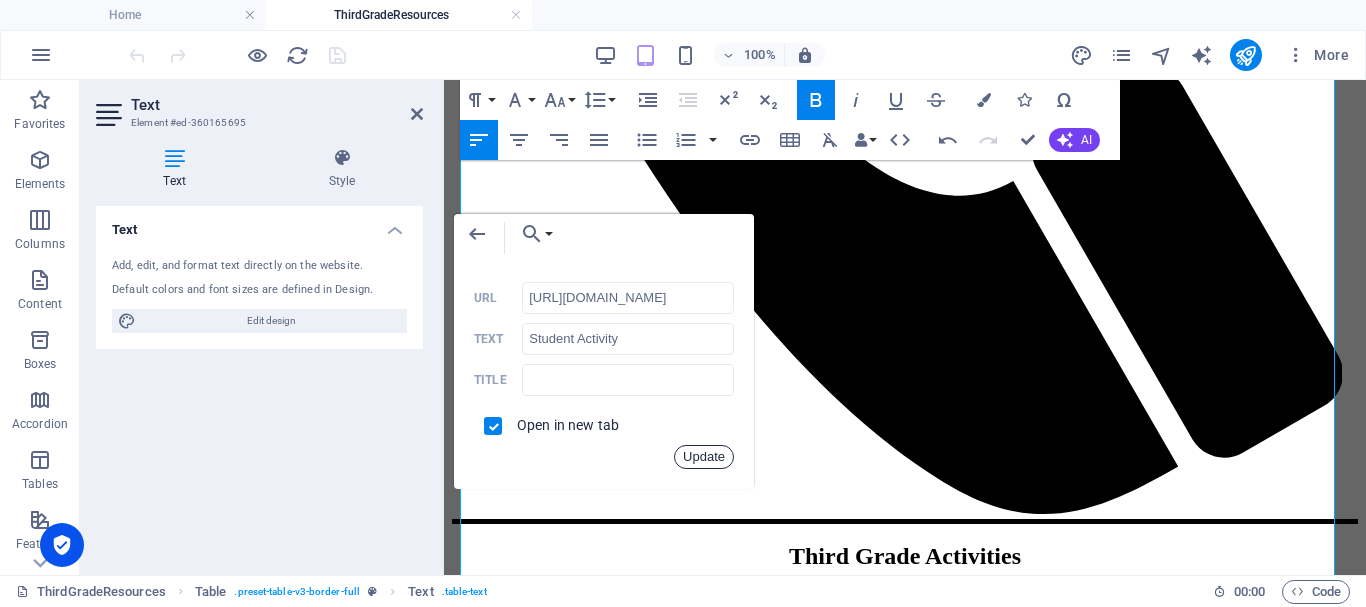 click on "Update" at bounding box center [704, 457] 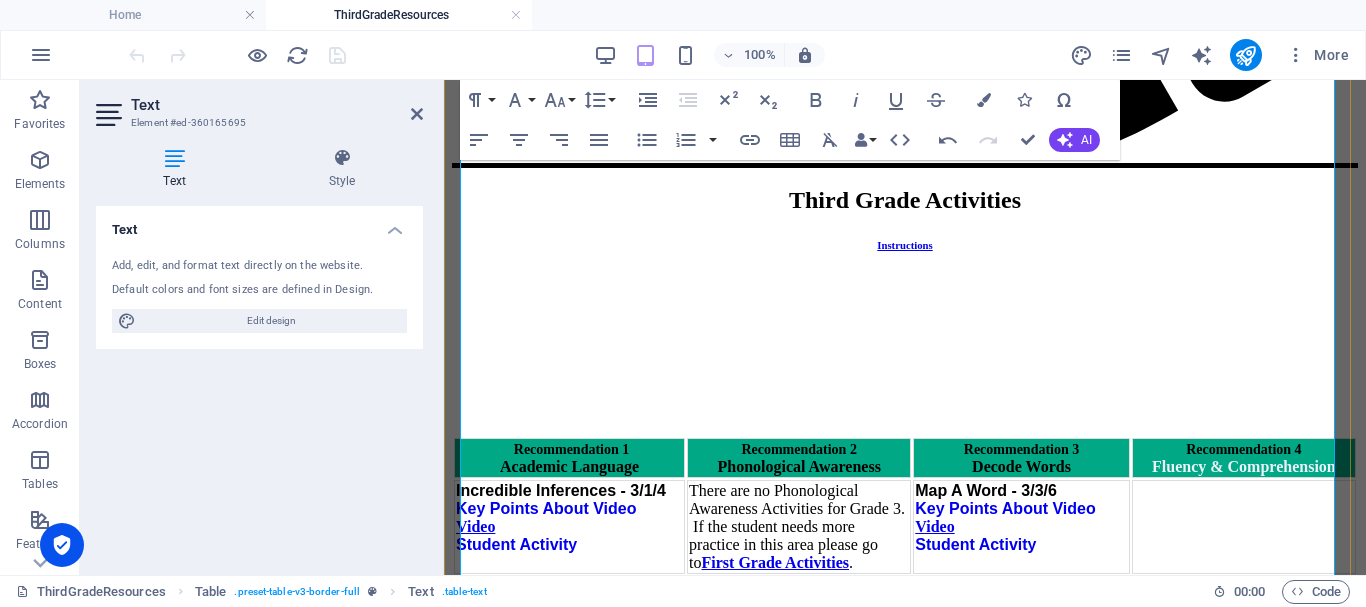 scroll, scrollTop: 1318, scrollLeft: 0, axis: vertical 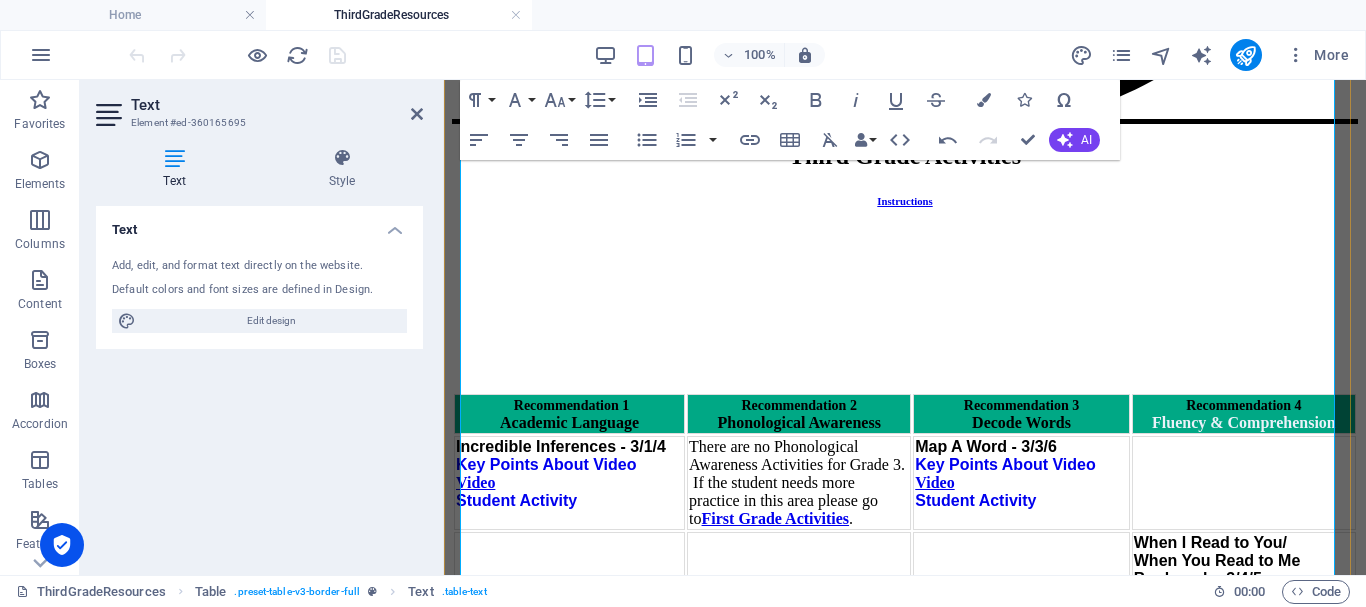 click on "Key Points About Video" at bounding box center (546, 1040) 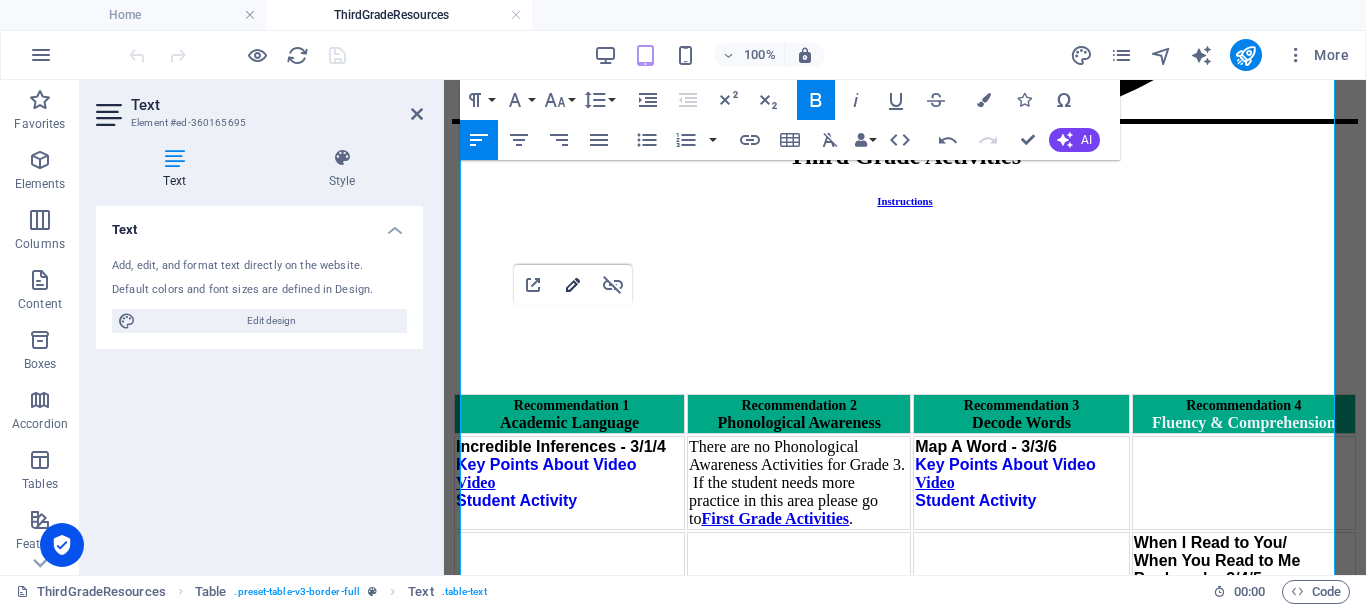 type on "http://ontrackreader.com/SecondGradeResources/3-1-12.pdf" 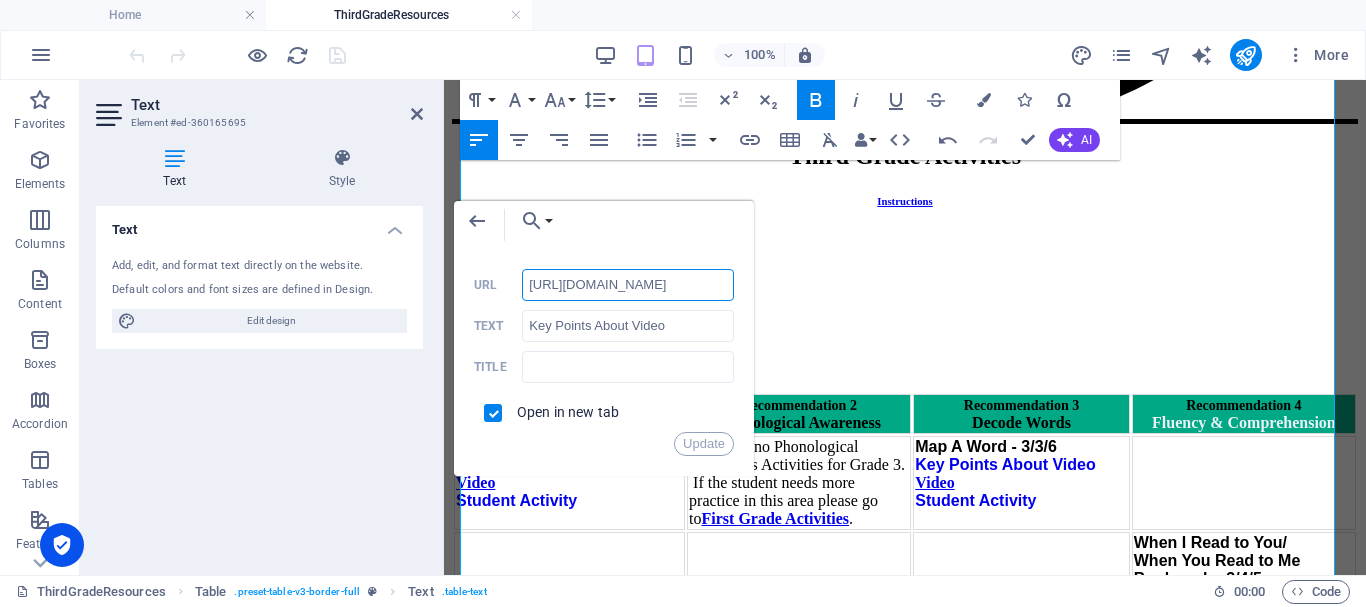 click on "http://ontrackreader.com/SecondGradeResources/3-1-12.pdf" at bounding box center [628, 285] 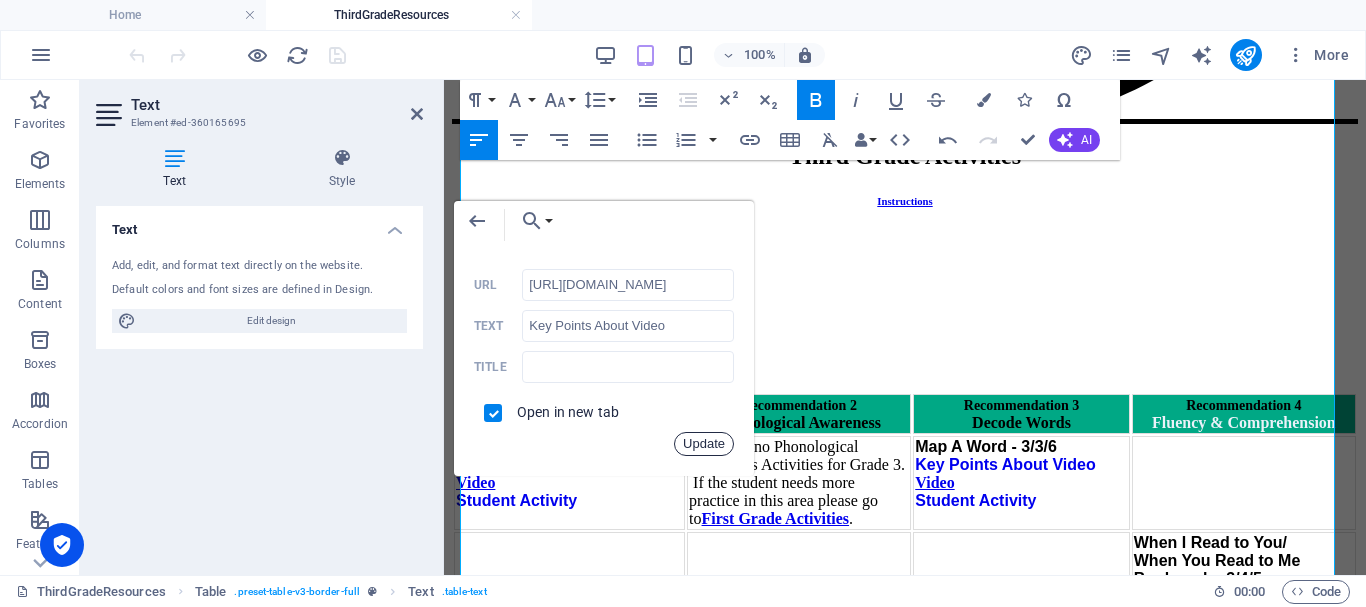 click on "Update" at bounding box center [704, 444] 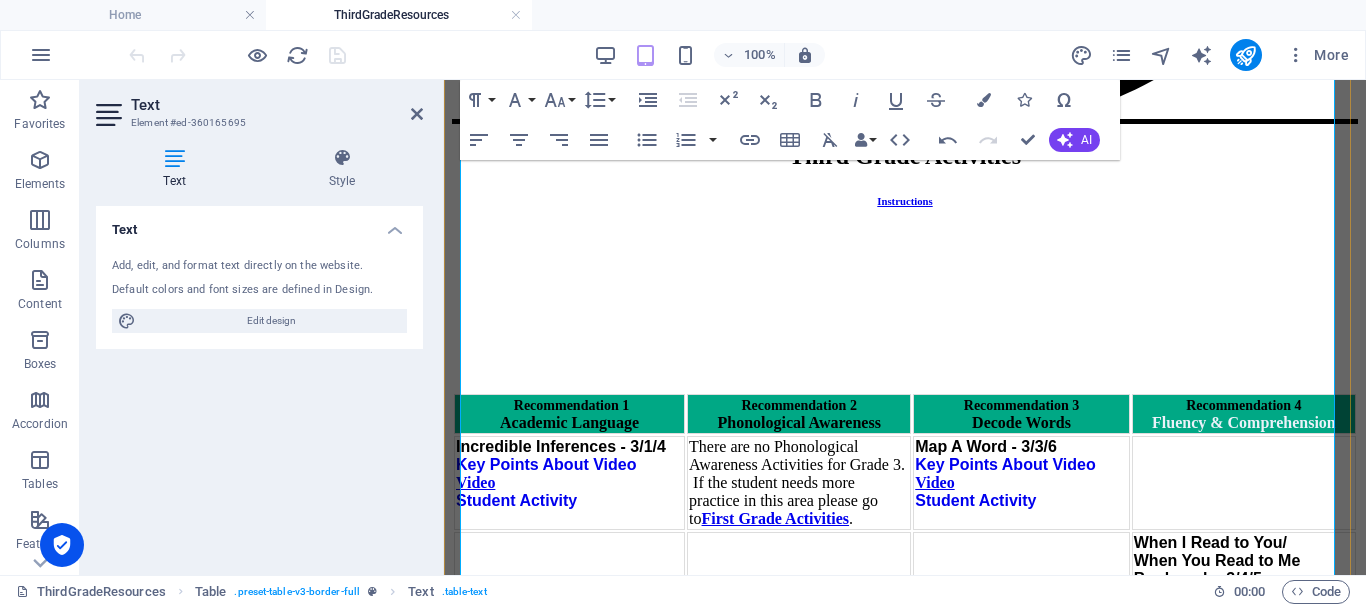 click on "Student Activity" at bounding box center [516, 1076] 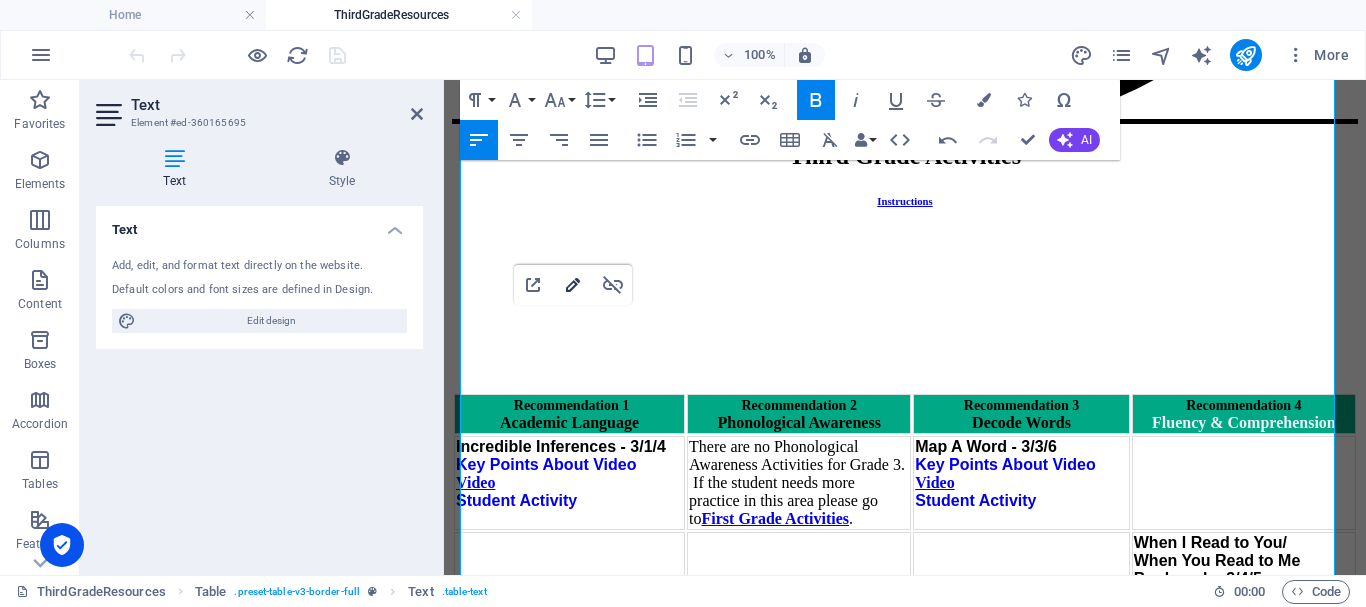 type on "http://ontrackreader.com/SecondGradeResources/3-1-17.pdf" 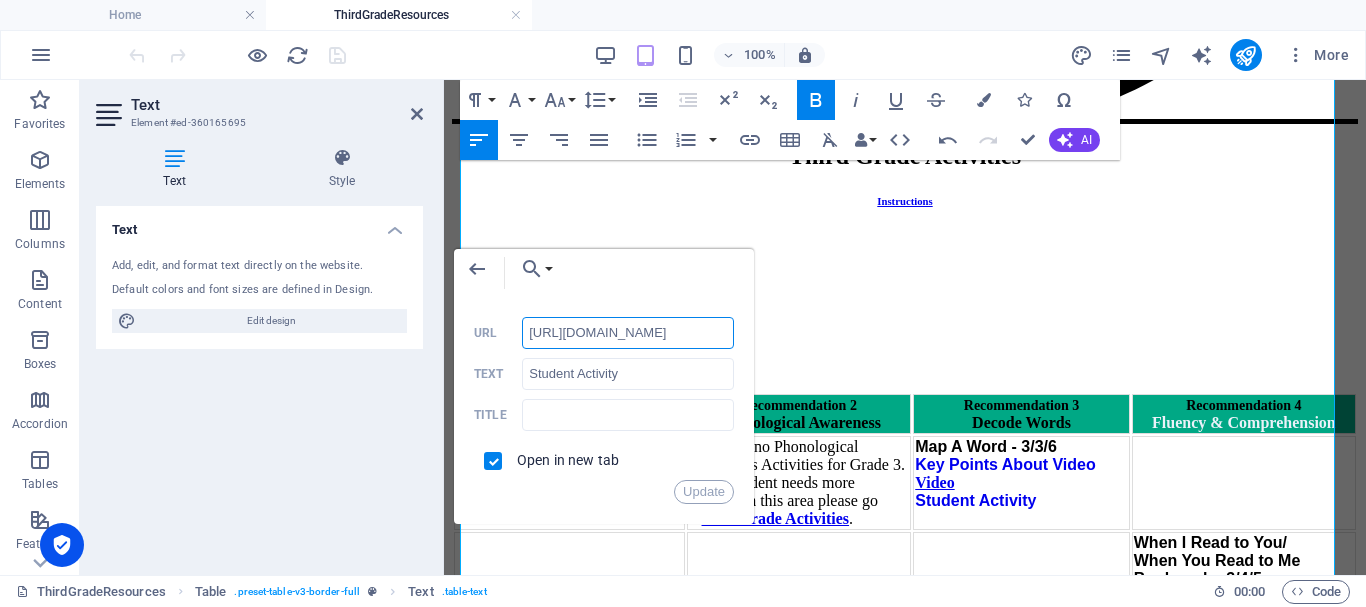 scroll, scrollTop: 0, scrollLeft: 151, axis: horizontal 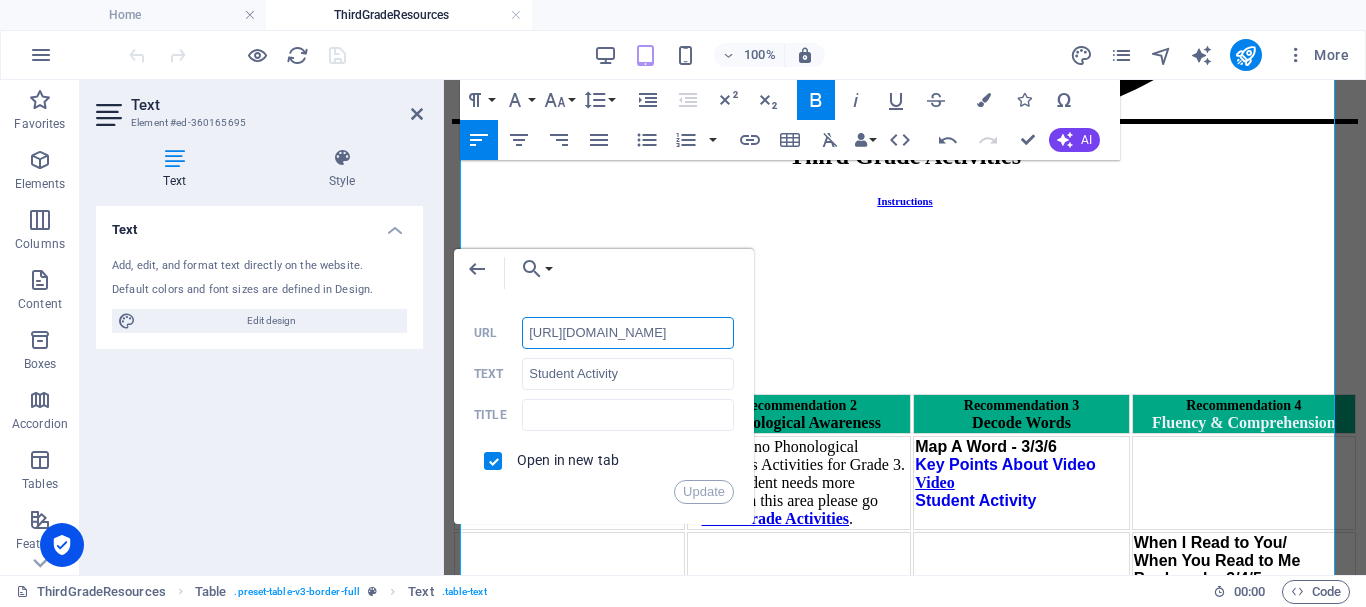 paste on "Third" 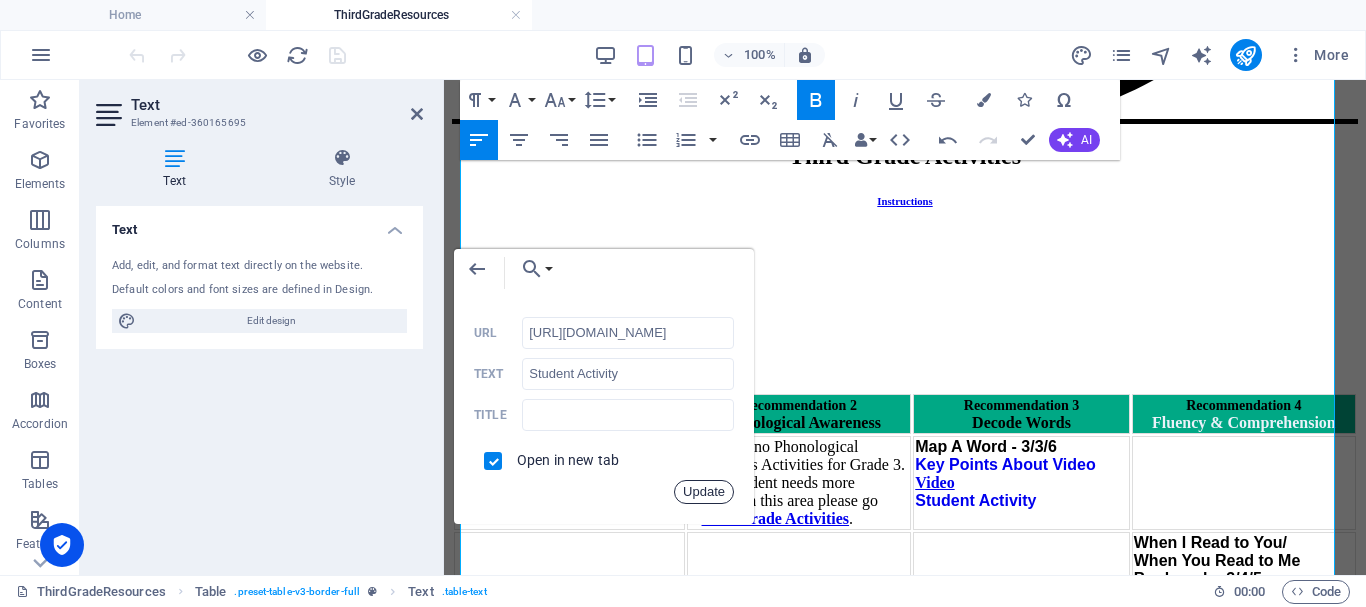 click on "Update" at bounding box center [704, 492] 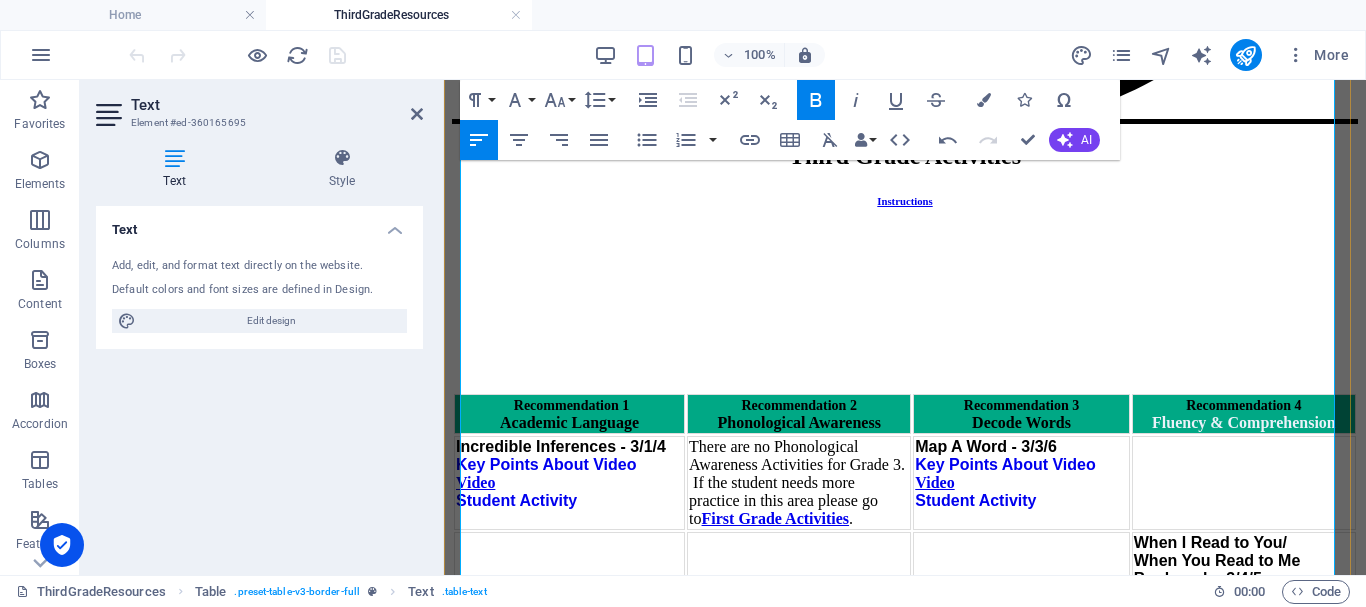 scroll, scrollTop: 0, scrollLeft: 0, axis: both 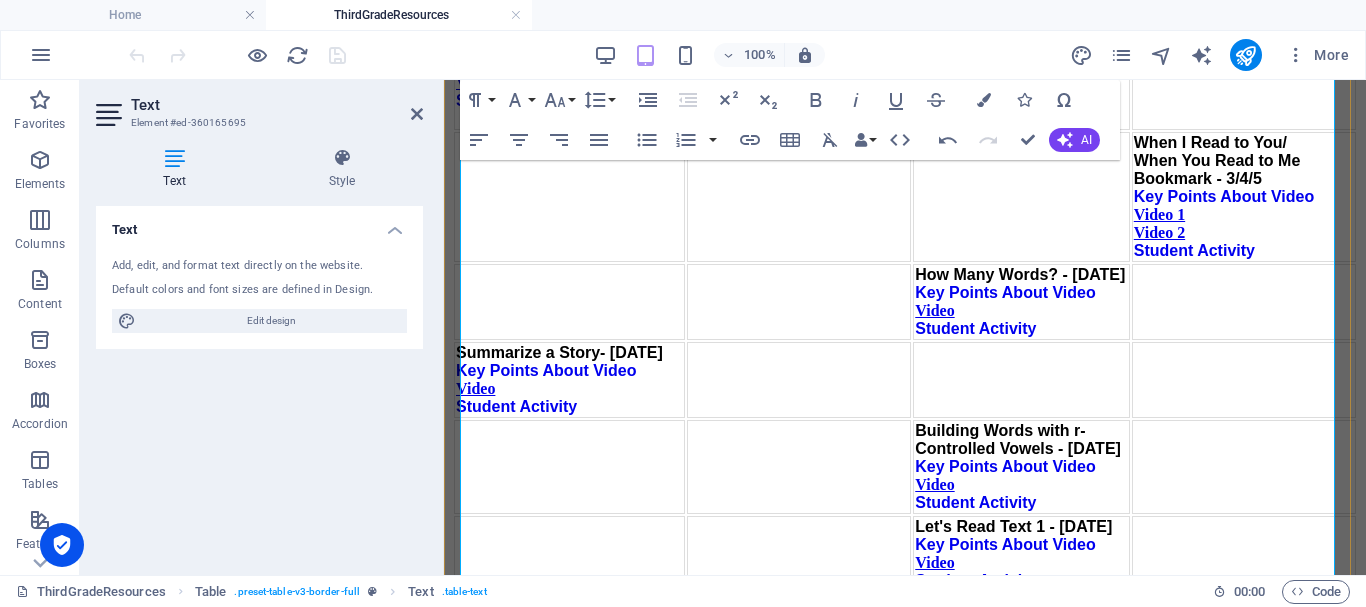 click on "Key Points About Video" at bounding box center (546, 964) 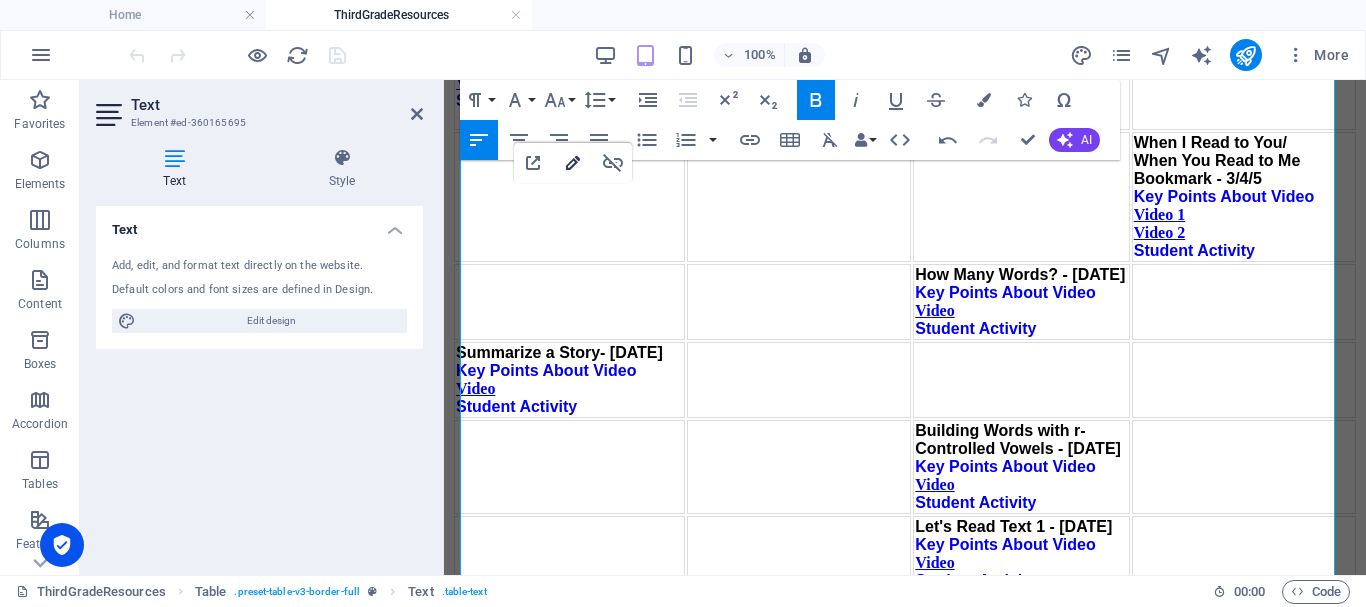 type on "http://ontrackreader.com/SecondGradeResources/3-1-21.pdf" 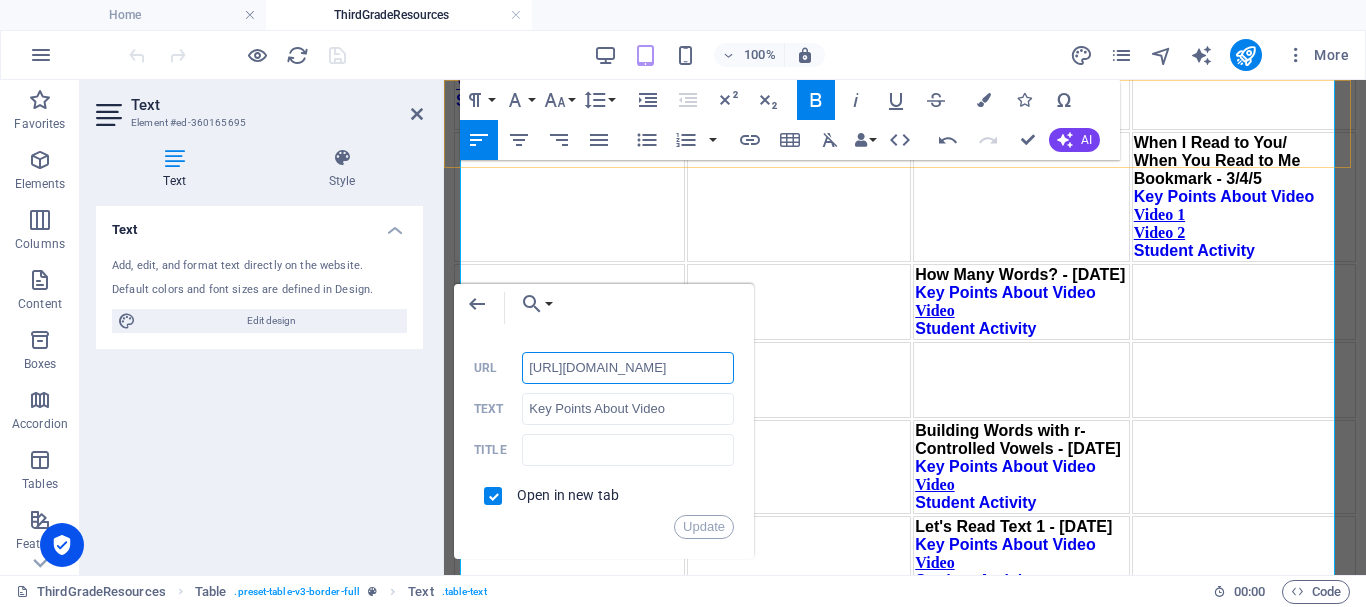 scroll, scrollTop: 0, scrollLeft: 151, axis: horizontal 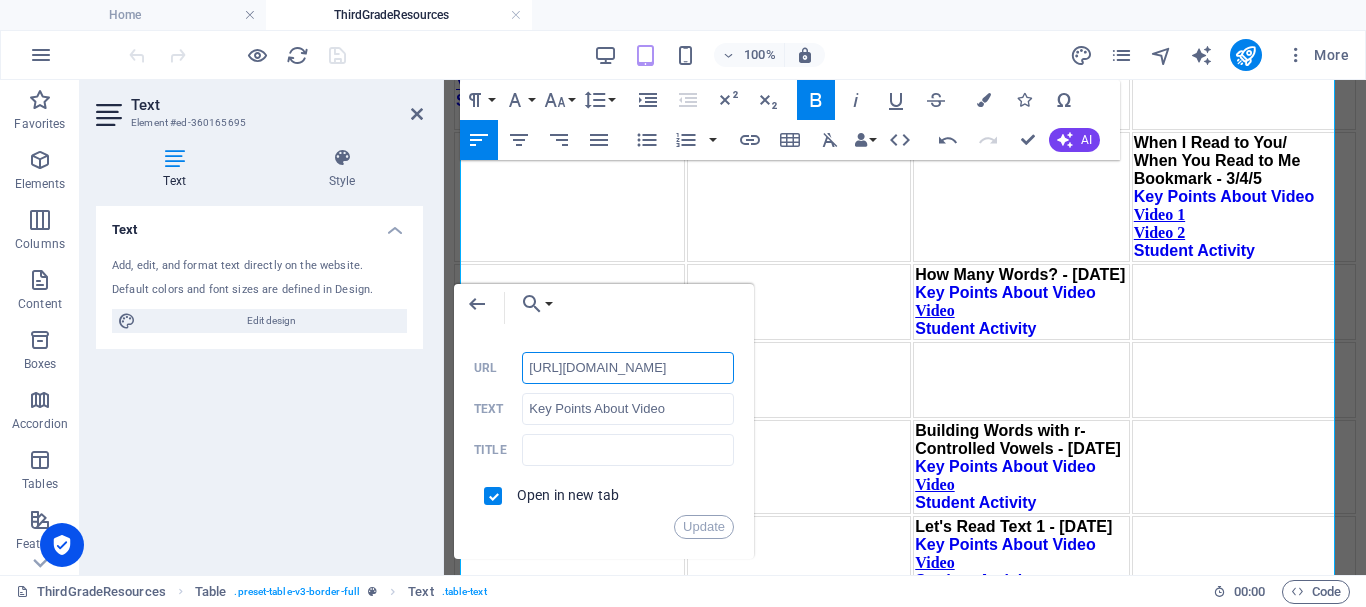 click on "http://ontrackreader.com/SecondGradeResources/3-1-21.pdf" at bounding box center [628, 368] 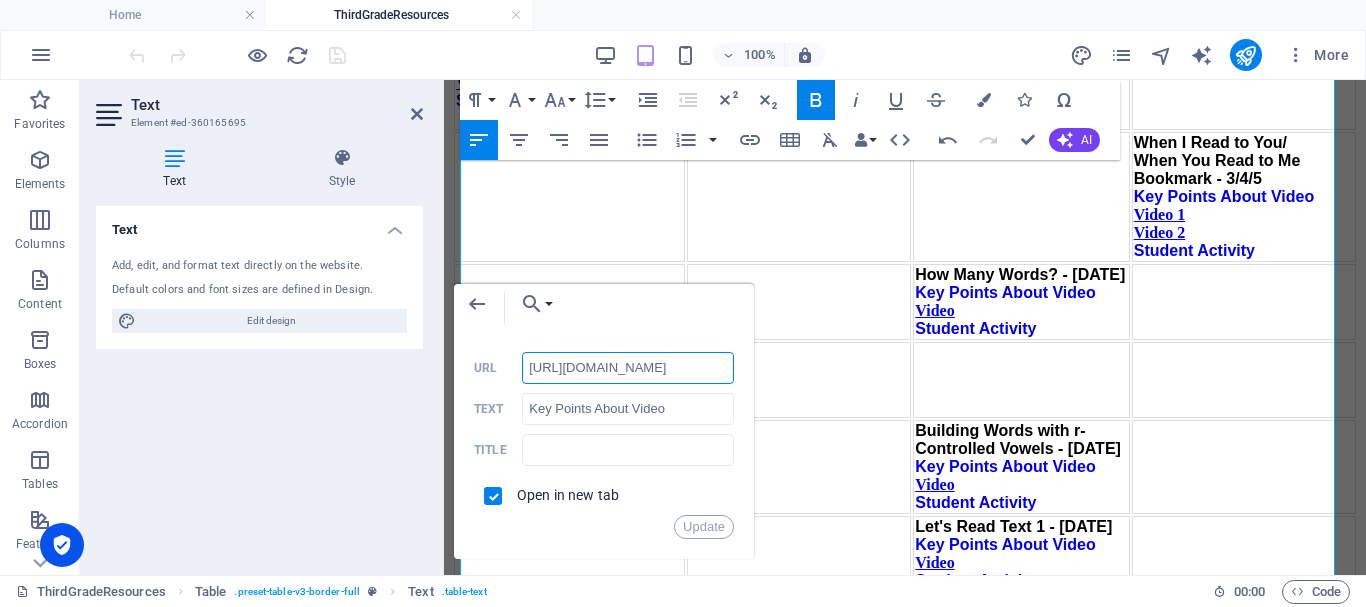 scroll, scrollTop: 0, scrollLeft: 107, axis: horizontal 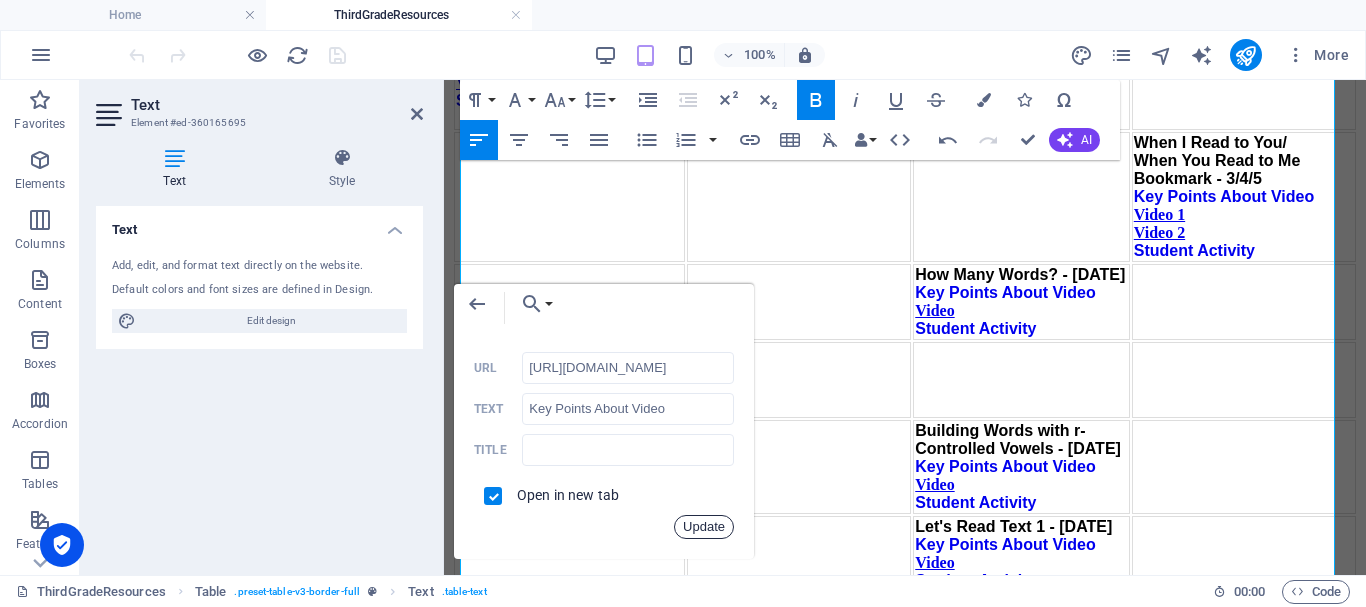 click on "Update" at bounding box center [704, 527] 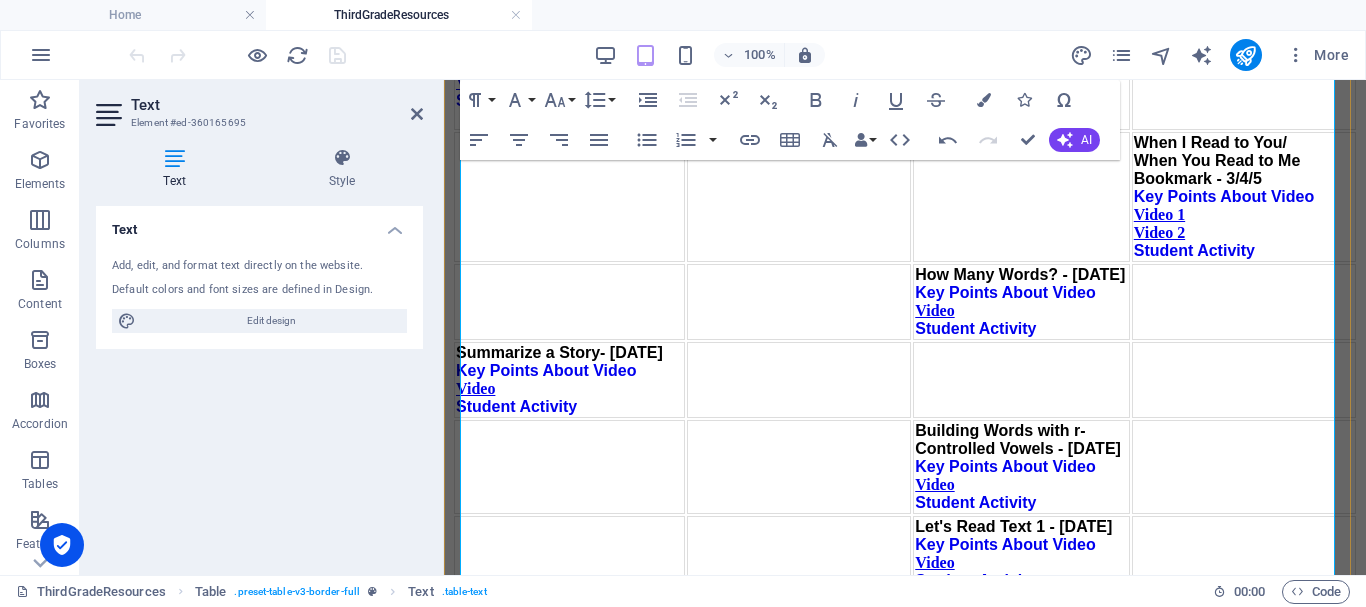 scroll, scrollTop: 0, scrollLeft: 0, axis: both 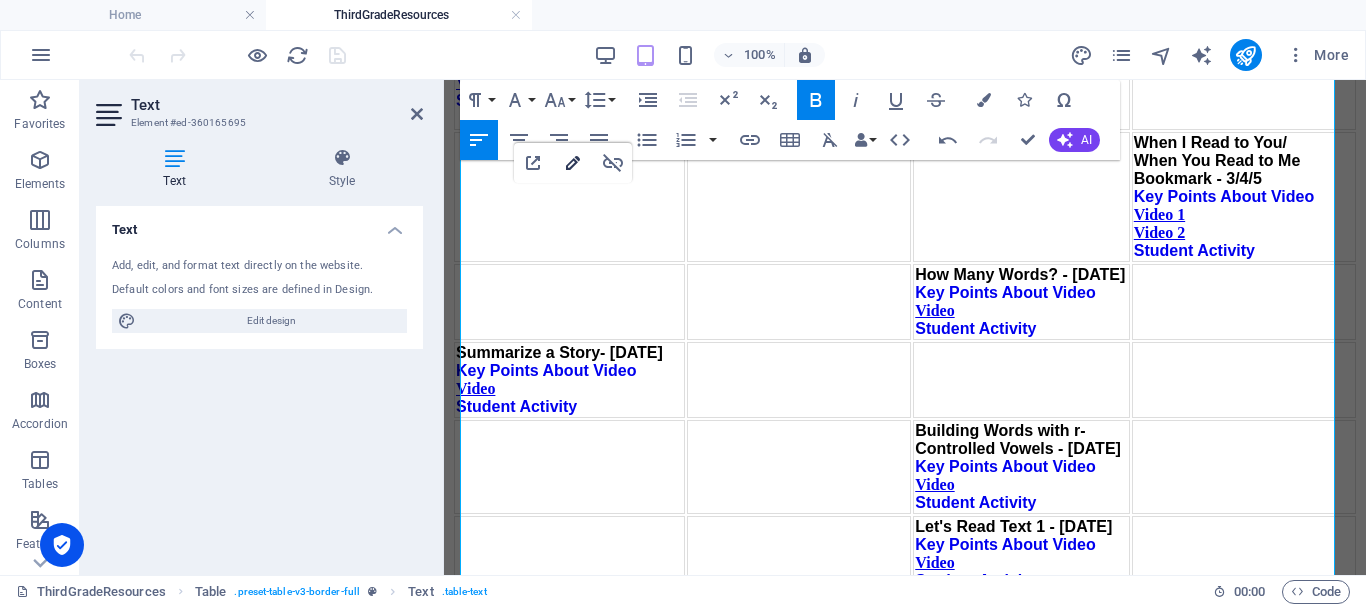 type on "http://ontrackreader.com/SecondGradeResources/3-1-22.pdf" 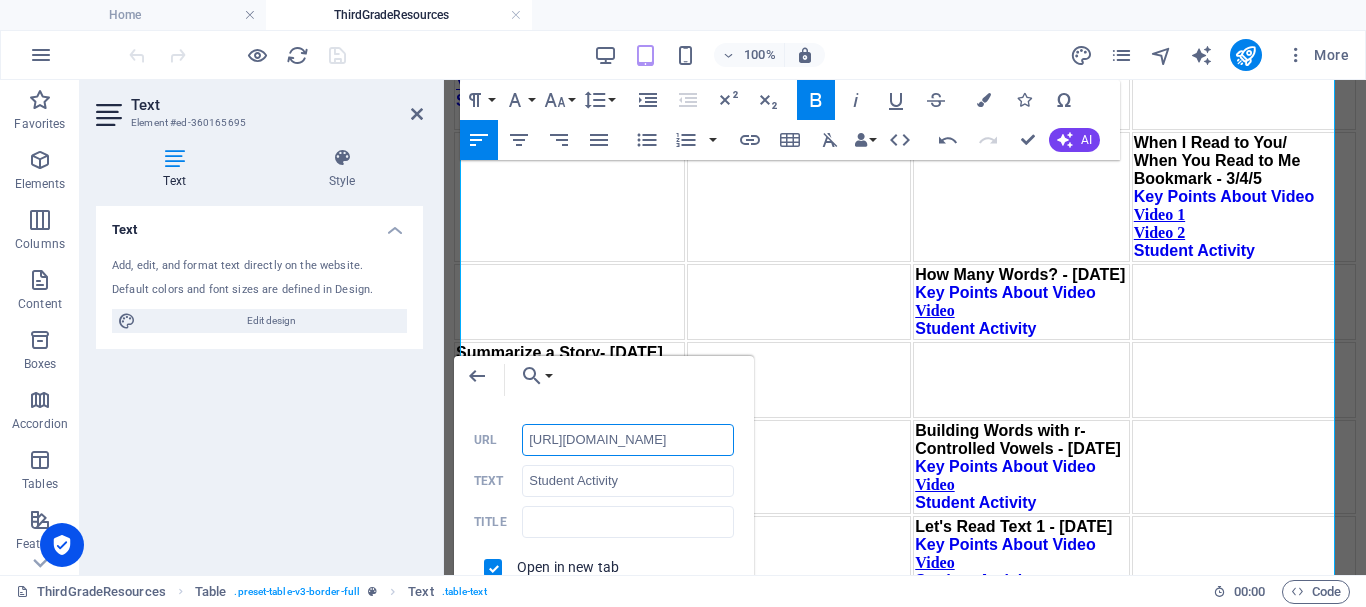 scroll, scrollTop: 0, scrollLeft: 151, axis: horizontal 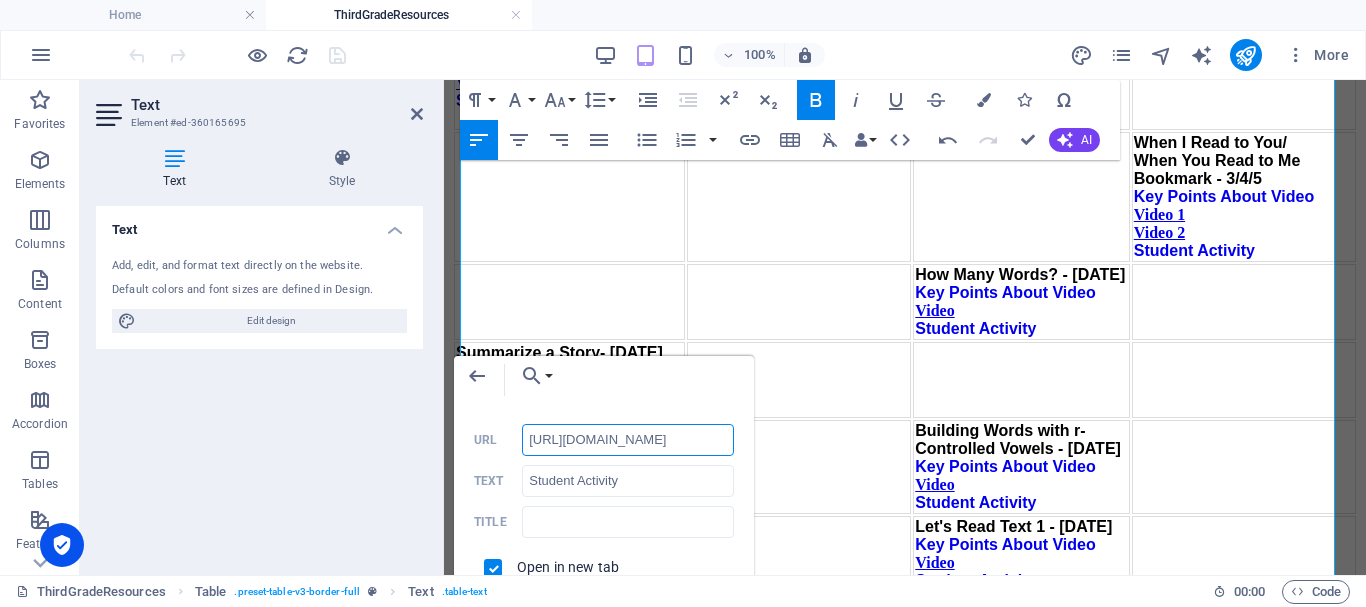 paste on "Third" 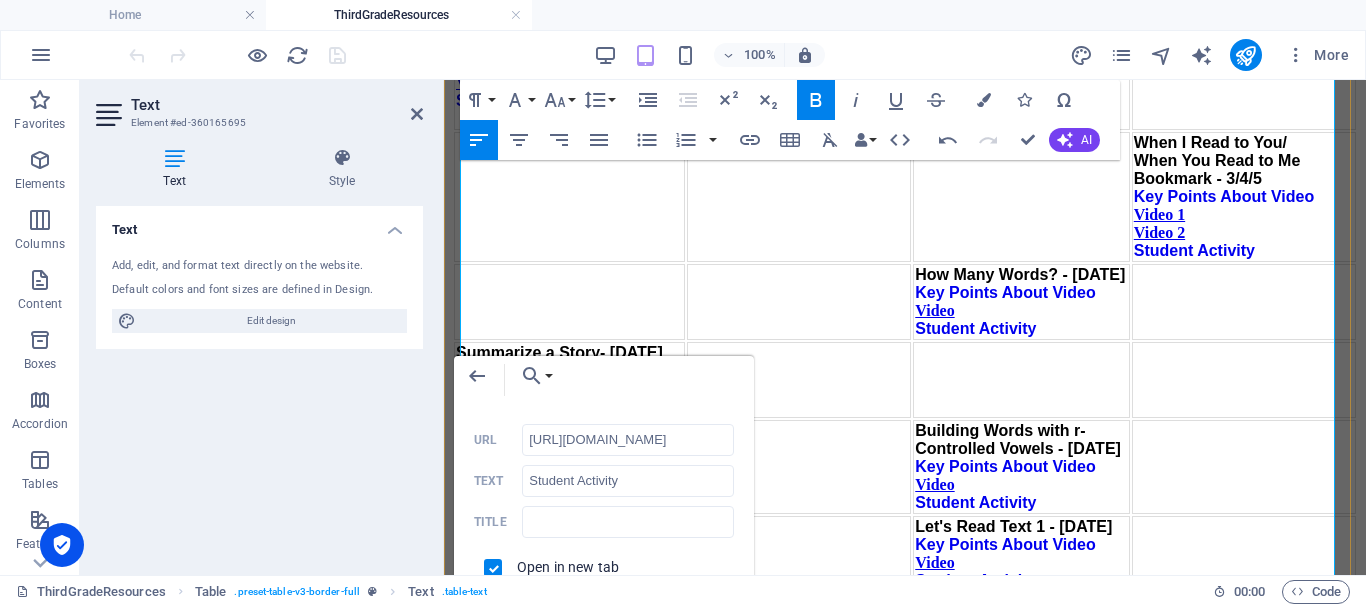 scroll, scrollTop: 1779, scrollLeft: 0, axis: vertical 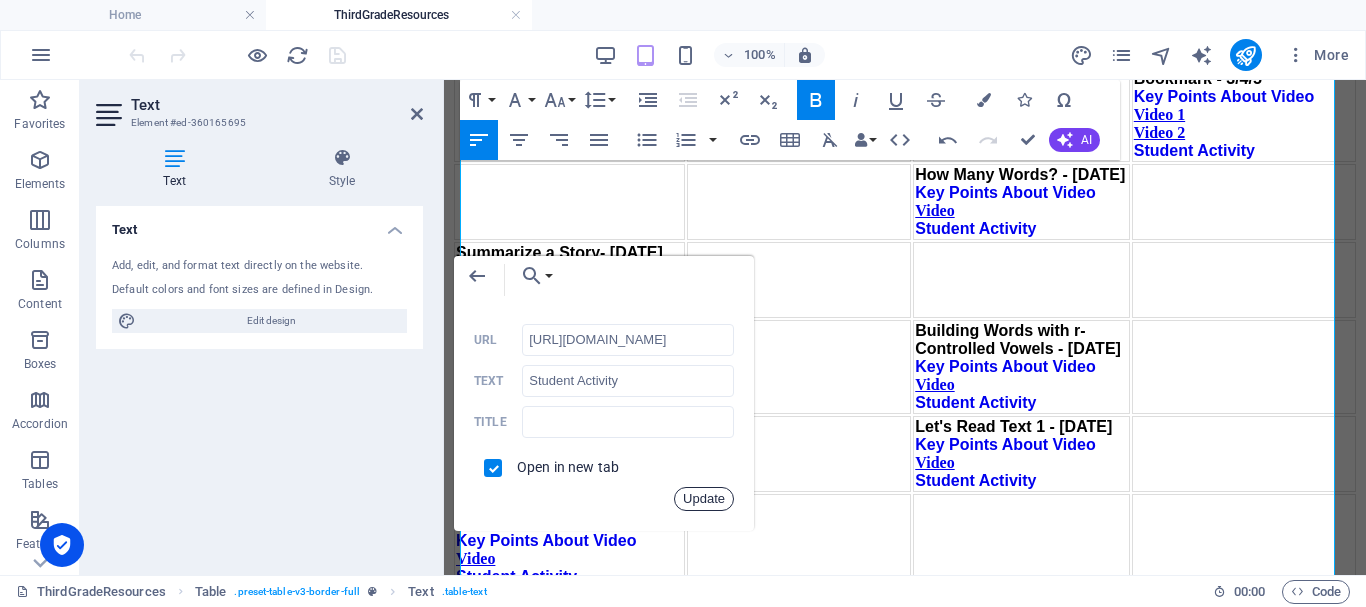 click on "Update" at bounding box center (704, 499) 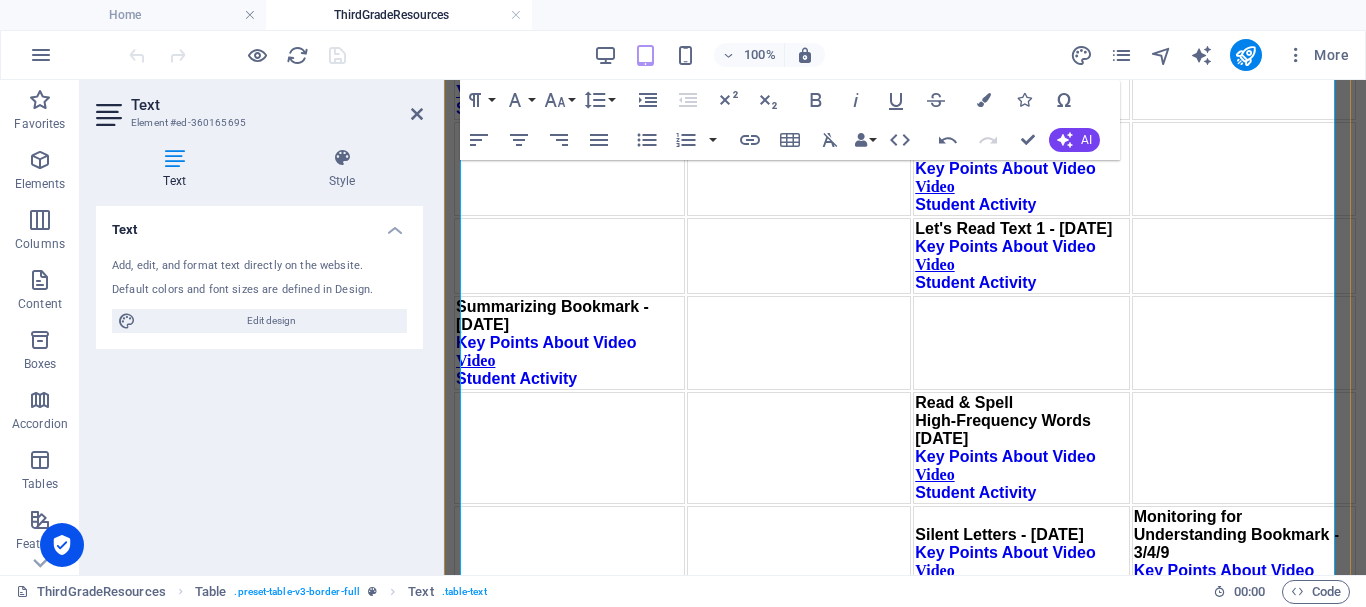 scroll, scrollTop: 2018, scrollLeft: 0, axis: vertical 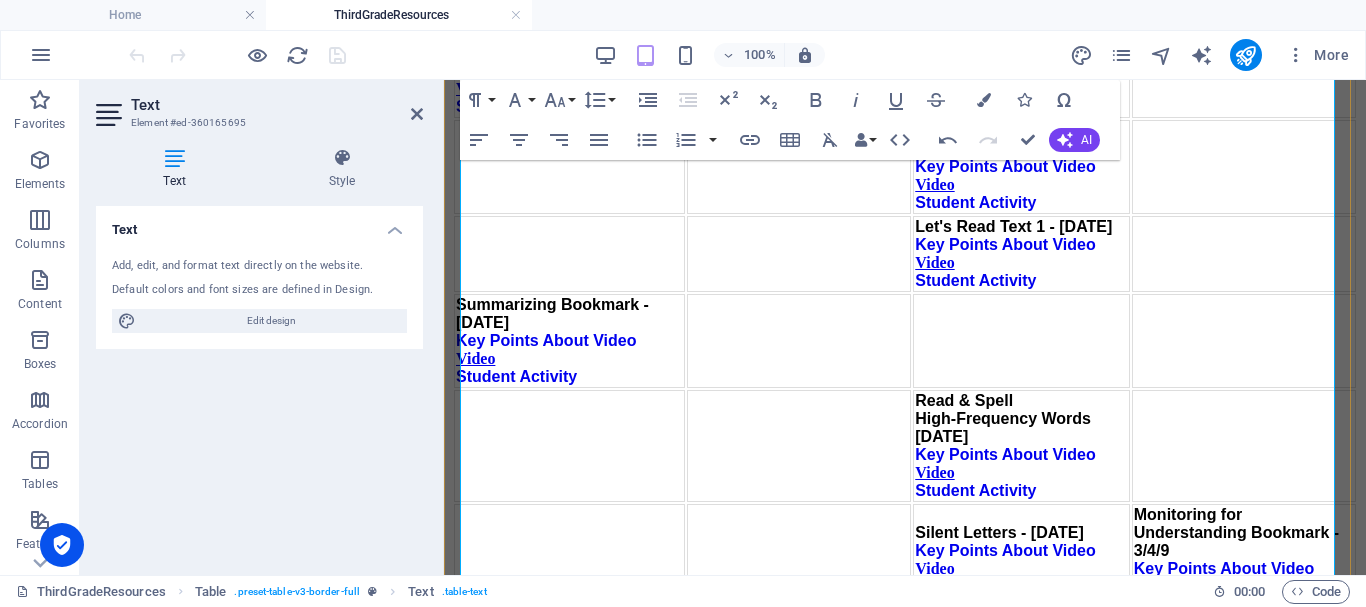 click on "Key Points About Video" at bounding box center (546, 838) 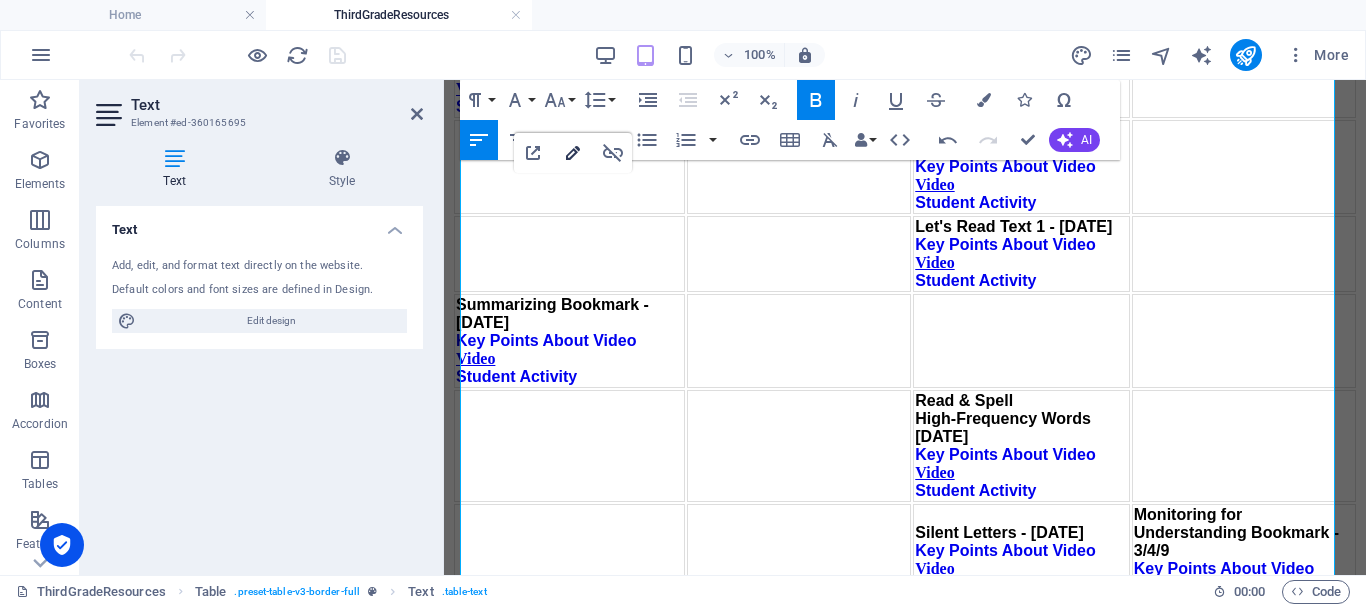 type on "http://ontrackreader.com/SecondGradeResources/3-1-26.pdf" 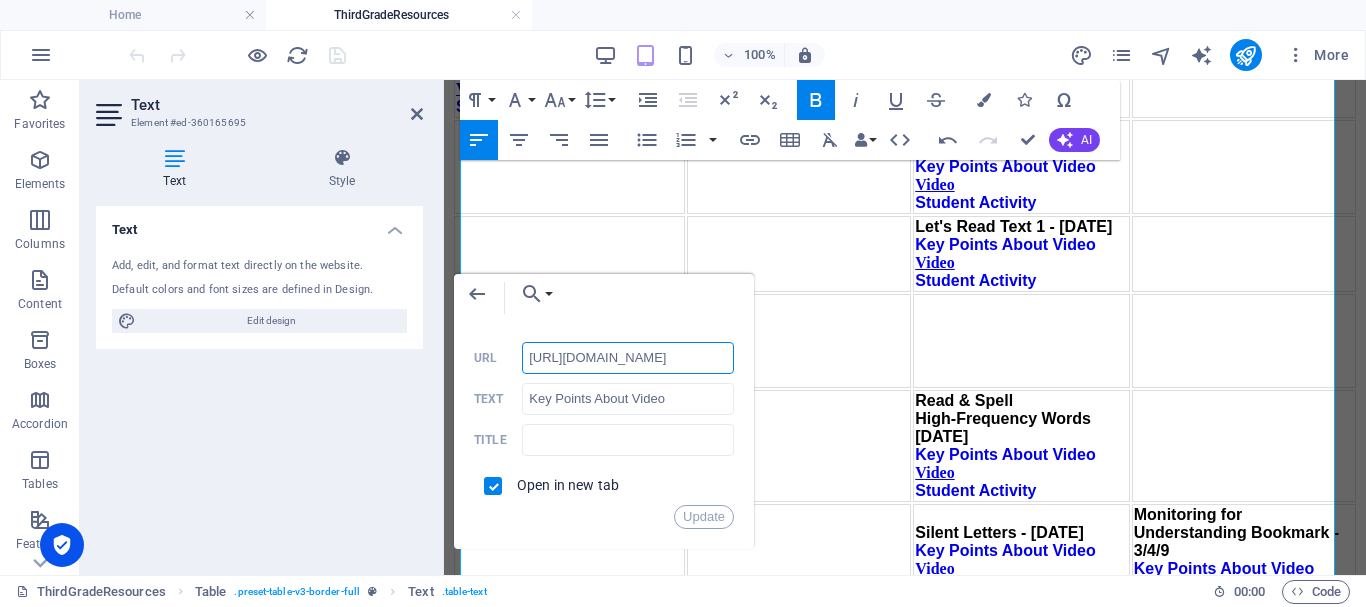 click on "http://ontrackreader.com/SecondGradeResources/3-1-26.pdf" at bounding box center [628, 358] 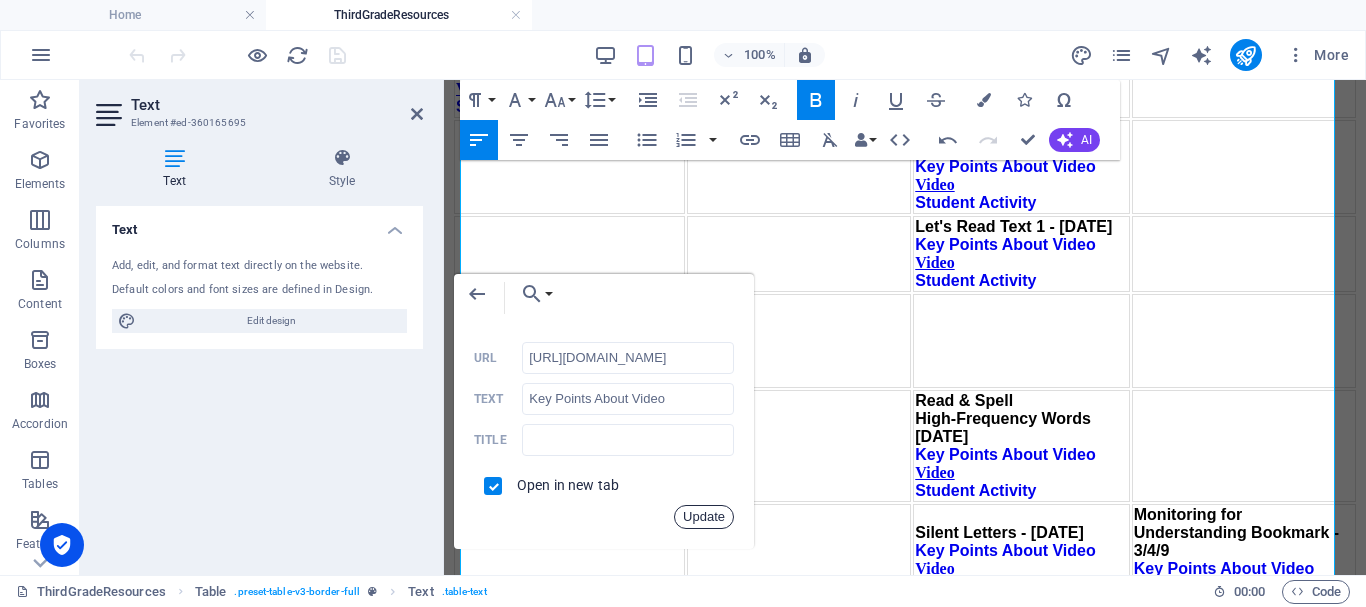 click on "Update" at bounding box center [704, 517] 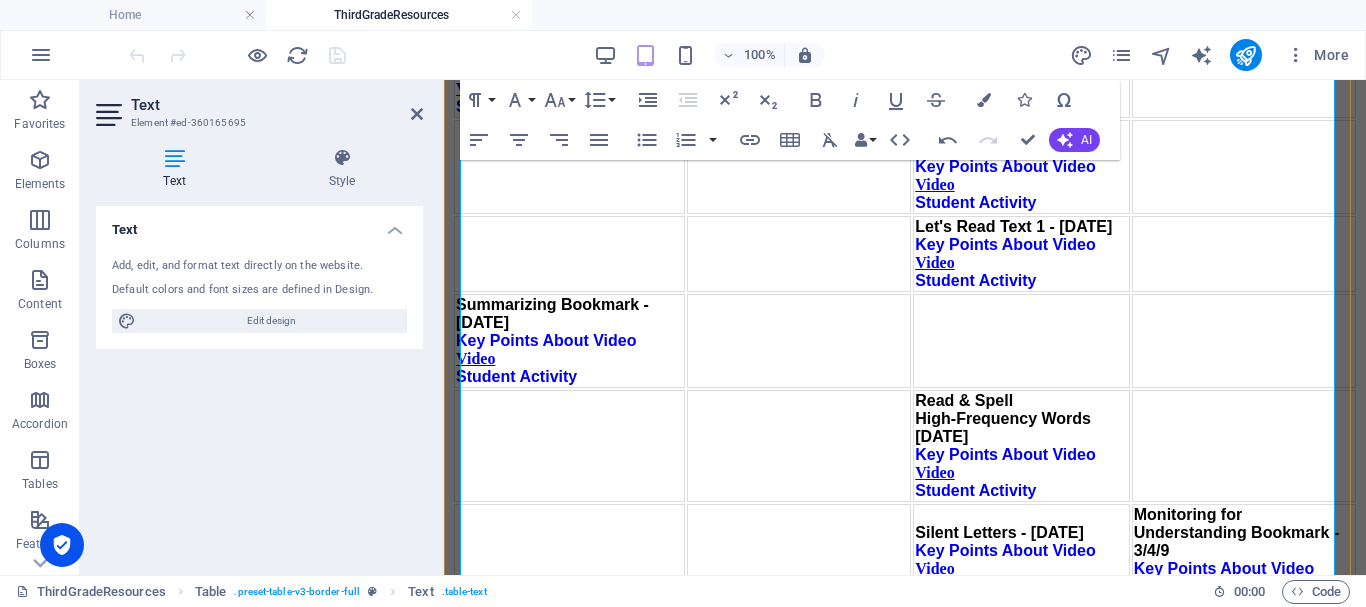 scroll, scrollTop: 0, scrollLeft: 0, axis: both 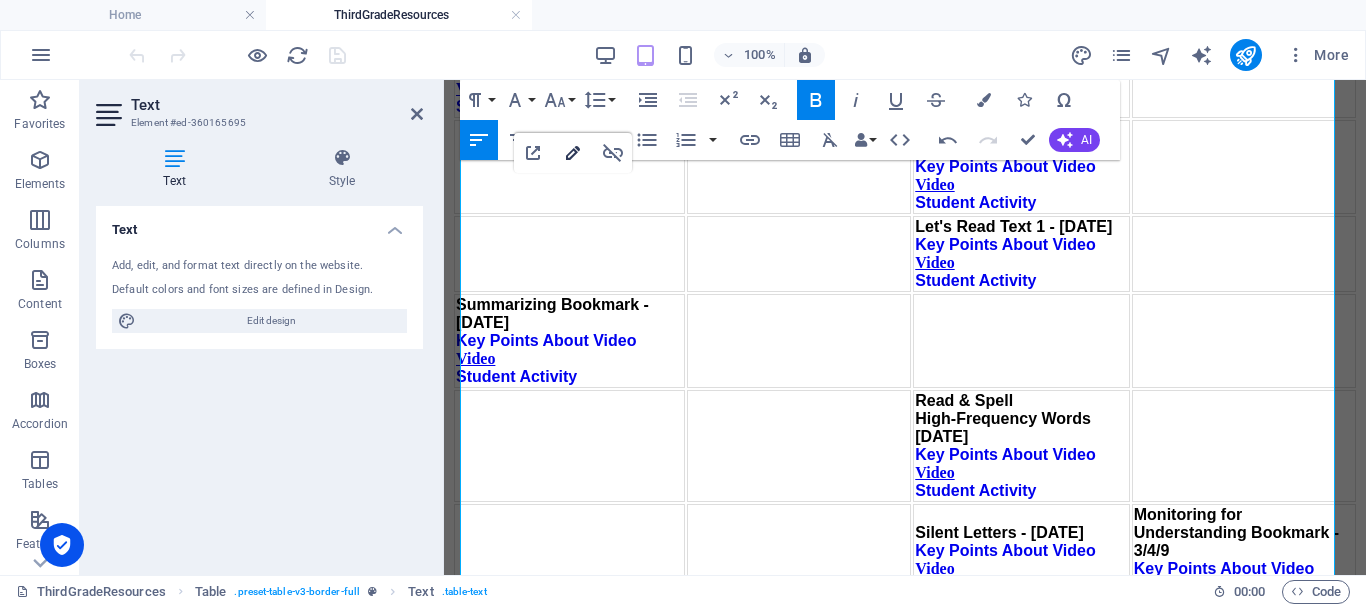 drag, startPoint x: 578, startPoint y: 149, endPoint x: 146, endPoint y: 82, distance: 437.16473 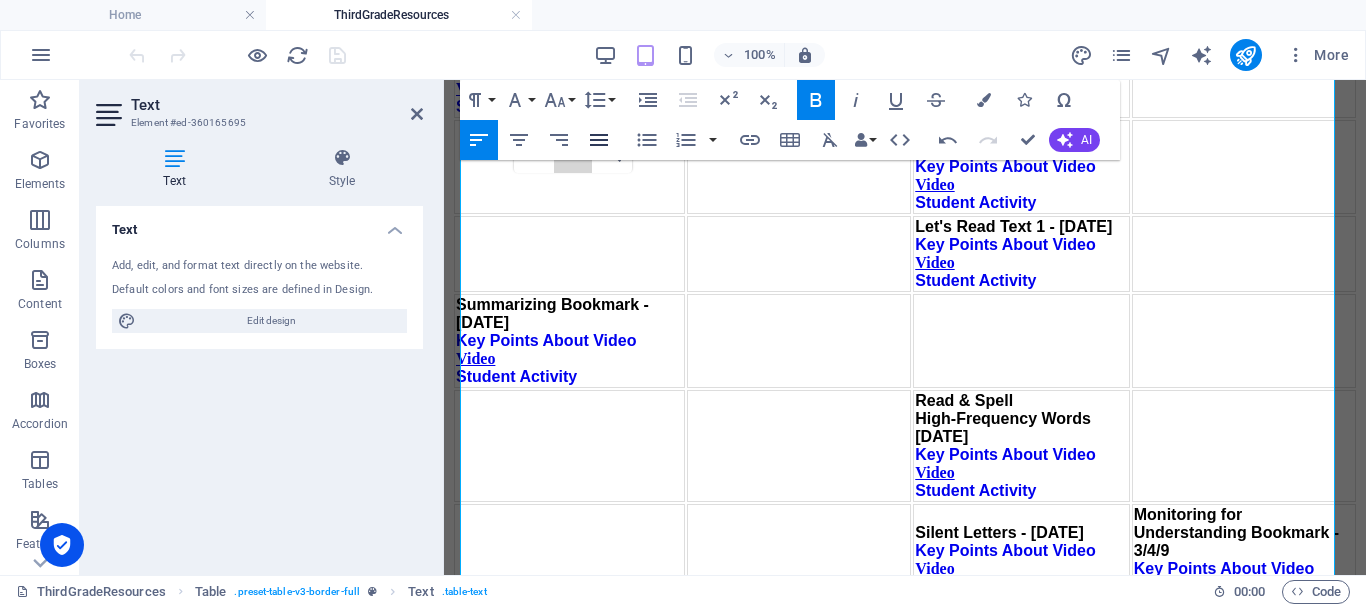 scroll, scrollTop: 0, scrollLeft: 151, axis: horizontal 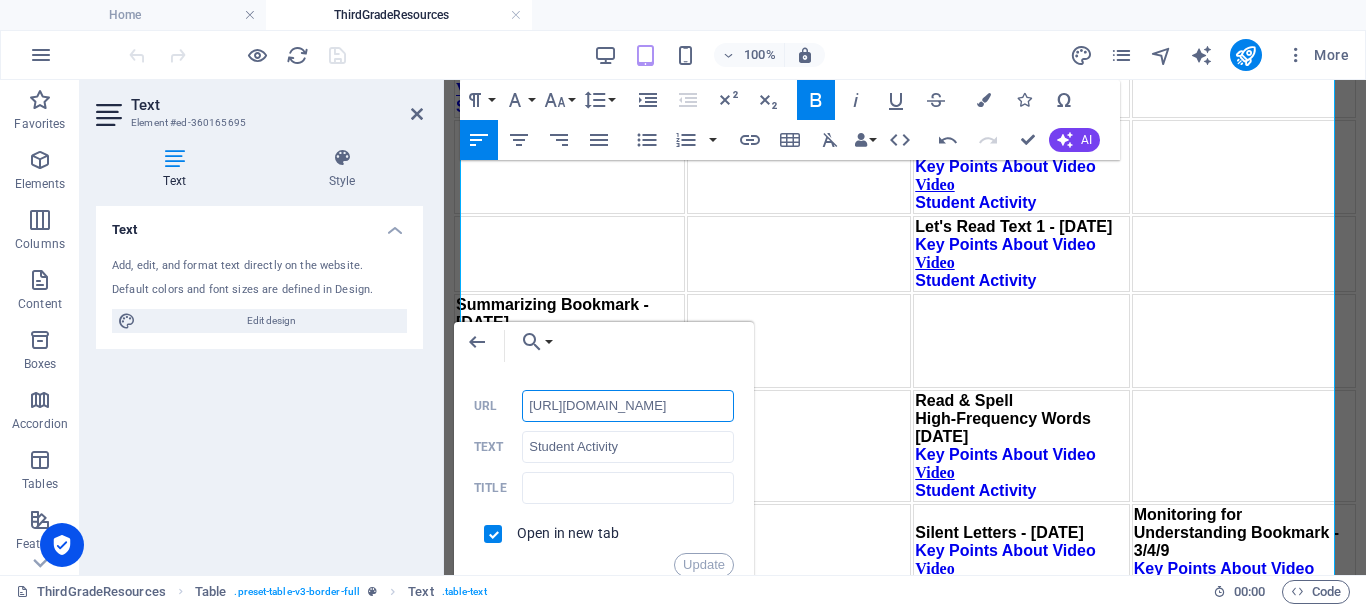 click on "http://ontrackreader.com/SecondGradeResources/3-1-28.pdf" at bounding box center (628, 406) 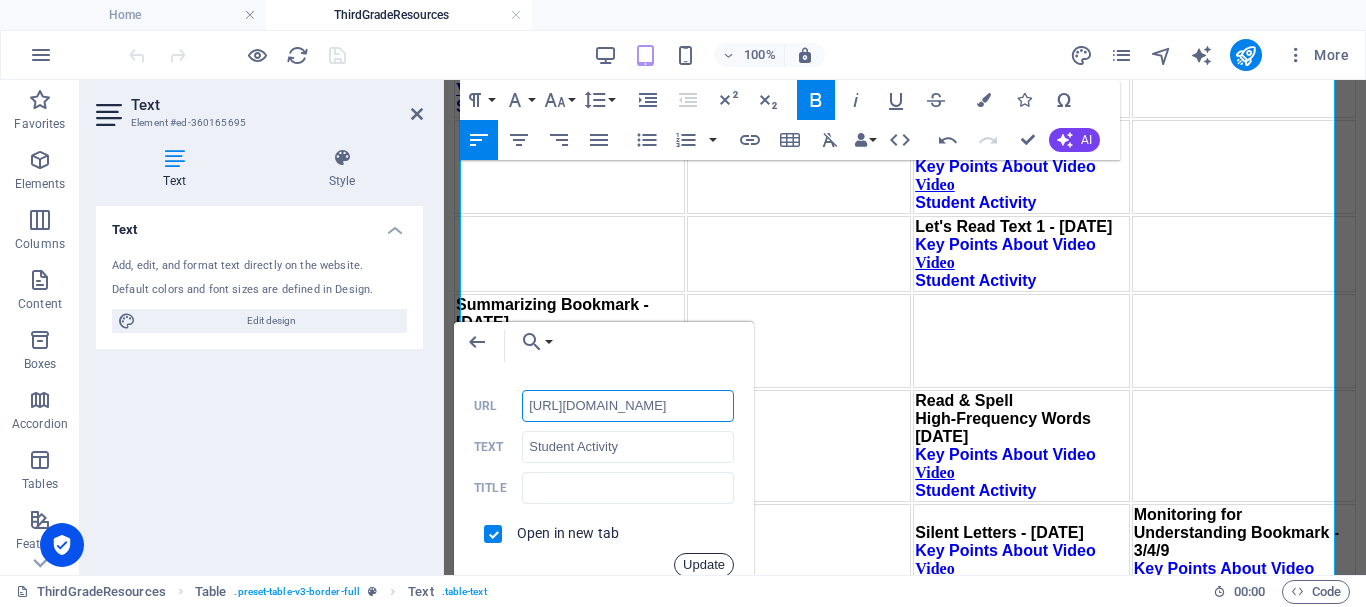 drag, startPoint x: 714, startPoint y: 567, endPoint x: 270, endPoint y: 487, distance: 451.14963 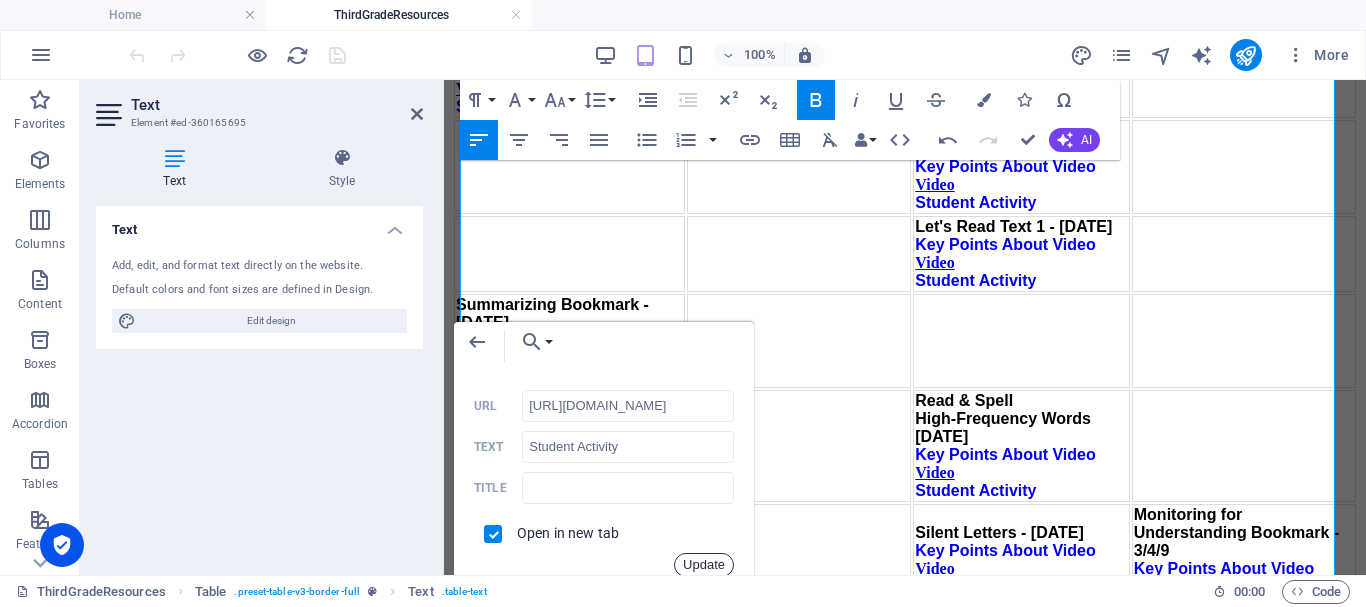 click on "Update" at bounding box center [704, 565] 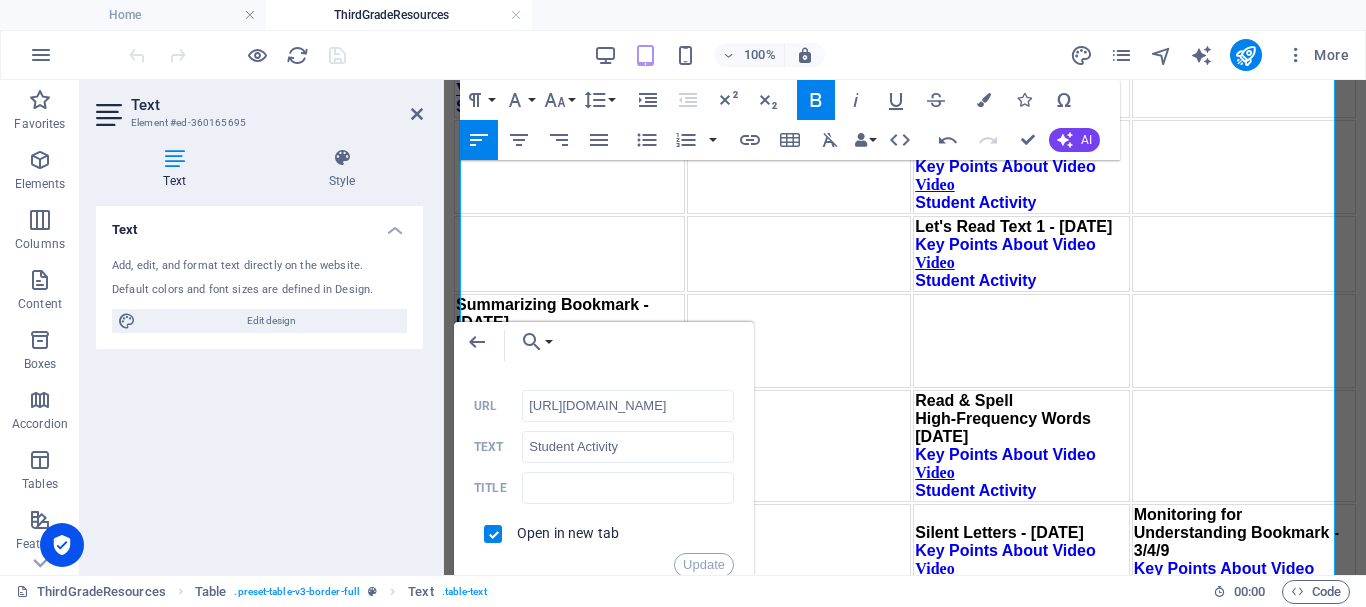 scroll, scrollTop: 0, scrollLeft: 0, axis: both 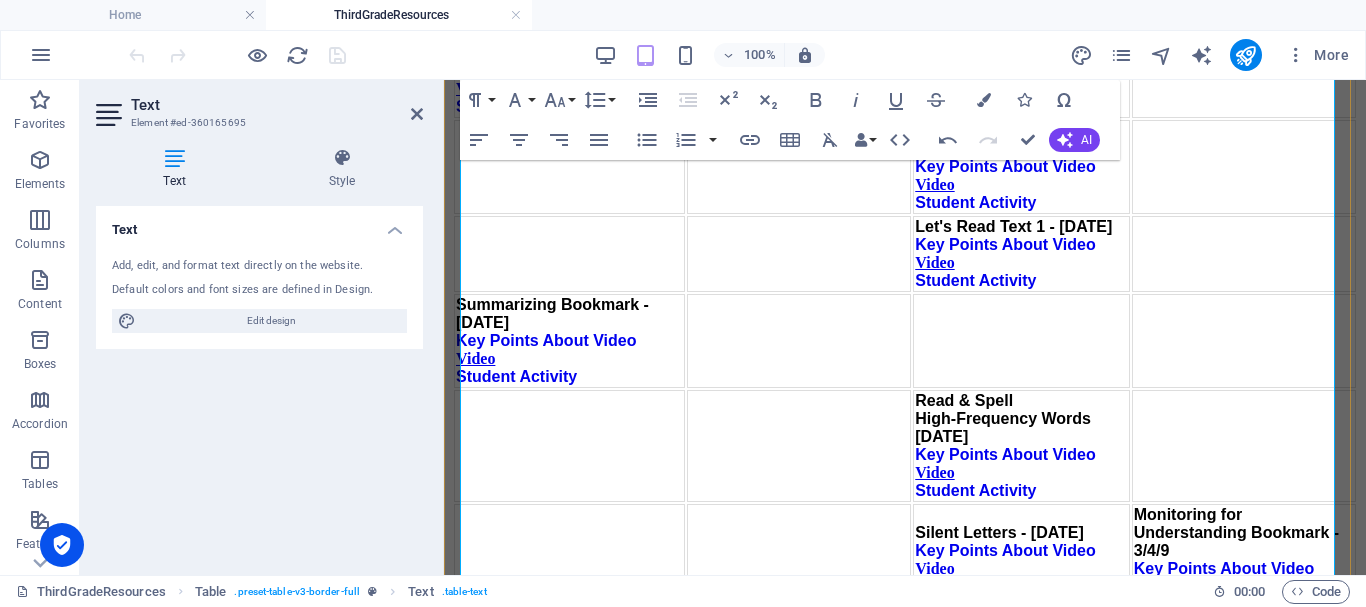 click on "Key Points About Video" at bounding box center [546, 976] 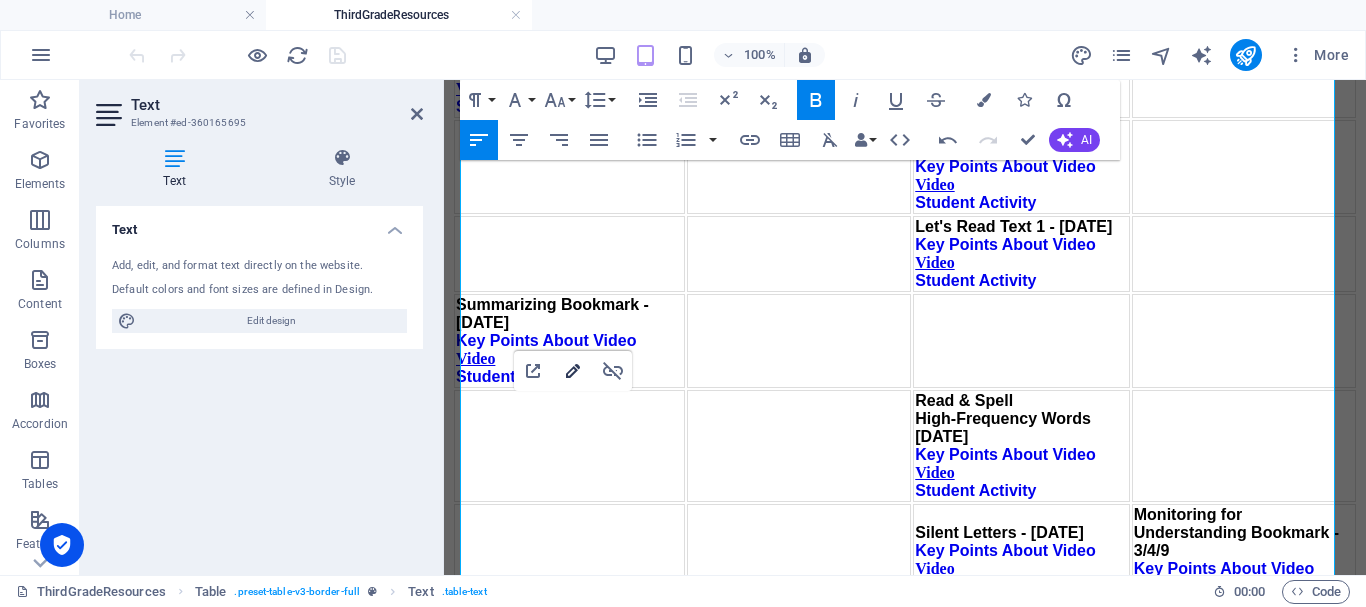 type on "http://ontrackreader.com/SecondGradeResources/3-1-21.pdf" 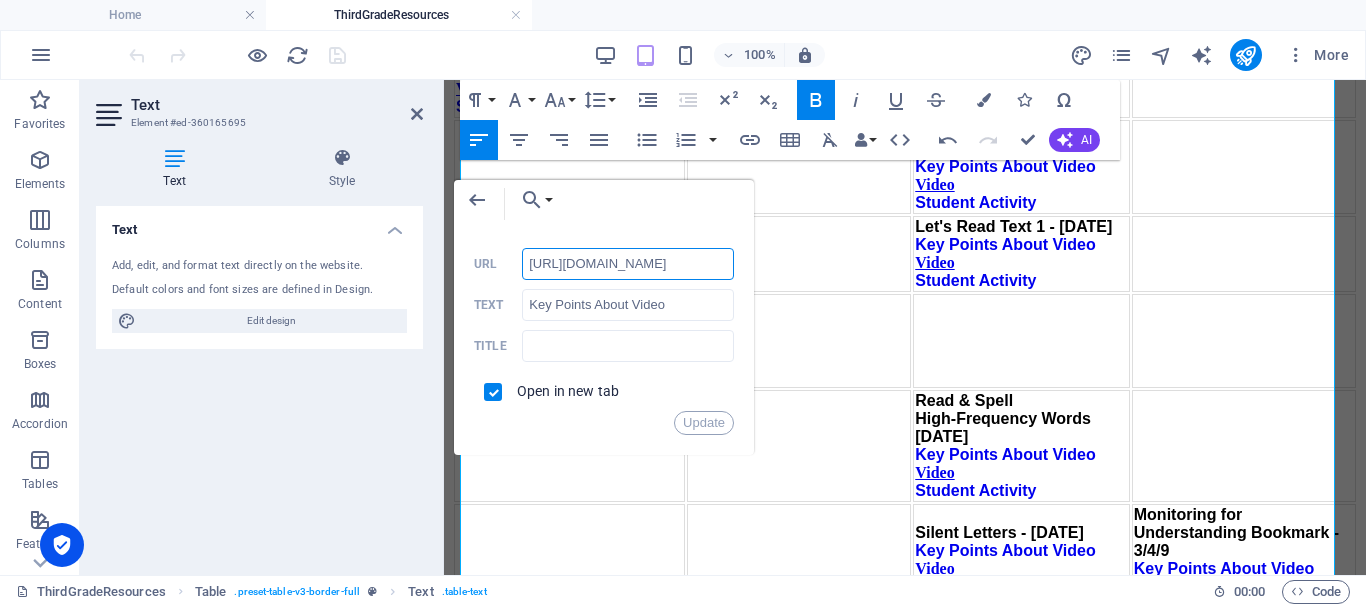 scroll, scrollTop: 0, scrollLeft: 151, axis: horizontal 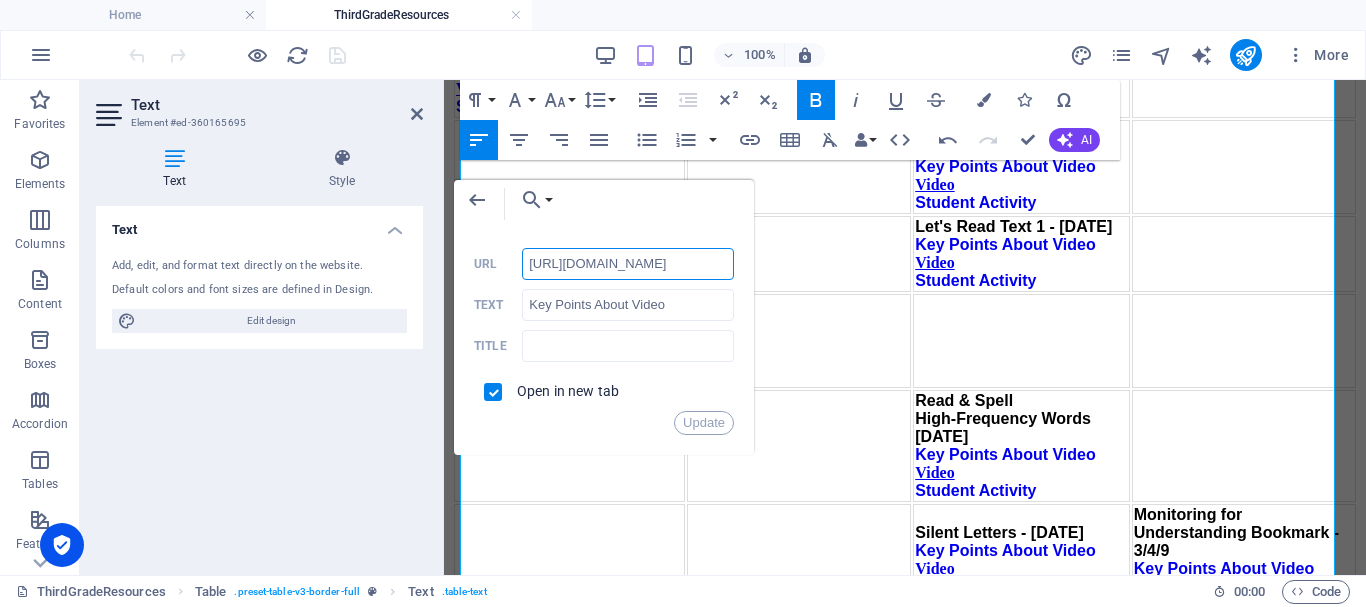 paste on "Third" 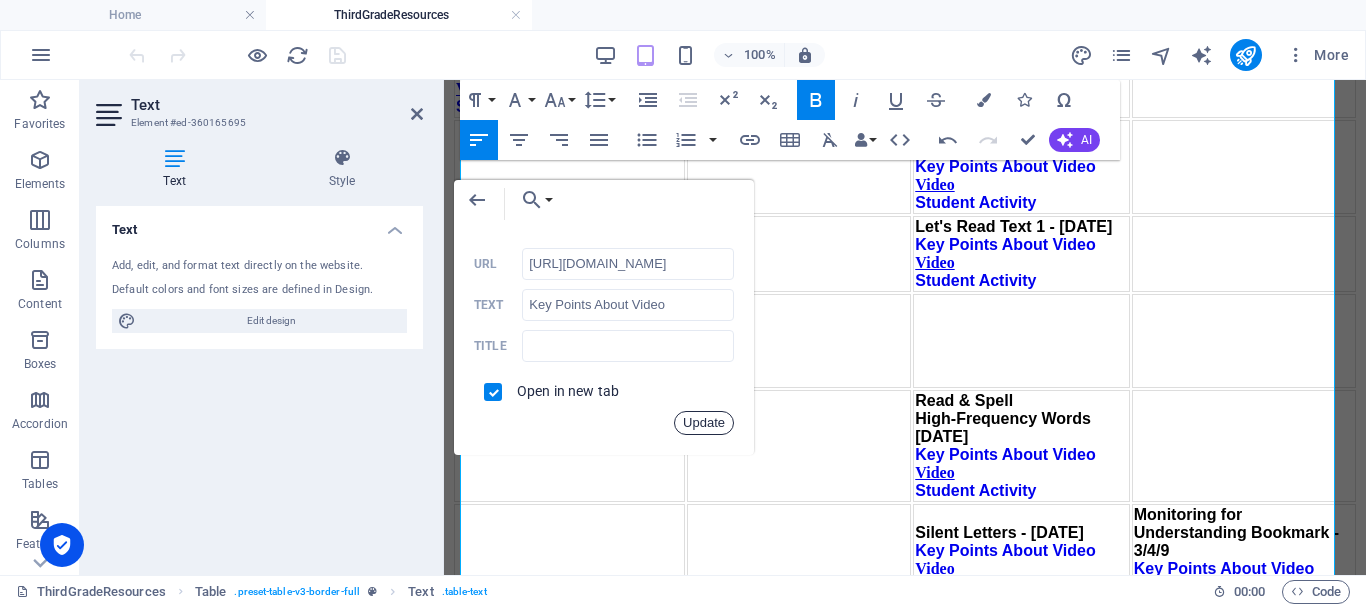 click on "Update" at bounding box center [704, 423] 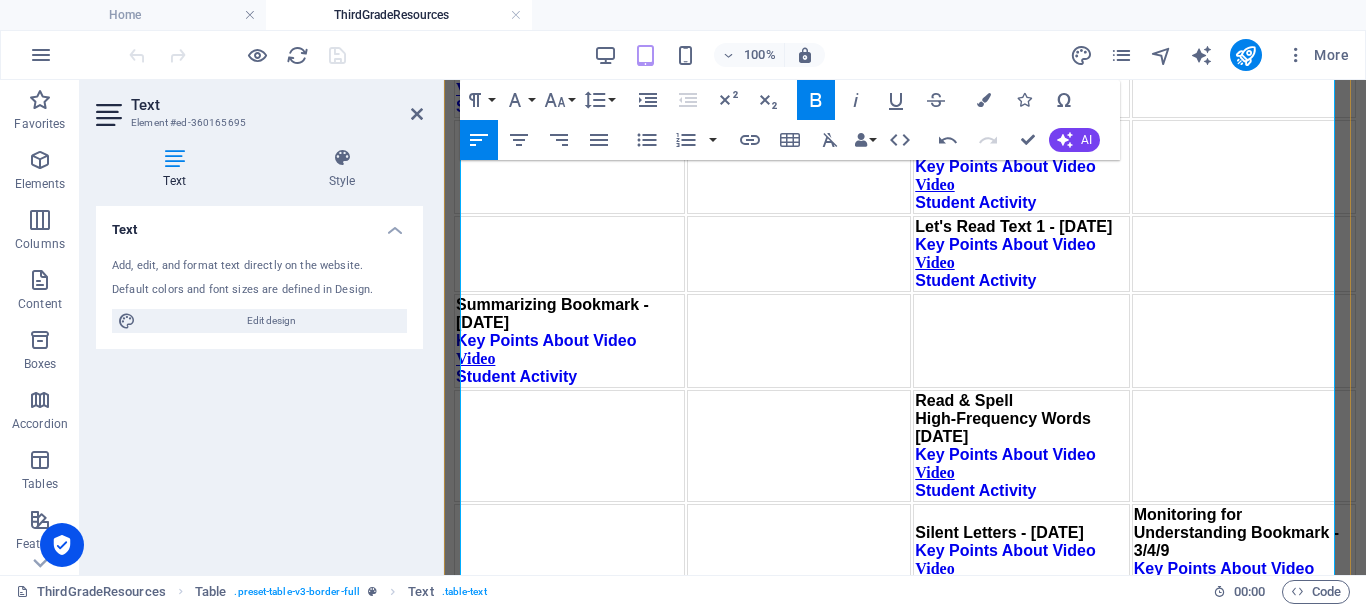 scroll, scrollTop: 0, scrollLeft: 0, axis: both 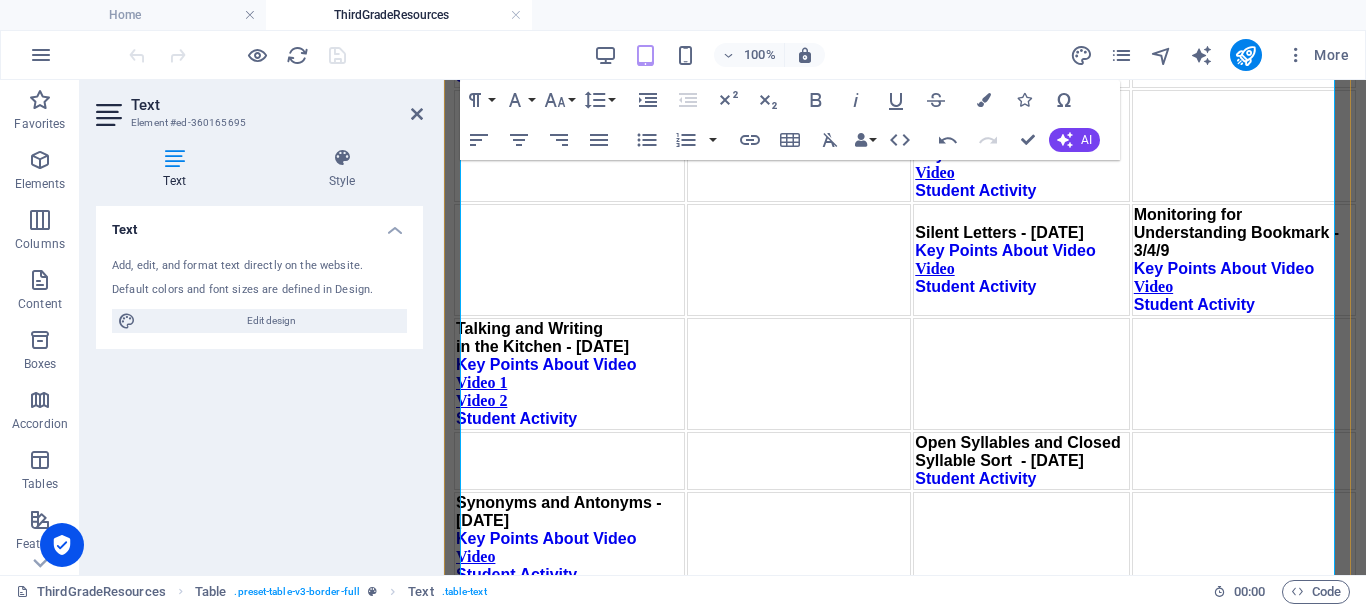 click on "Student Activity" at bounding box center [516, 712] 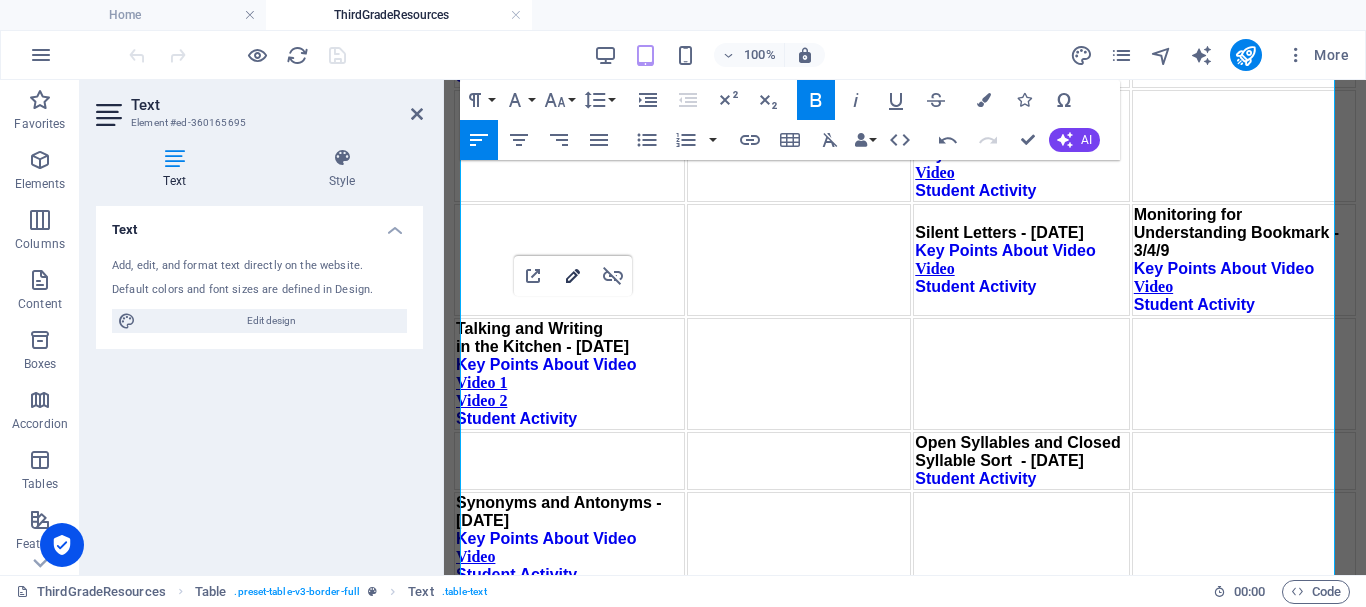 type on "http://ontrackreader.com/SecondGradeResources/3-1-23.pdf" 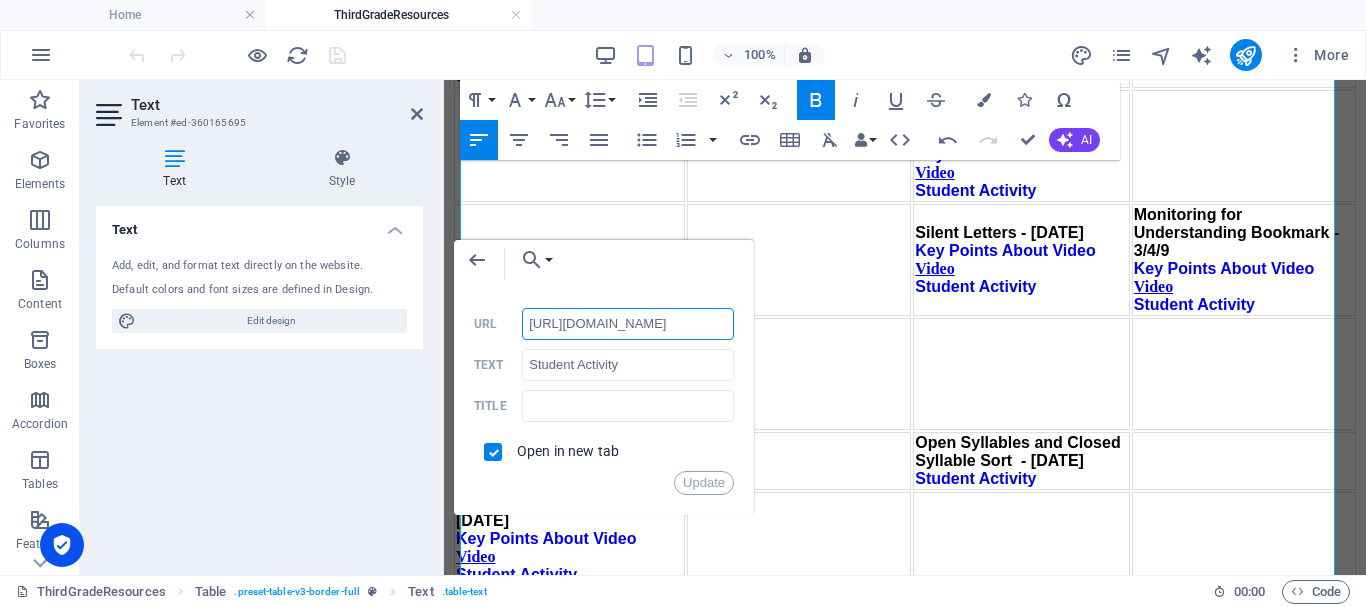 scroll, scrollTop: 0, scrollLeft: 151, axis: horizontal 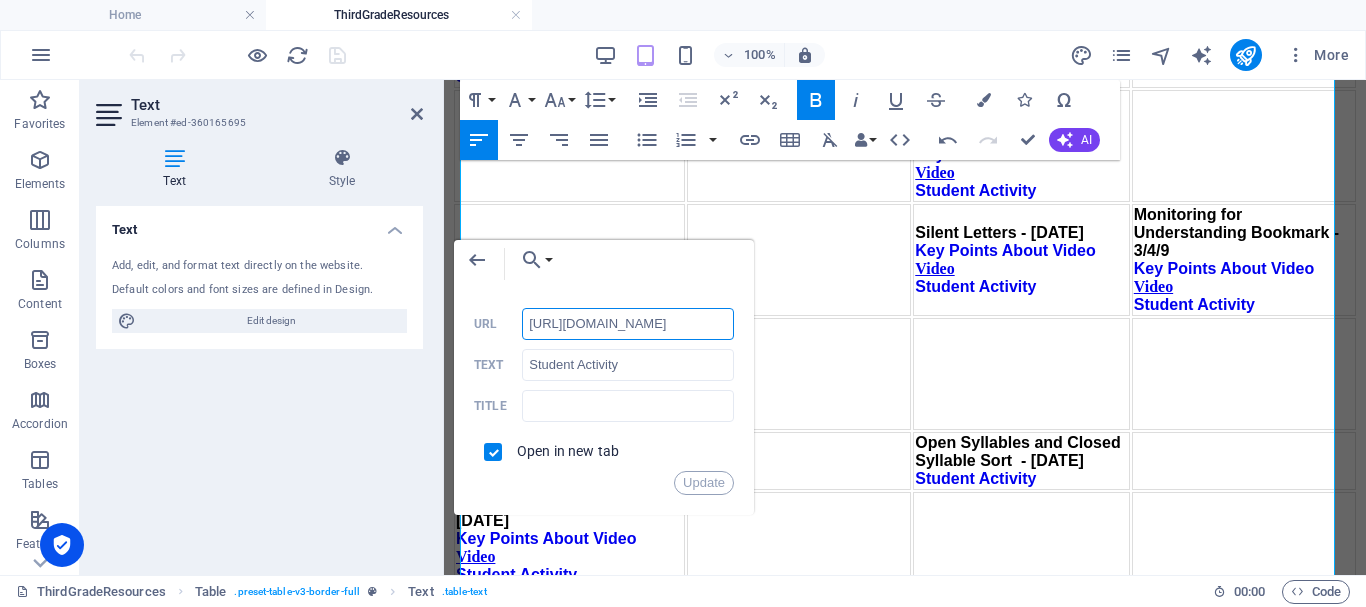 paste on "Third" 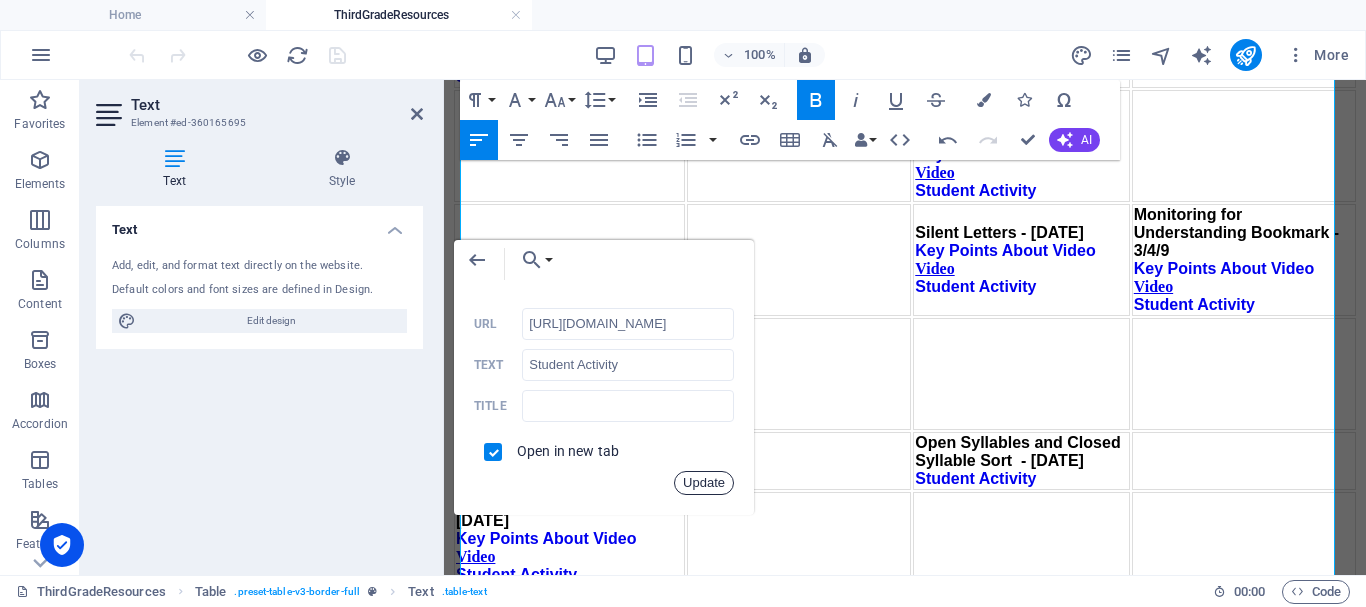 click on "Update" at bounding box center (704, 483) 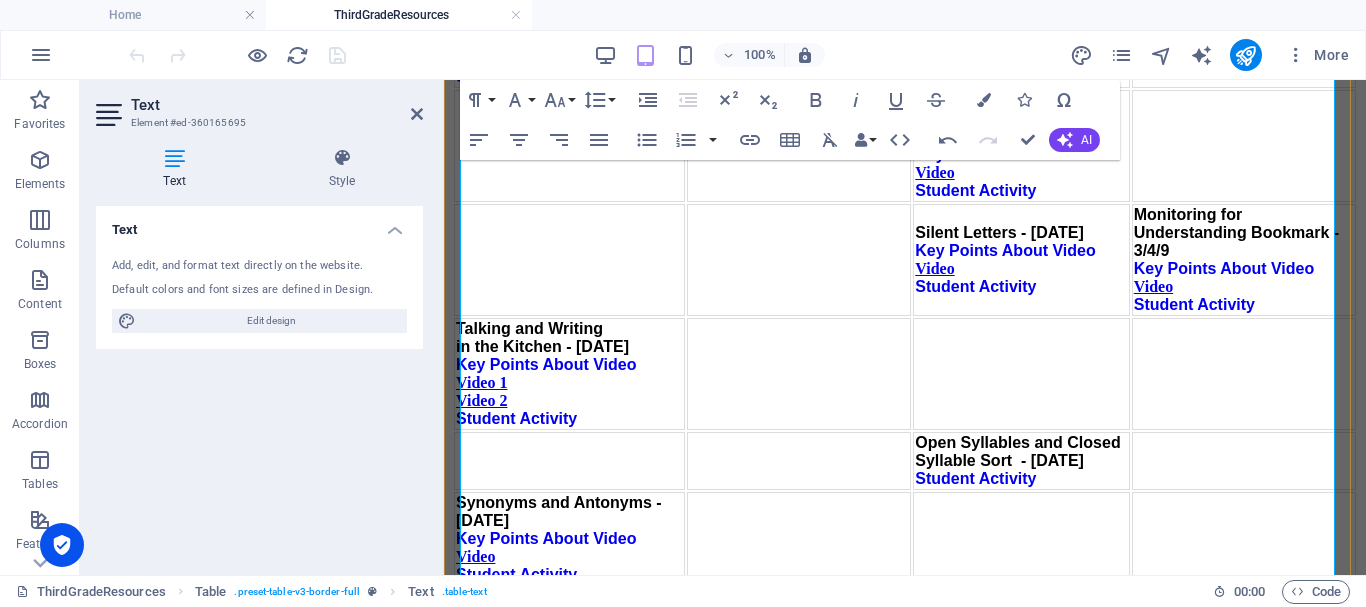 scroll, scrollTop: 0, scrollLeft: 0, axis: both 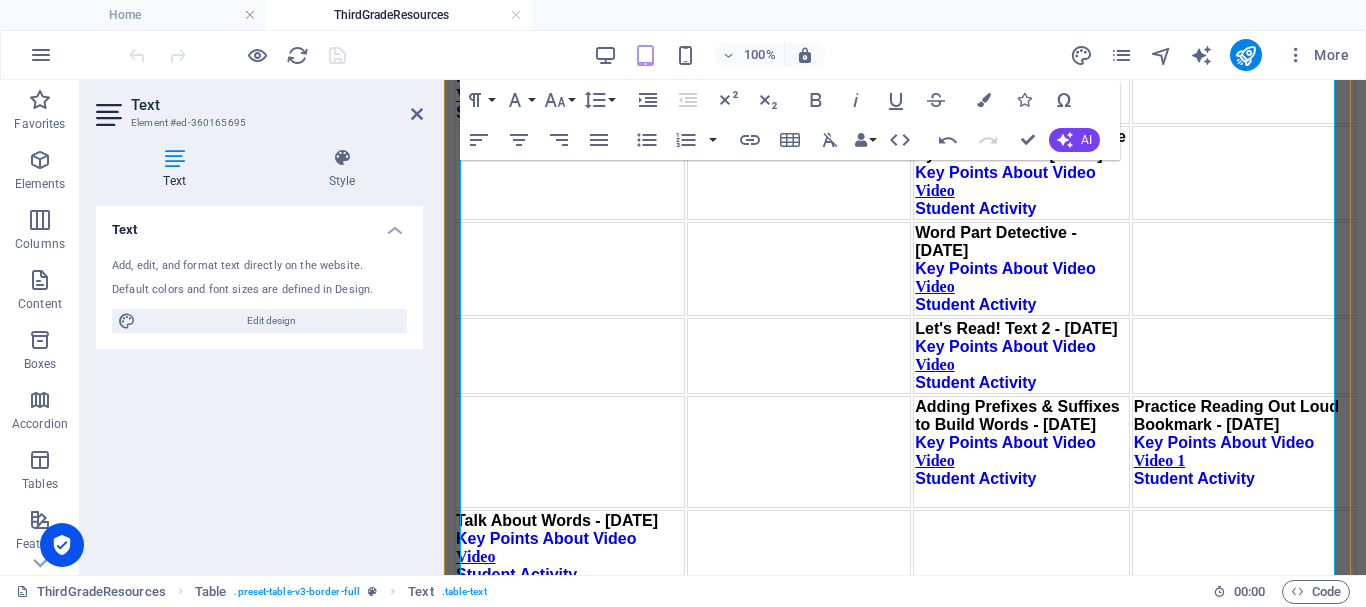 click on "Key Points About Video" at bounding box center [546, 538] 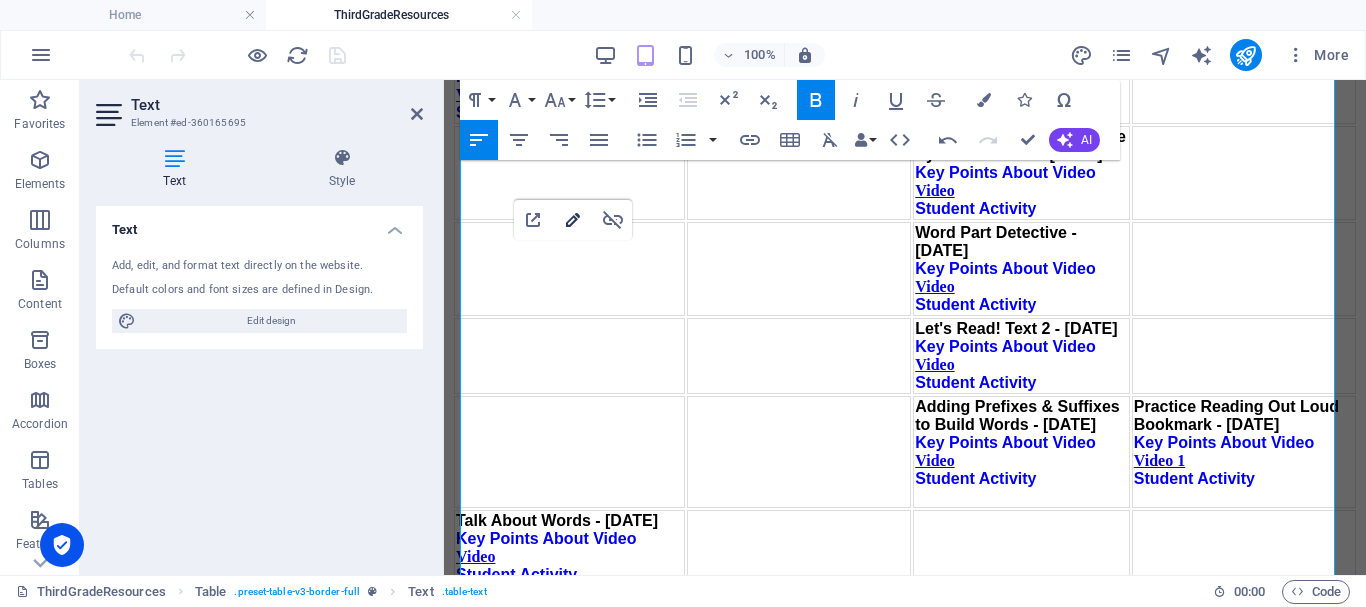 type on "http://ontrackreader.com/SecondGradeResources/3-1-27.pdf" 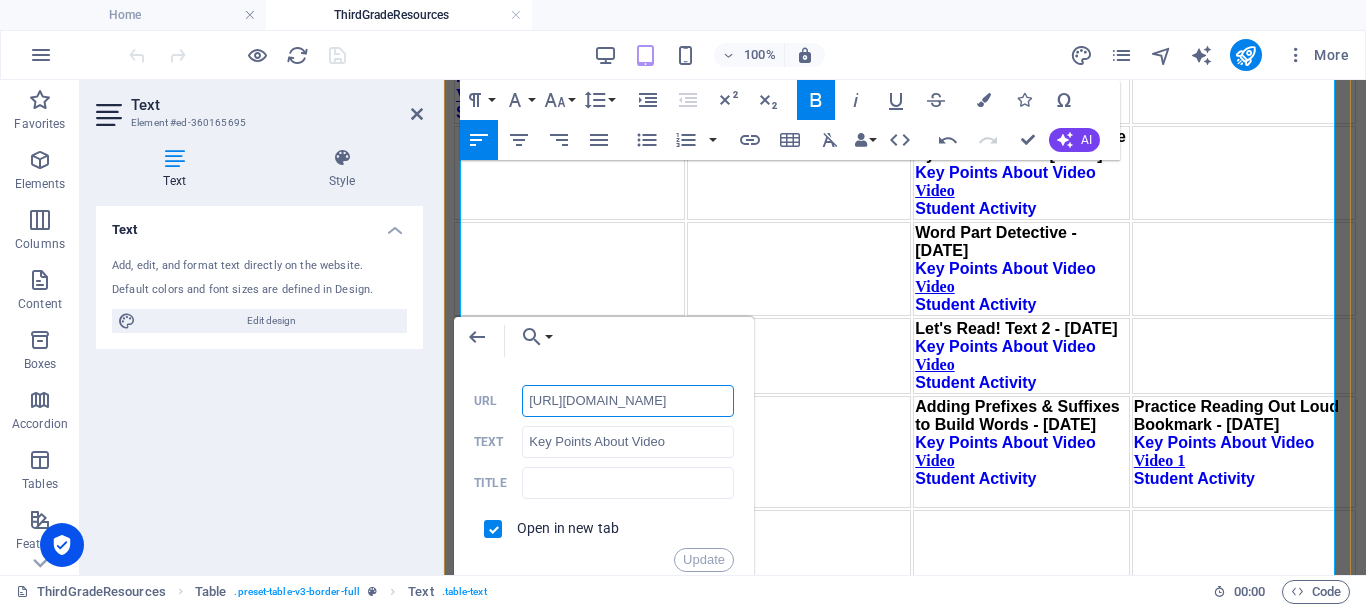 scroll, scrollTop: 0, scrollLeft: 151, axis: horizontal 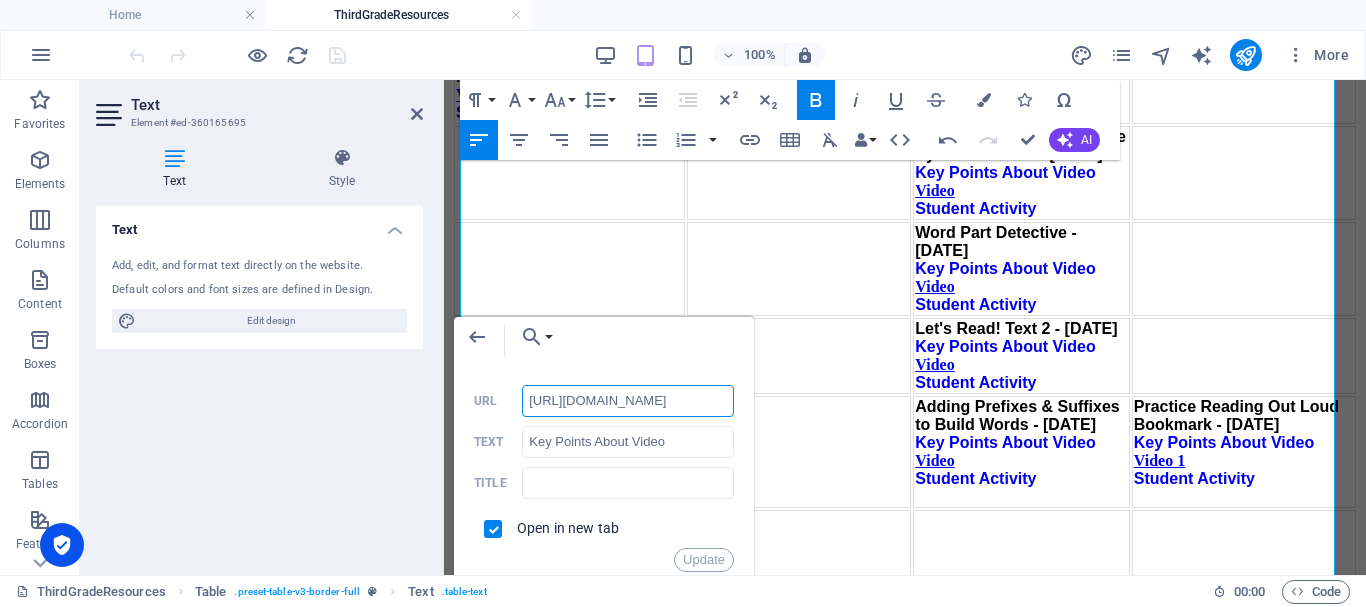 click on "http://ontrackreader.com/SecondGradeResources/3-1-27.pdf" at bounding box center [628, 401] 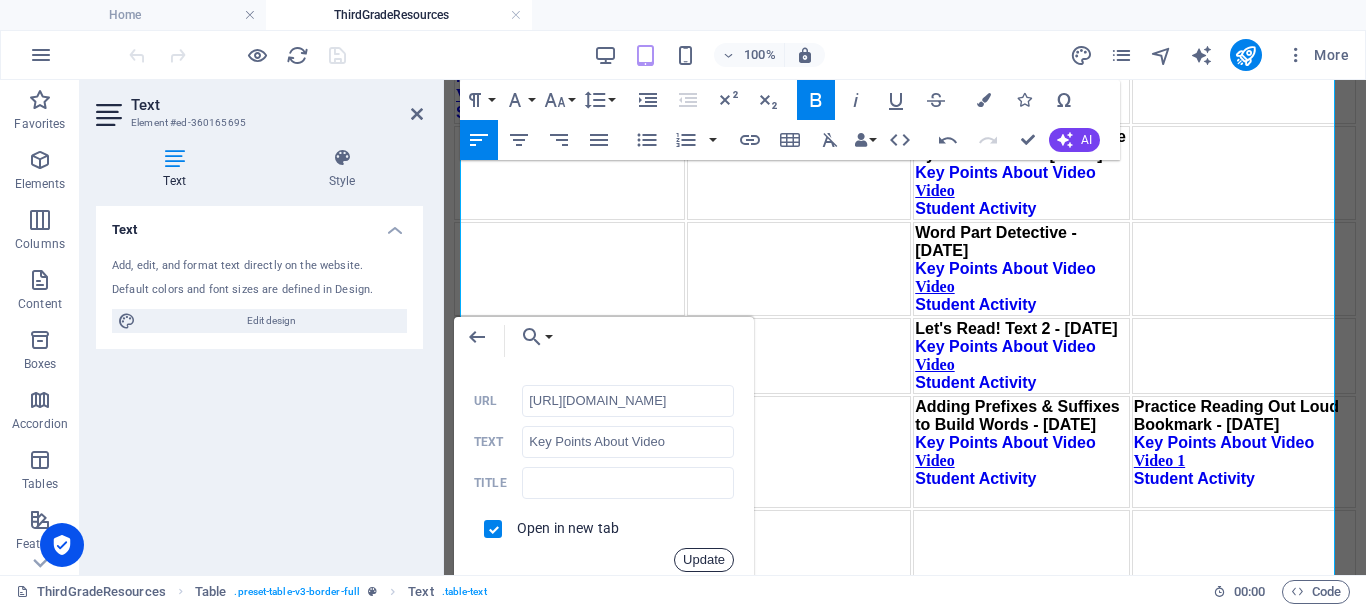 click on "Update" at bounding box center (704, 560) 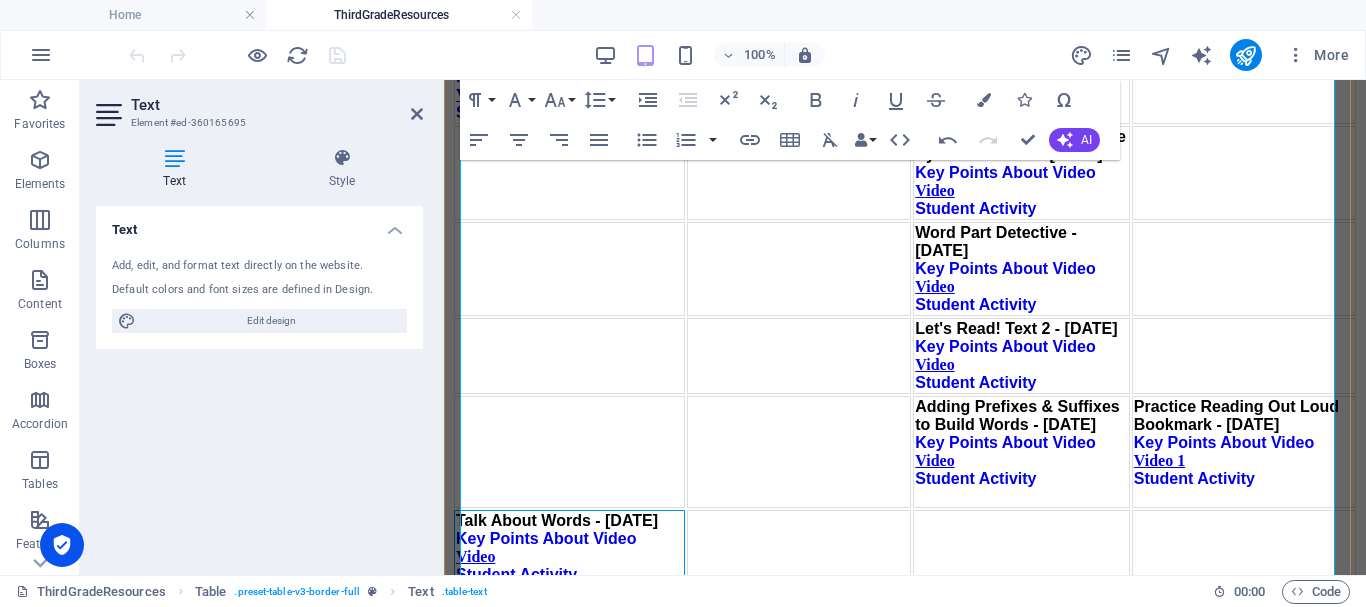 click on "Student Activity" at bounding box center (516, 574) 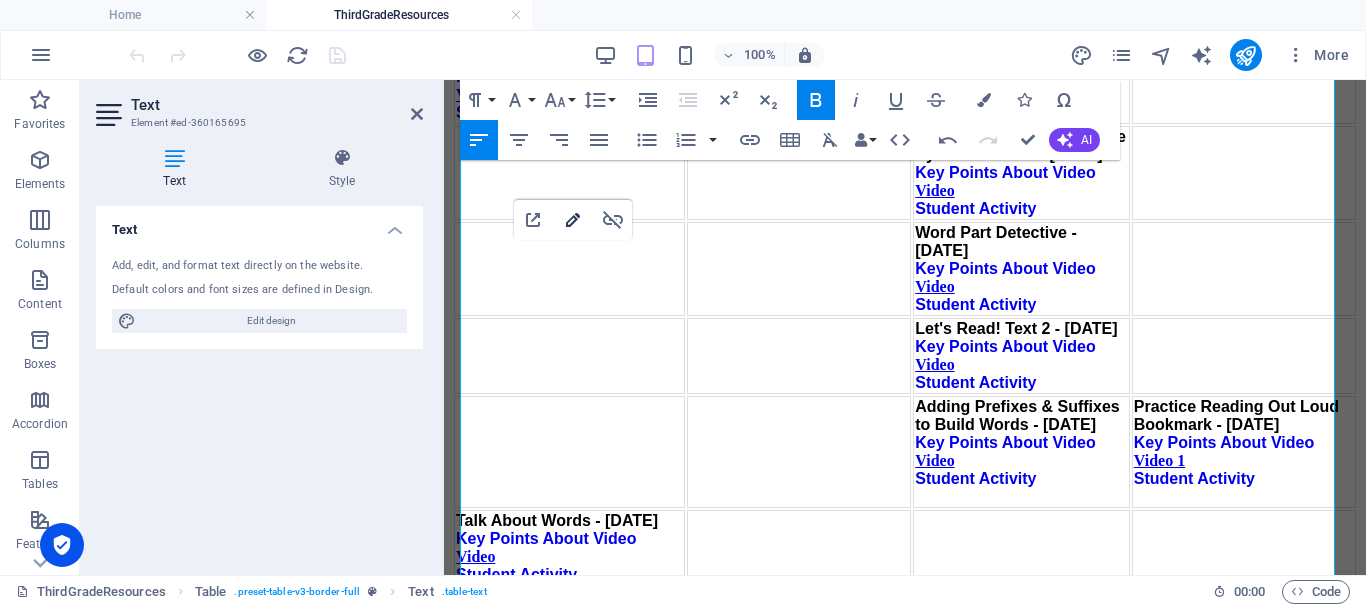 drag, startPoint x: 134, startPoint y: 133, endPoint x: 578, endPoint y: 213, distance: 451.14963 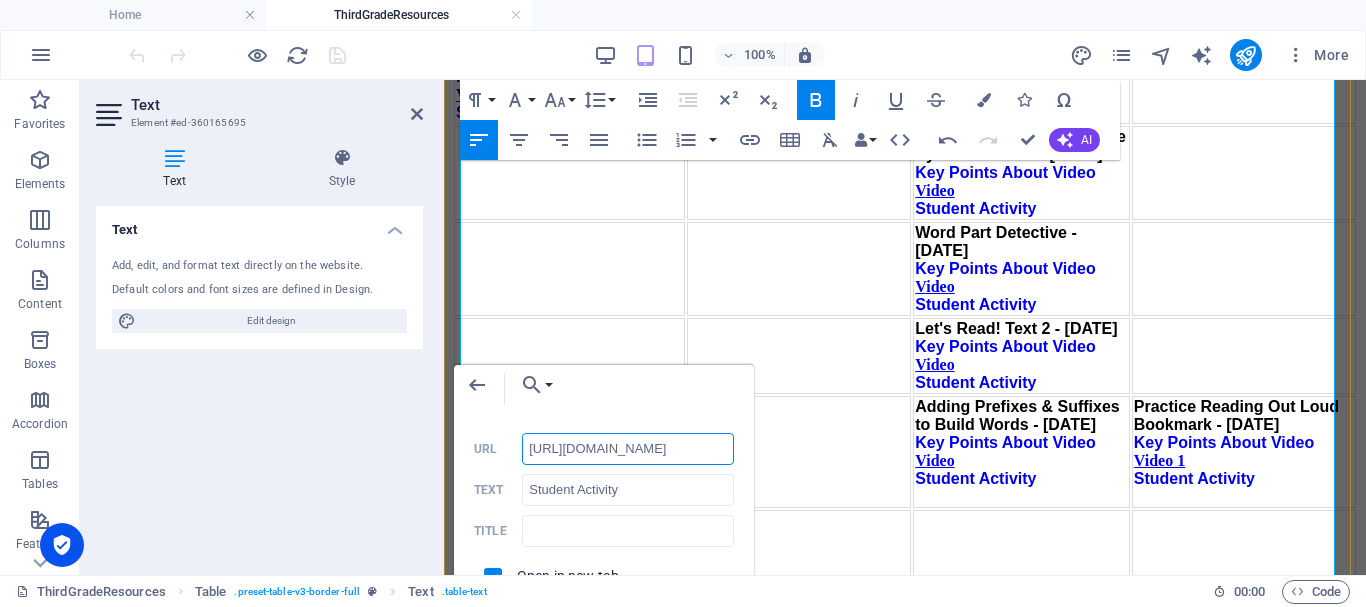scroll, scrollTop: 0, scrollLeft: 151, axis: horizontal 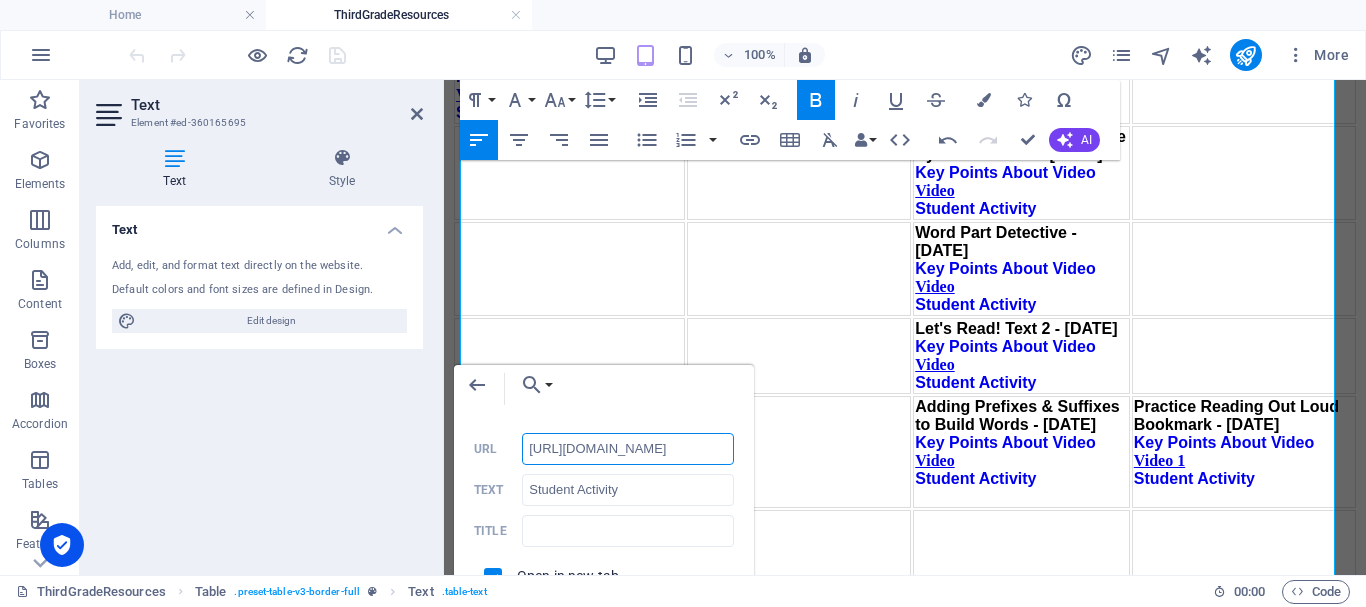 click on "http://ontrackreader.com/SecondGradeResources/3-1-33.pdf" at bounding box center [628, 449] 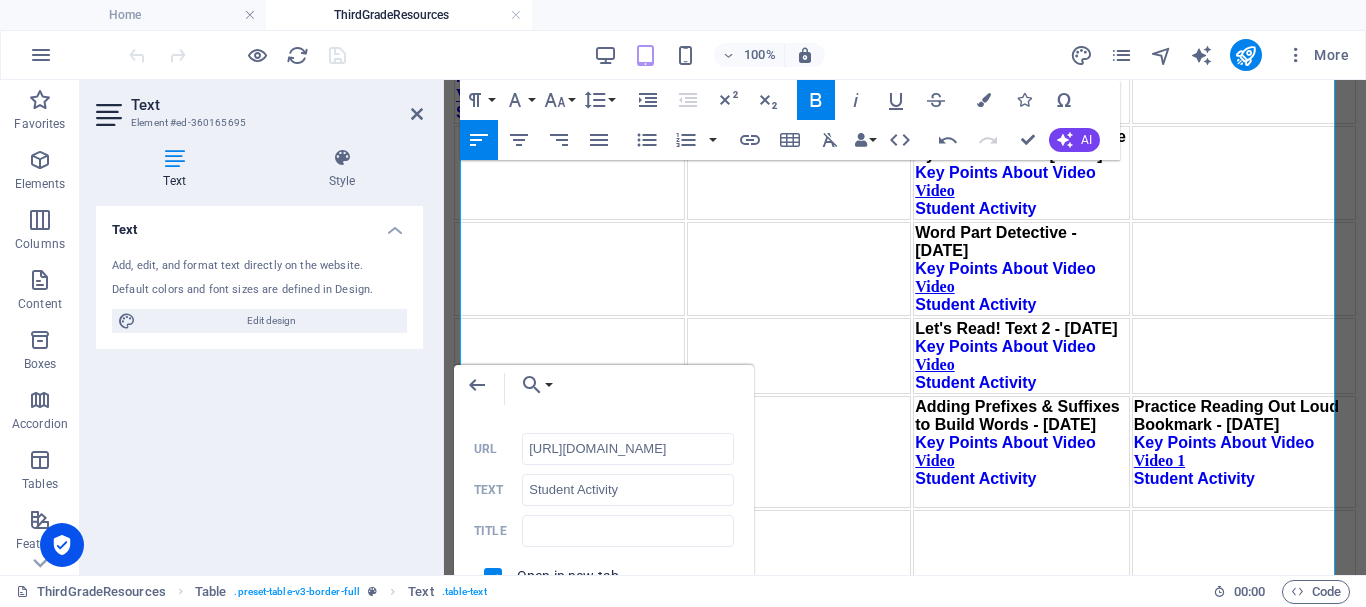 scroll, scrollTop: 0, scrollLeft: 0, axis: both 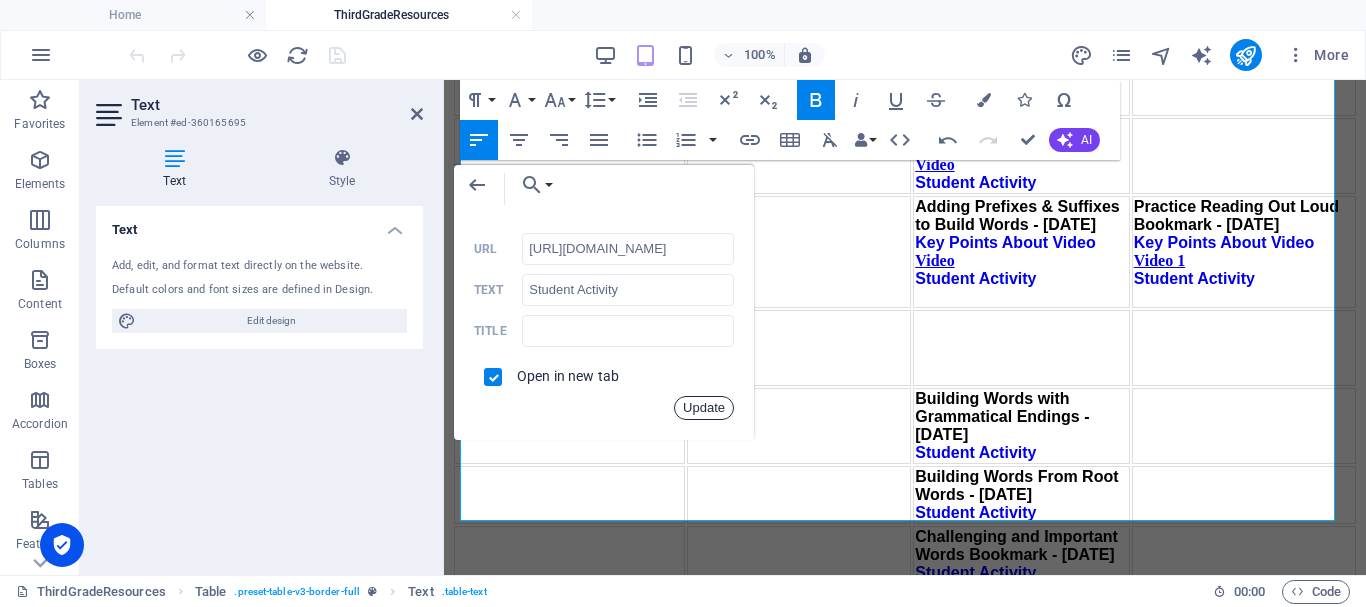 click on "Update" at bounding box center [704, 408] 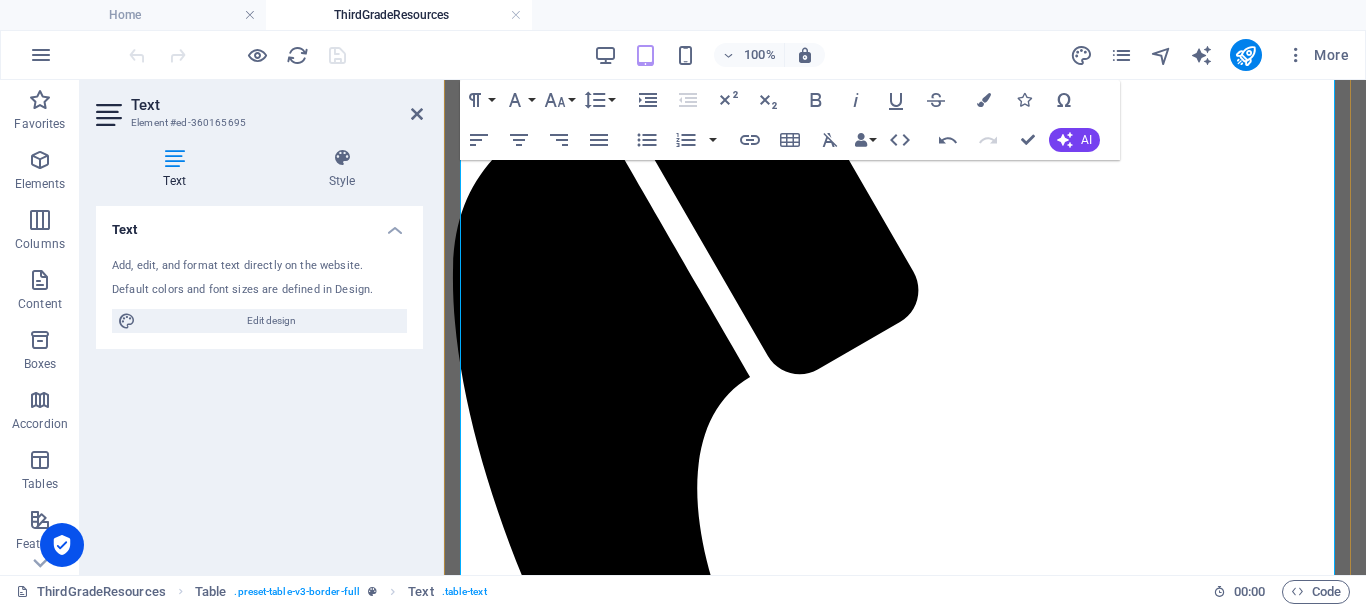 scroll, scrollTop: 300, scrollLeft: 0, axis: vertical 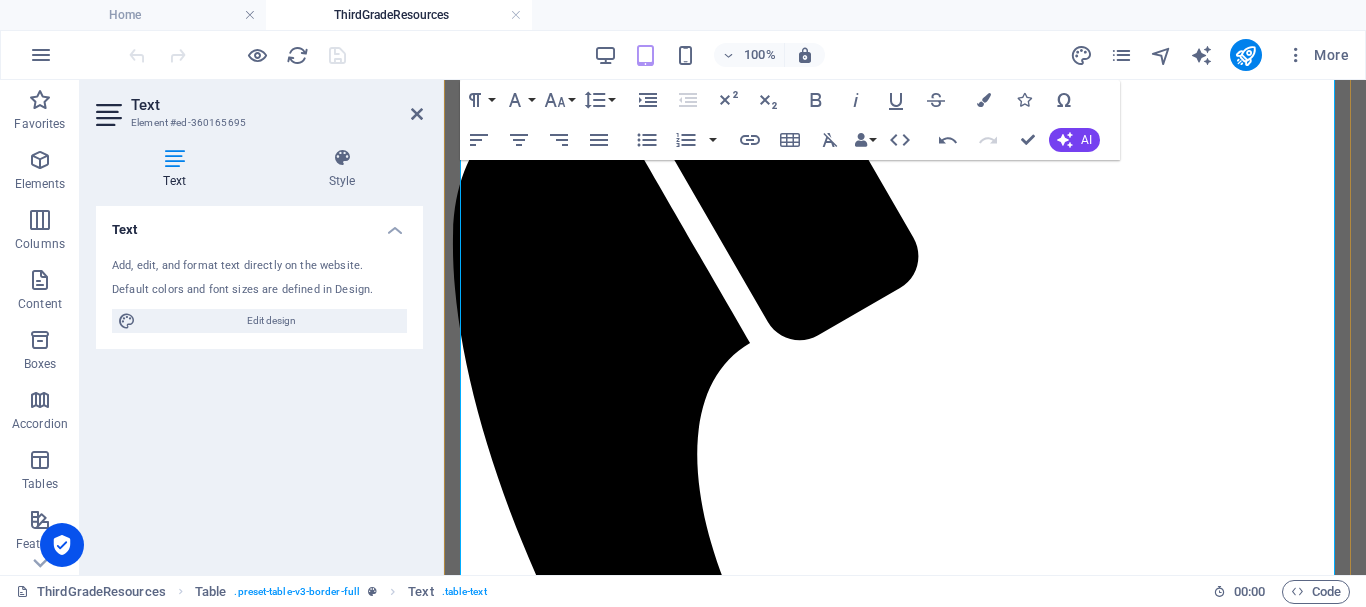 click on "Key Points About Video" at bounding box center (1005, 1482) 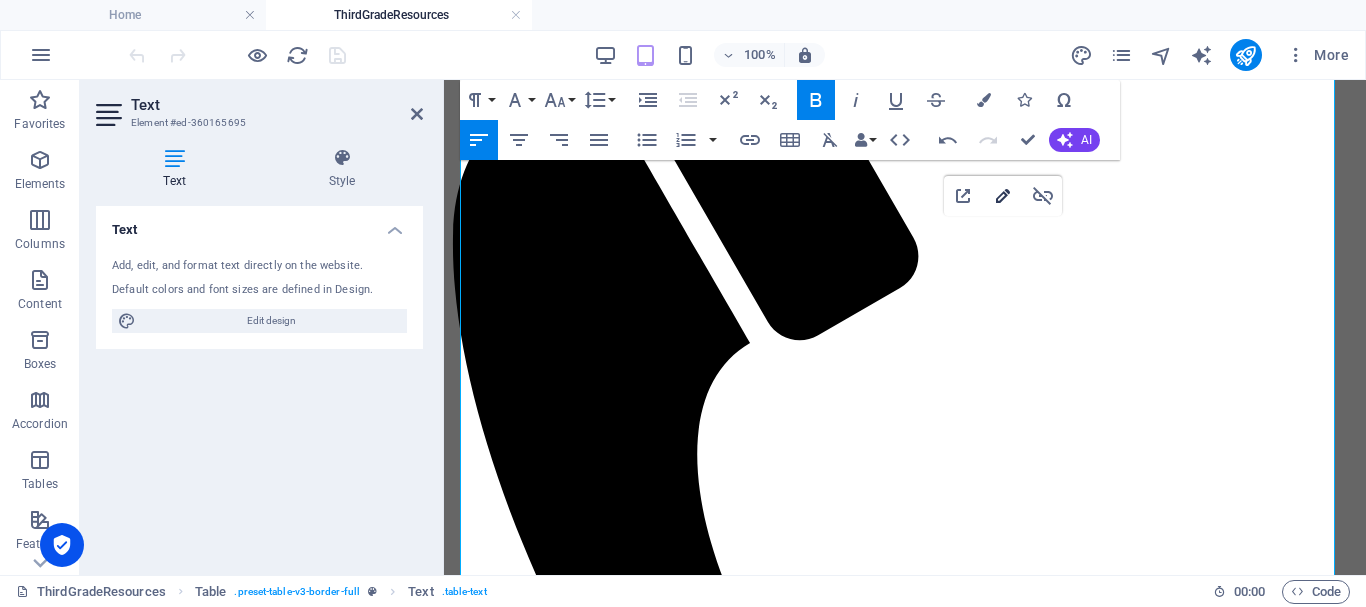 type on "http://ontrackreader.com/SecondGradeResources/3-3-5.pdf" 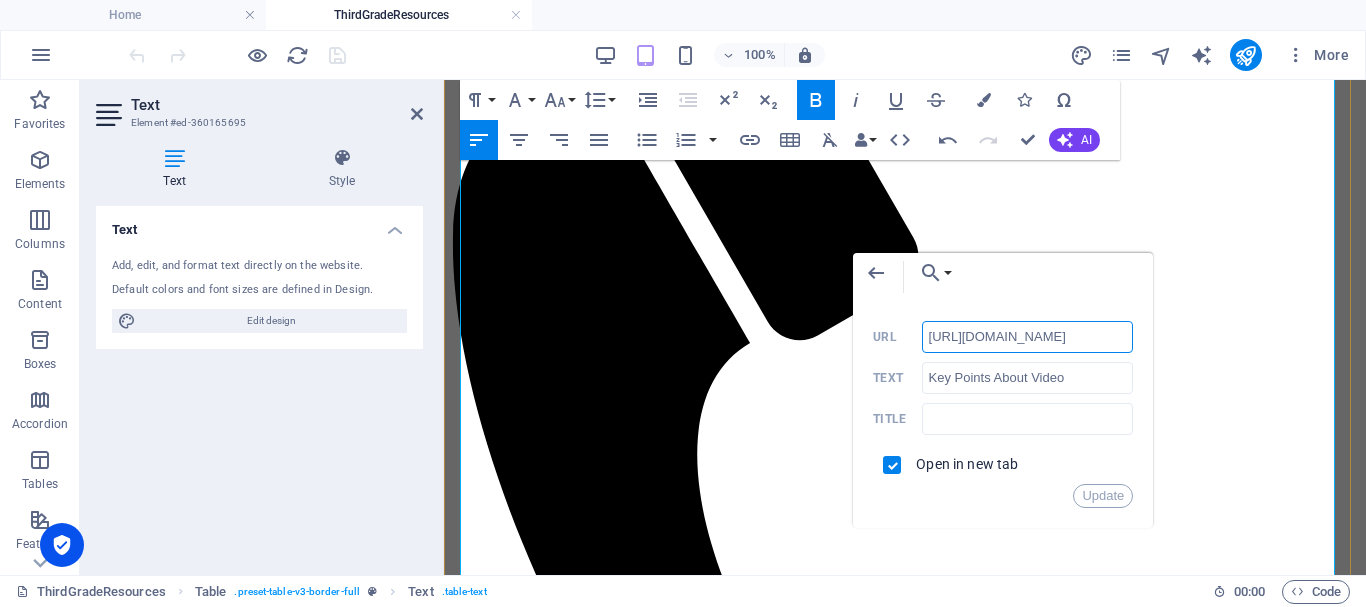 scroll, scrollTop: 0, scrollLeft: 144, axis: horizontal 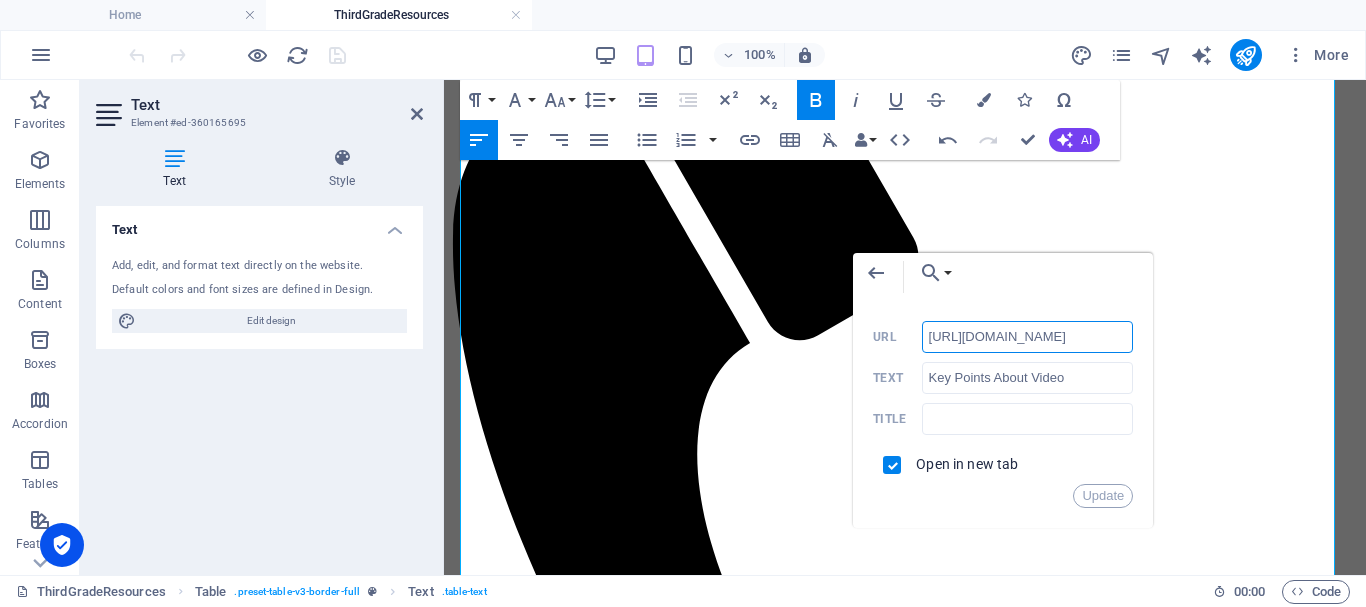 click on "http://ontrackreader.com/SecondGradeResources/3-3-5.pdf" at bounding box center (1028, 337) 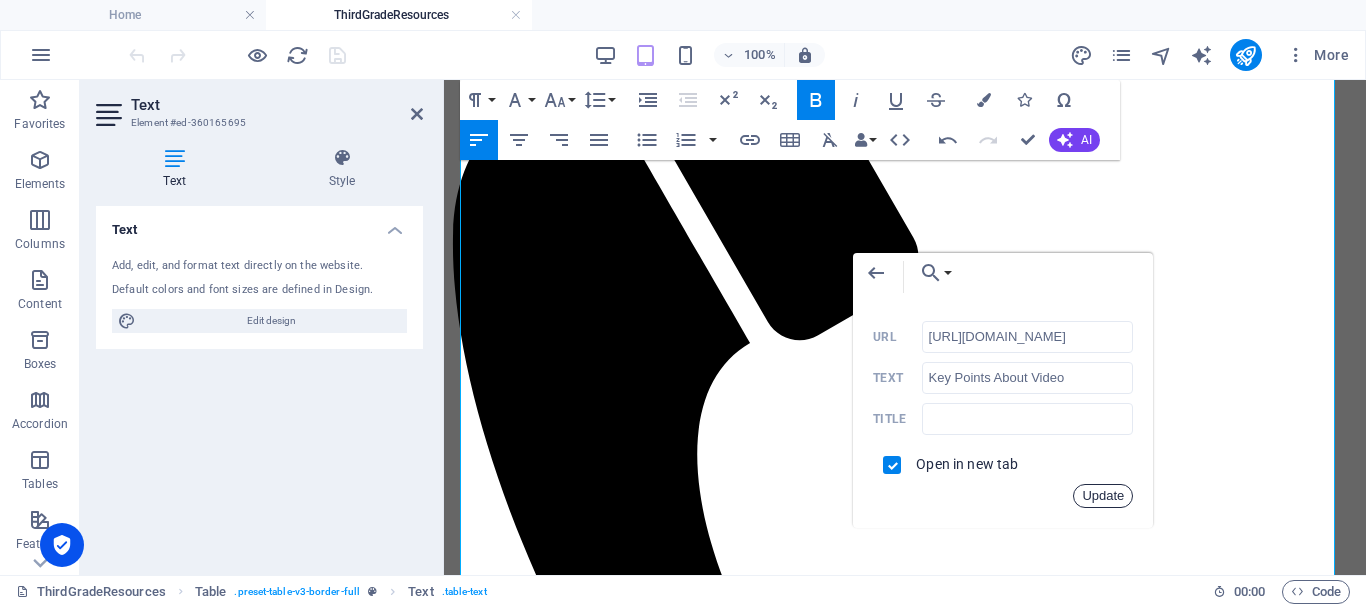 click on "Update" at bounding box center [1103, 496] 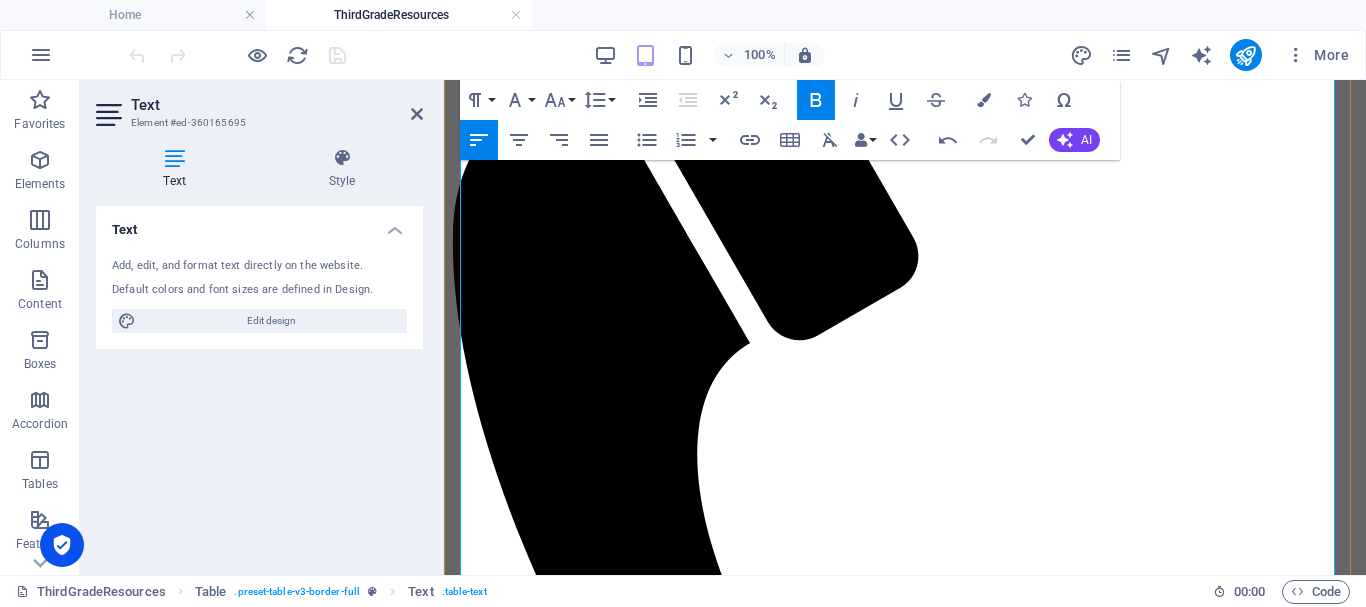 scroll, scrollTop: 0, scrollLeft: 0, axis: both 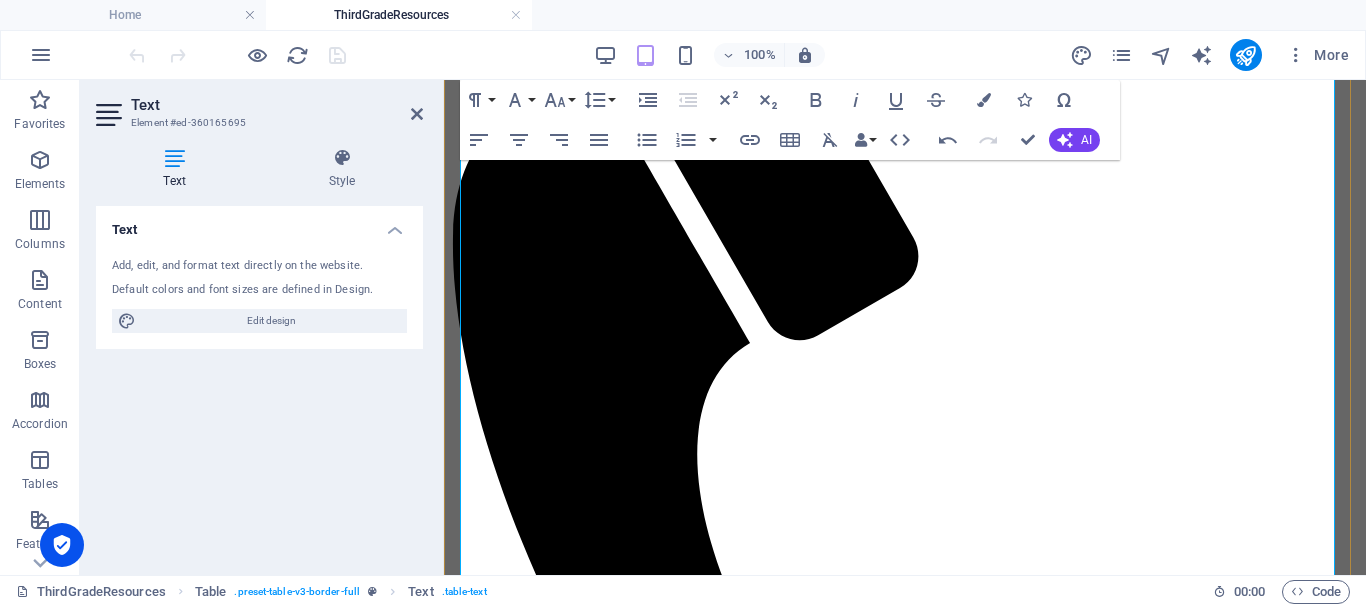 click on "Student Activity" at bounding box center [975, 1518] 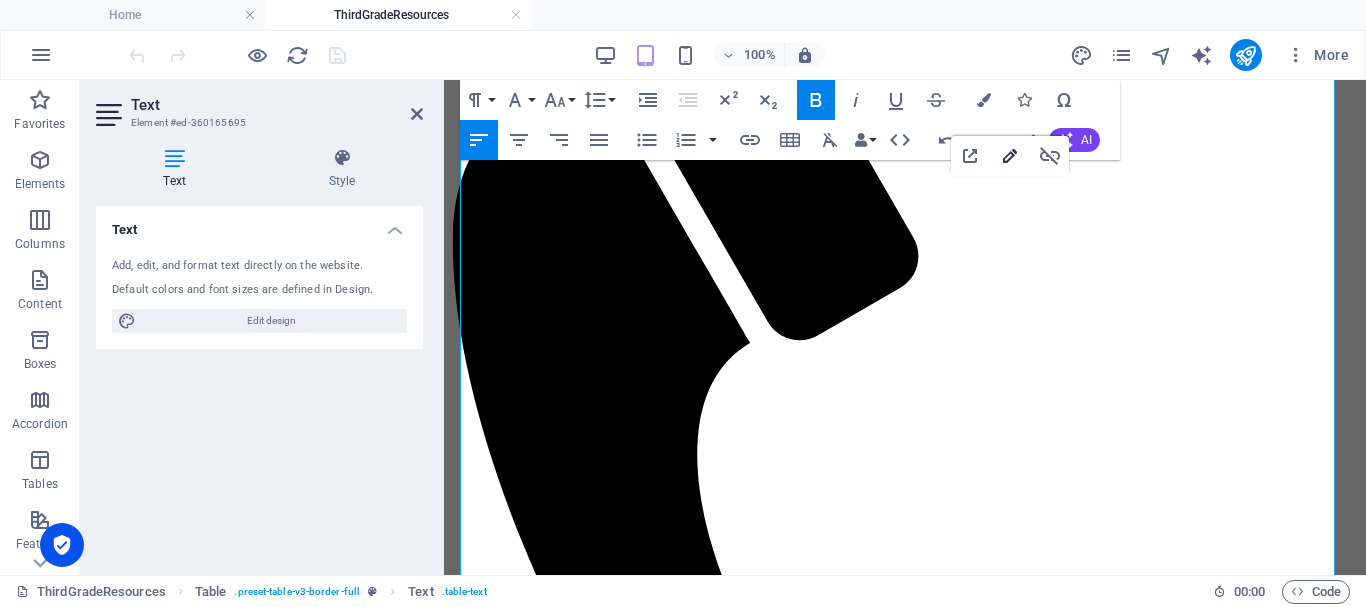 type on "http://ontrackreader.com/SecondGradeResources/3-3-6.pdf" 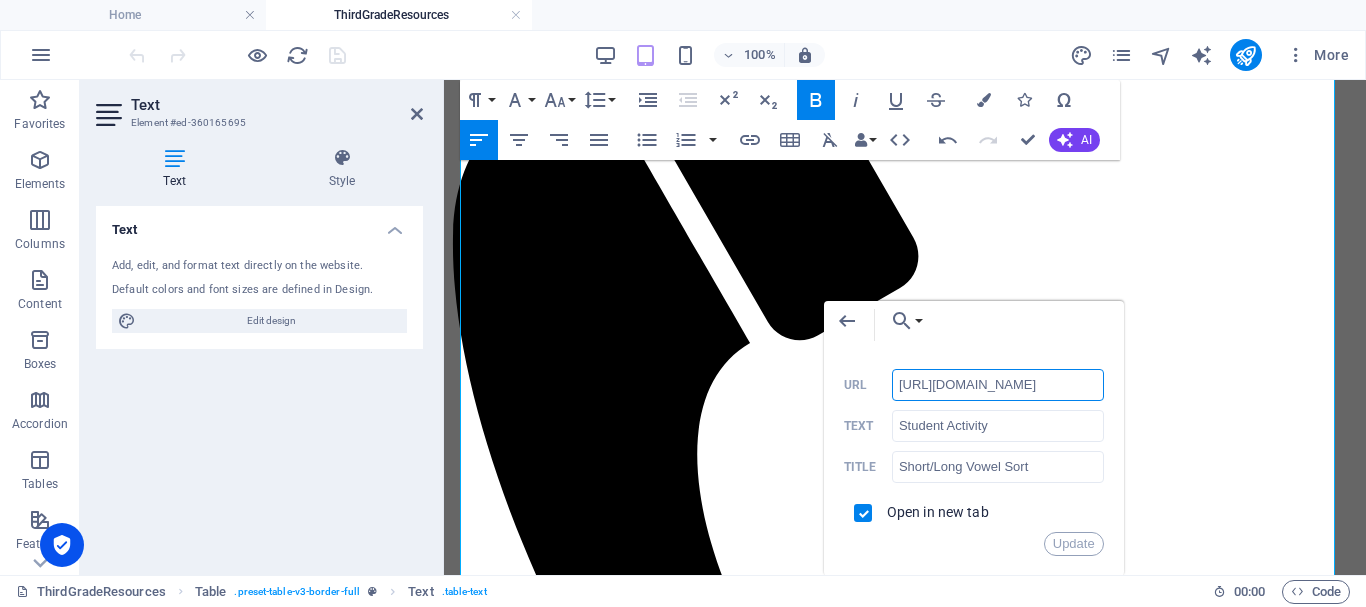 scroll, scrollTop: 0, scrollLeft: 144, axis: horizontal 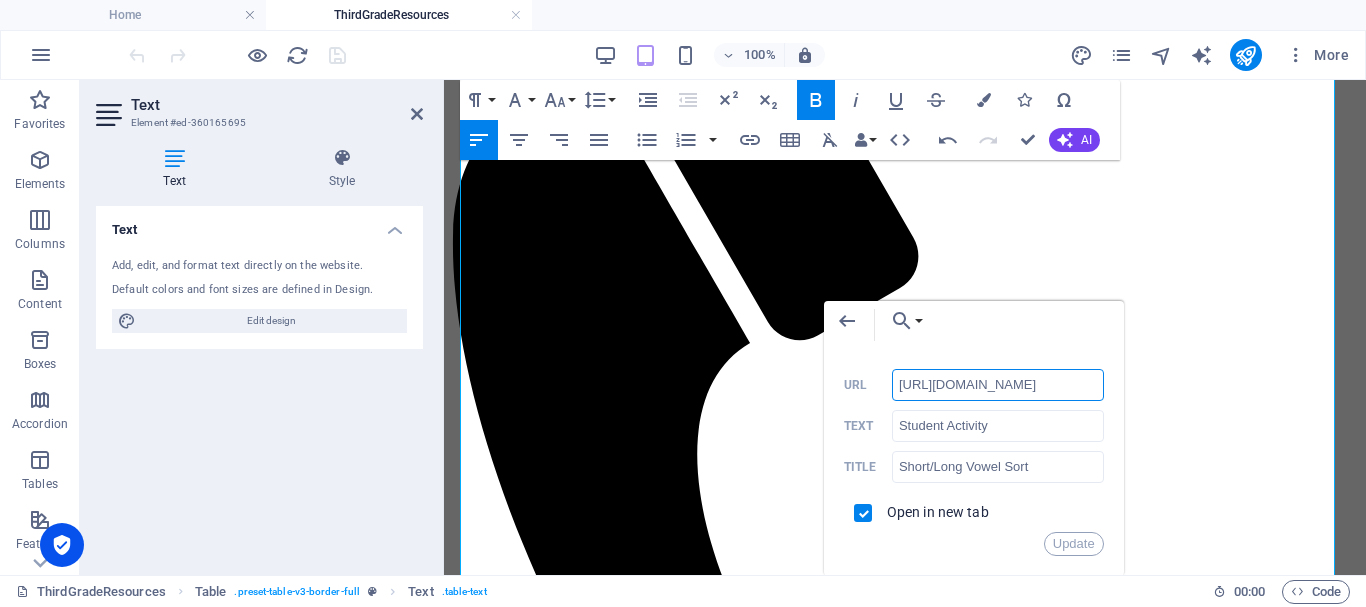 paste on "Third" 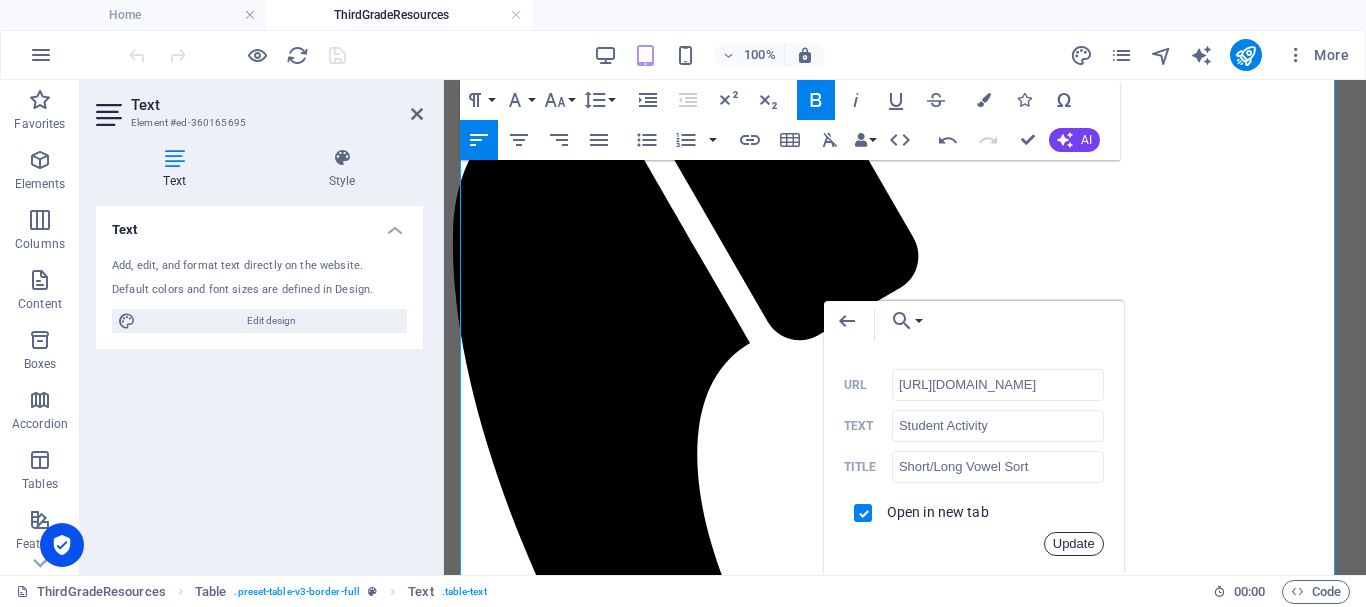 click on "Update" at bounding box center [1074, 544] 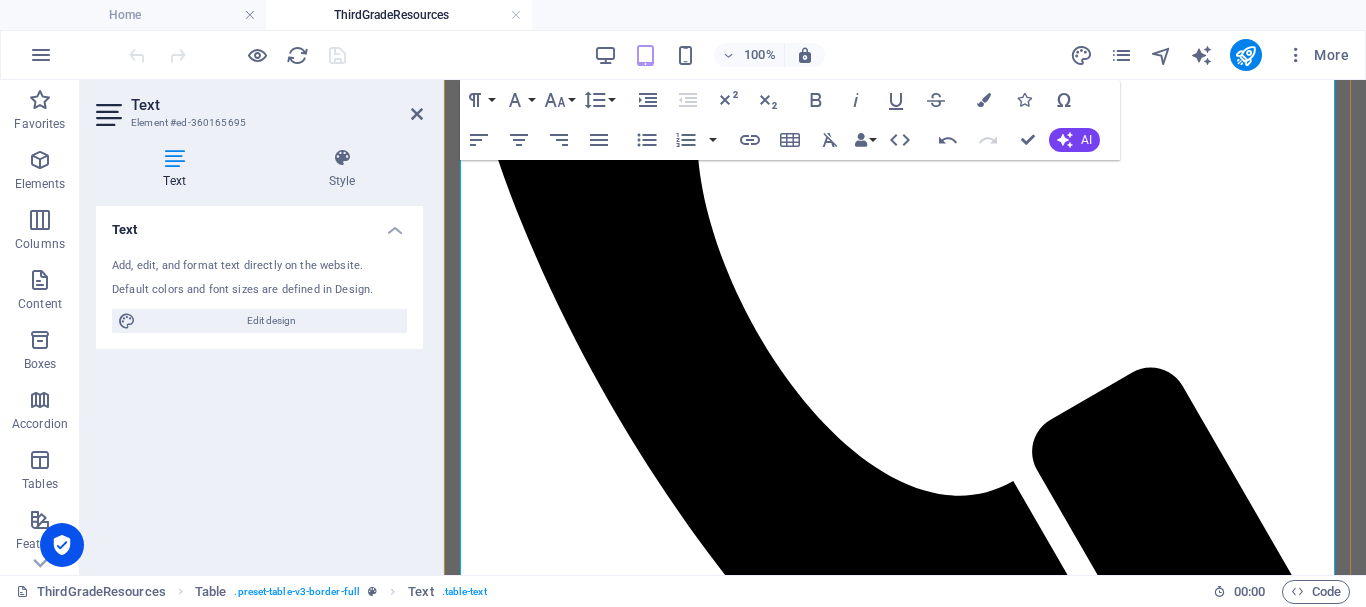 scroll, scrollTop: 700, scrollLeft: 0, axis: vertical 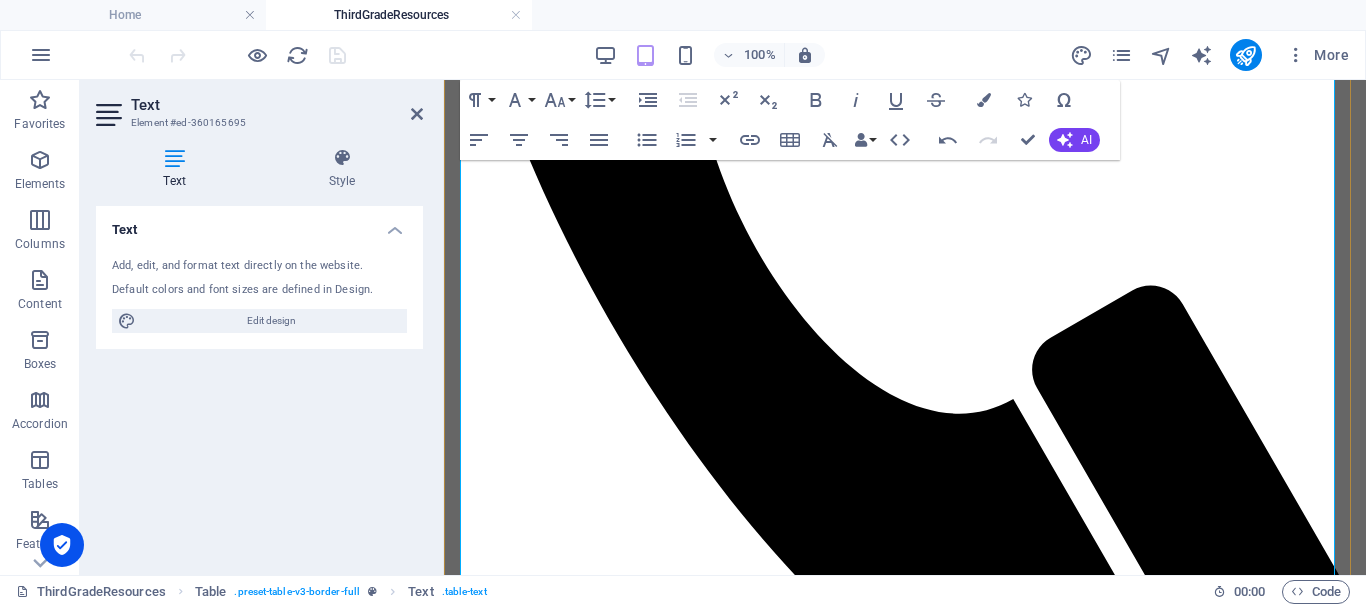 click on "Key Points About Video" at bounding box center (1005, 1310) 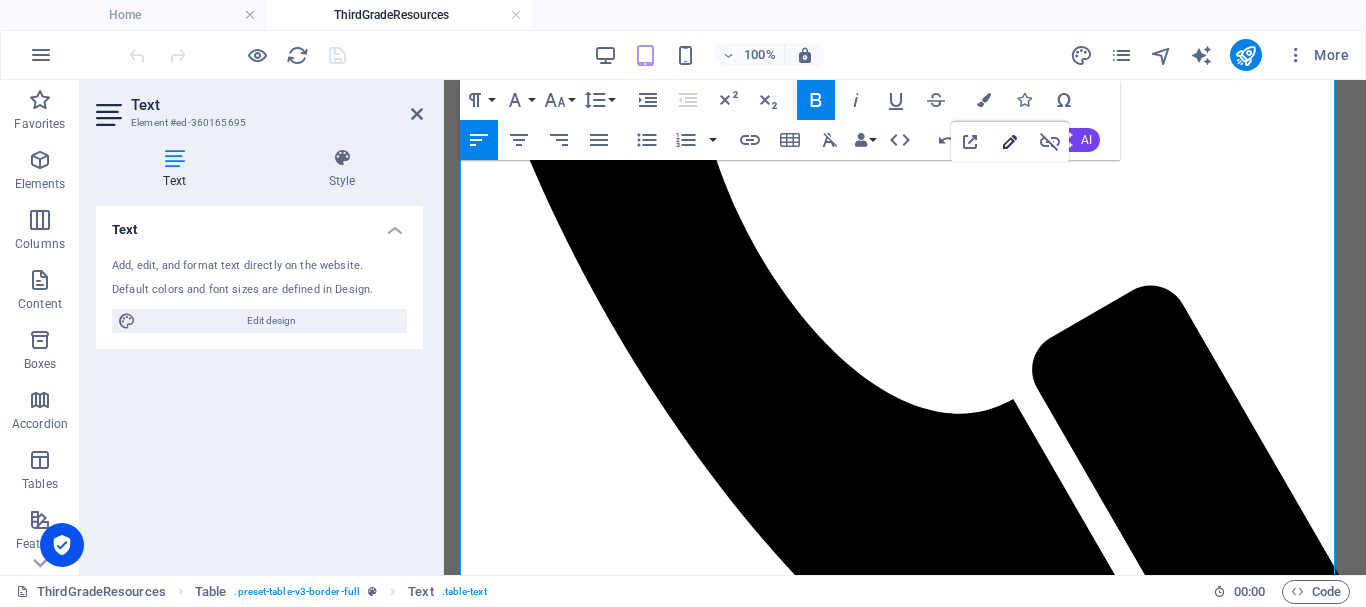 type on "http://ontrackreader.com/SecondGradeResources/3-3-5.pdf" 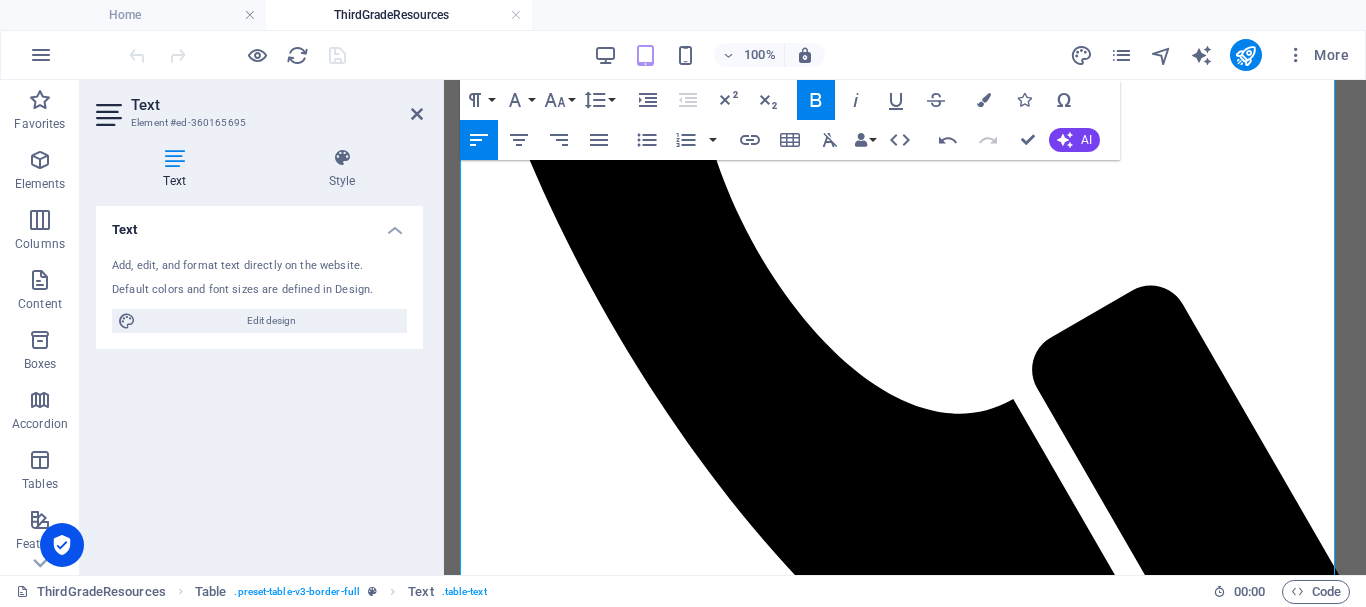 scroll, scrollTop: 0, scrollLeft: 144, axis: horizontal 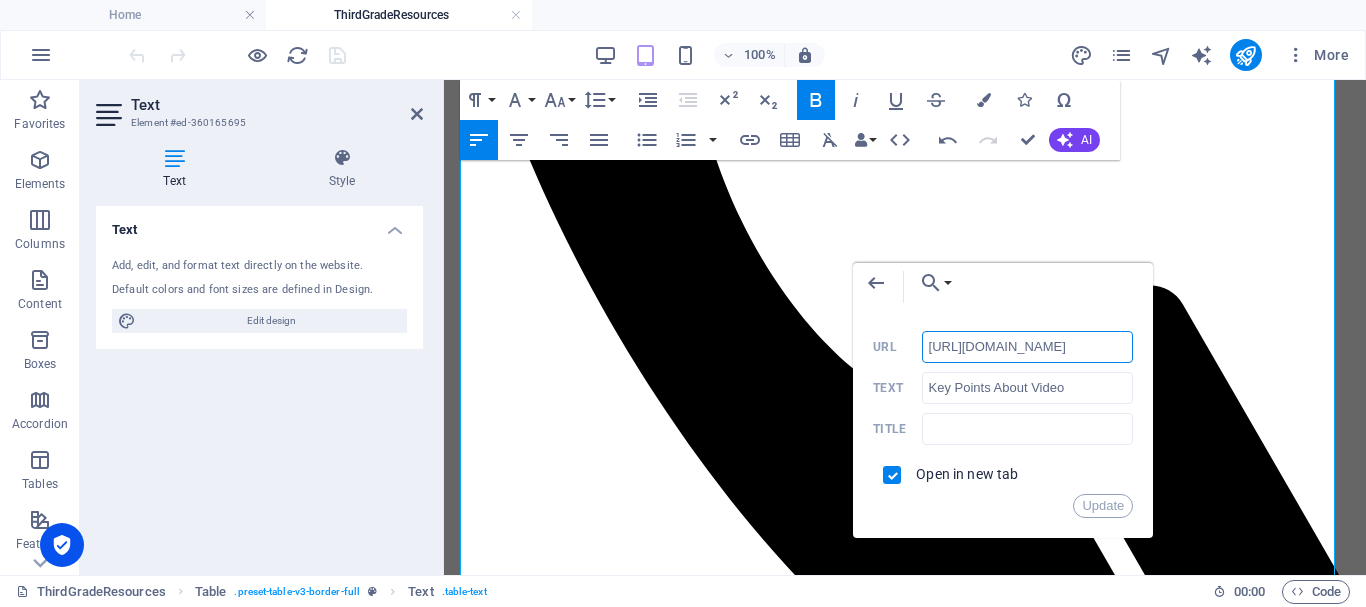 click on "http://ontrackreader.com/SecondGradeResources/3-3-5.pdf" at bounding box center (1028, 347) 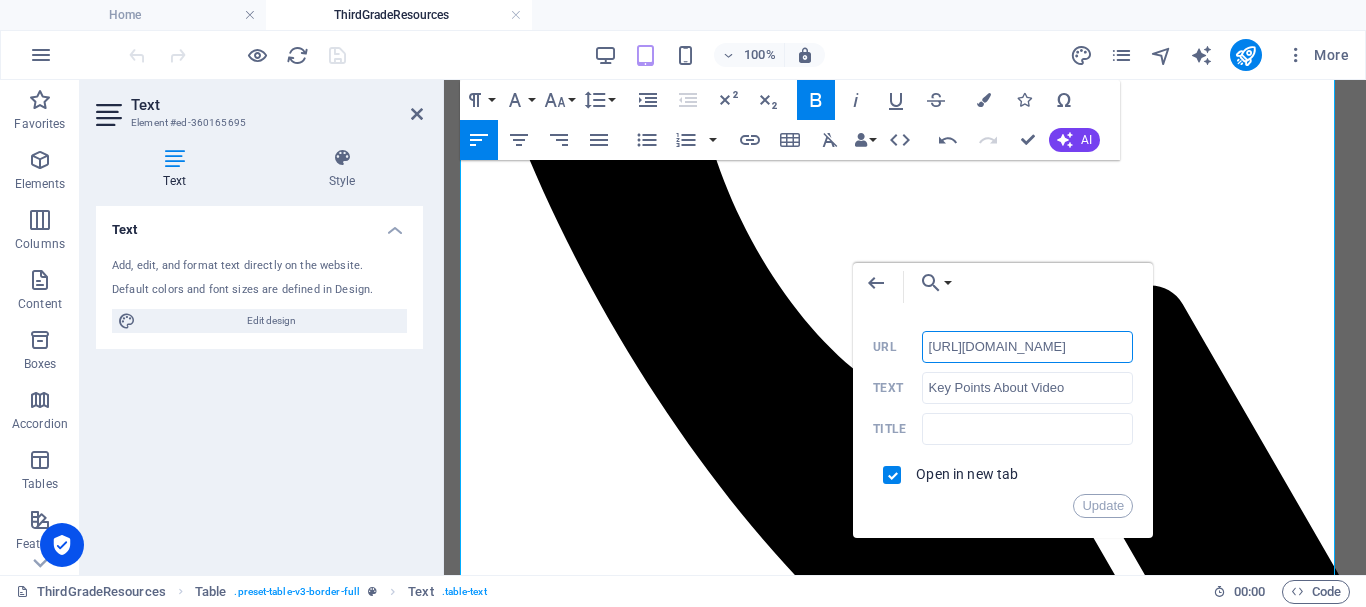 scroll, scrollTop: 0, scrollLeft: 100, axis: horizontal 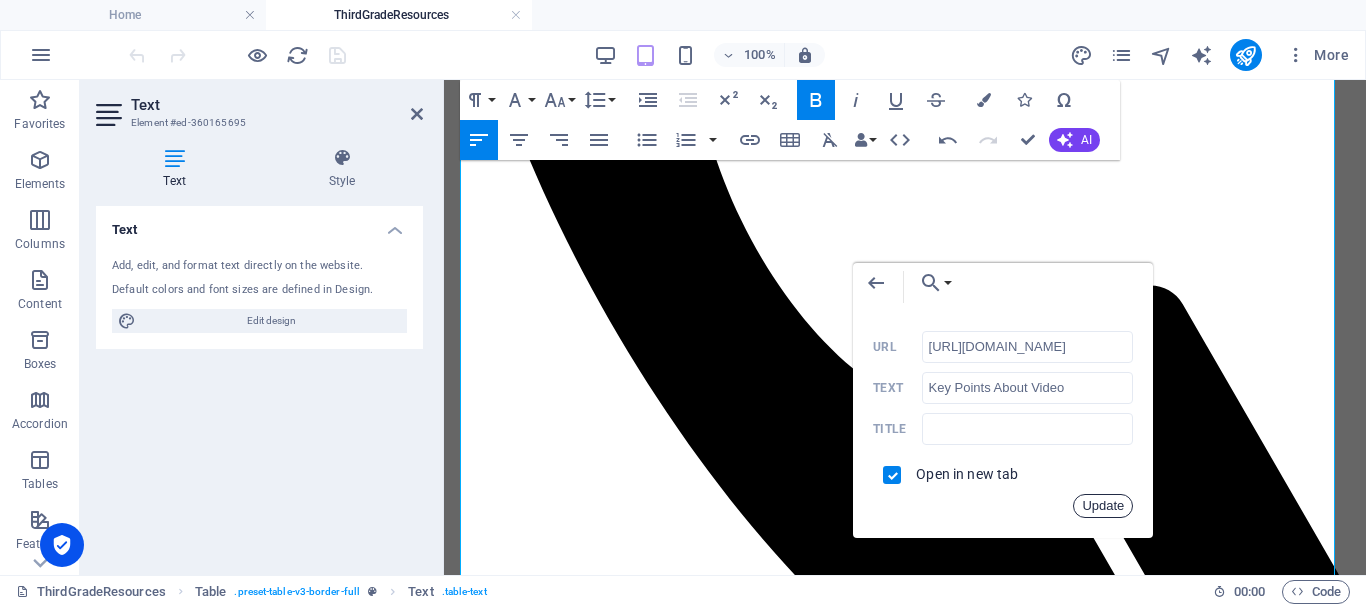 click on "Update" at bounding box center (1103, 506) 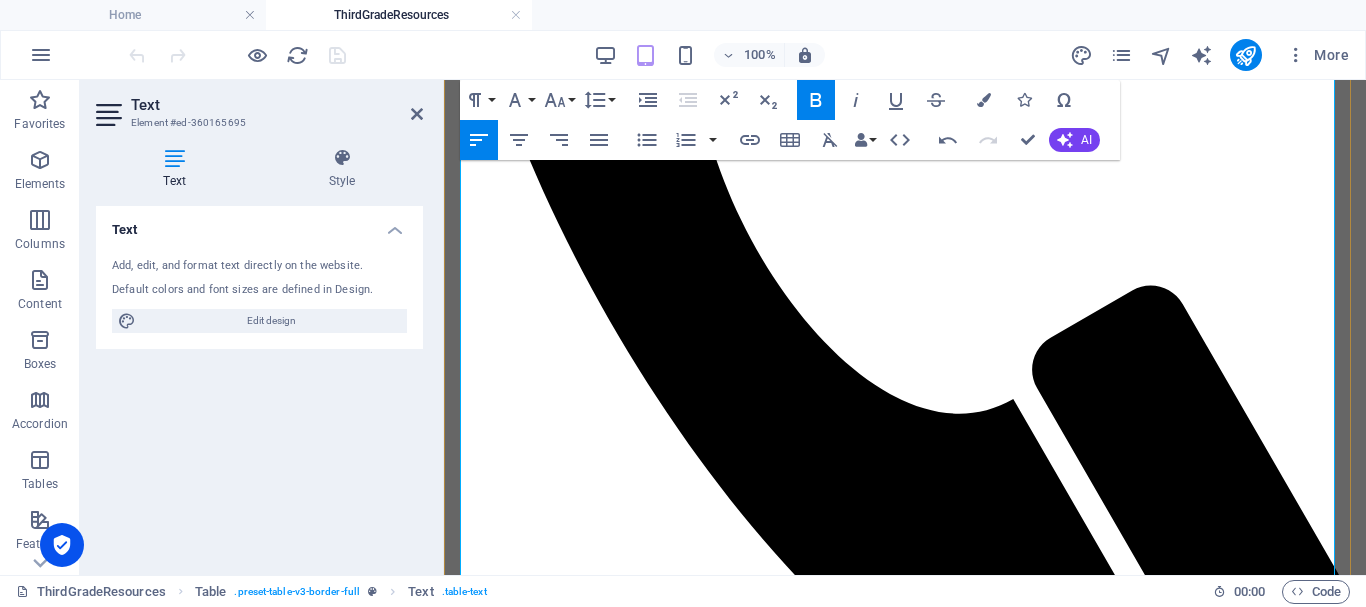 scroll, scrollTop: 0, scrollLeft: 0, axis: both 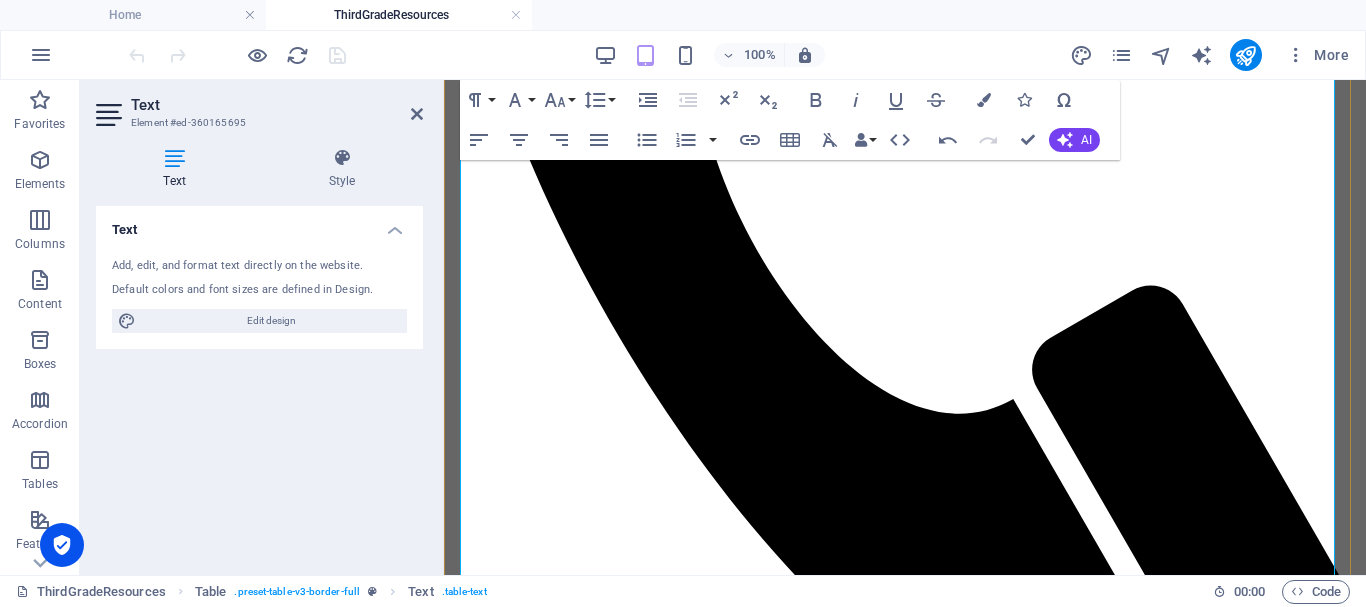 click on "Student Activity" at bounding box center [975, 1346] 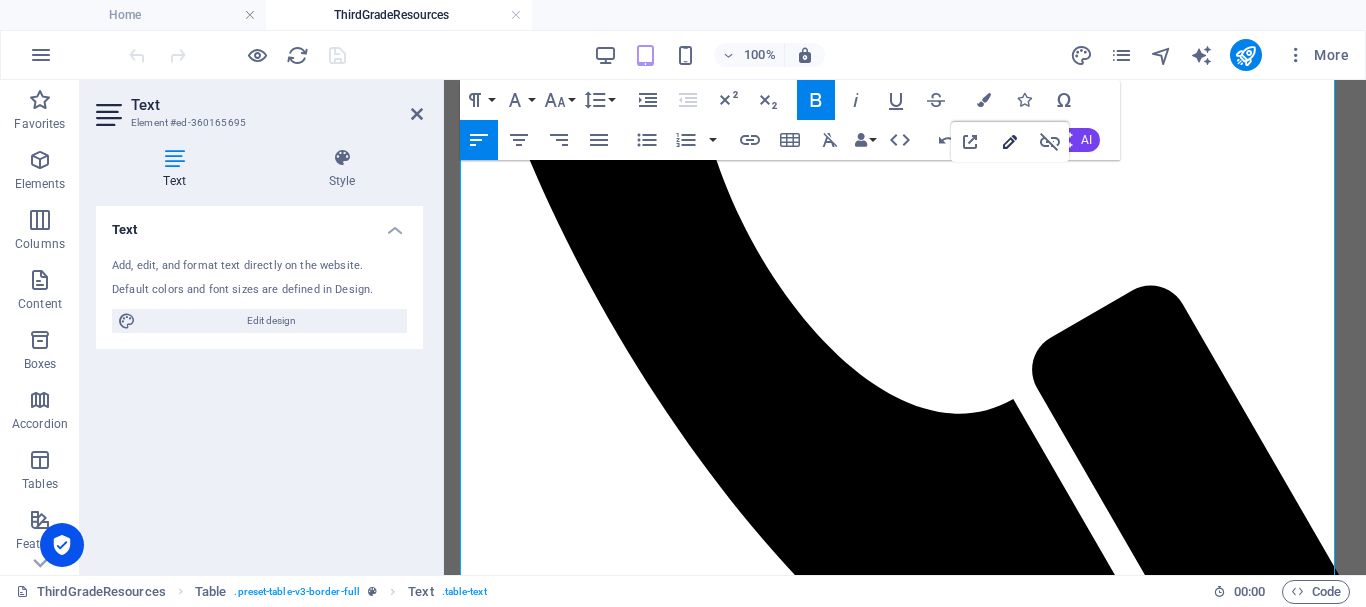 type on "http://ontrackreader.com/SecondGradeResources/3-3-10.pdf" 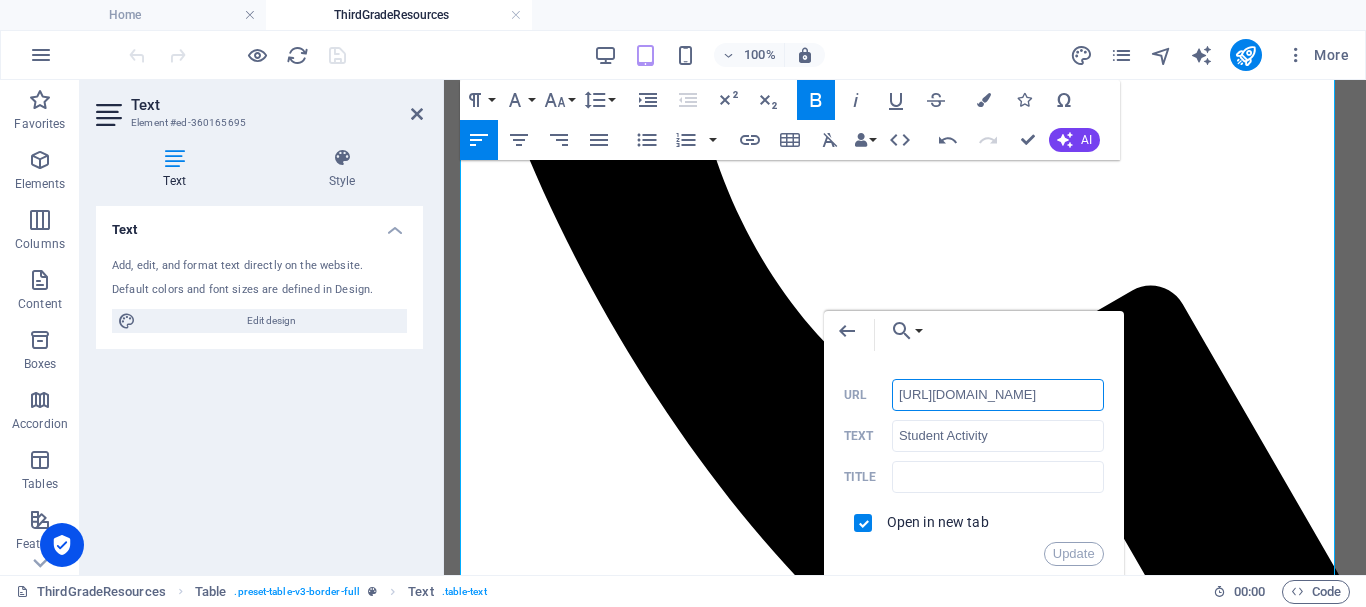 scroll, scrollTop: 0, scrollLeft: 151, axis: horizontal 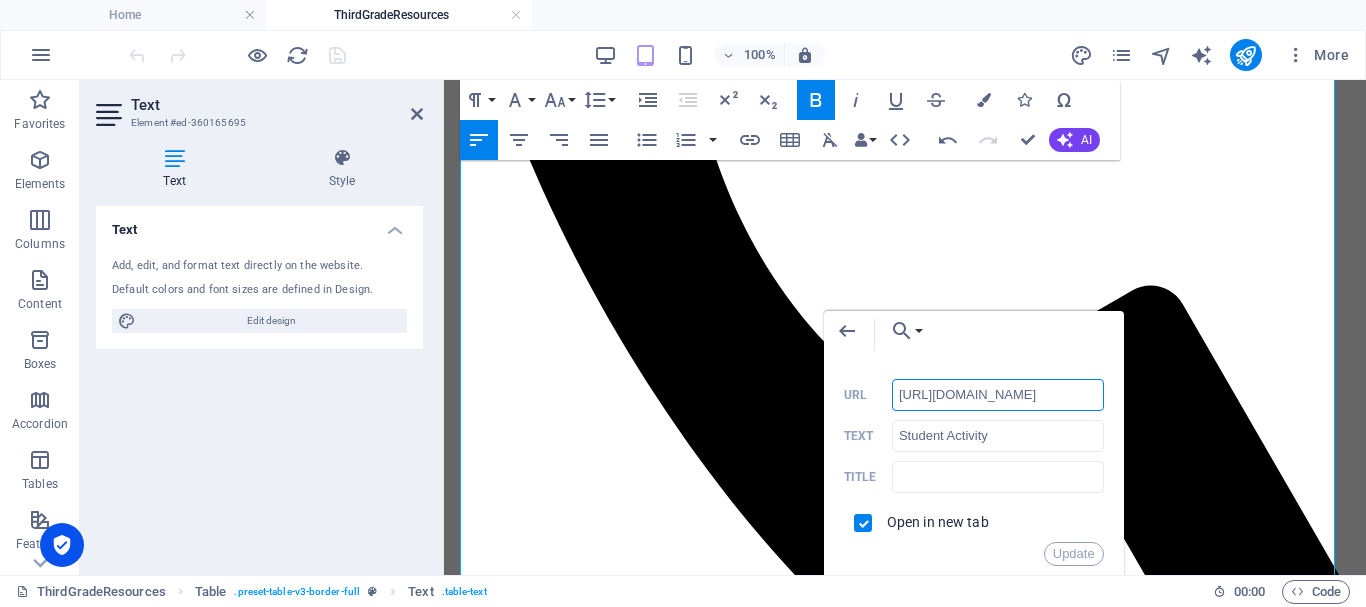 paste on "Third" 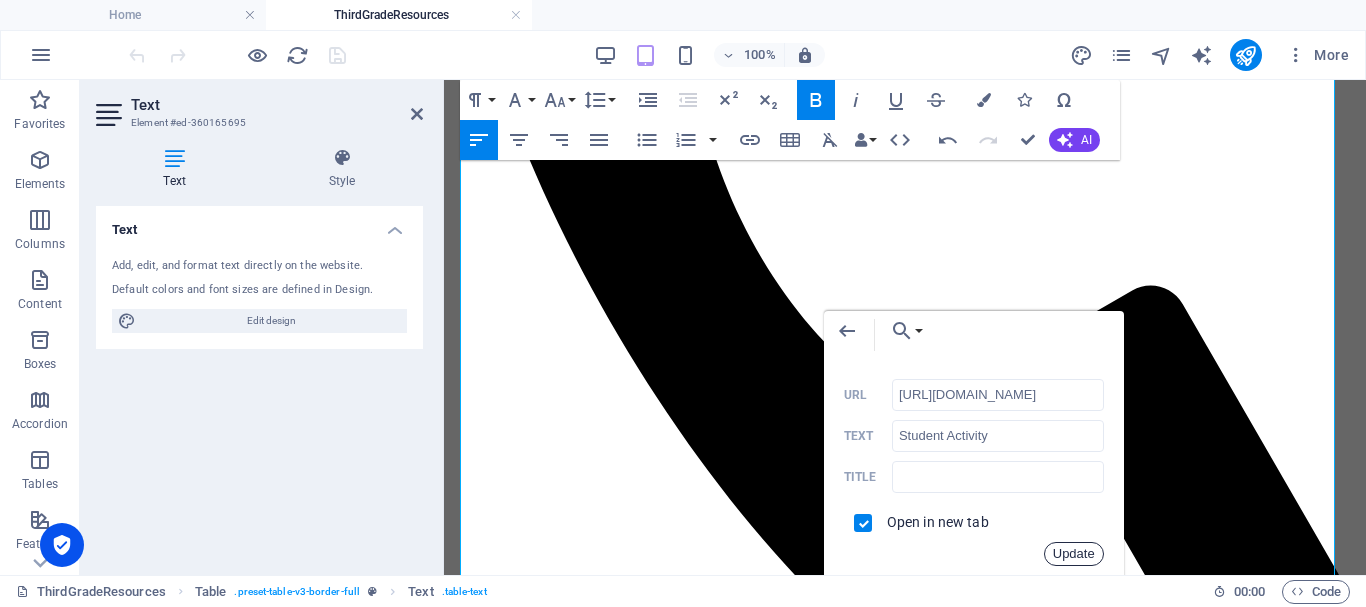 click on "Update" at bounding box center [1074, 554] 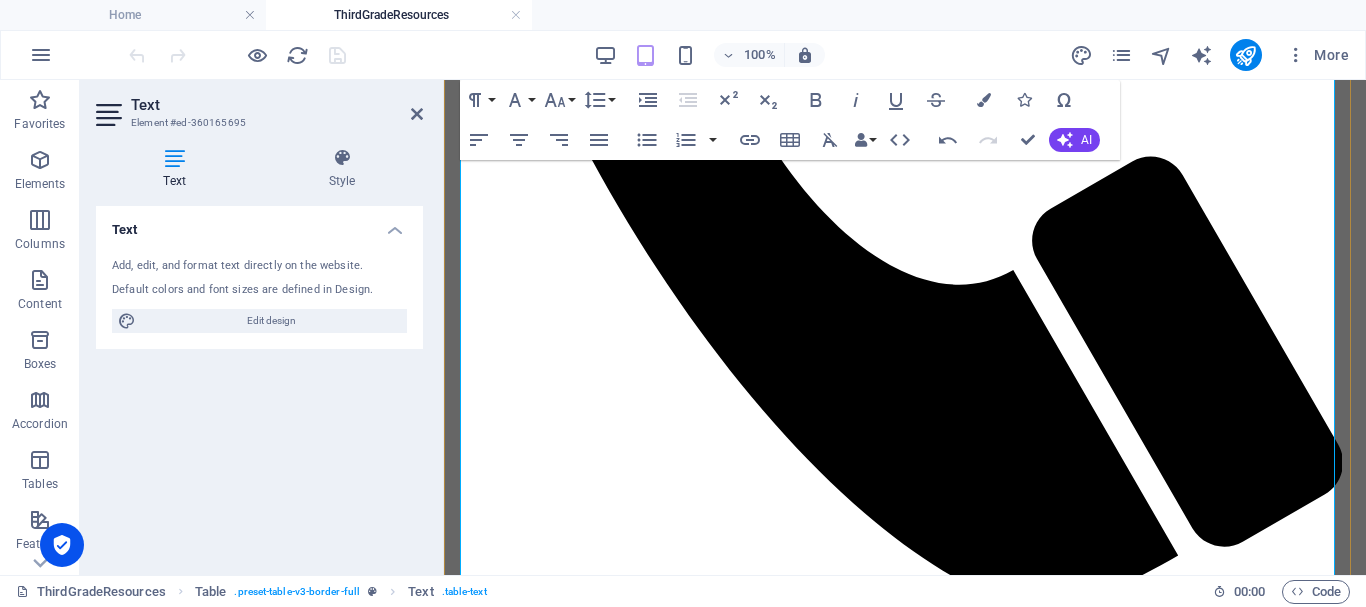 scroll, scrollTop: 900, scrollLeft: 0, axis: vertical 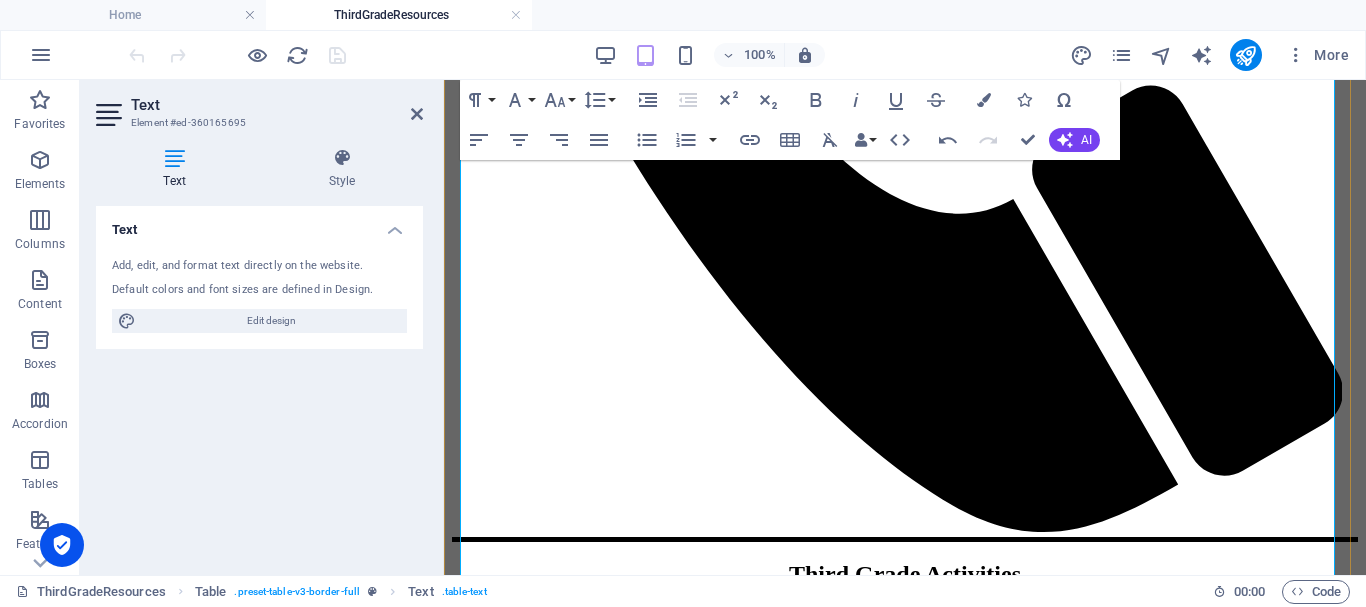 click on "Key Points About Video" at bounding box center [1005, 1284] 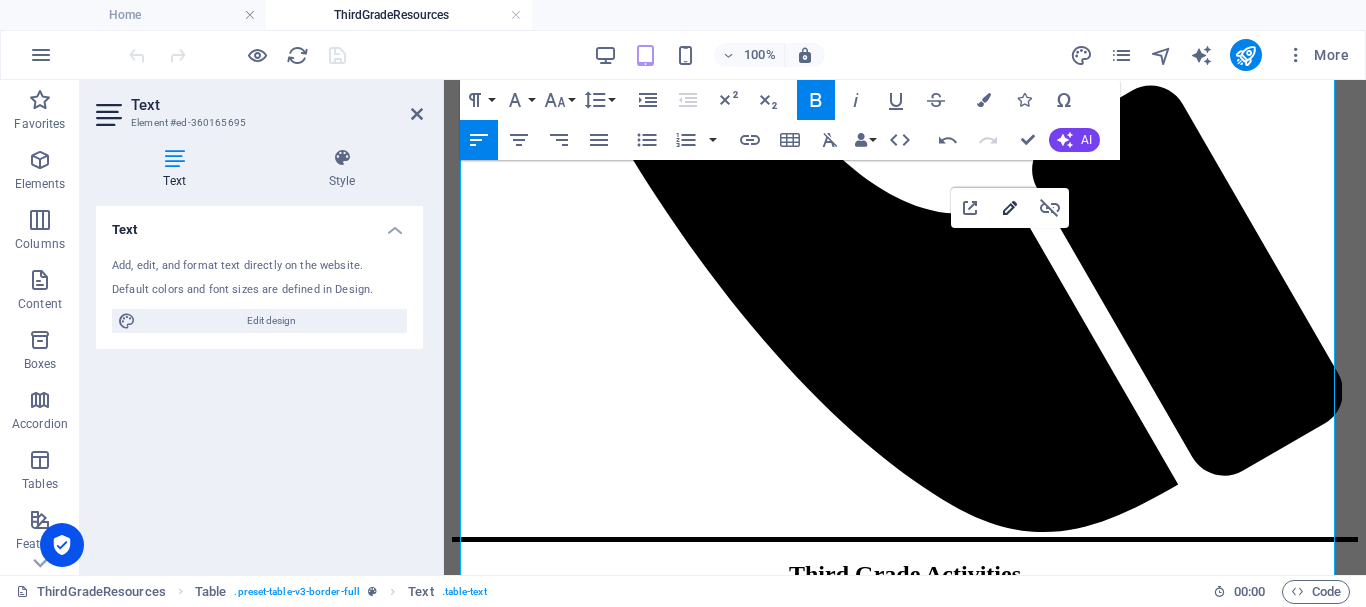 type on "http://ontrackreader.com/SecondGradeResources/3-3-5.pdf" 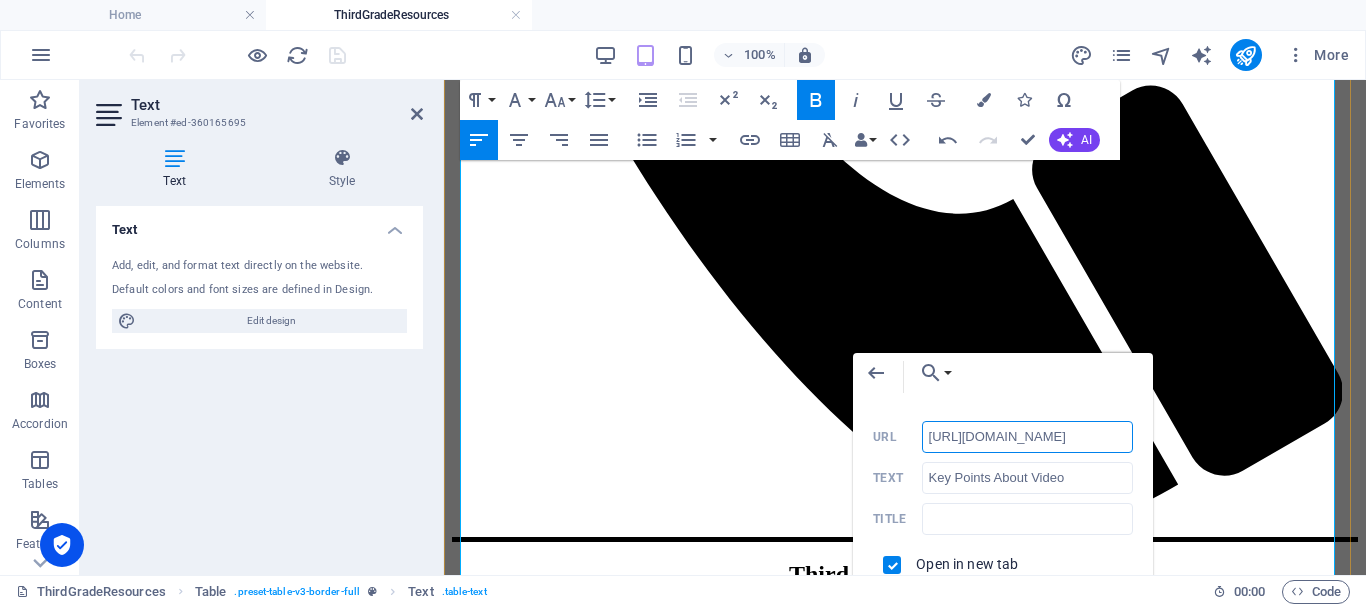 scroll, scrollTop: 0, scrollLeft: 144, axis: horizontal 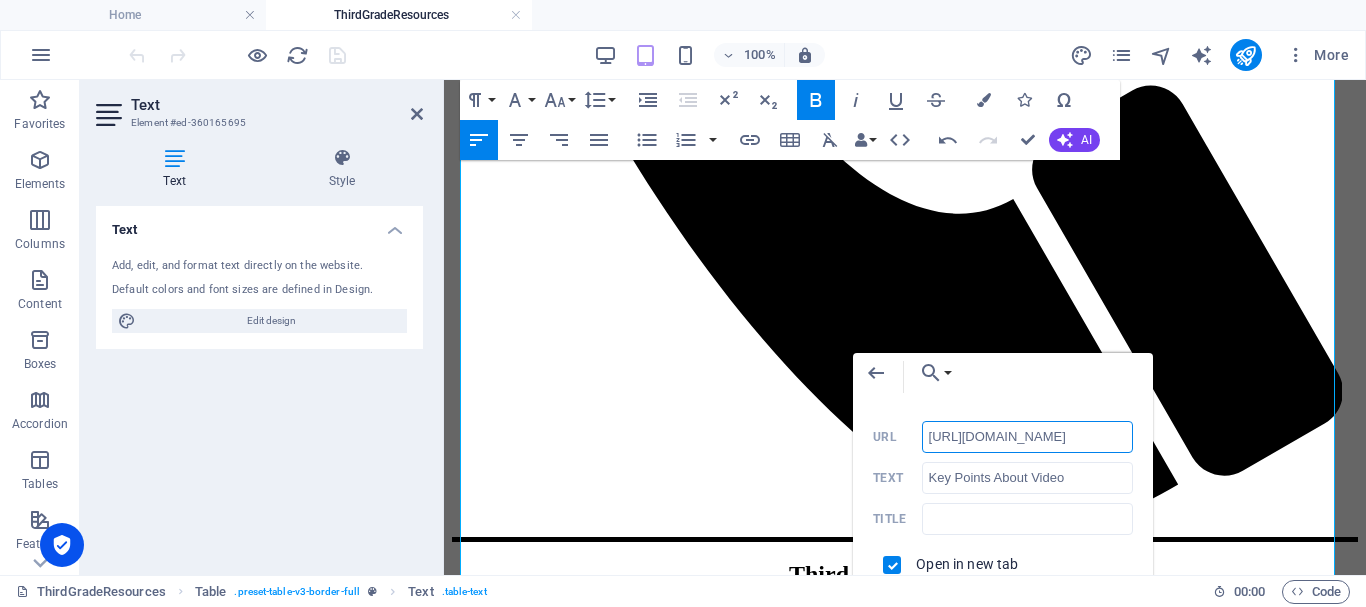 drag, startPoint x: 970, startPoint y: 433, endPoint x: 994, endPoint y: 432, distance: 24.020824 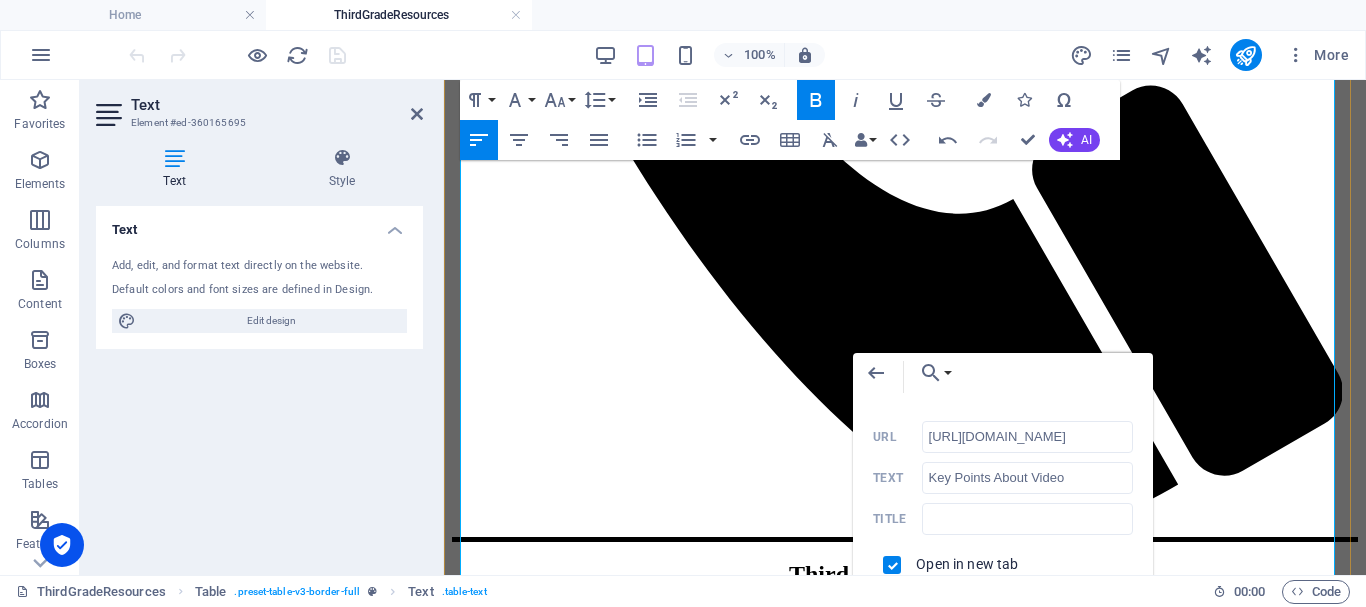 scroll, scrollTop: 0, scrollLeft: 0, axis: both 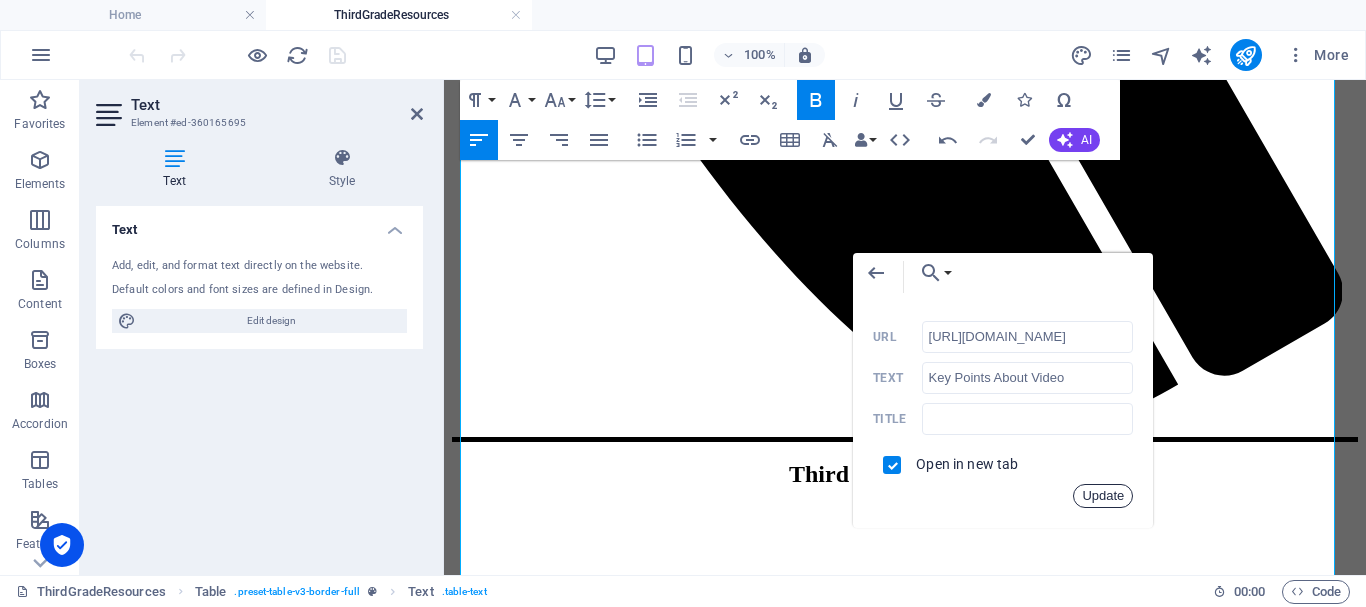 click on "Update" at bounding box center [1103, 496] 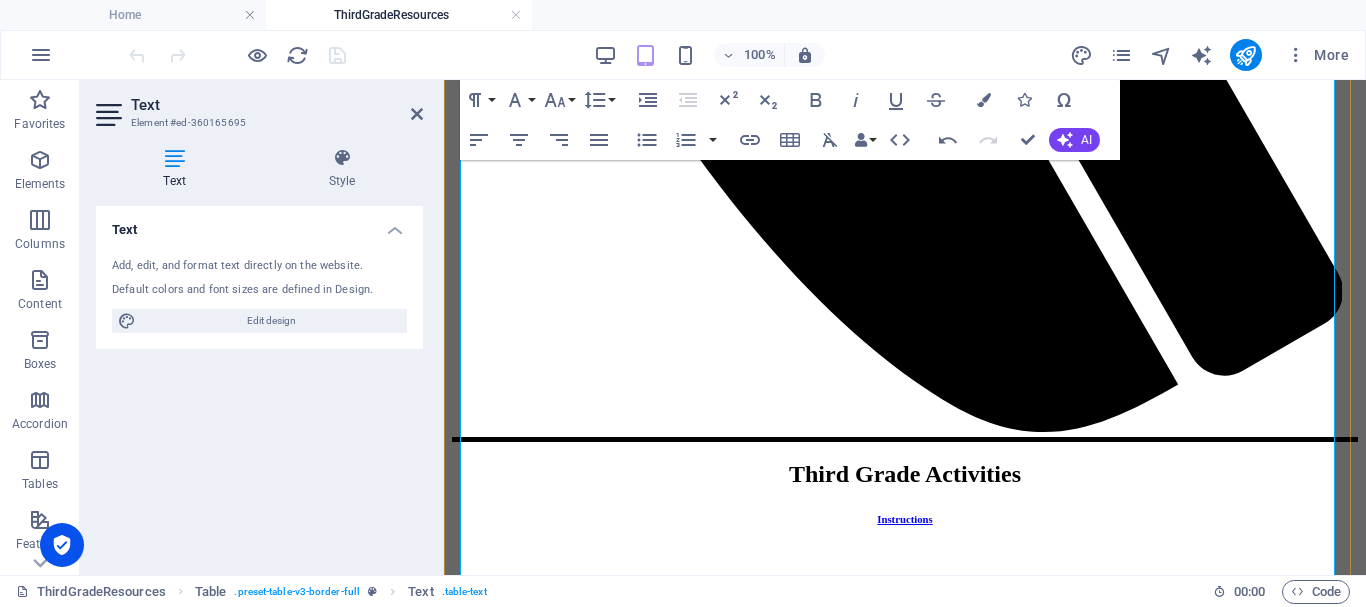 click on "Student Activity" at bounding box center (975, 1220) 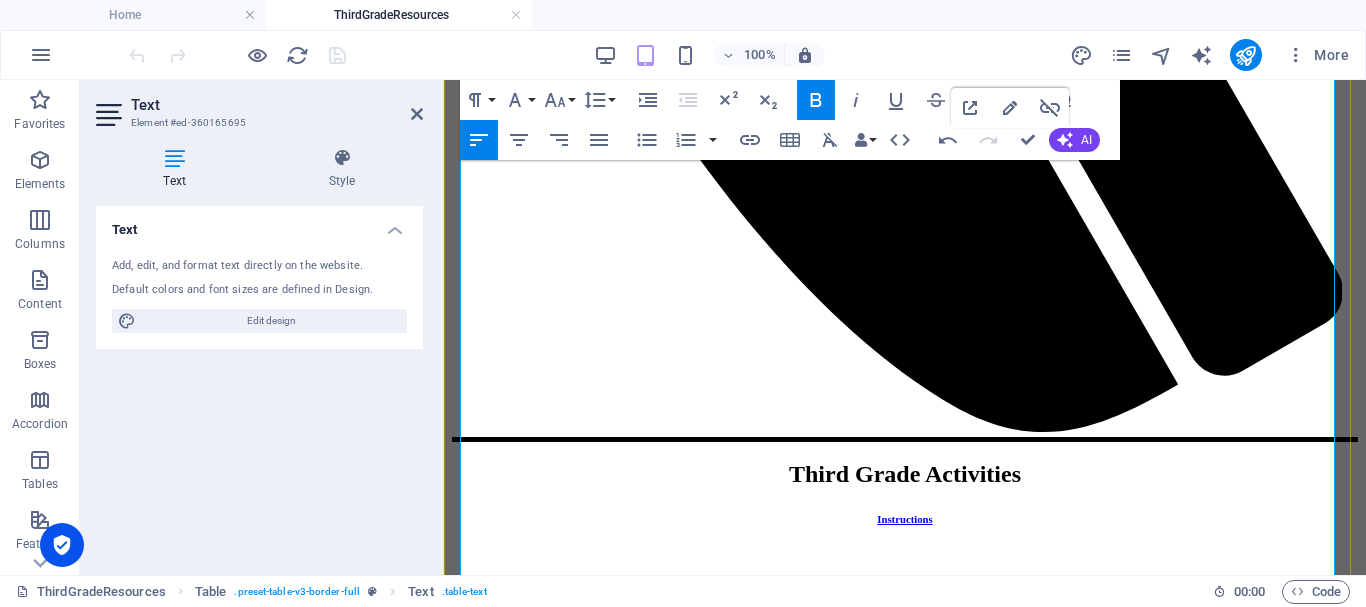 scroll, scrollTop: 900, scrollLeft: 0, axis: vertical 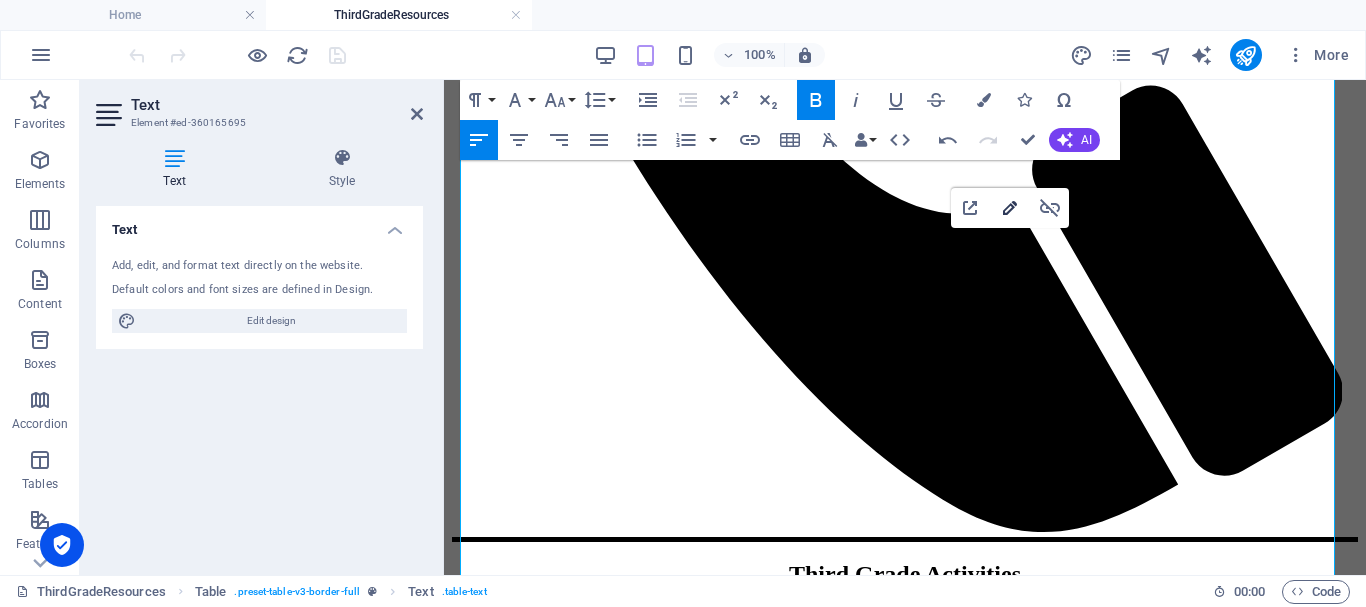 type on "http://ontrackreader.com/SecondGradeResources/3-3-12.pdf" 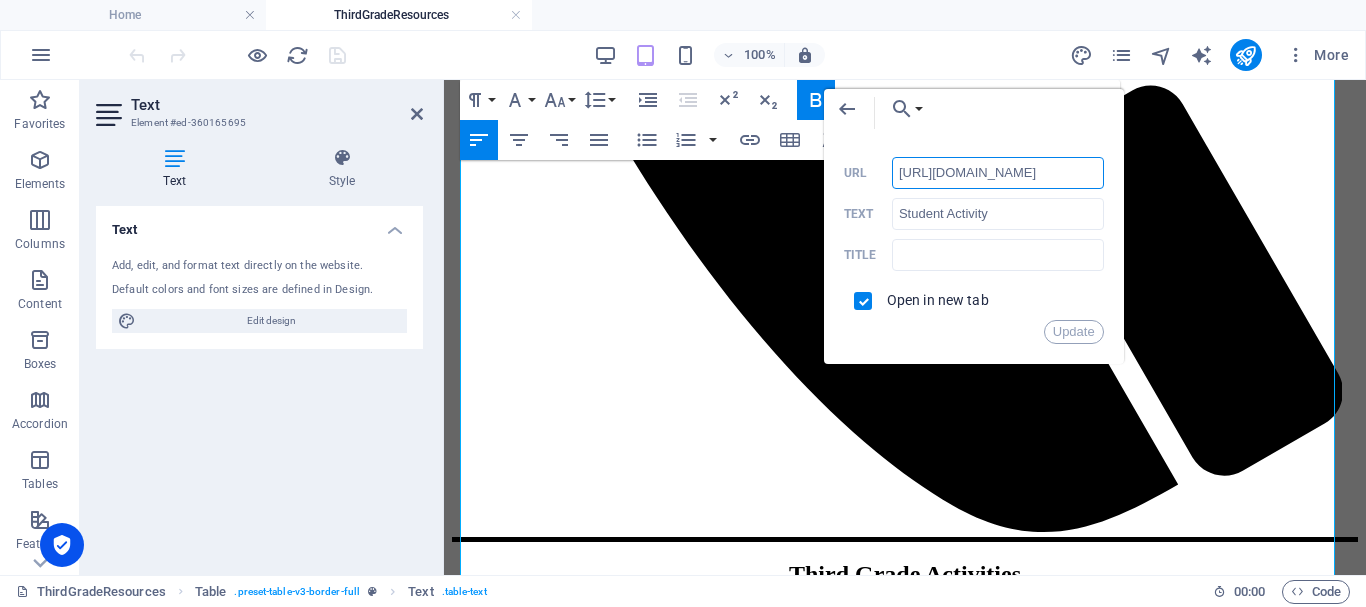 click on "http://ontrackreader.com/SecondGradeResources/3-3-12.pdf" at bounding box center [998, 173] 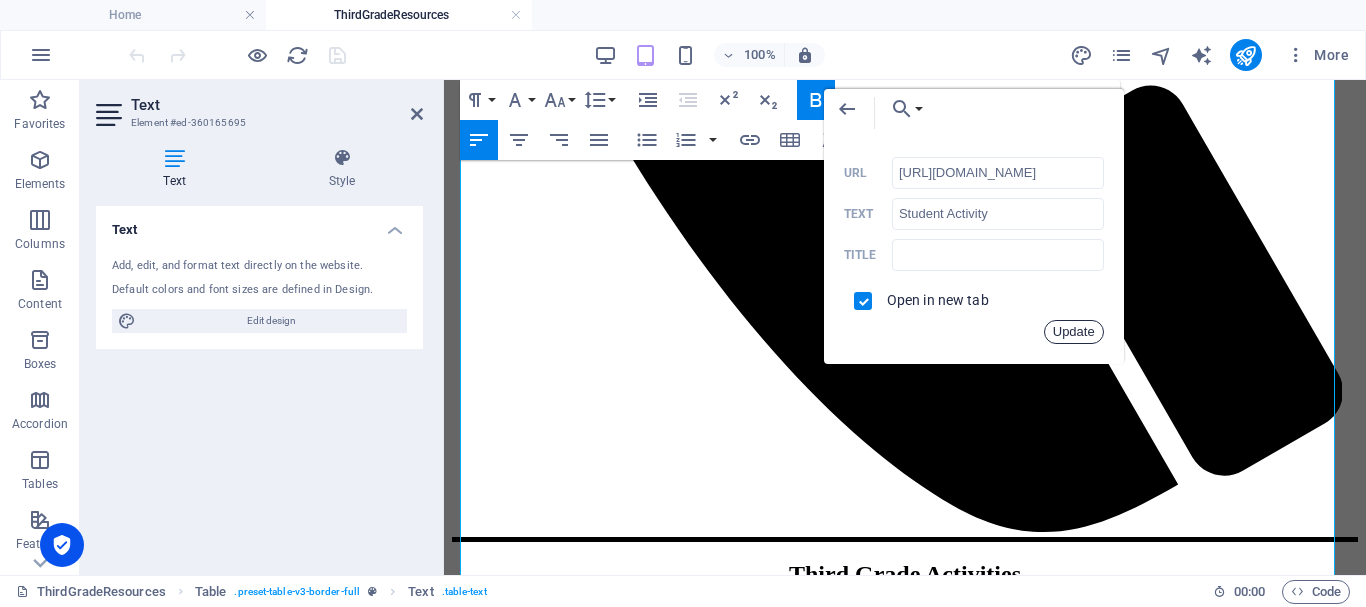 click on "Update" at bounding box center (1074, 332) 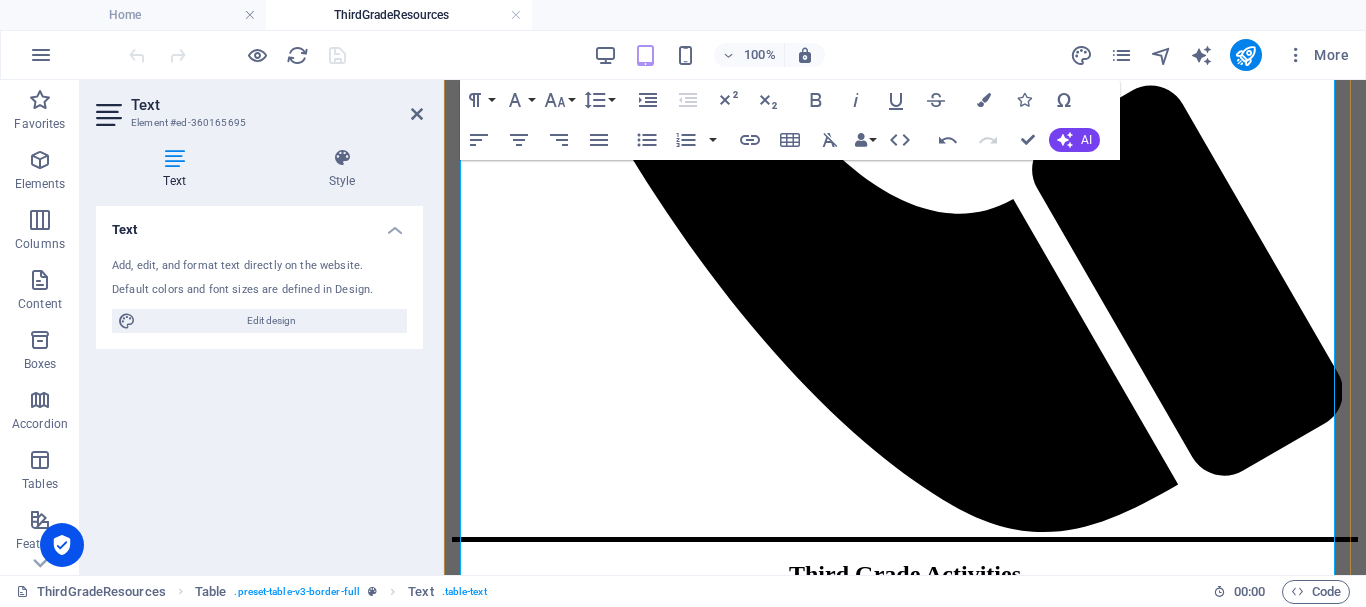 scroll, scrollTop: 0, scrollLeft: 0, axis: both 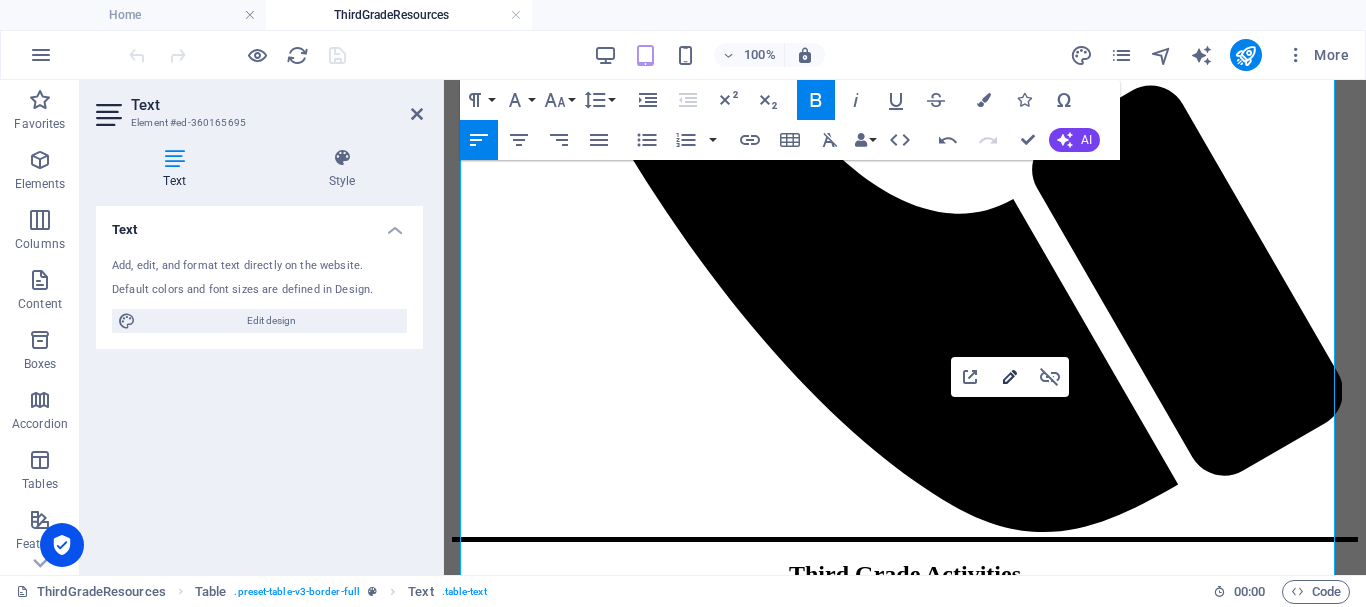 type on "http://ontrackreader.com/SecondGradeResources/3-3-66.pdf" 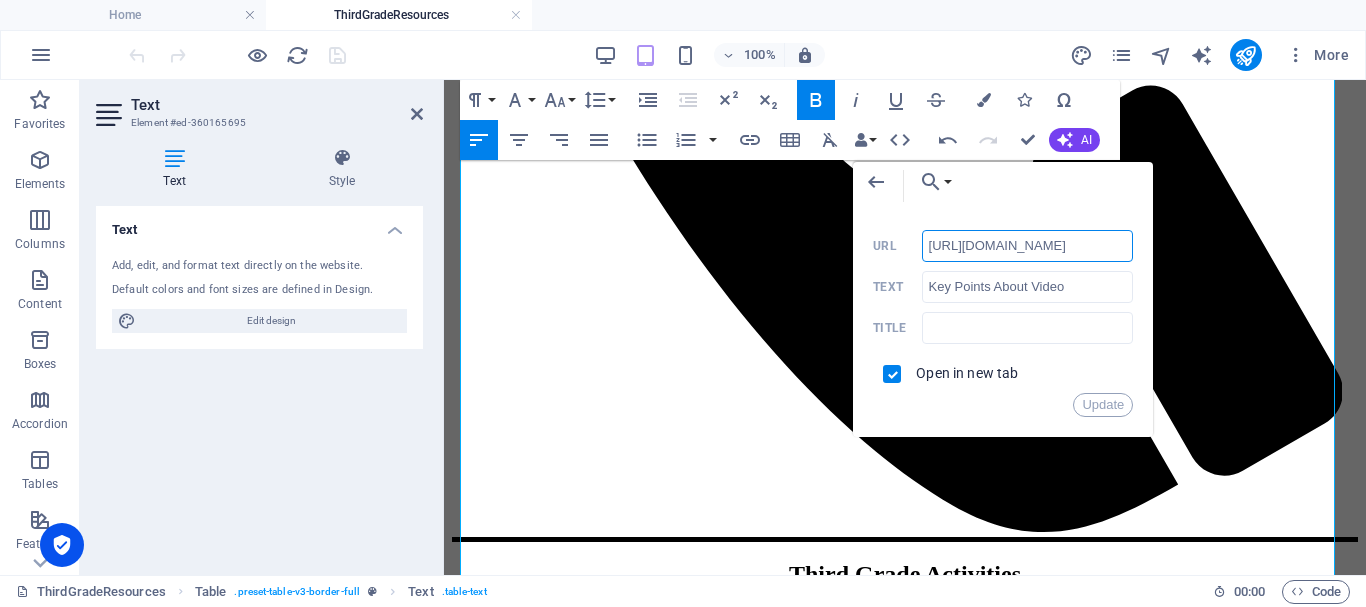 scroll, scrollTop: 0, scrollLeft: 151, axis: horizontal 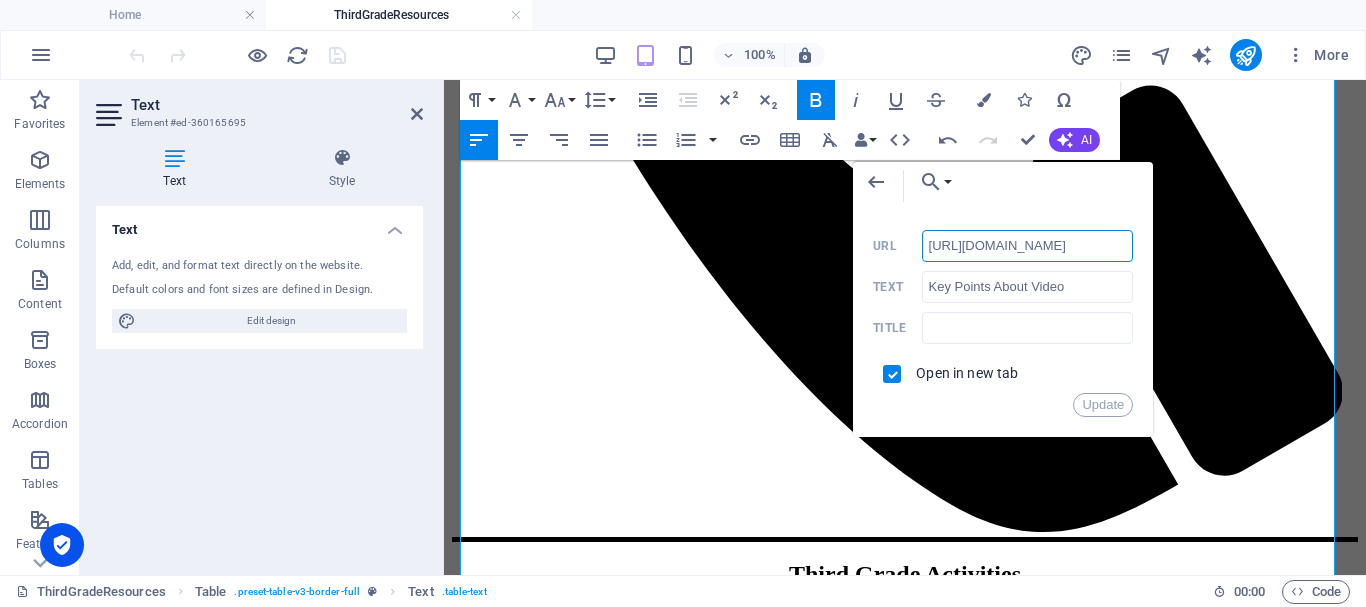 paste on "Third" 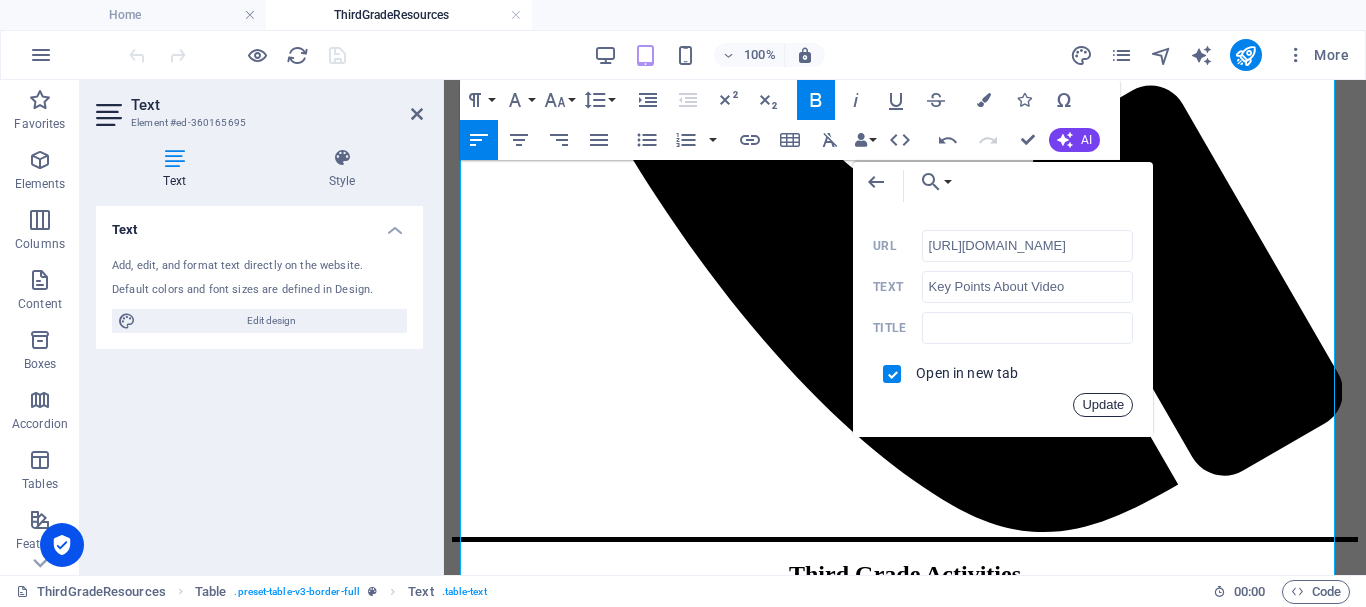 click on "Update" at bounding box center [1103, 405] 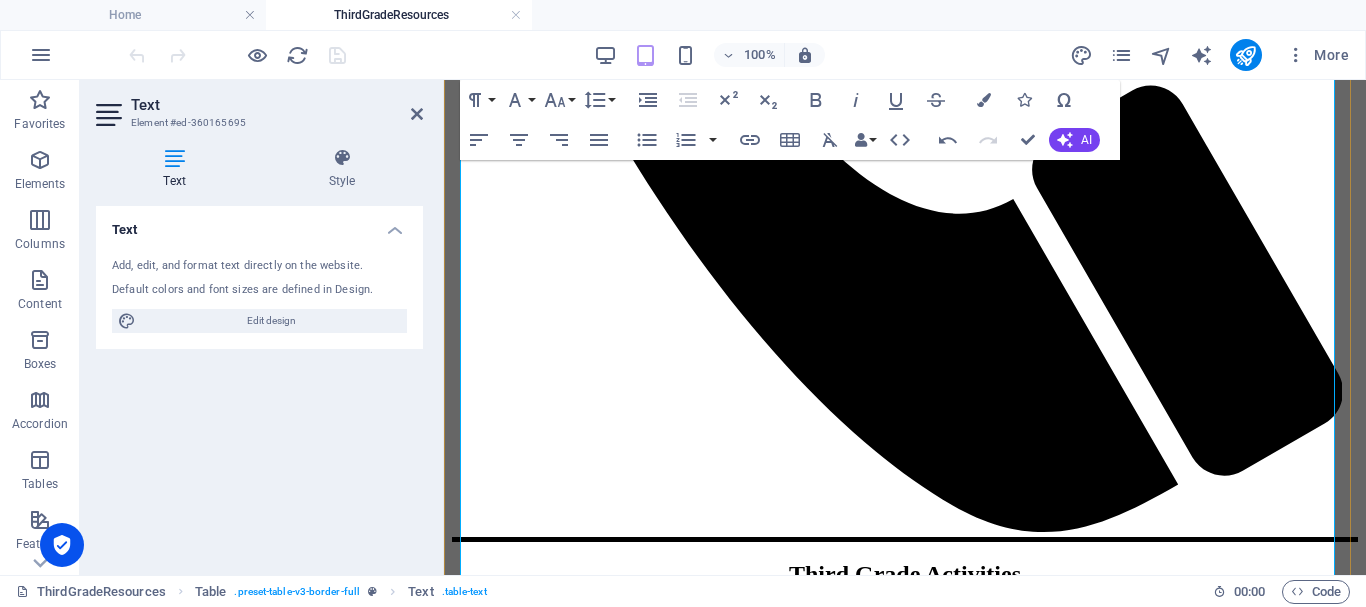 click on "Student Activity" at bounding box center (975, 1398) 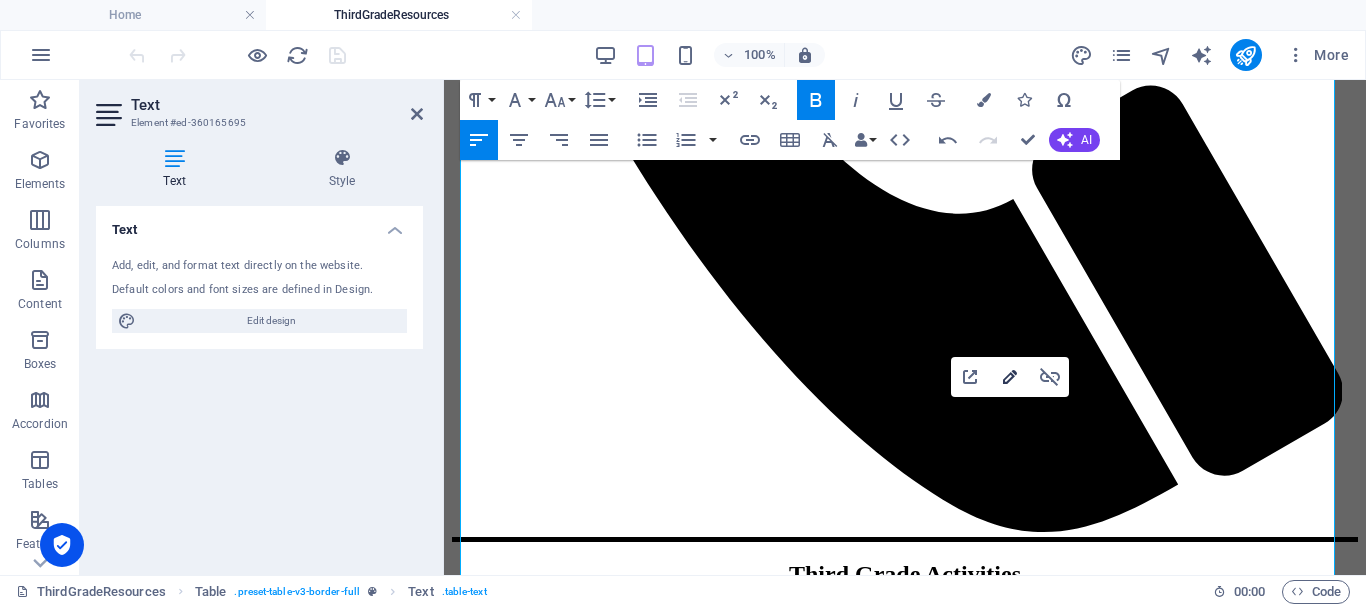 type on "http://ontrackreader.com/SecondGradeResources/3-3-67.pdf" 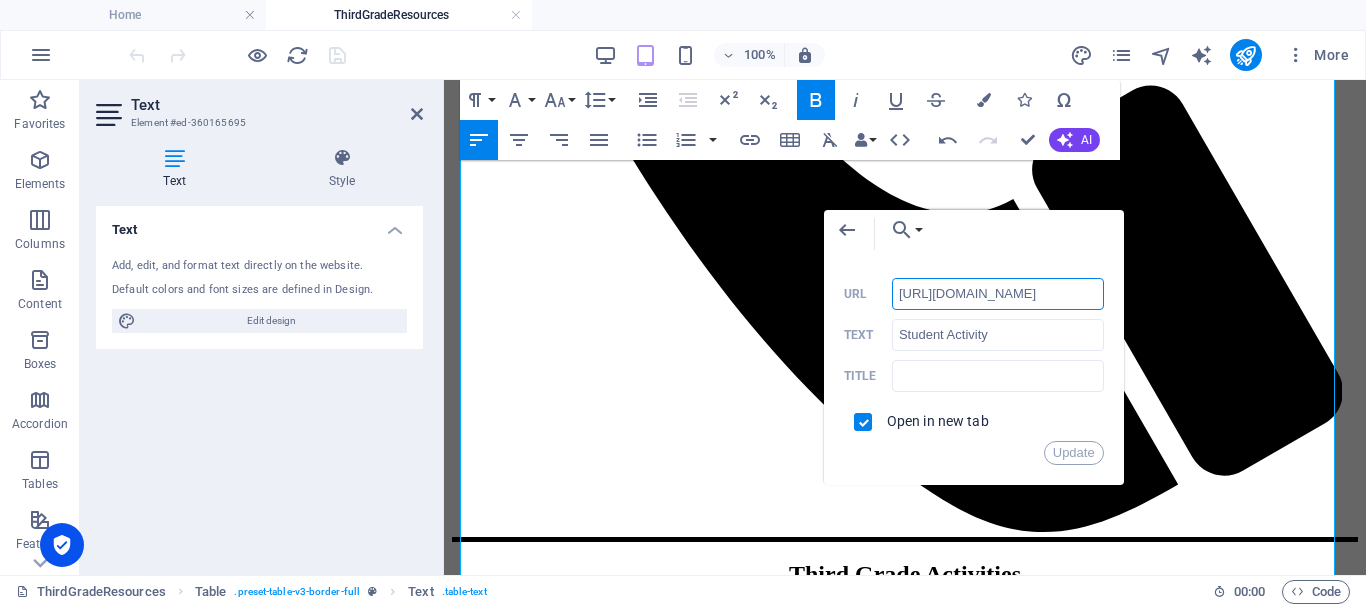 click on "http://ontrackreader.com/SecondGradeResources/3-3-67.pdf" at bounding box center (998, 294) 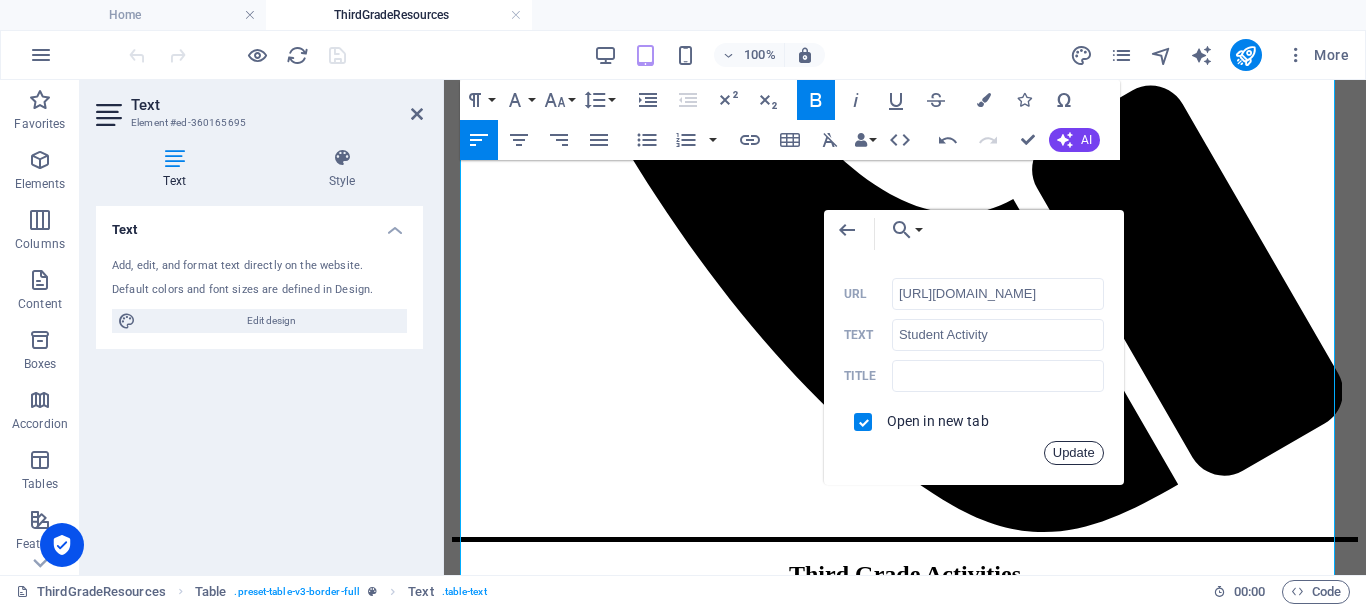 click on "Update" at bounding box center [1074, 453] 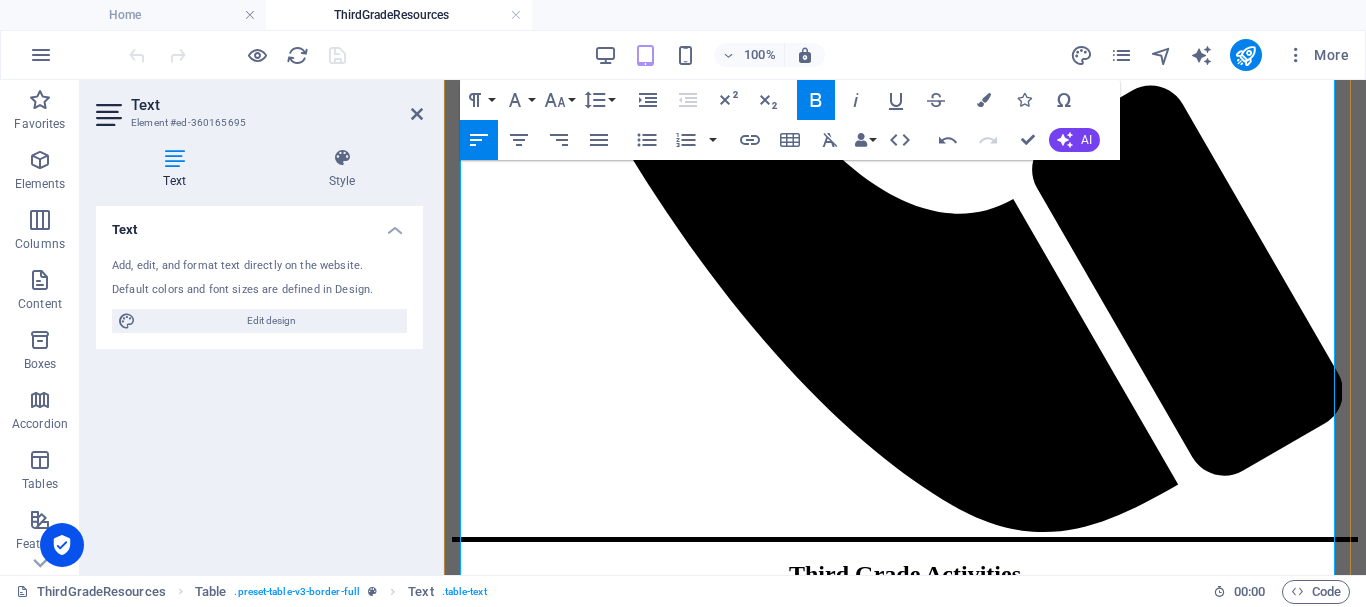 scroll, scrollTop: 0, scrollLeft: 0, axis: both 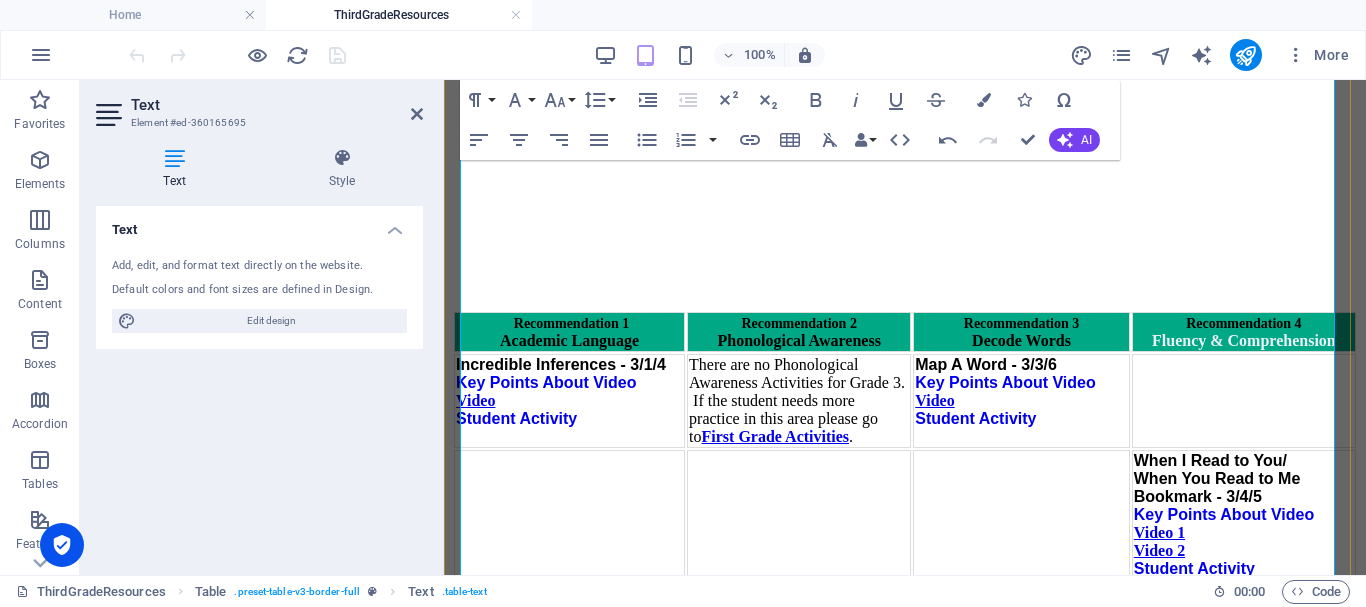 click on "Key Points About Video" at bounding box center (1005, 1072) 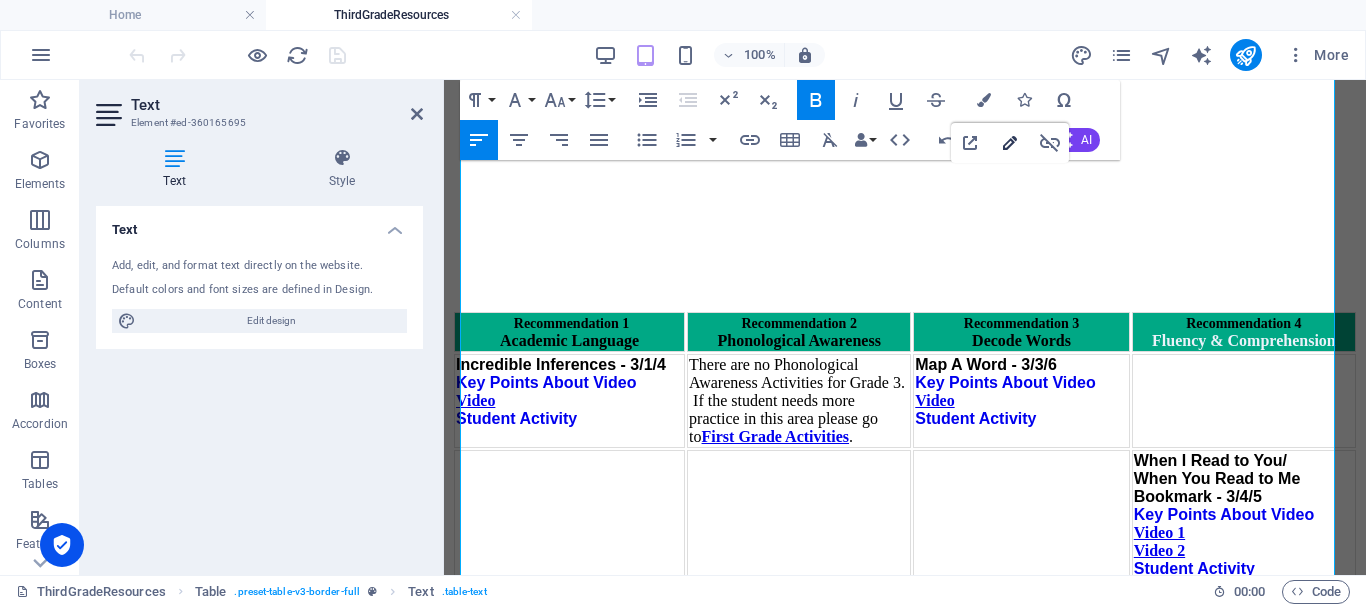 type on "http://ontrackreader.com/SecondGradeResources/3-3-70.pdf" 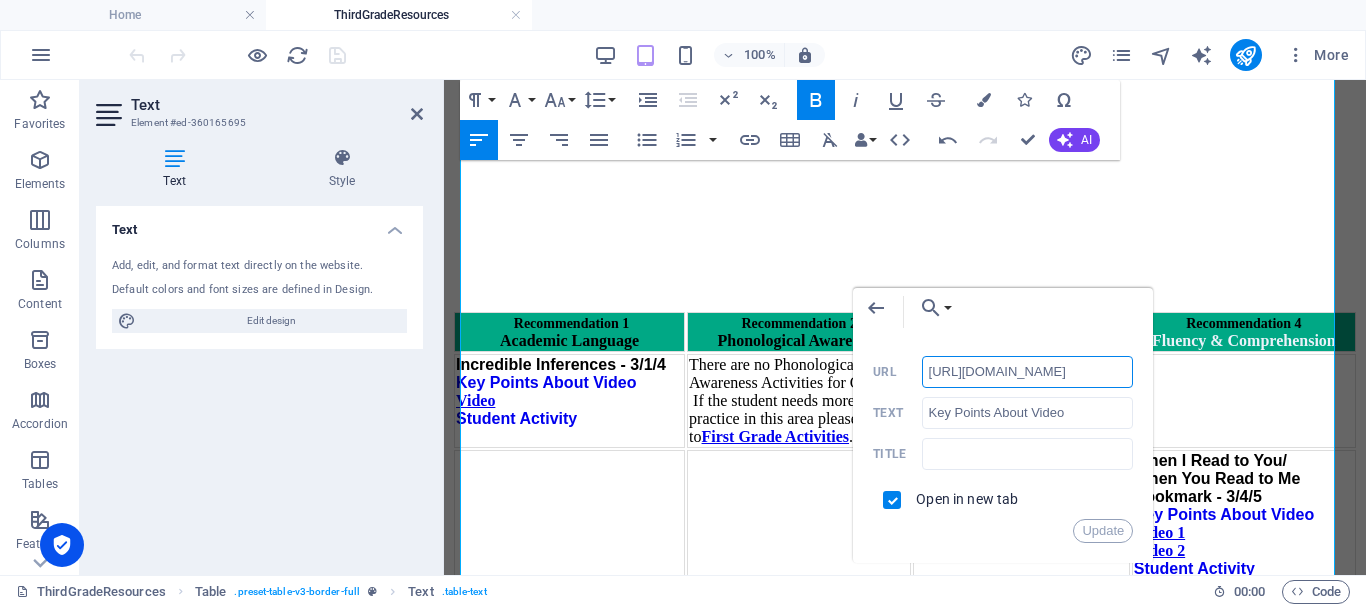 click on "http://ontrackreader.com/SecondGradeResources/3-3-70.pdf" at bounding box center (1028, 372) 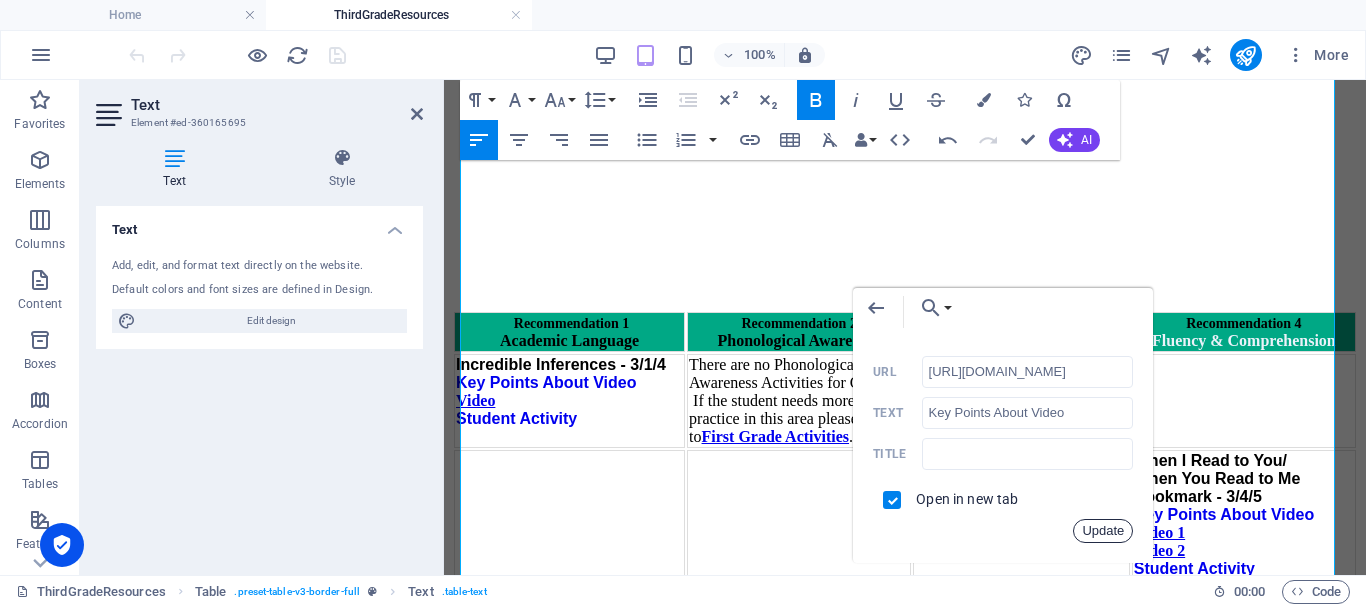 click on "Update" at bounding box center (1103, 531) 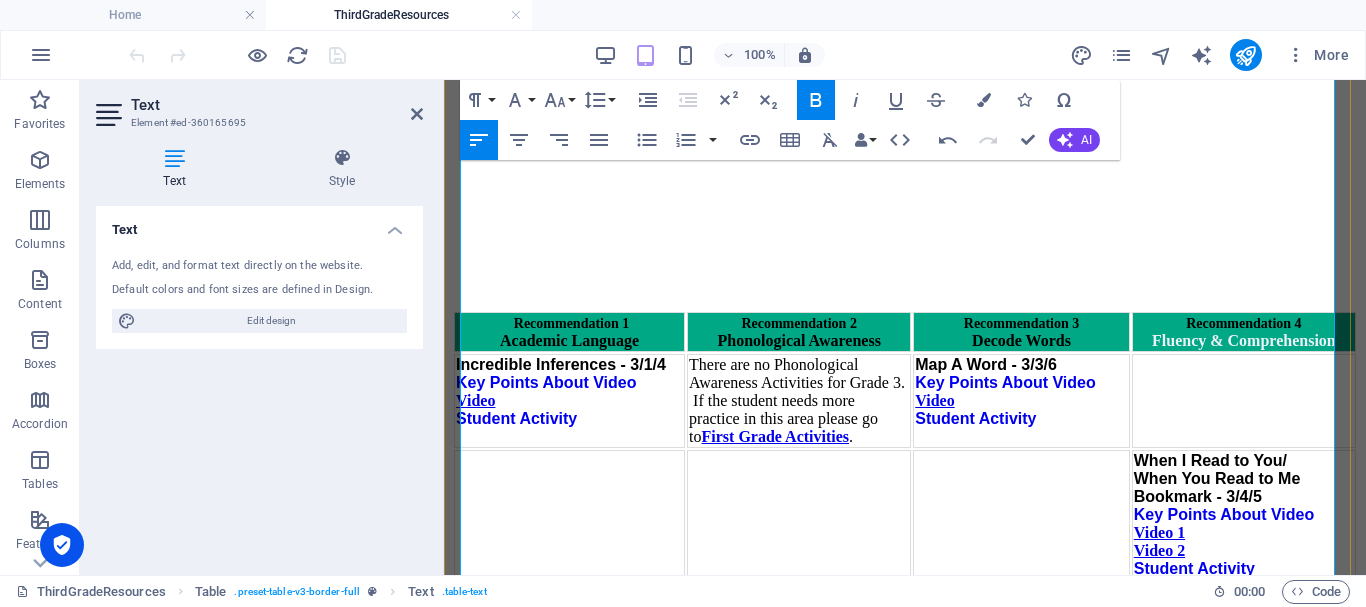scroll, scrollTop: 0, scrollLeft: 0, axis: both 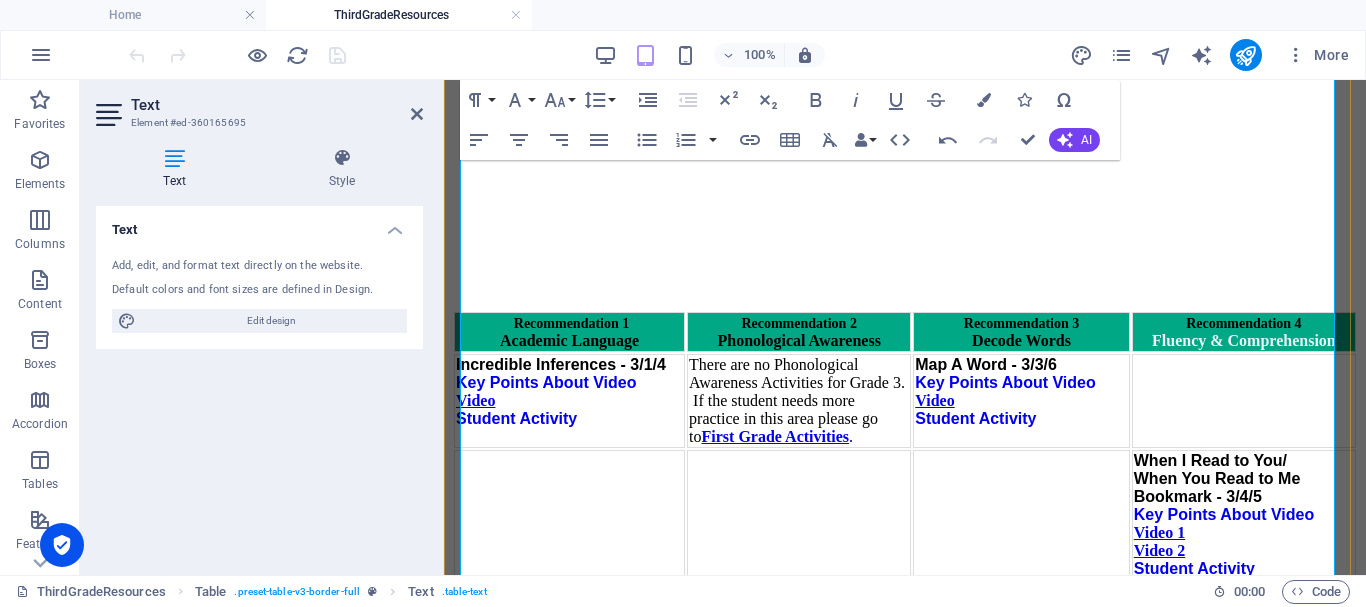 click on "Student Activity" at bounding box center [975, 1108] 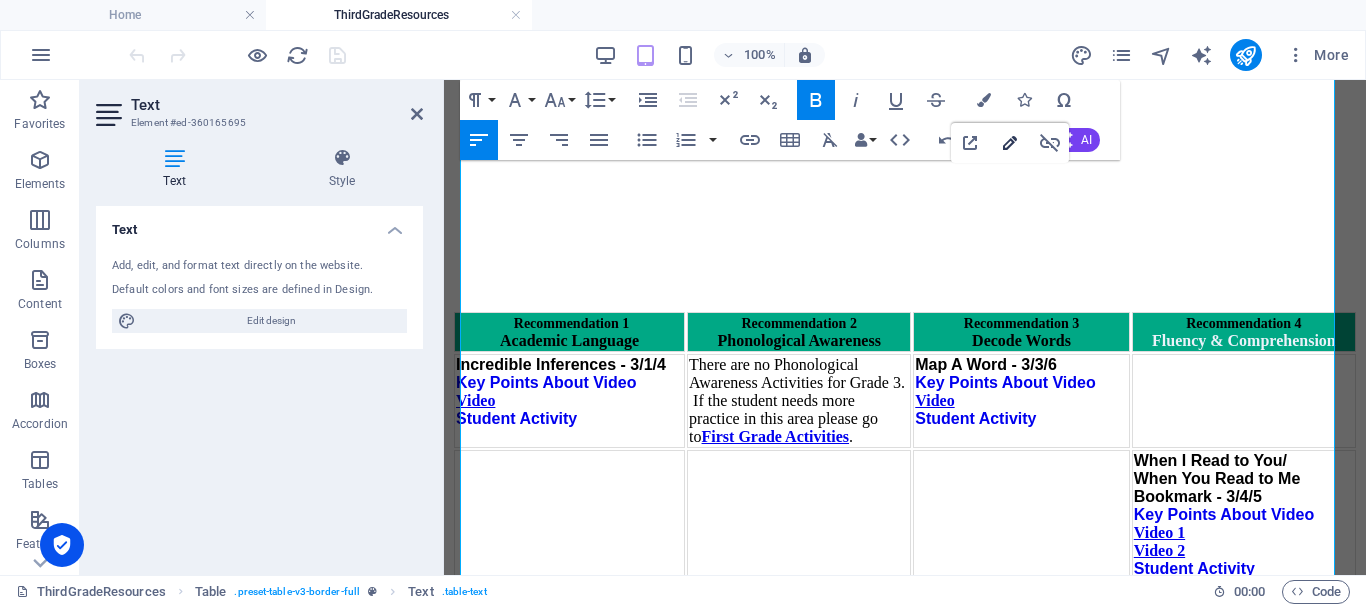 type on "http://ontrackreader.com/SecondGradeResources/3-3-71.pdf" 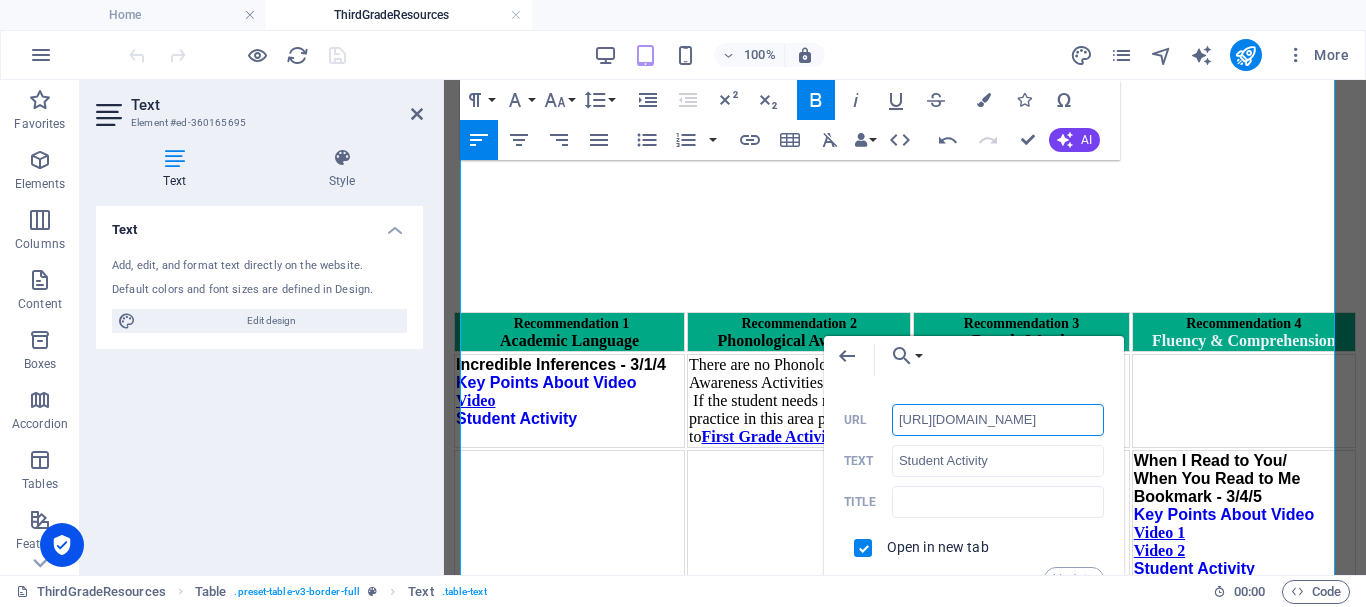 scroll, scrollTop: 0, scrollLeft: 151, axis: horizontal 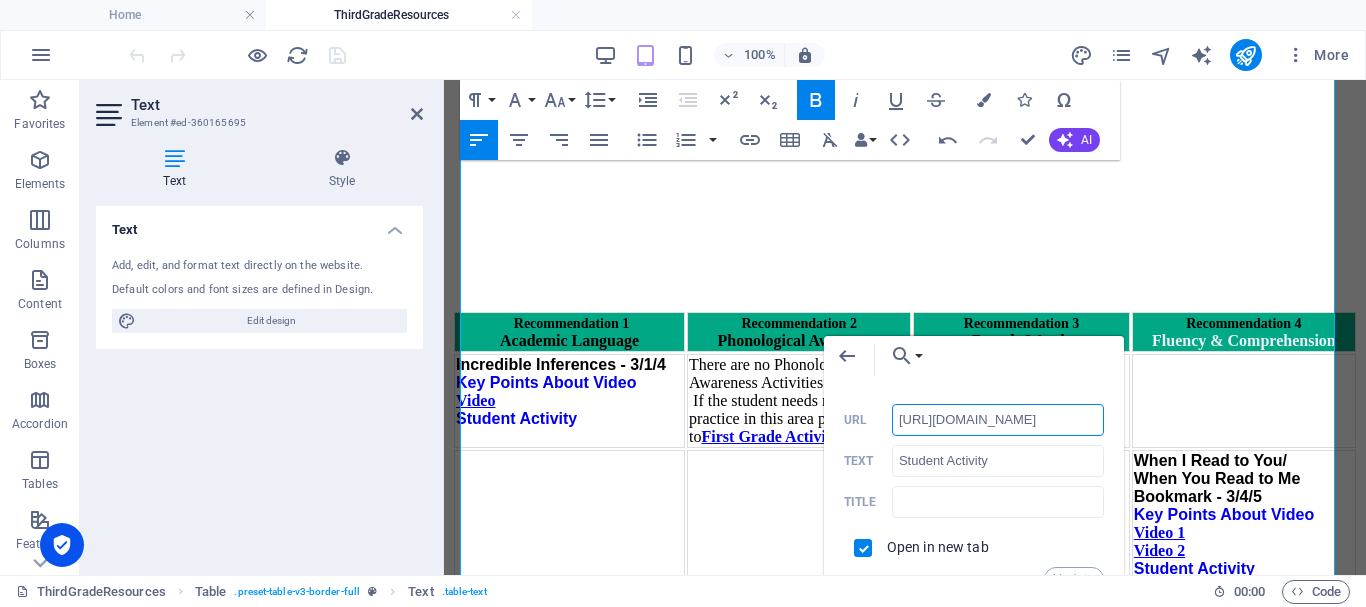 paste on "Third" 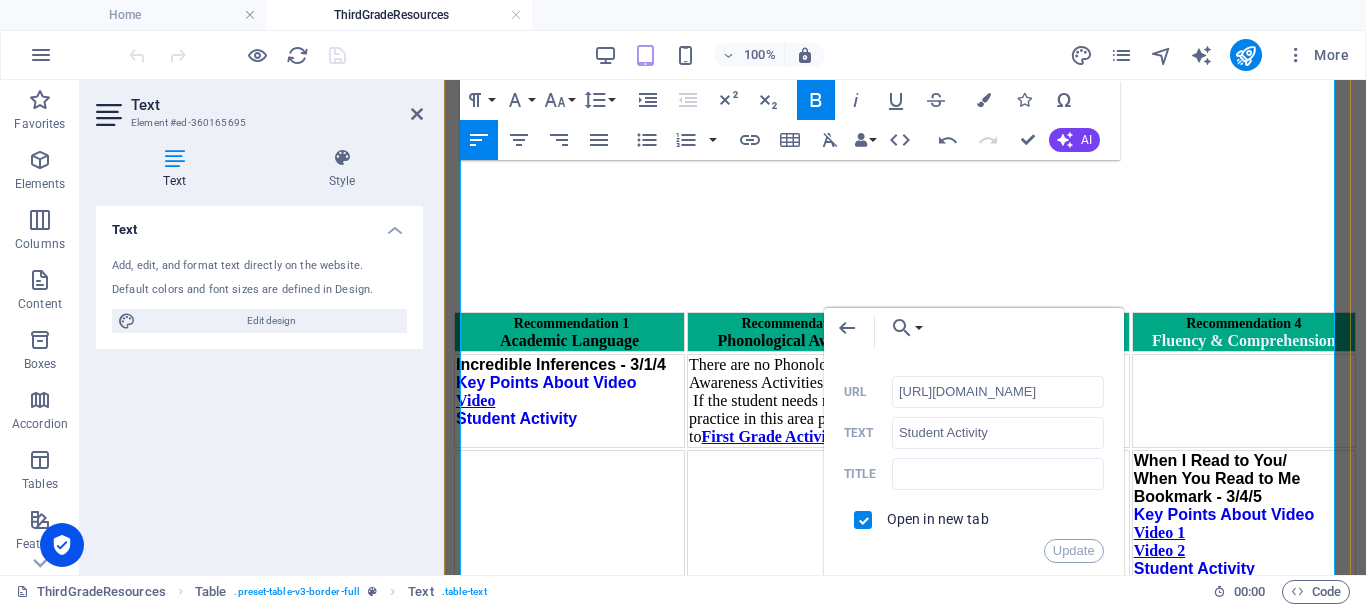 scroll, scrollTop: 0, scrollLeft: 0, axis: both 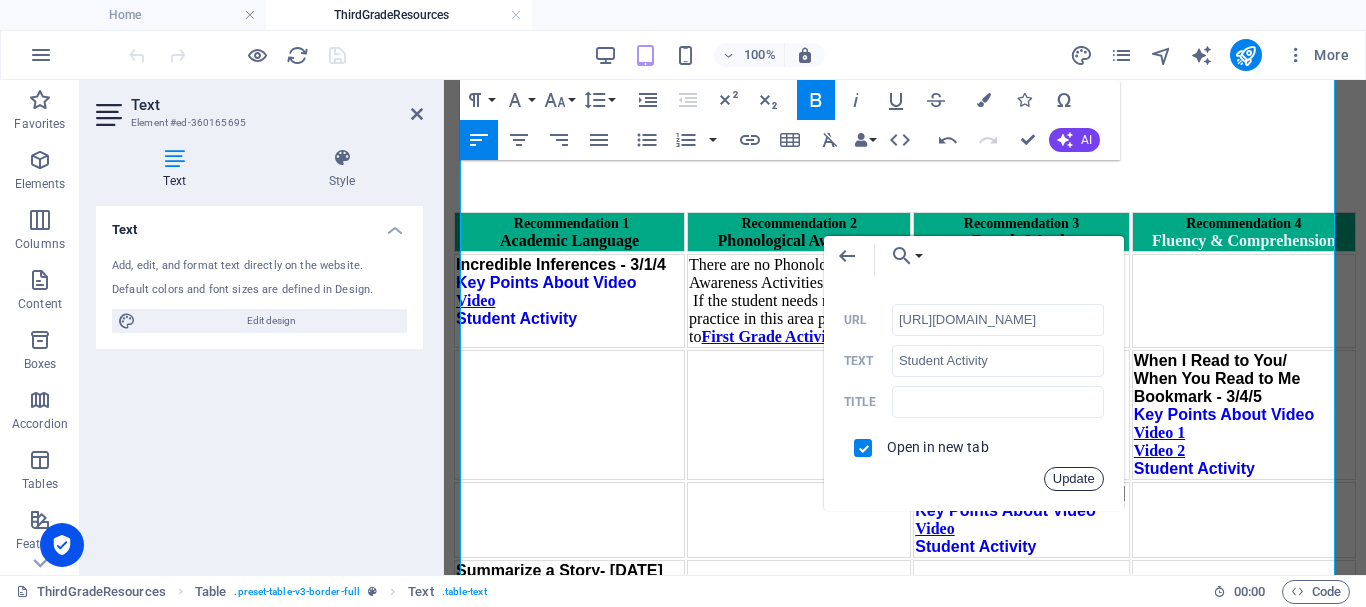 click on "Update" at bounding box center (1074, 479) 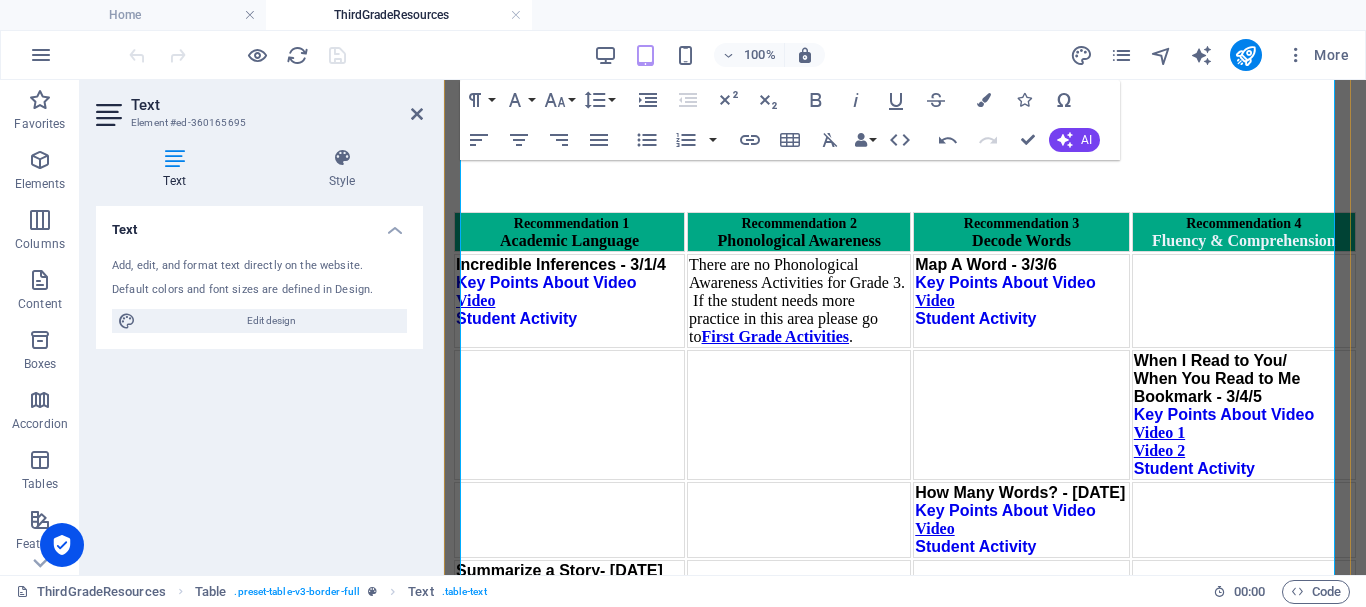 click on "Key Points About Video" at bounding box center [1005, 1068] 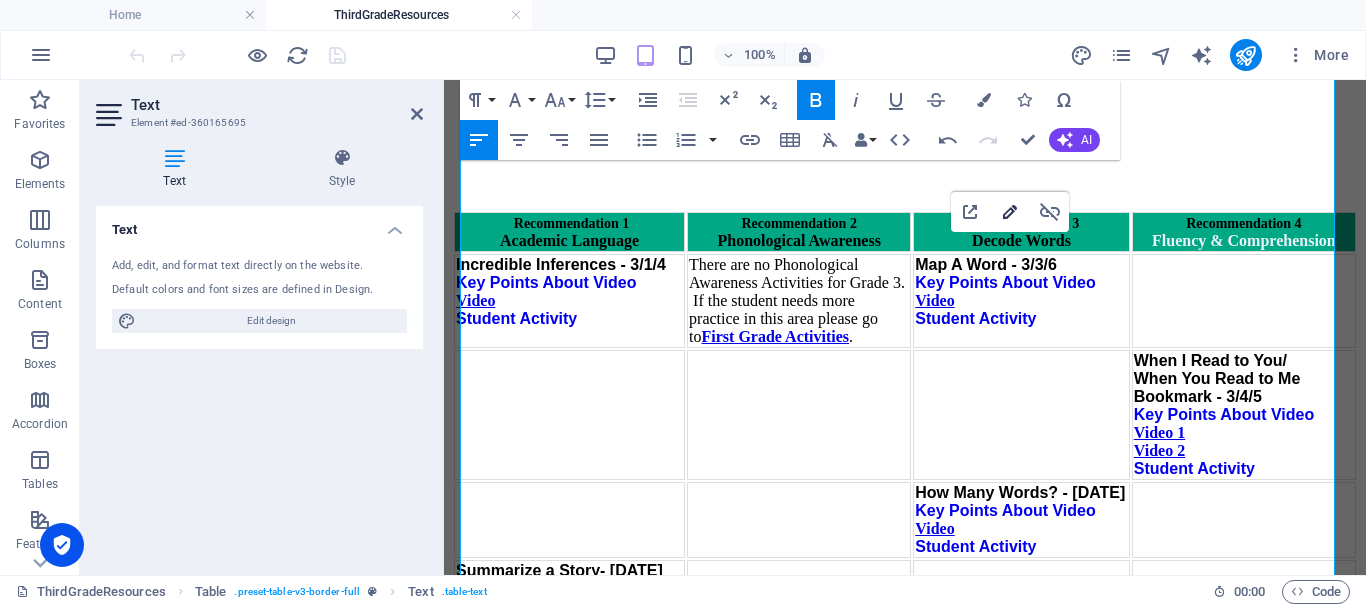 type on "http://ontrackreader.com/SecondGradeResources/3-3-16.pdf" 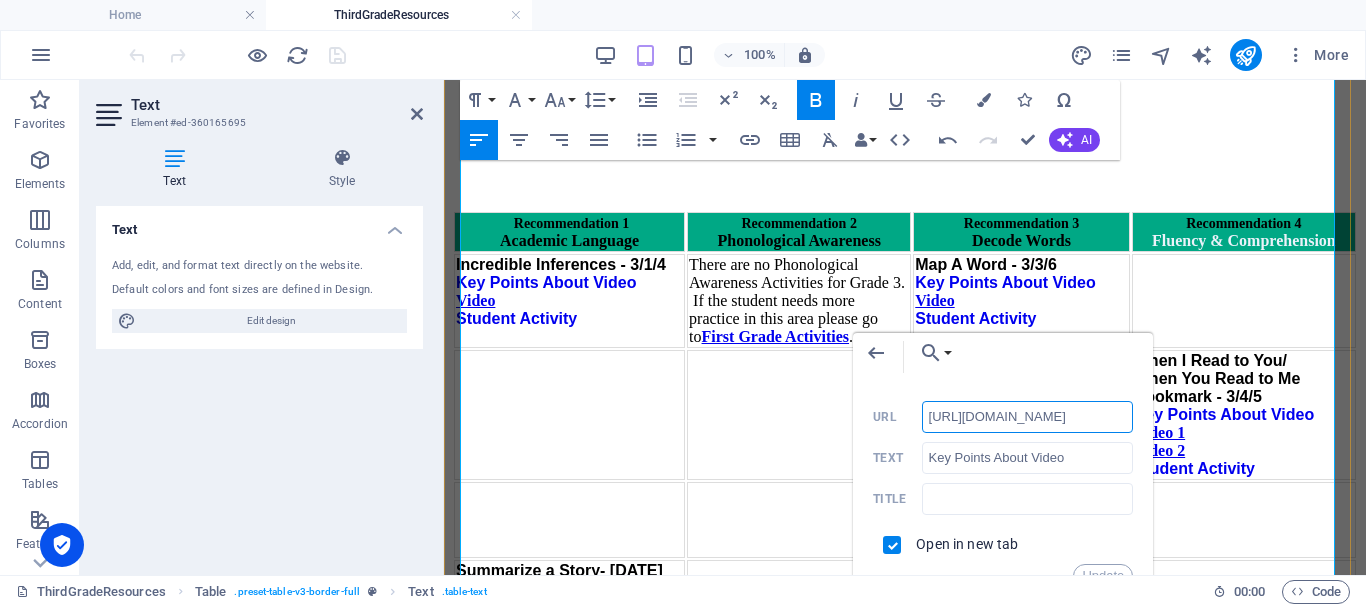 scroll, scrollTop: 0, scrollLeft: 151, axis: horizontal 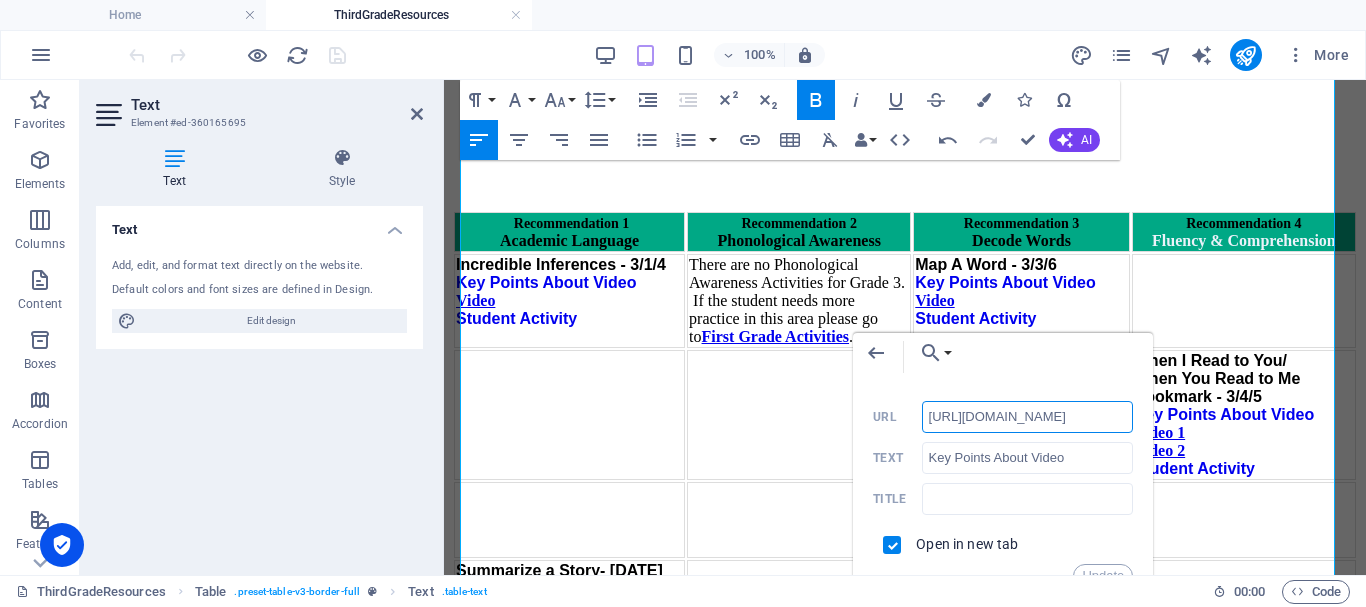 click on "http://ontrackreader.com/SecondGradeResources/3-3-16.pdf" at bounding box center (1028, 417) 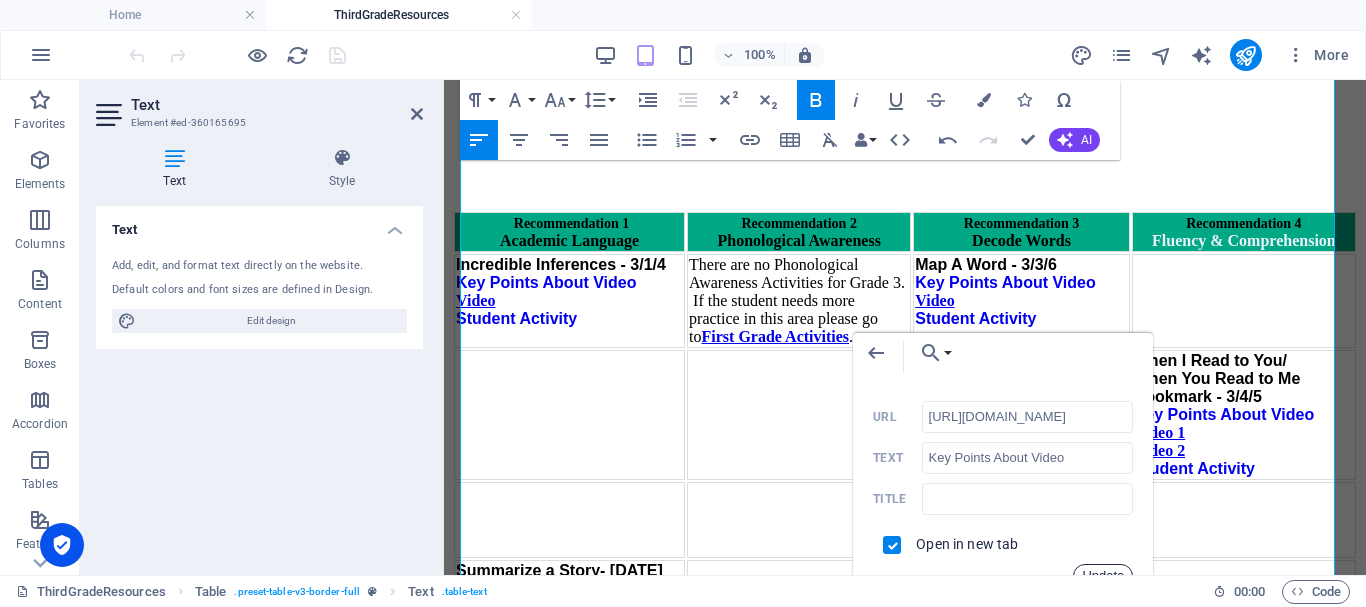 click on "Update" at bounding box center (1103, 576) 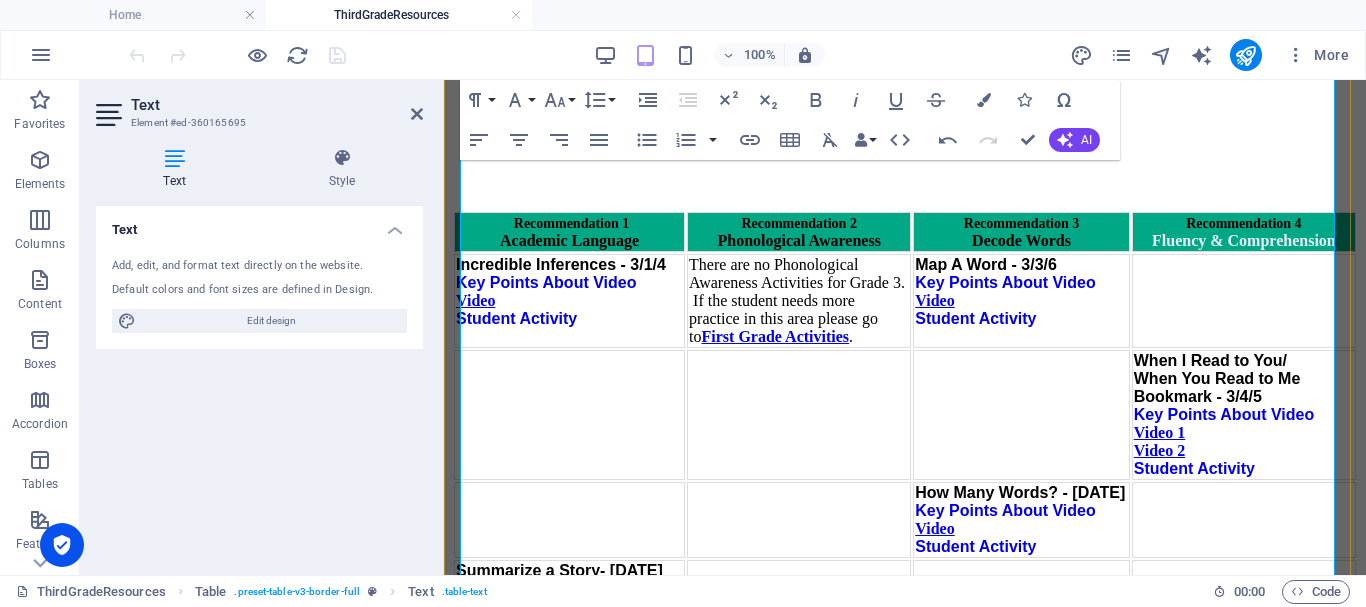 scroll, scrollTop: 0, scrollLeft: 0, axis: both 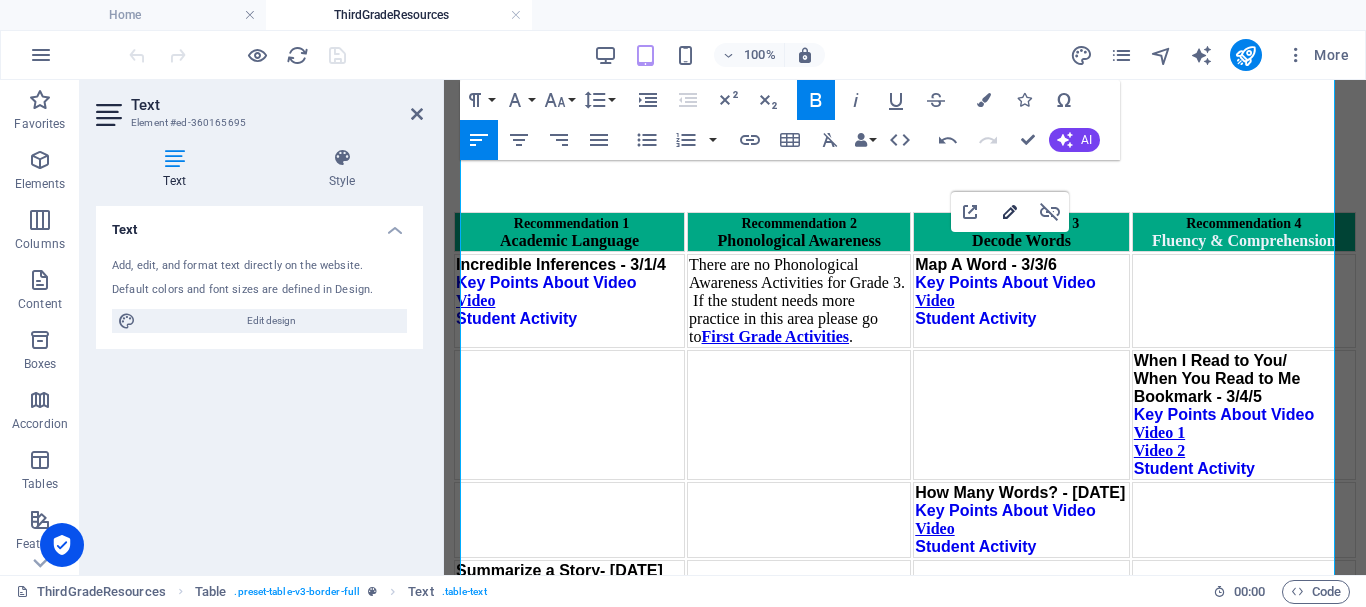 type on "http://ontrackreader.com/SecondGradeResources/3-3-17.pdf" 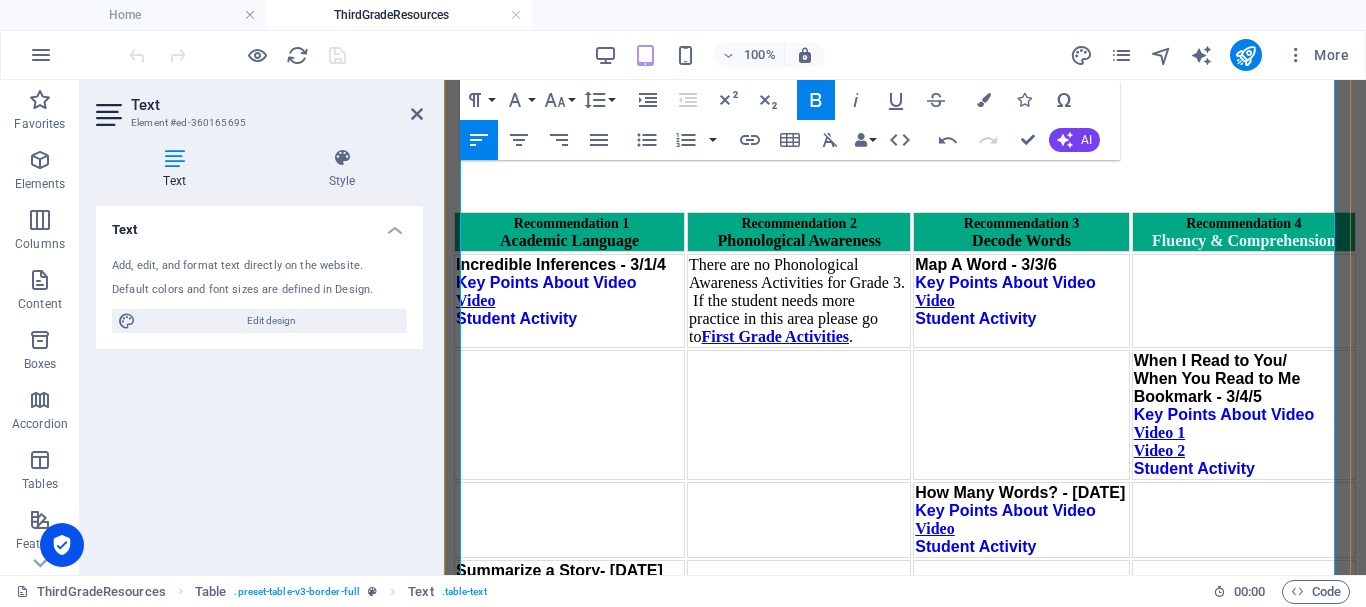 scroll, scrollTop: 0, scrollLeft: 151, axis: horizontal 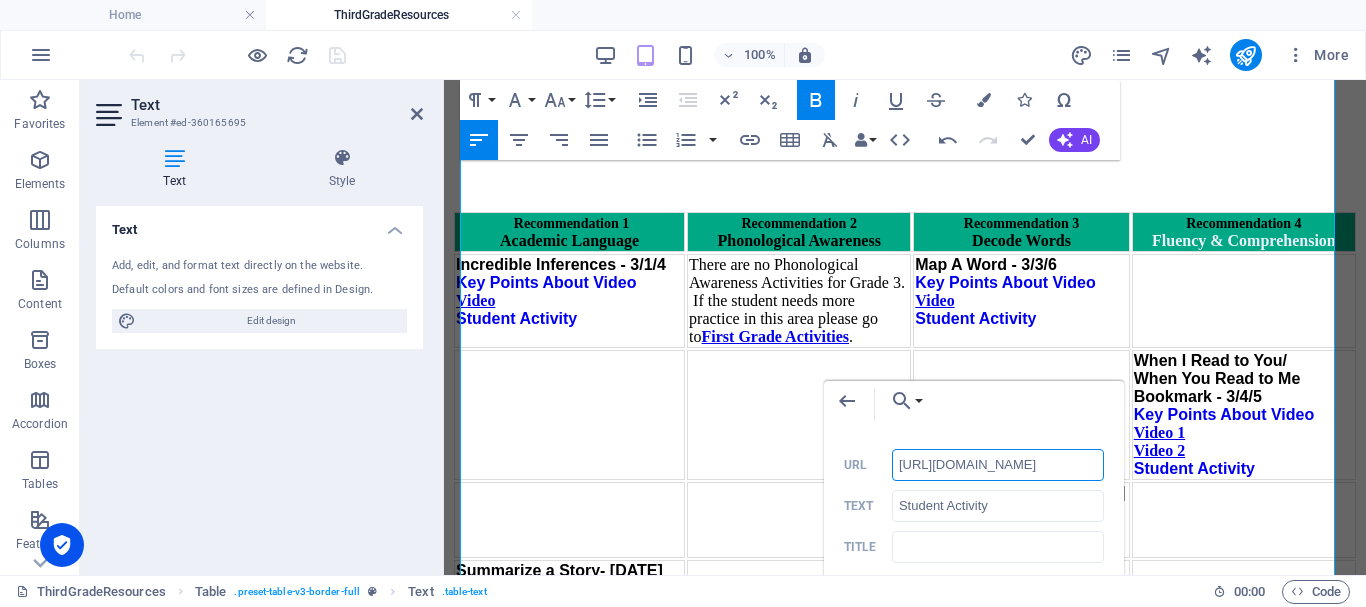 click on "http://ontrackreader.com/SecondGradeResources/3-3-17.pdf" at bounding box center [998, 465] 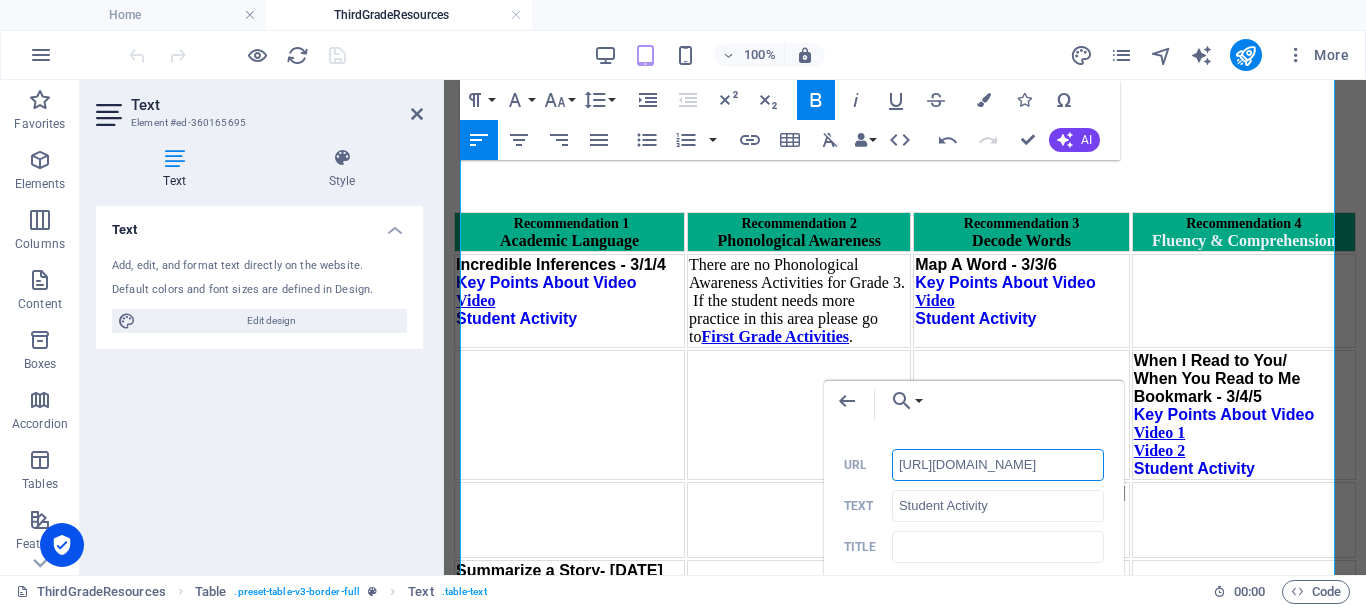 scroll, scrollTop: 0, scrollLeft: 107, axis: horizontal 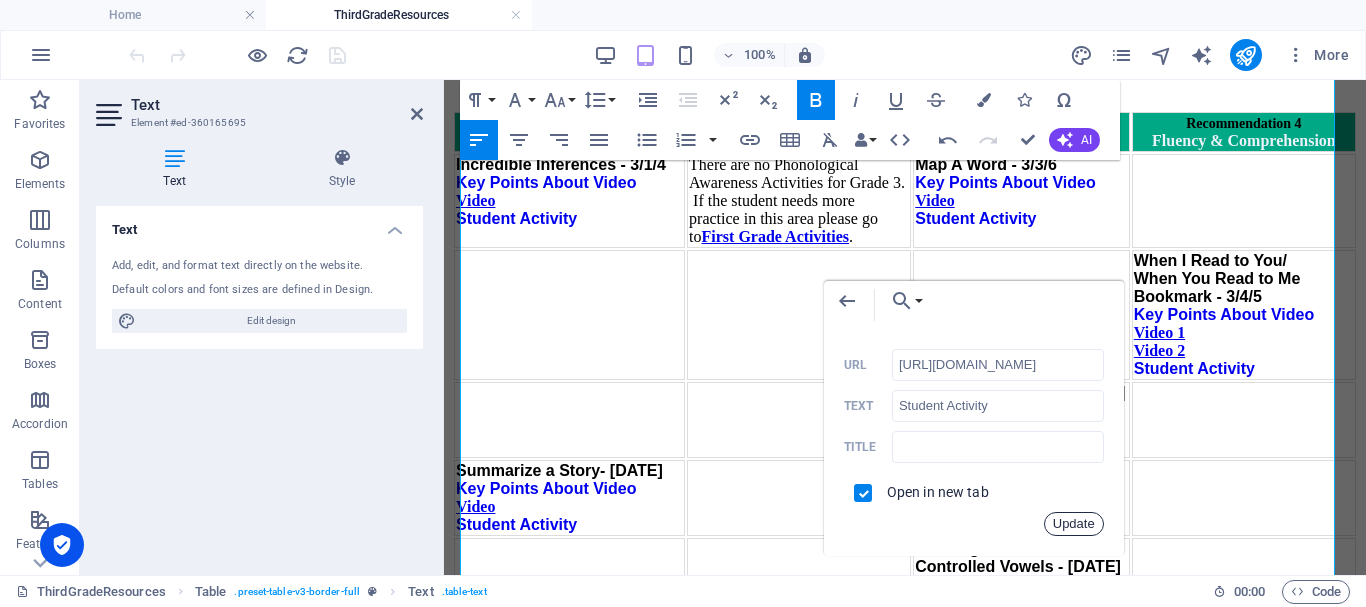 click on "Update" at bounding box center [1074, 524] 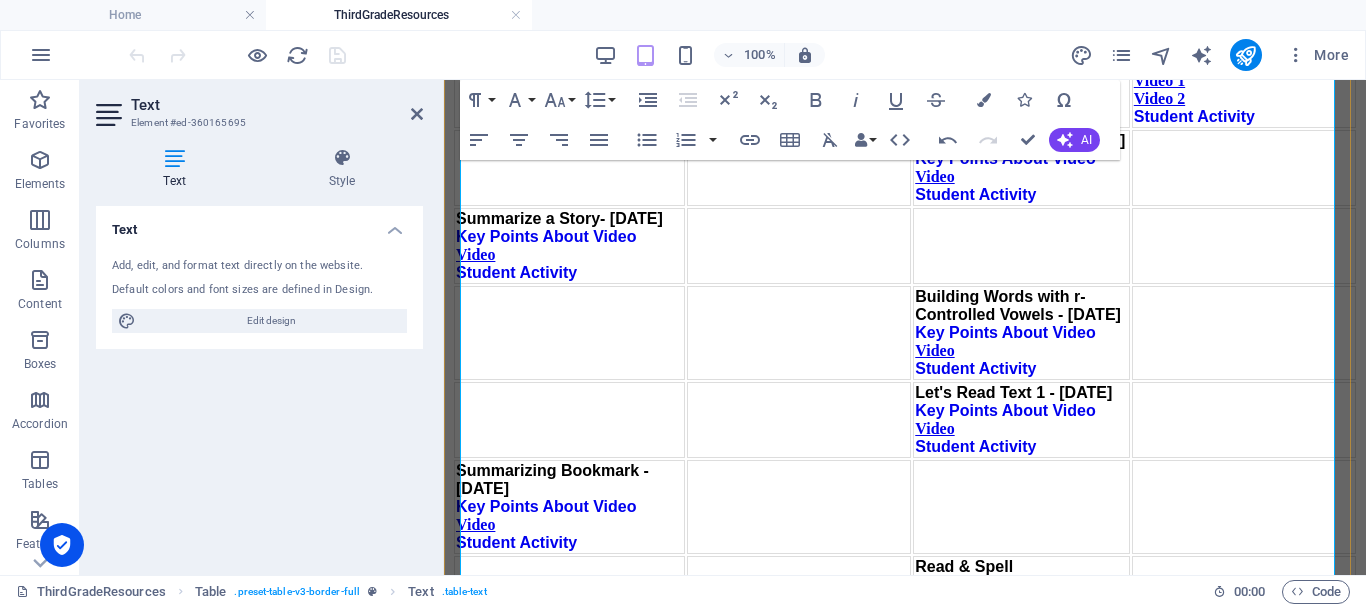scroll, scrollTop: 1900, scrollLeft: 0, axis: vertical 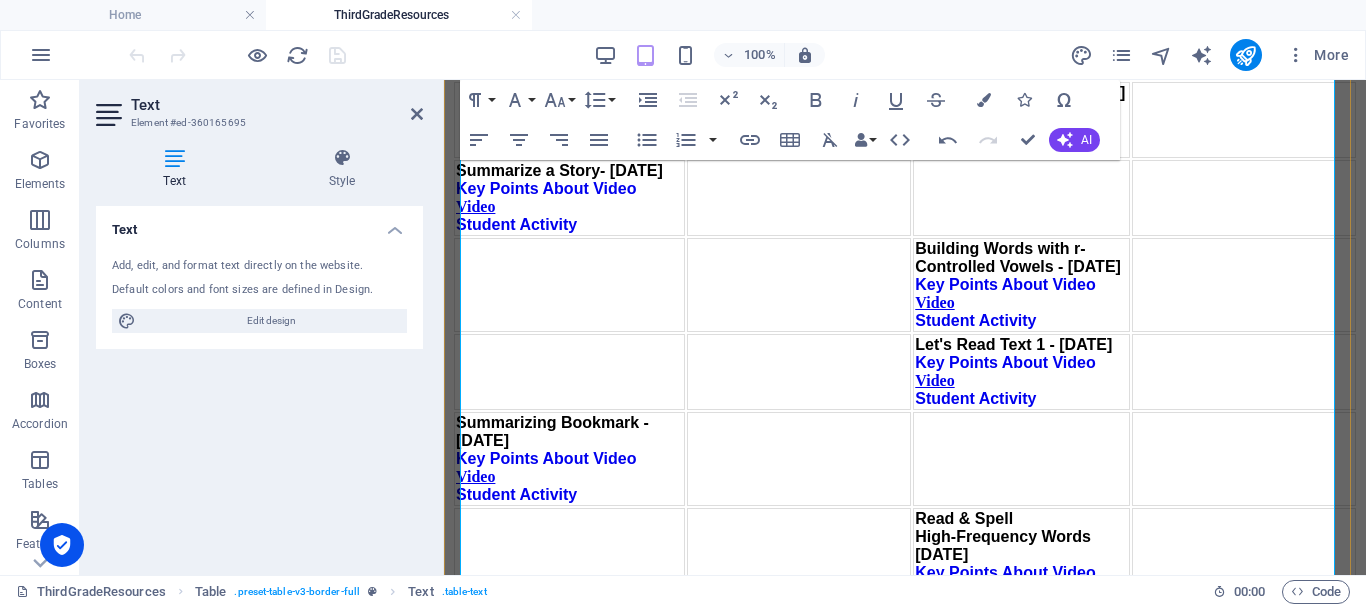 click on "Student Activity" at bounding box center (975, 896) 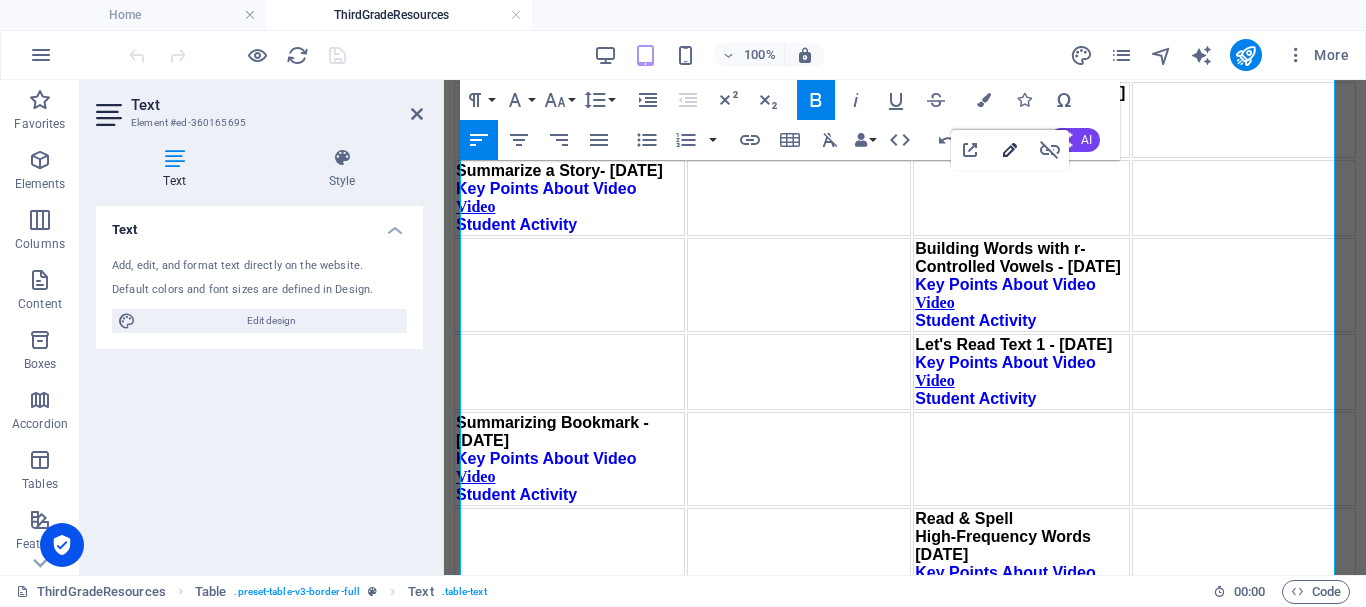 click 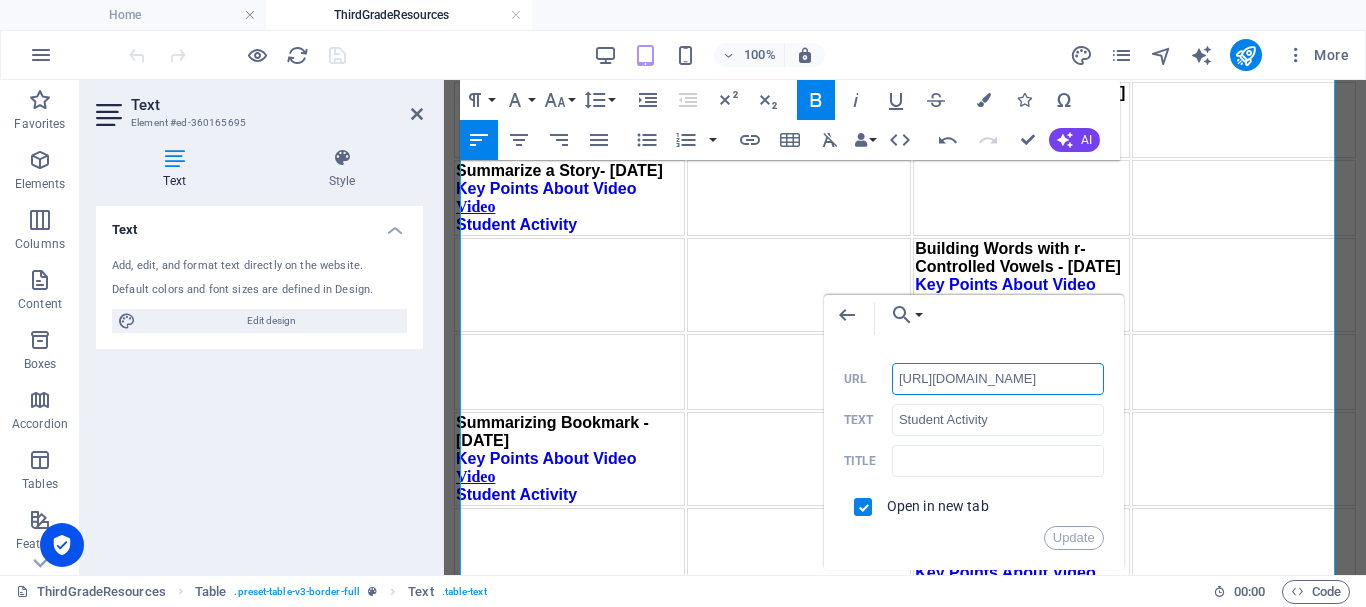 scroll, scrollTop: 0, scrollLeft: 151, axis: horizontal 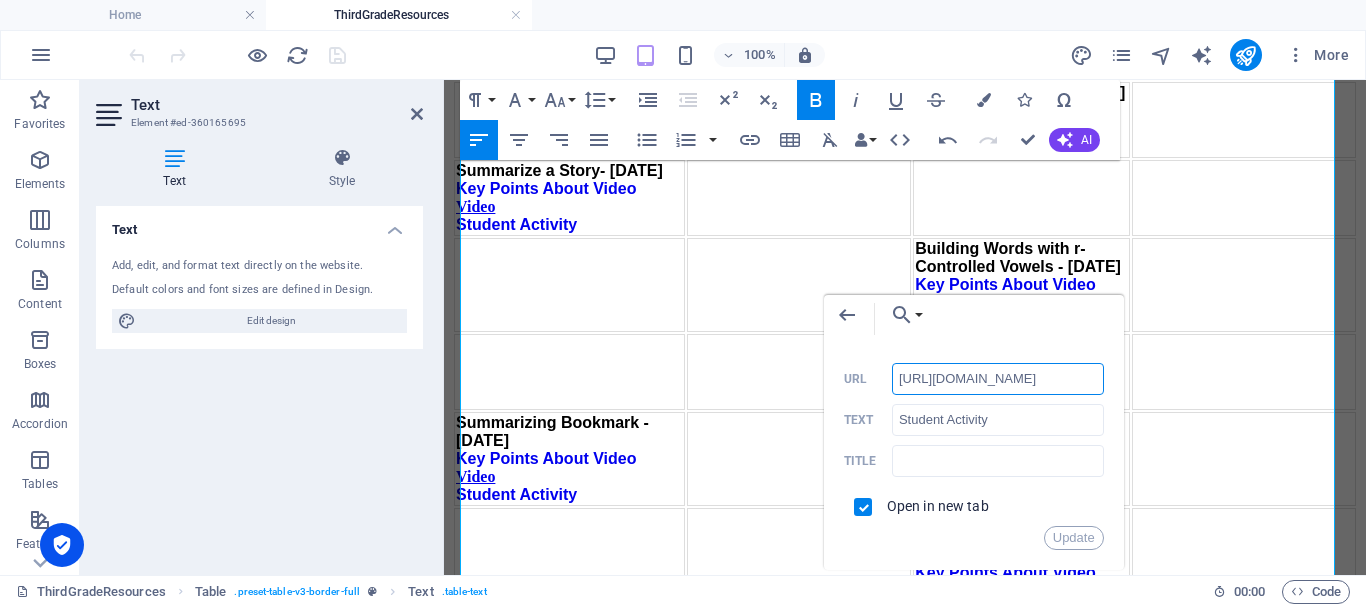 paste on "Third" 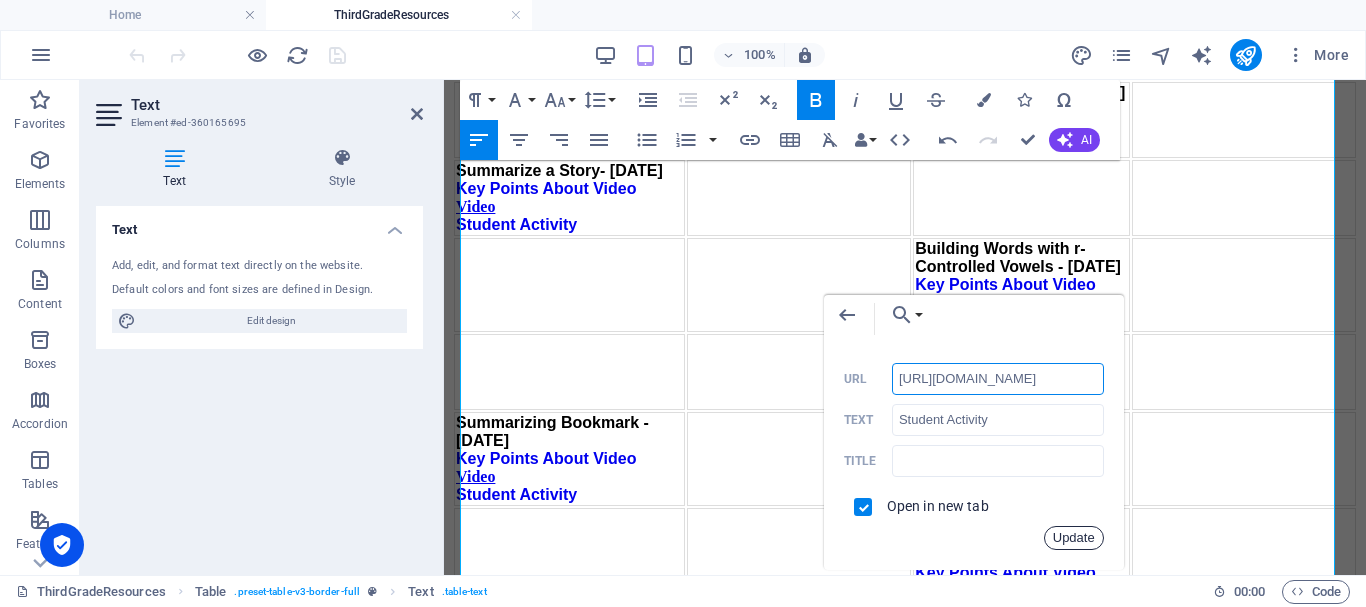 drag, startPoint x: 1087, startPoint y: 536, endPoint x: 643, endPoint y: 457, distance: 450.9734 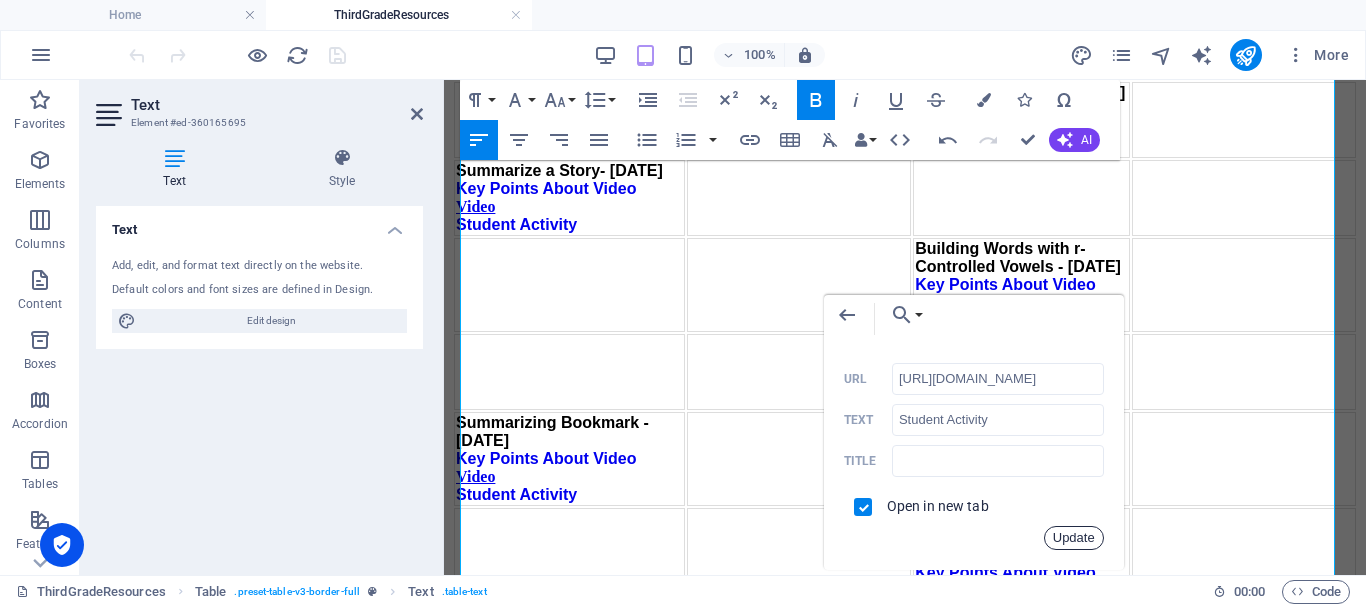 click on "Update" at bounding box center (1074, 538) 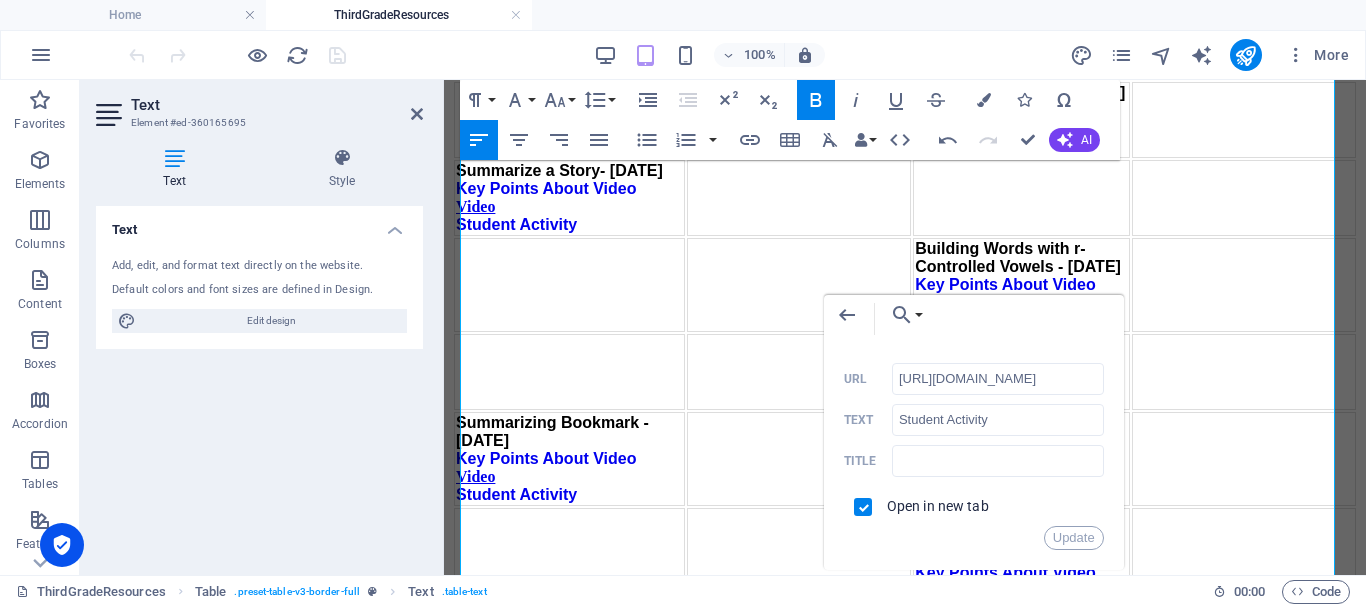 scroll, scrollTop: 0, scrollLeft: 0, axis: both 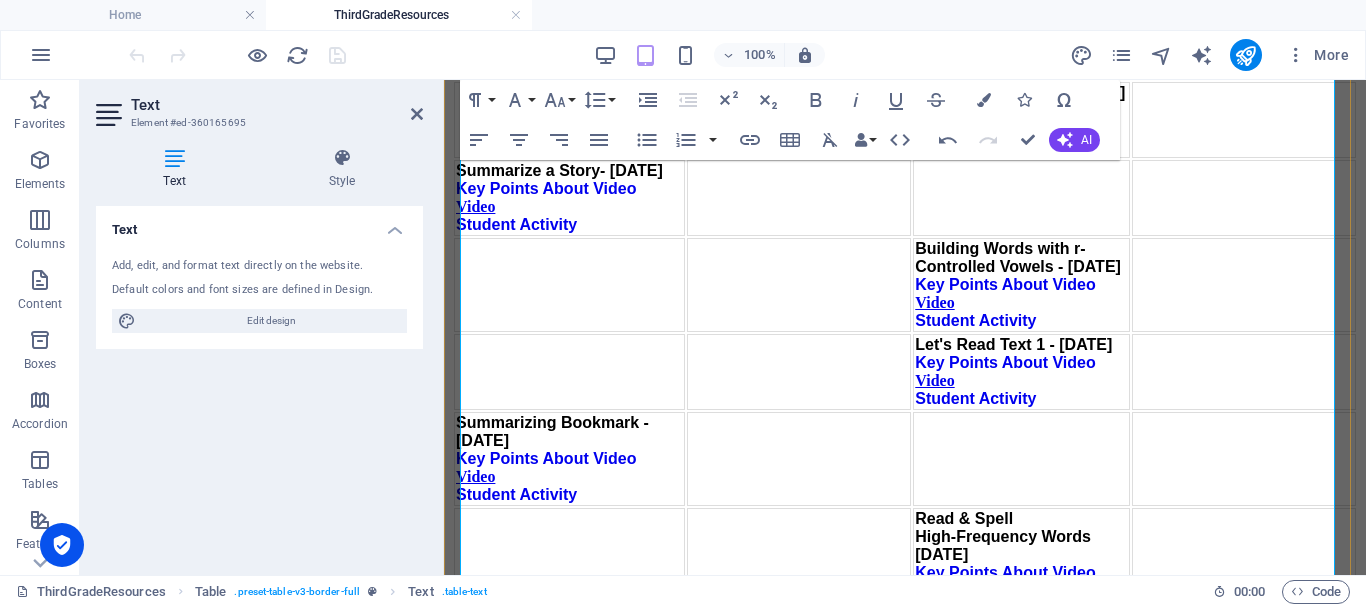 click on "Student Activity" at bounding box center [975, 1034] 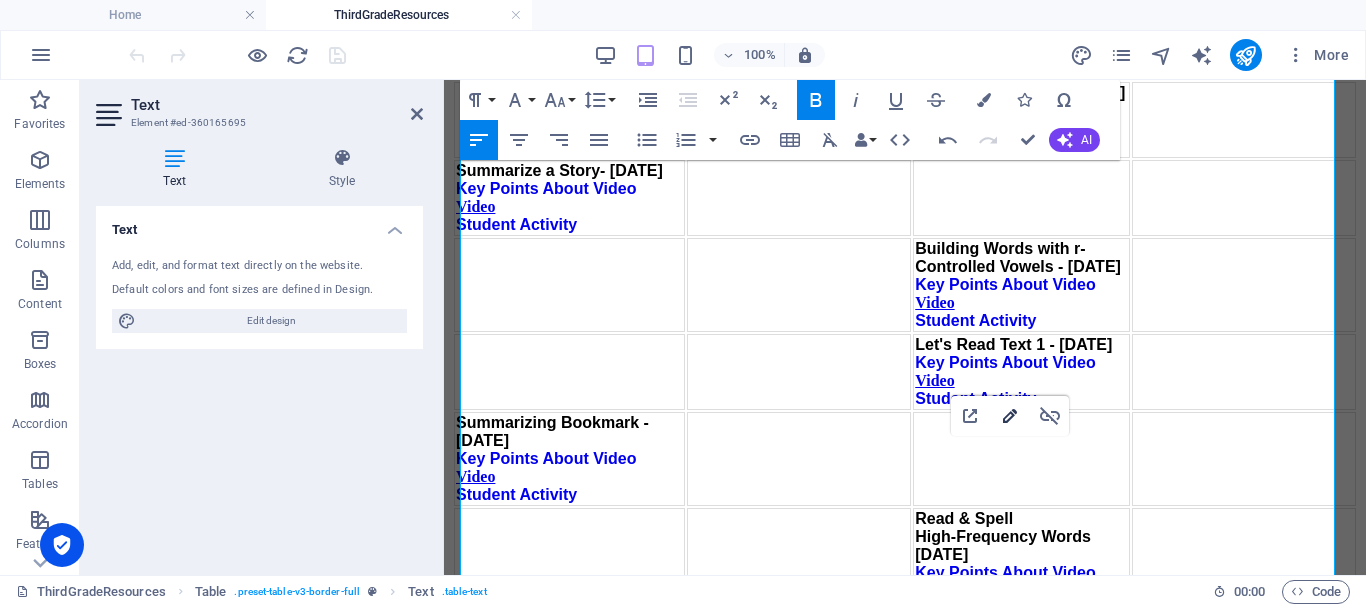 click 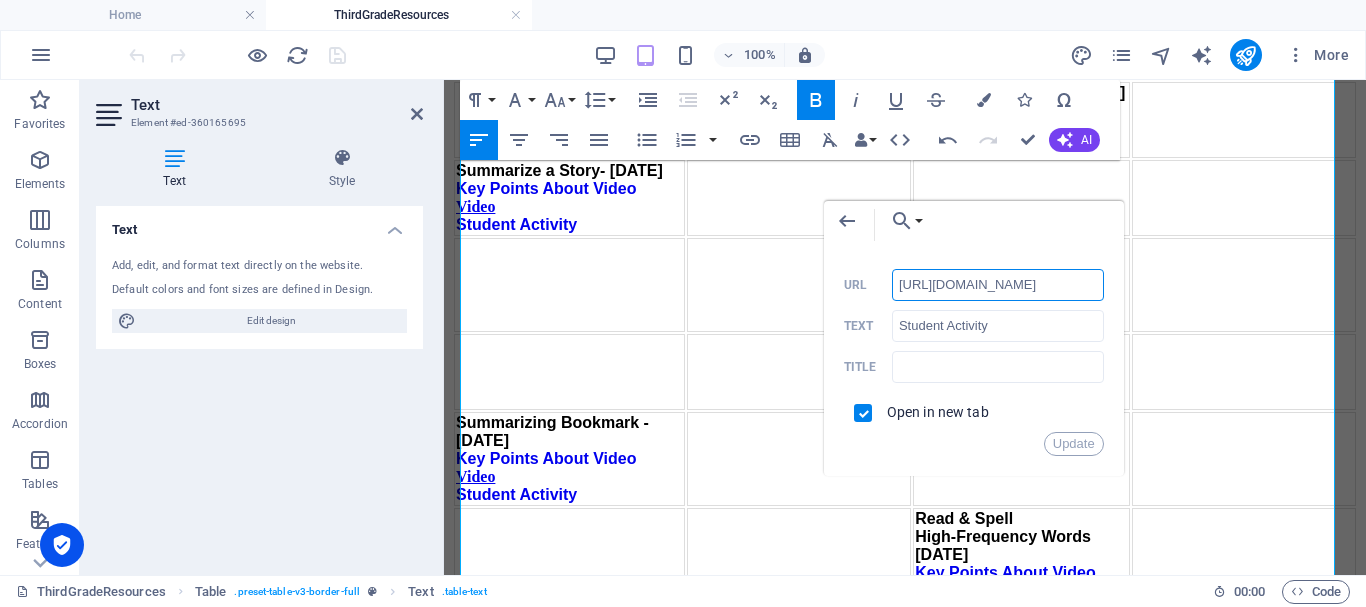 scroll, scrollTop: 0, scrollLeft: 151, axis: horizontal 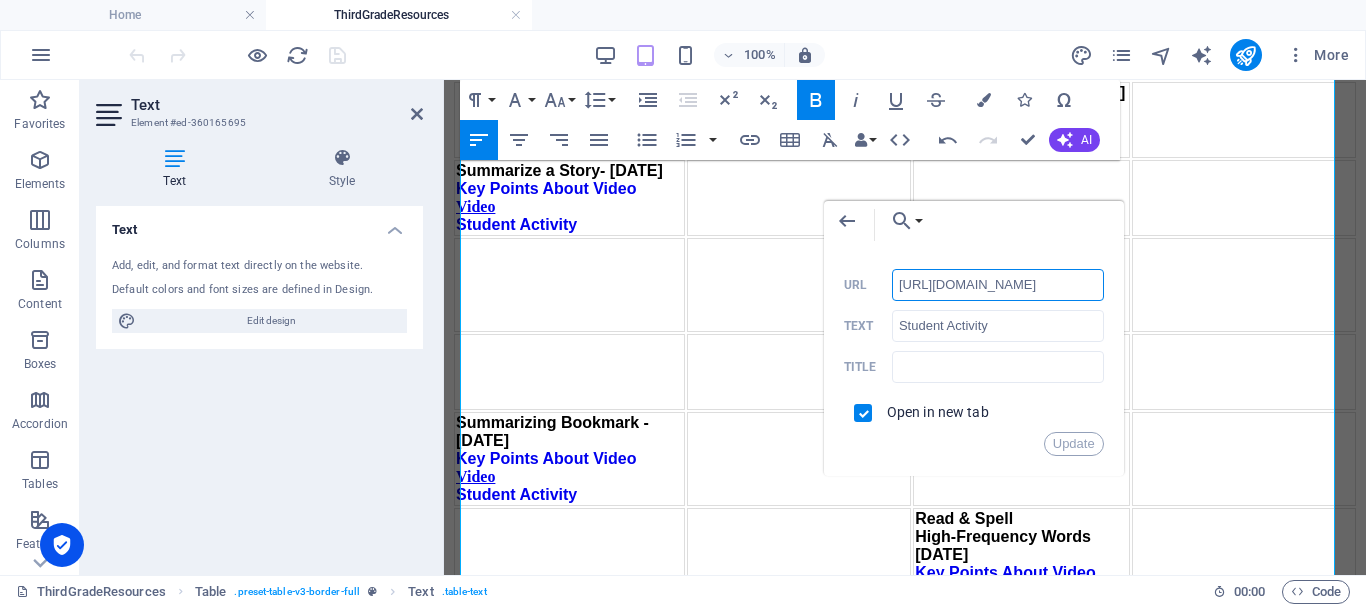 paste on "Third" 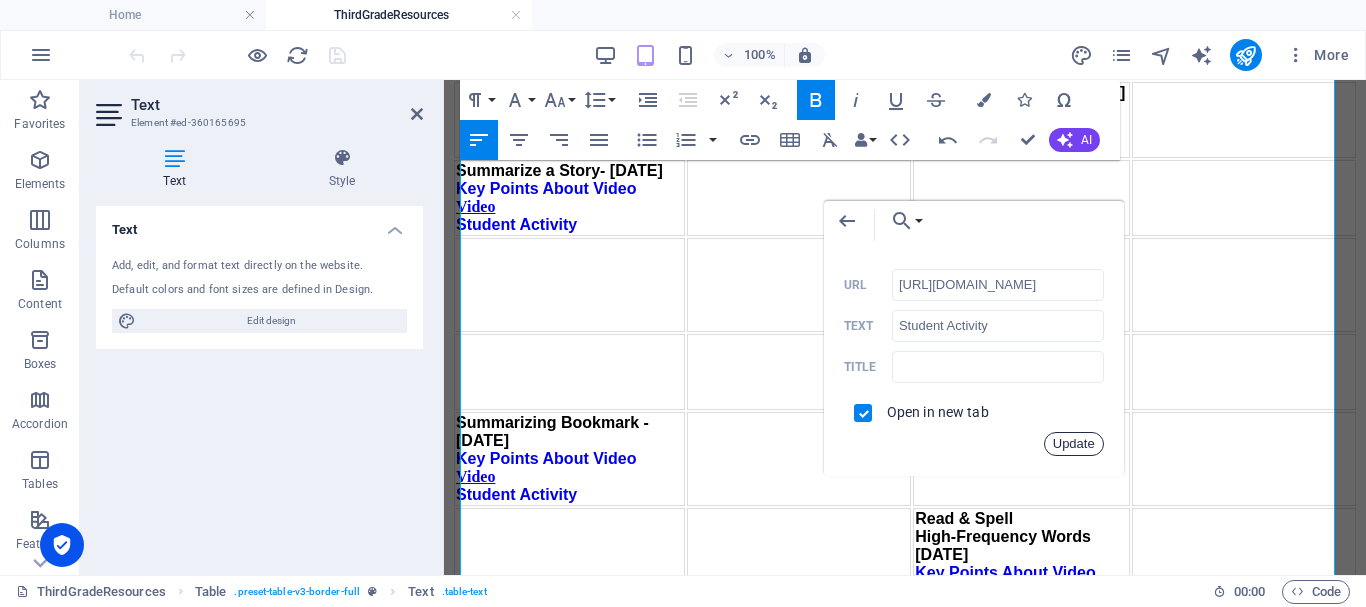 click on "Update" at bounding box center [1074, 444] 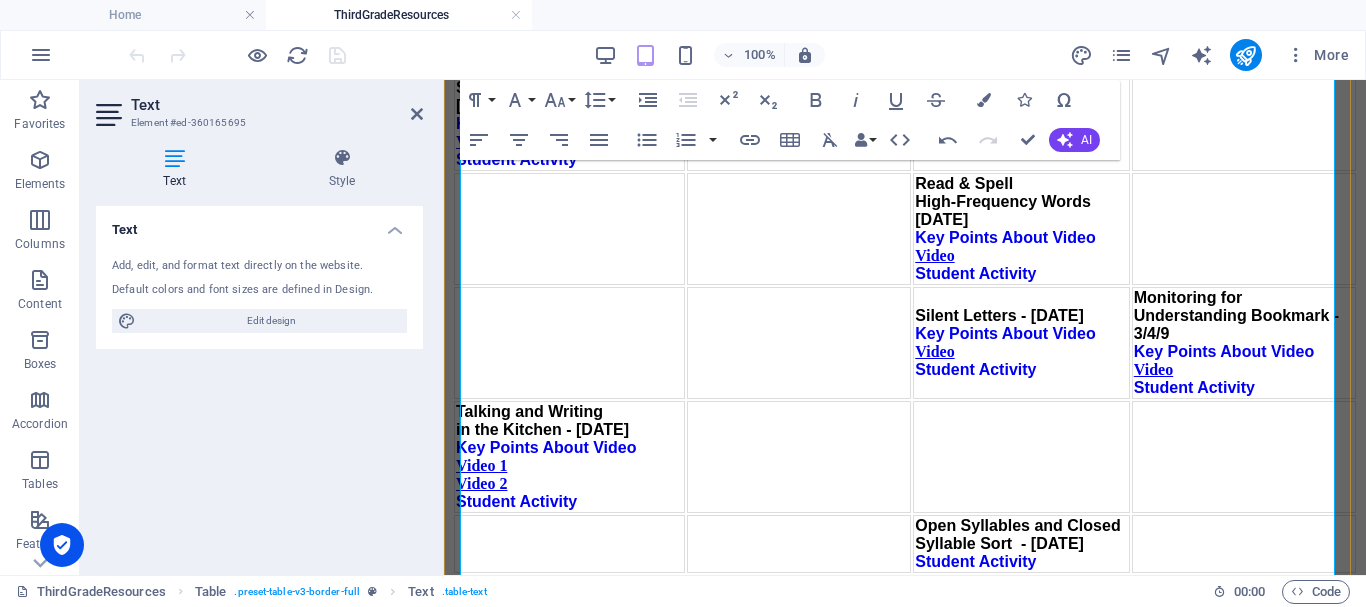 scroll, scrollTop: 2300, scrollLeft: 0, axis: vertical 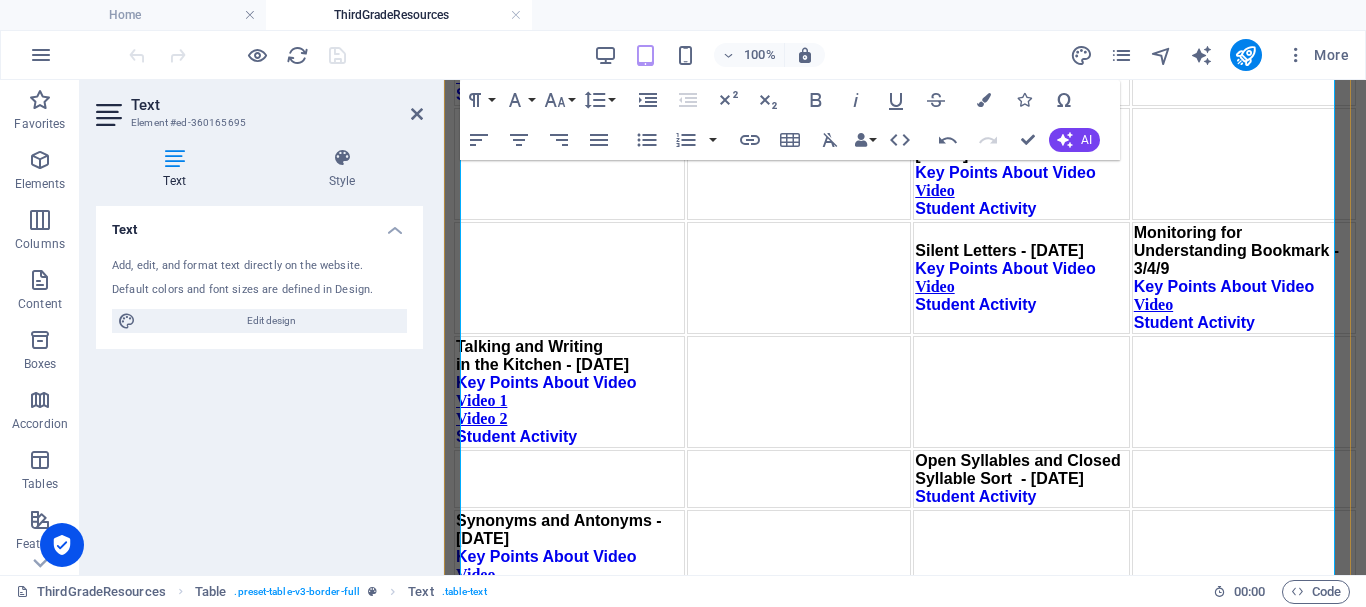 click on "Key Points About Video" at bounding box center [1005, 790] 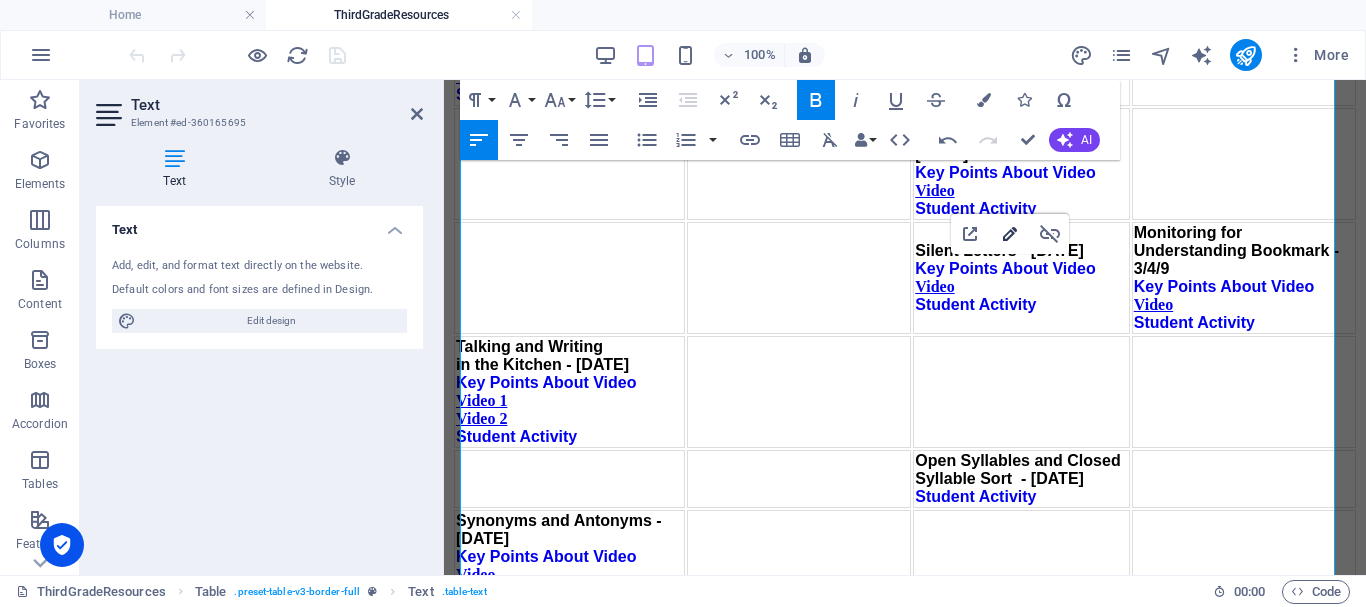 type on "http://ontrackreader.com/SecondGradeResources/3-3-36.pdf" 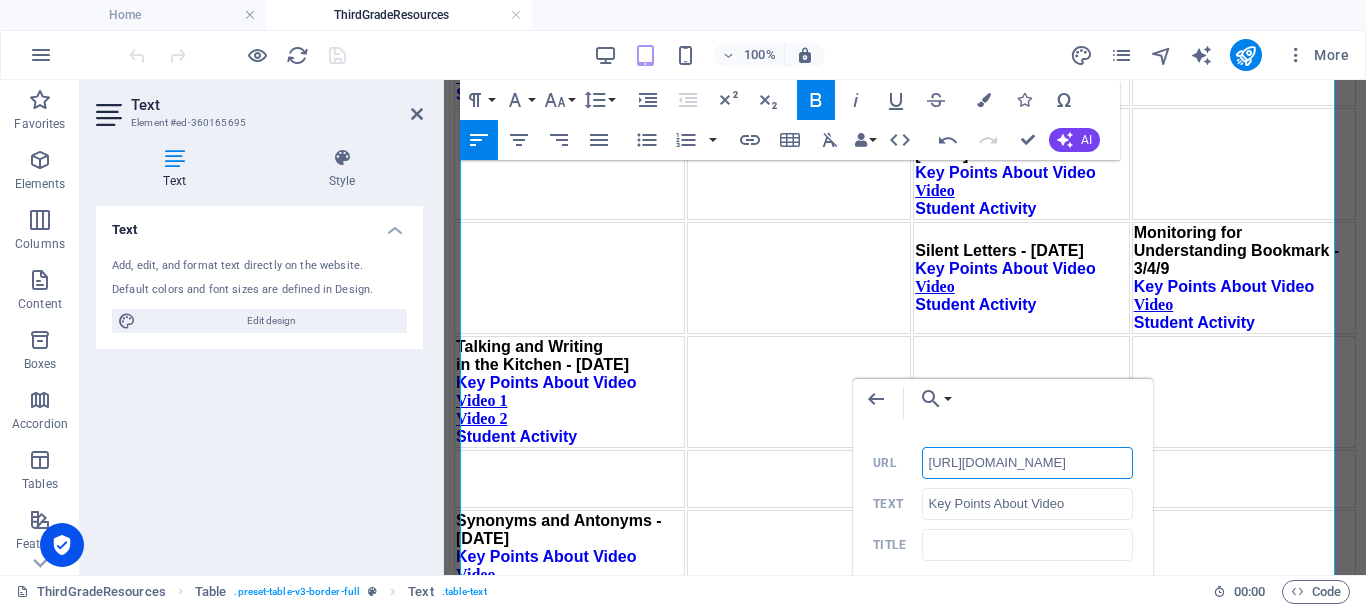click on "http://ontrackreader.com/SecondGradeResources/3-3-36.pdf" at bounding box center [1028, 463] 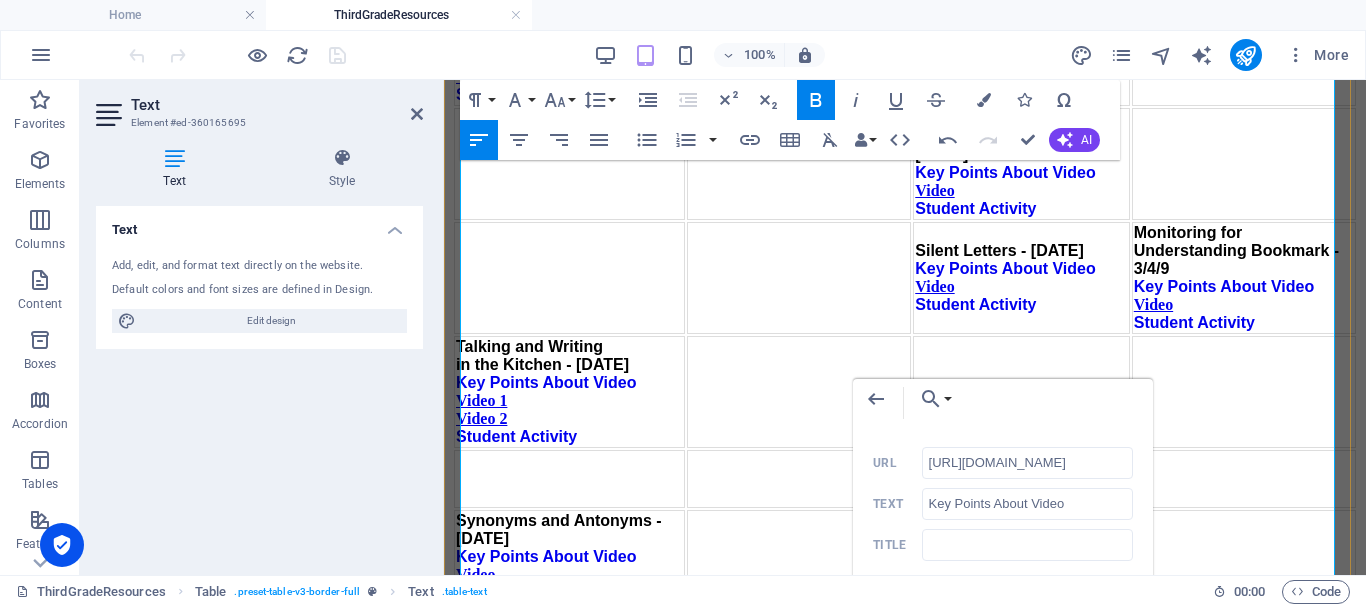 scroll, scrollTop: 0, scrollLeft: 0, axis: both 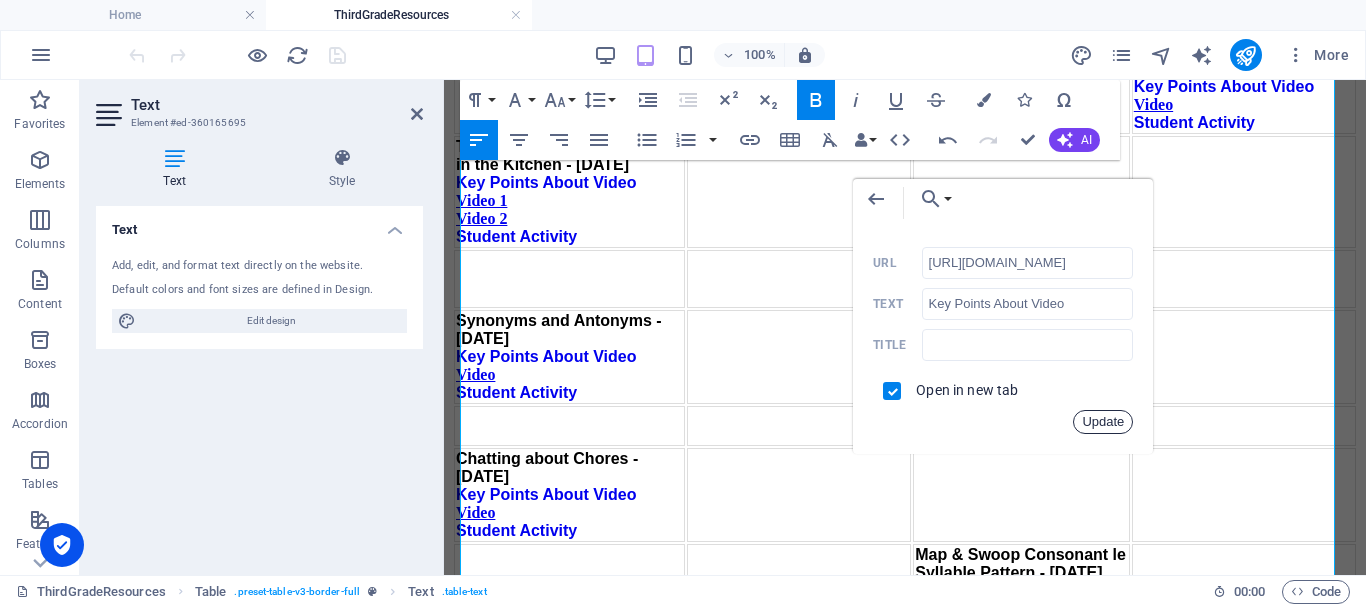click on "Update" at bounding box center [1103, 422] 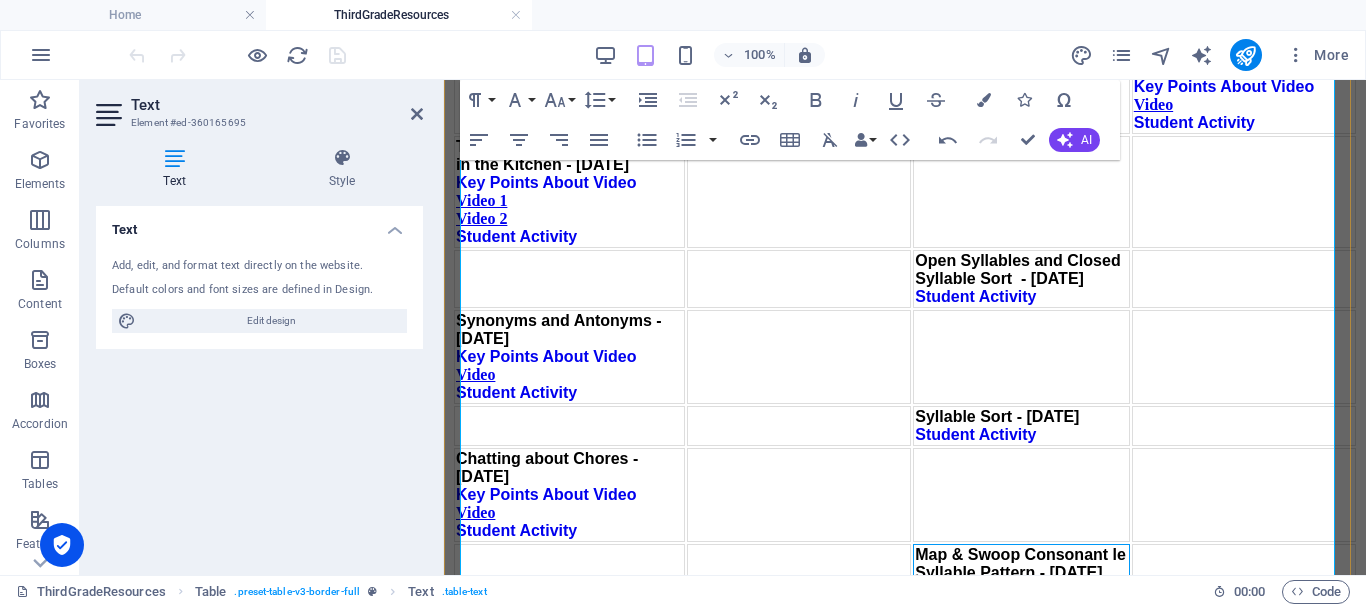 click on "Student Activity" at bounding box center [975, 626] 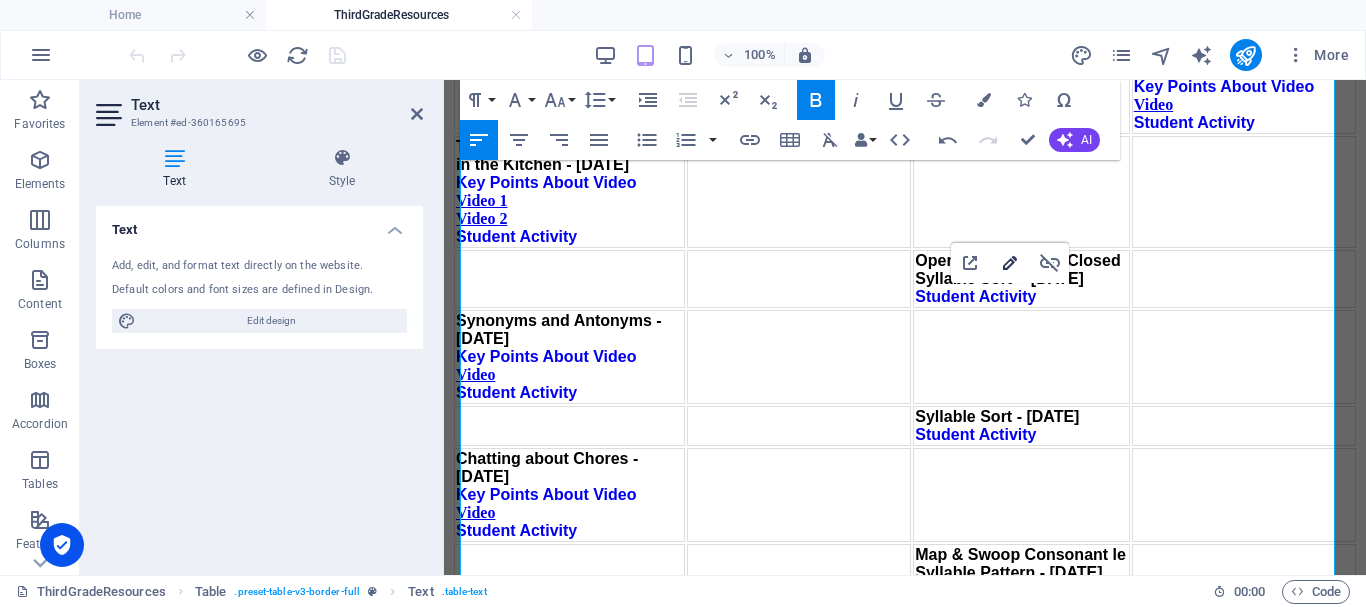 type on "http://ontrackreader.com/SecondGradeResources/3-3-37.pdf" 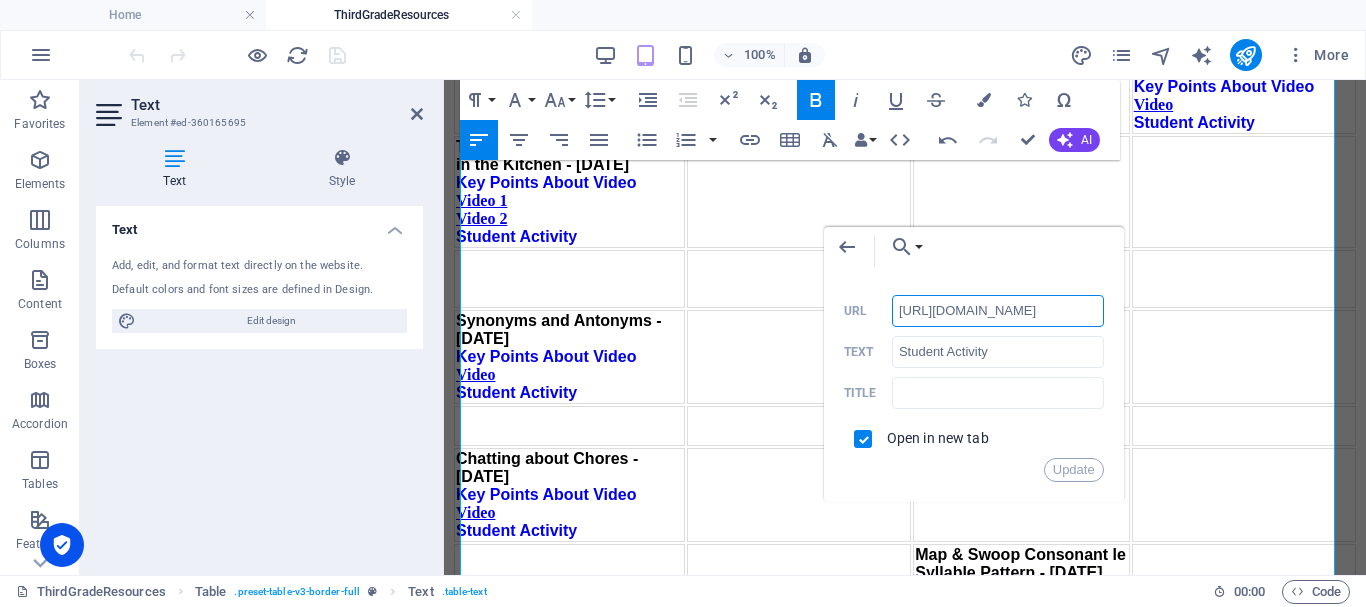 scroll, scrollTop: 0, scrollLeft: 151, axis: horizontal 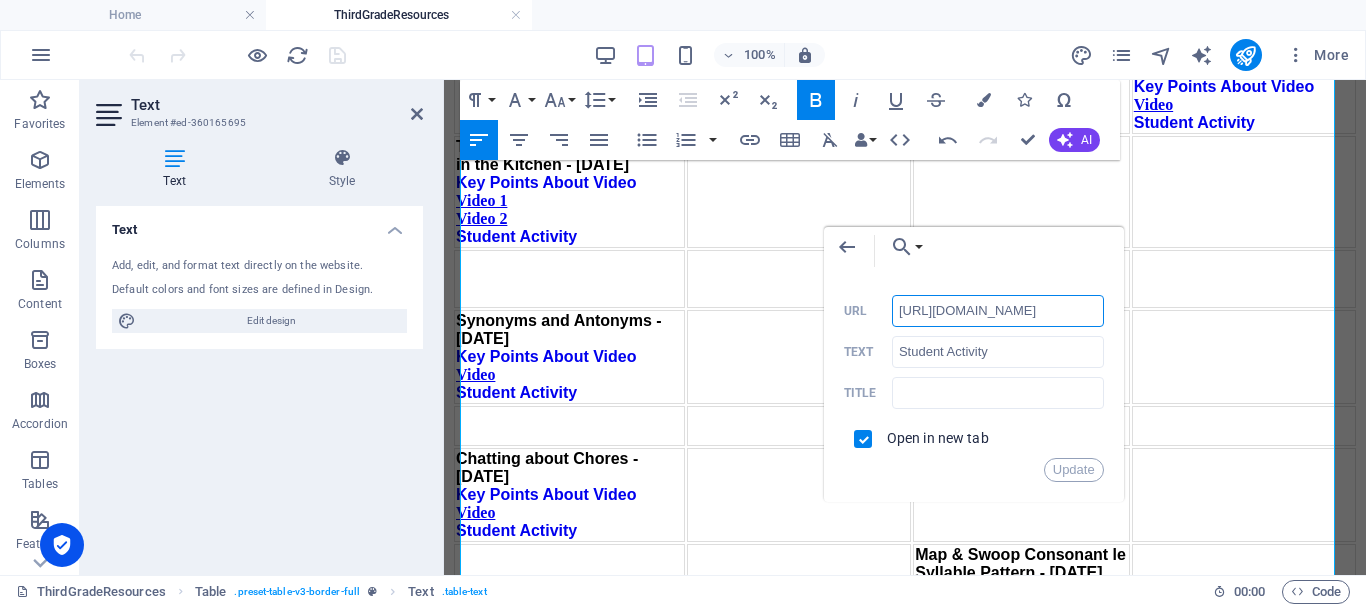 paste on "Third" 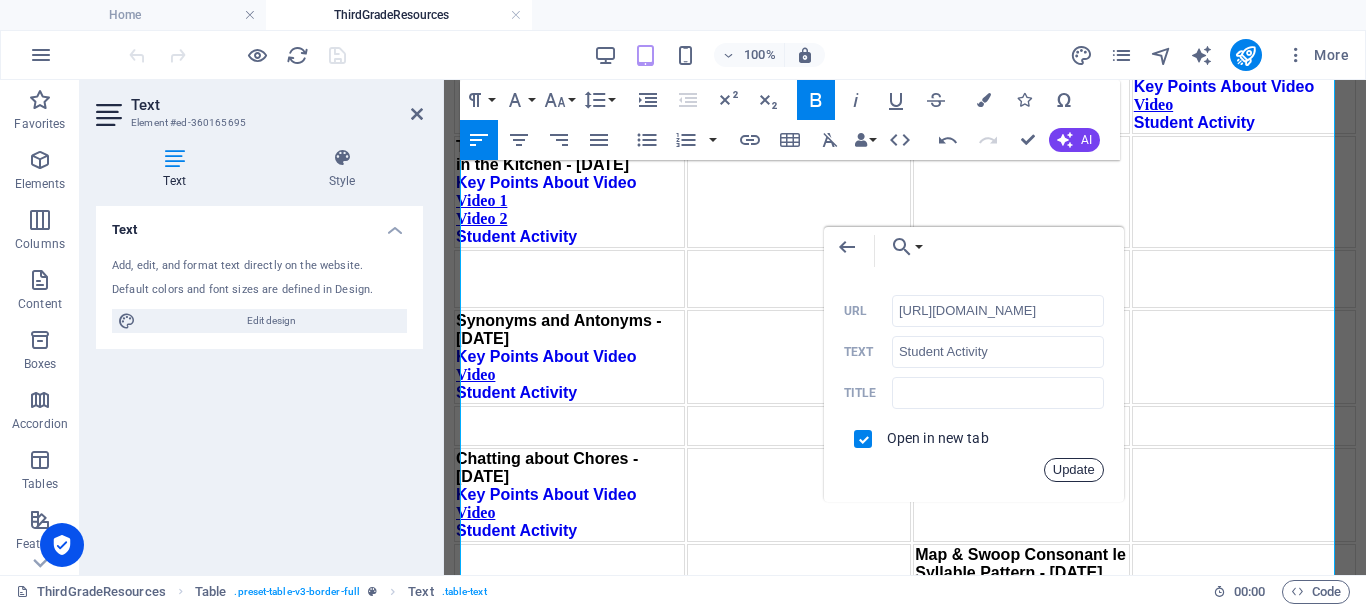 click on "Update" at bounding box center [1074, 470] 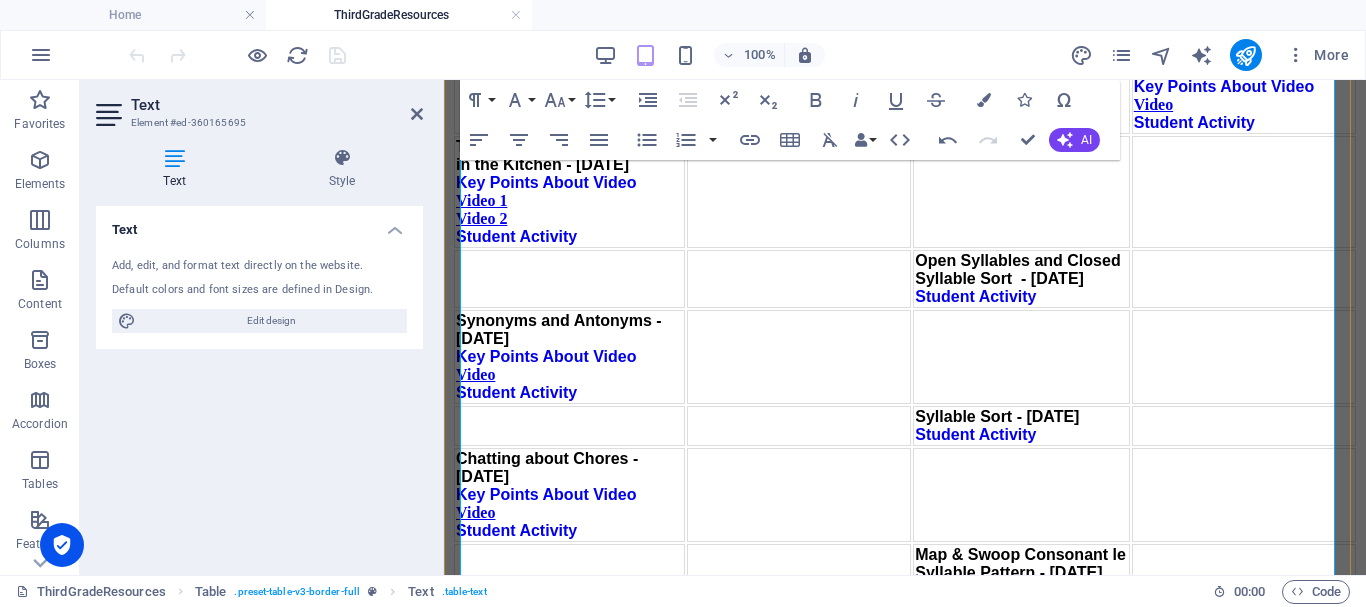 scroll, scrollTop: 0, scrollLeft: 0, axis: both 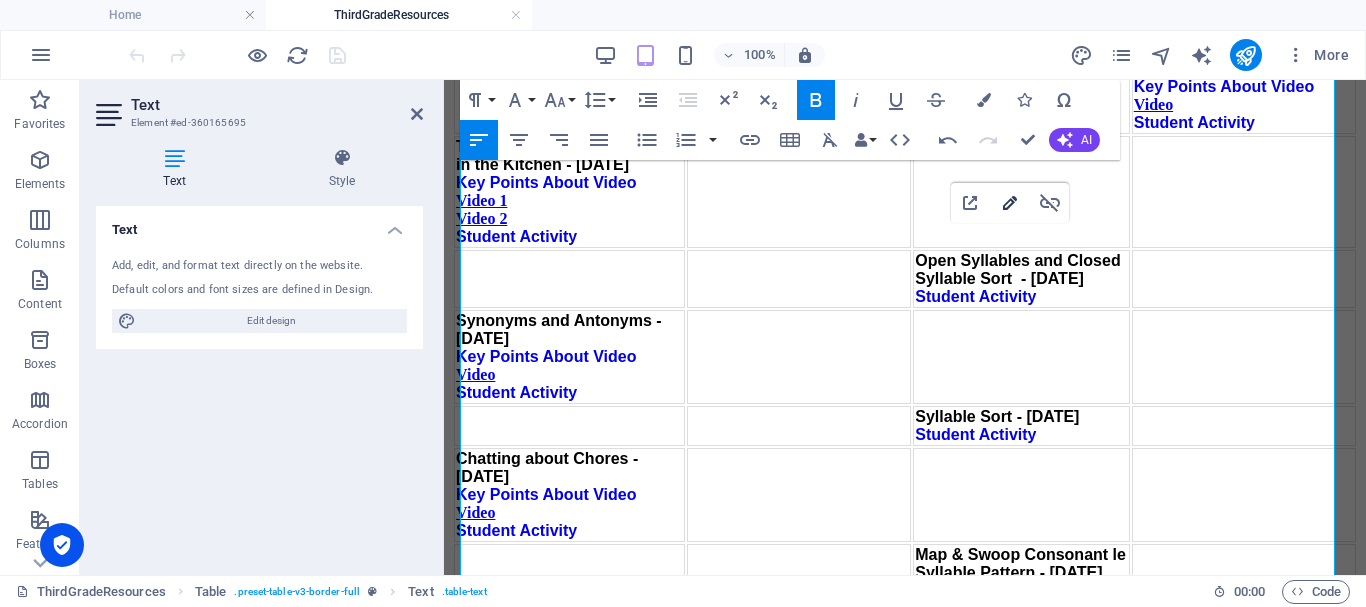 type on "http://ontrackreader.com/SecondGradeResources/3-3-41.pdf" 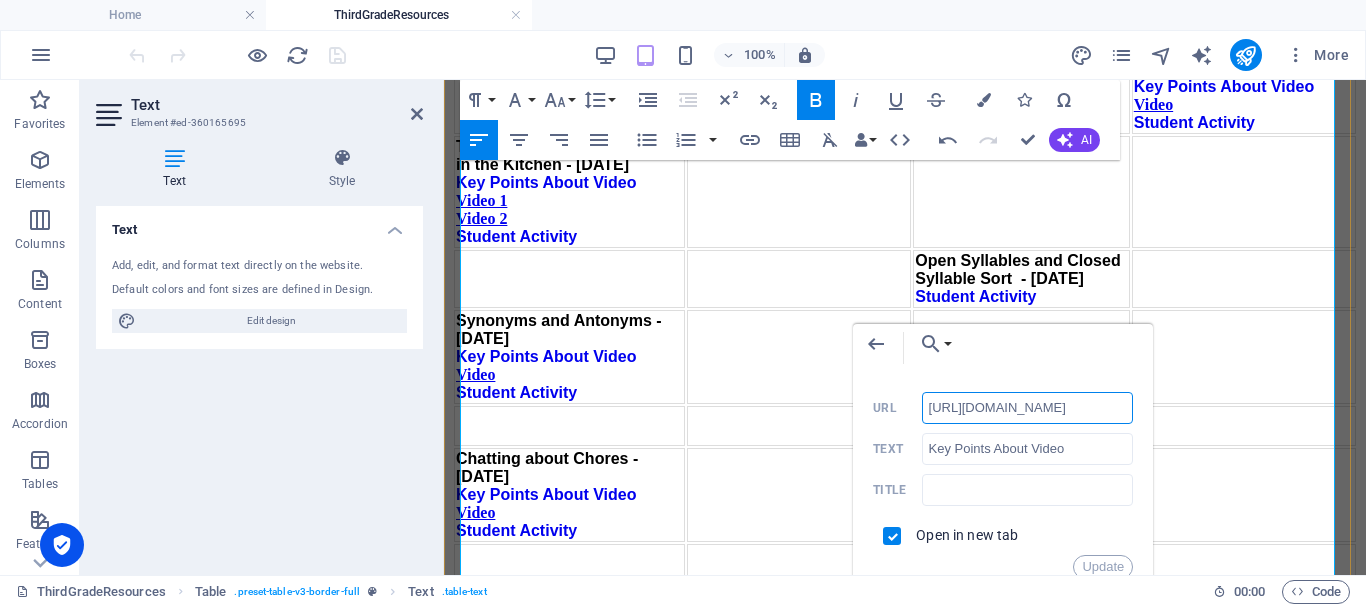 scroll, scrollTop: 0, scrollLeft: 151, axis: horizontal 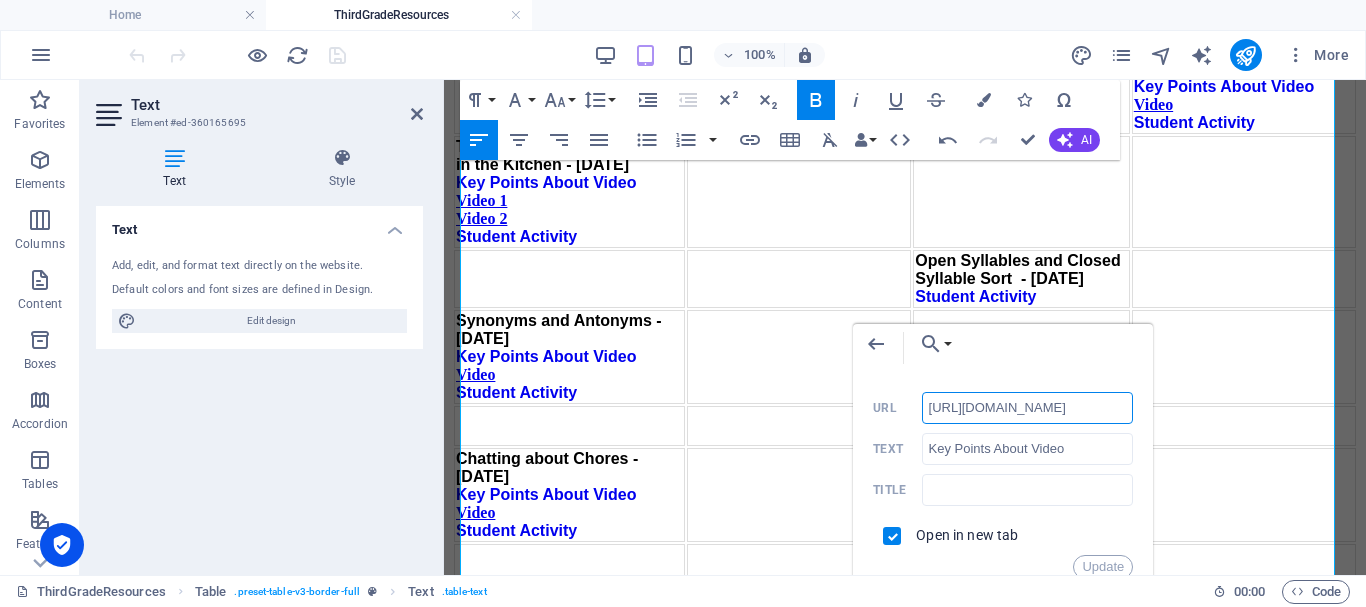 click on "http://ontrackreader.com/SecondGradeResources/3-3-41.pdf" at bounding box center [1028, 408] 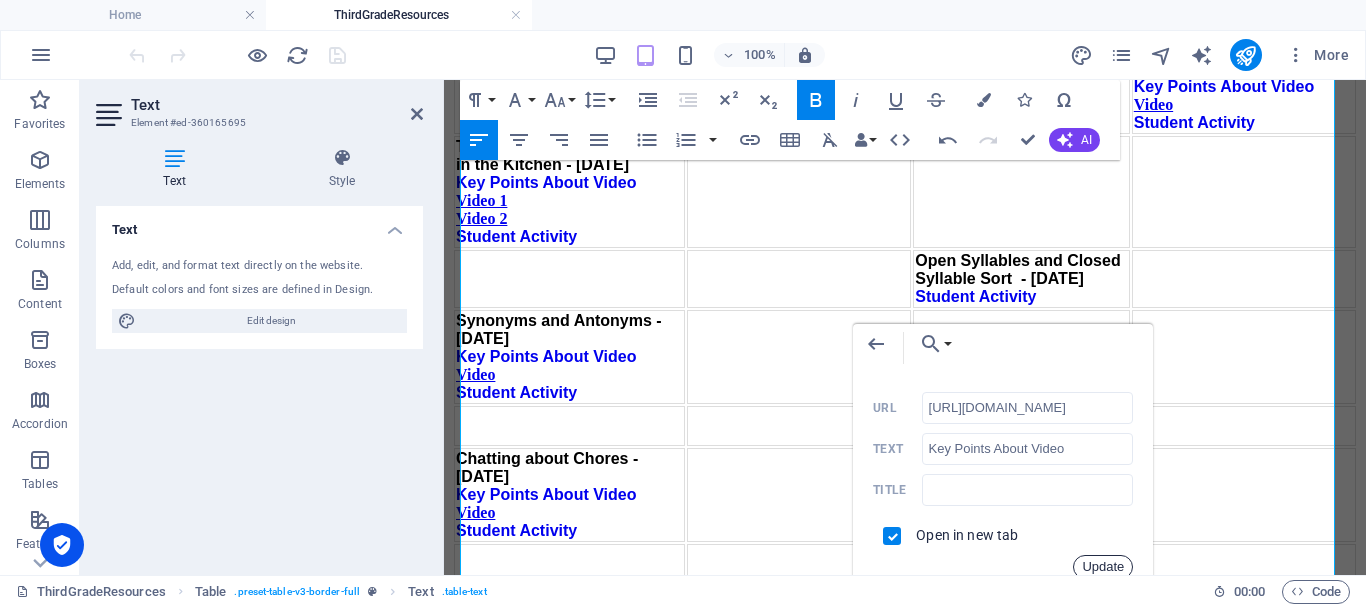click on "Update" at bounding box center (1103, 567) 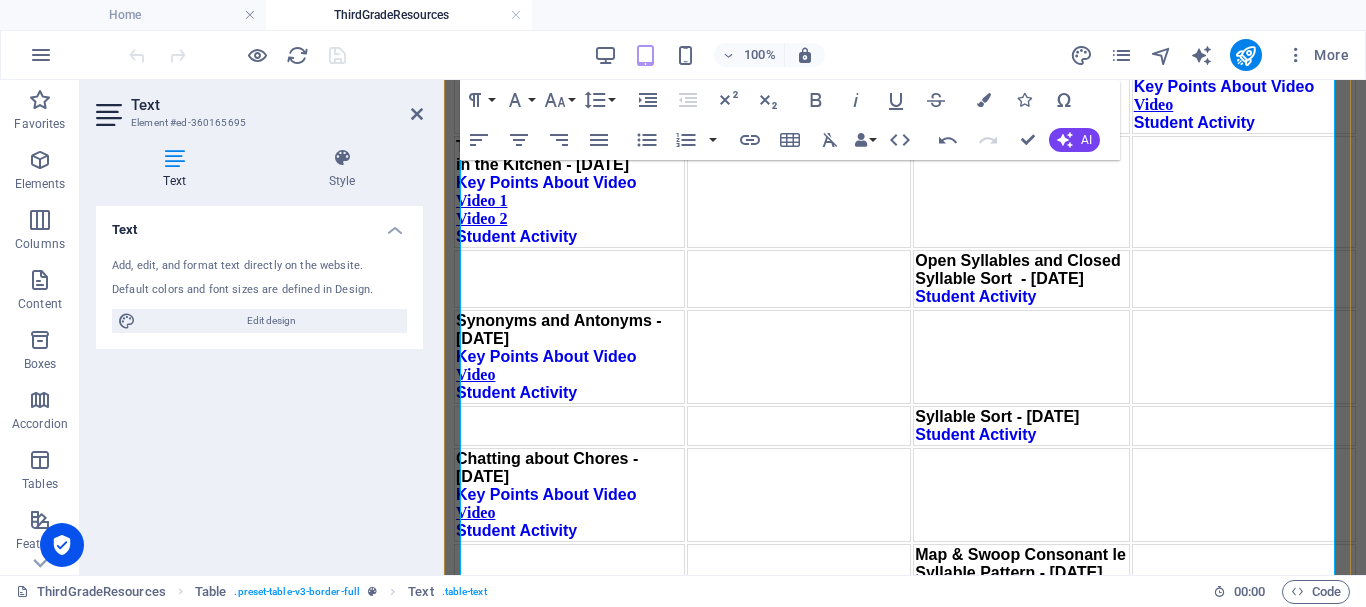 click on "Student Activity" at bounding box center [975, 722] 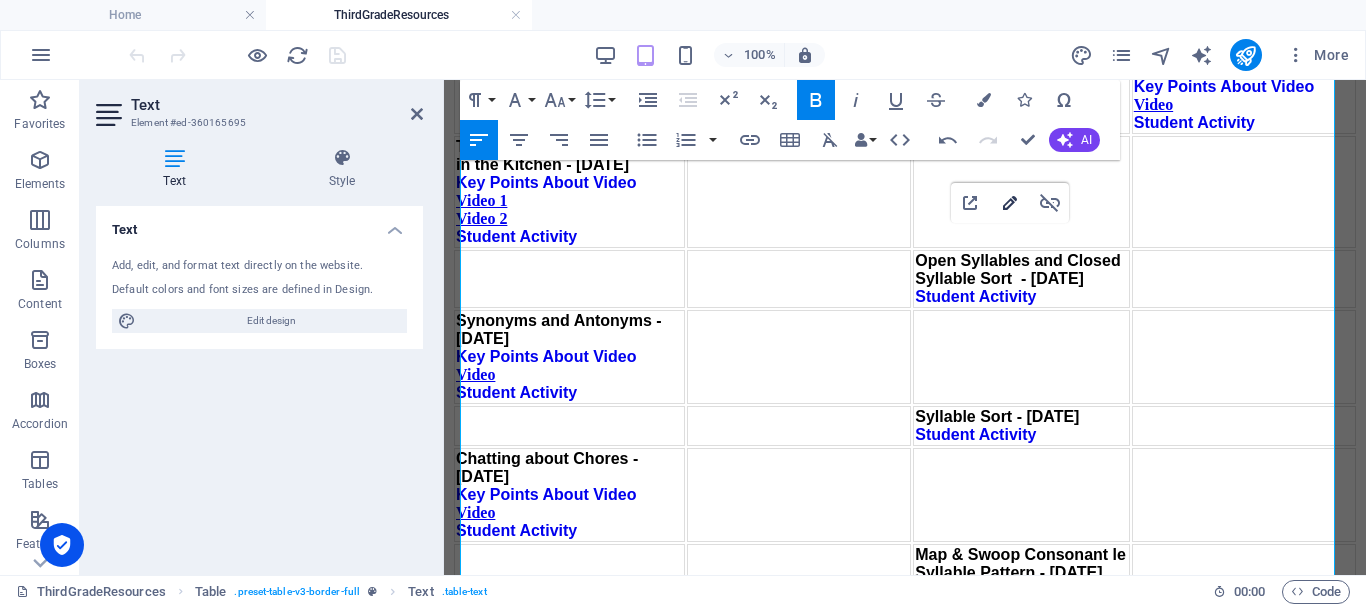 type on "http://ontrackreader.com/SecondGradeResources/3-3-42.pdf" 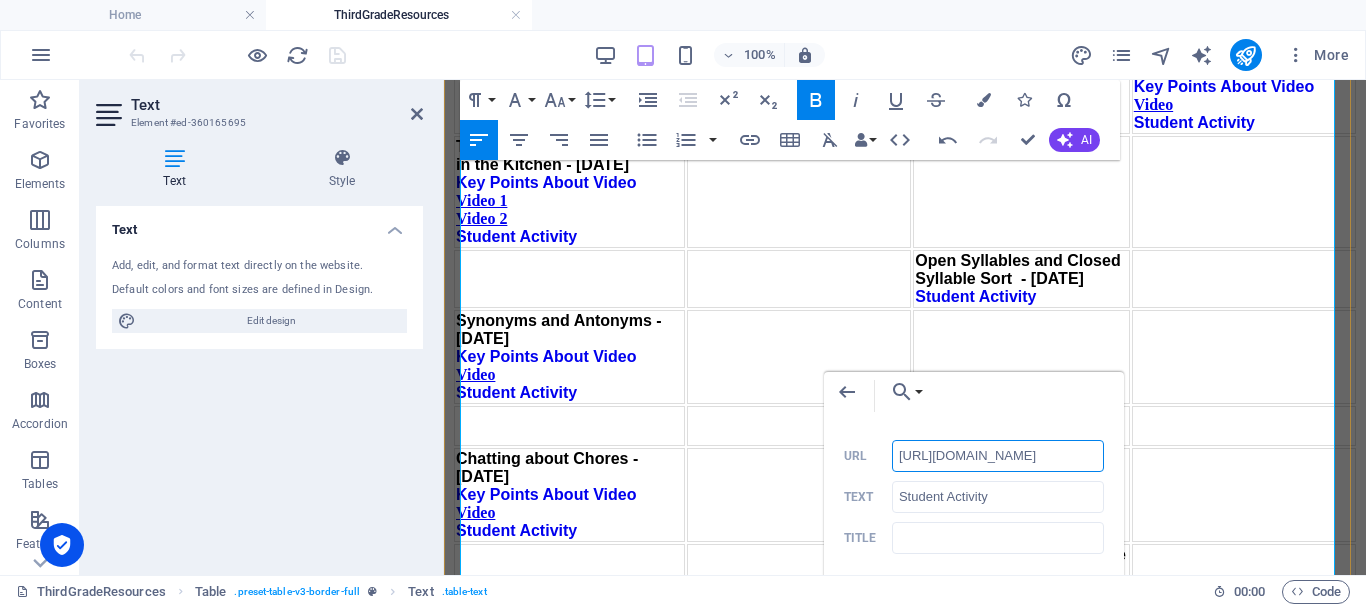 scroll, scrollTop: 0, scrollLeft: 151, axis: horizontal 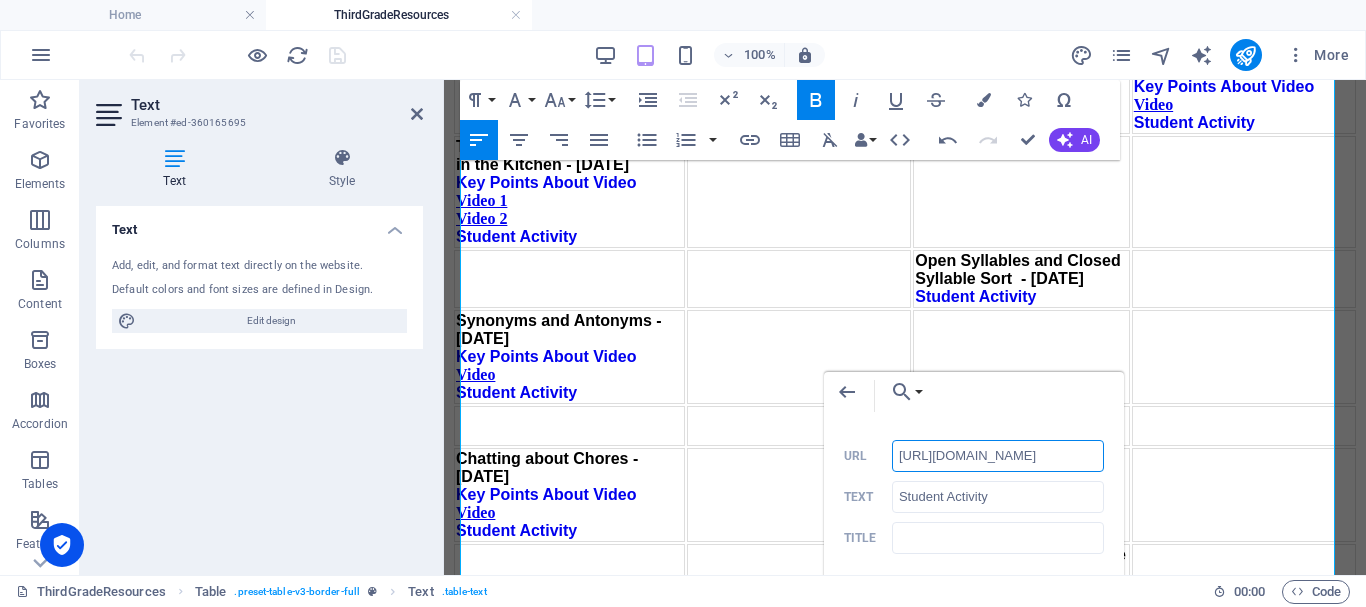 click on "http://ontrackreader.com/SecondGradeResources/3-3-42.pdf" at bounding box center [998, 456] 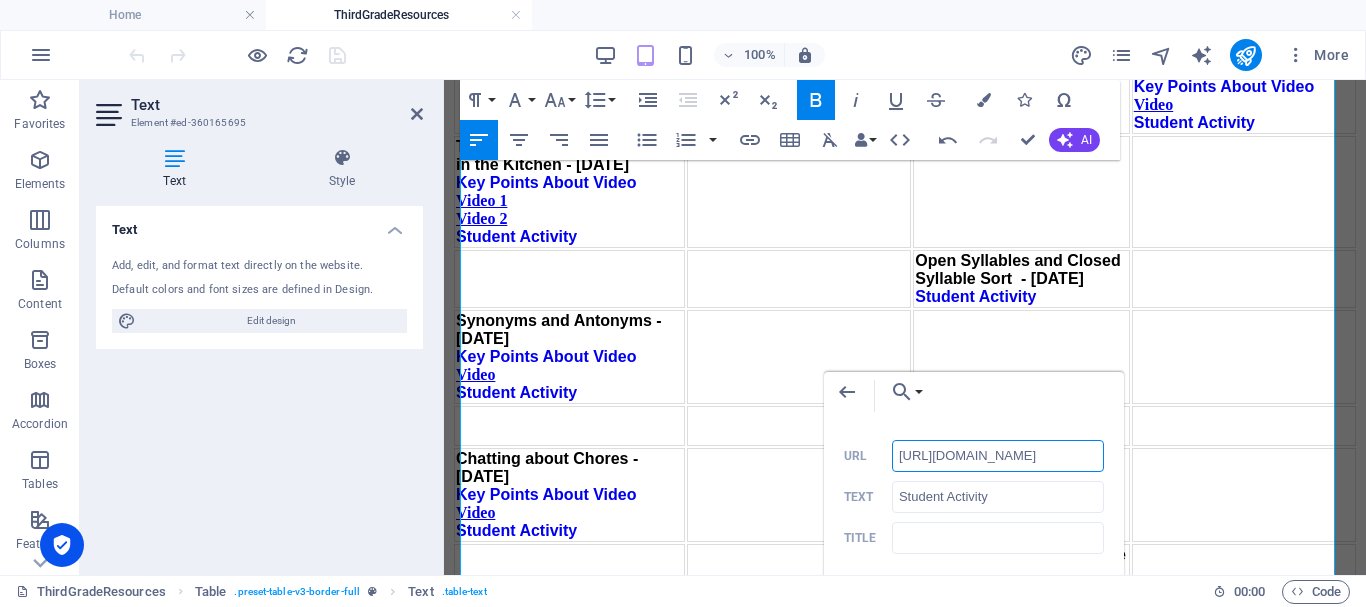 scroll, scrollTop: 0, scrollLeft: 107, axis: horizontal 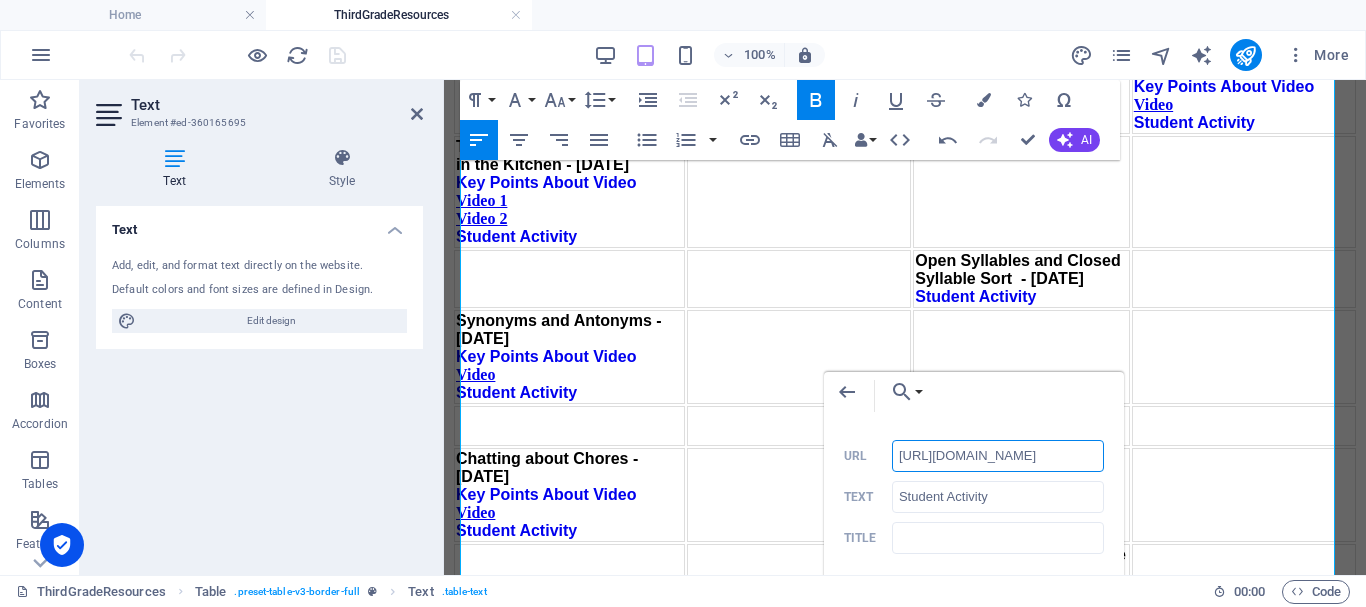 paste on "Third" 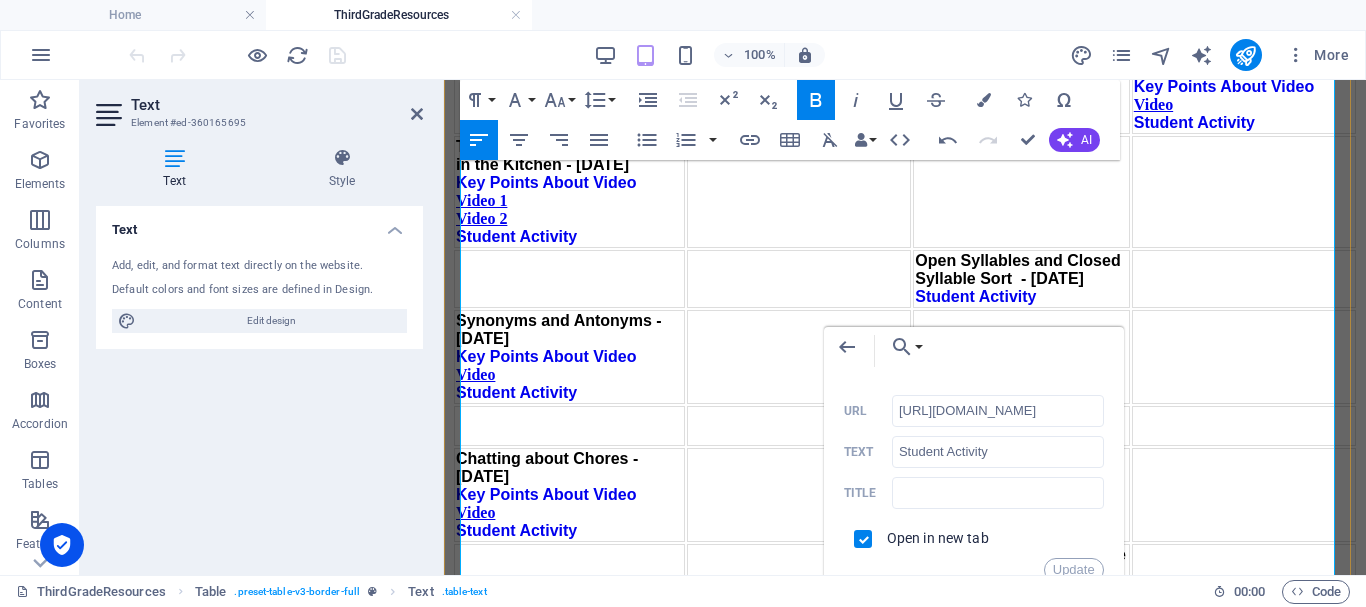scroll, scrollTop: 0, scrollLeft: 0, axis: both 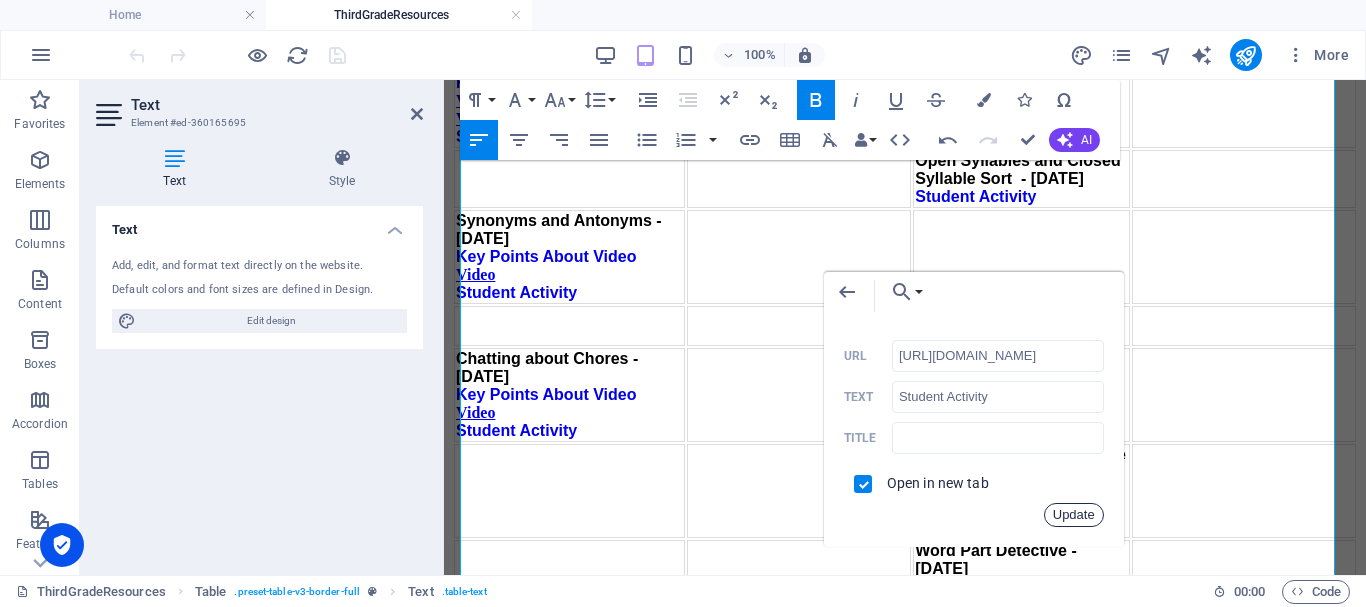 click on "Update" at bounding box center [1074, 515] 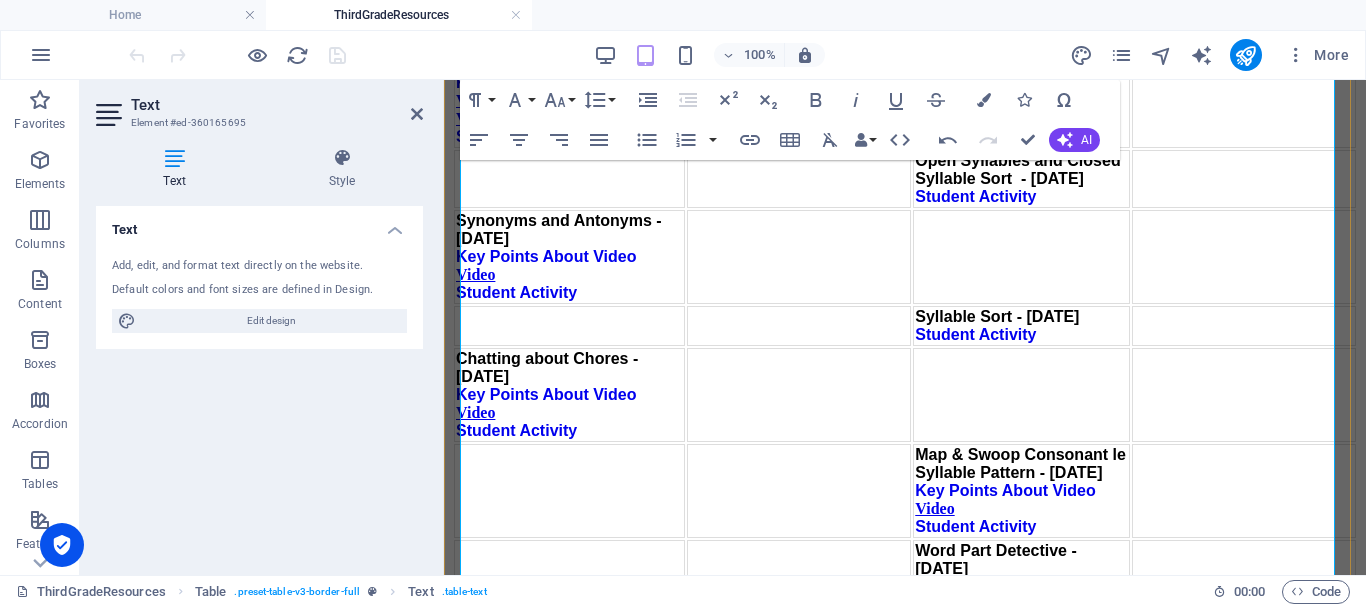 click on "Key Points About Video" at bounding box center [1005, 664] 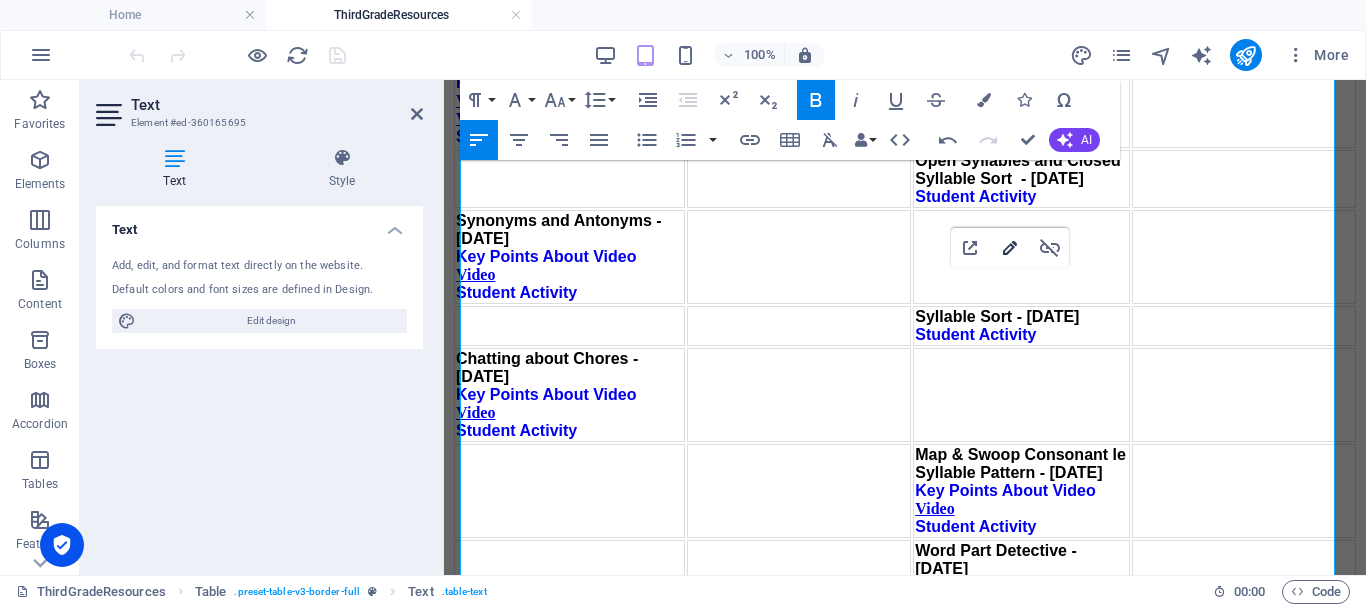 type on "http://ontrackreader.com/SecondGradeResources/3-3-66.pdf" 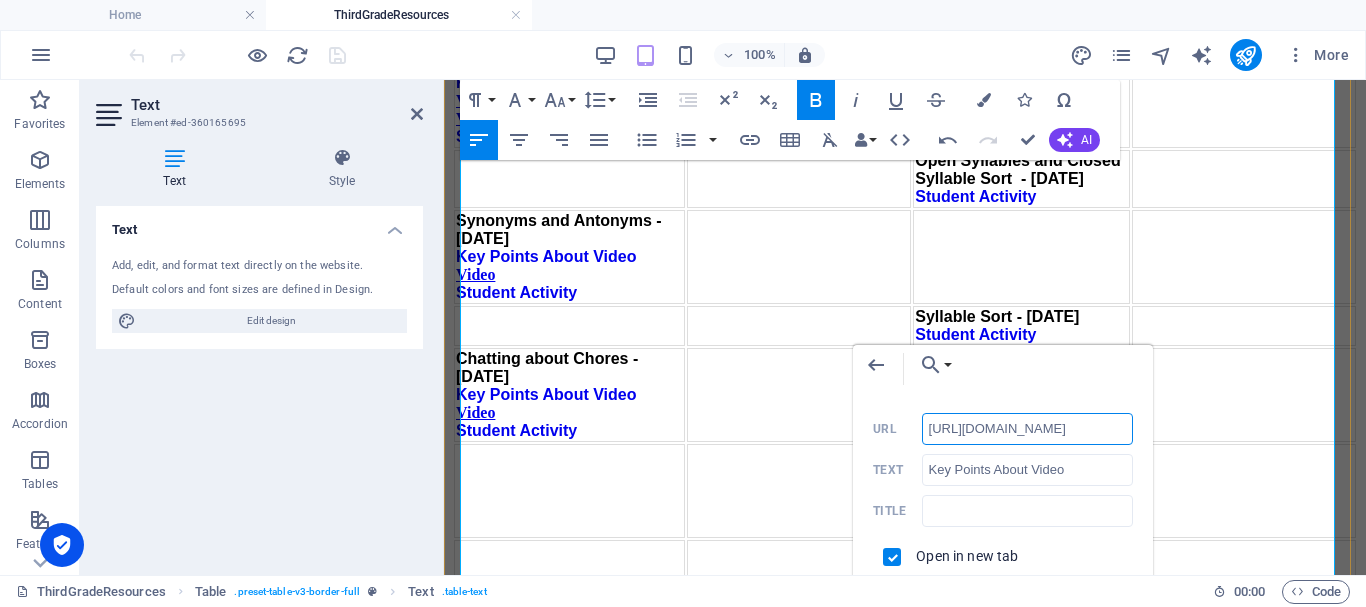 scroll, scrollTop: 0, scrollLeft: 151, axis: horizontal 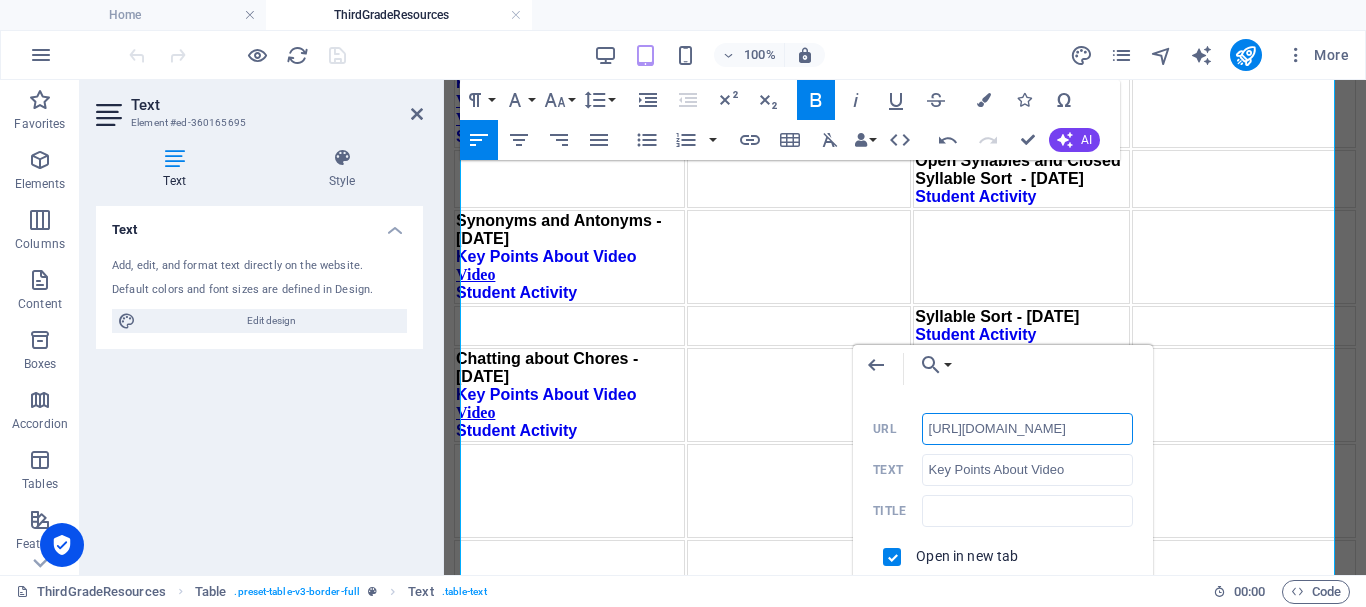 click on "http://ontrackreader.com/SecondGradeResources/3-3-66.pdf" at bounding box center [1028, 429] 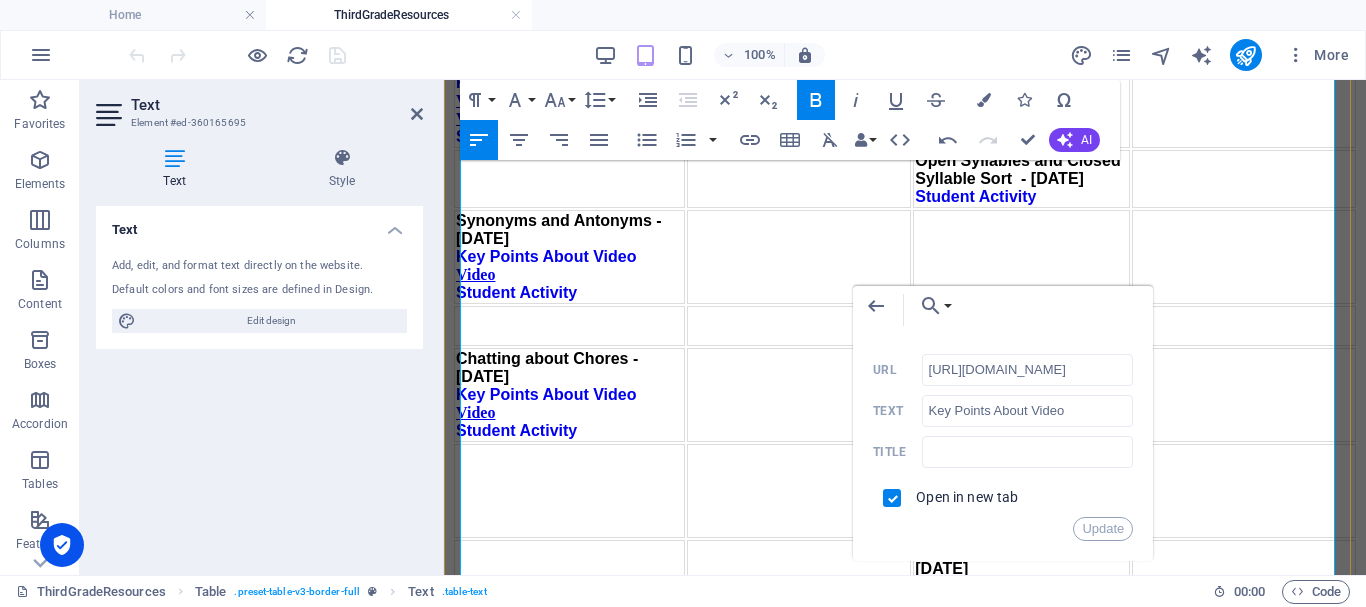 scroll, scrollTop: 0, scrollLeft: 0, axis: both 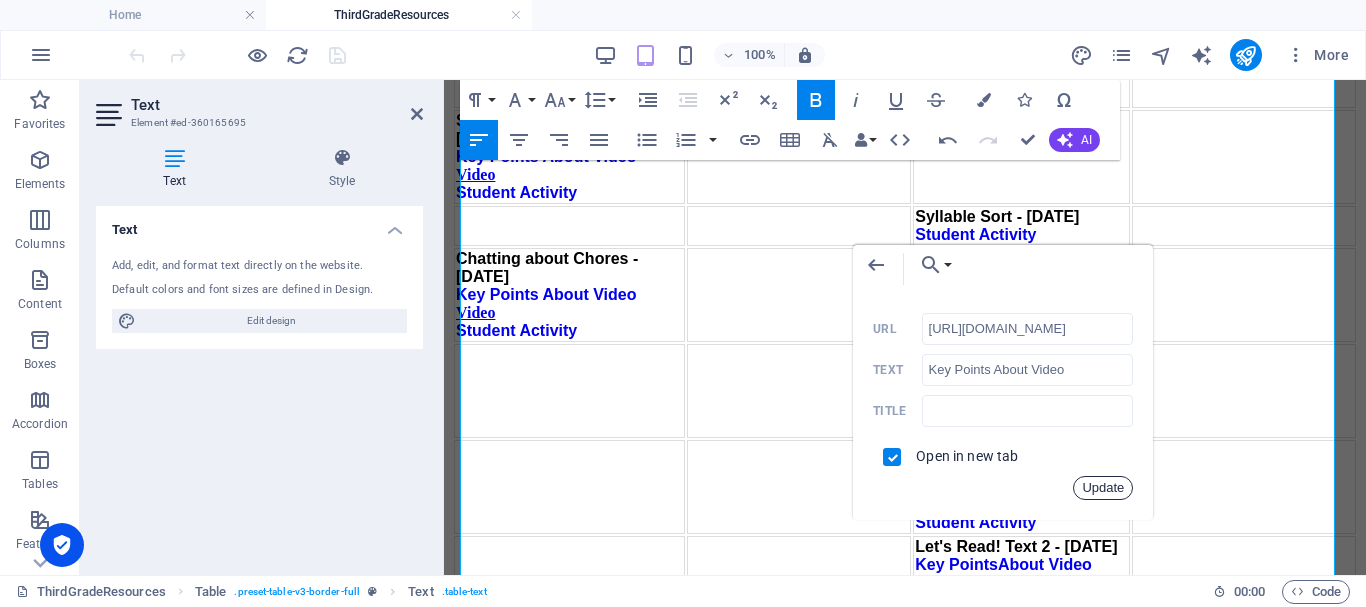 click on "Update" at bounding box center [1103, 488] 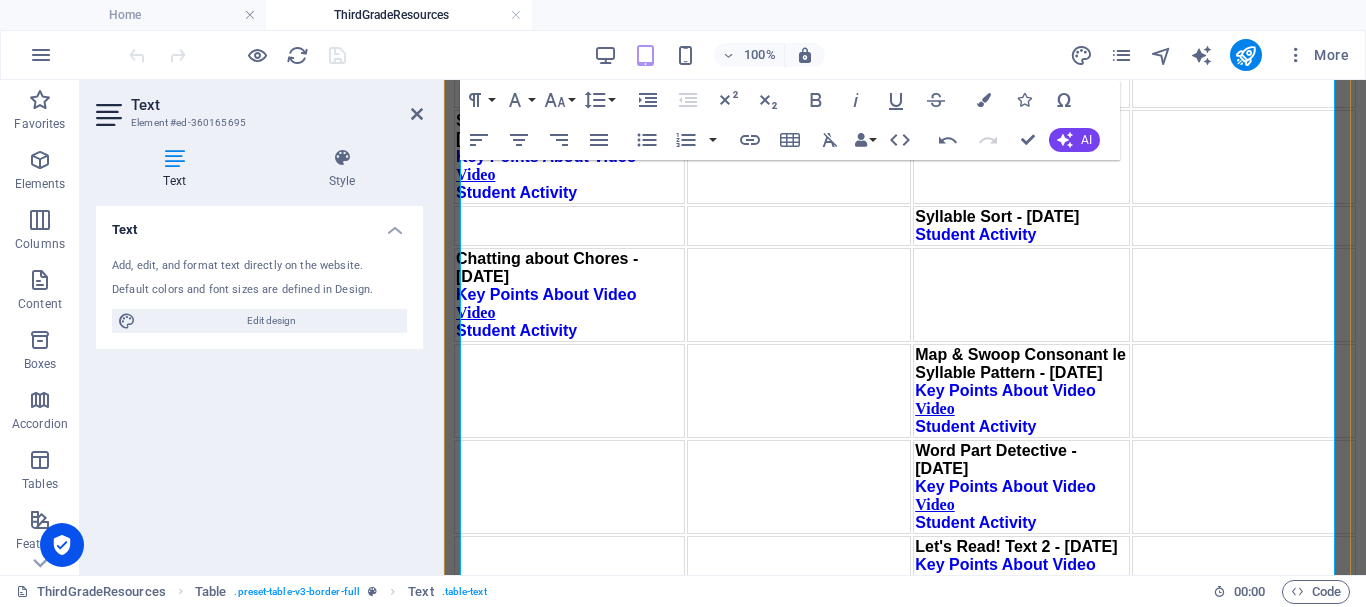click on "Student Activity" at bounding box center [975, 600] 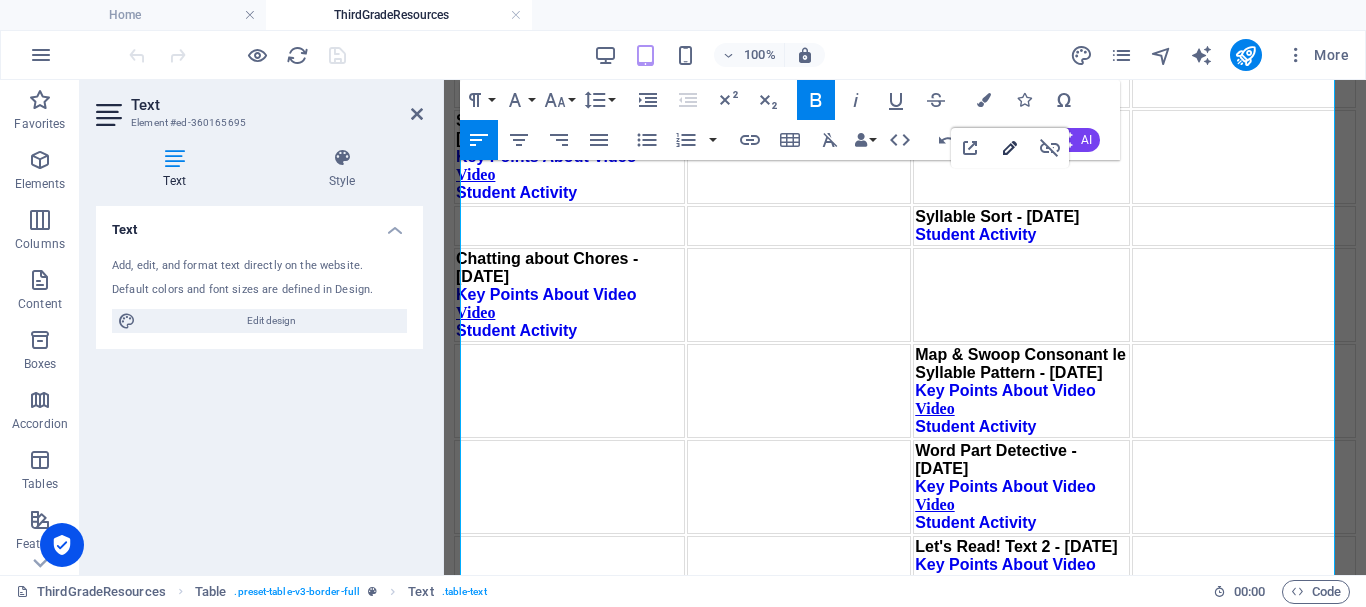 type on "http://ontrackreader.com/SecondGradeResources/3-3-68.pdf" 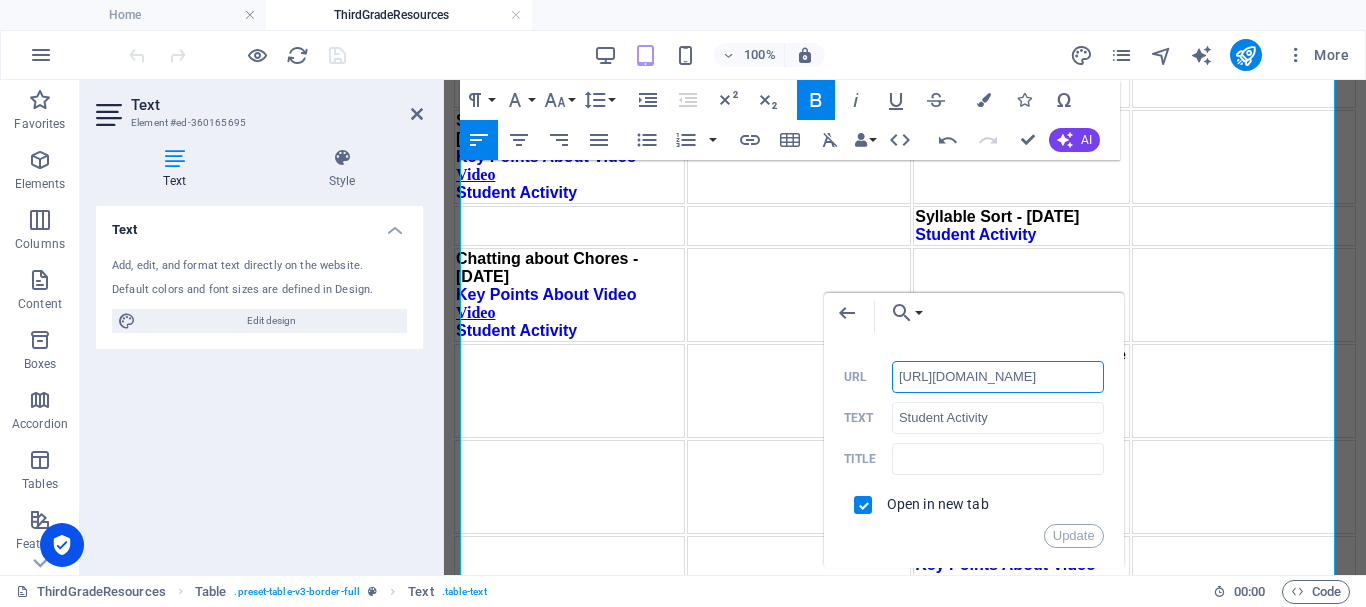 scroll, scrollTop: 0, scrollLeft: 151, axis: horizontal 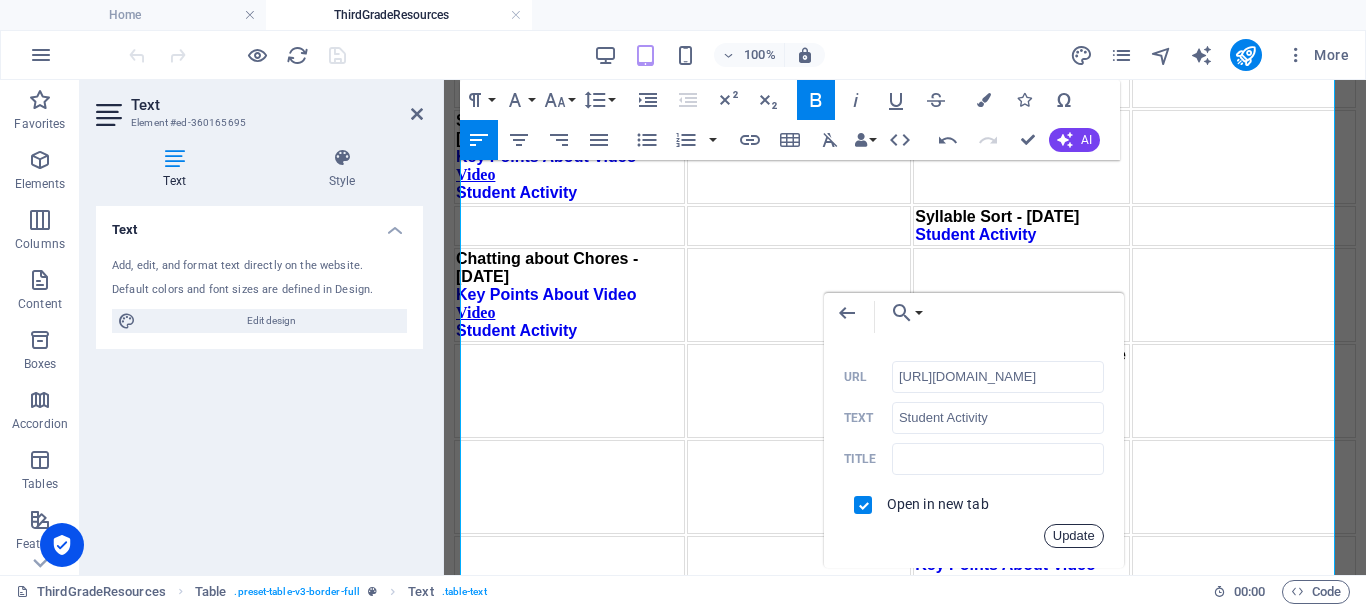click on "Update" at bounding box center [1074, 536] 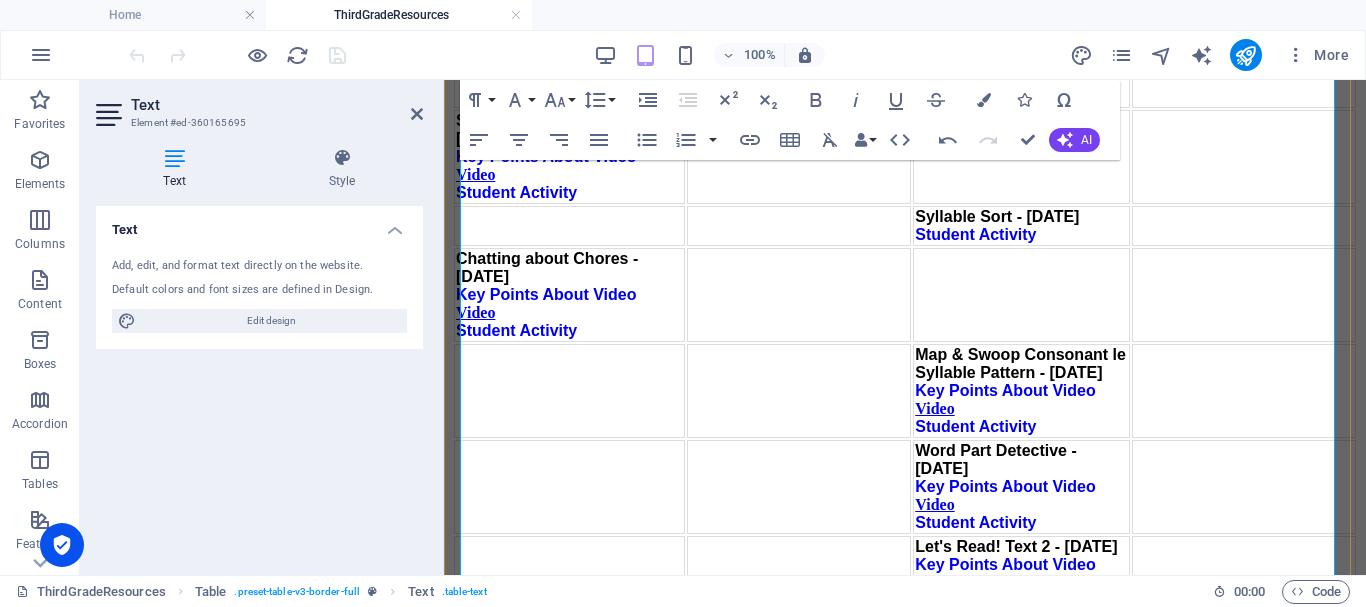 scroll, scrollTop: 0, scrollLeft: 0, axis: both 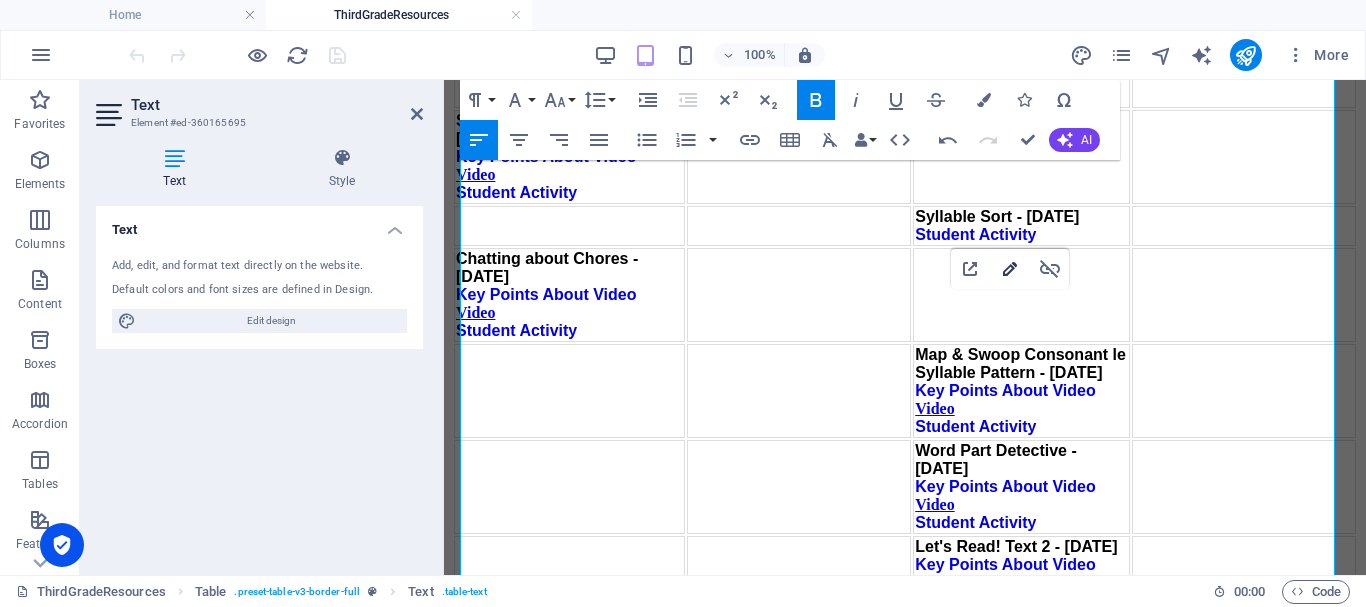 type on "http://ontrackreader.com/SecondGradeResources/3-3-48.pdf" 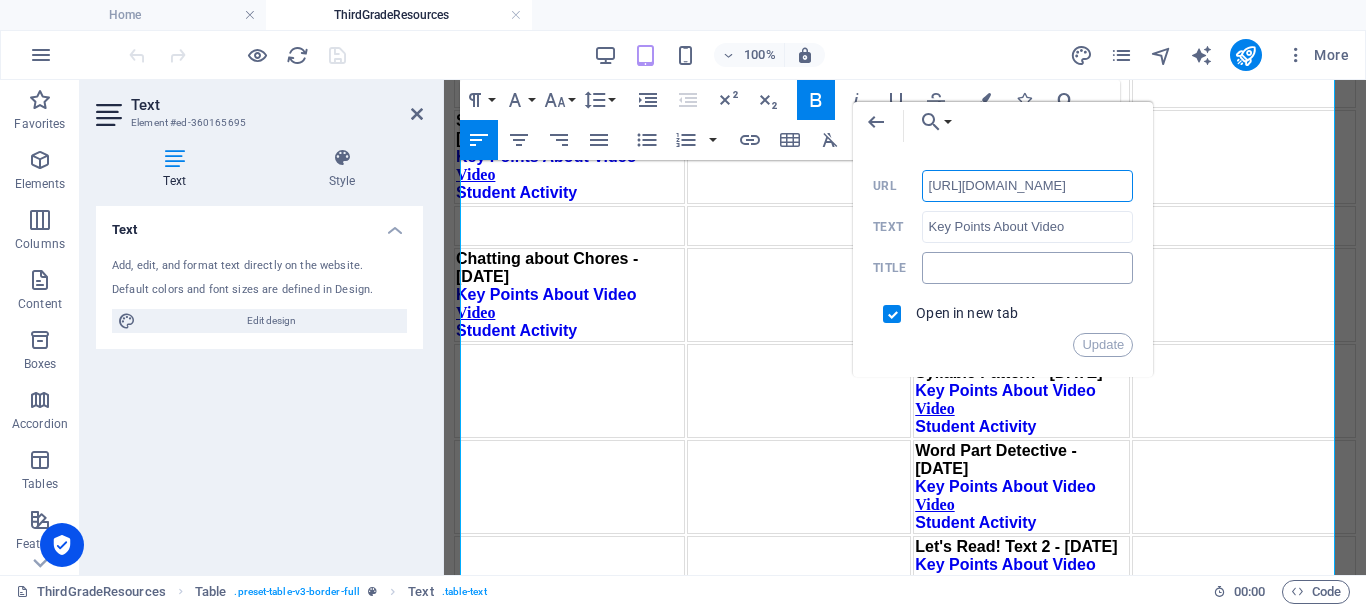 scroll, scrollTop: 0, scrollLeft: 151, axis: horizontal 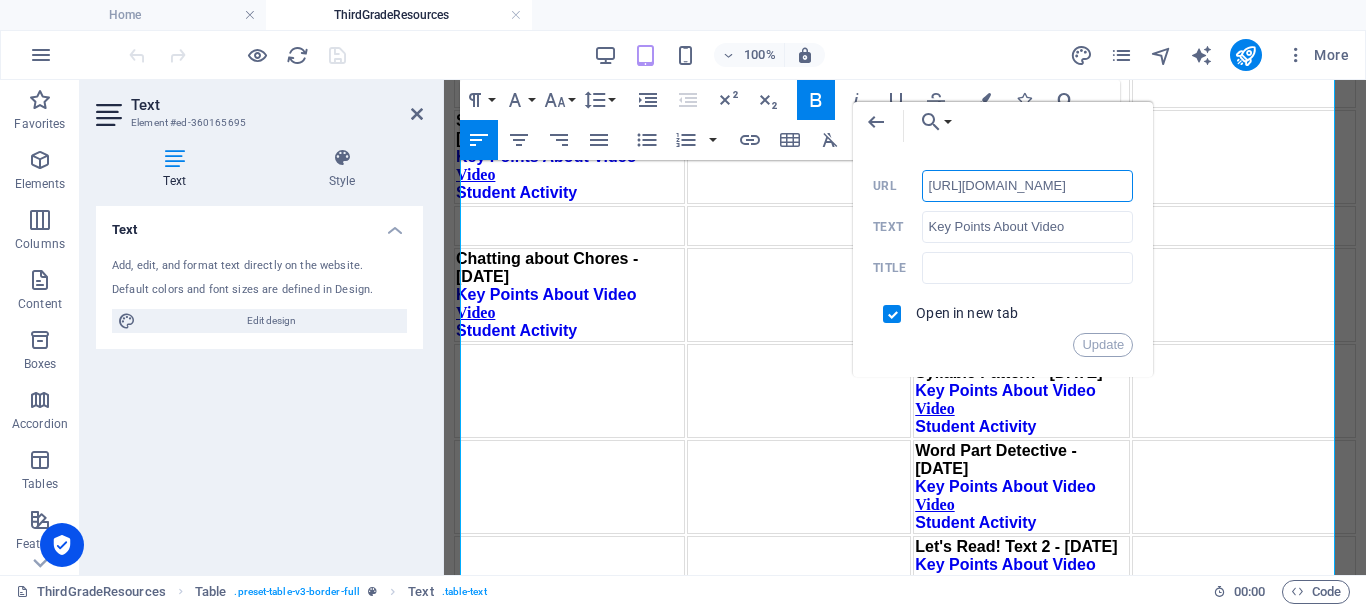 click on "http://ontrackreader.com/SecondGradeResources/3-3-48.pdf" at bounding box center (1028, 186) 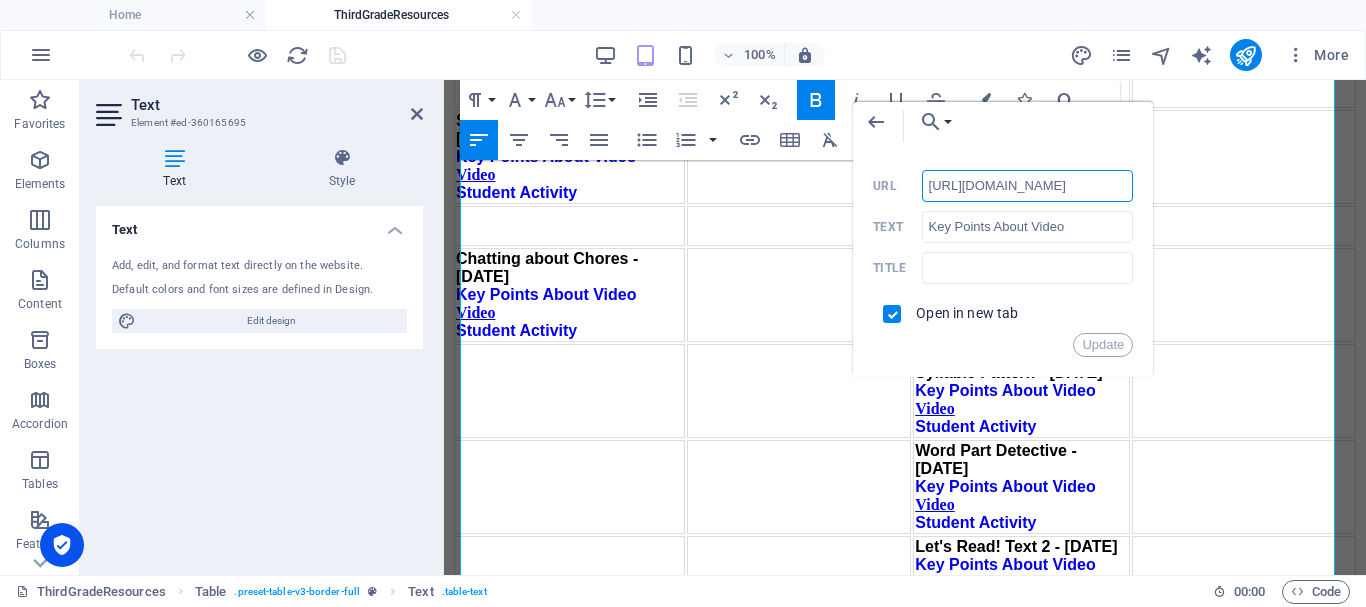 scroll, scrollTop: 0, scrollLeft: 107, axis: horizontal 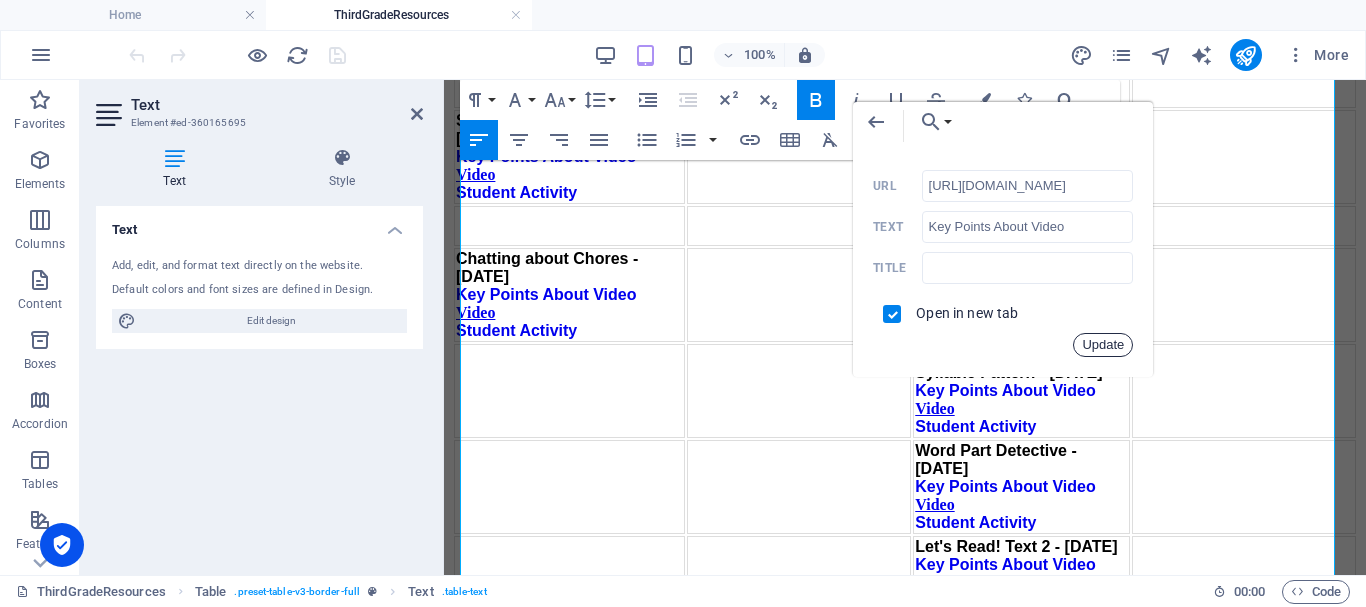 click on "Update" at bounding box center (1103, 345) 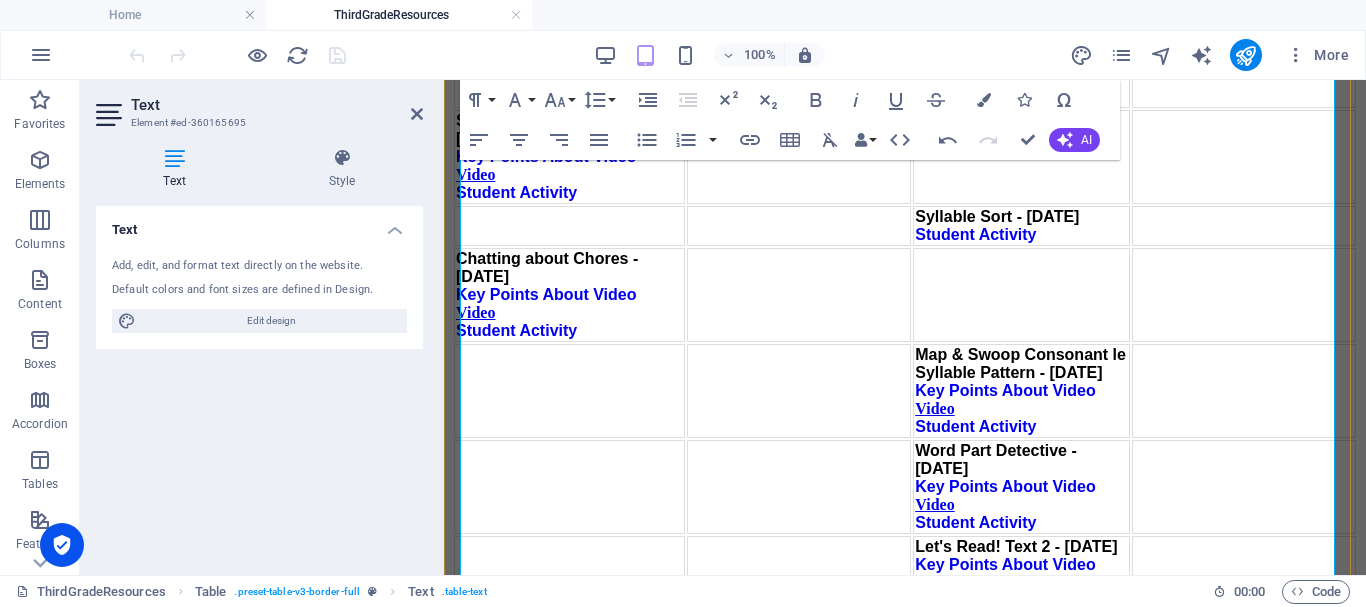 click on "Student Activity" at bounding box center (975, 696) 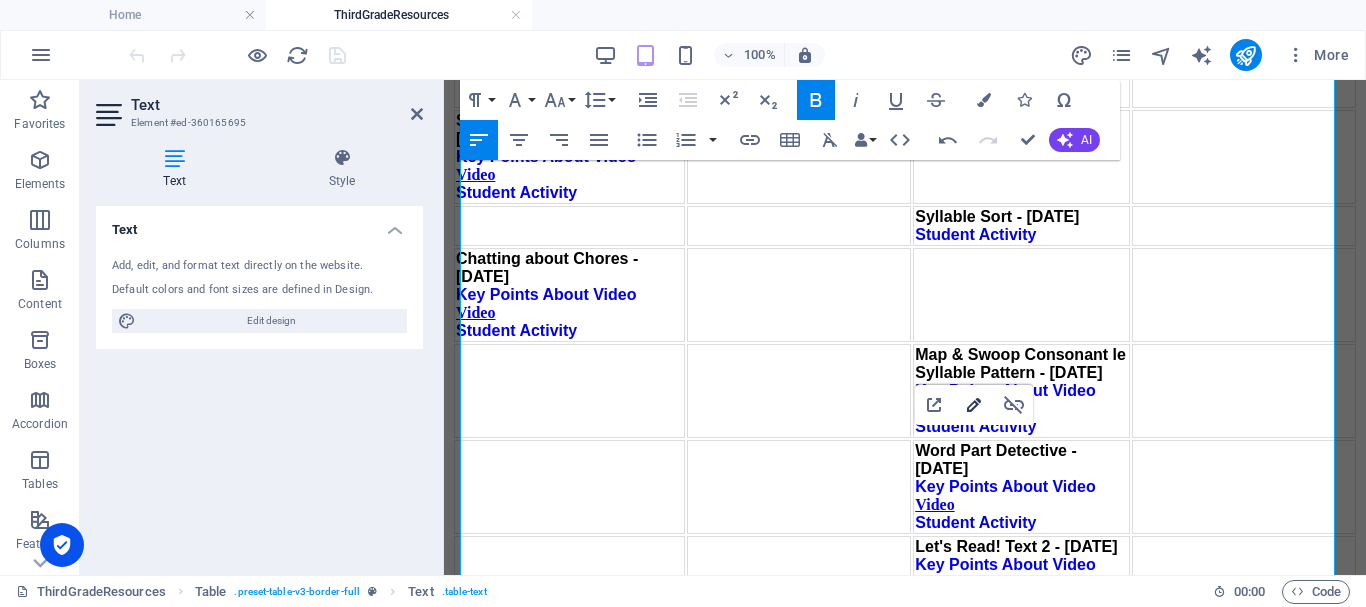 type on "http://ontrackreader.com/SecondGradeResources/3-3-49.pdf" 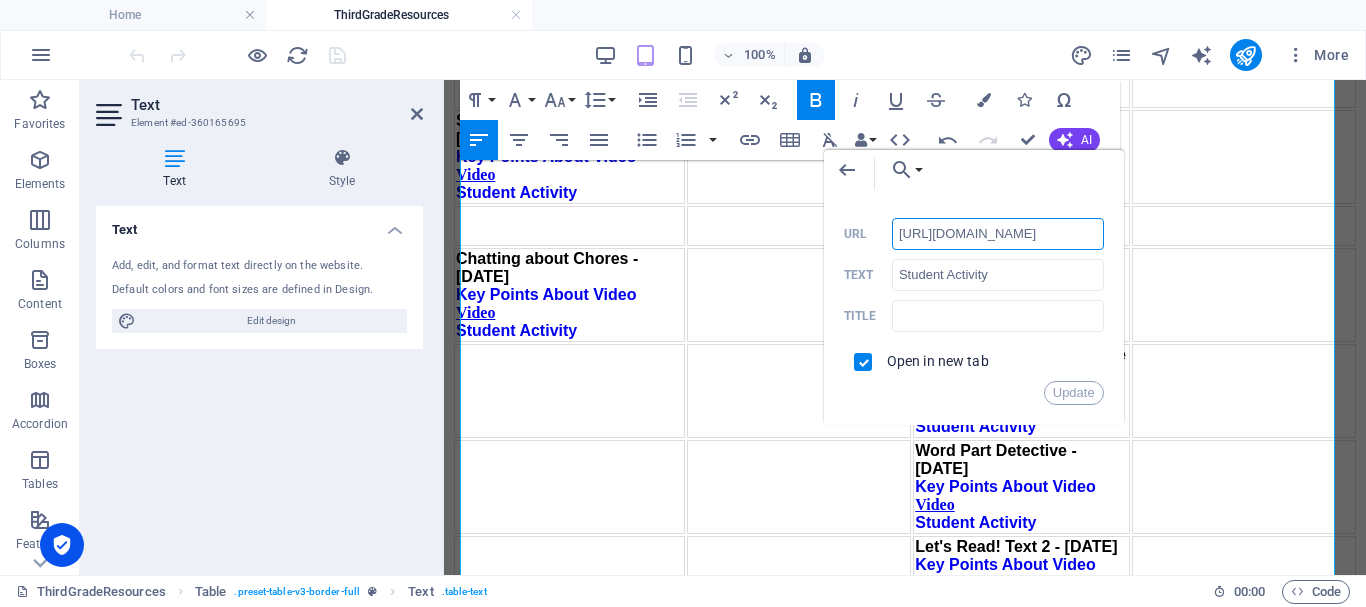 scroll, scrollTop: 0, scrollLeft: 151, axis: horizontal 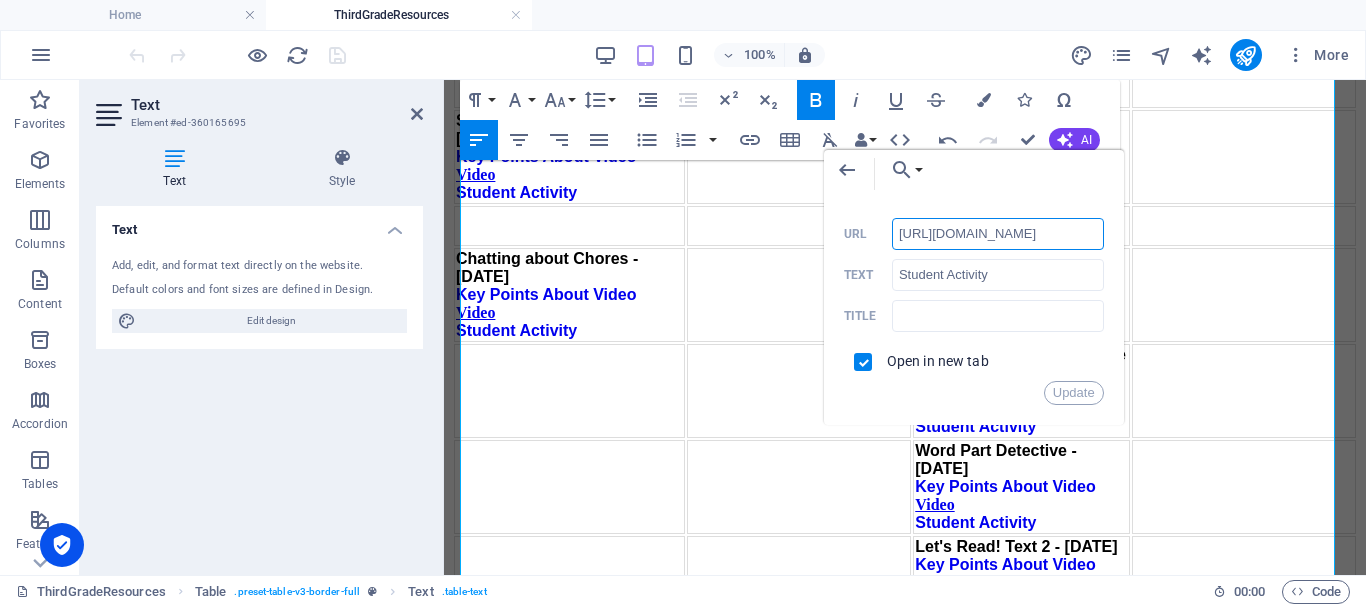 paste on "Third" 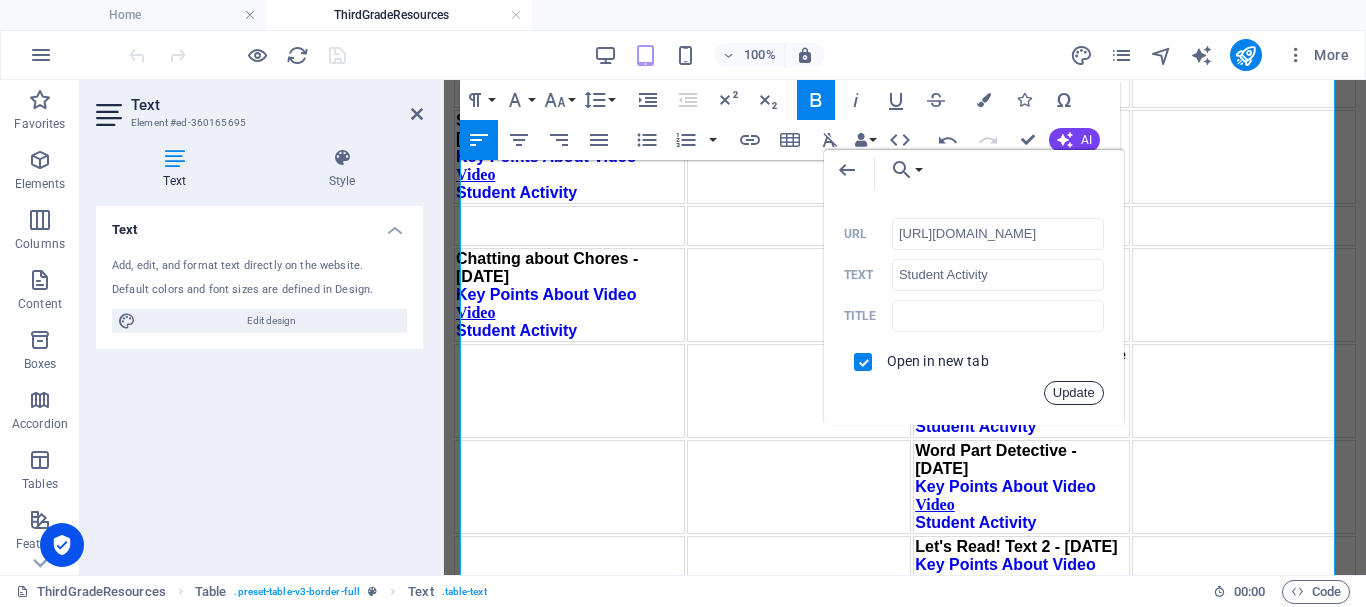 click on "Update" at bounding box center (1074, 393) 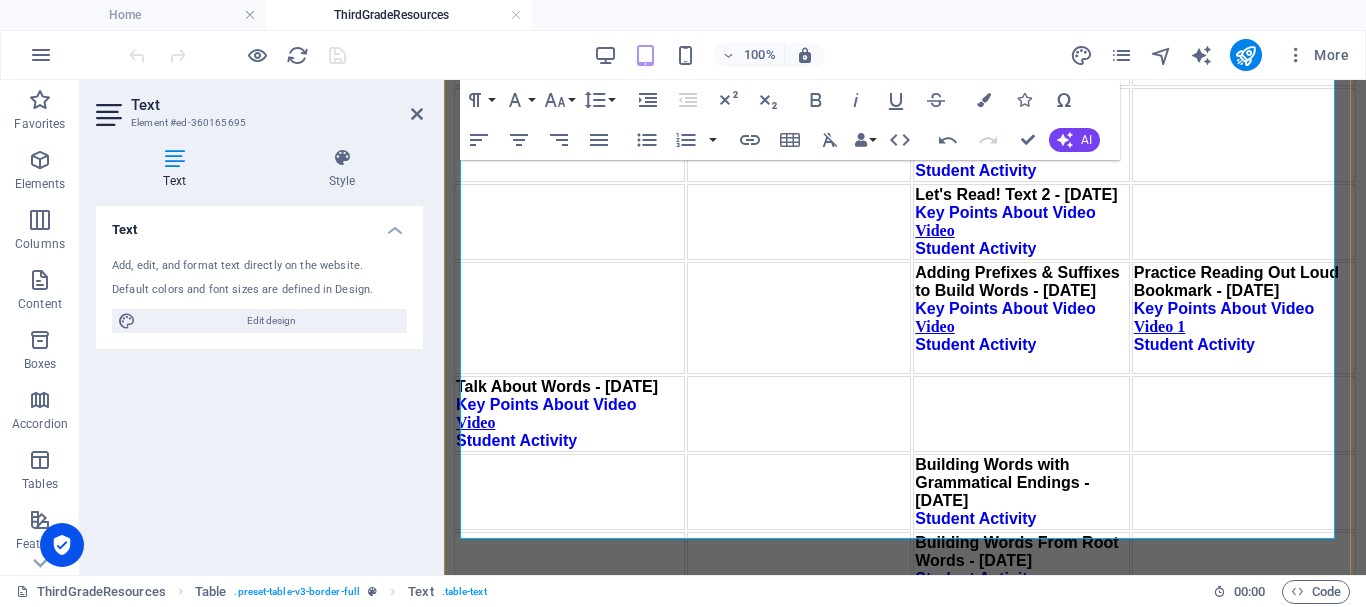 scroll, scrollTop: 3100, scrollLeft: 0, axis: vertical 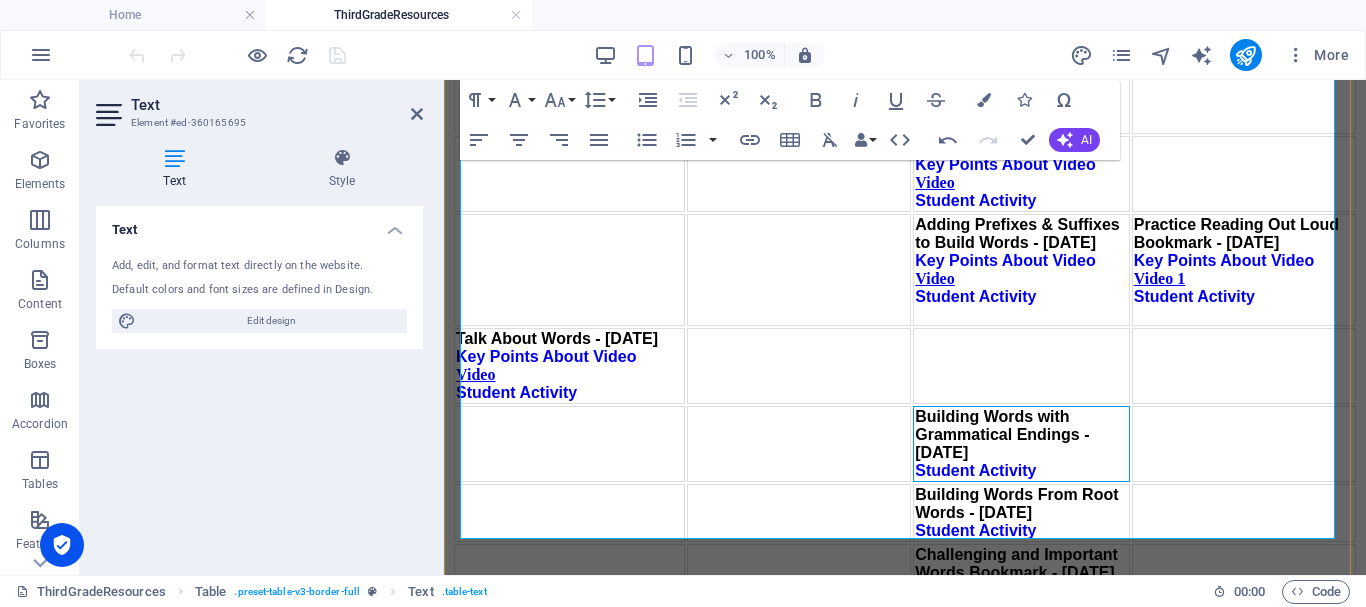 click on "Student Activity" at bounding box center [975, 470] 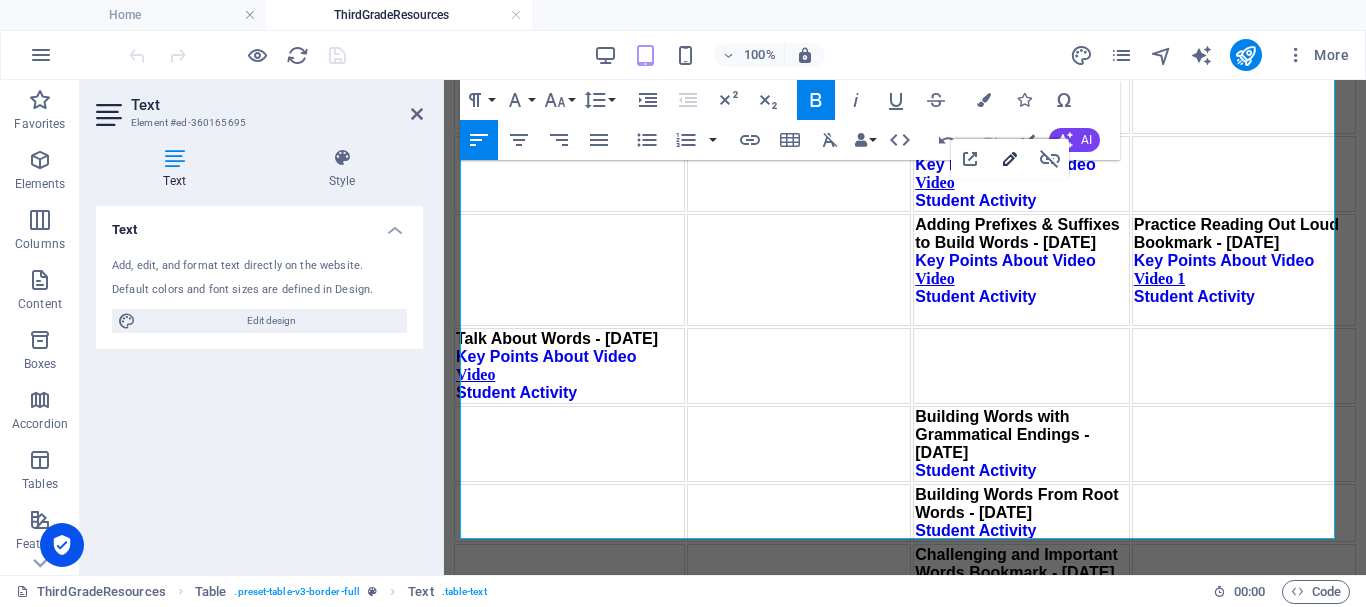 click 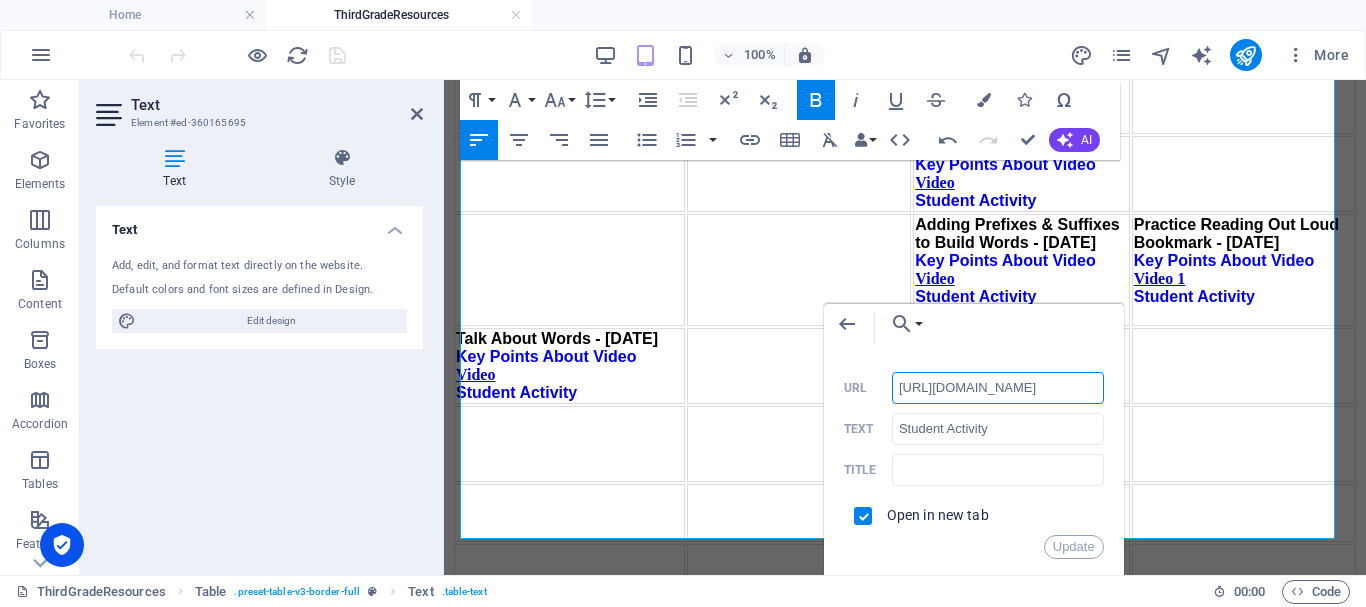 click on "http://ontrackreader.com/SecondGradeResources/3-3-57.pdf" at bounding box center (998, 388) 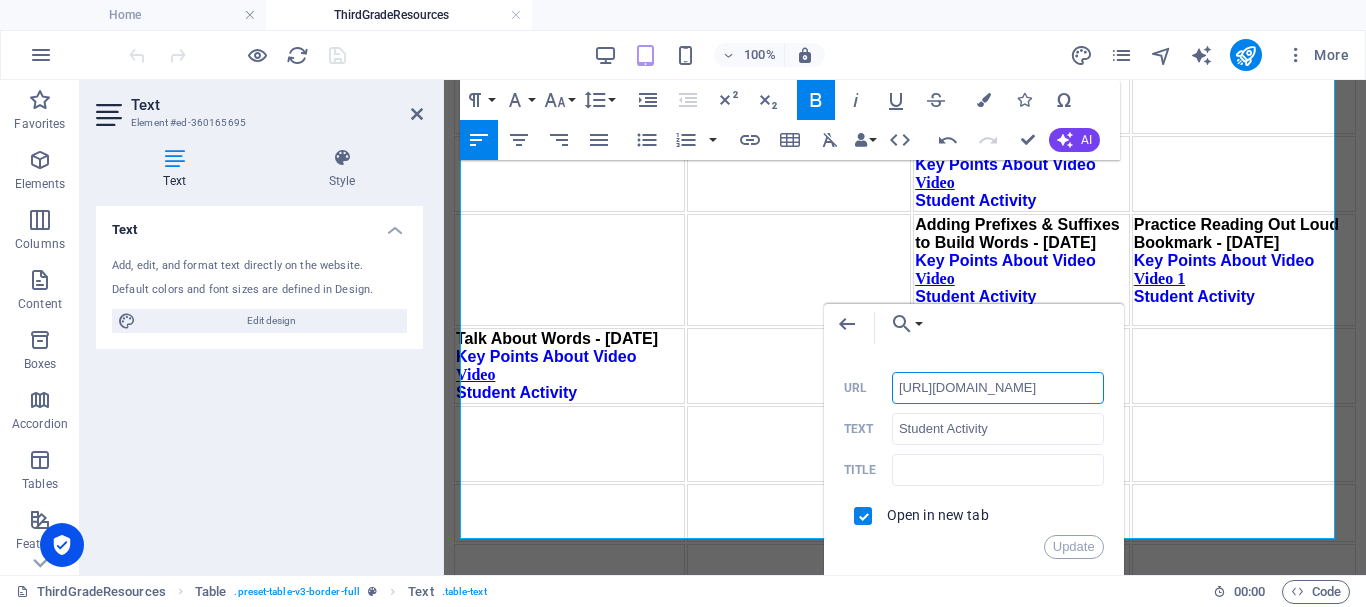 scroll, scrollTop: 0, scrollLeft: 107, axis: horizontal 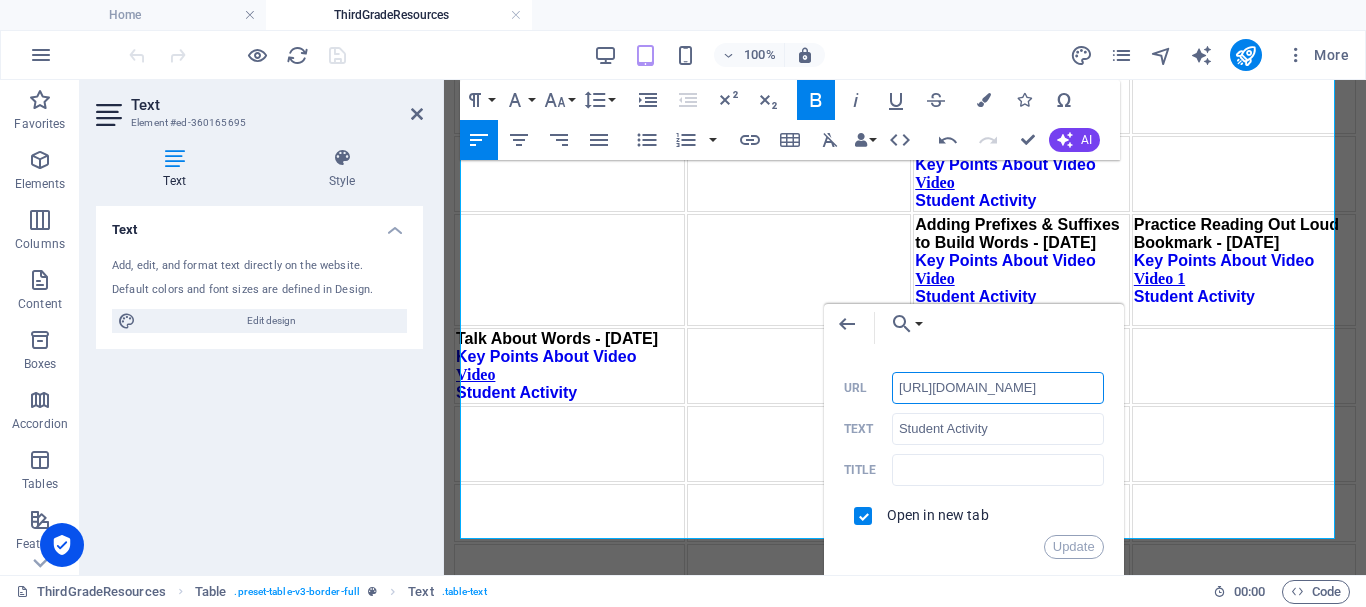 paste on "Third" 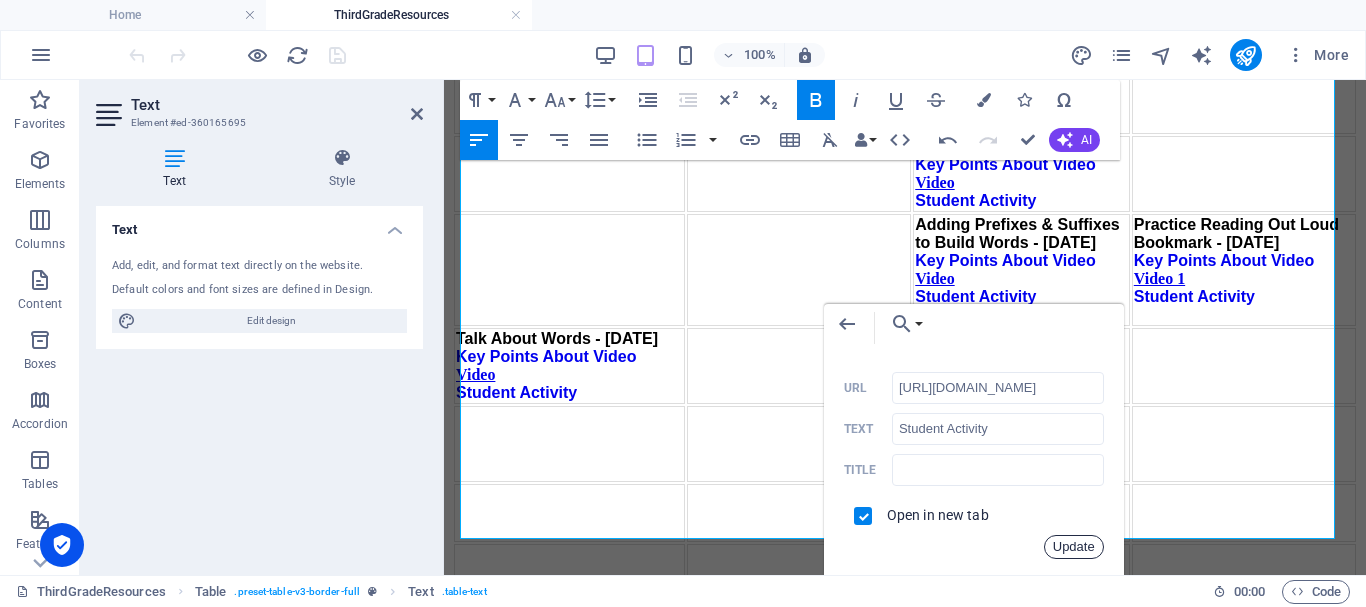 click on "Update" at bounding box center [1074, 547] 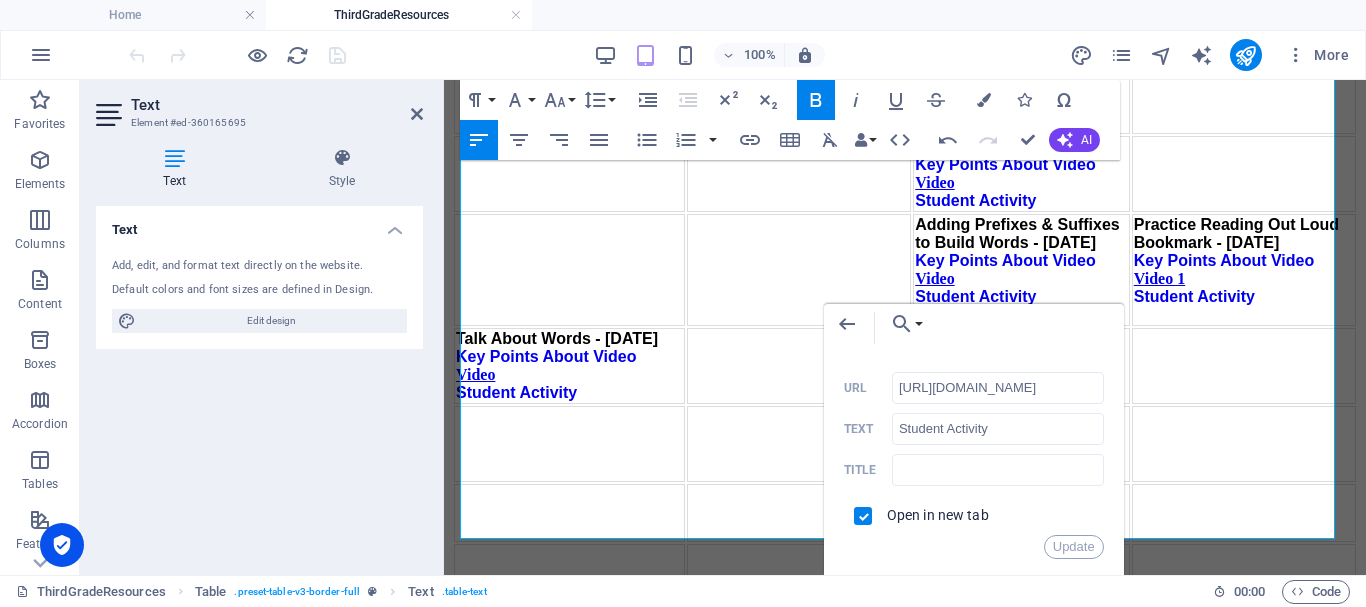 scroll, scrollTop: 0, scrollLeft: 0, axis: both 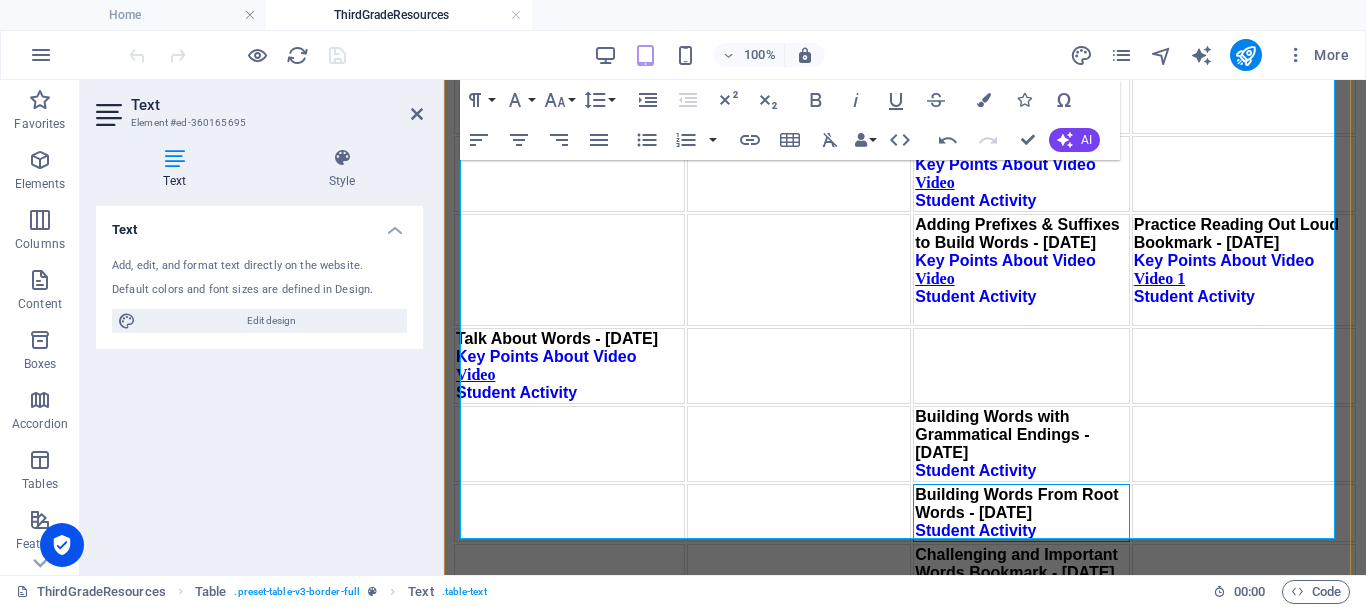 click on "Student Activity" at bounding box center [975, 530] 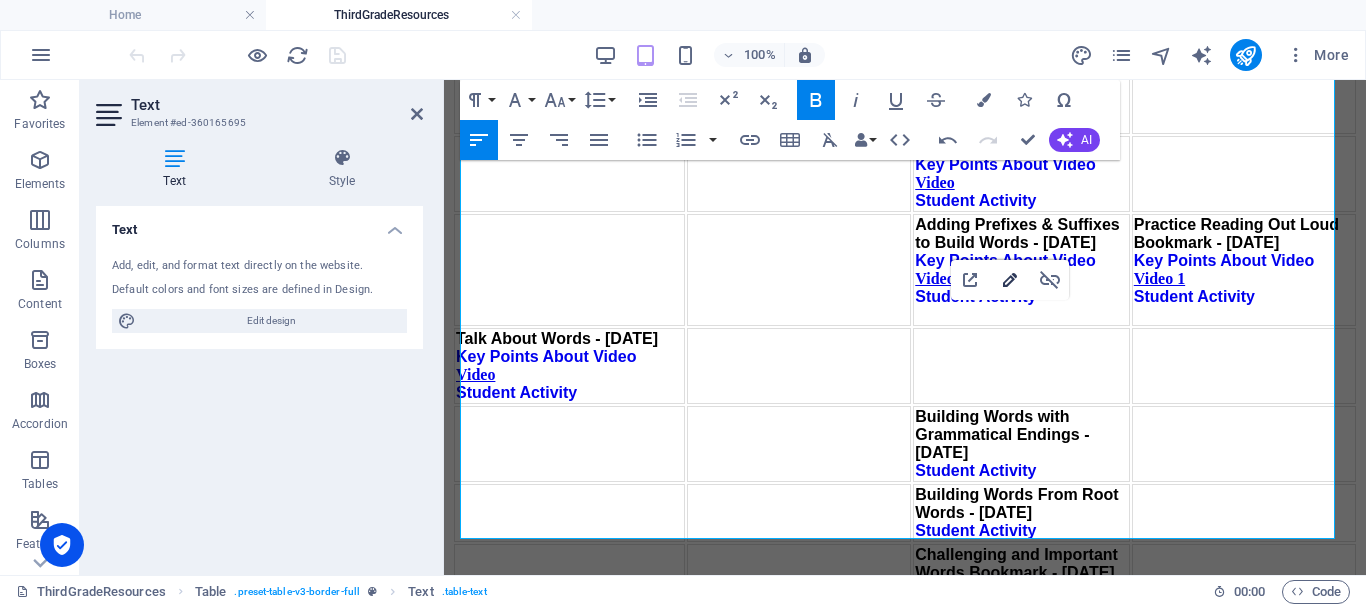 click 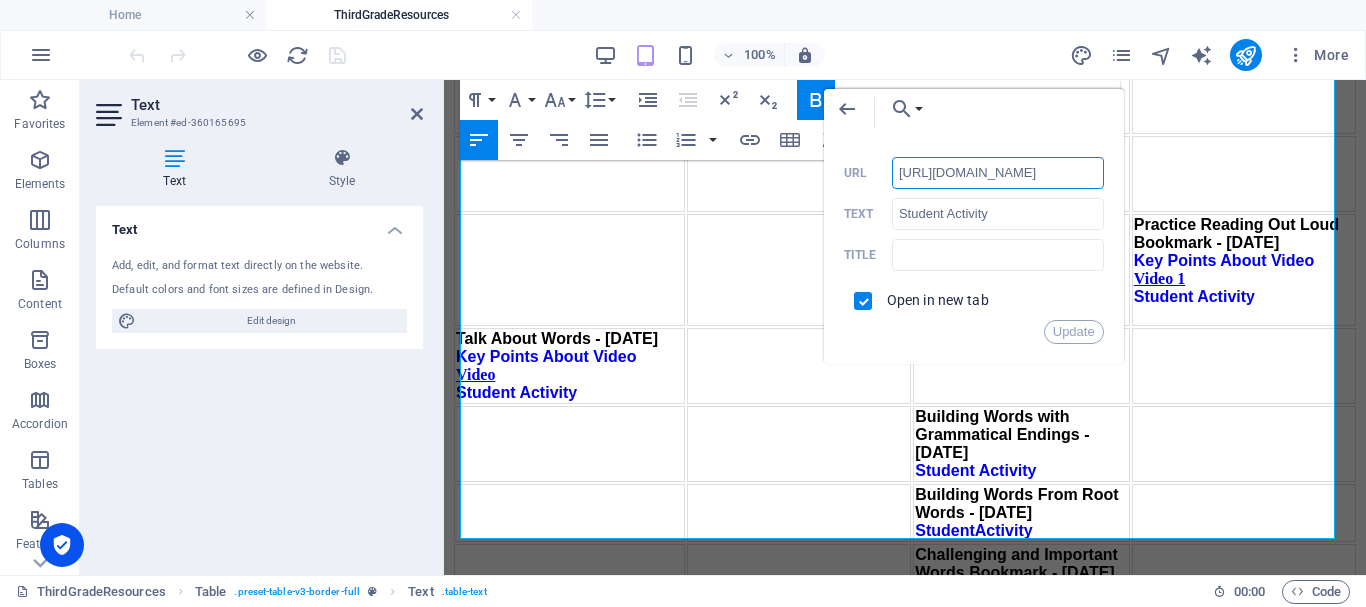 scroll, scrollTop: 0, scrollLeft: 151, axis: horizontal 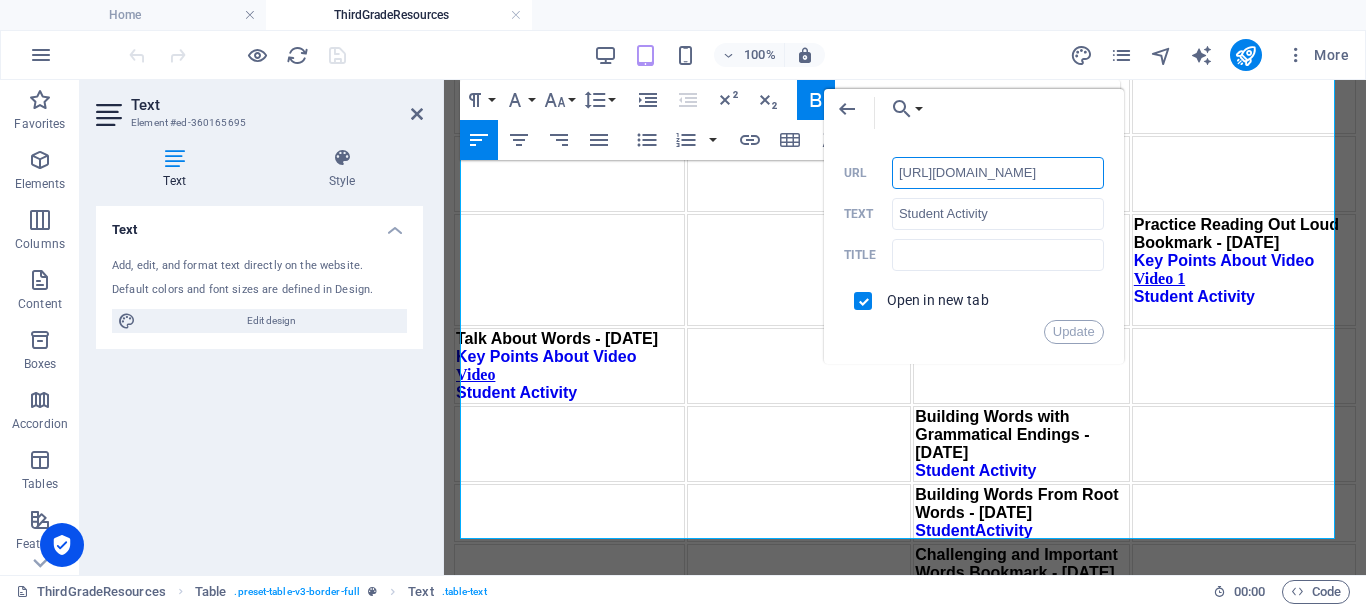 paste on "Third" 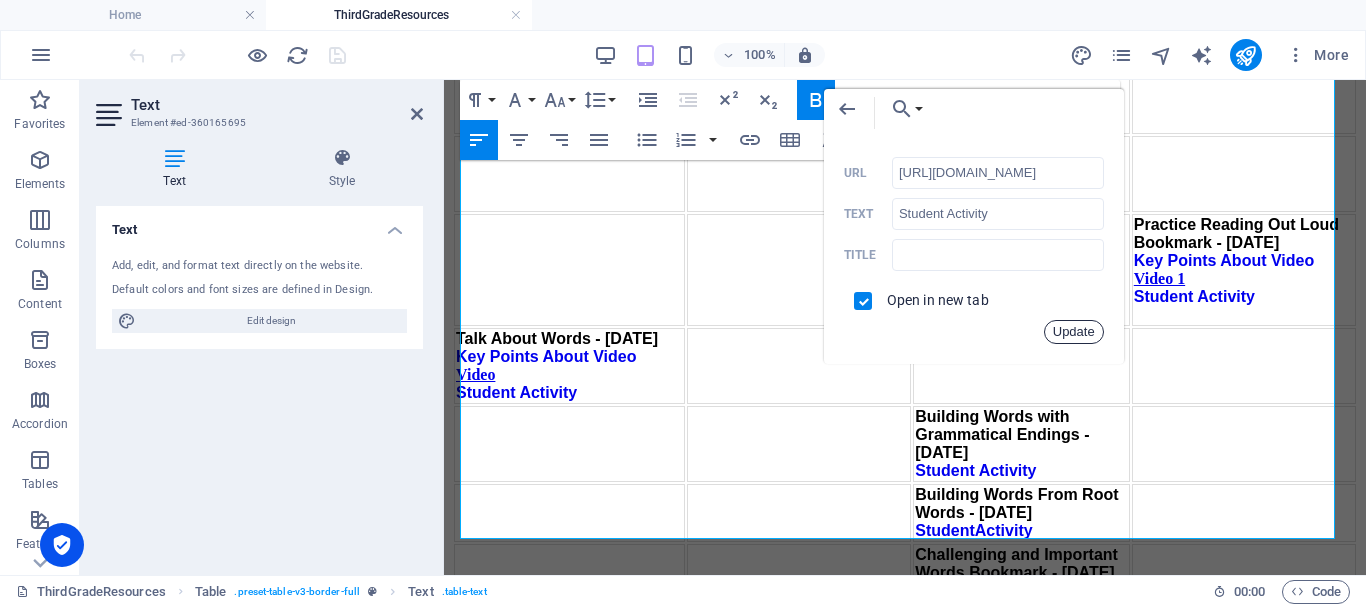 click on "Update" at bounding box center (1074, 332) 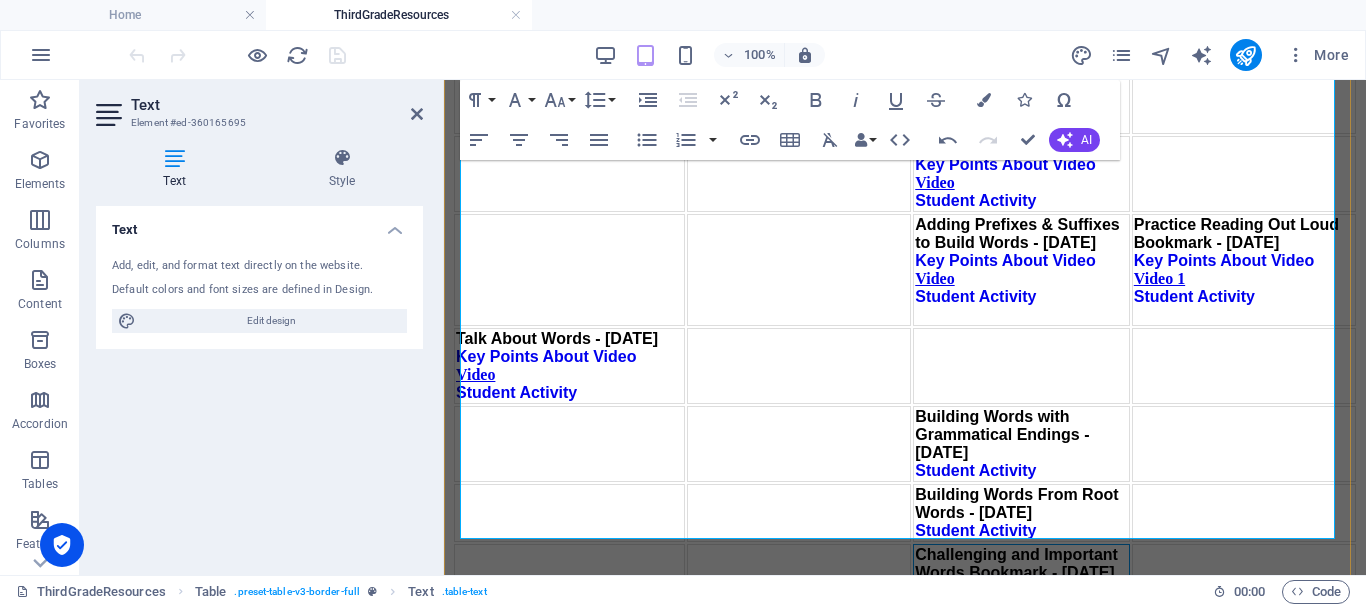 click on "Student Activity" at bounding box center (975, 590) 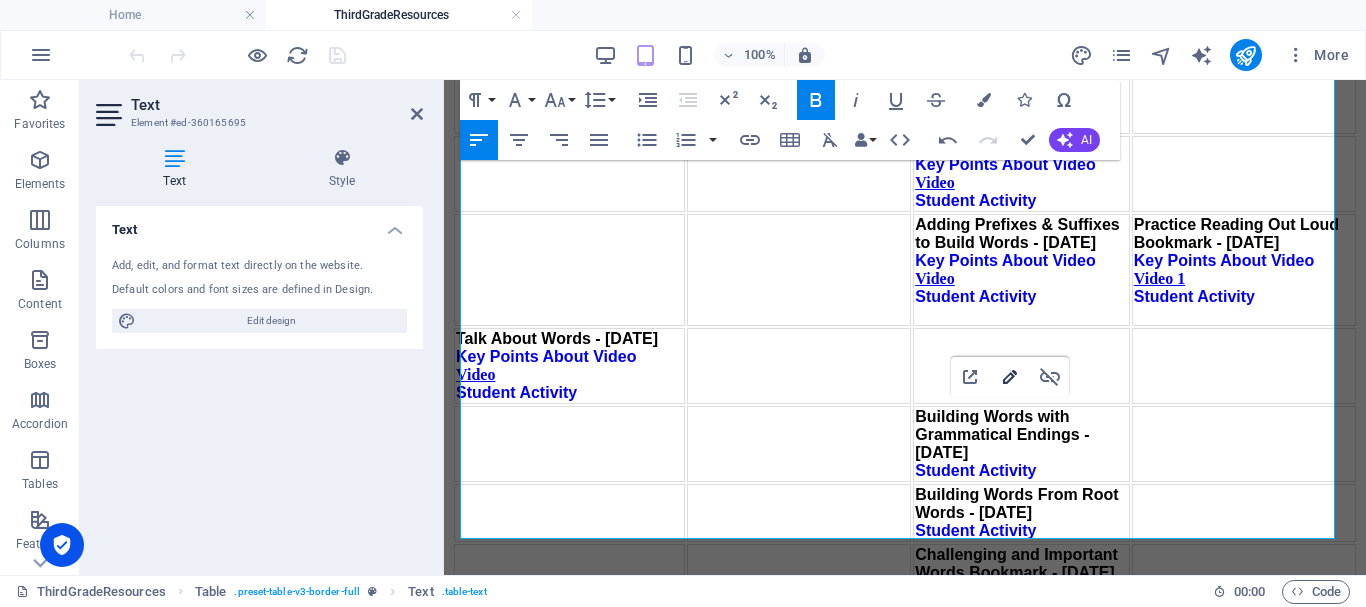 click 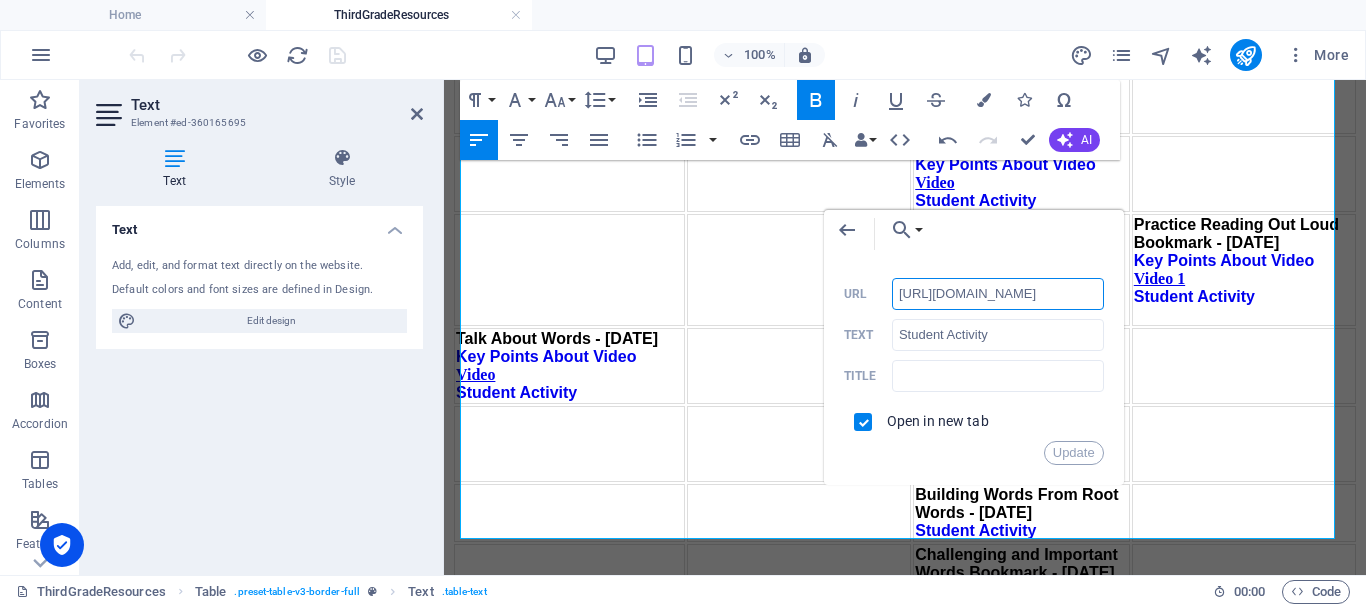 click on "http://ontrackreader.com/SecondGradeResources/3-3-78.pdf" at bounding box center (998, 294) 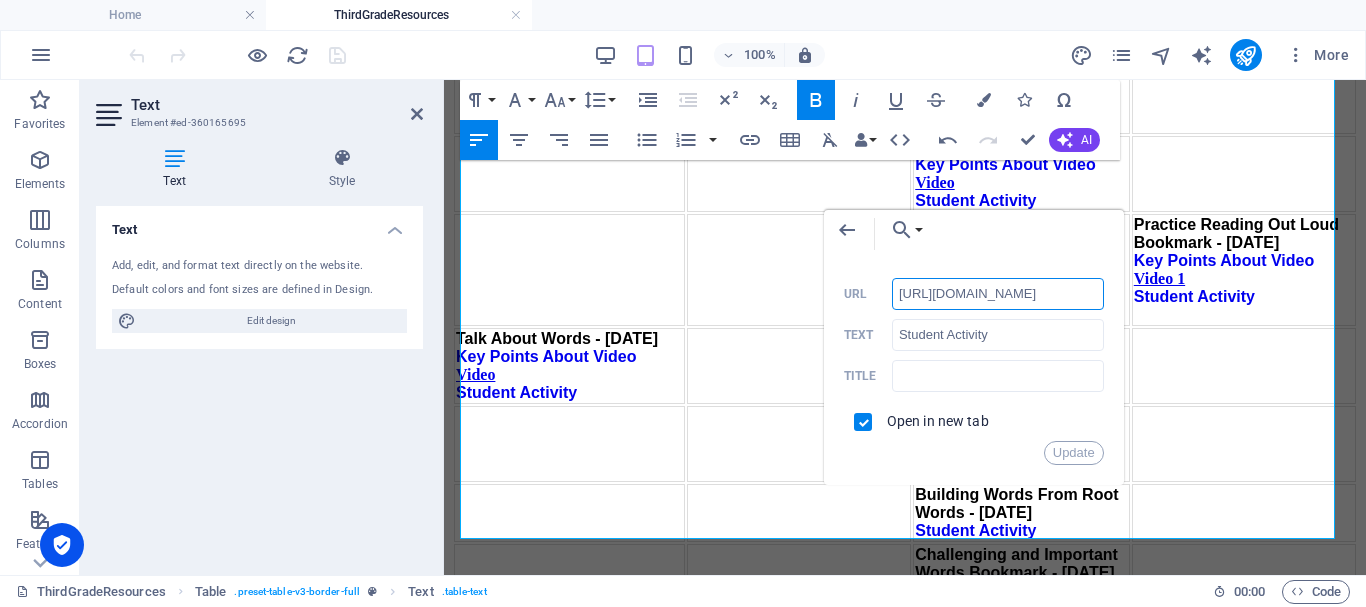 paste on "Third" 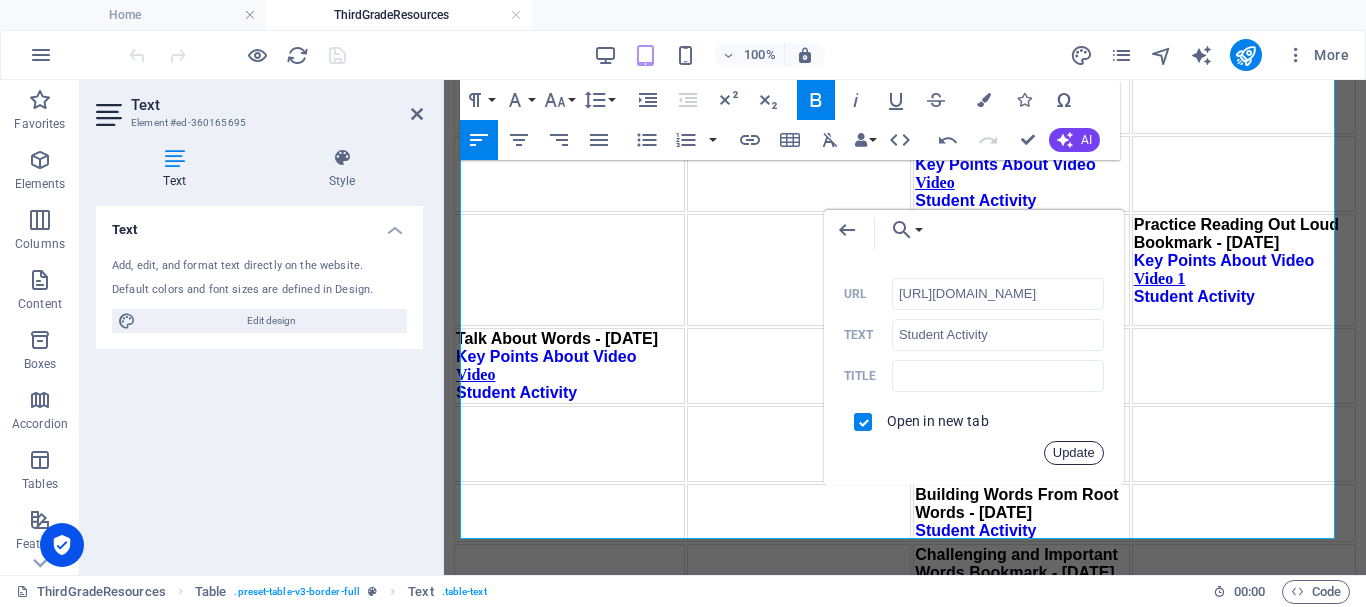 click on "Update" at bounding box center [1074, 453] 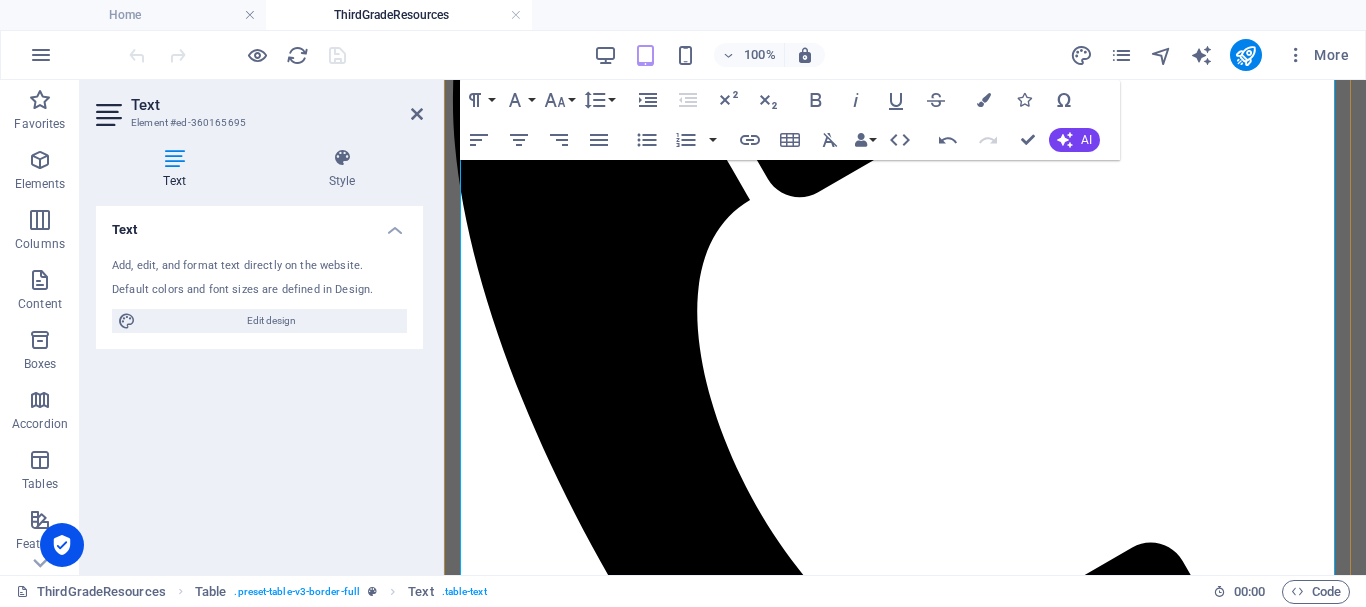 scroll, scrollTop: 500, scrollLeft: 0, axis: vertical 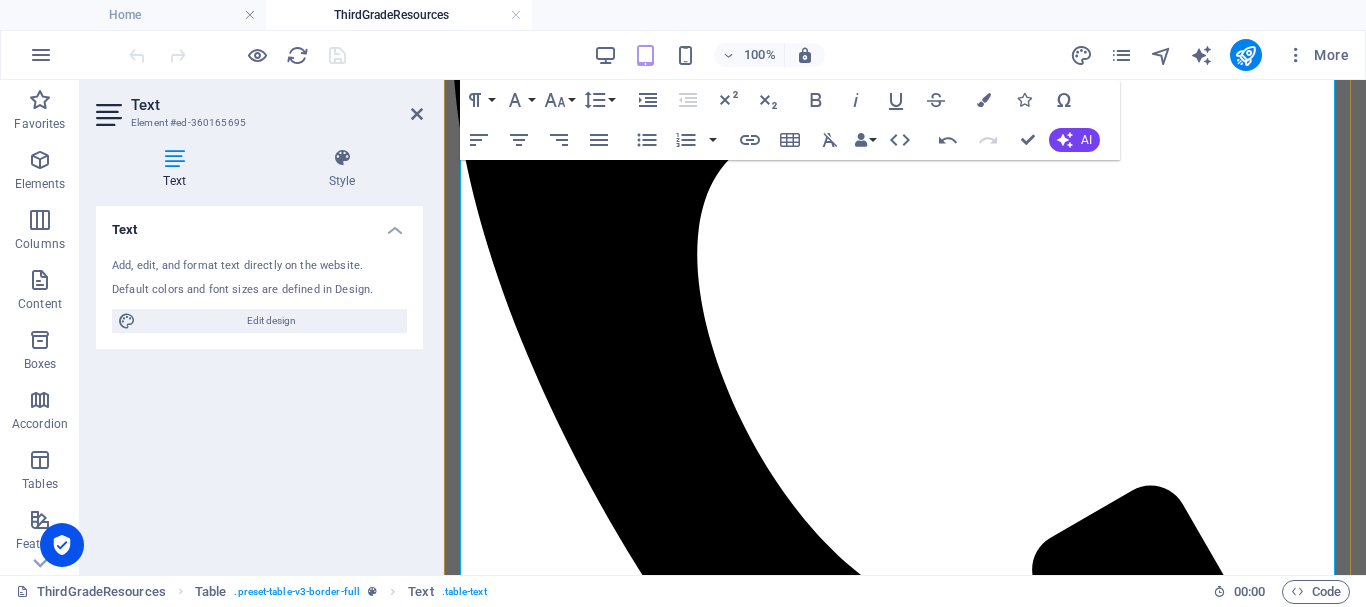 click on "Key Points About Video" at bounding box center [1224, 1414] 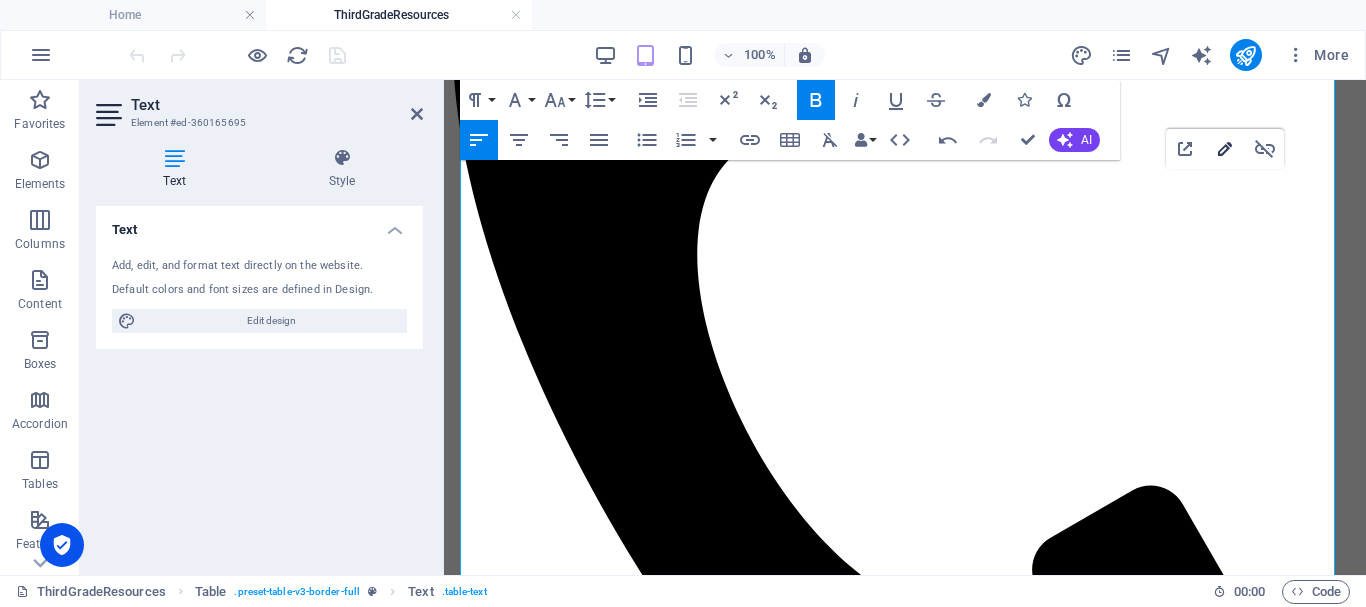 type on "http://ontrackreader.com/SecondGradeResources/3-4-4.pdf" 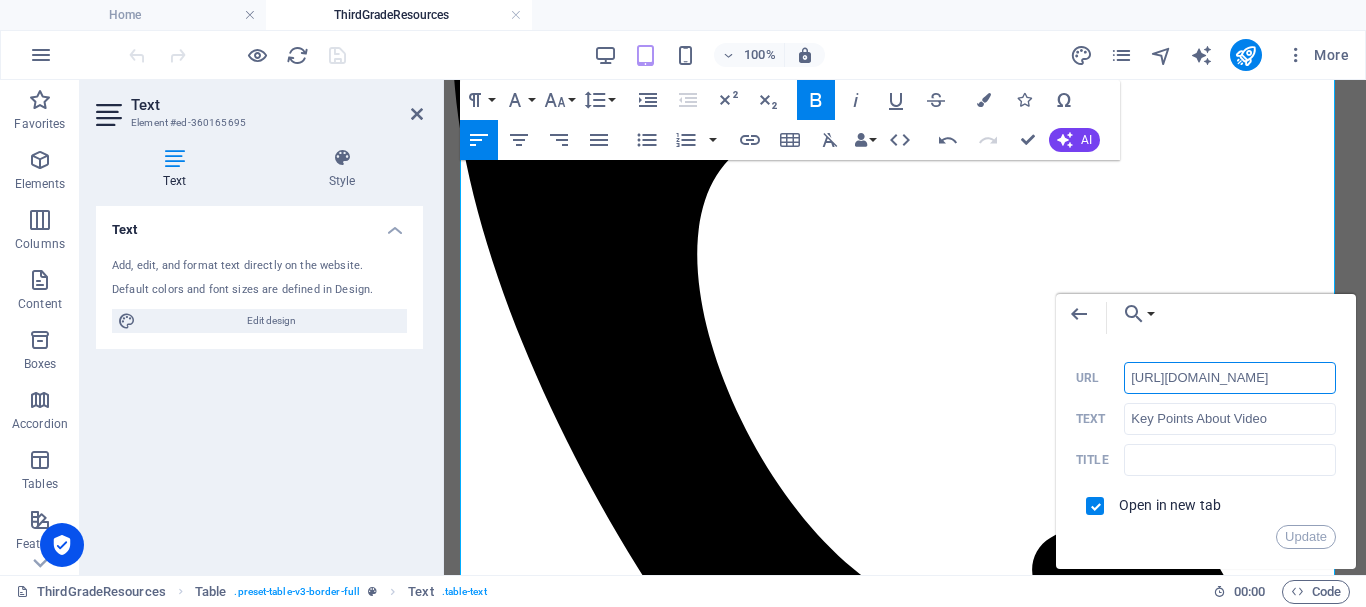 click on "http://ontrackreader.com/SecondGradeResources/3-4-4.pdf" at bounding box center (1230, 378) 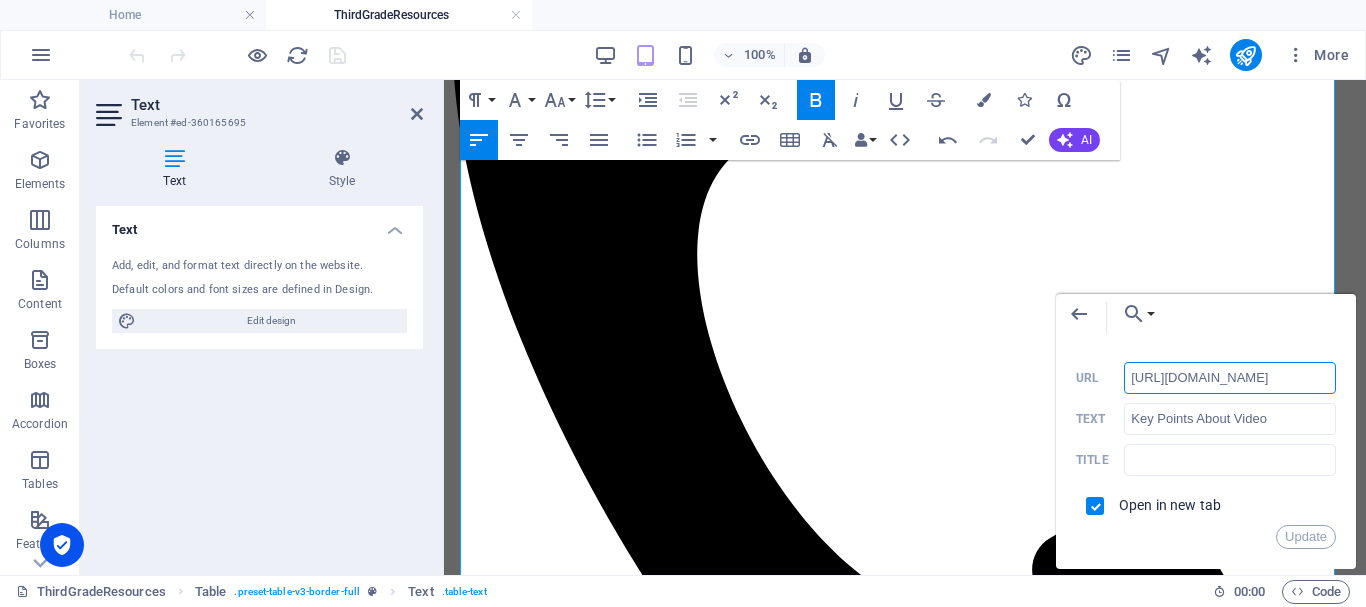paste on "Third" 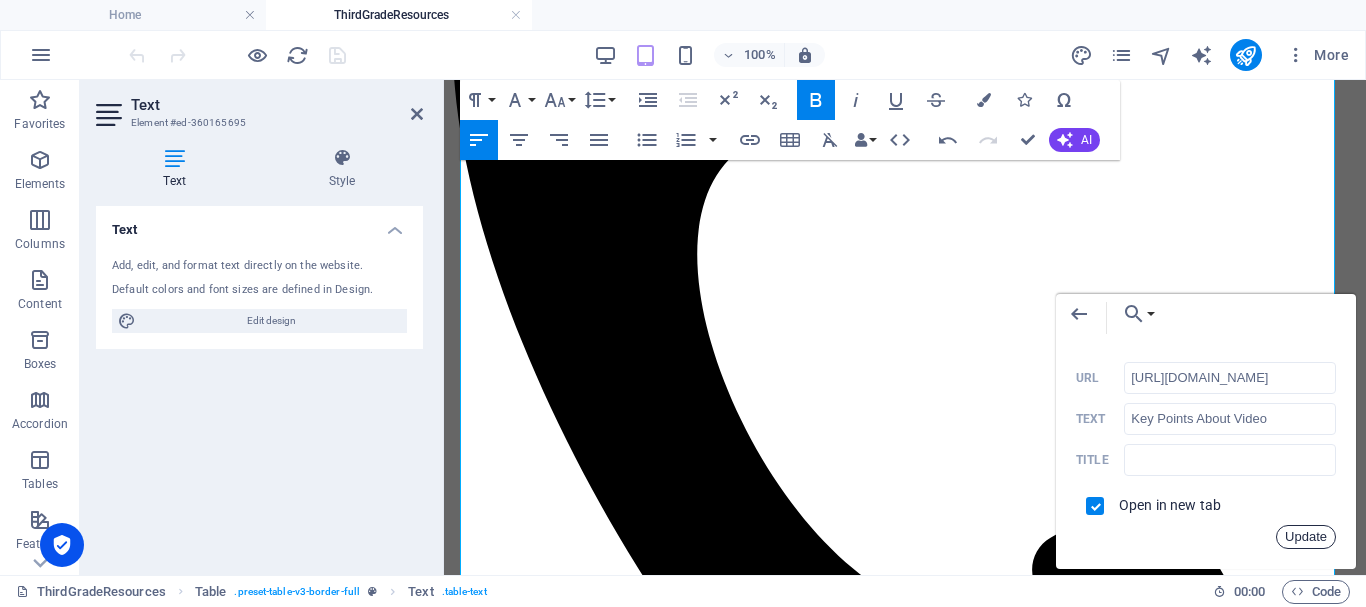 click on "Update" at bounding box center (1306, 537) 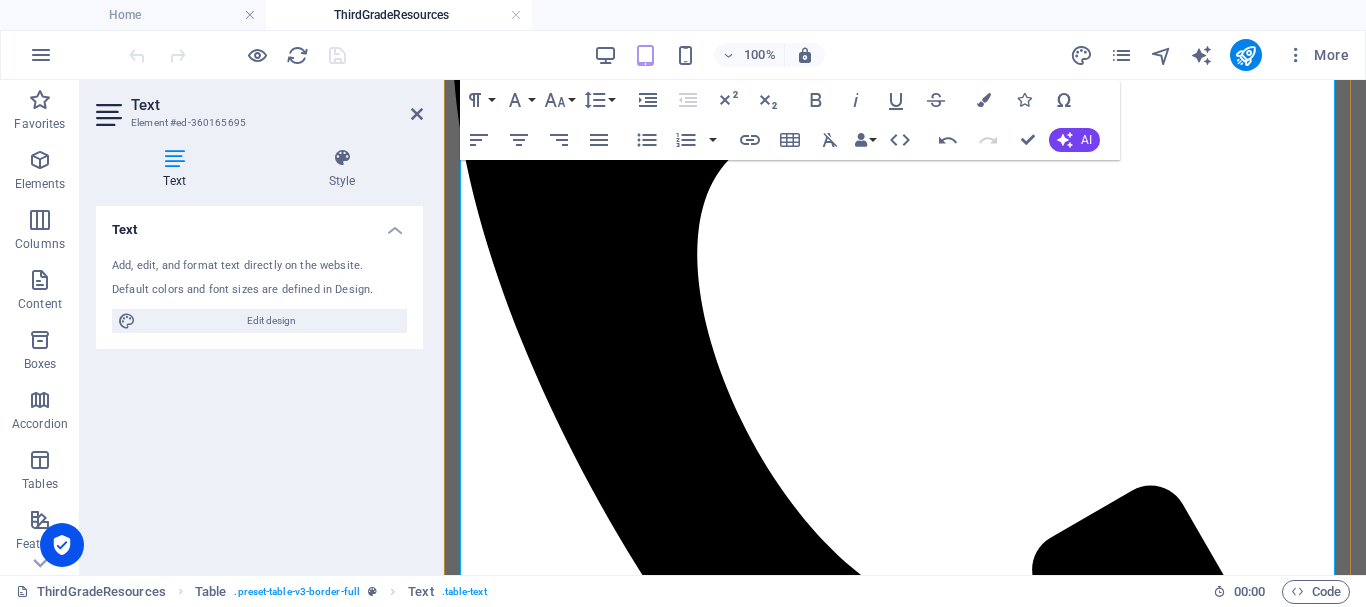 click on "Student Activity" at bounding box center [1194, 1468] 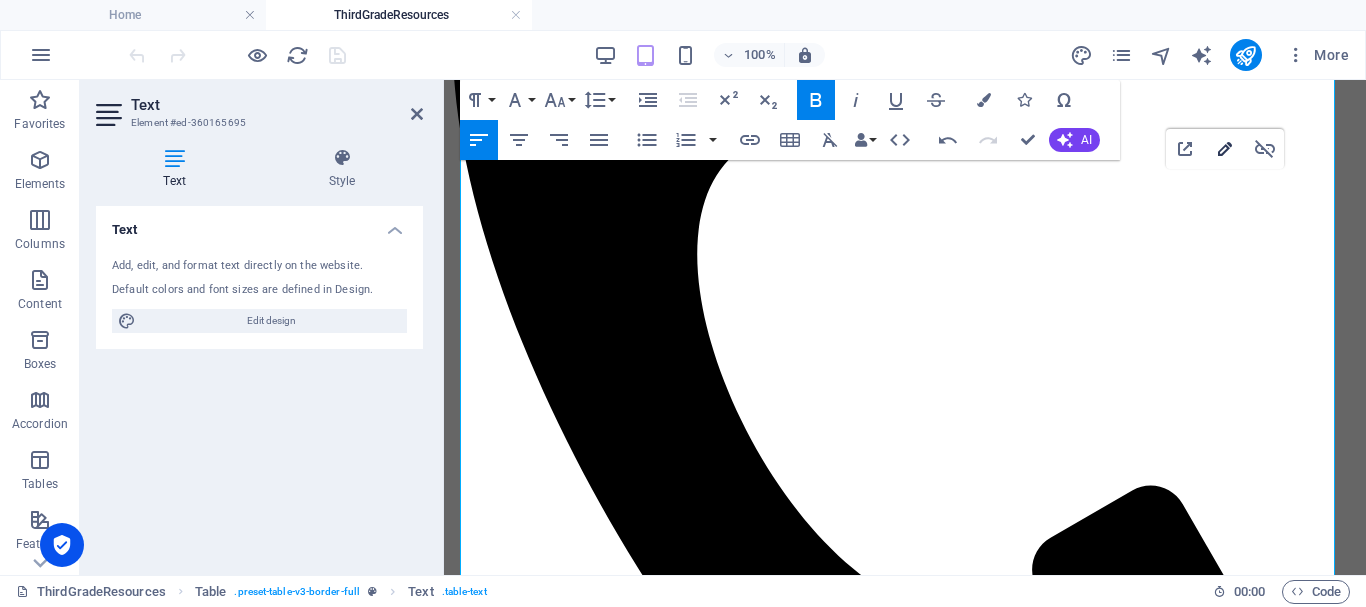 type on "http://ontrackreader.com/SecondGradeResources/3-4-5.pdf" 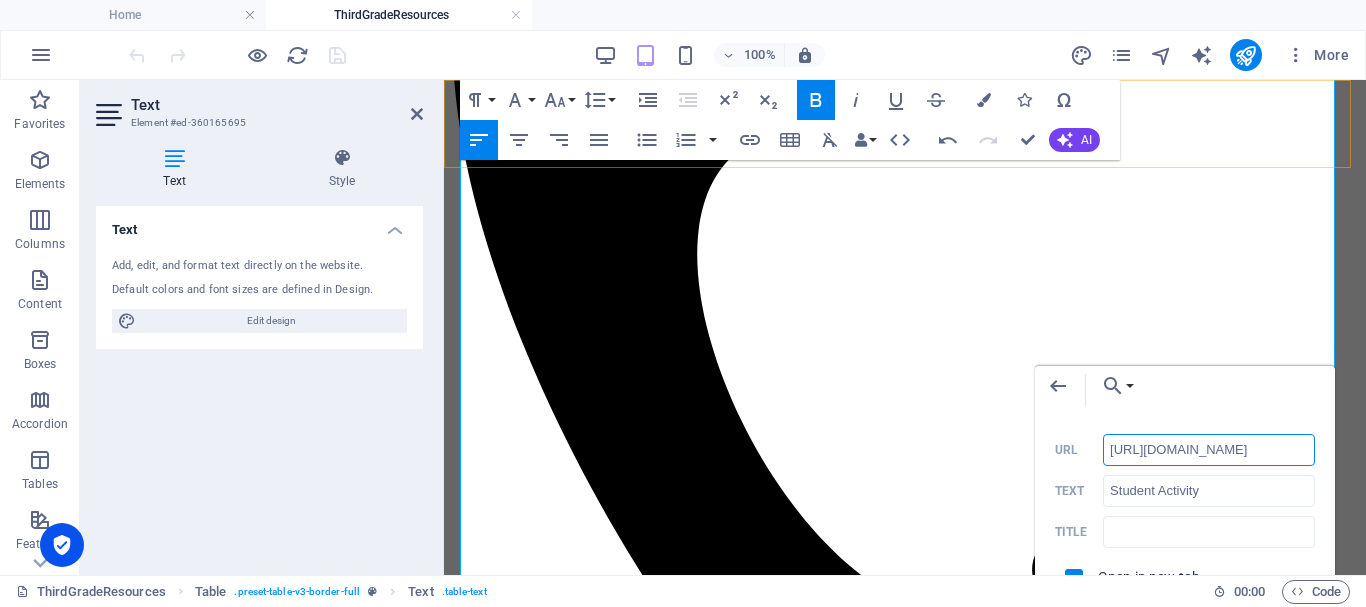 scroll, scrollTop: 0, scrollLeft: 144, axis: horizontal 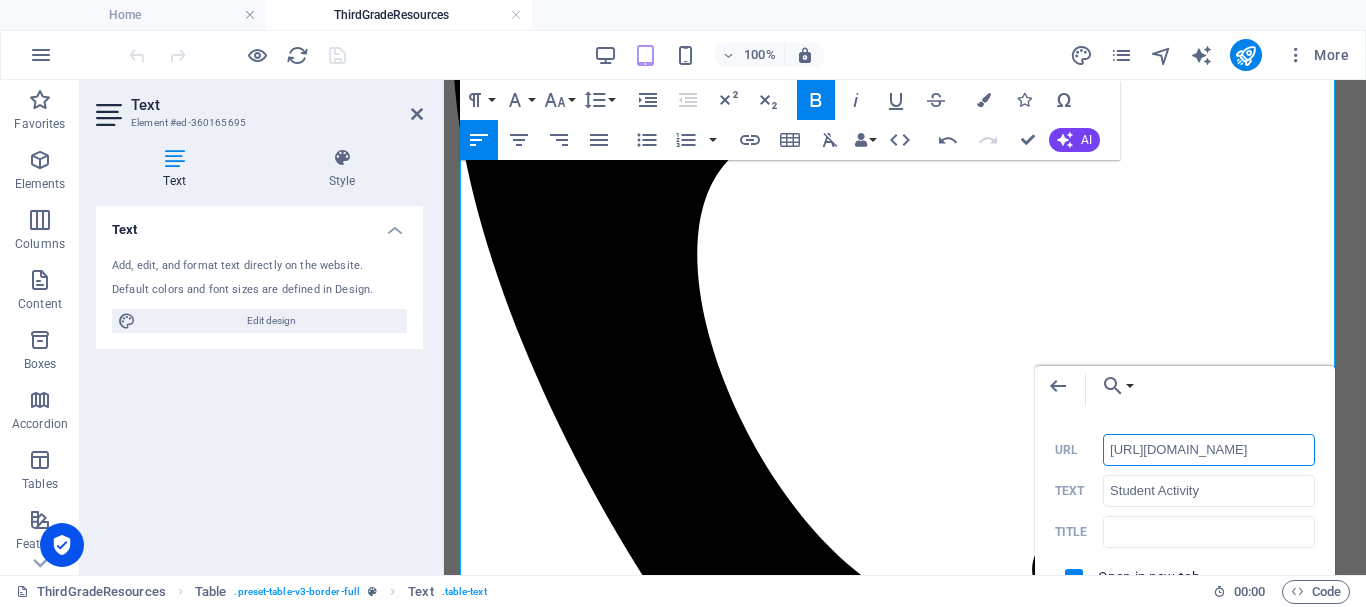 click on "http://ontrackreader.com/SecondGradeResources/3-4-5.pdf" at bounding box center [1209, 450] 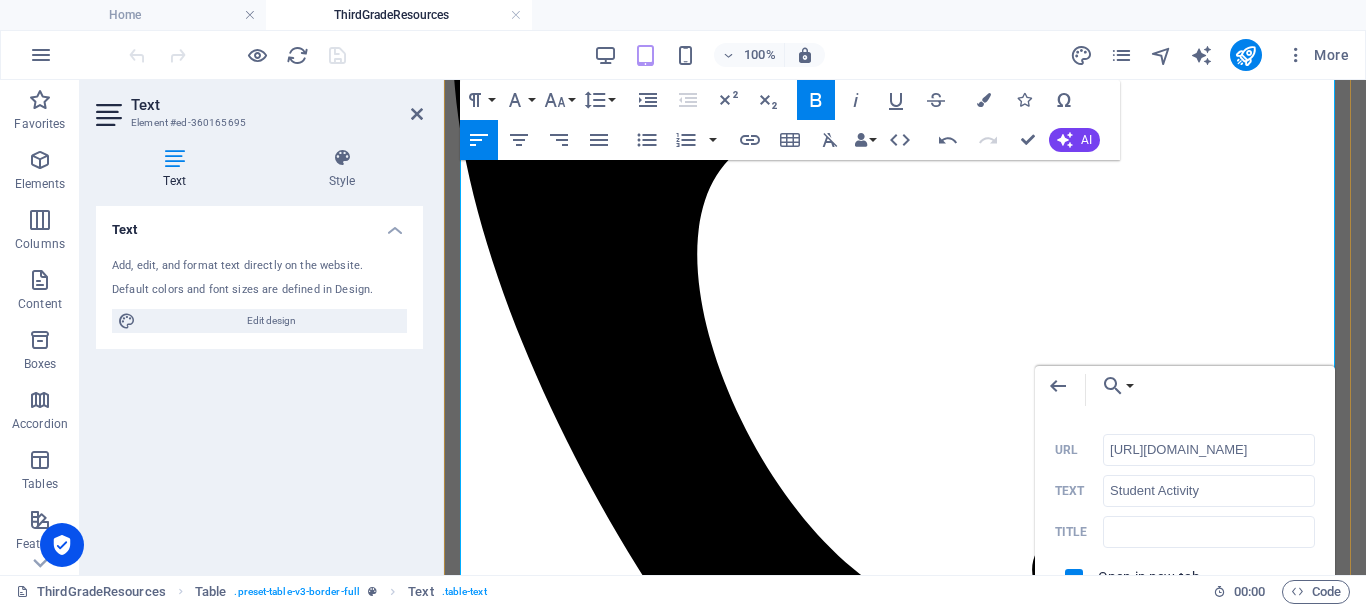 scroll, scrollTop: 0, scrollLeft: 0, axis: both 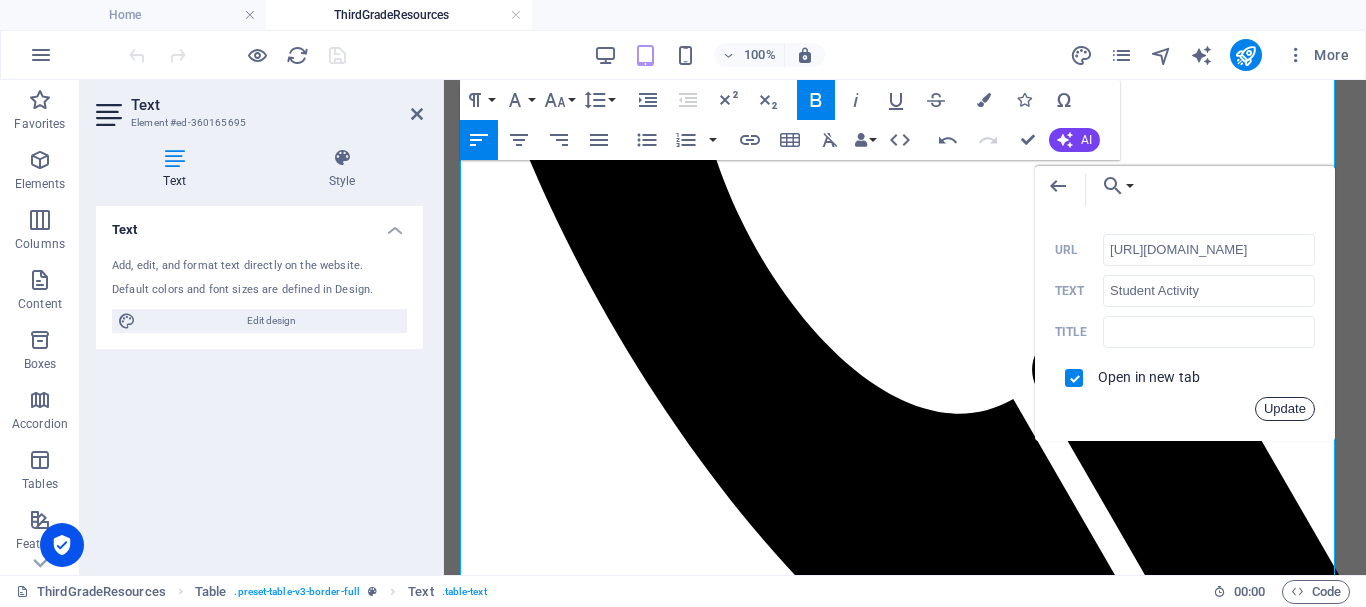 click on "Update" at bounding box center (1285, 409) 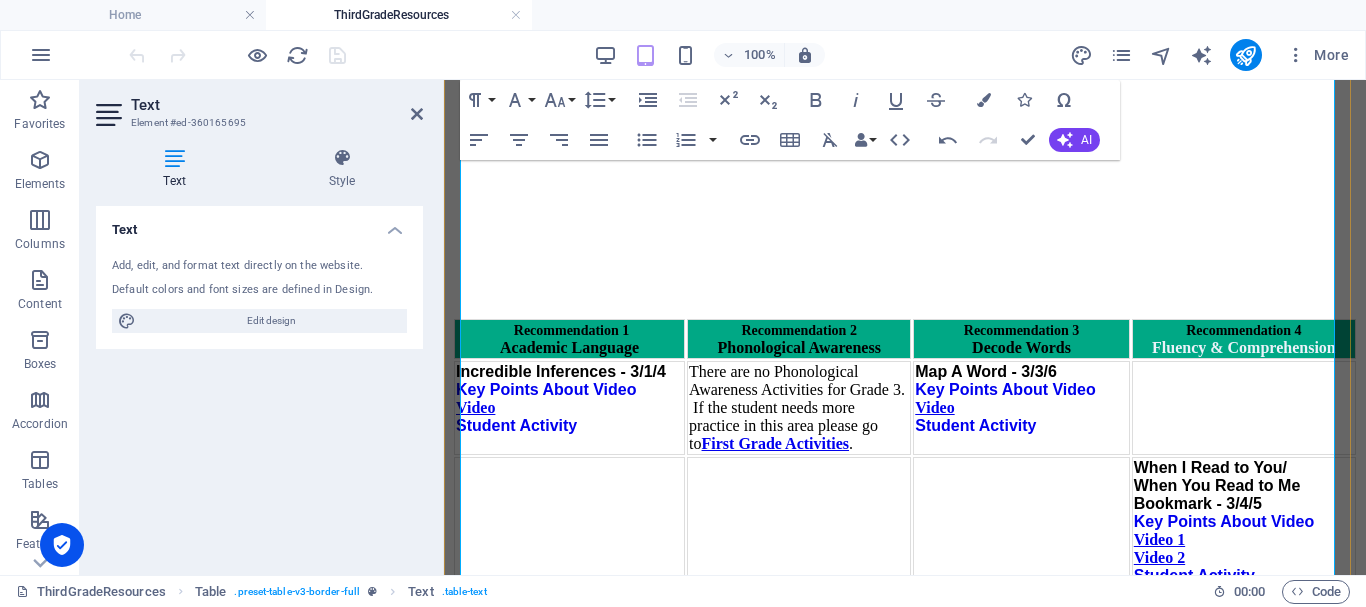 scroll, scrollTop: 1400, scrollLeft: 0, axis: vertical 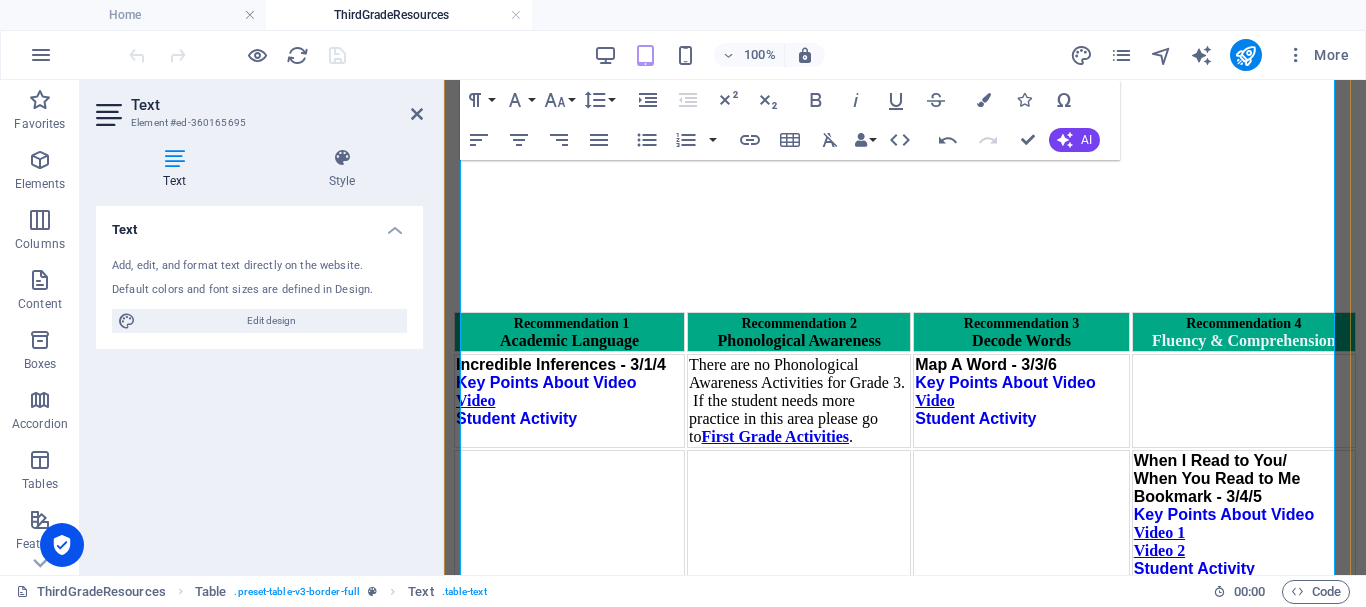 click on "Key Points About Video" at bounding box center (1224, 1186) 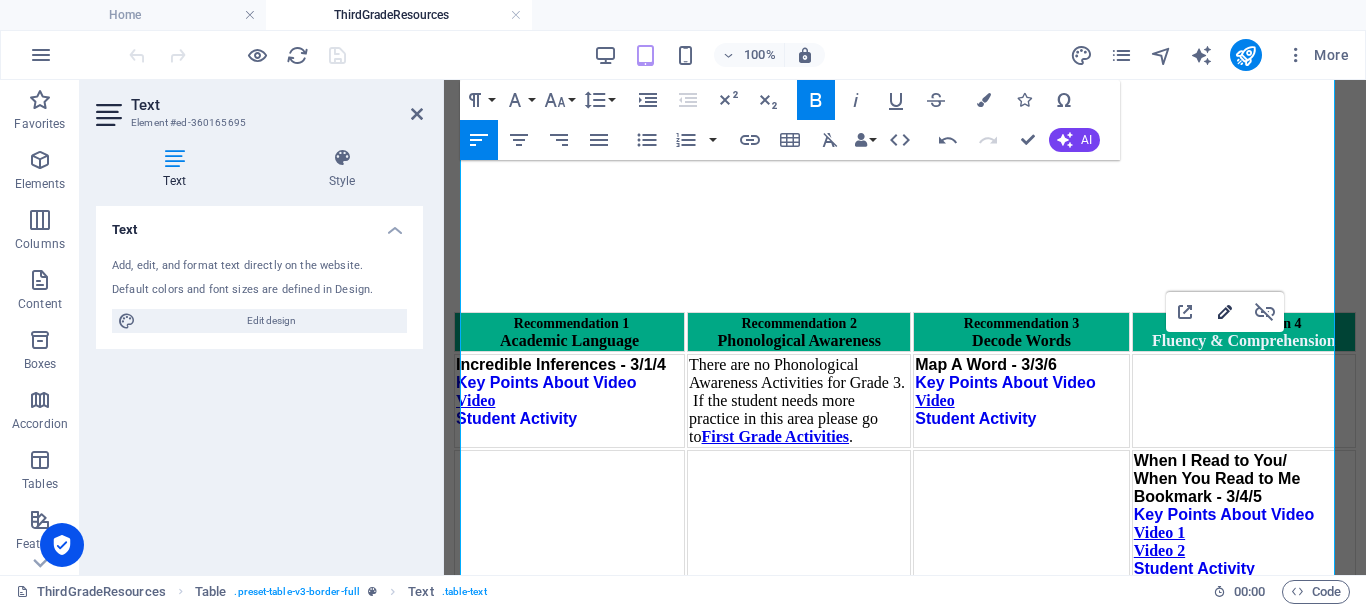 type on "http://ontrackreader.com/SecondGradeResources/3-4-8.pdf" 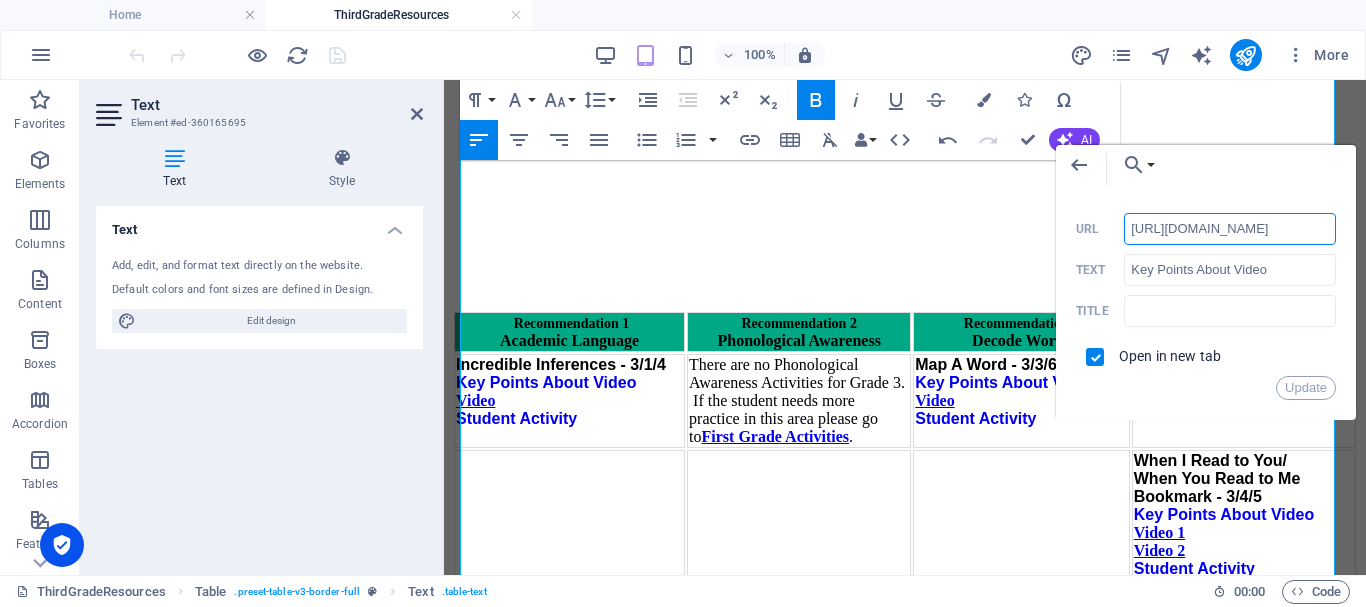 scroll, scrollTop: 0, scrollLeft: 144, axis: horizontal 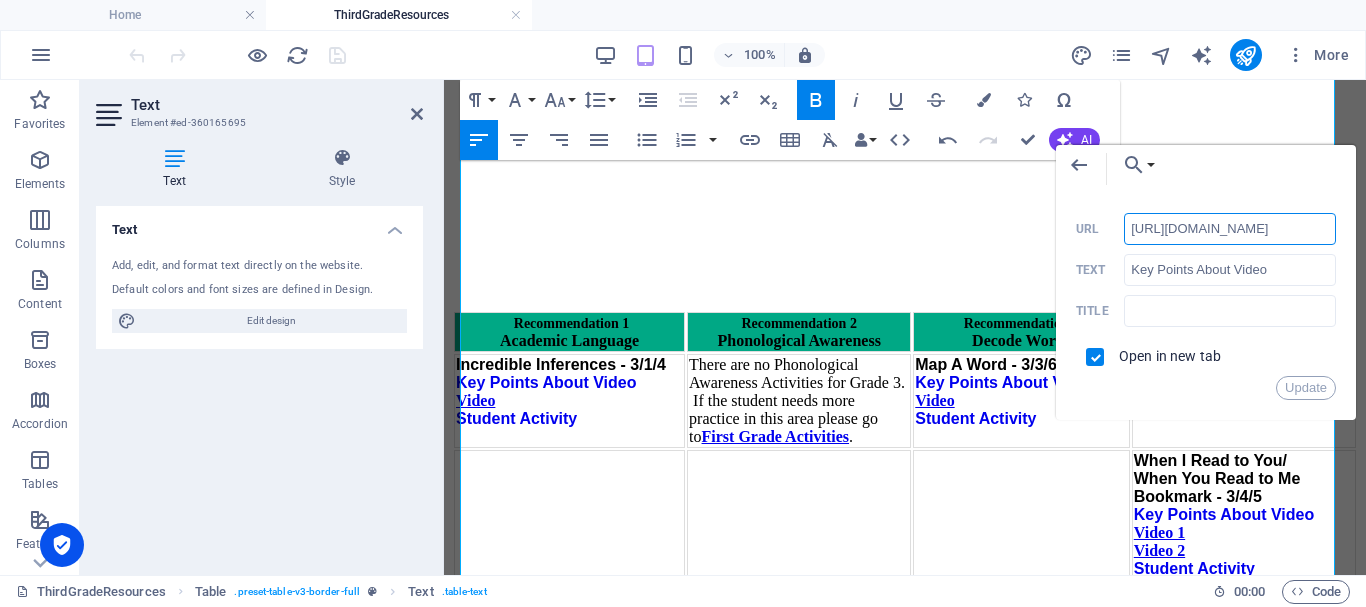 paste on "Third" 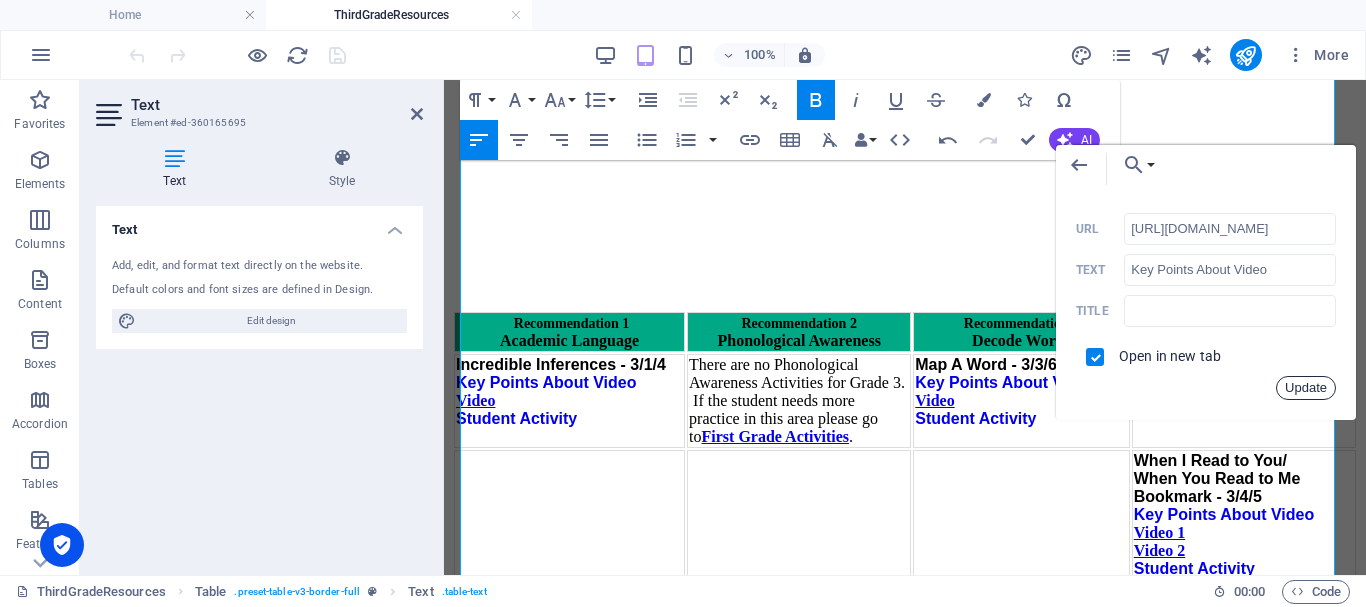 click on "Update" at bounding box center [1306, 388] 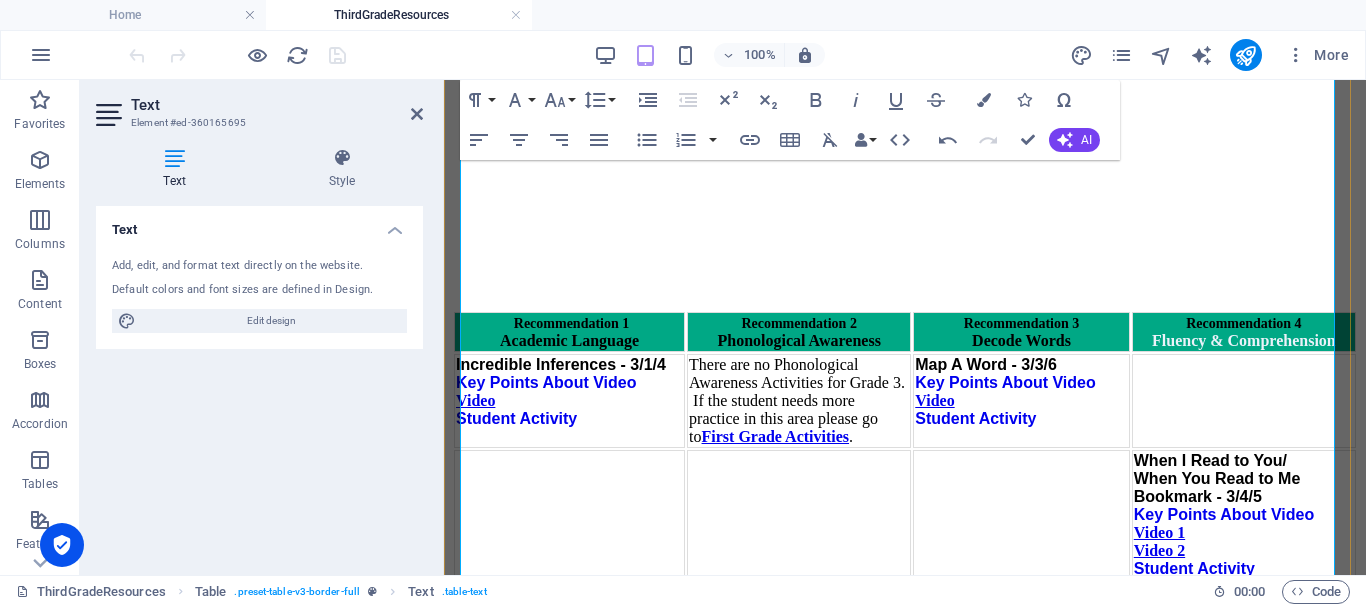 click on "Student Activity" at bounding box center [1194, 1222] 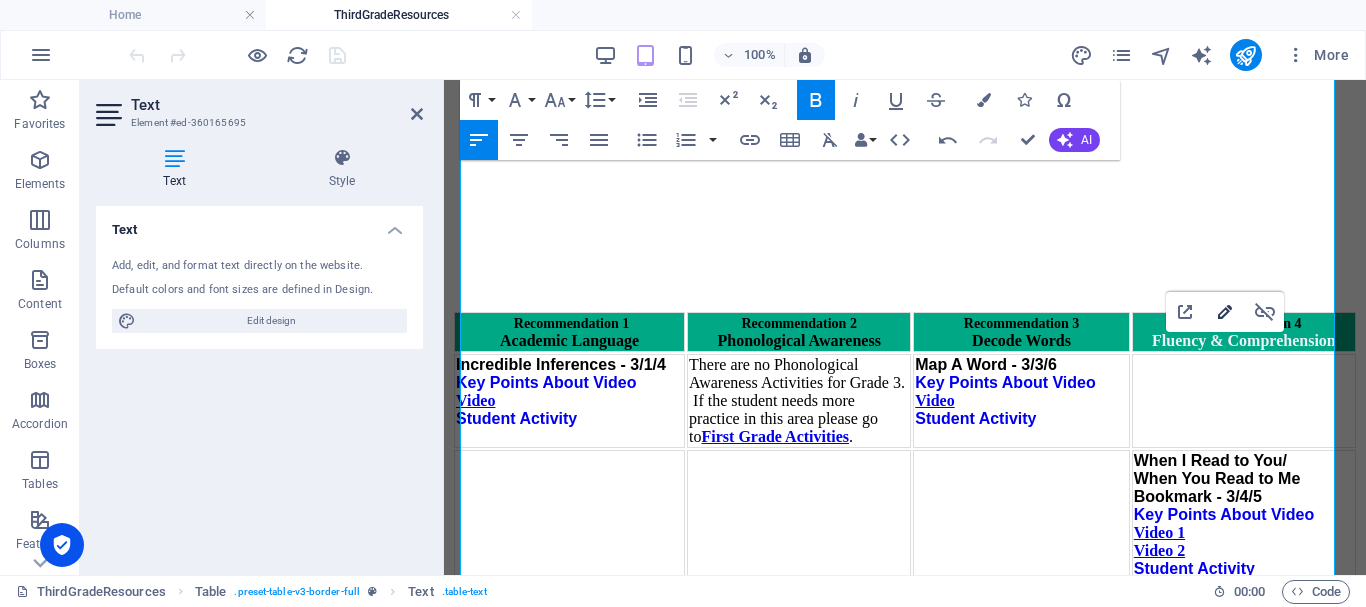 type on "http://ontrackreader.com/SecondGradeResources/3-4-9.pdf" 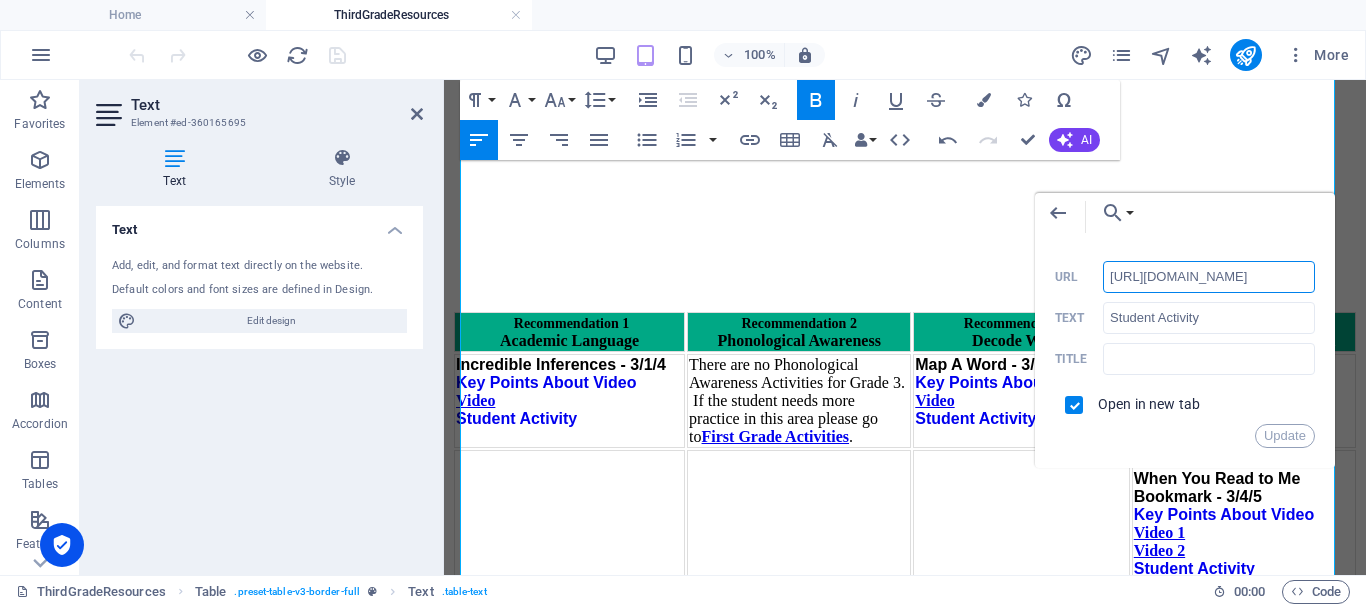 scroll, scrollTop: 0, scrollLeft: 144, axis: horizontal 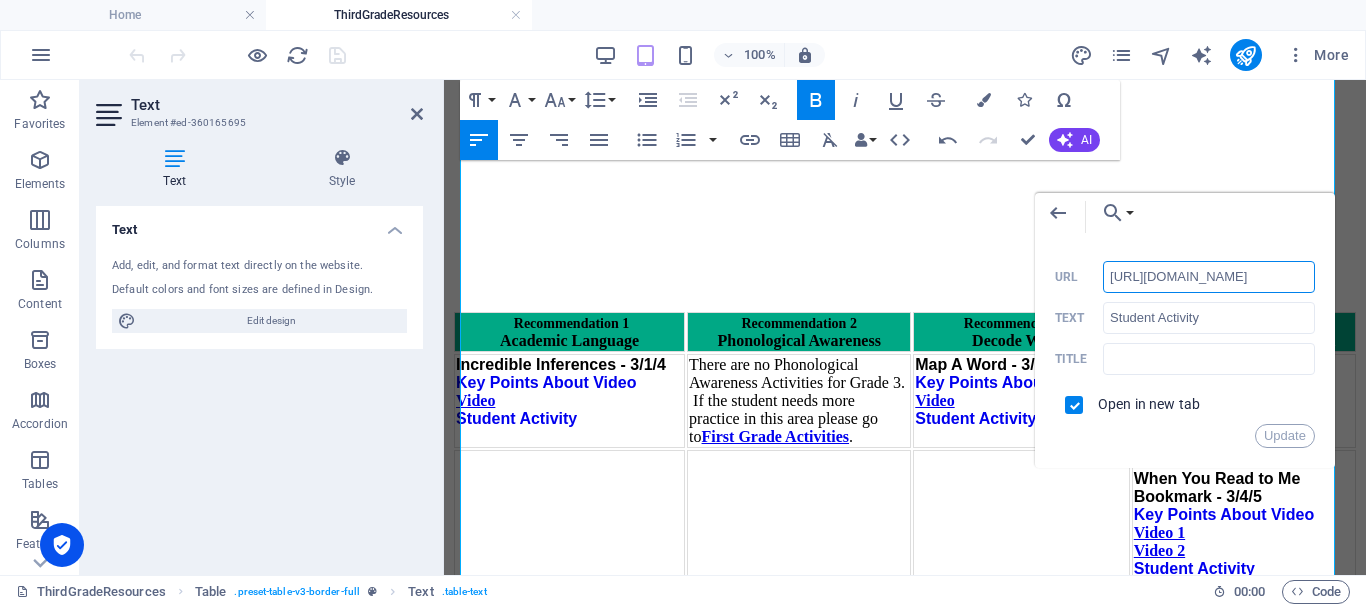 paste on "Third" 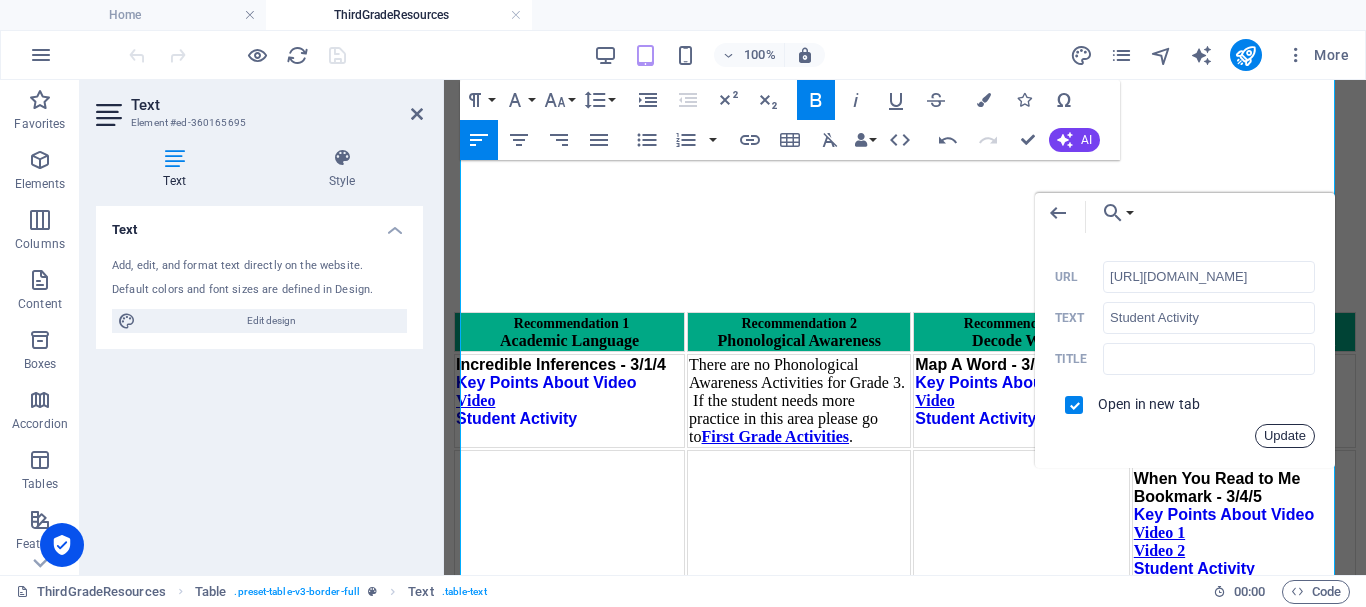 click on "Update" at bounding box center (1285, 436) 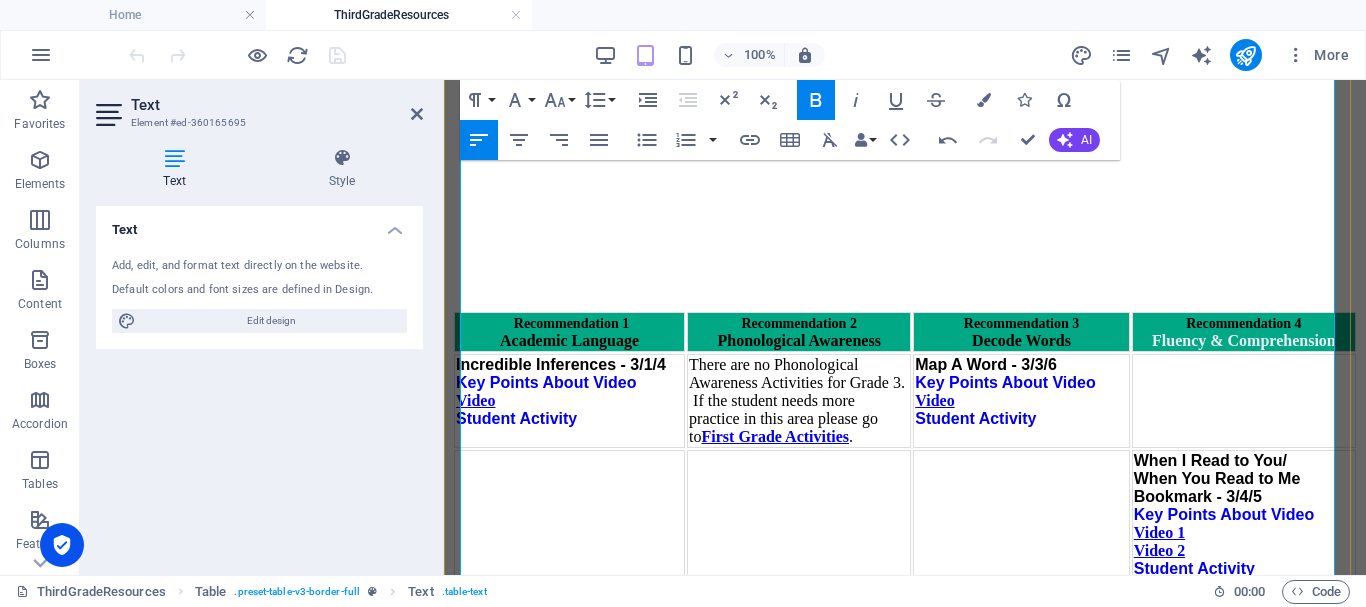 scroll, scrollTop: 0, scrollLeft: 0, axis: both 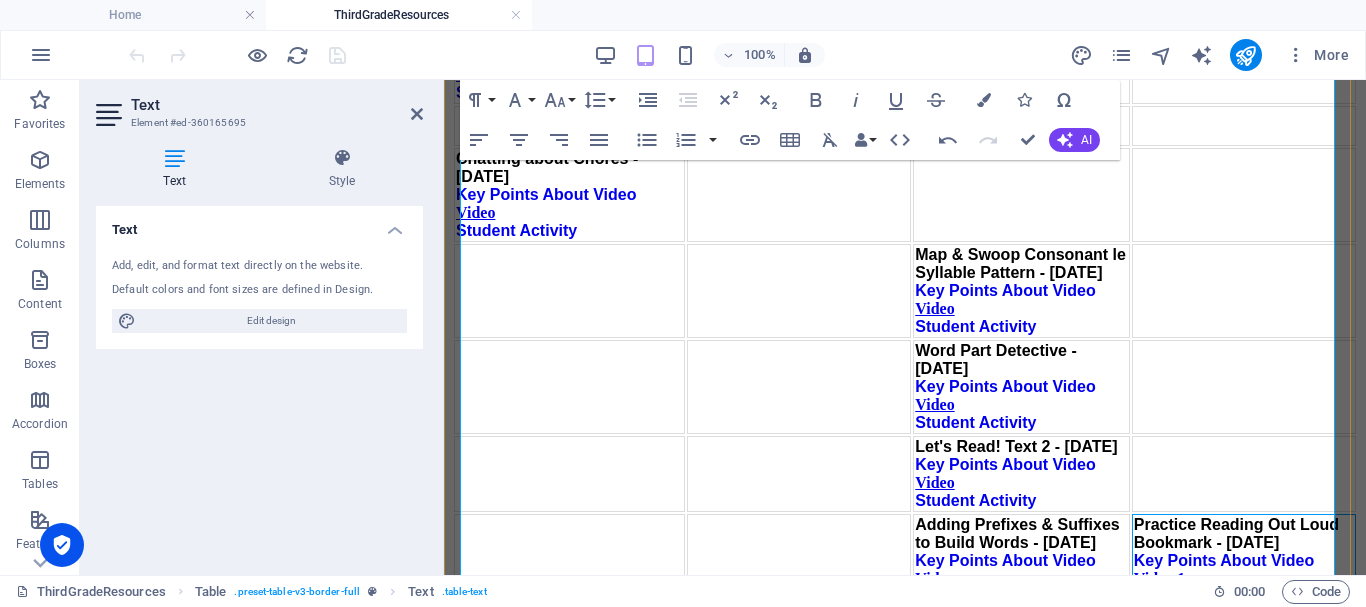 click on "Key Points About Video" at bounding box center (1224, 560) 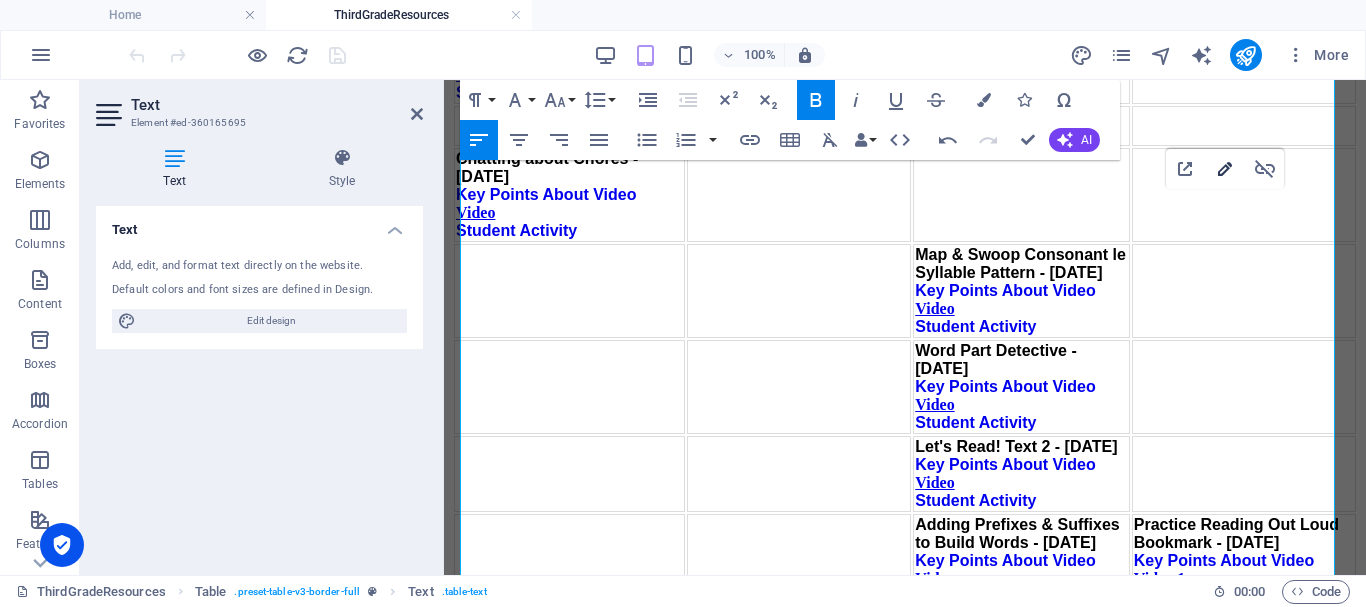 type on "http://ontrackreader.com/SecondGradeResources/3-4-12.pdf" 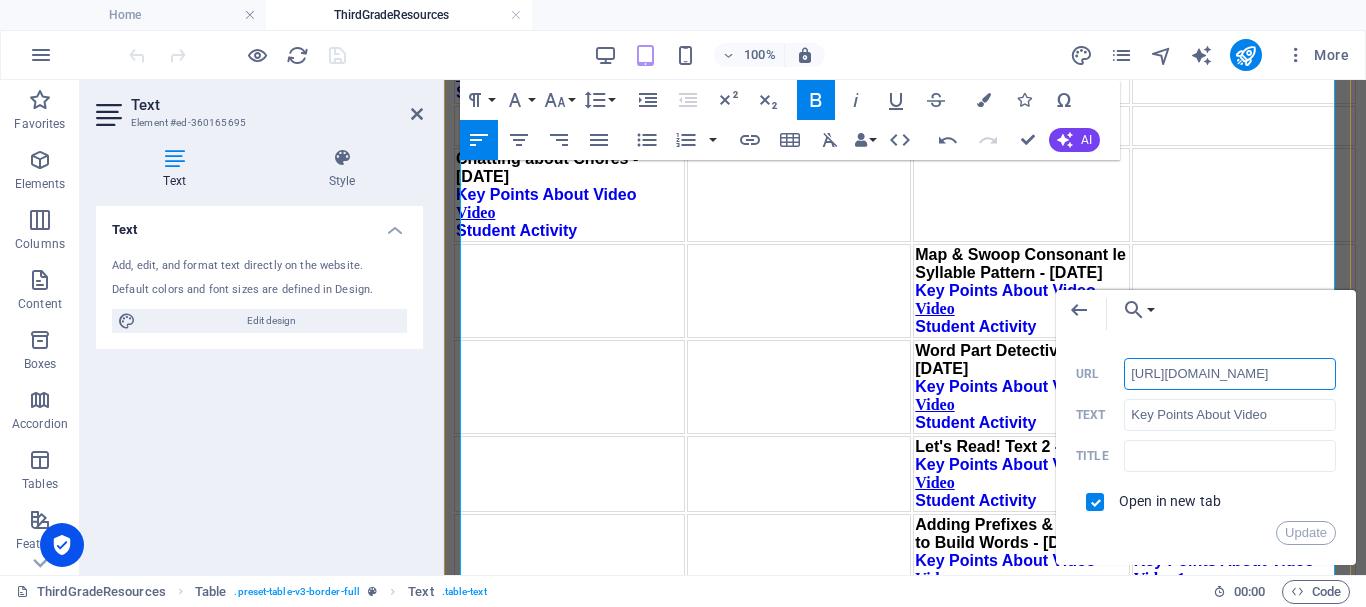 scroll, scrollTop: 0, scrollLeft: 151, axis: horizontal 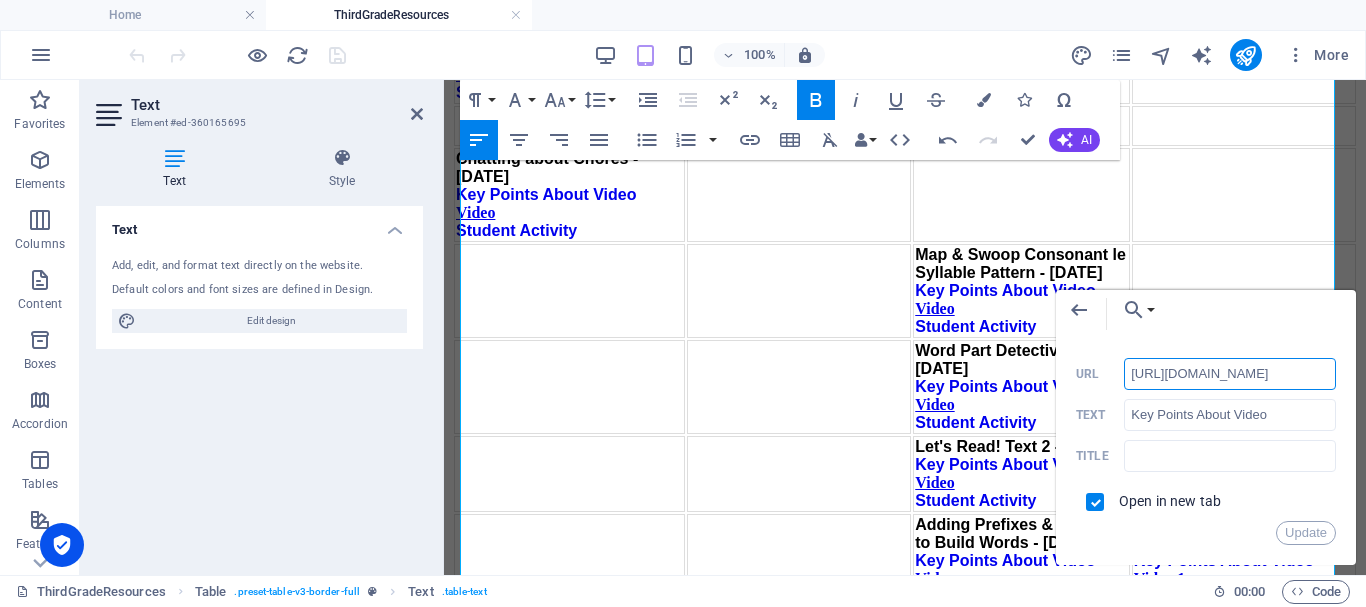 click on "http://ontrackreader.com/SecondGradeResources/3-4-12.pdf" at bounding box center (1230, 374) 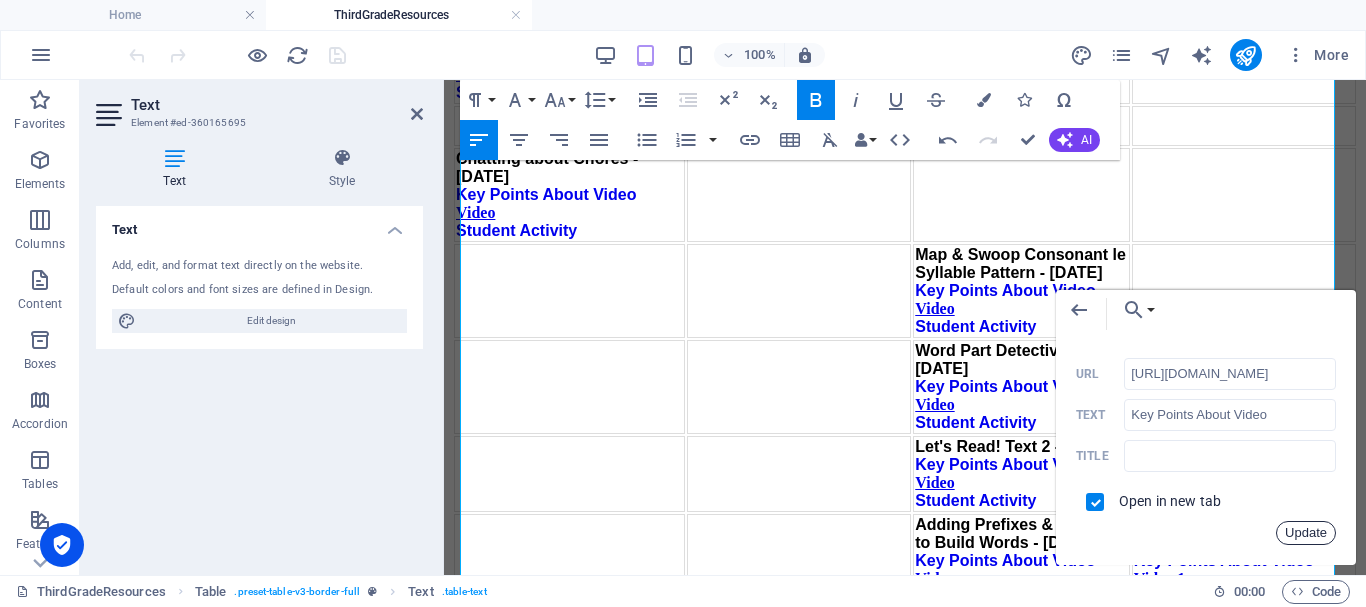 click on "Update" at bounding box center (1306, 533) 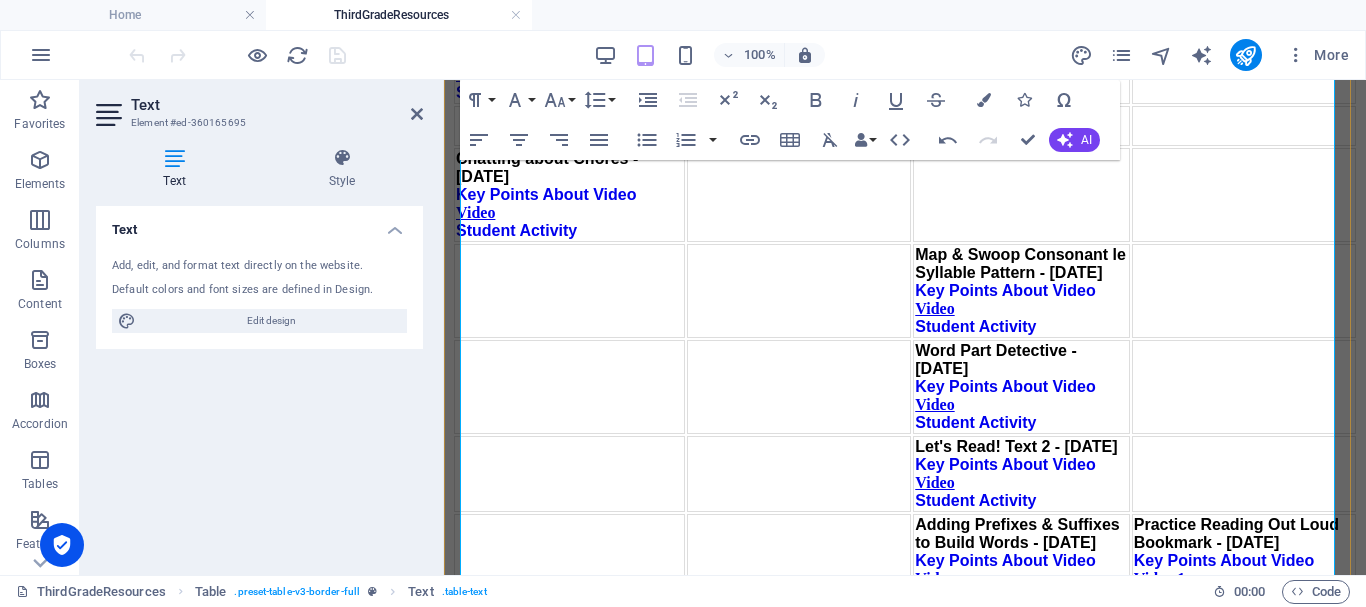 scroll, scrollTop: 0, scrollLeft: 0, axis: both 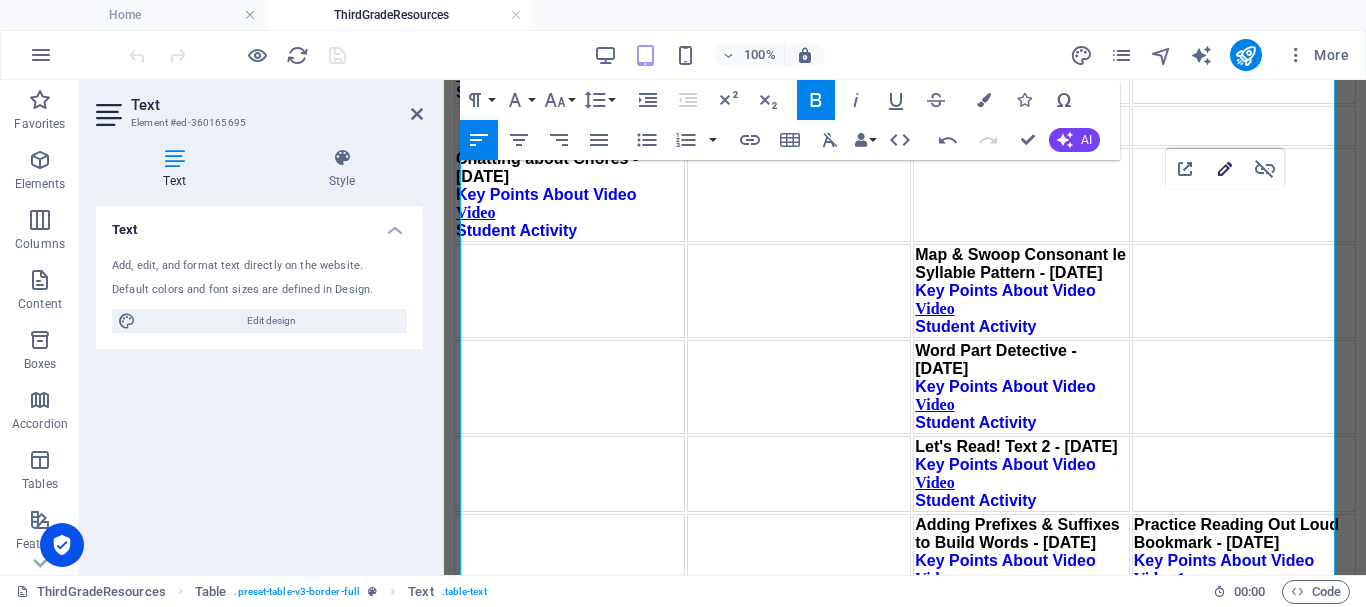 type on "http://ontrackreader.com/SecondGradeResources/3-4-13.pdf" 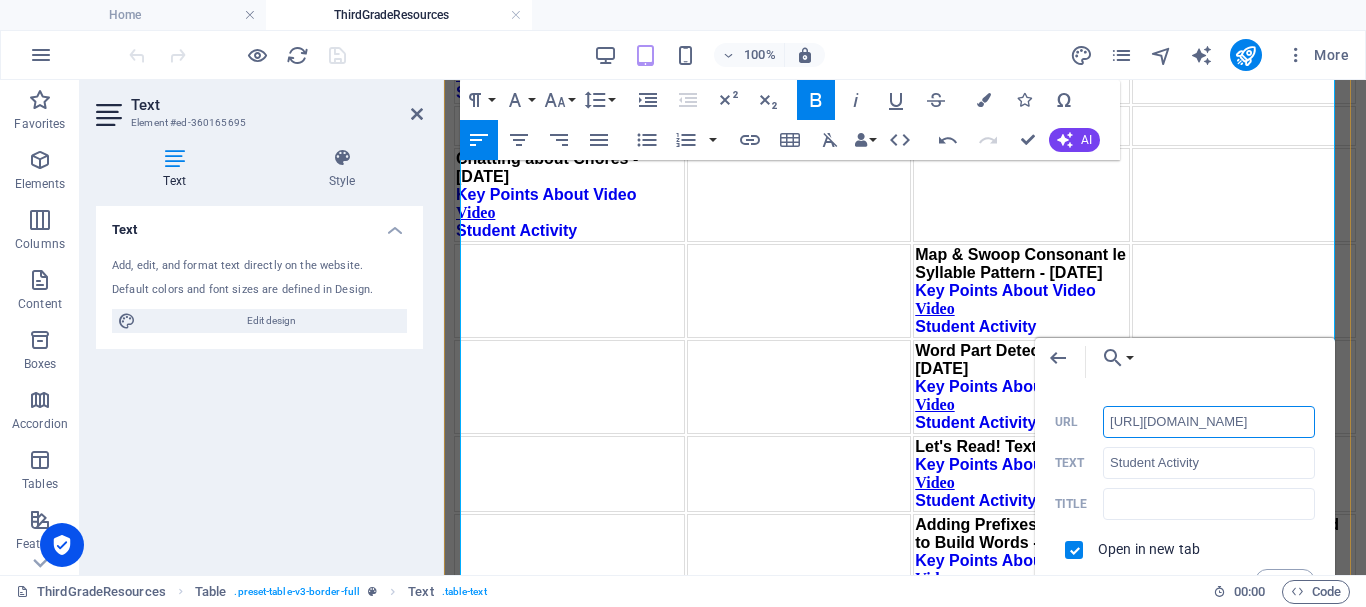 scroll, scrollTop: 0, scrollLeft: 151, axis: horizontal 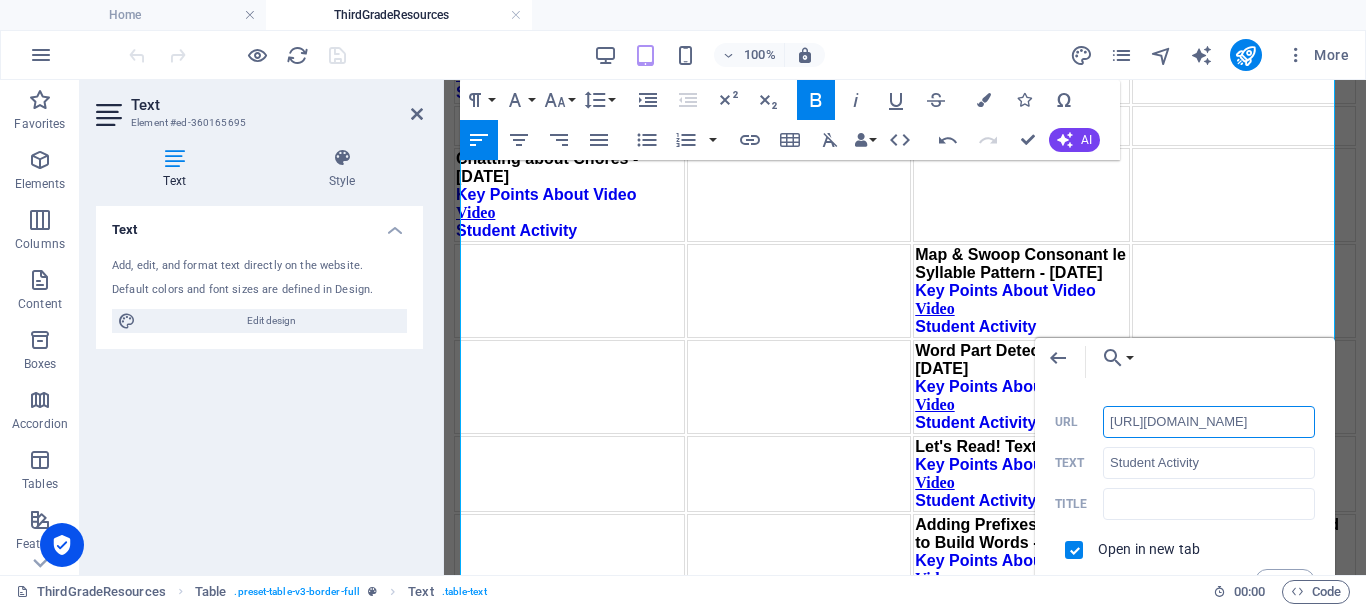 click on "http://ontrackreader.com/SecondGradeResources/3-4-13.pdf" at bounding box center [1209, 422] 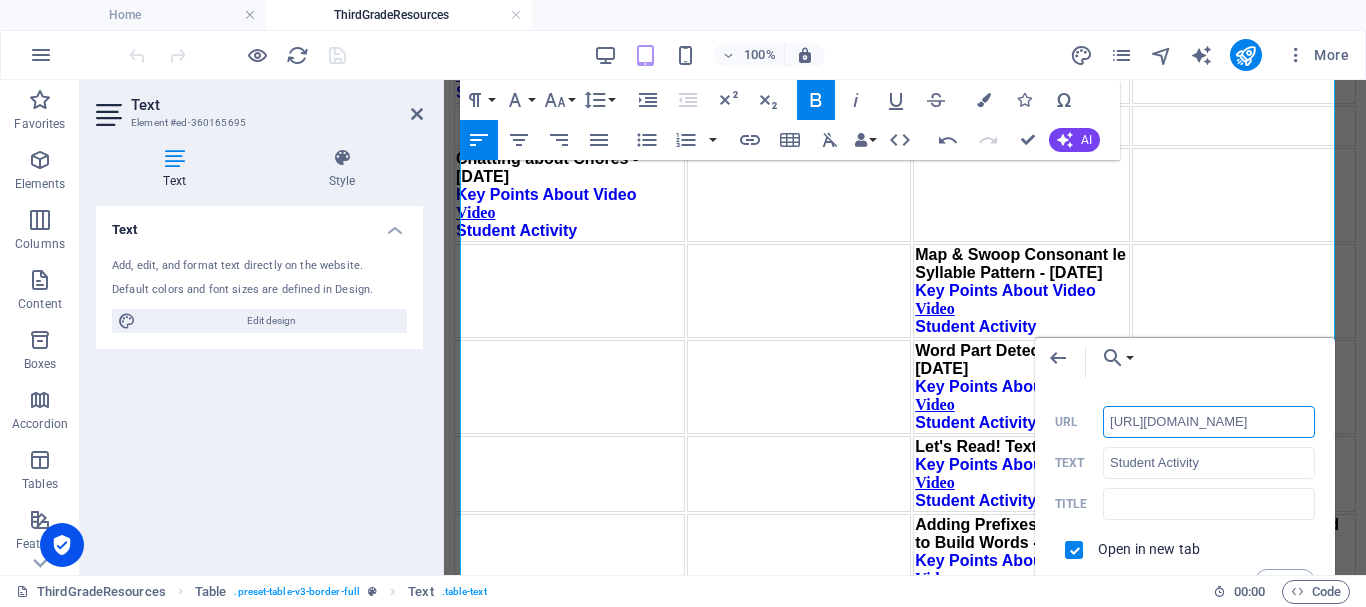 paste on "Third" 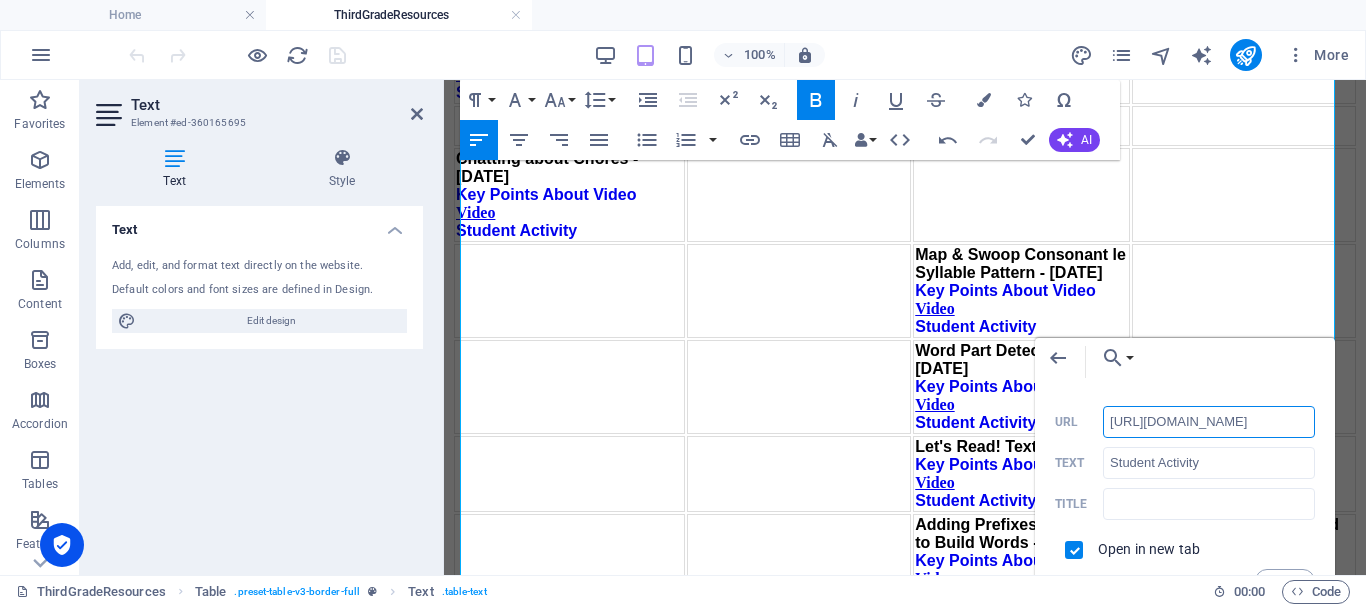 type on "http://ontrackreader.com/ThirdGradeResources/3-4-13.pdf" 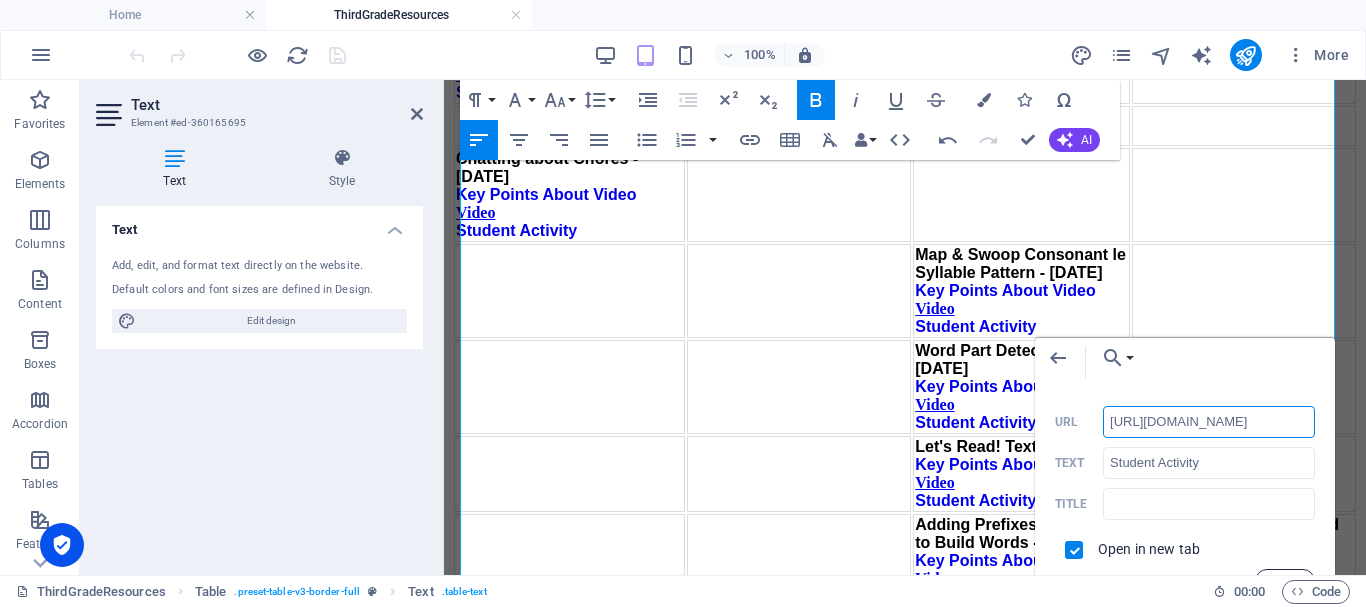 drag, startPoint x: 1290, startPoint y: 572, endPoint x: 847, endPoint y: 492, distance: 450.16553 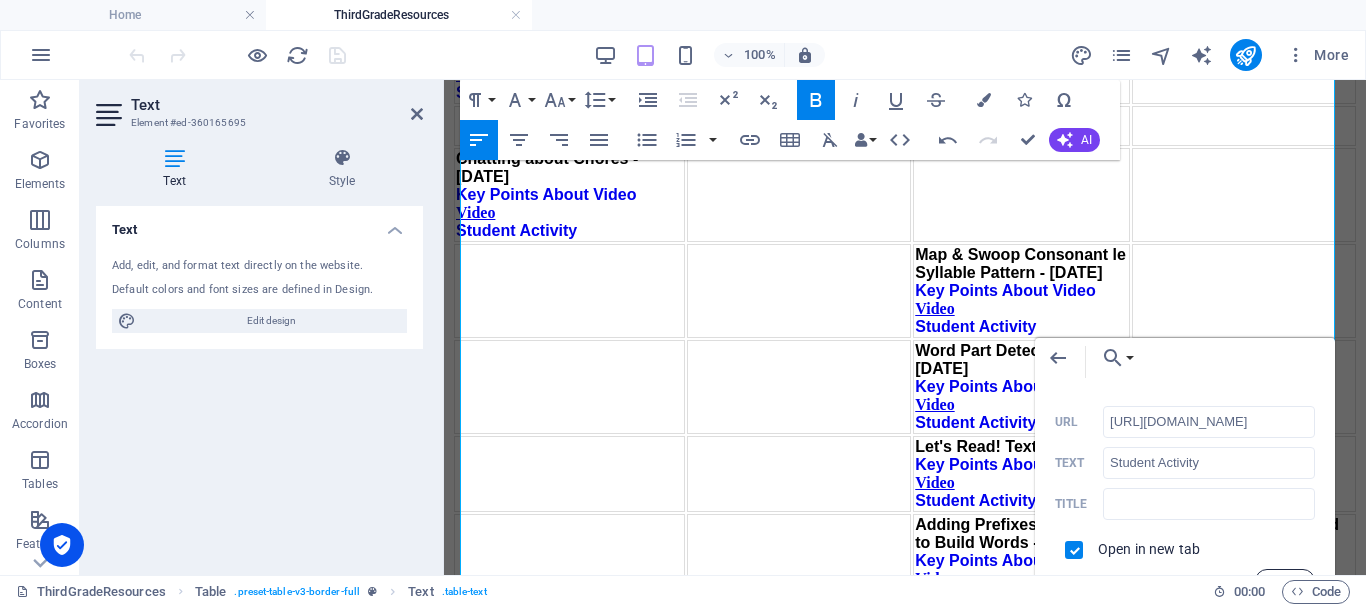 click on "Update" at bounding box center (1285, 581) 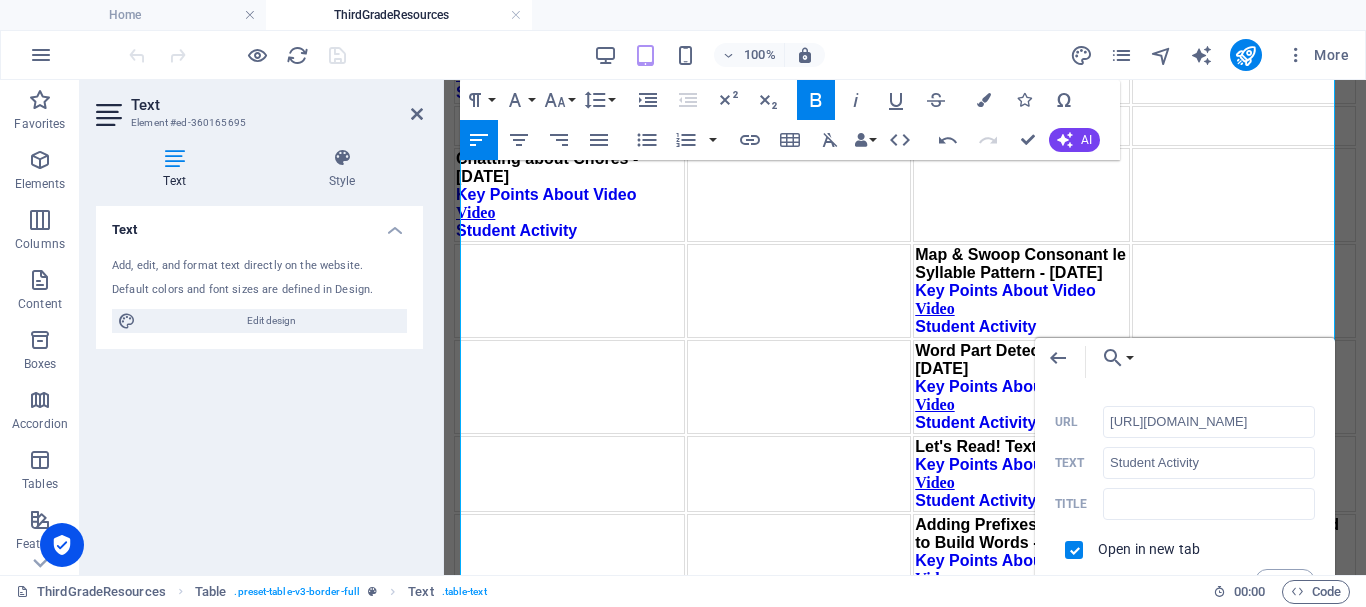 scroll, scrollTop: 0, scrollLeft: 0, axis: both 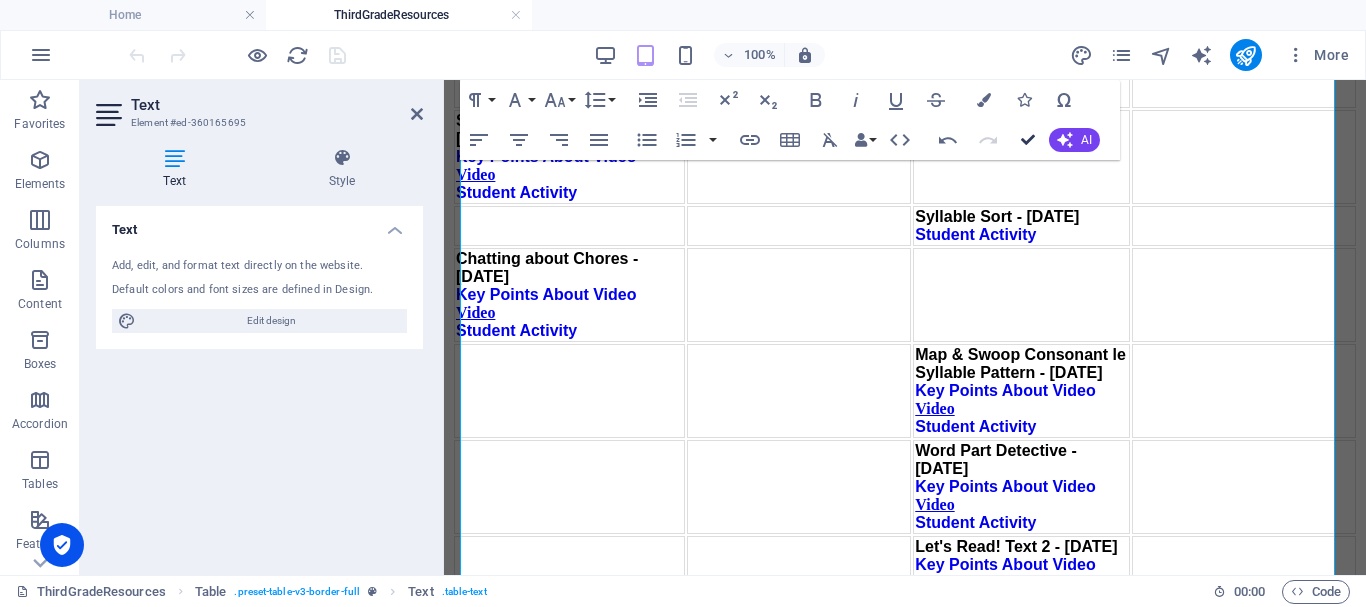drag, startPoint x: 1029, startPoint y: 133, endPoint x: 862, endPoint y: 32, distance: 195.1666 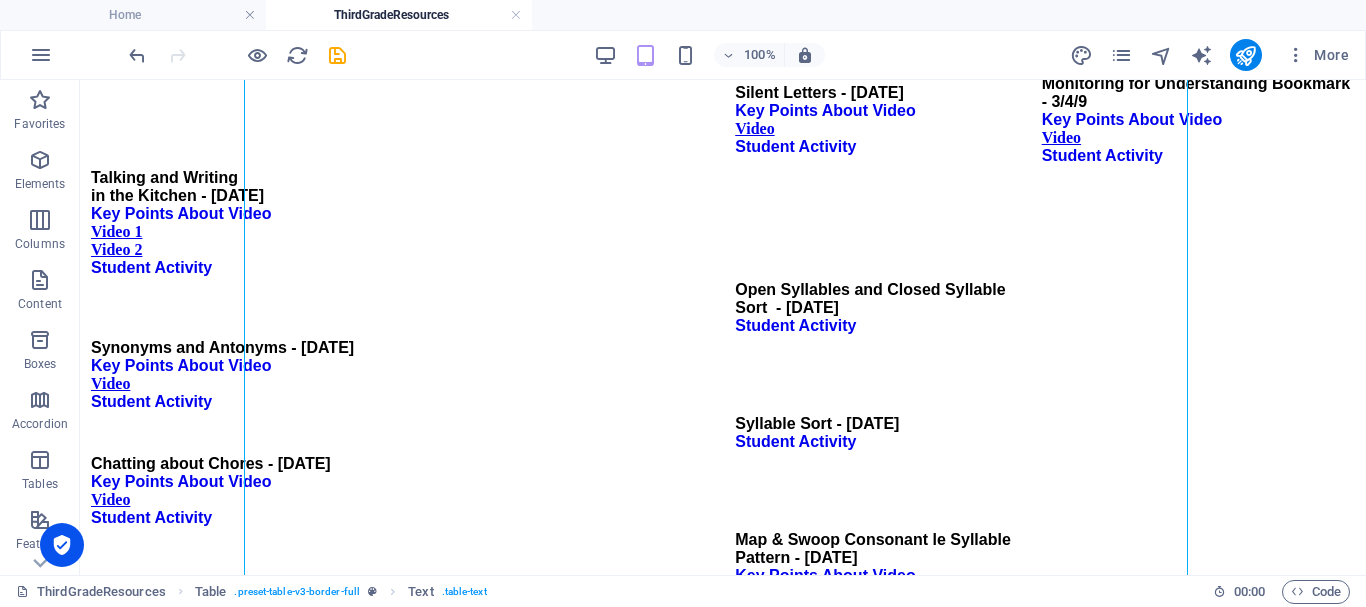 scroll, scrollTop: 2566, scrollLeft: 0, axis: vertical 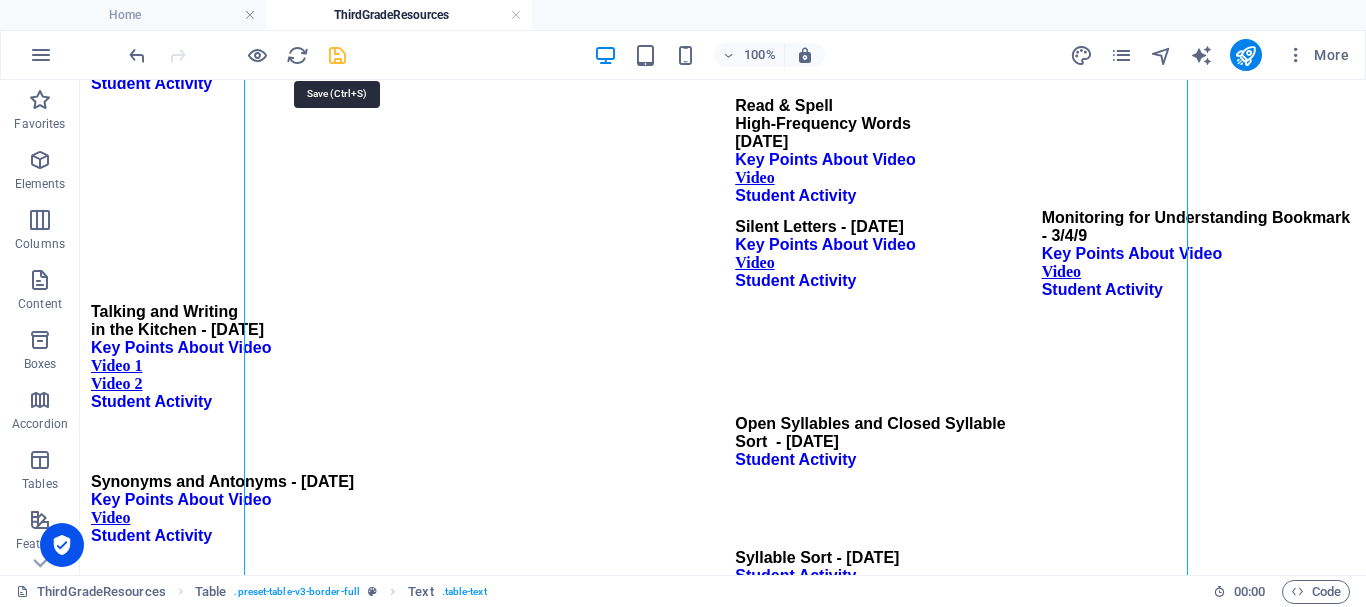 click at bounding box center (337, 55) 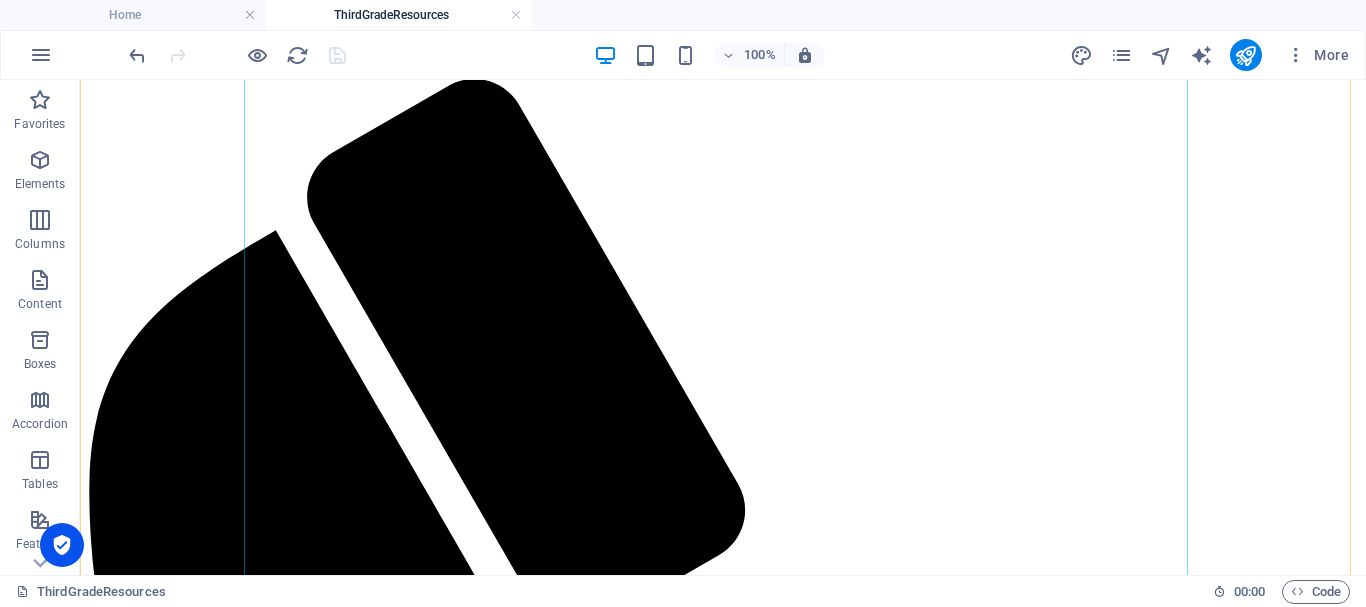 scroll, scrollTop: 200, scrollLeft: 0, axis: vertical 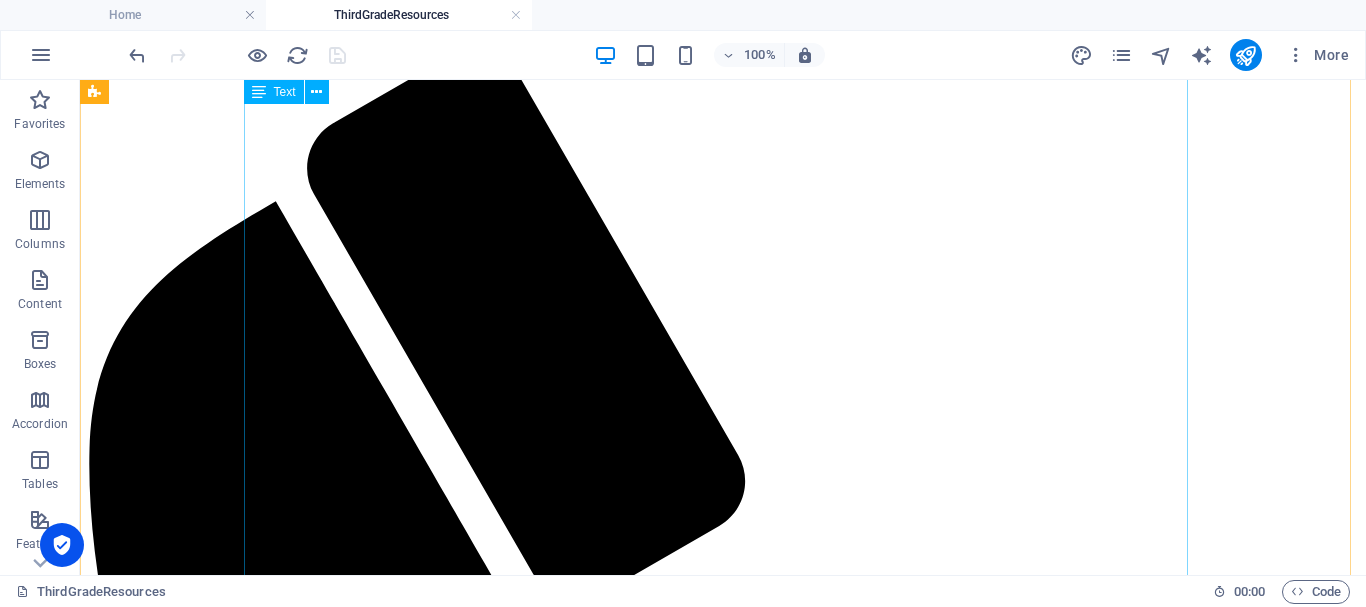 click on "Recommendation 1
Academic Language
Recommendation 2
Phonological Awareness
Recommendation 3
Decode Words
Recommendation 4
Fluency & Comprehension
Incredible Inferences - 3/1/4 Key Points About Video Video Student Activity
There are no Phonological Awareness Activities for Grade 3.  If the student needs more practice in this area please go to  First Grade Activities .
Map A Word - 3/3/6 Key Points About Video Video Student Activity
When I Read to You/ When You Read to Me Bookmark - 3/4/5 Key Points About Video Video 1 Video 2  Student Activity How Many Words? - [DATE] Key Points About Video Video Student Activity Summarize a Story  - [DATE] Key Points About Video Video Student Activity   Building Words with r-Controlled Vowels - [DATE] Key Points About Video Video Student Activity Let's Read Text 1 - [DATE] Key Points About Video Video Student Activity Summarizing Bookmark - [DATE] Key Points About Video Video Student Activity Read & Spell  Video" at bounding box center (723, 2736) 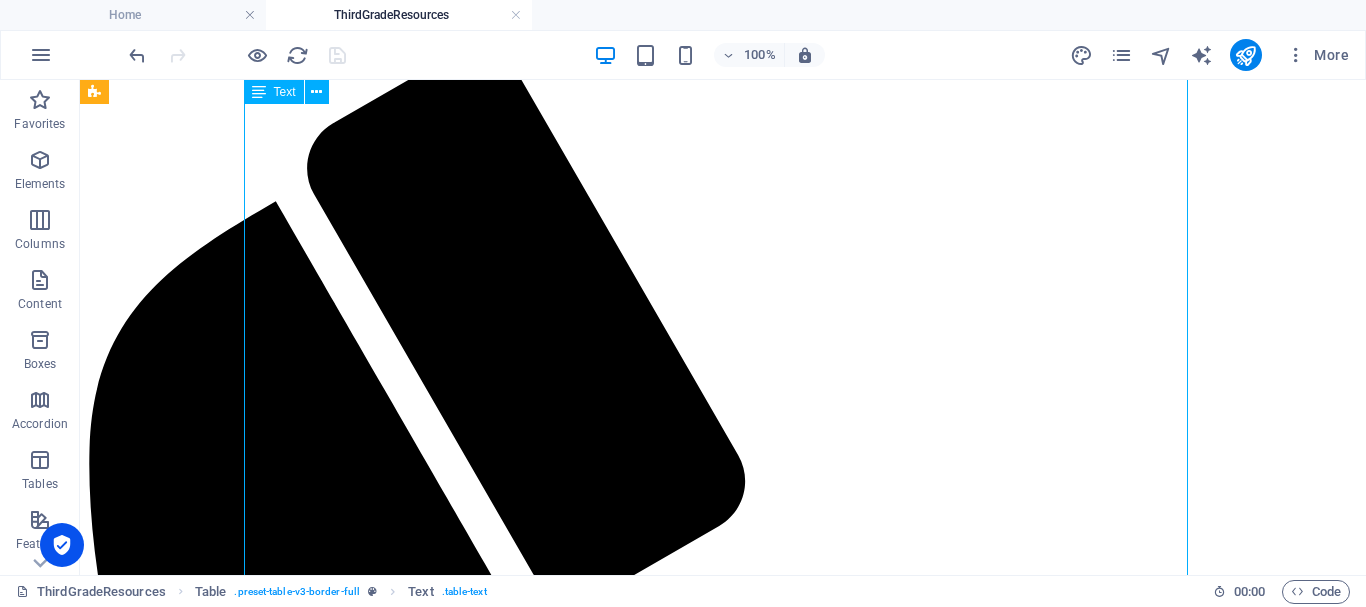 click on "Recommendation 1
Academic Language
Recommendation 2
Phonological Awareness
Recommendation 3
Decode Words
Recommendation 4
Fluency & Comprehension
Incredible Inferences - 3/1/4 Key Points About Video Video Student Activity
There are no Phonological Awareness Activities for Grade 3.  If the student needs more practice in this area please go to  First Grade Activities .
Map A Word - 3/3/6 Key Points About Video Video Student Activity
When I Read to You/ When You Read to Me Bookmark - 3/4/5 Key Points About Video Video 1 Video 2  Student Activity How Many Words? - [DATE] Key Points About Video Video Student Activity Summarize a Story  - [DATE] Key Points About Video Video Student Activity   Building Words with r-Controlled Vowels - [DATE] Key Points About Video Video Student Activity Let's Read Text 1 - [DATE] Key Points About Video Video Student Activity Summarizing Bookmark - [DATE] Key Points About Video Video Student Activity Read & Spell  Video" at bounding box center [723, 2736] 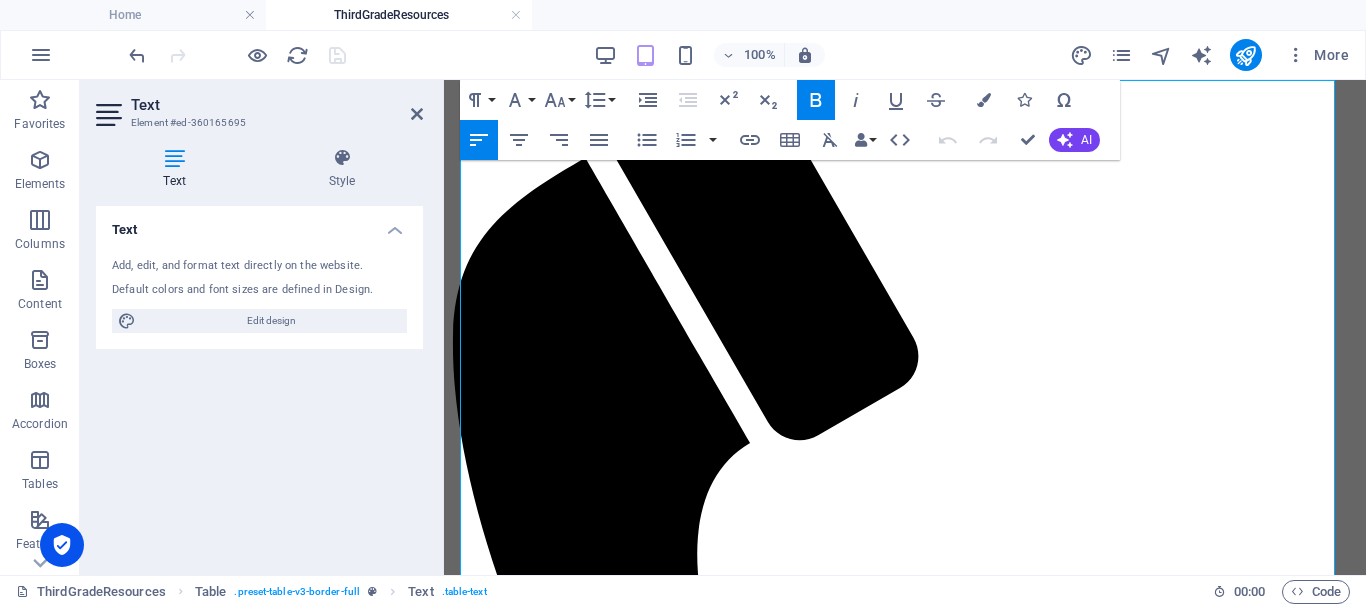scroll, scrollTop: 159, scrollLeft: 0, axis: vertical 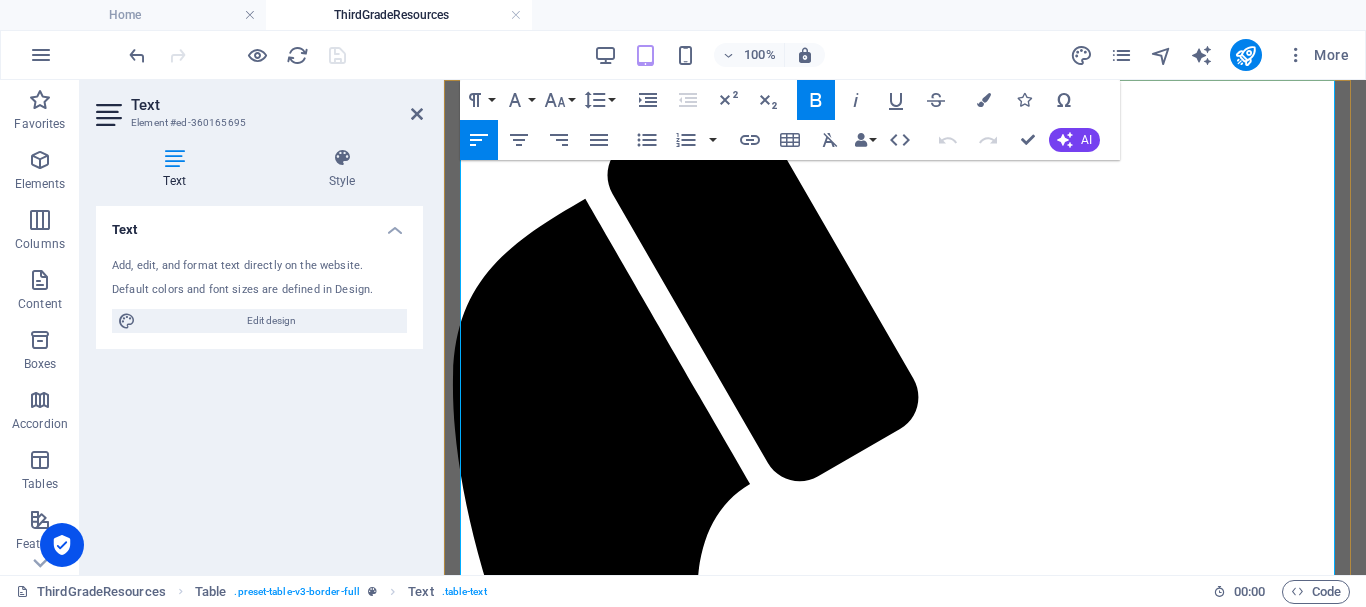 click on "Video" at bounding box center [475, 1481] 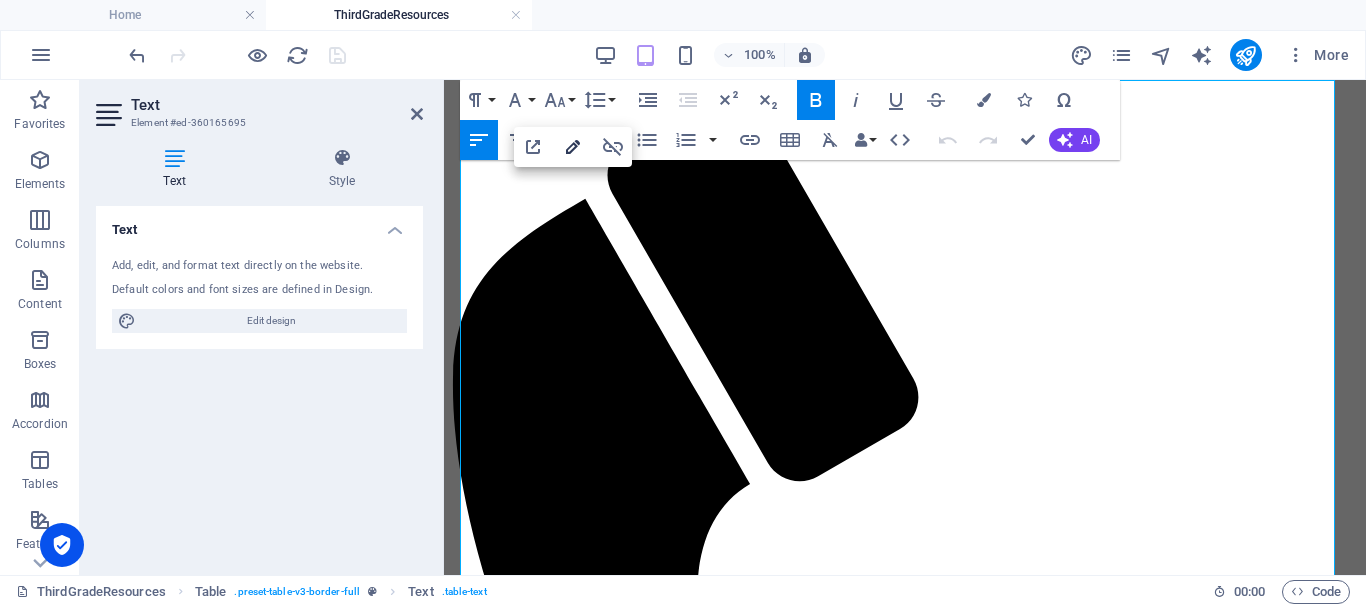 click 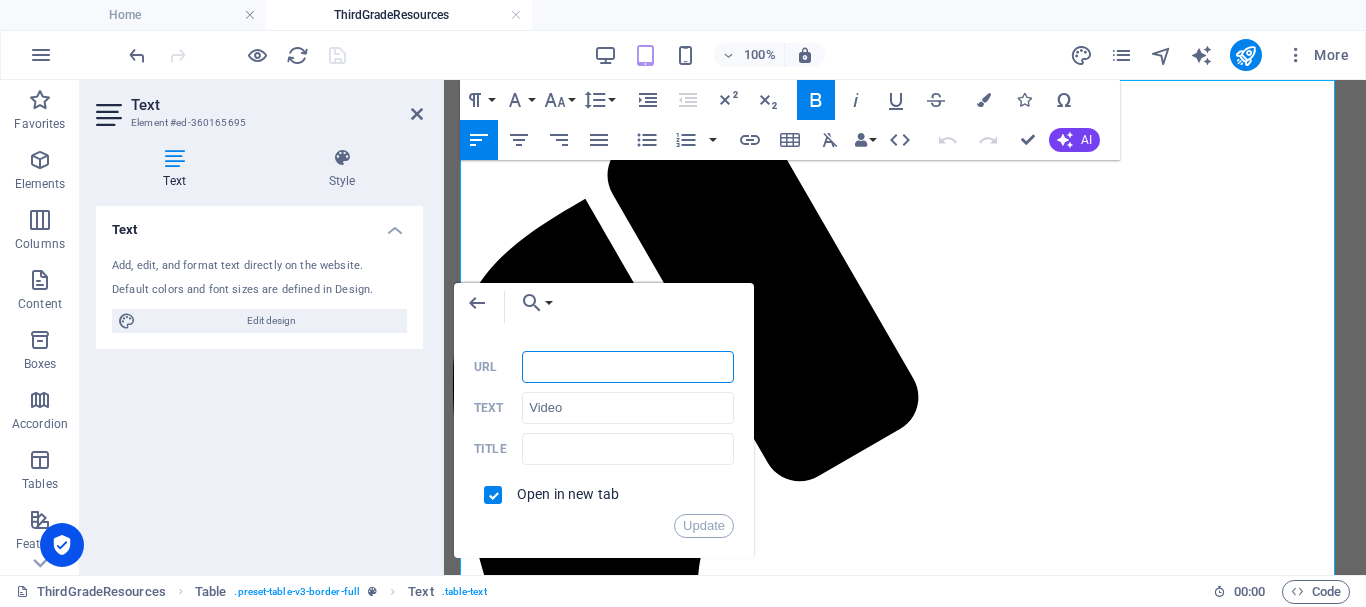 paste on "https://youtu.be/zIjtDSdMn6s" 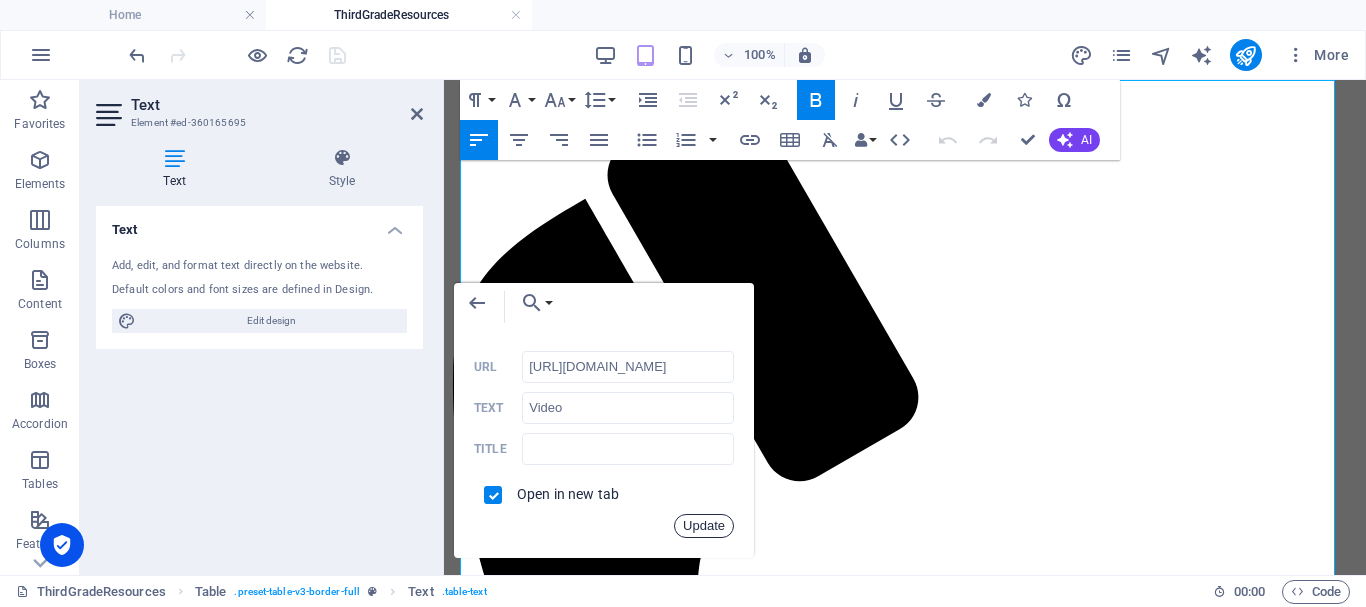 click on "Update" at bounding box center (704, 526) 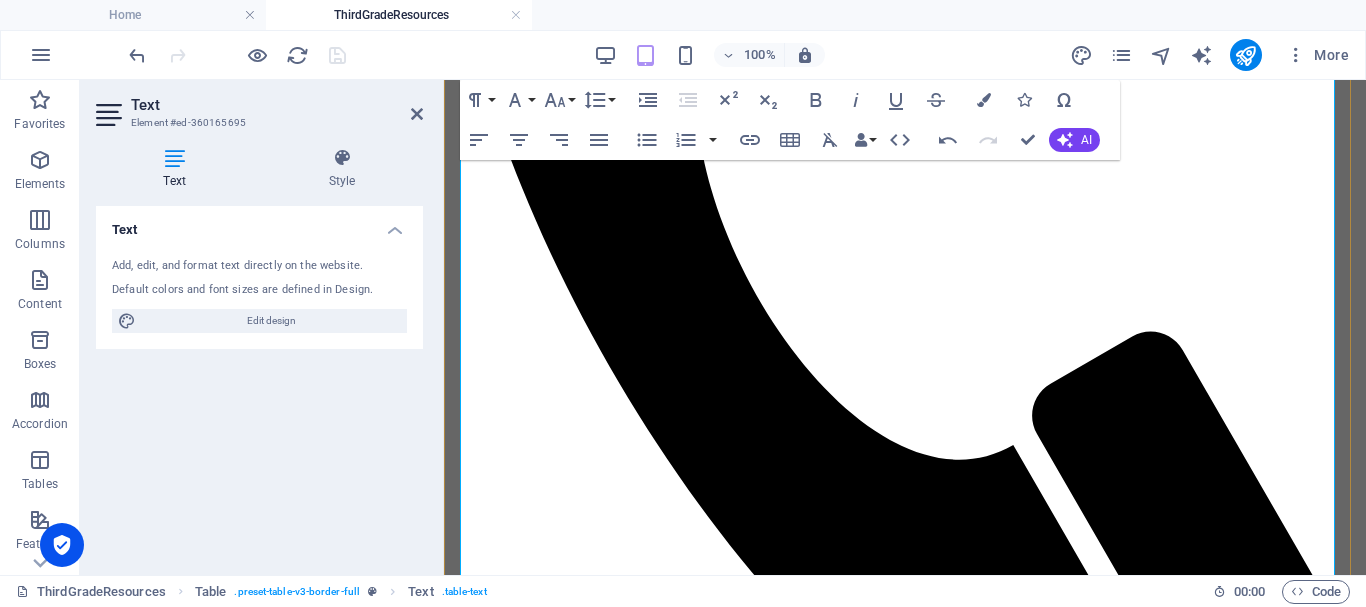 scroll, scrollTop: 659, scrollLeft: 0, axis: vertical 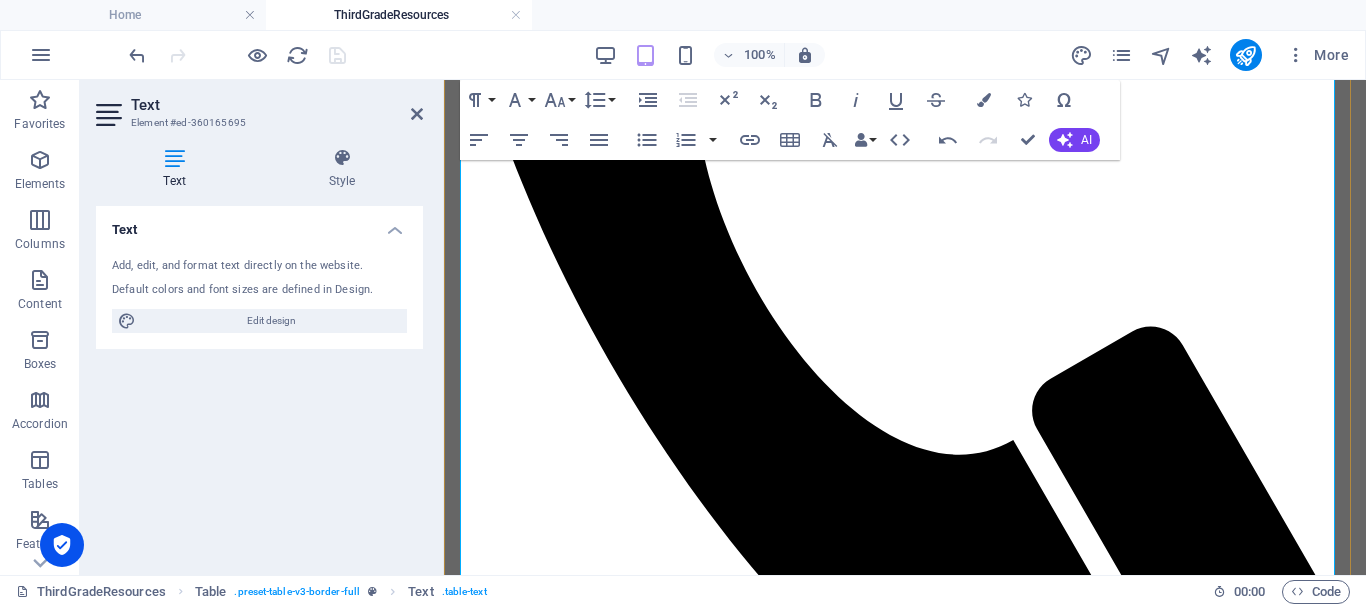 click on "Video" at bounding box center [475, 1287] 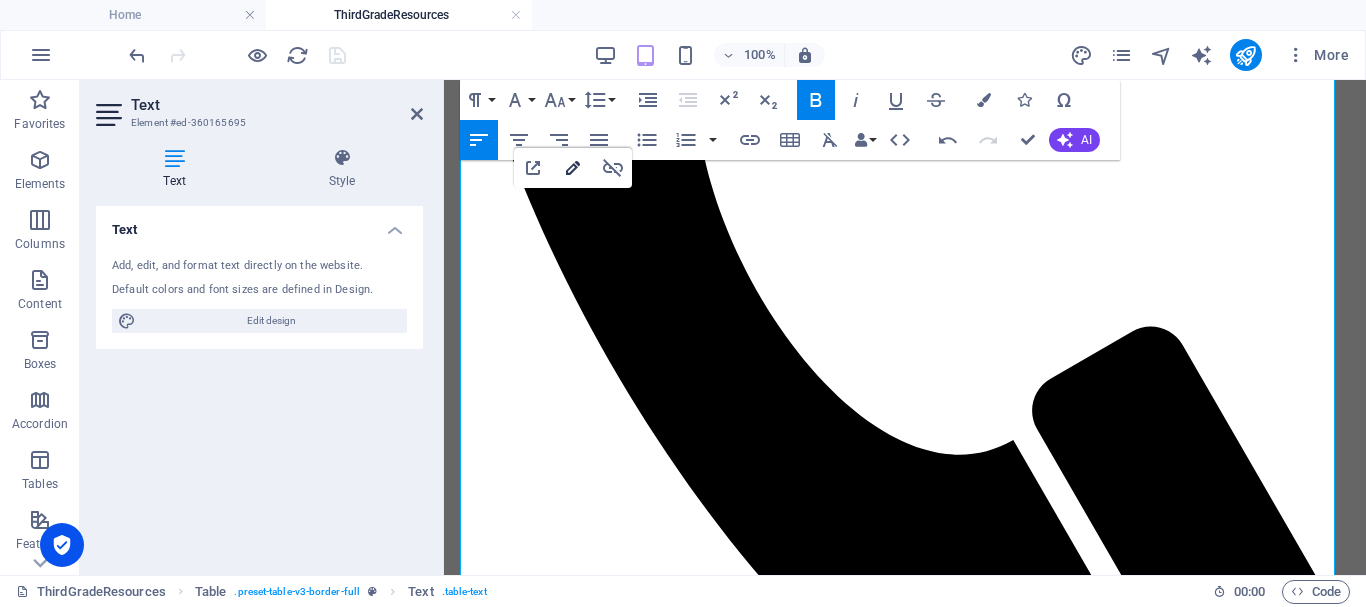 type on "https://youtu.be/ixJzrRSRWV4" 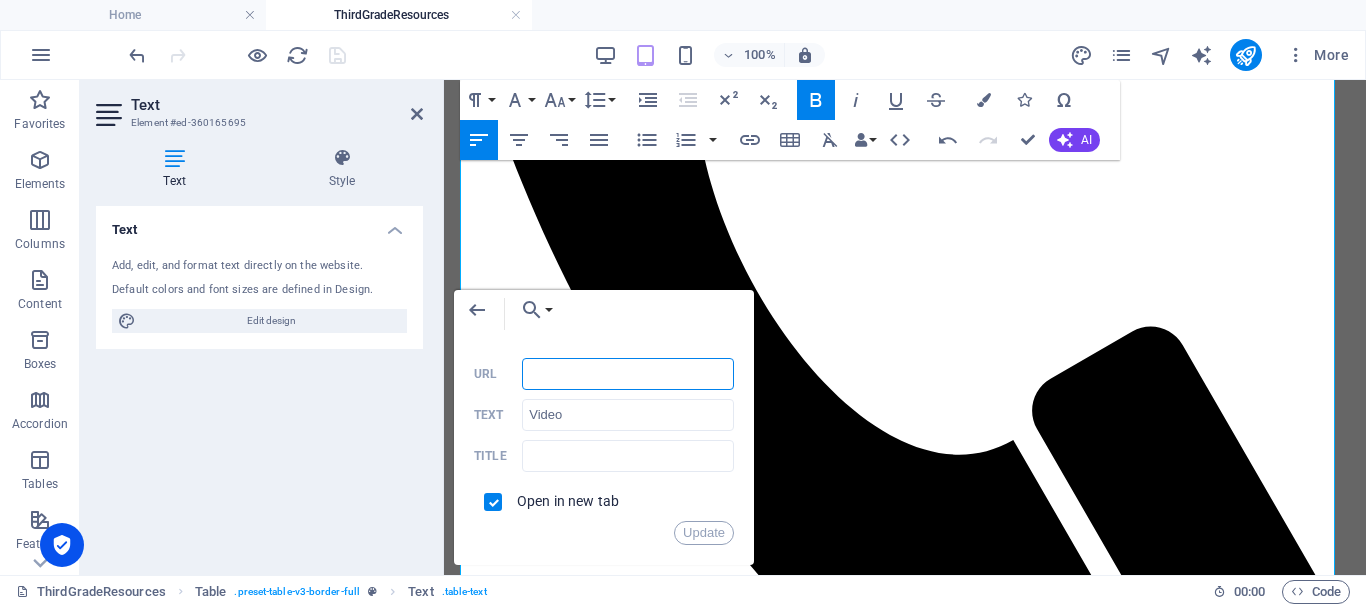 paste on "https://youtu.be/UHOSykadUTU" 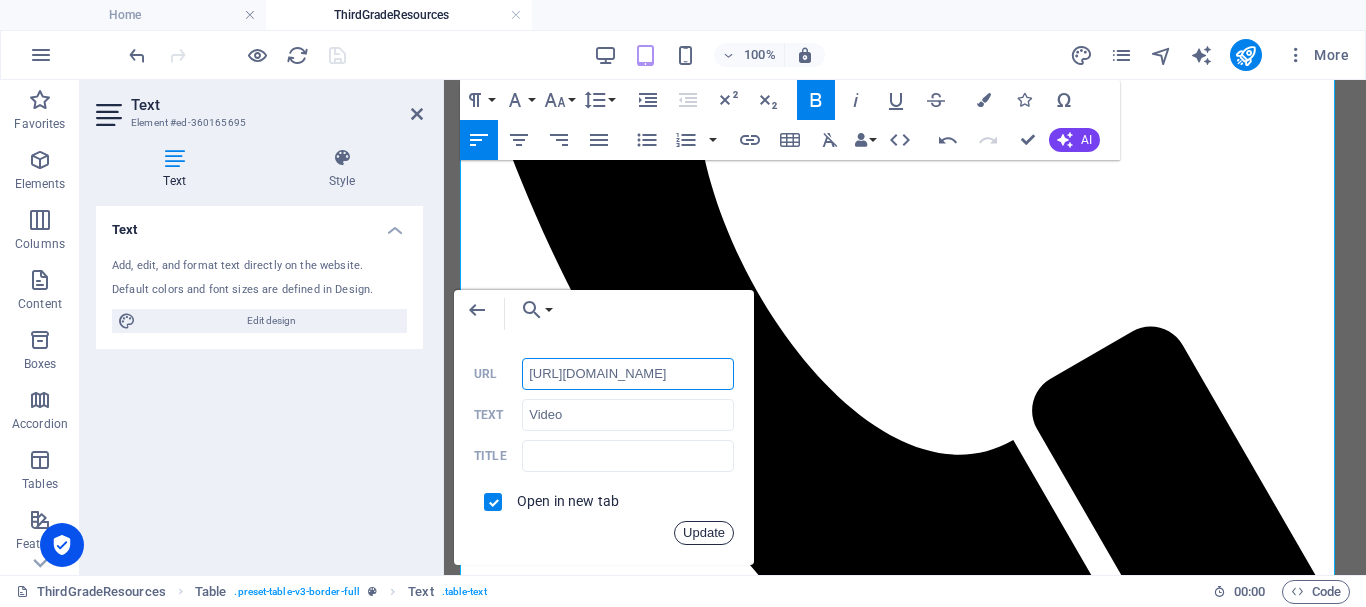 drag, startPoint x: 708, startPoint y: 538, endPoint x: 265, endPoint y: 457, distance: 450.3443 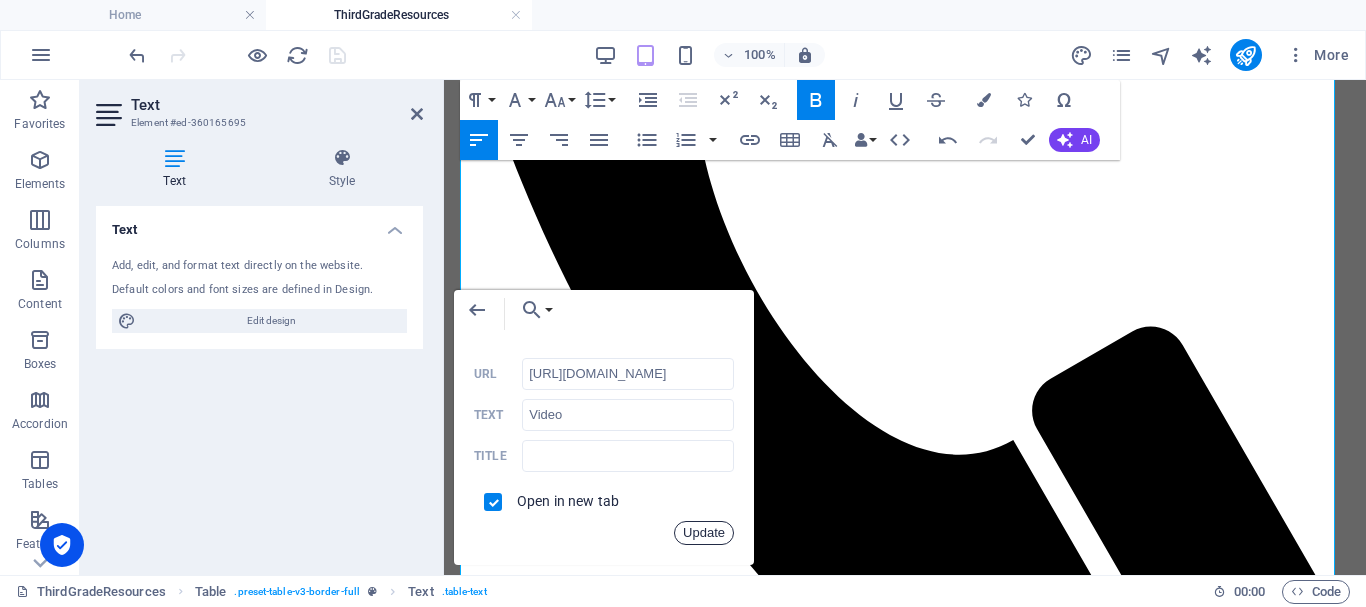 click on "Update" at bounding box center (704, 533) 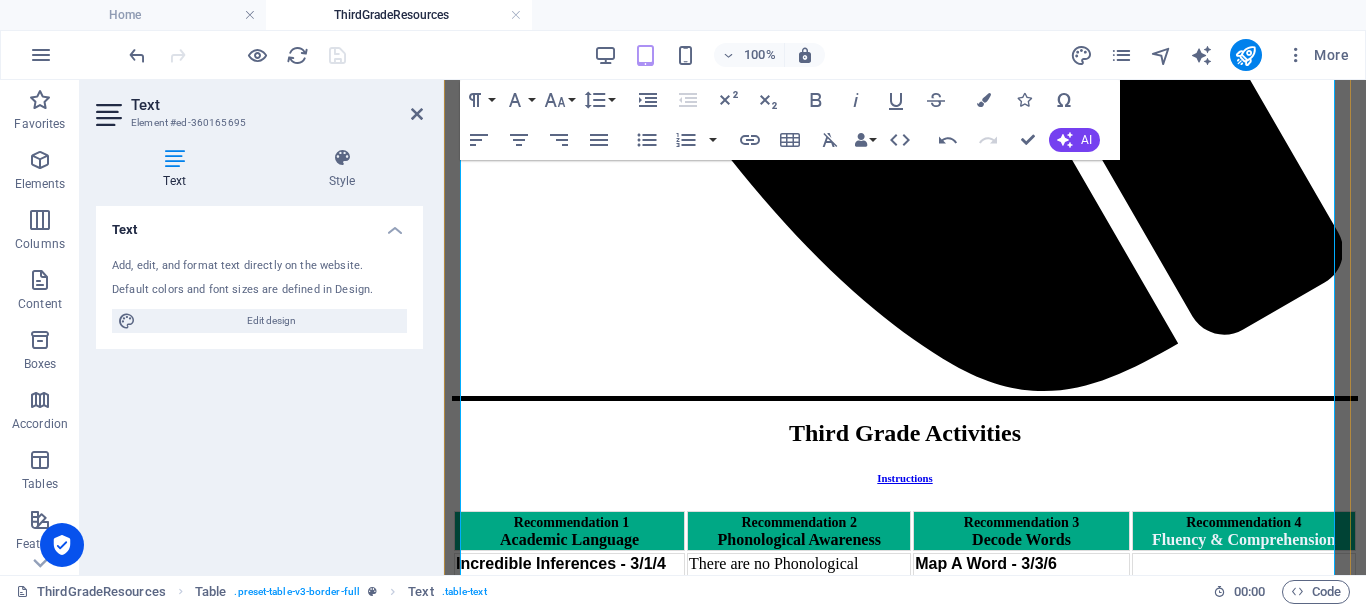 scroll, scrollTop: 1059, scrollLeft: 0, axis: vertical 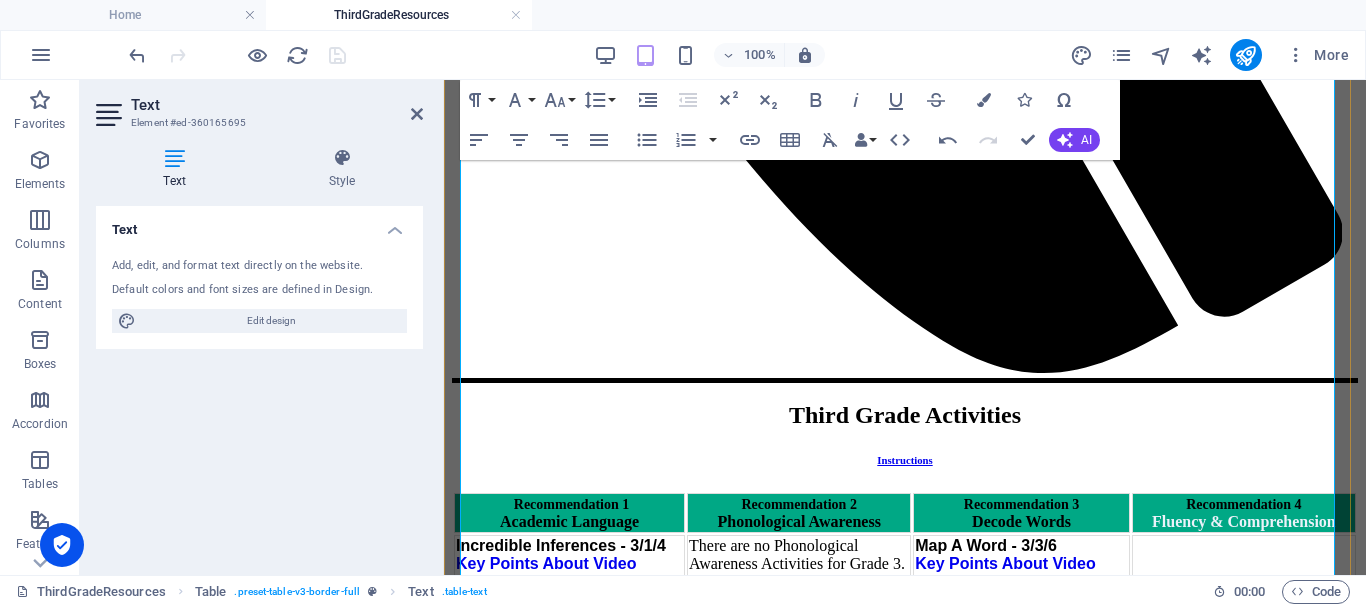 click on "Video" at bounding box center [475, 1157] 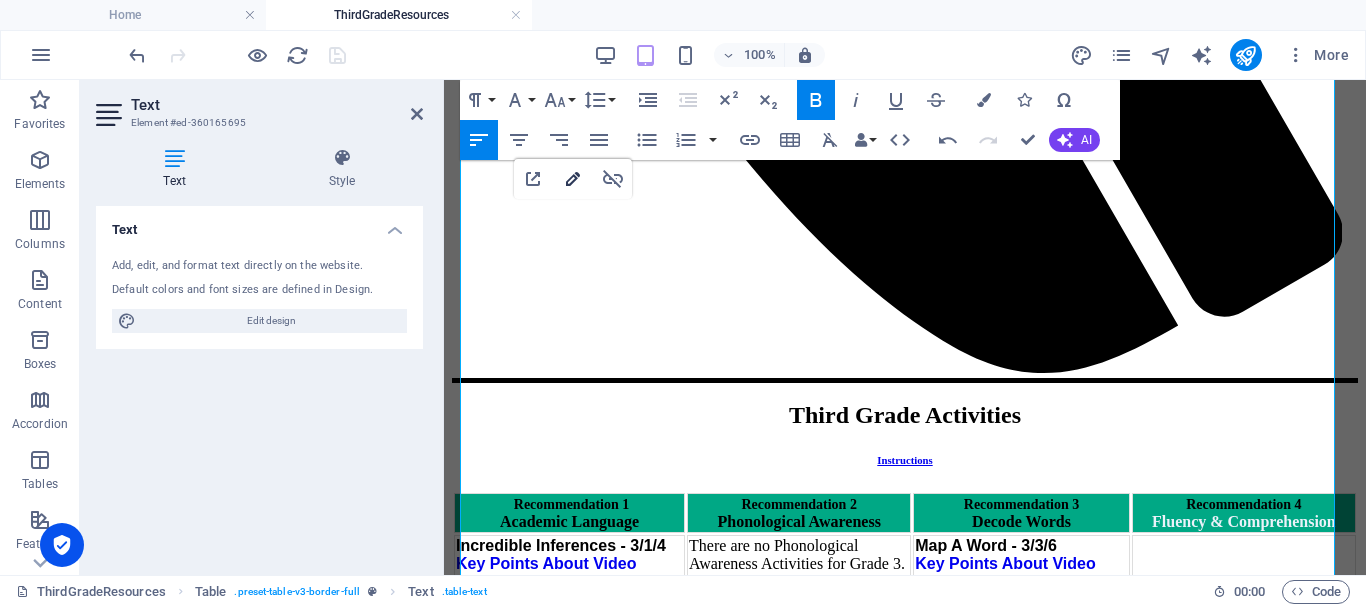 type on "https://youtu.be/ixJzrRSRWV4" 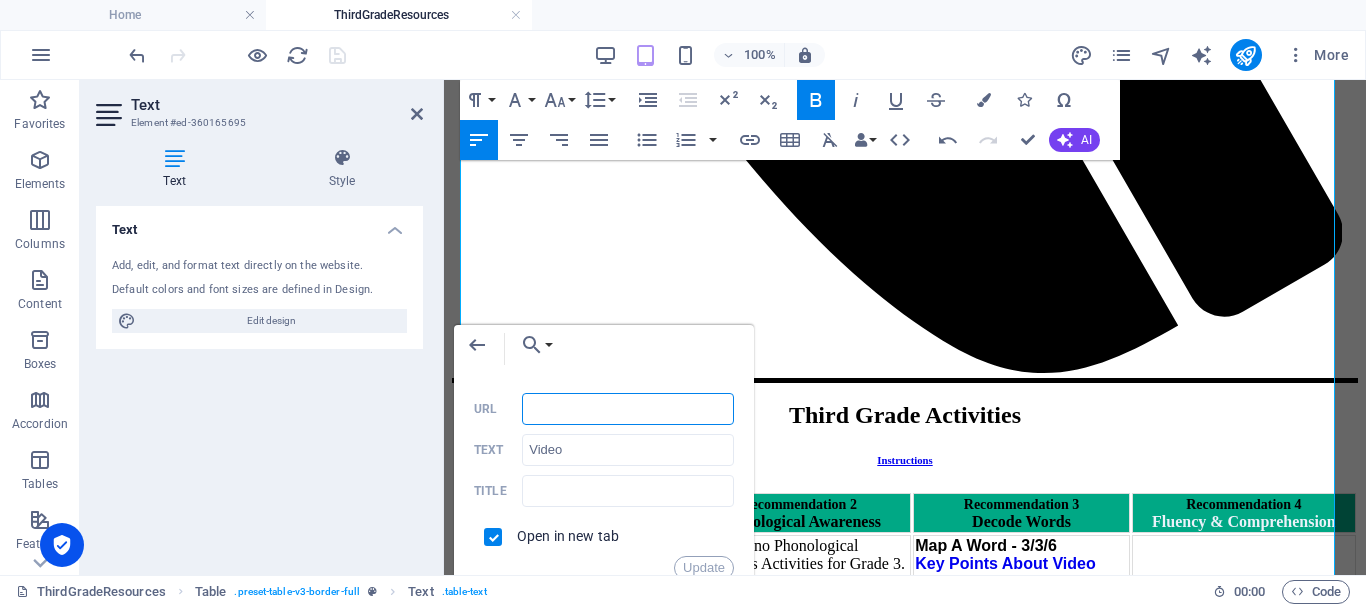paste on "https://youtu.be/UHOSykadUTU" 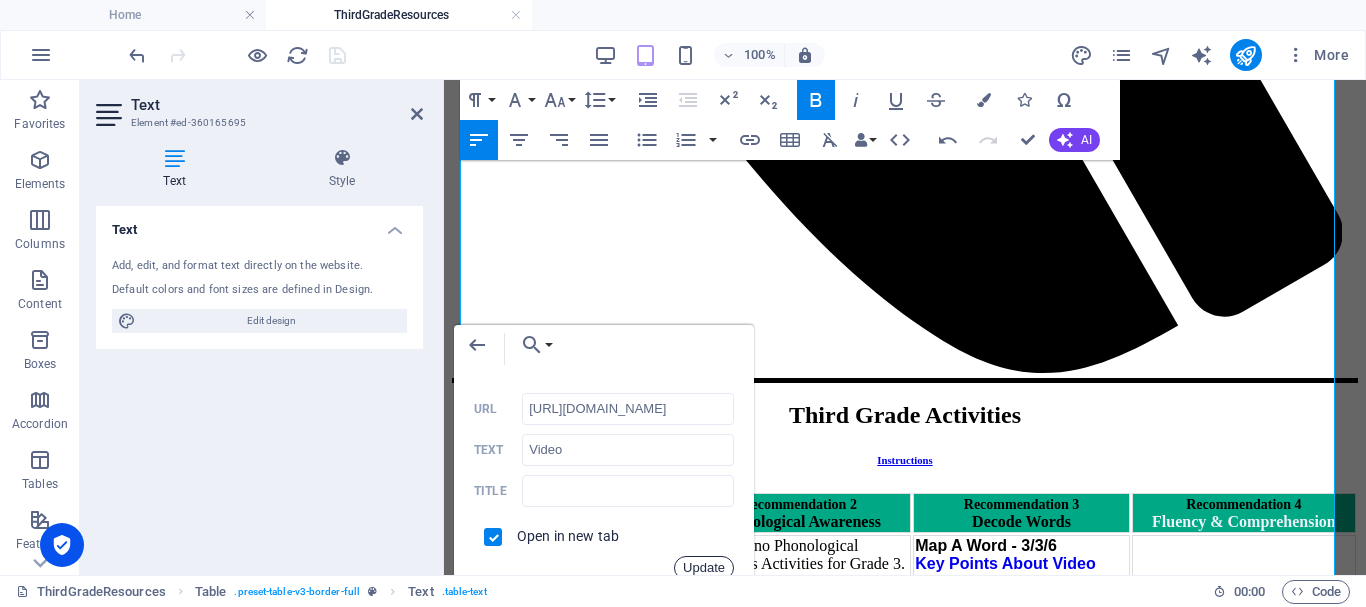 click on "Update" at bounding box center (704, 568) 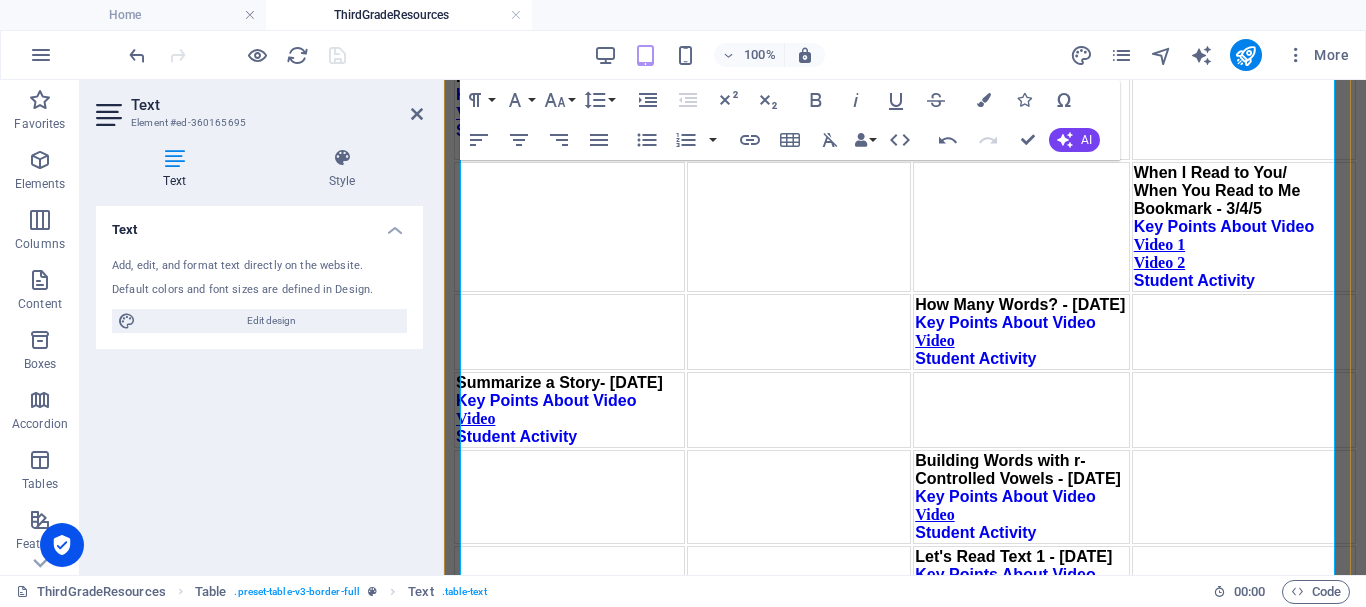scroll, scrollTop: 1559, scrollLeft: 0, axis: vertical 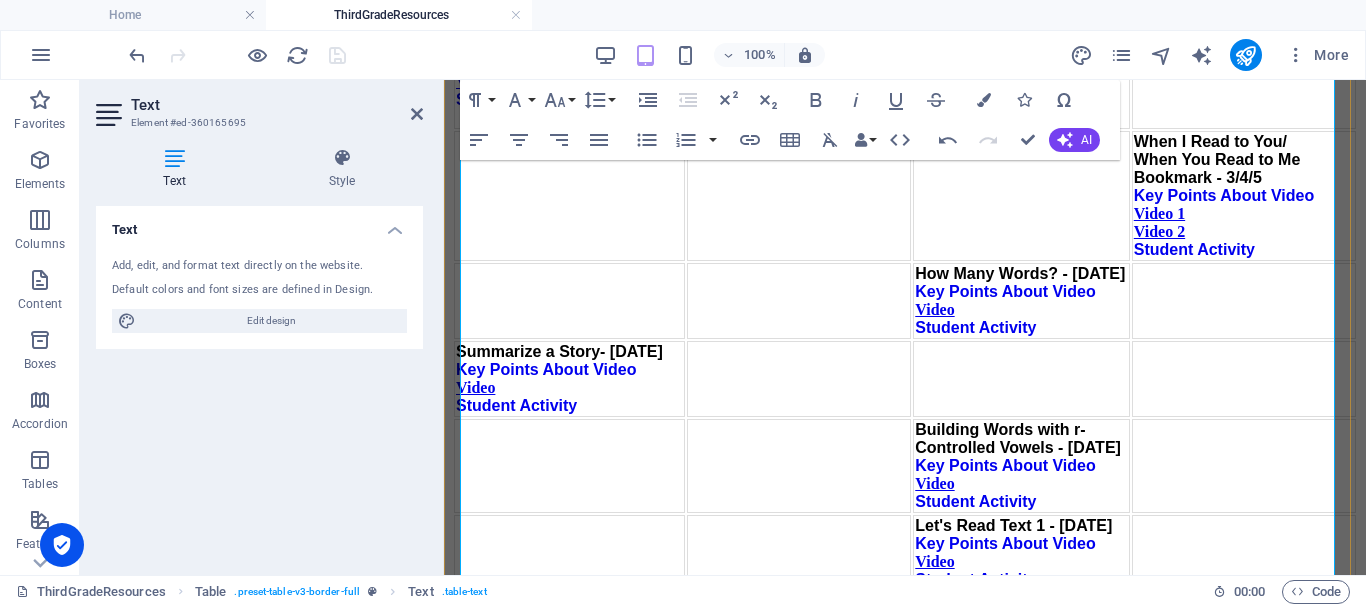 click on "Video 1" at bounding box center (481, 981) 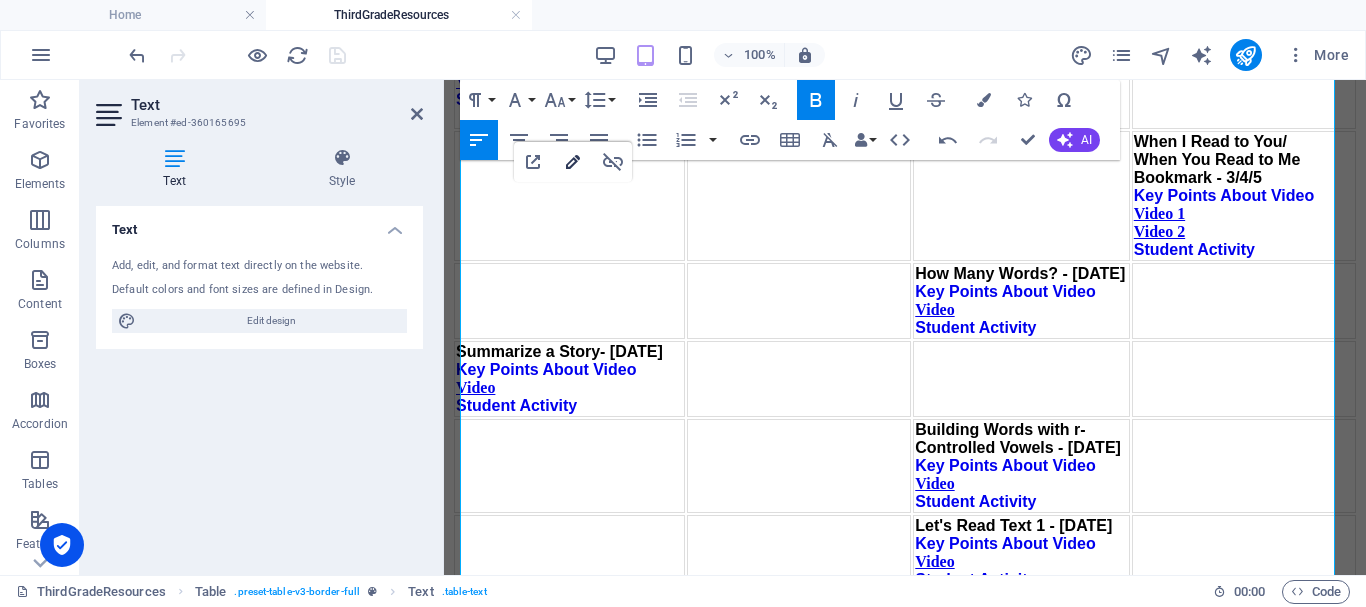 type on "https://youtu.be/5bY4I59u3uc" 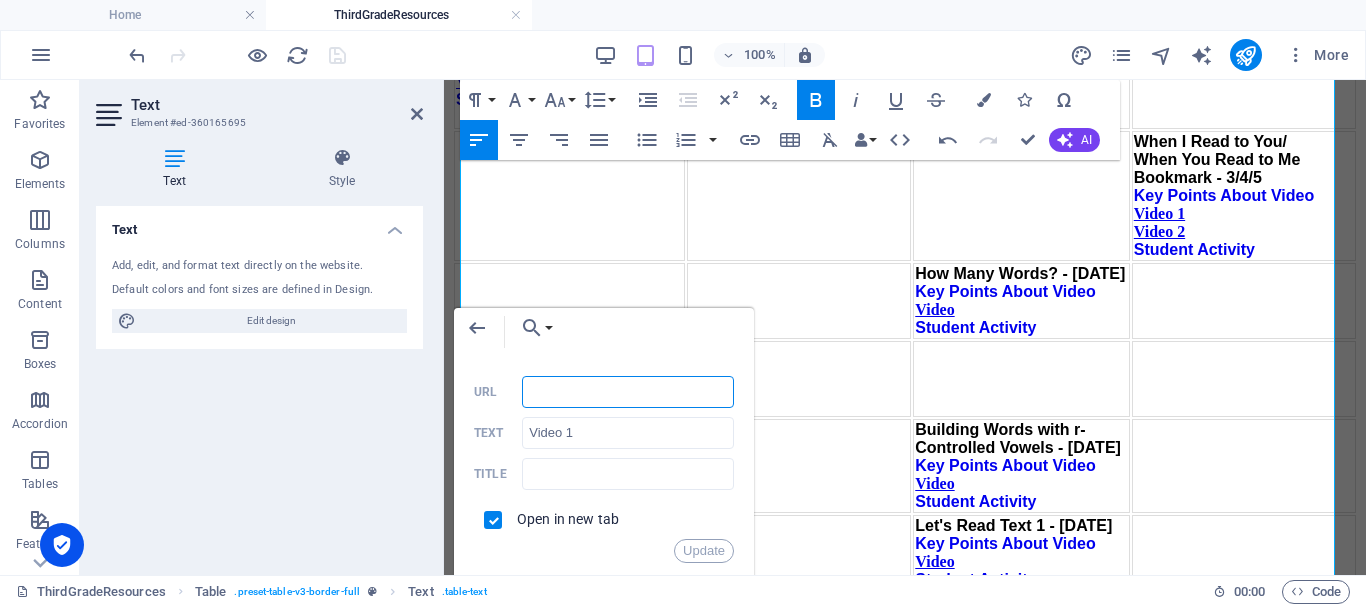 paste on "https://youtu.be/pWz8MulYYso" 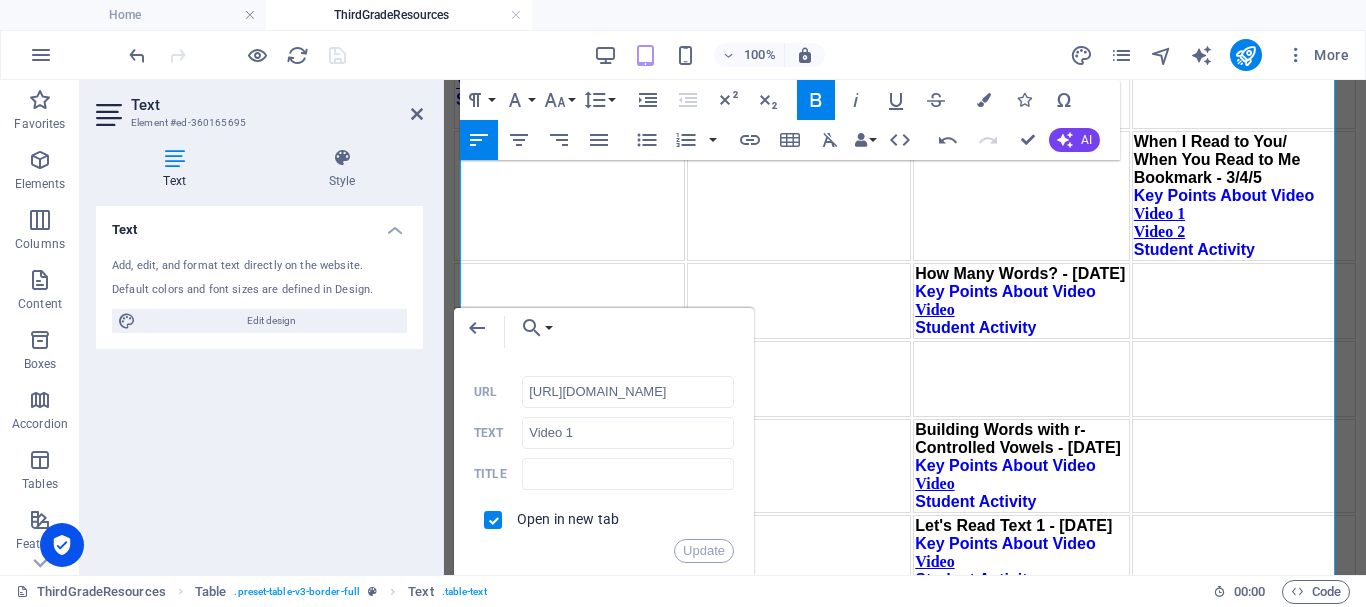 click on "Back Choose Link Home Resources Resources2 About Us ContactOld Contact Parents KindergartenResourcesREL KindergartenResources SecondGradeResources ThirdGradeResources ThirdGradeResourcesx FirstGradeResources Third Grade Resources Legal Notice Privacy 2ndGradeResources Choose file ..." at bounding box center (604, 332) 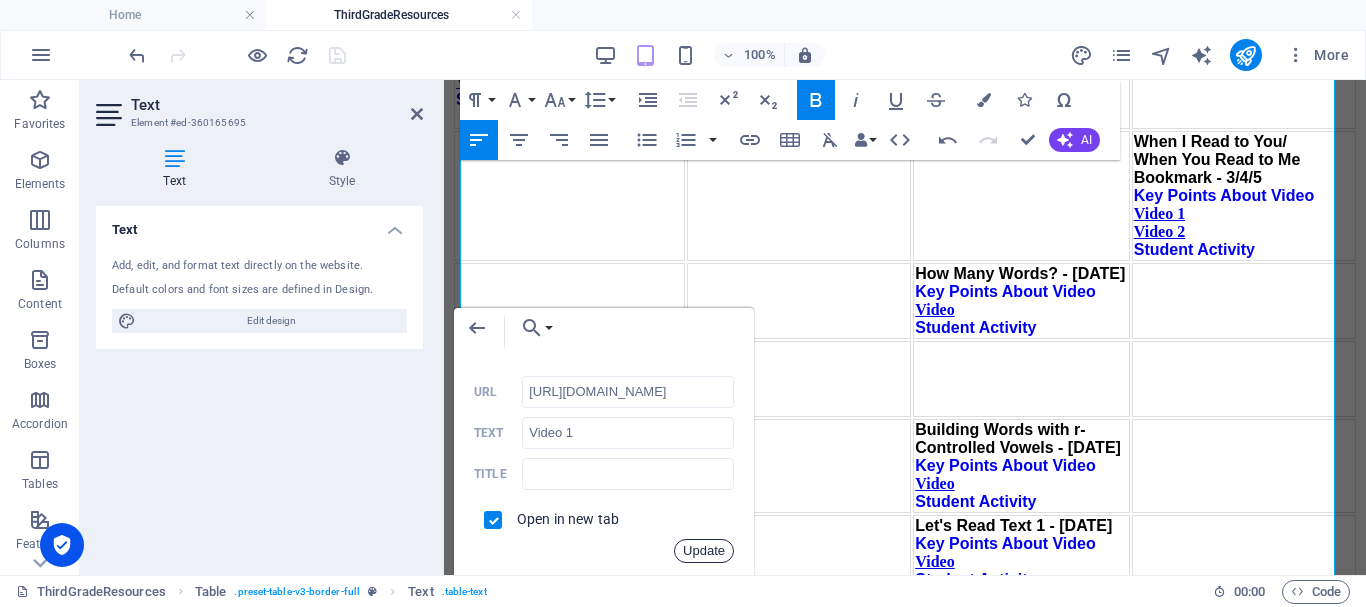 click on "Update" at bounding box center (704, 551) 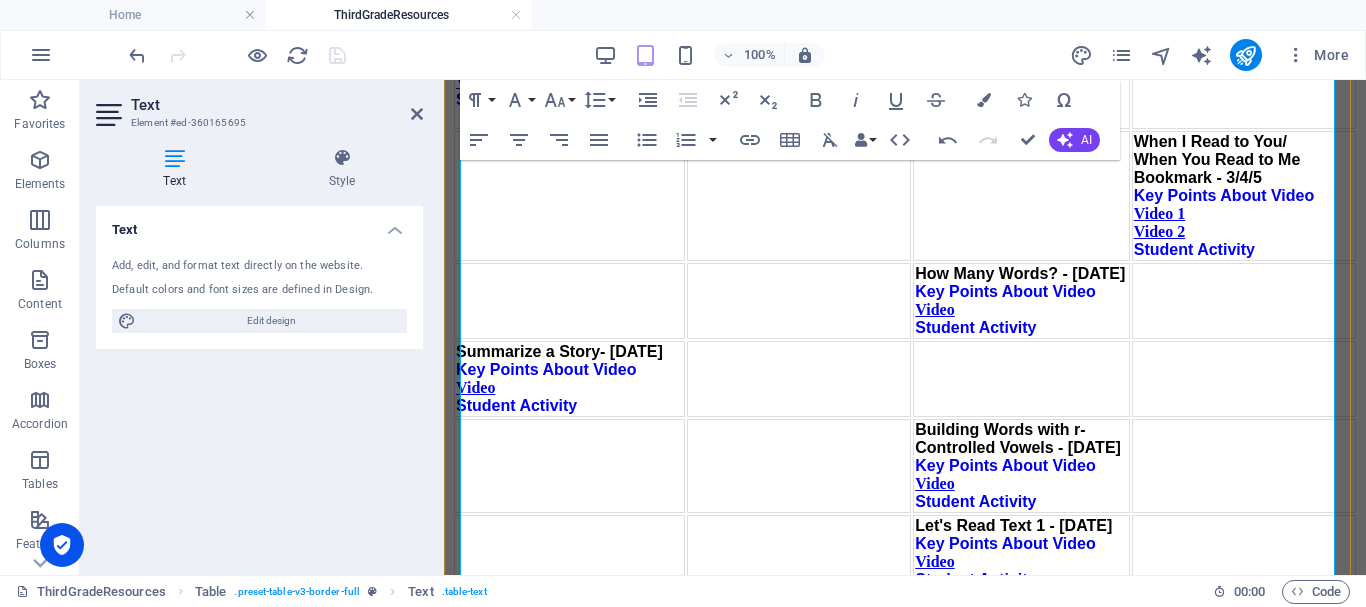 click on "Video 2" at bounding box center [481, 999] 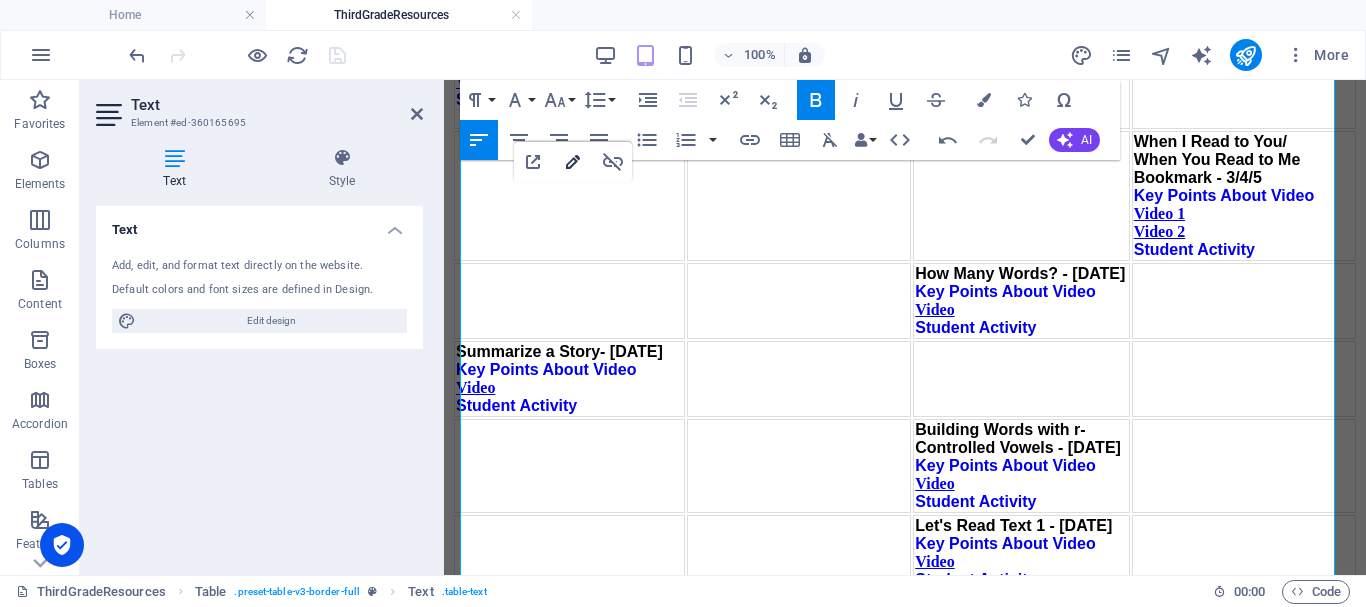 type on "https://youtu.be/HCUo8_Cf5Ic" 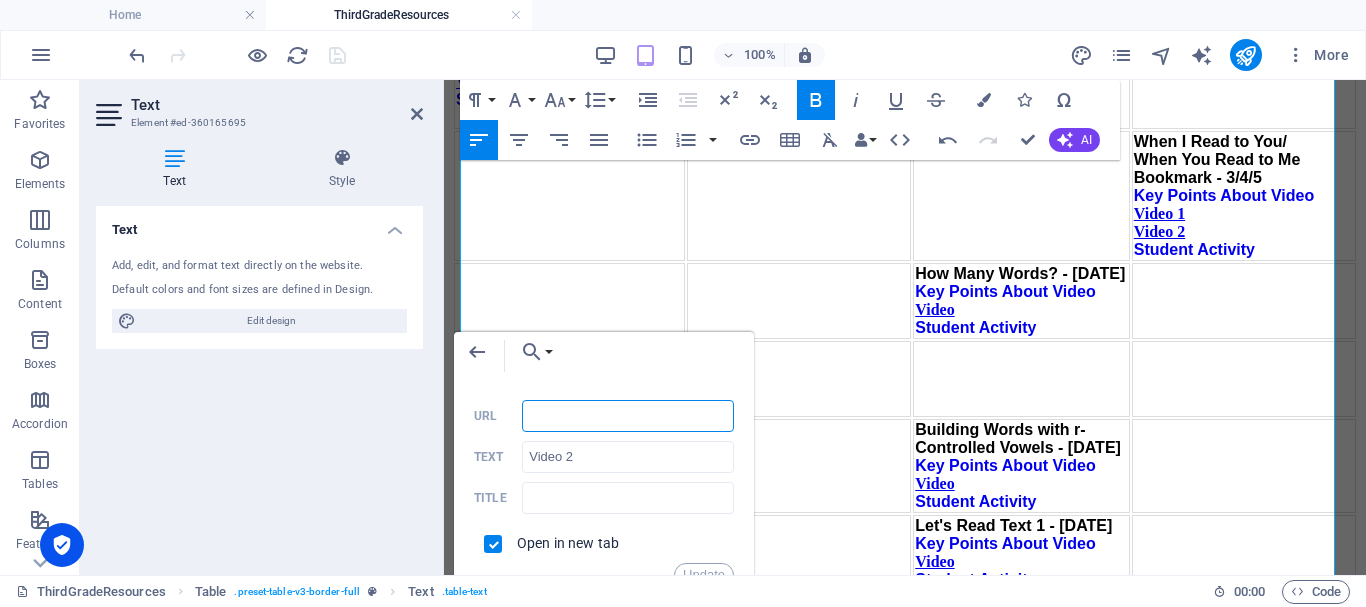 paste on "https://youtu.be/7HY-T4KJ5GE" 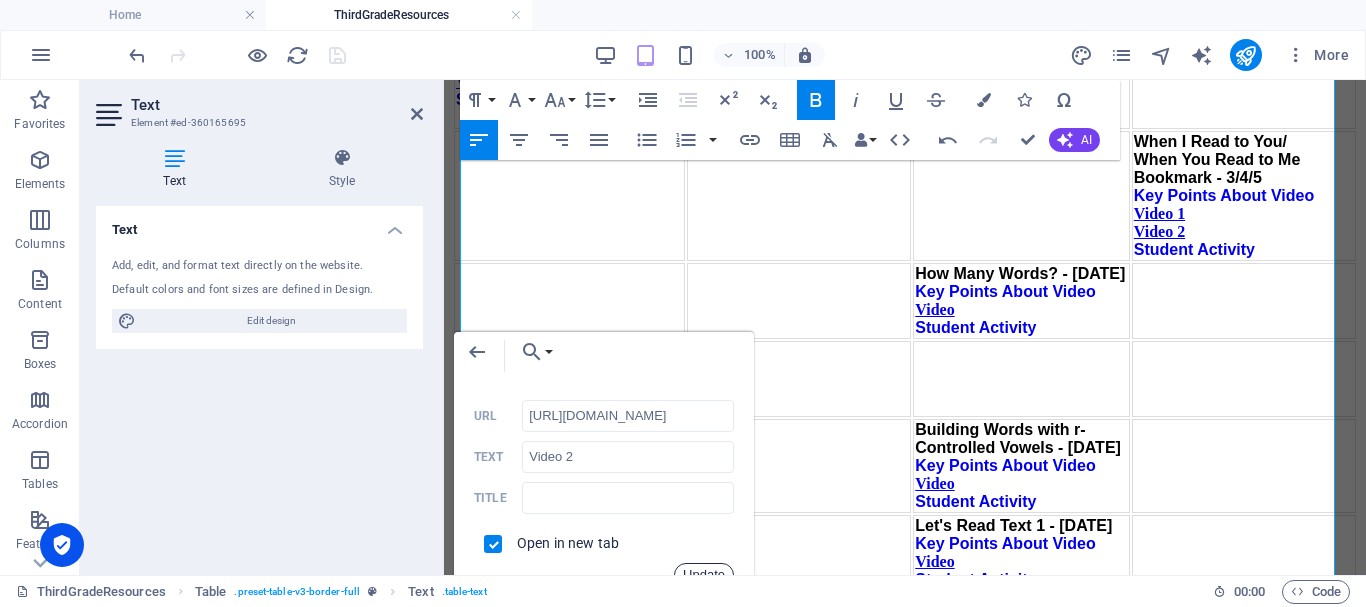 click on "Update" at bounding box center (704, 575) 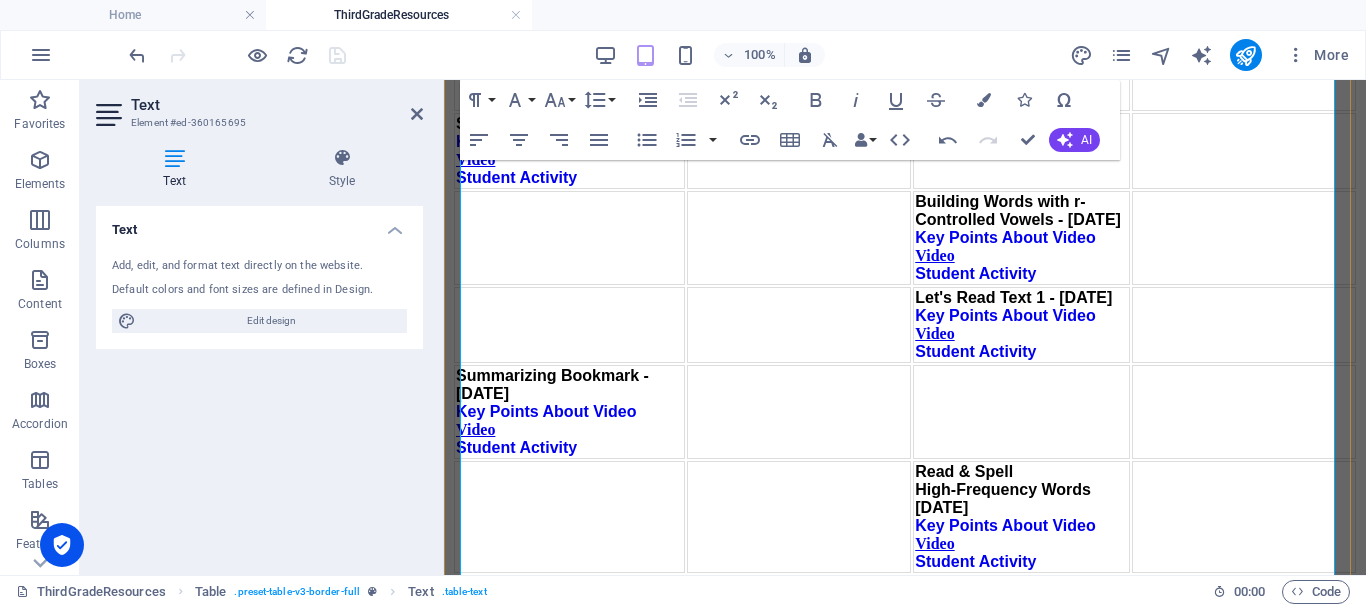 scroll, scrollTop: 1859, scrollLeft: 0, axis: vertical 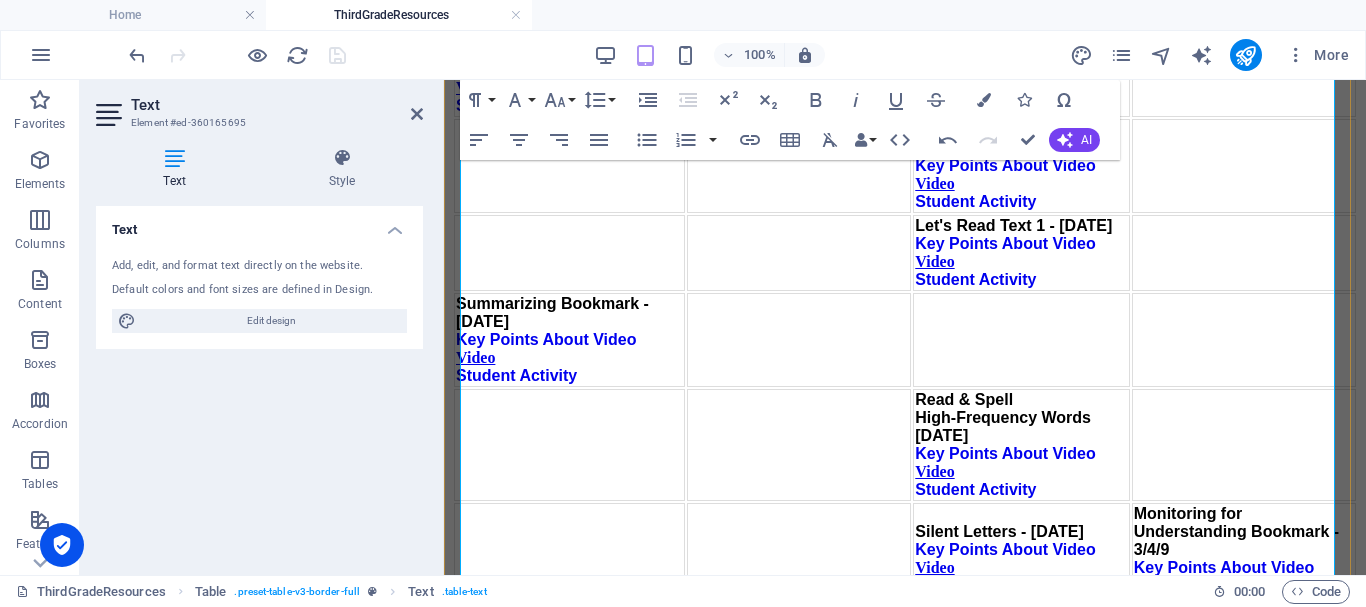 click on "Video" at bounding box center (475, 855) 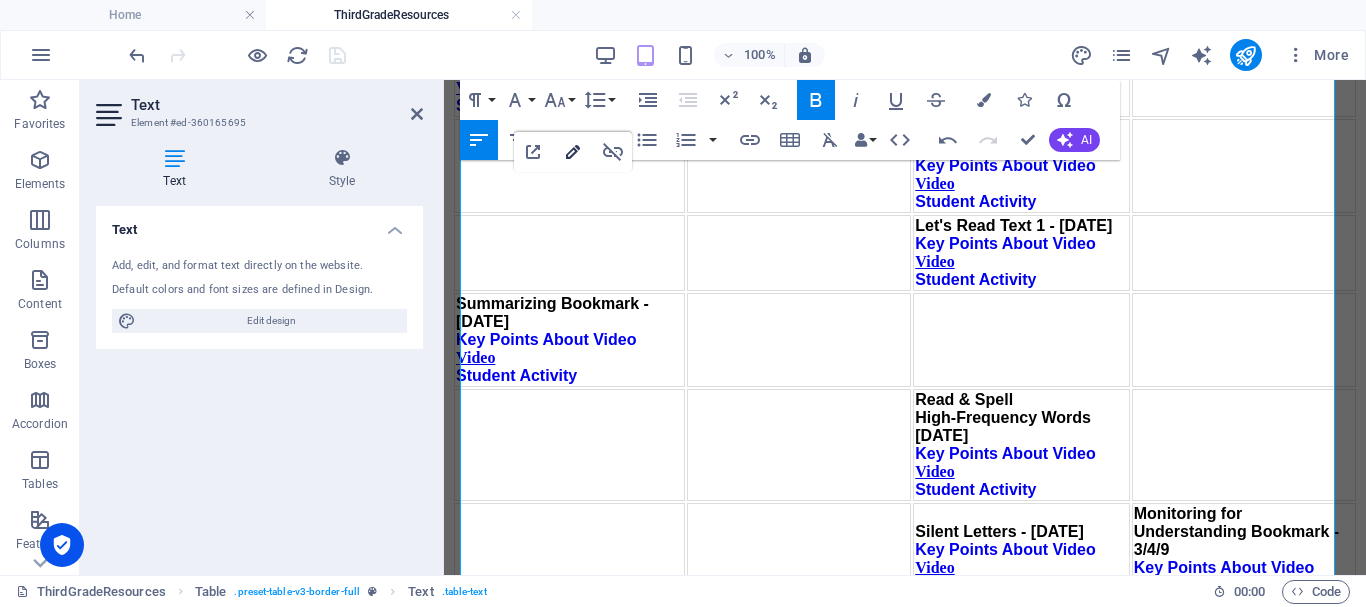 type on "https://youtu.be/WpZ_AUsXx4g" 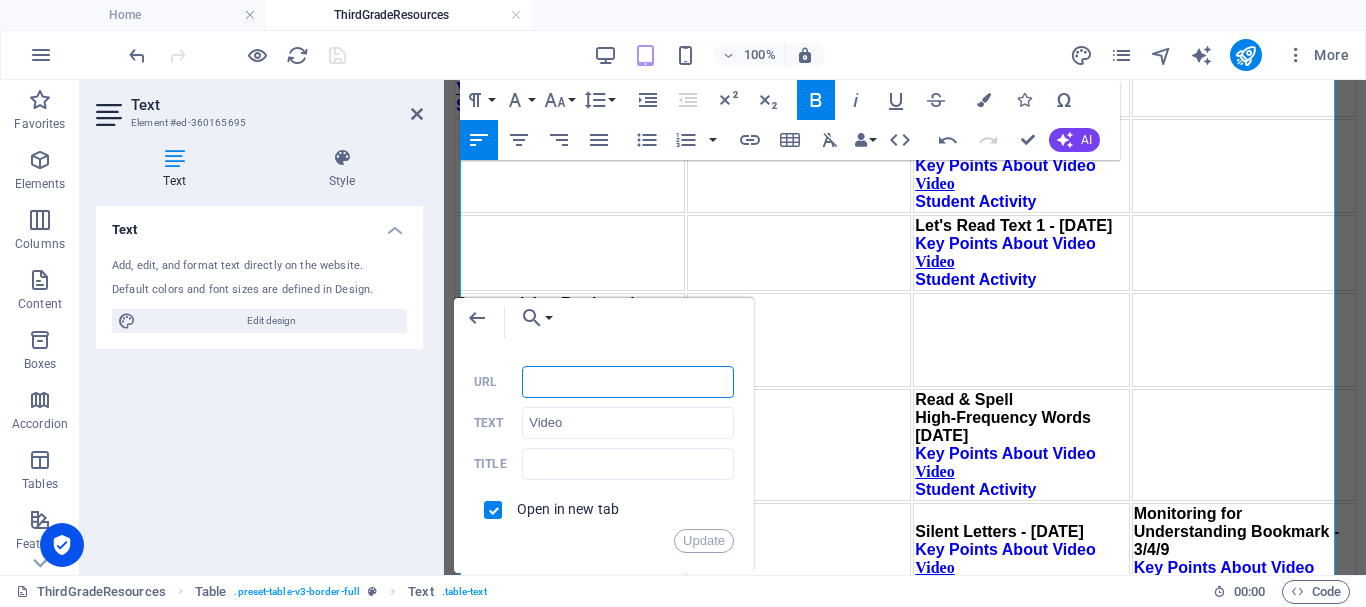 paste on "https://youtu.be/SLVUnmlLdvw" 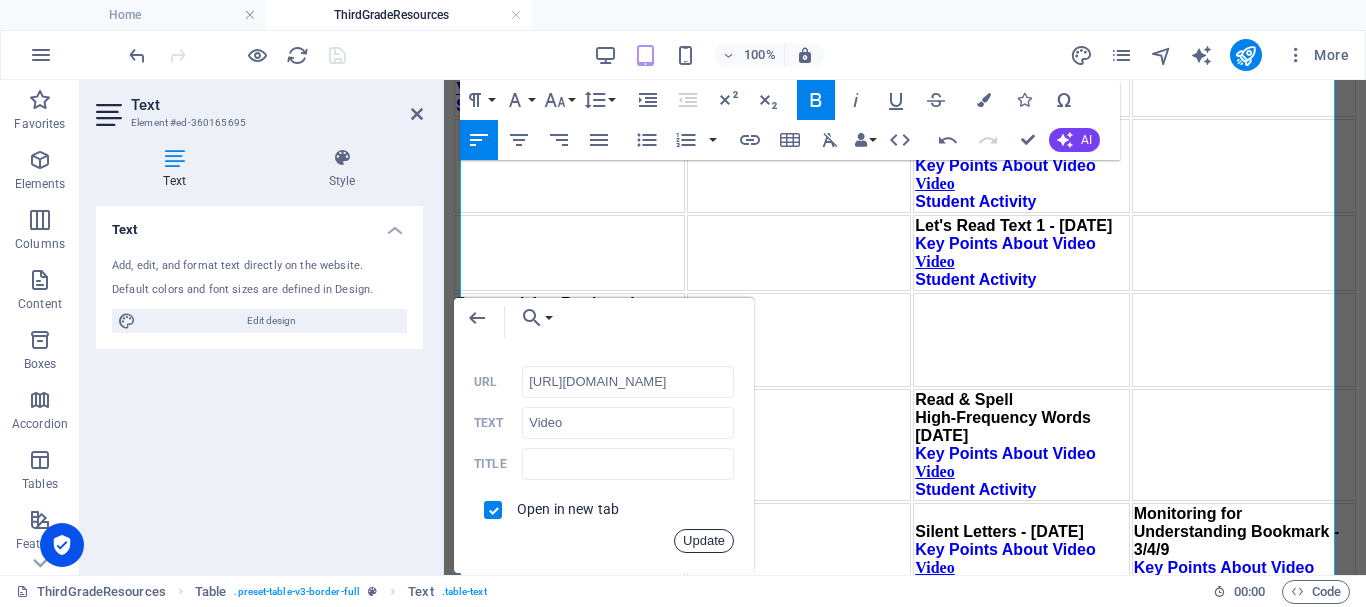 click on "Update" at bounding box center (704, 541) 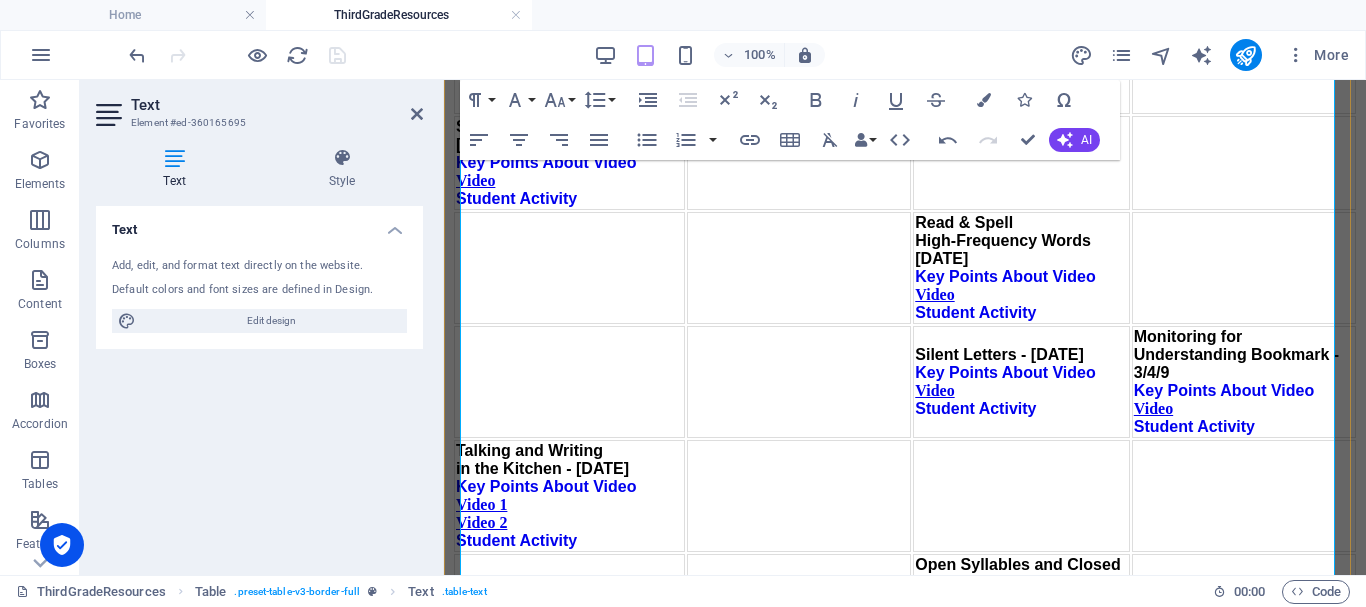 scroll, scrollTop: 2059, scrollLeft: 0, axis: vertical 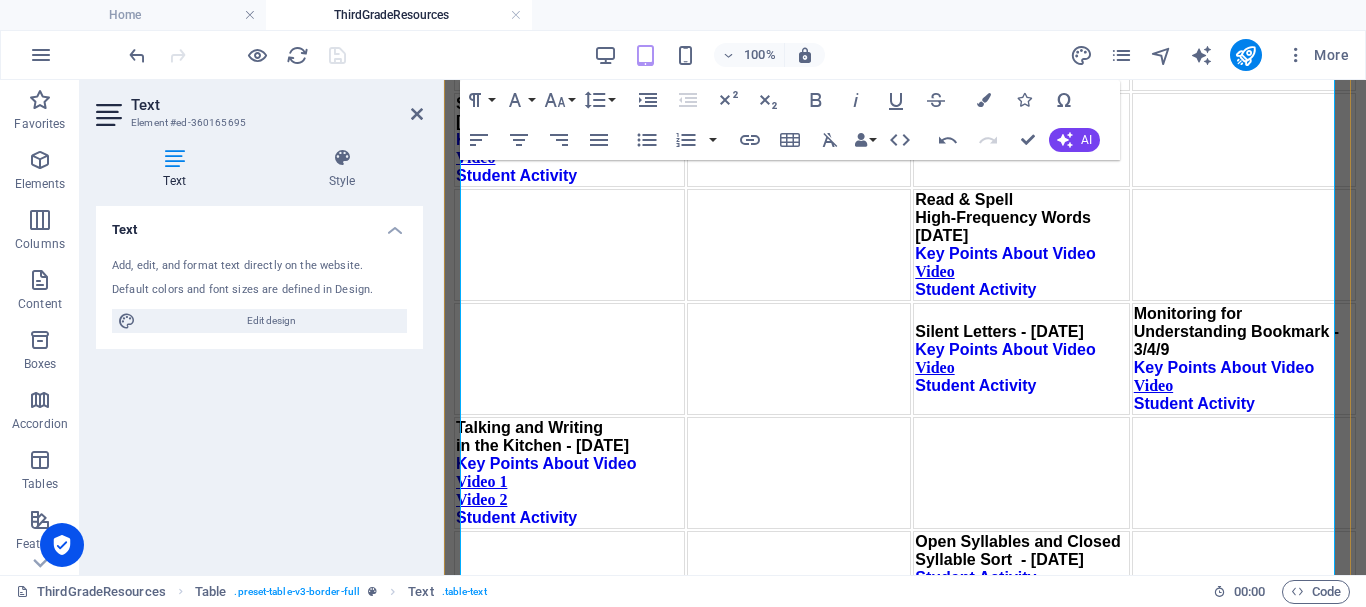 click on "Video" at bounding box center [475, 793] 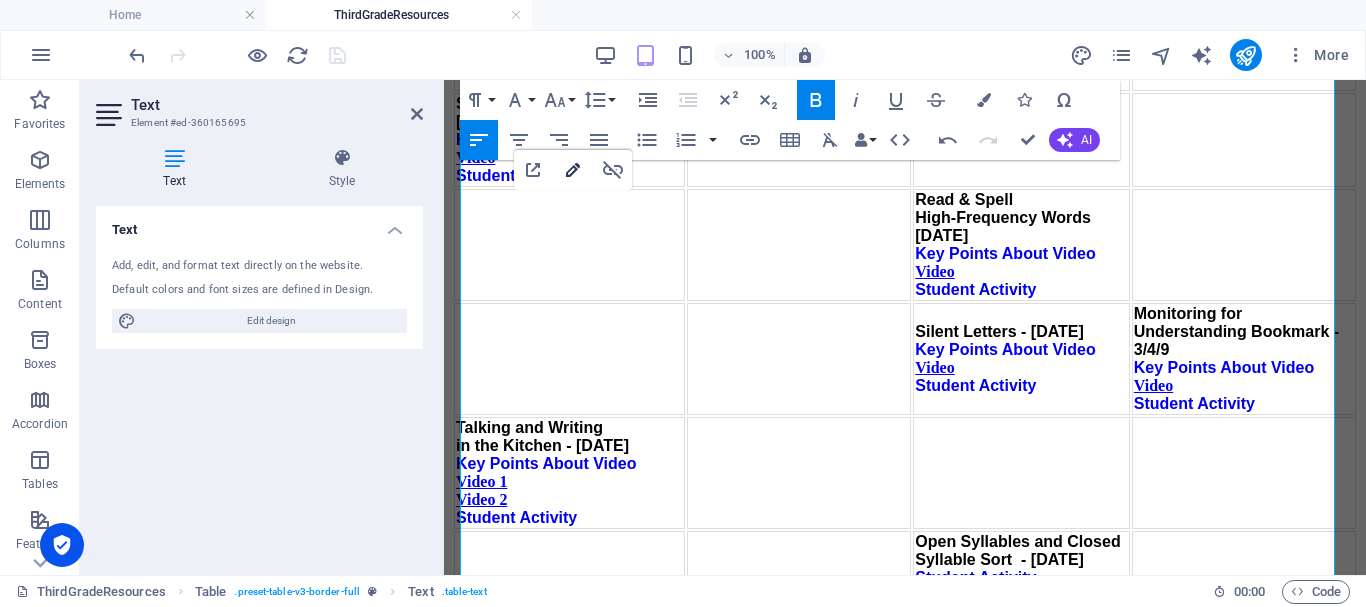 type on "https://youtu.be/GrqnJzPHvEQ" 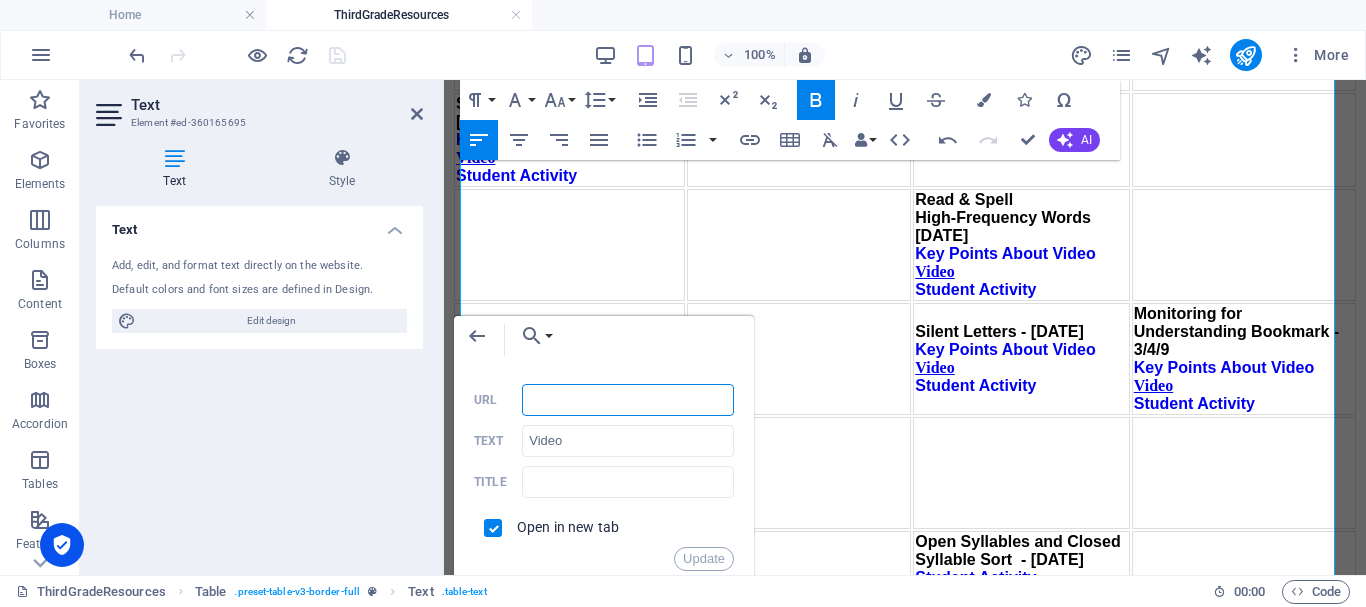 paste on "https://youtu.be/TvzQIdoXess" 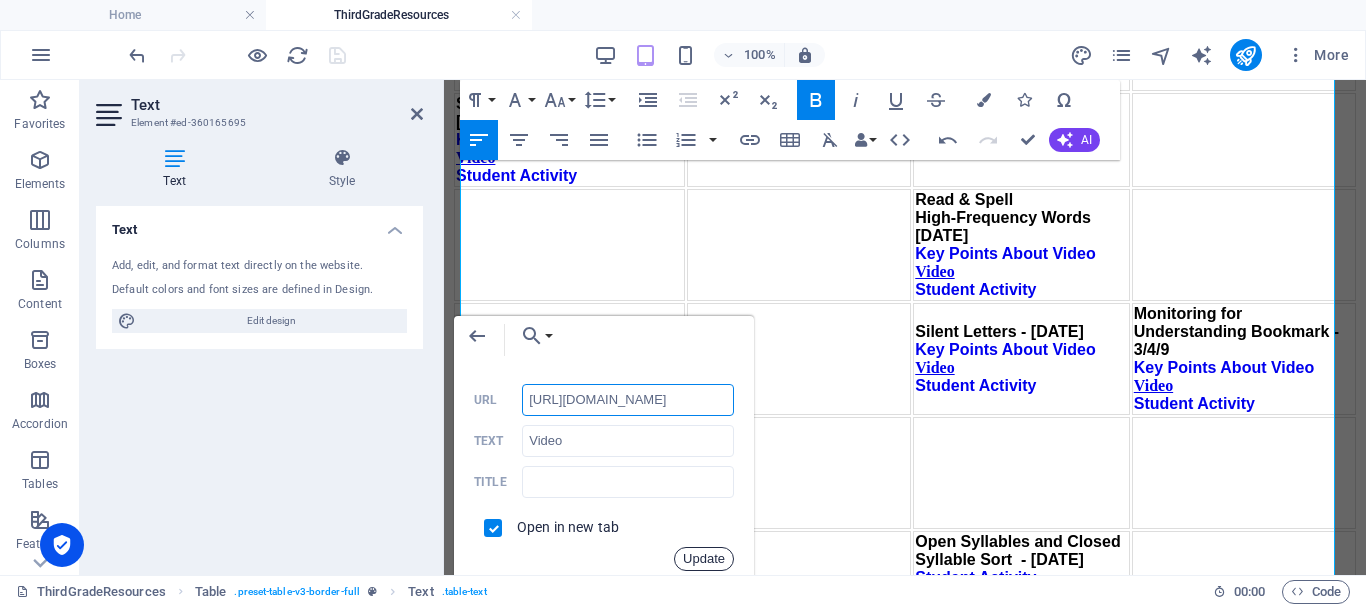 drag, startPoint x: 715, startPoint y: 557, endPoint x: 282, endPoint y: 452, distance: 445.5491 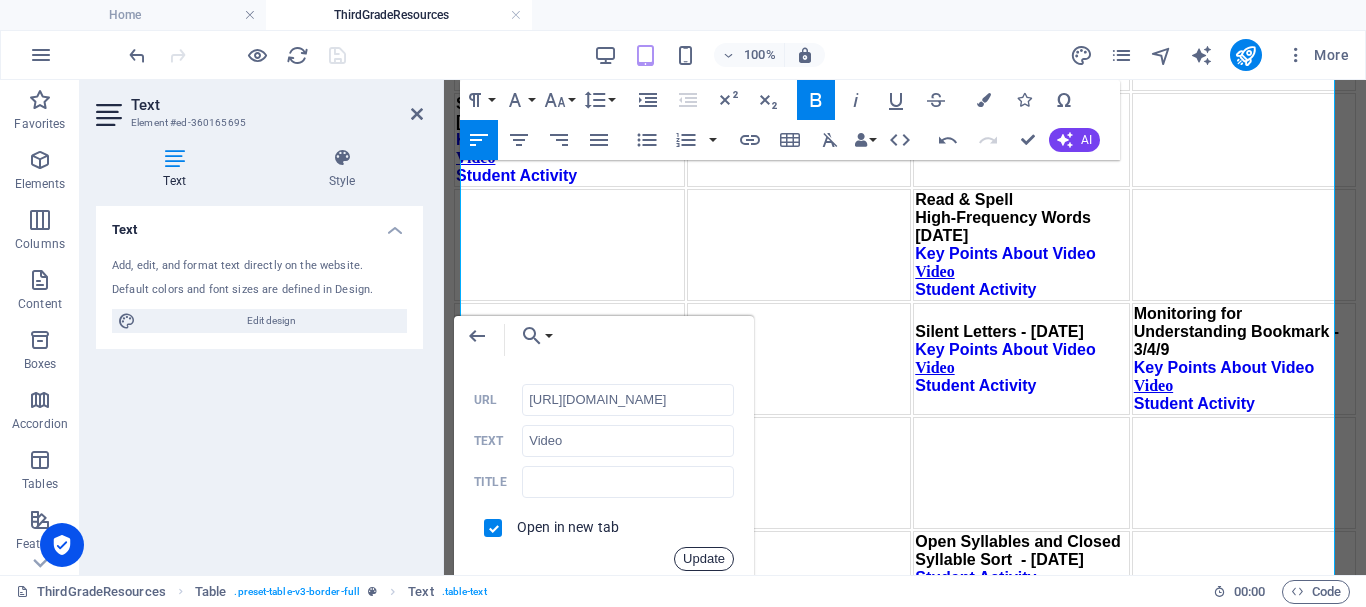 click on "Update" at bounding box center (704, 559) 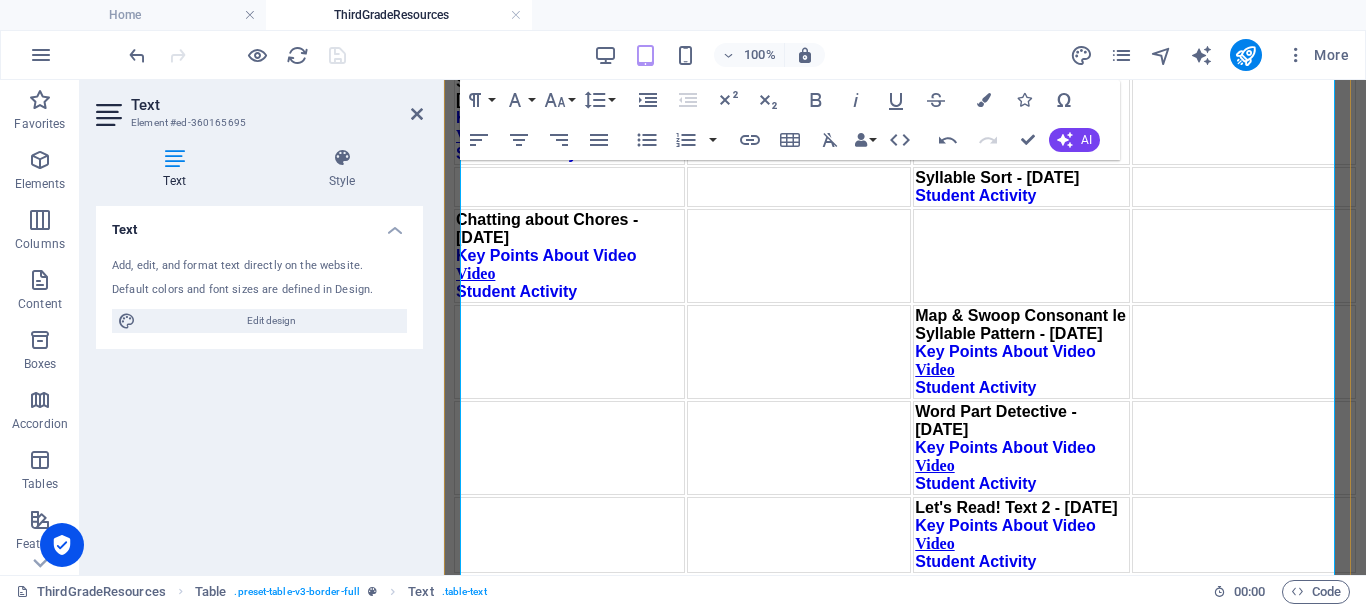 scroll, scrollTop: 2759, scrollLeft: 0, axis: vertical 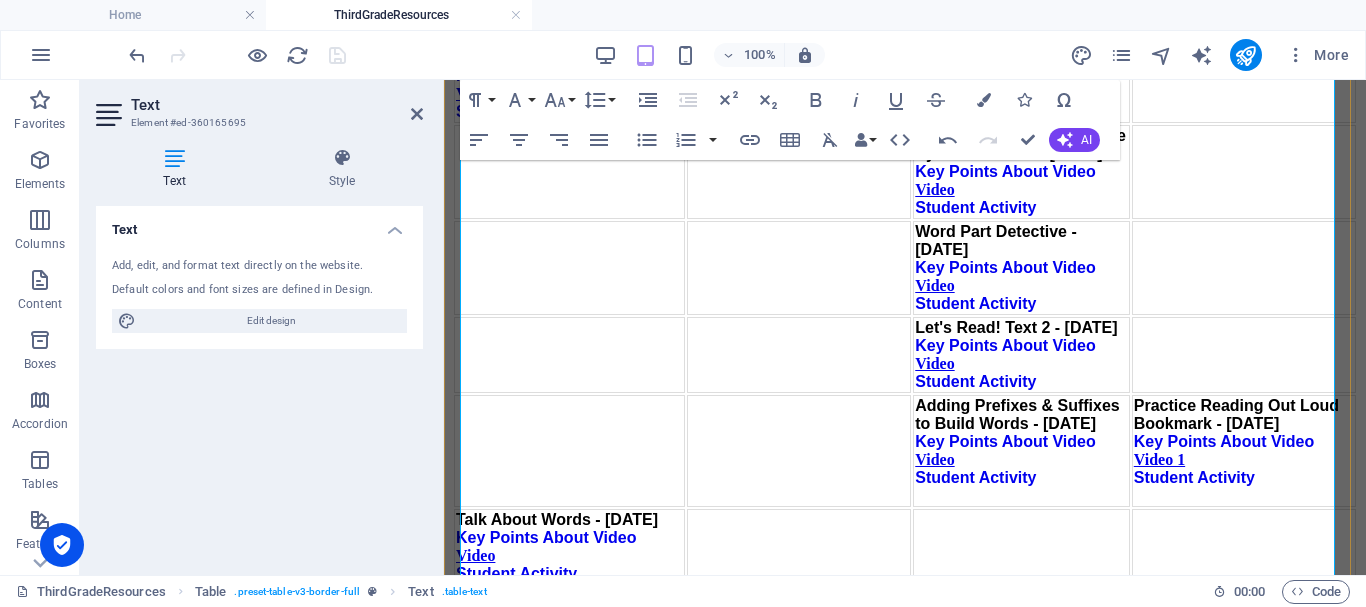 click on "Video" at bounding box center (475, 555) 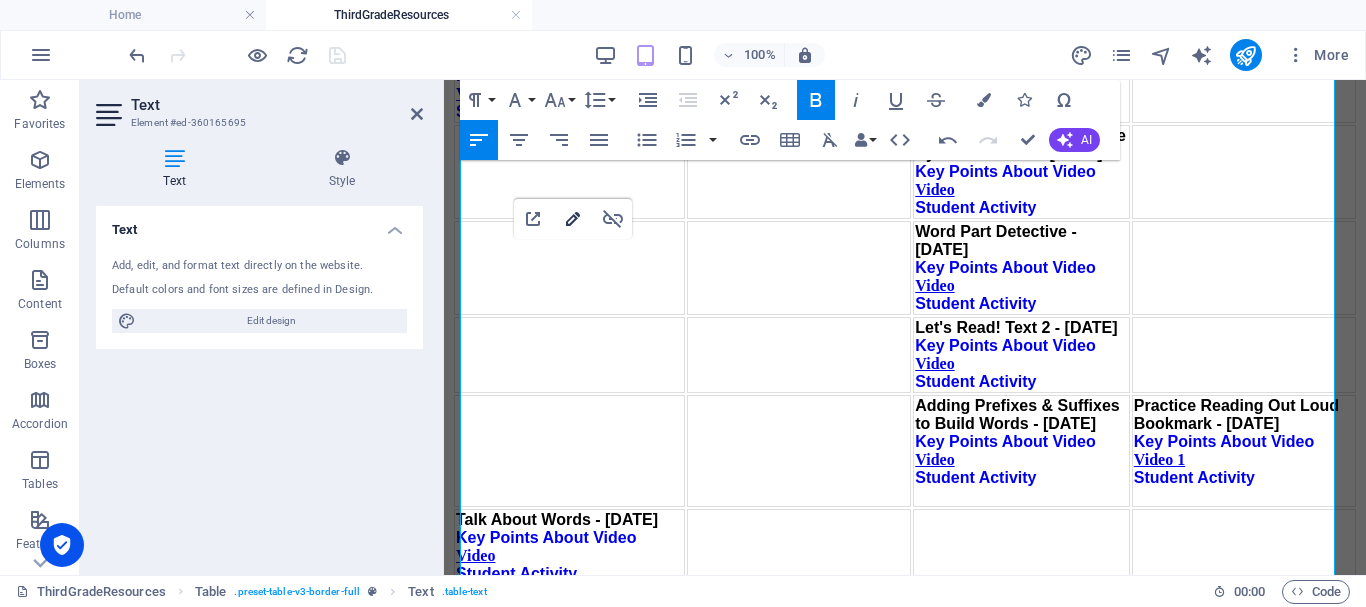type on "https://youtu.be/h77z11M3GlE" 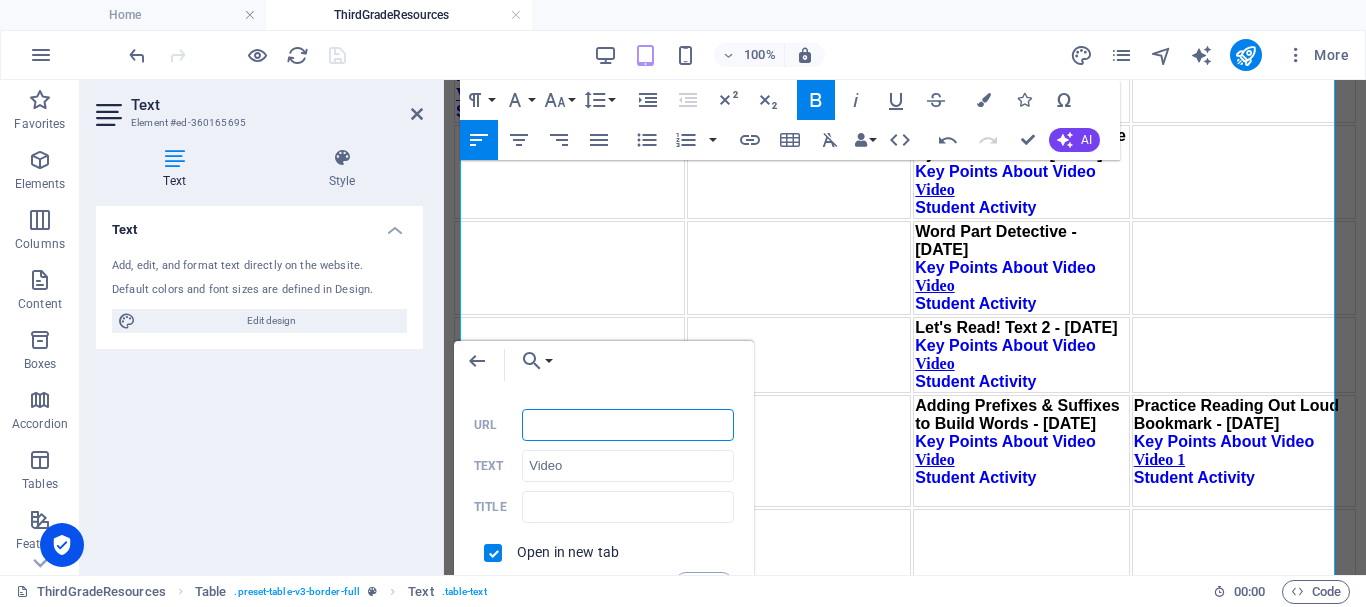 paste on "https://youtu.be/ETht1FggDl8" 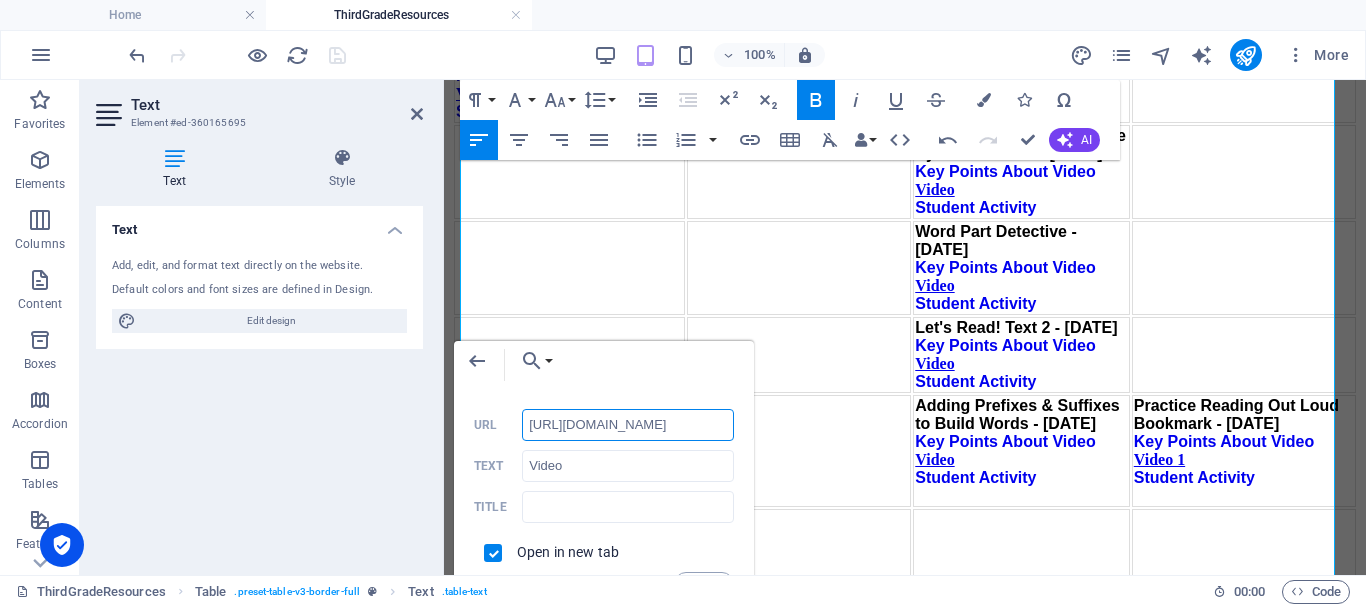 type on "https://youtu.be/ETht1FggDl8" 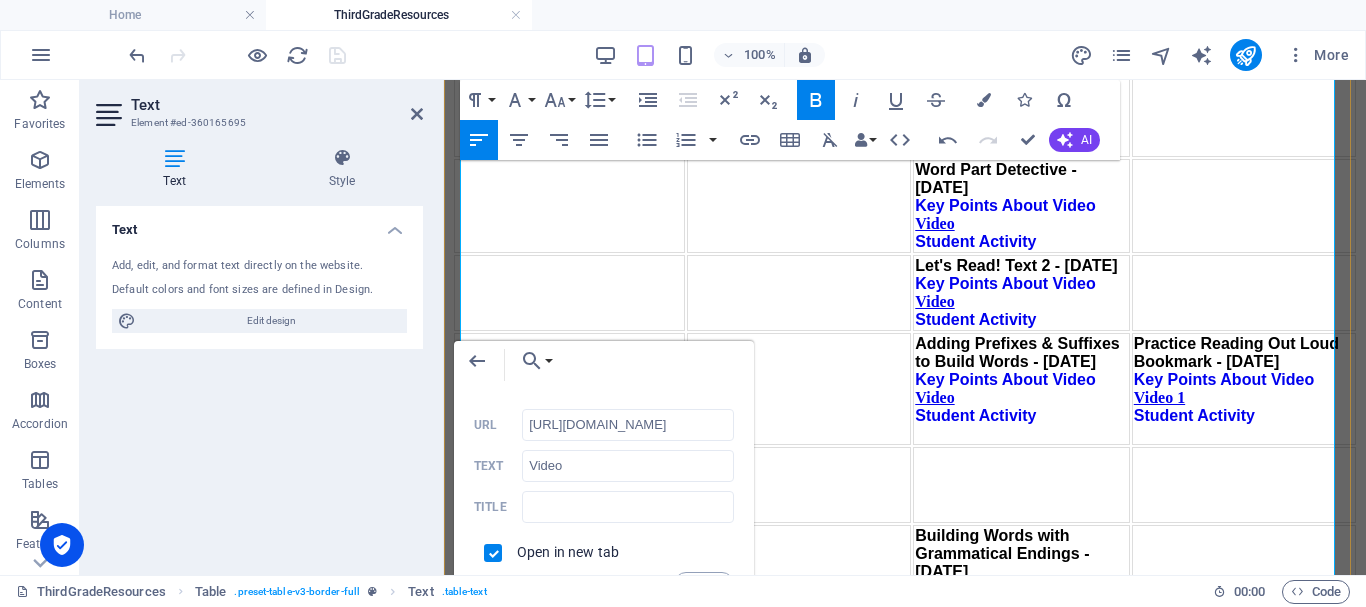 scroll, scrollTop: 2859, scrollLeft: 0, axis: vertical 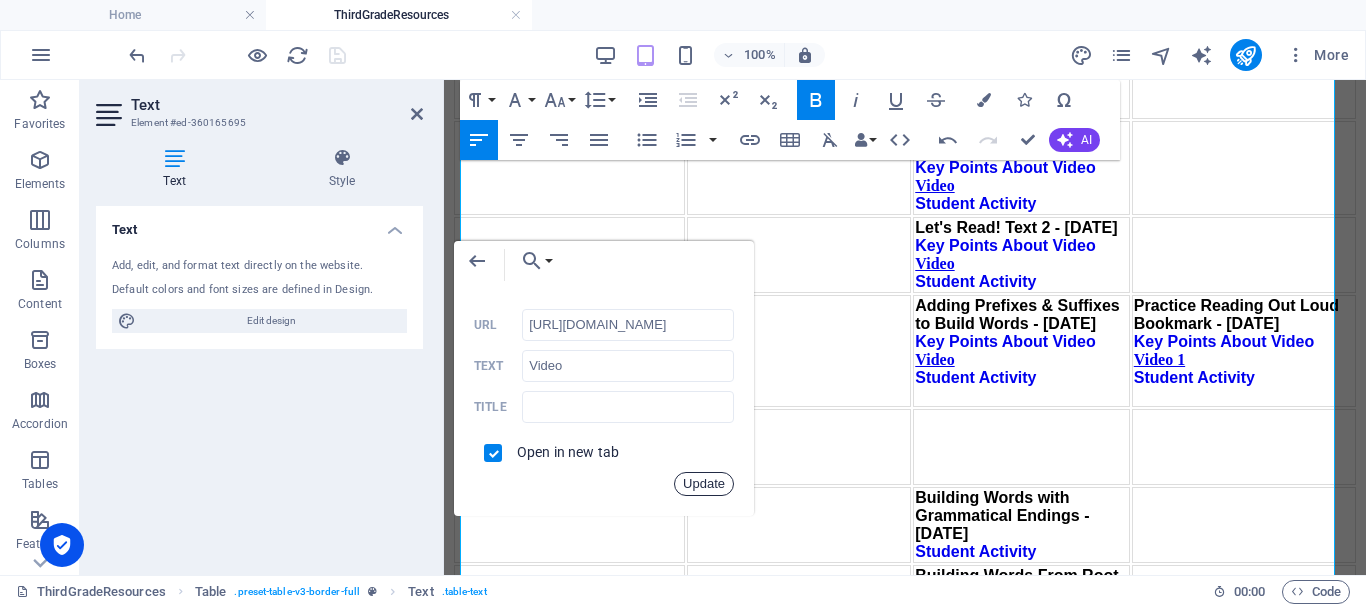 click on "Update" at bounding box center [704, 484] 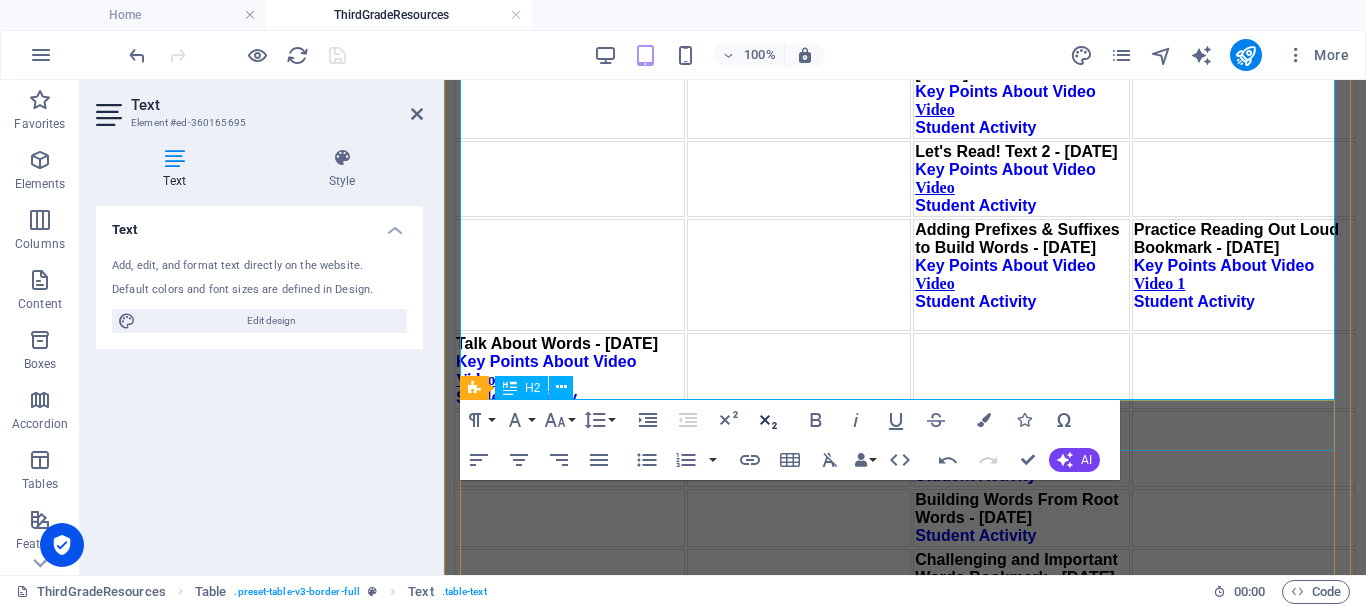 scroll, scrollTop: 3159, scrollLeft: 0, axis: vertical 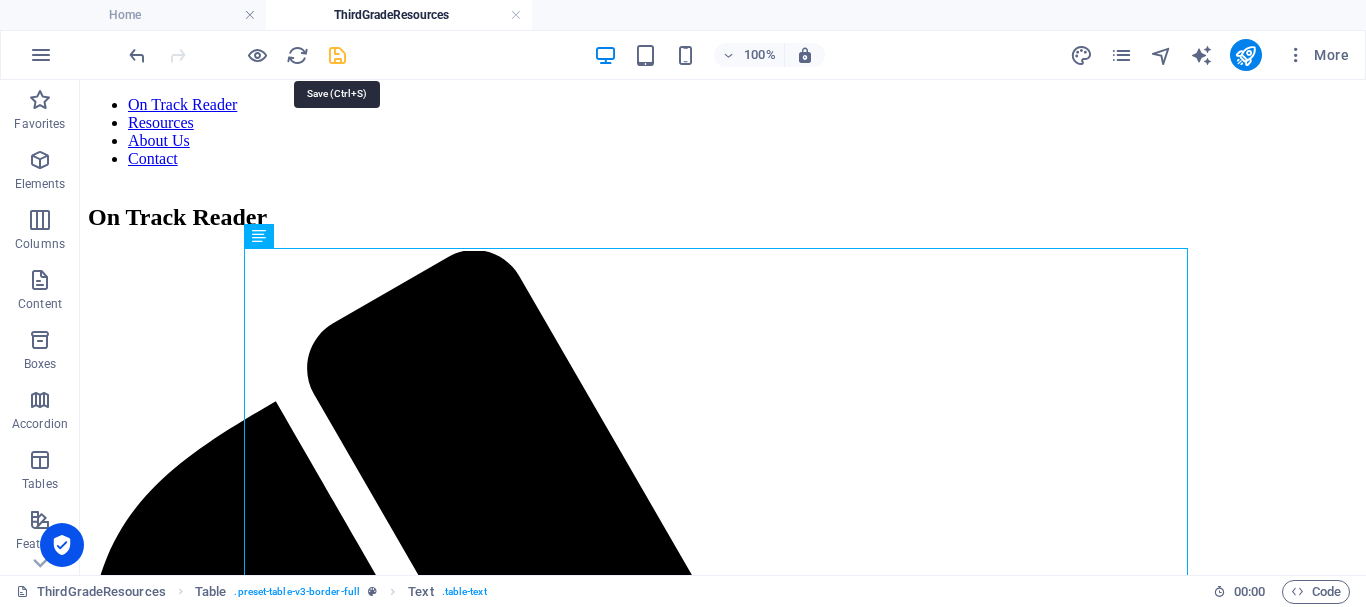 click at bounding box center (337, 55) 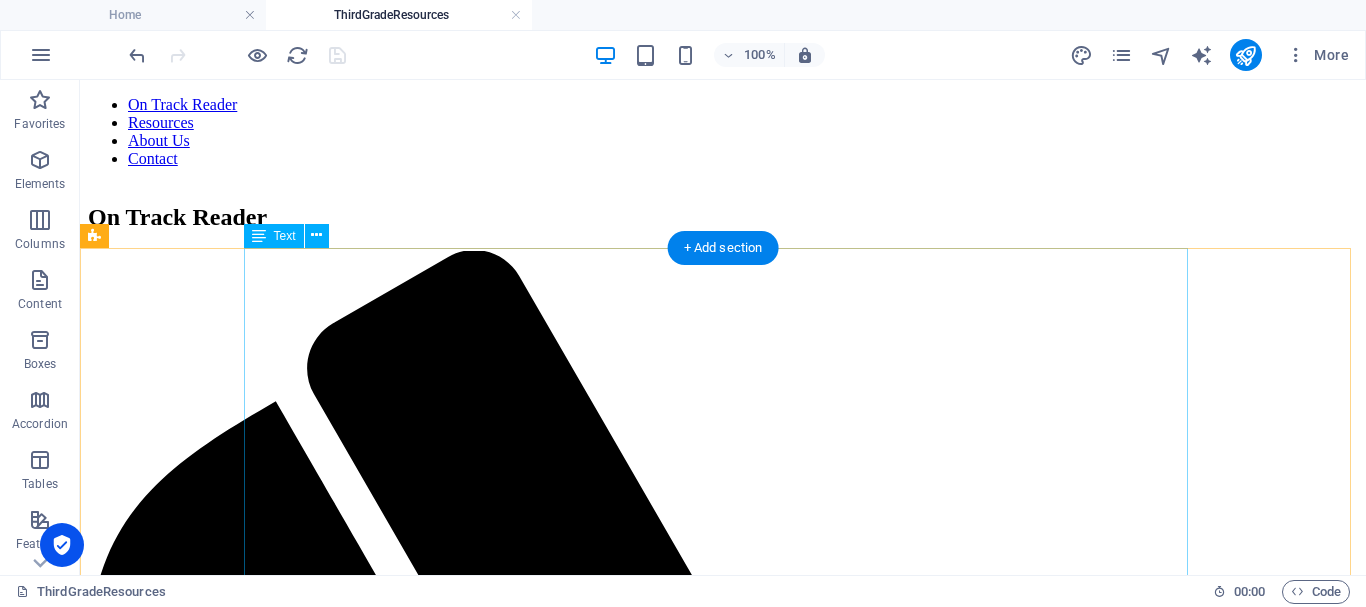 click on "Recommendation 1
Academic Language
Recommendation 2
Phonological Awareness
Recommendation 3
Decode Words
Recommendation 4
Fluency & Comprehension
Incredible Inferences - 3/1/4 Key Points About Video Video Student Activity
There are no Phonological Awareness Activities for Grade 3.  If the student needs more practice in this area please go to  First Grade Activities .
Map A Word - 3/3/6 Key Points About Video Video Student Activity
When I Read to You/ When You Read to Me Bookmark - 3/4/5 Key Points About Video Video 1 Video 2  Student Activity How Many Words? - [DATE] Key Points About Video Video Student Activity Summarize a Story  - [DATE] Key Points About Video Video Student Activity   Building Words with r-Controlled Vowels - [DATE] Key Points About Video Video Student Activity Let's Read Text 1 - [DATE] Key Points About Video Video Student Activity Summarizing Bookmark - [DATE] Key Points About Video Video Student Activity Read & Spell  Video" at bounding box center (723, 2936) 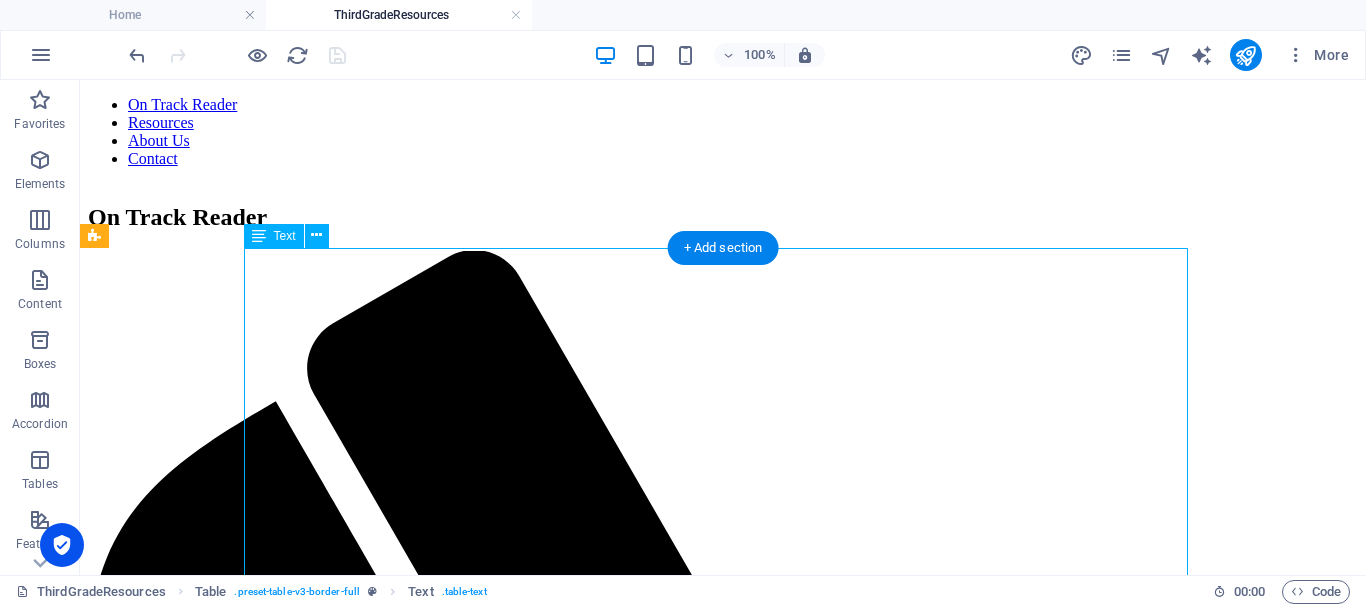 click on "Recommendation 1
Academic Language
Recommendation 2
Phonological Awareness
Recommendation 3
Decode Words
Recommendation 4
Fluency & Comprehension
Incredible Inferences - 3/1/4 Key Points About Video Video Student Activity
There are no Phonological Awareness Activities for Grade 3.  If the student needs more practice in this area please go to  First Grade Activities .
Map A Word - 3/3/6 Key Points About Video Video Student Activity
When I Read to You/ When You Read to Me Bookmark - 3/4/5 Key Points About Video Video 1 Video 2  Student Activity How Many Words? - [DATE] Key Points About Video Video Student Activity Summarize a Story  - [DATE] Key Points About Video Video Student Activity   Building Words with r-Controlled Vowels - [DATE] Key Points About Video Video Student Activity Let's Read Text 1 - [DATE] Key Points About Video Video Student Activity Summarizing Bookmark - [DATE] Key Points About Video Video Student Activity Read & Spell  Video" at bounding box center [723, 2936] 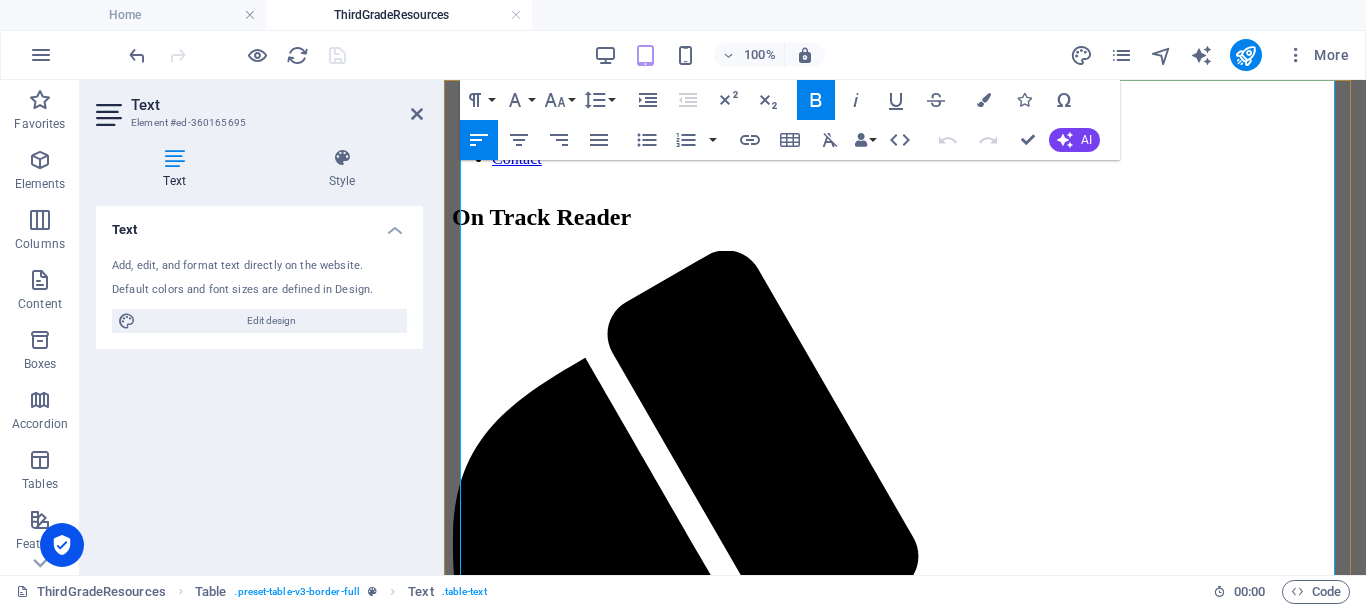 scroll, scrollTop: 159, scrollLeft: 0, axis: vertical 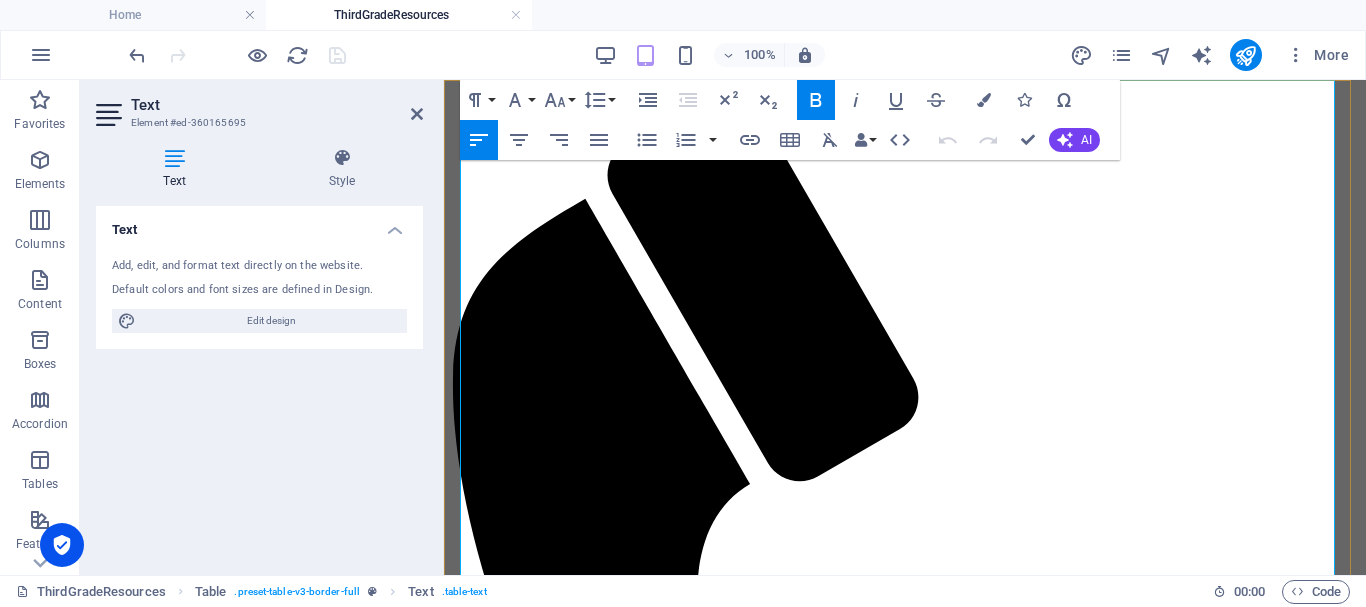 click on "Video" at bounding box center [934, 1481] 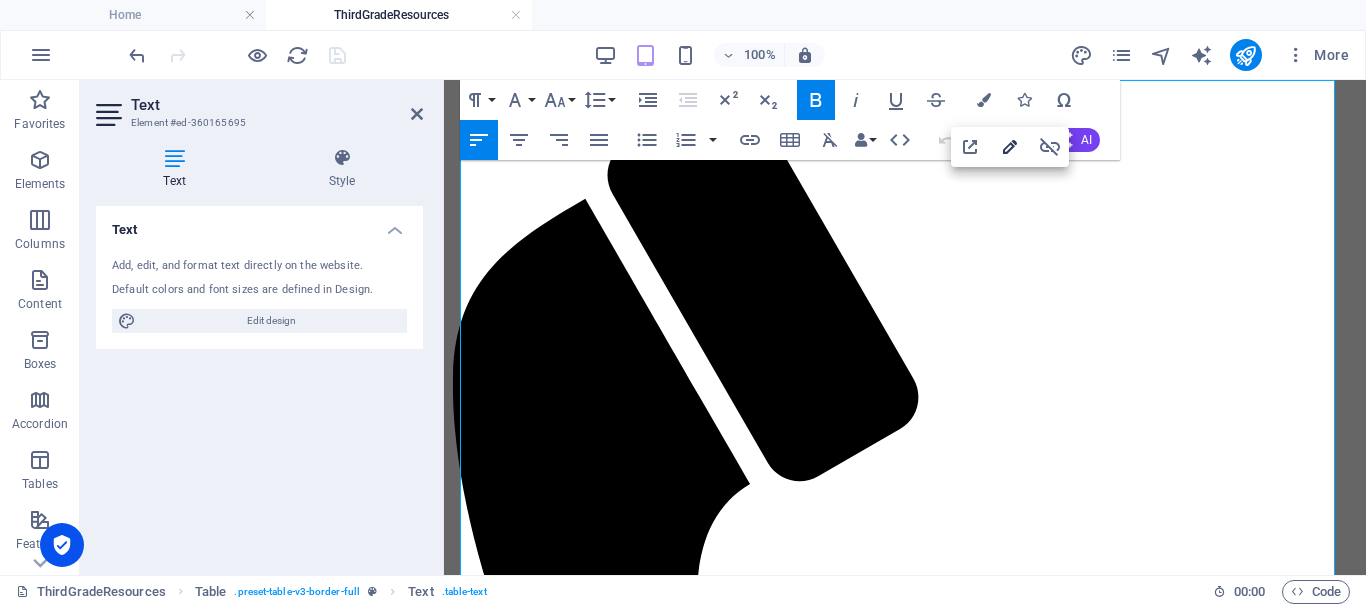 click 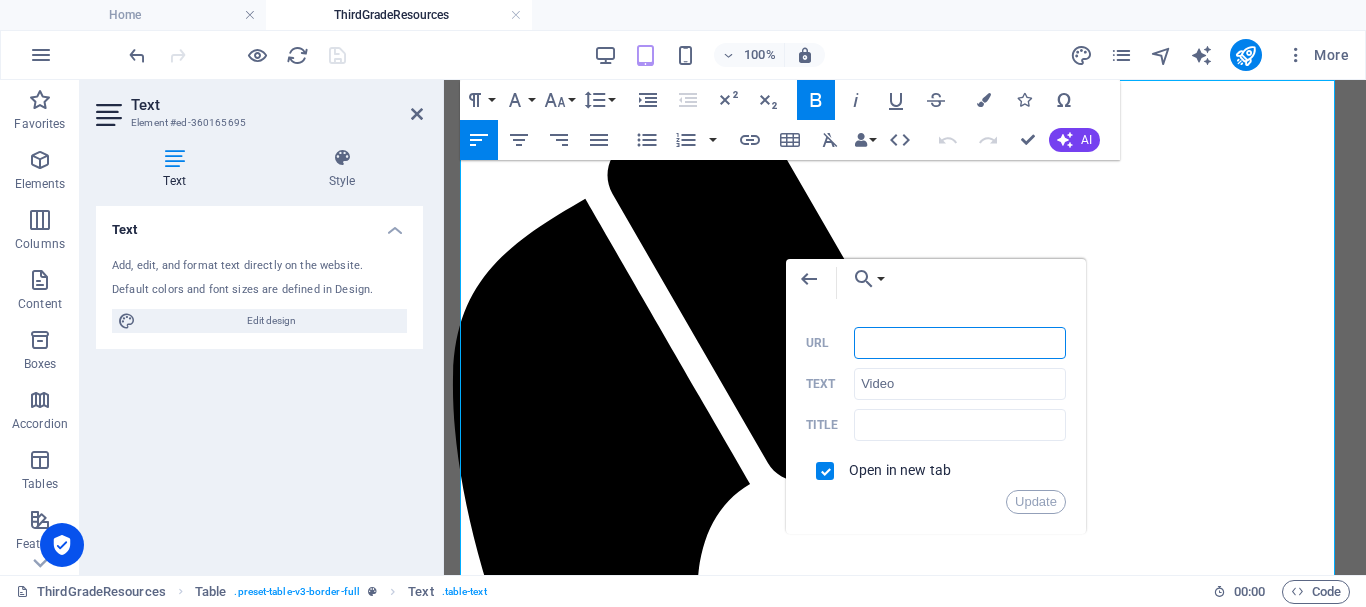 paste on "https://youtu.be/x4tzDMtoObY" 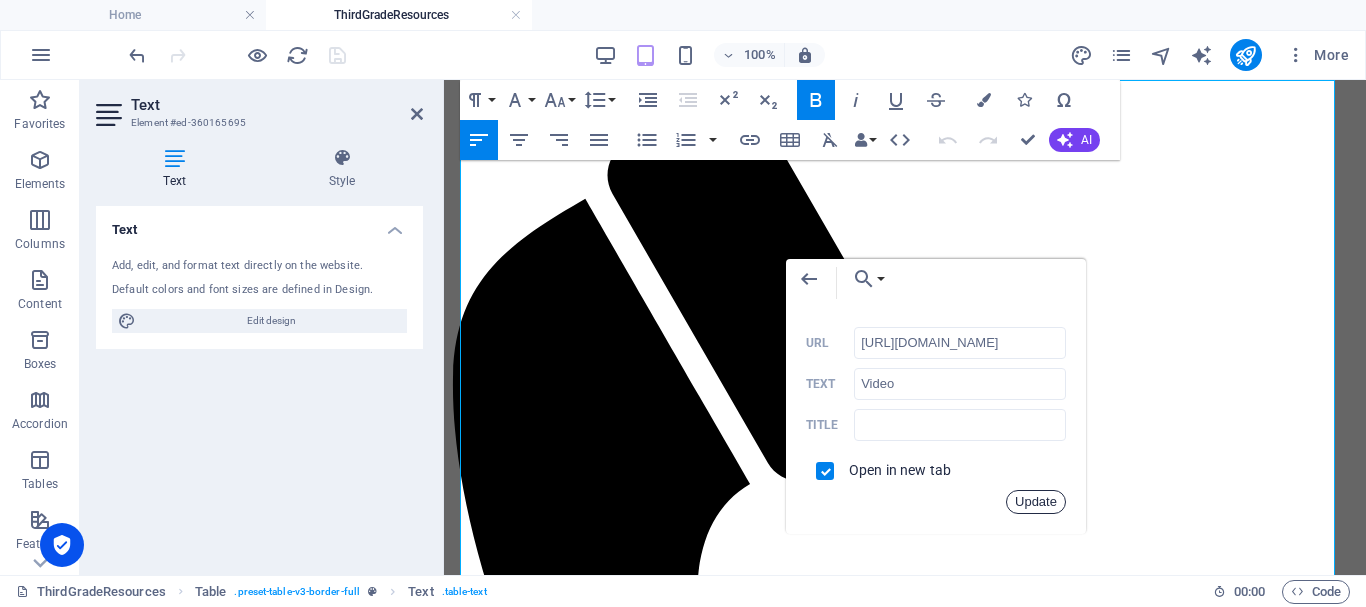 click on "Update" at bounding box center [1036, 502] 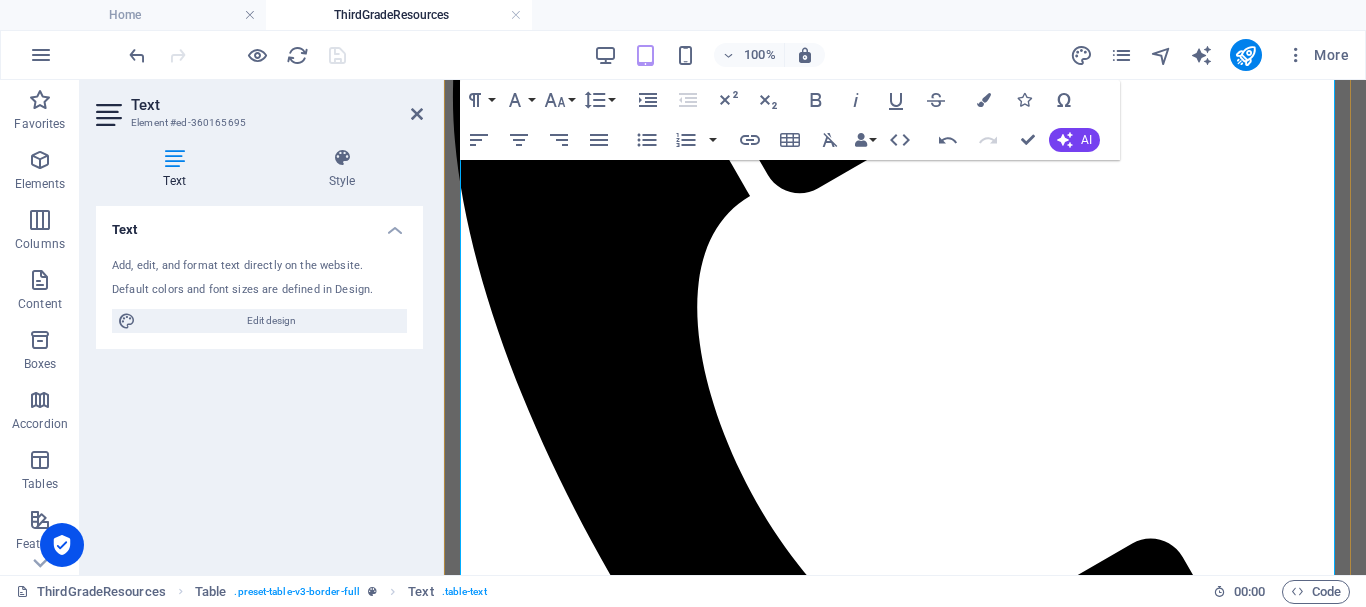 scroll, scrollTop: 459, scrollLeft: 0, axis: vertical 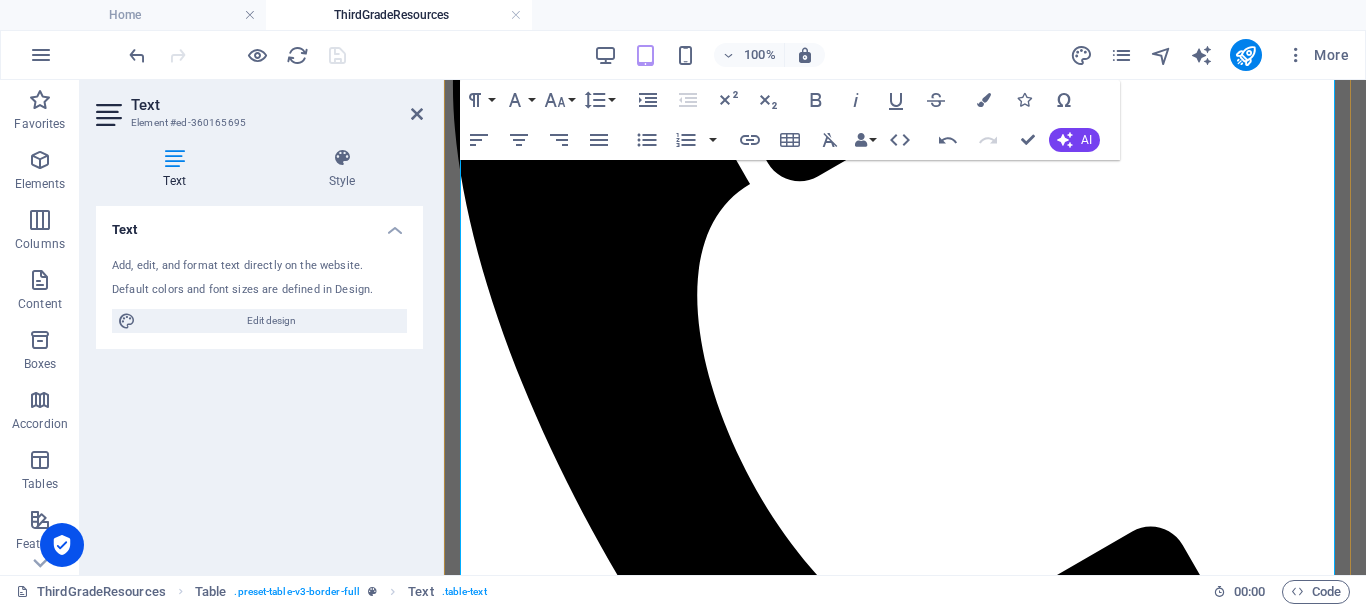 click on "Video" at bounding box center (934, 1409) 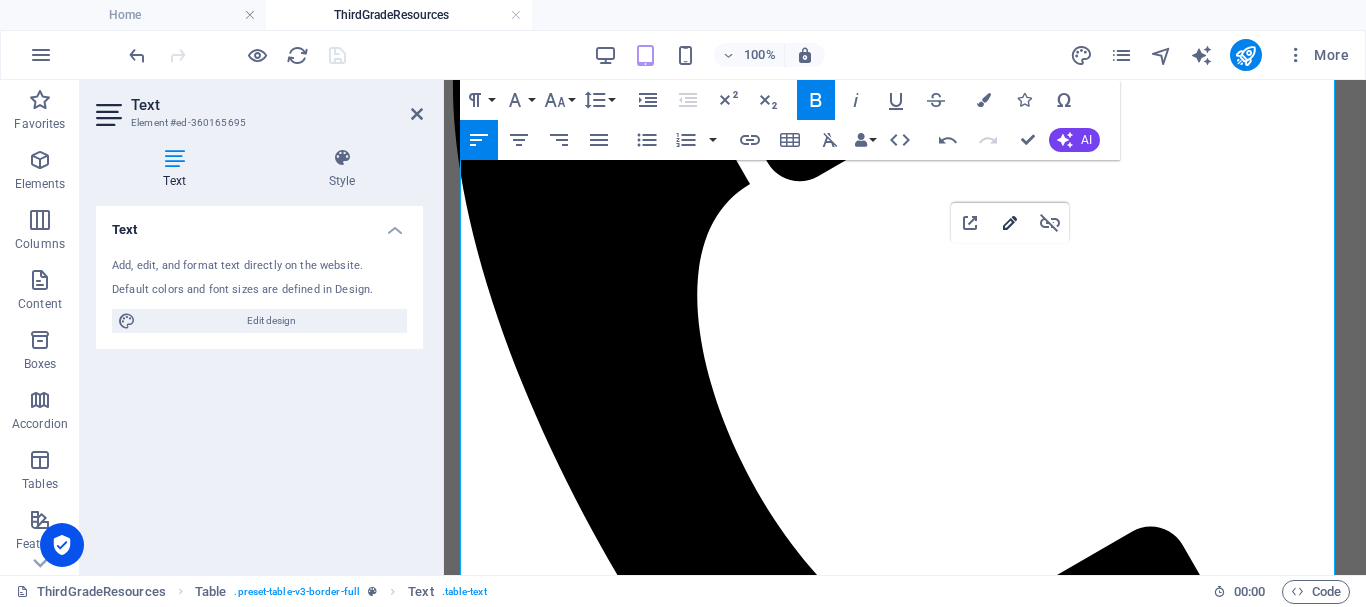 drag, startPoint x: 1014, startPoint y: 220, endPoint x: 570, endPoint y: 141, distance: 450.9734 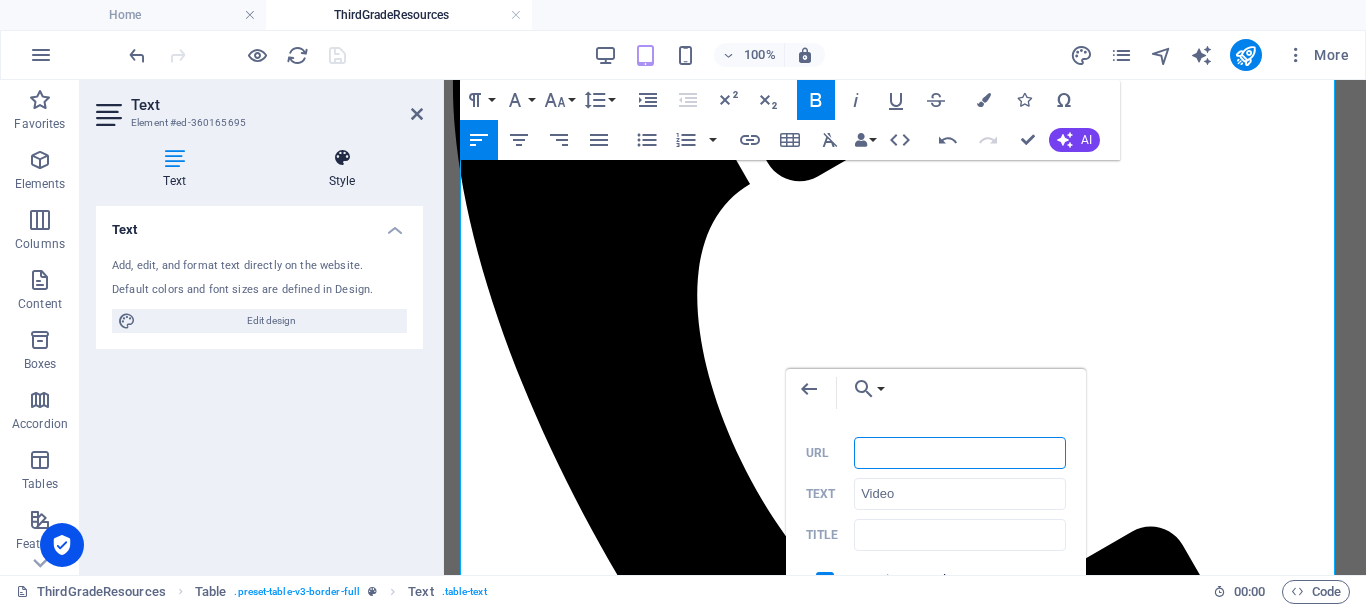 paste on "https://youtu.be/JAKHeoU2wVA" 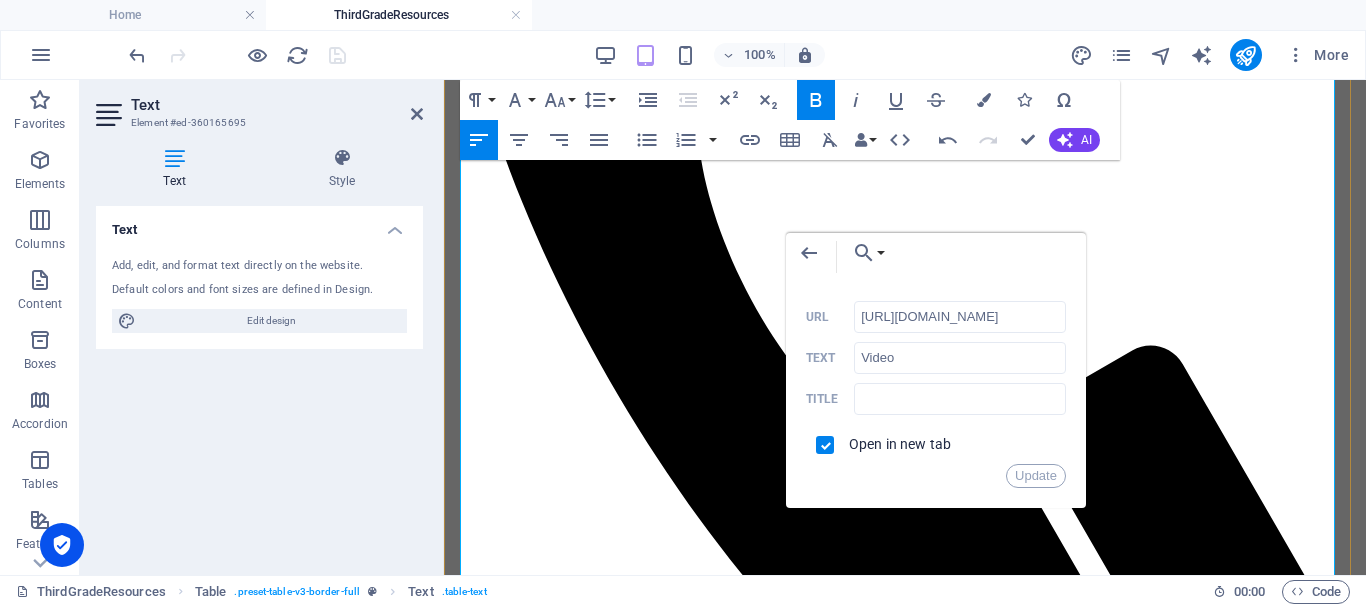 scroll, scrollTop: 659, scrollLeft: 0, axis: vertical 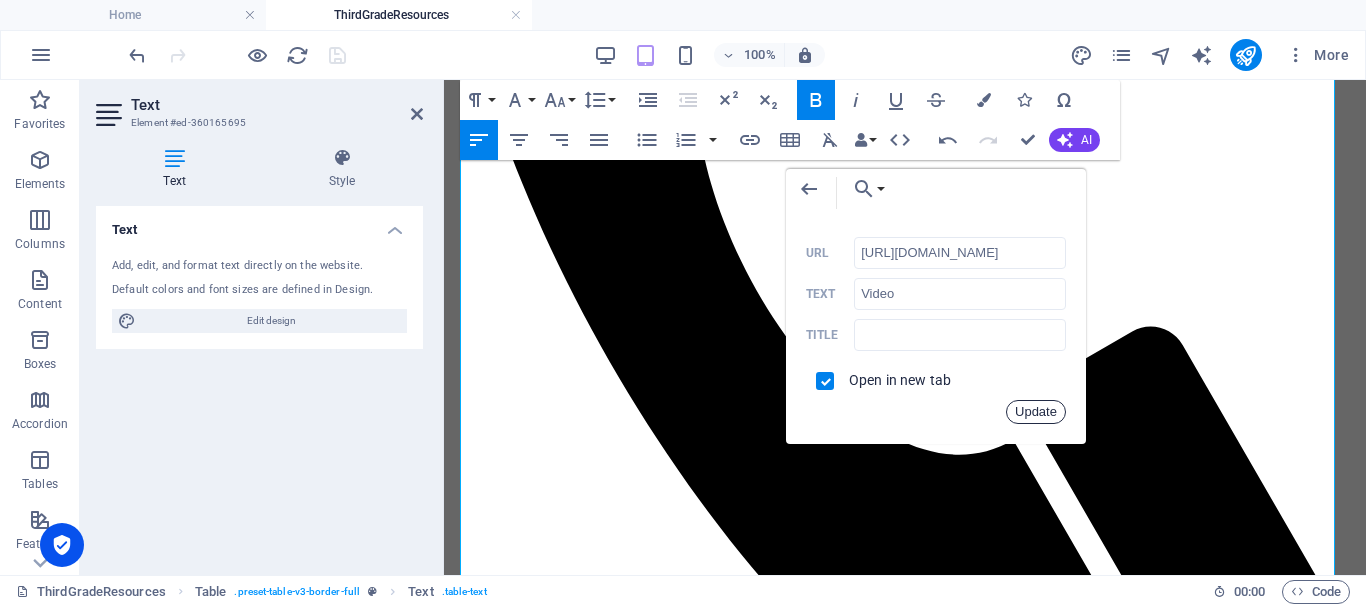 click on "Update" at bounding box center [1036, 412] 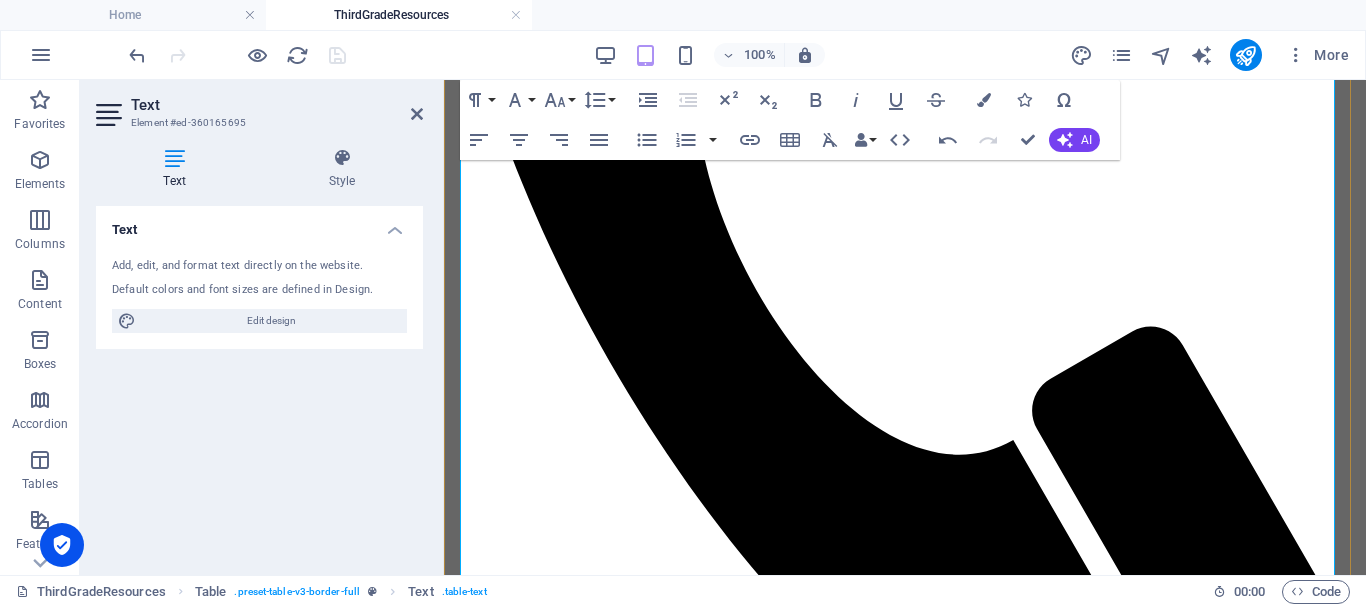 scroll, scrollTop: 759, scrollLeft: 0, axis: vertical 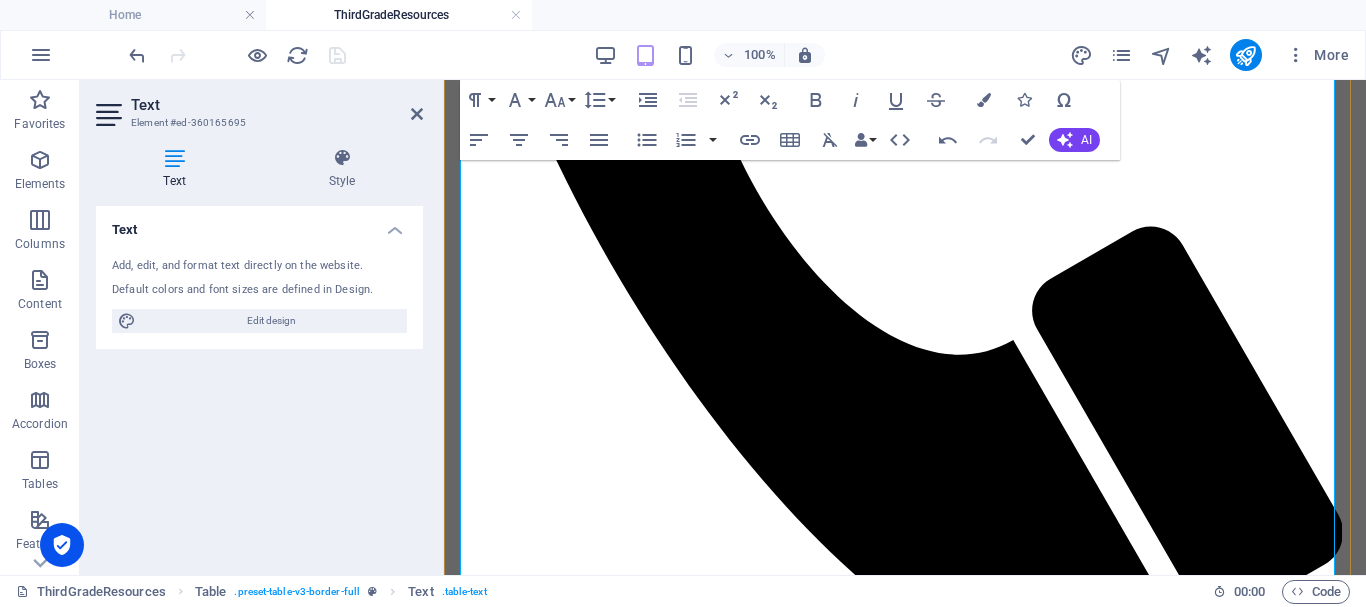 click on "Video" at bounding box center [934, 1283] 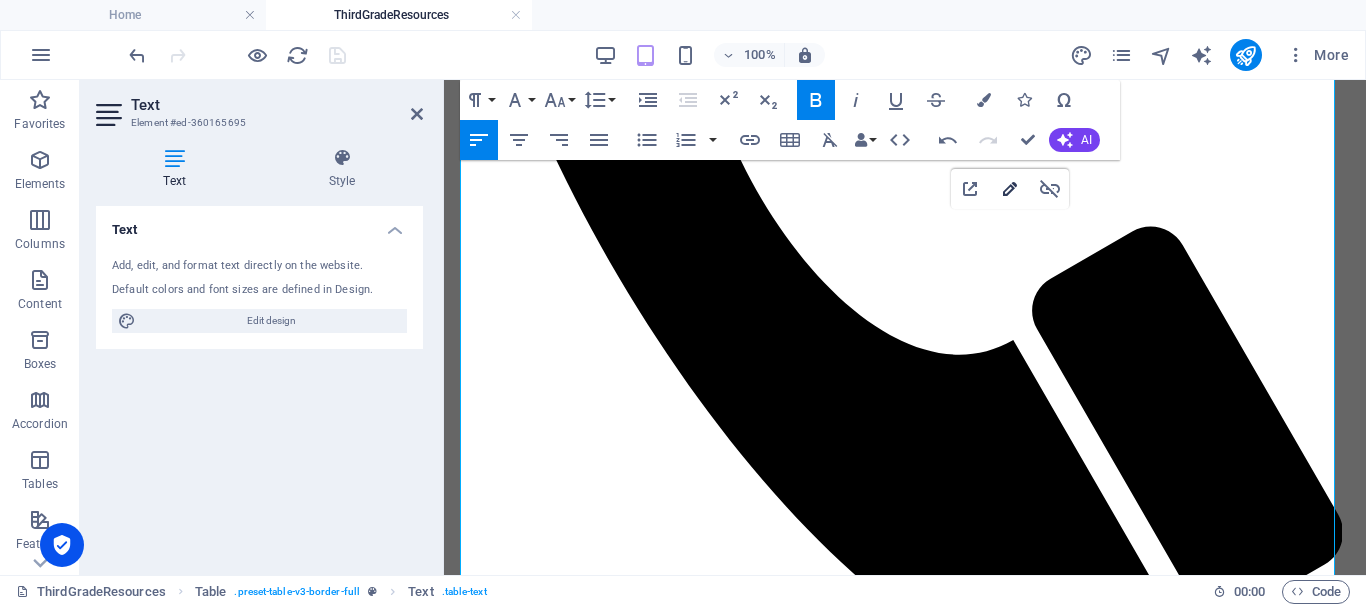 type on "https://youtu.be/Nj5u06ivQXo" 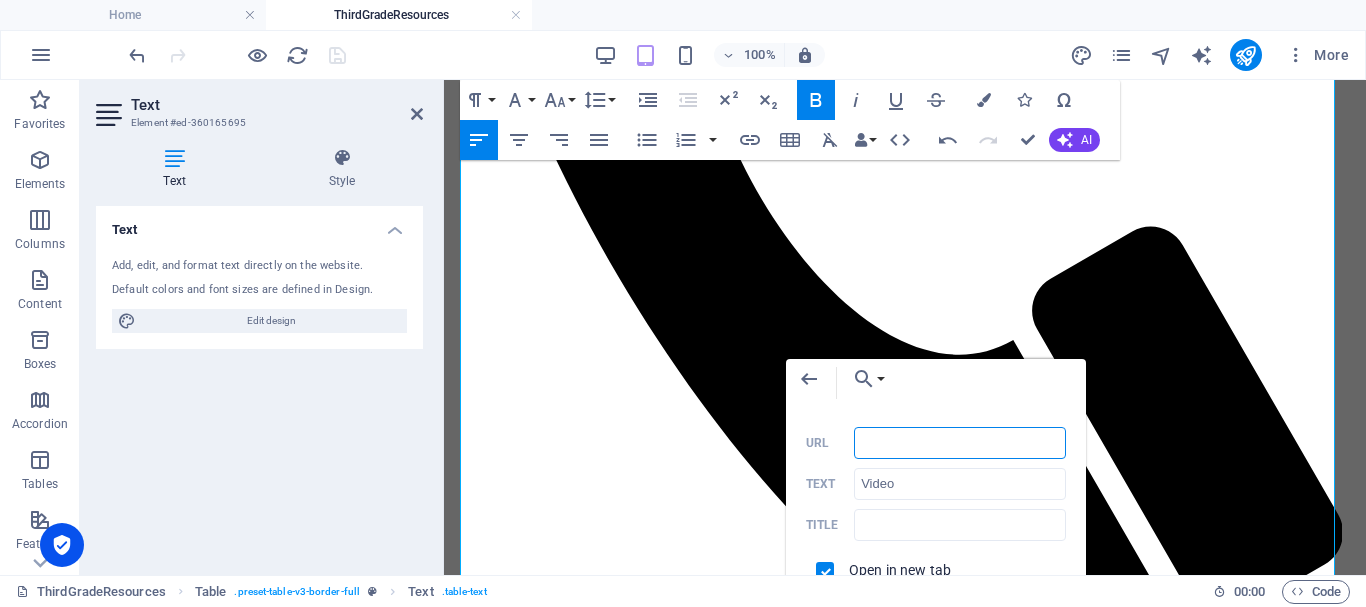 paste on "https://youtu.be/FoXFo13pTzI" 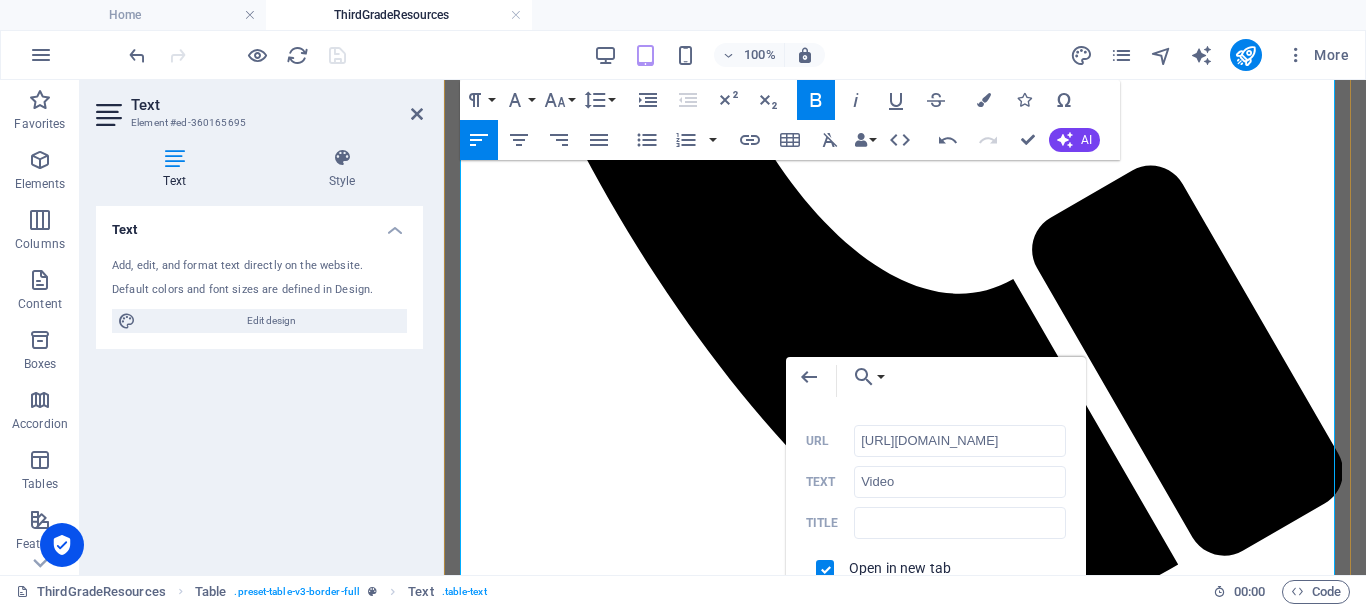 scroll, scrollTop: 859, scrollLeft: 0, axis: vertical 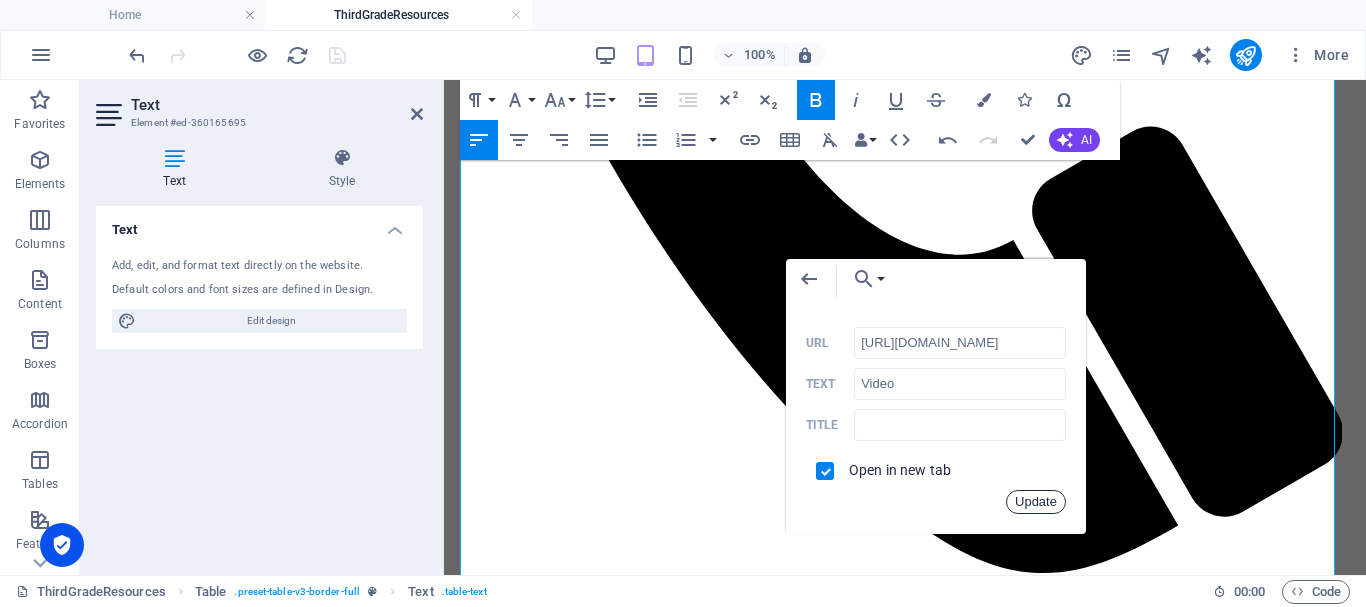 click on "Update" at bounding box center [1036, 502] 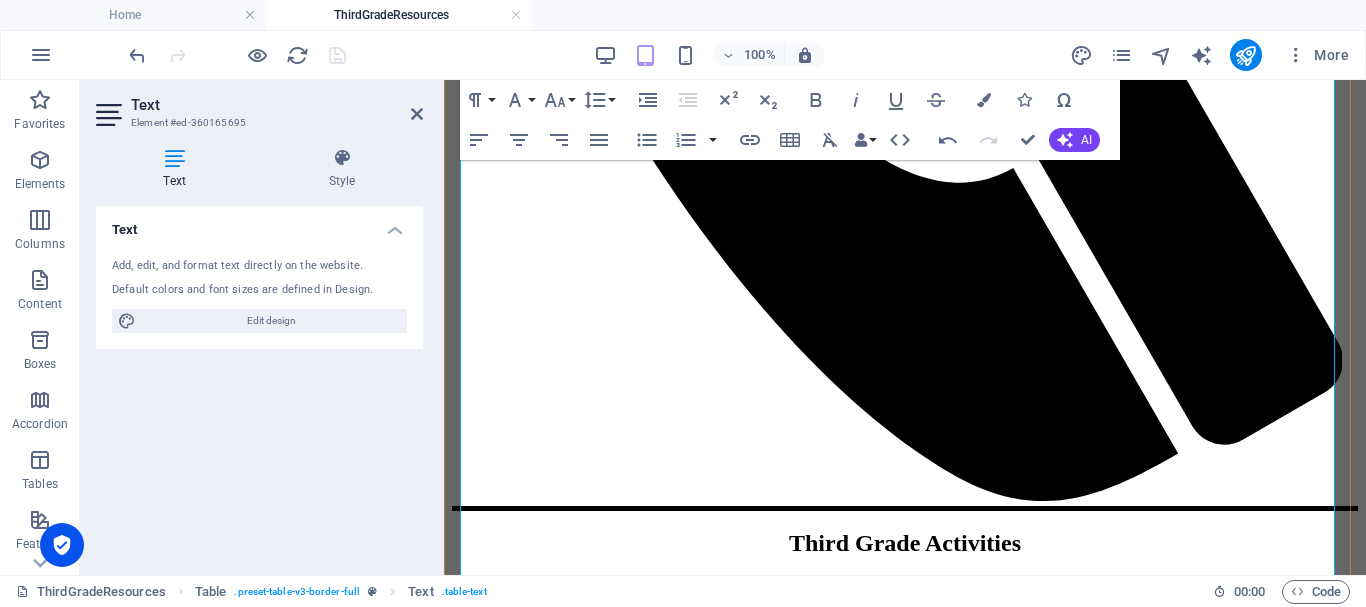 scroll, scrollTop: 959, scrollLeft: 0, axis: vertical 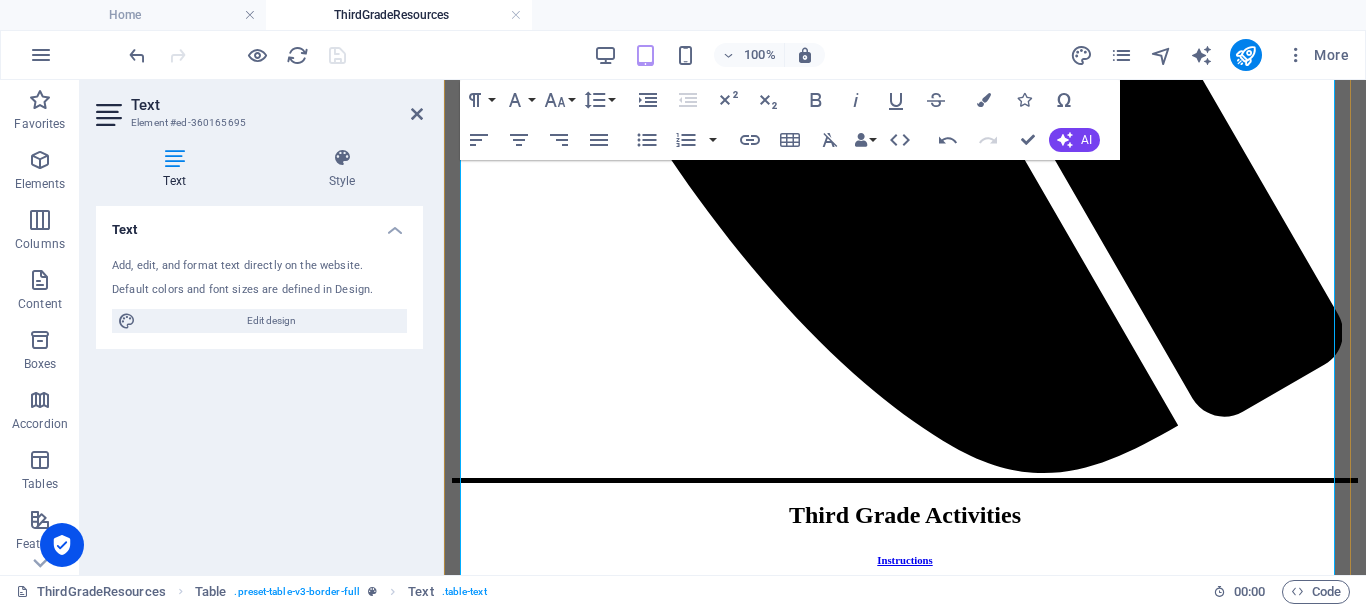 click on "Video" at bounding box center [934, 1161] 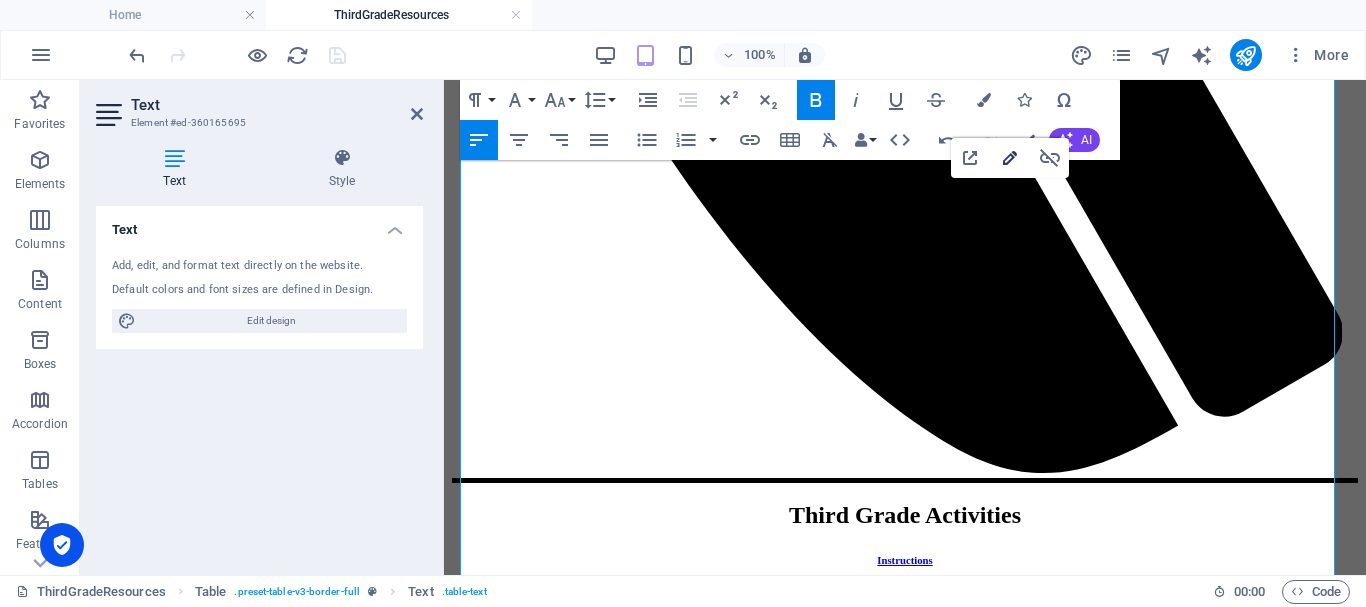 type on "https://youtu.be/XzCLNIhWa9w" 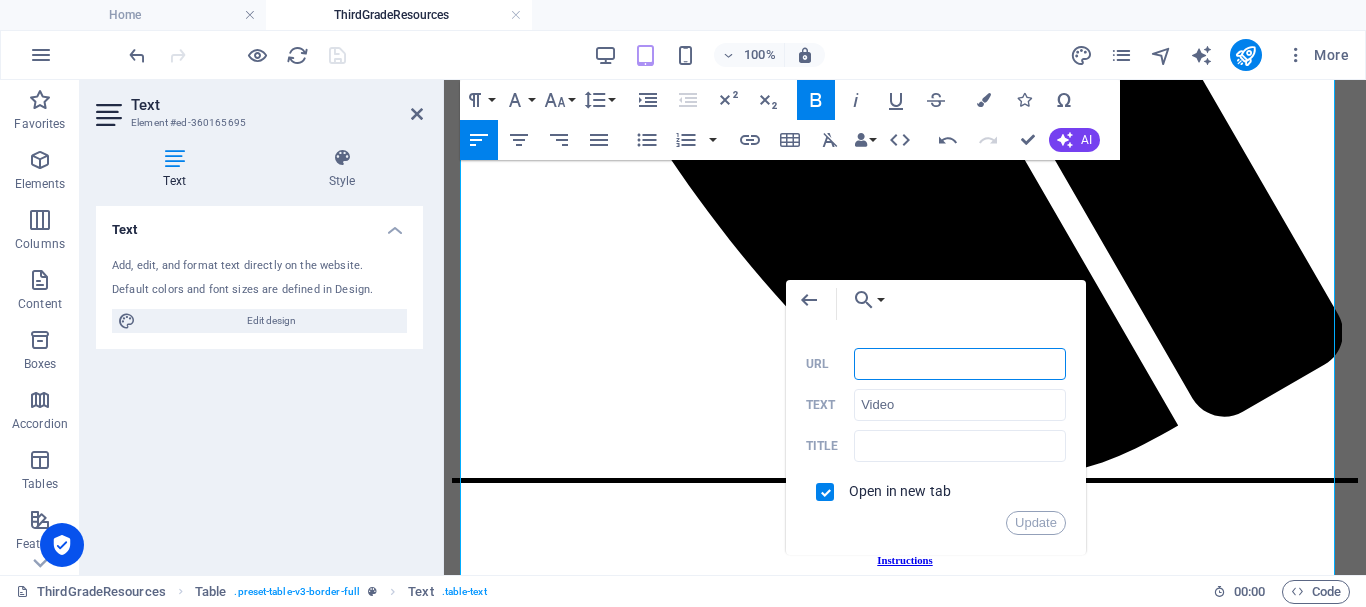 paste on "https://youtu.be/ZEkUZuhBF9g" 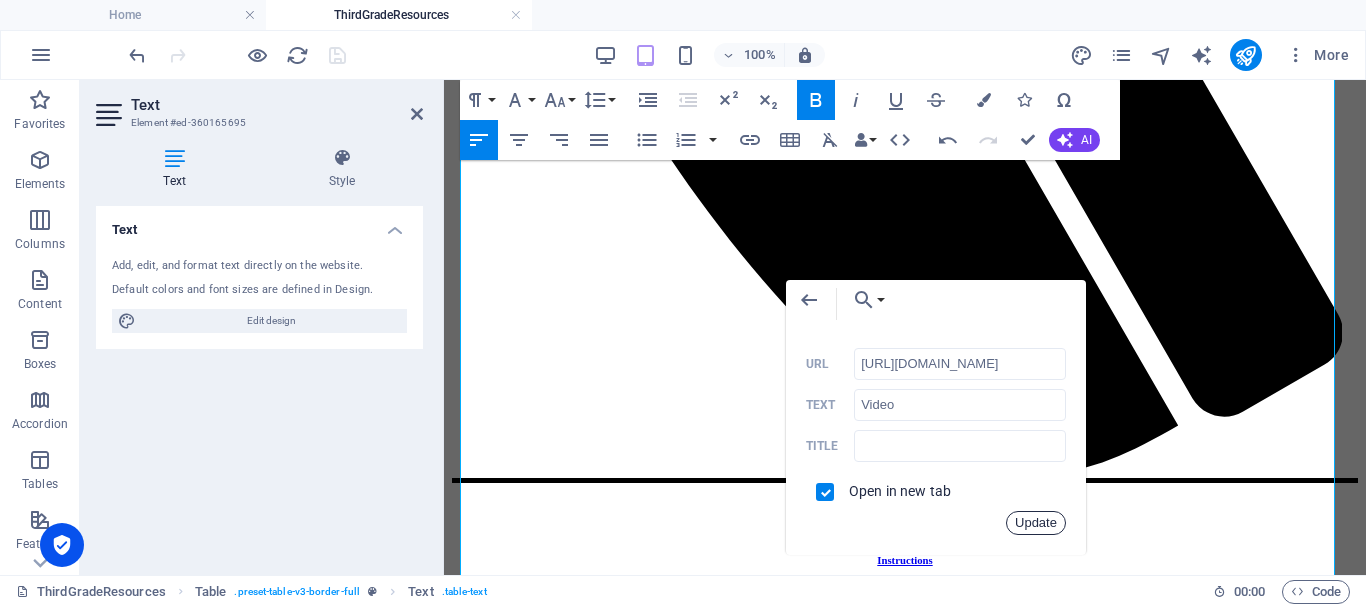 click on "Update" at bounding box center [1036, 523] 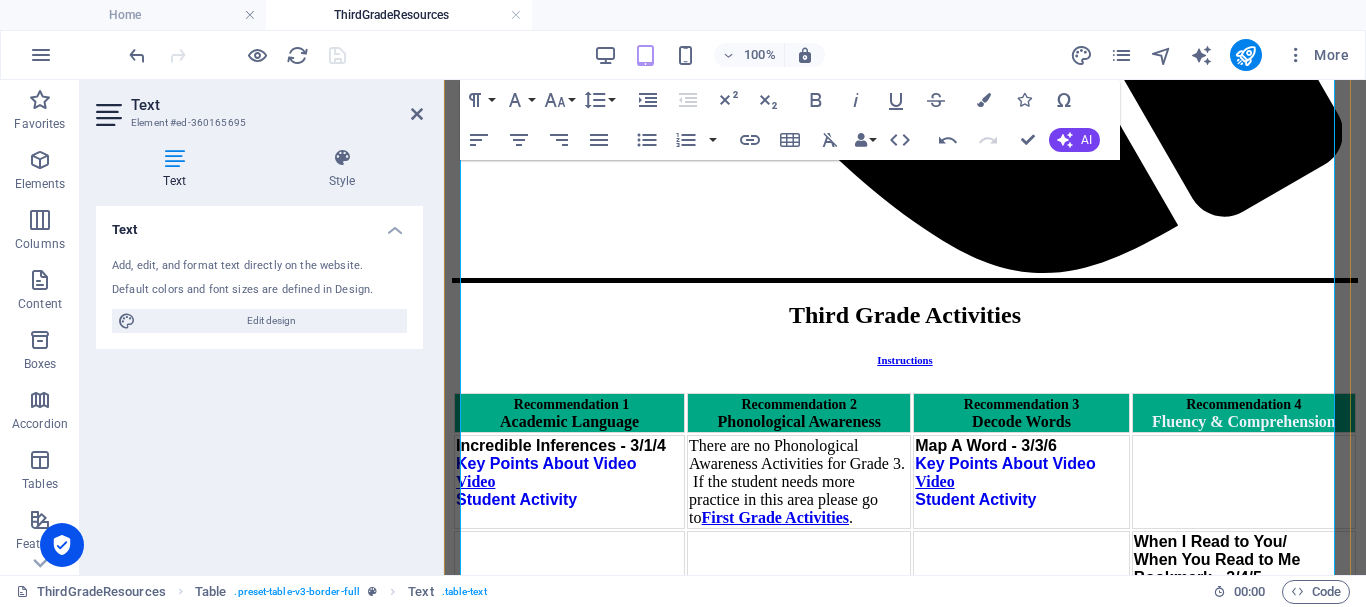 scroll, scrollTop: 1259, scrollLeft: 0, axis: vertical 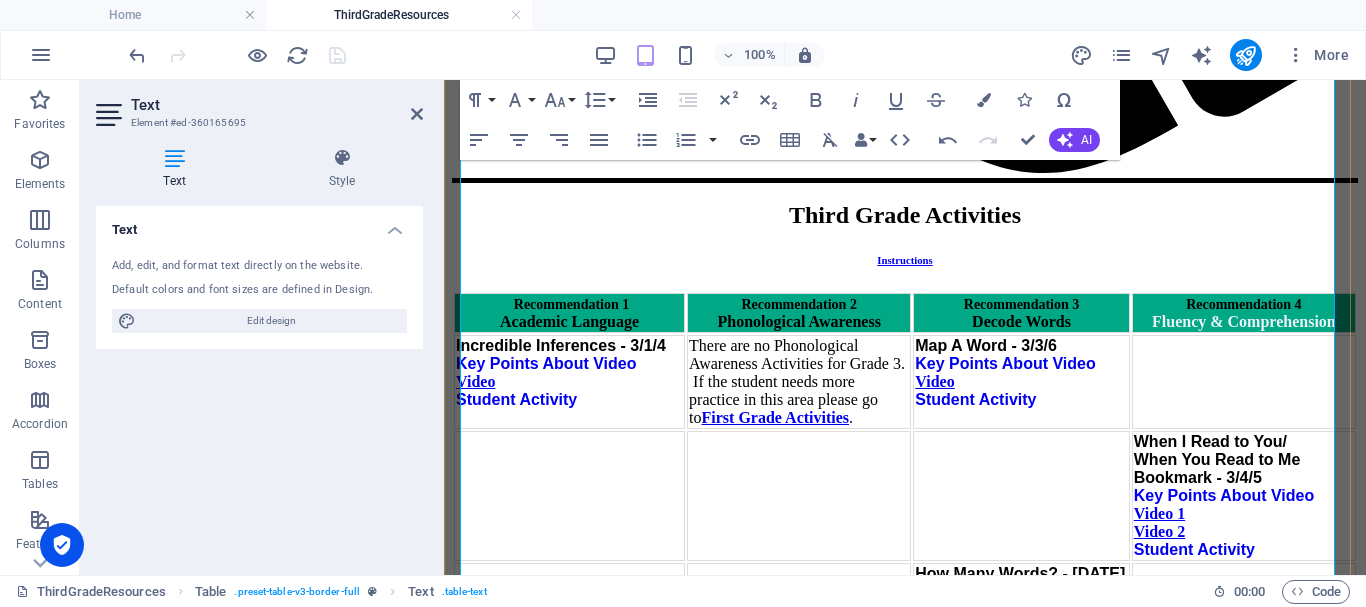 click on "Video" at bounding box center (934, 1071) 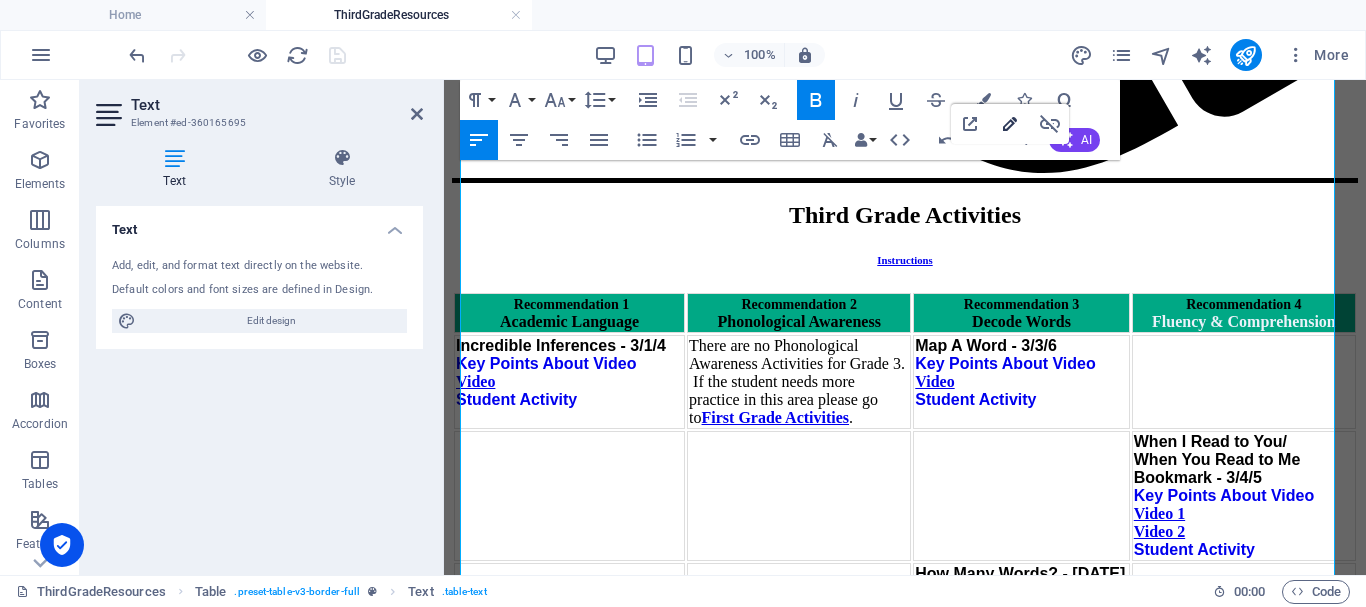 type on "https://youtu.be/VCCYbj0XklI" 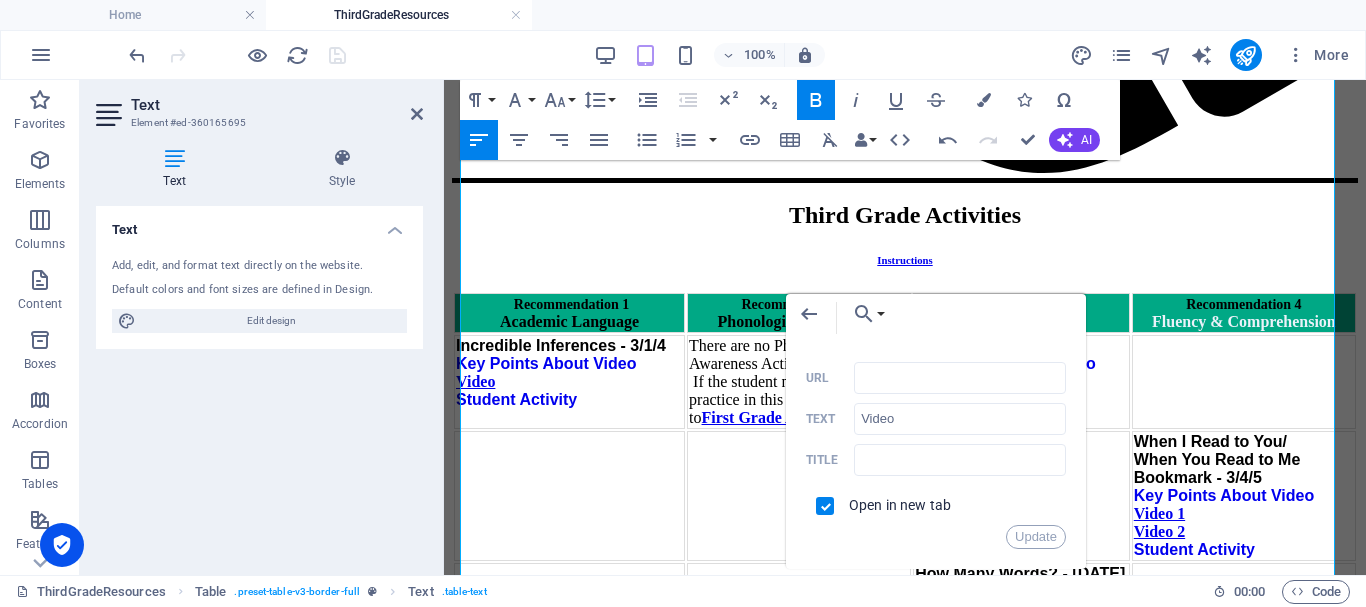 drag, startPoint x: 199, startPoint y: 87, endPoint x: 196, endPoint y: 103, distance: 16.27882 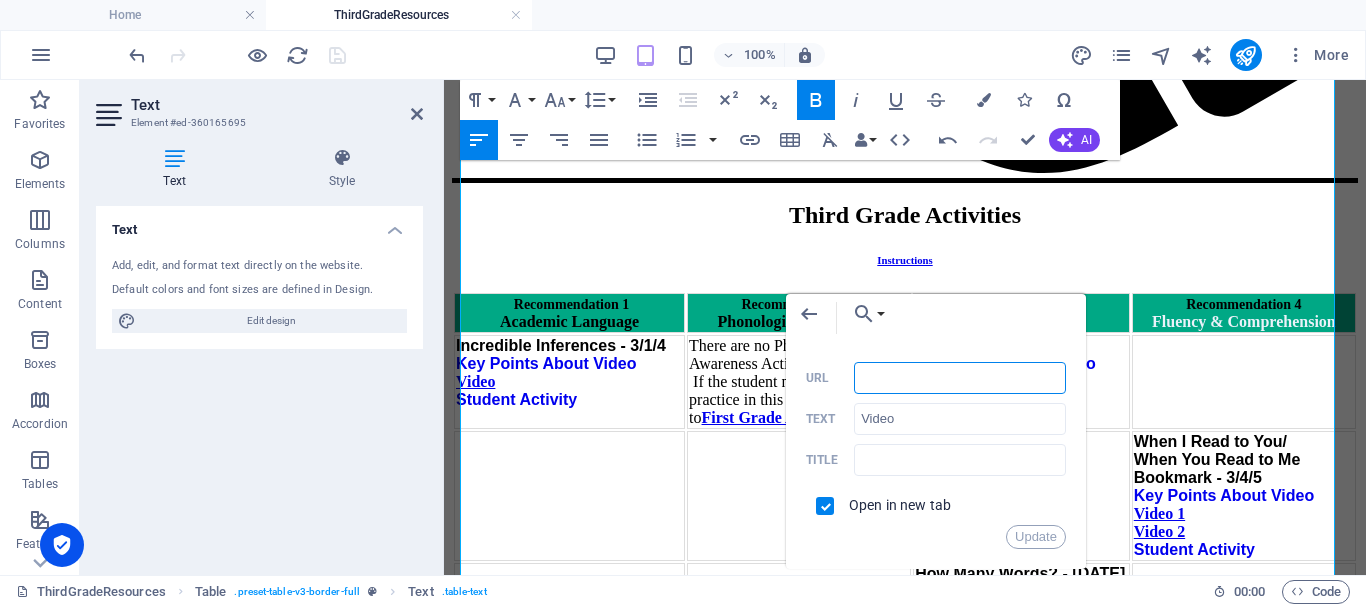 click on "URL" at bounding box center (960, 378) 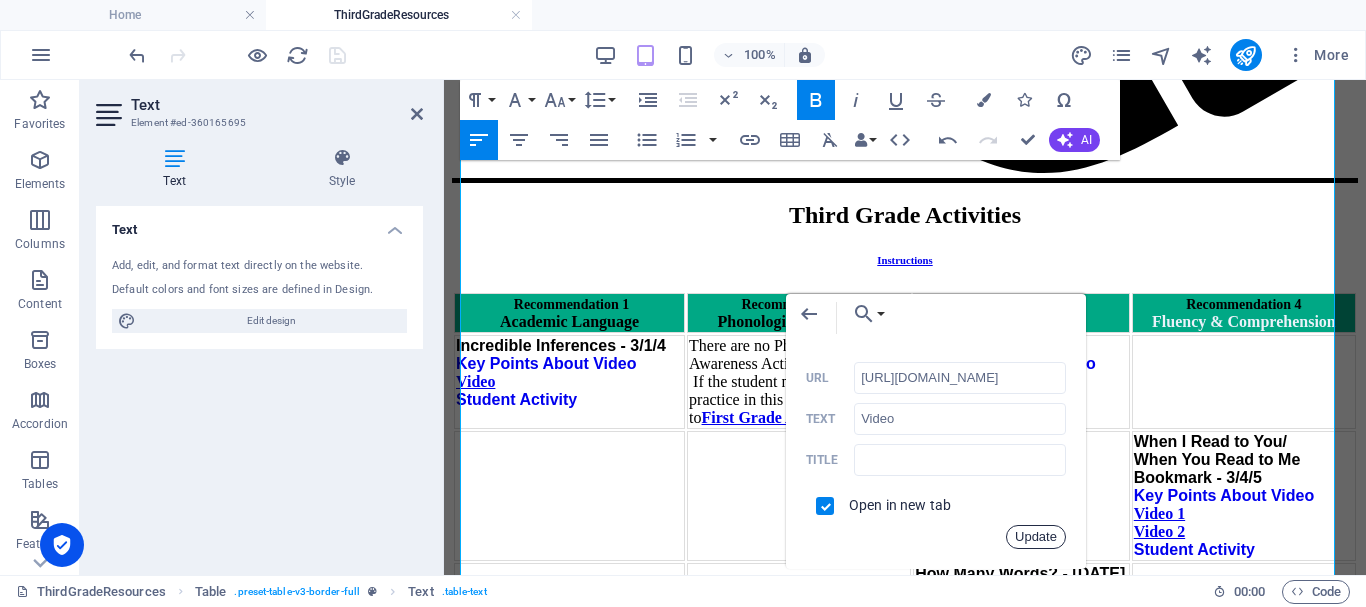 click on "Update" at bounding box center [1036, 537] 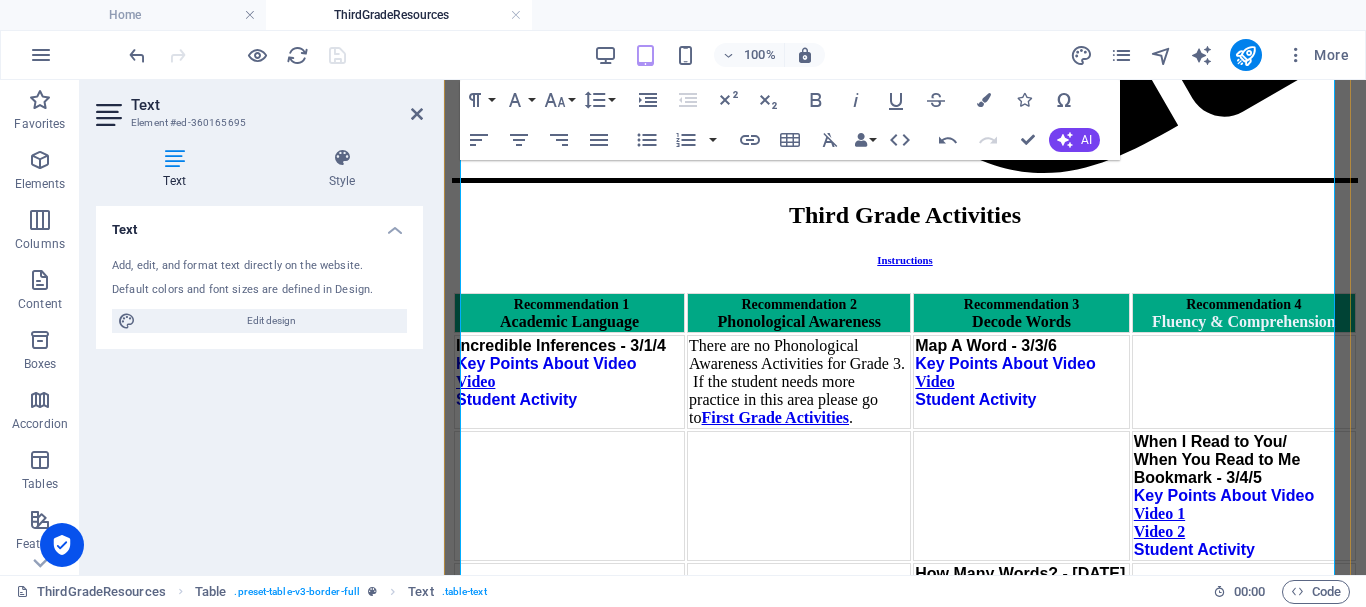 scroll, scrollTop: 1359, scrollLeft: 0, axis: vertical 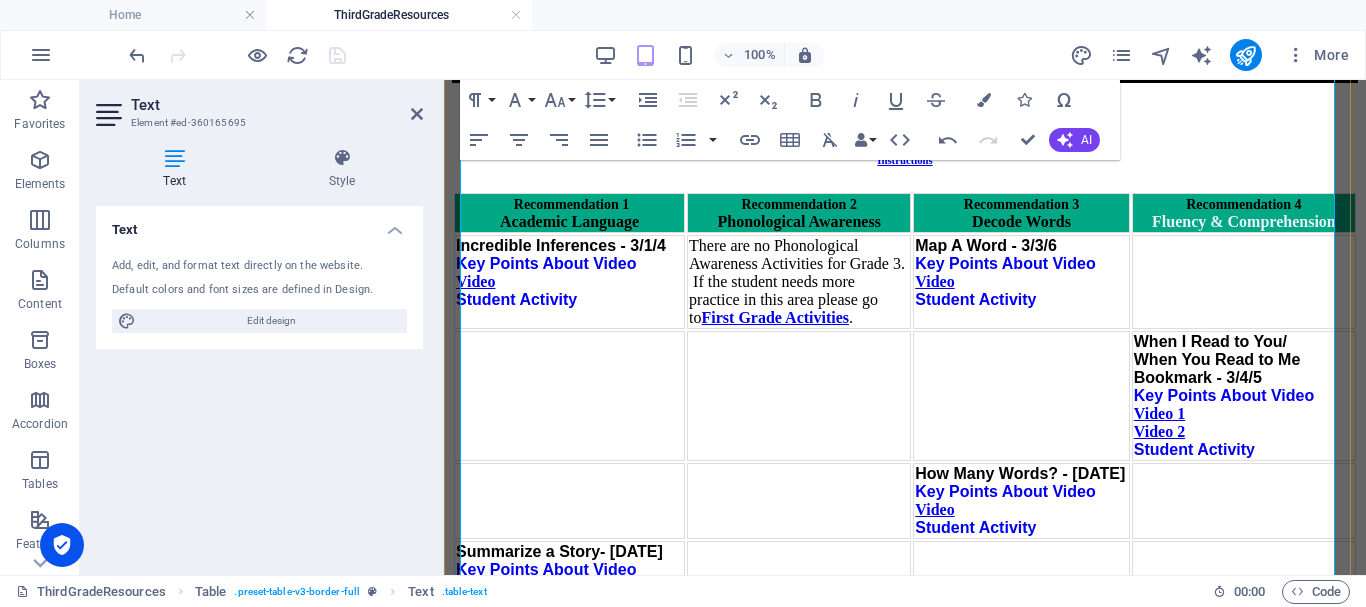 click on "Video" at bounding box center (934, 1067) 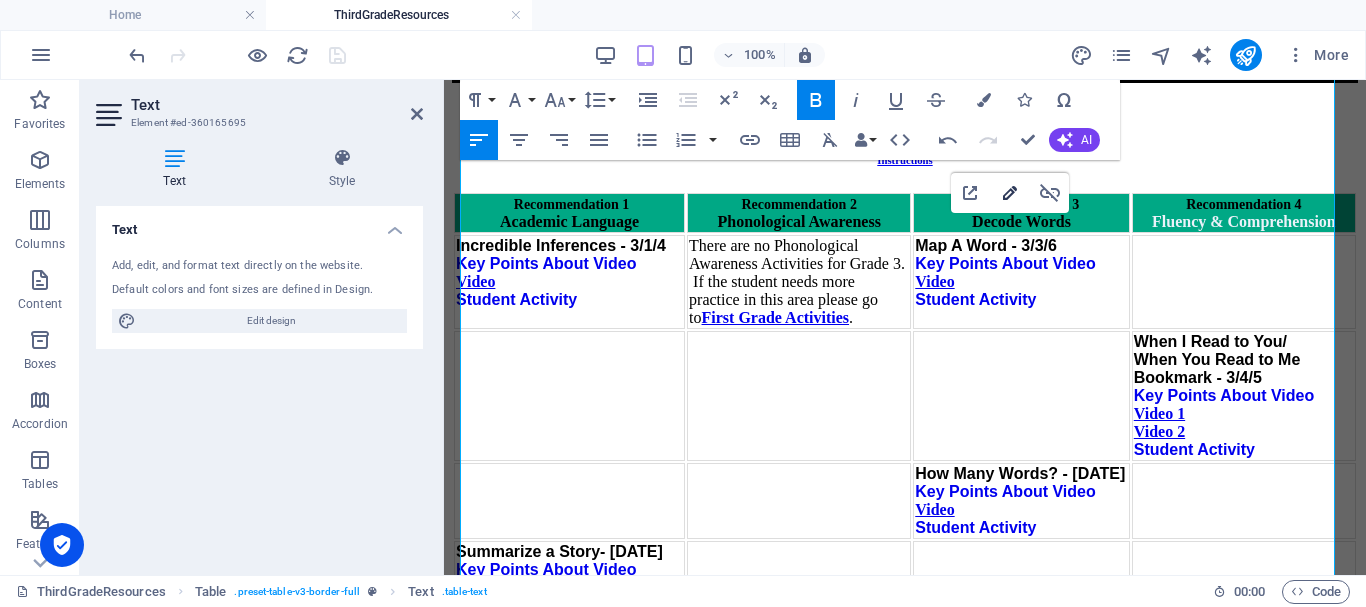 type on "https://youtu.be/JpGbO0B4LCs" 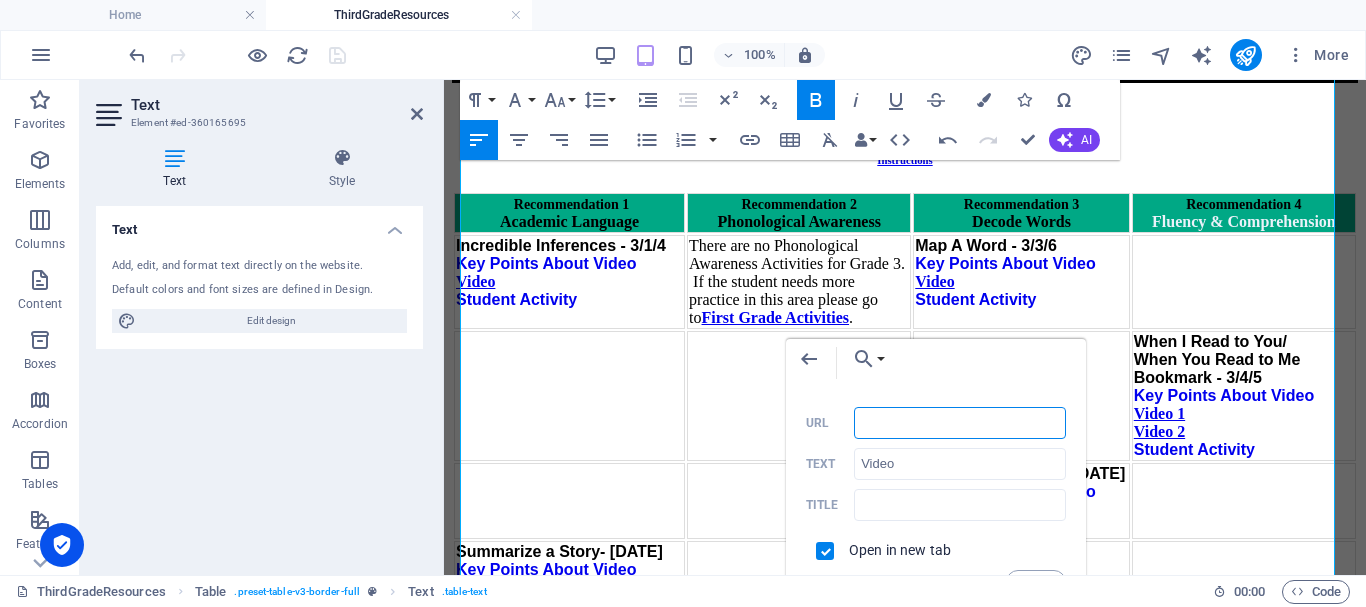 paste on "https://youtu.be/YKihYNw_yHI" 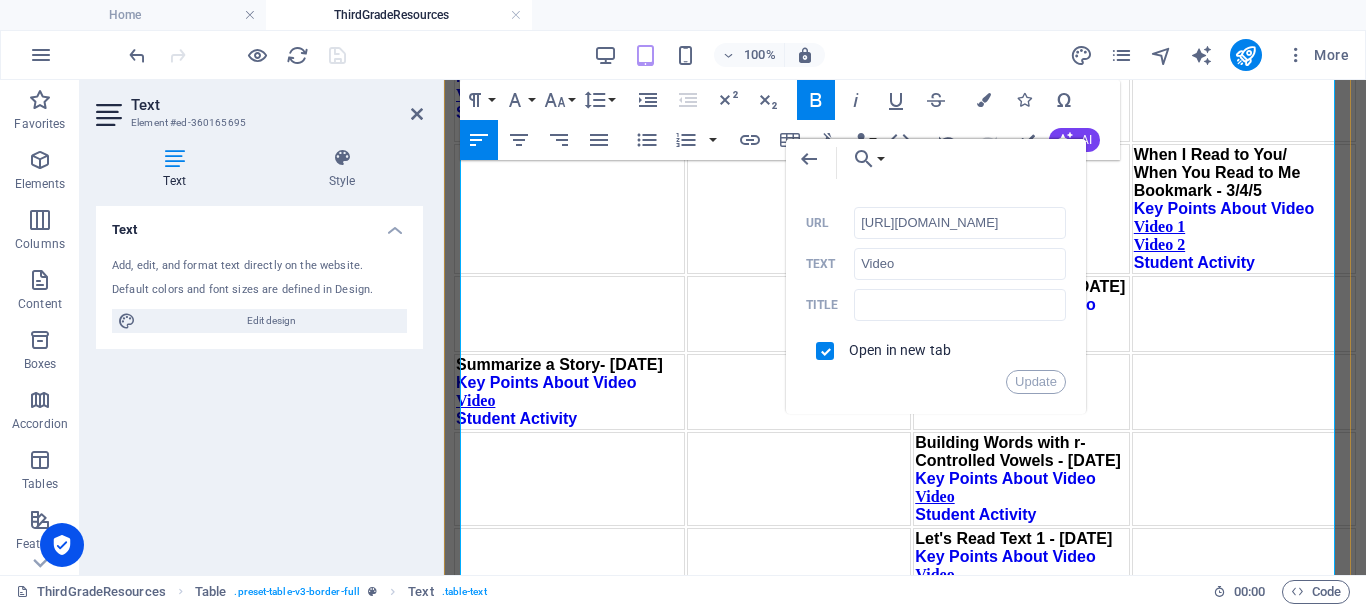 scroll, scrollTop: 1559, scrollLeft: 0, axis: vertical 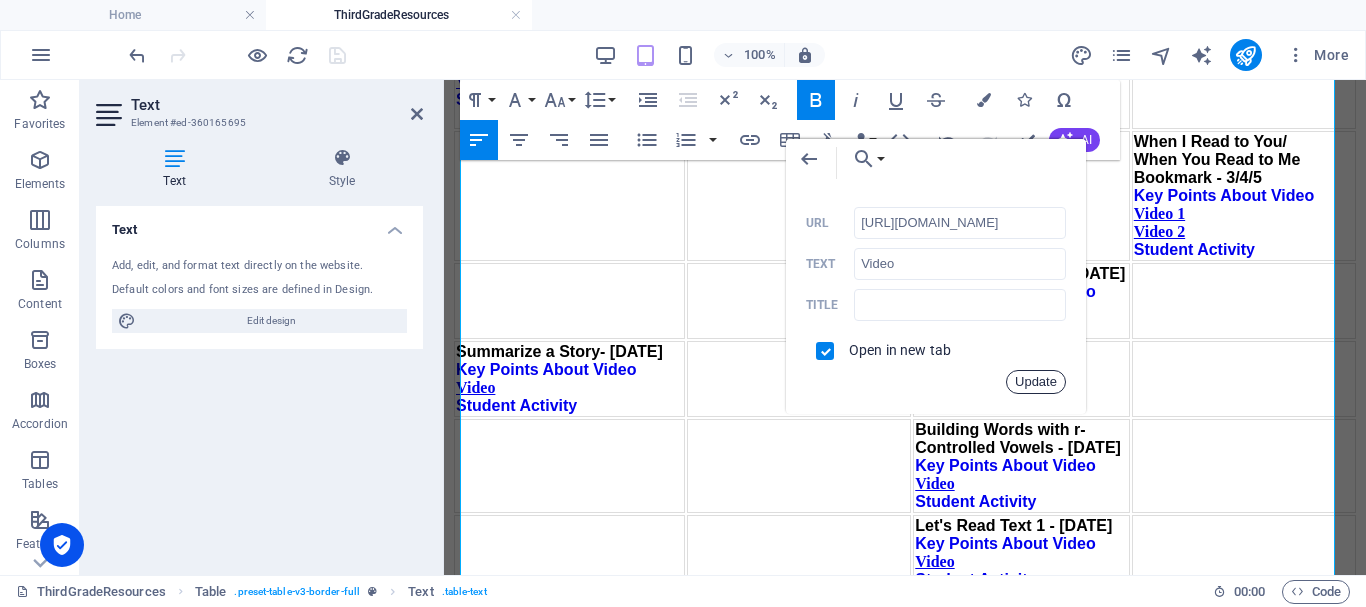 click on "Update" at bounding box center [1036, 382] 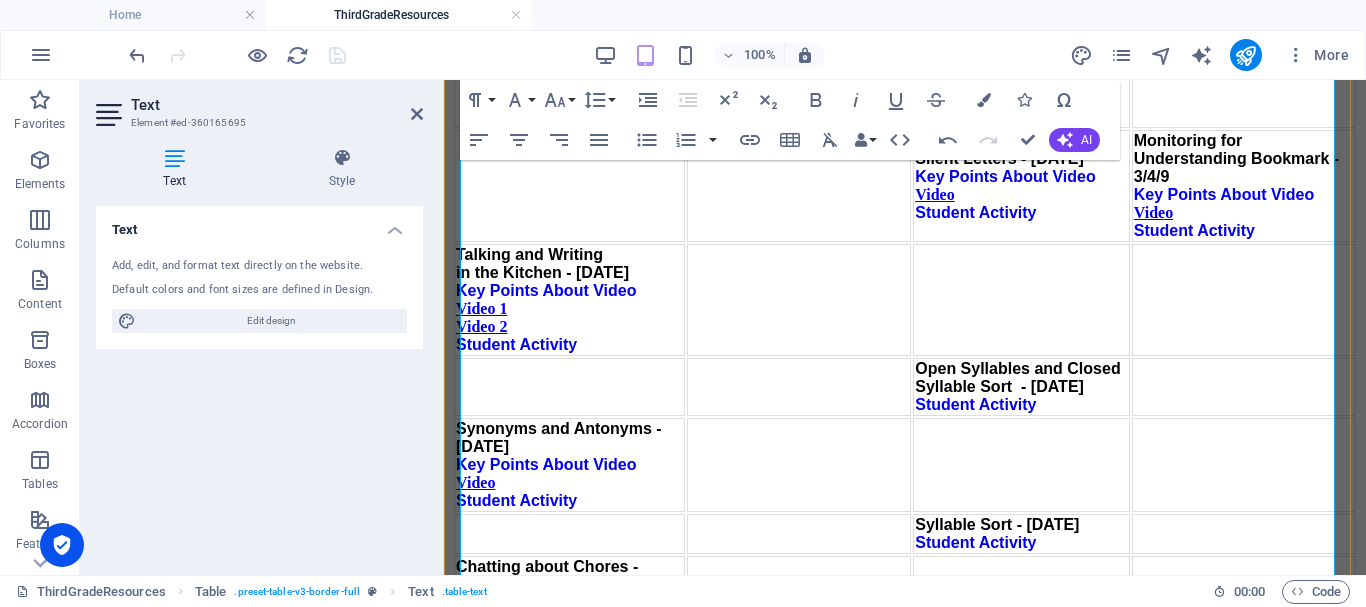 scroll, scrollTop: 2259, scrollLeft: 0, axis: vertical 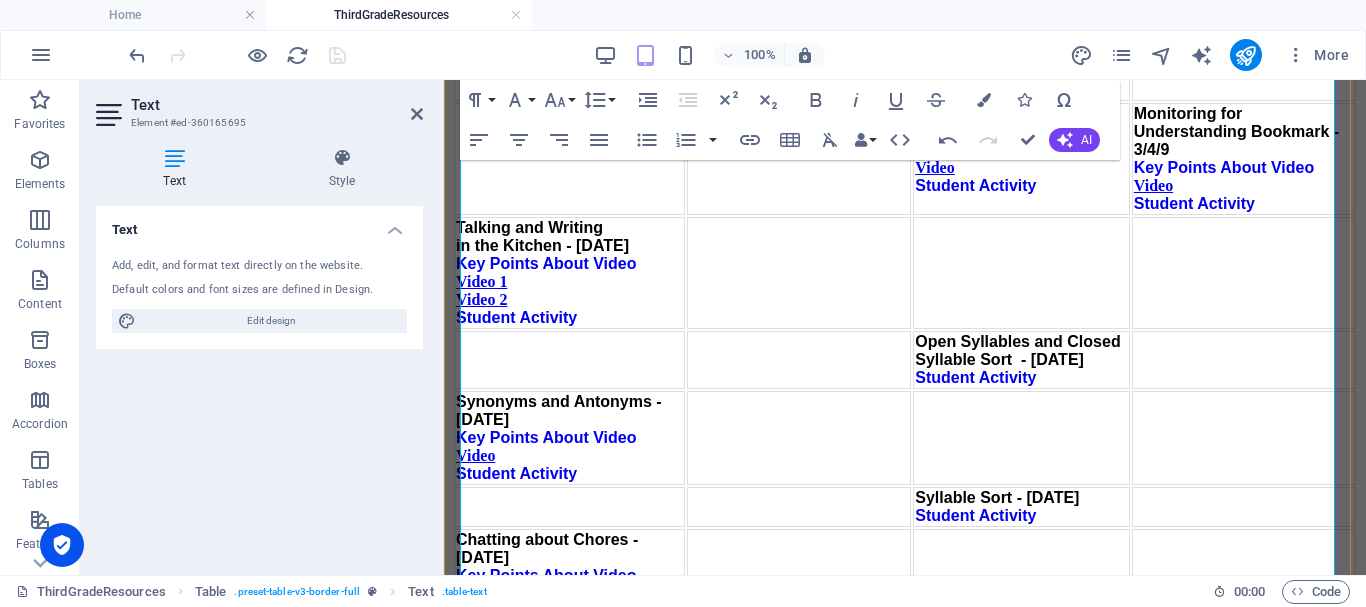click on "Video" at bounding box center (934, 689) 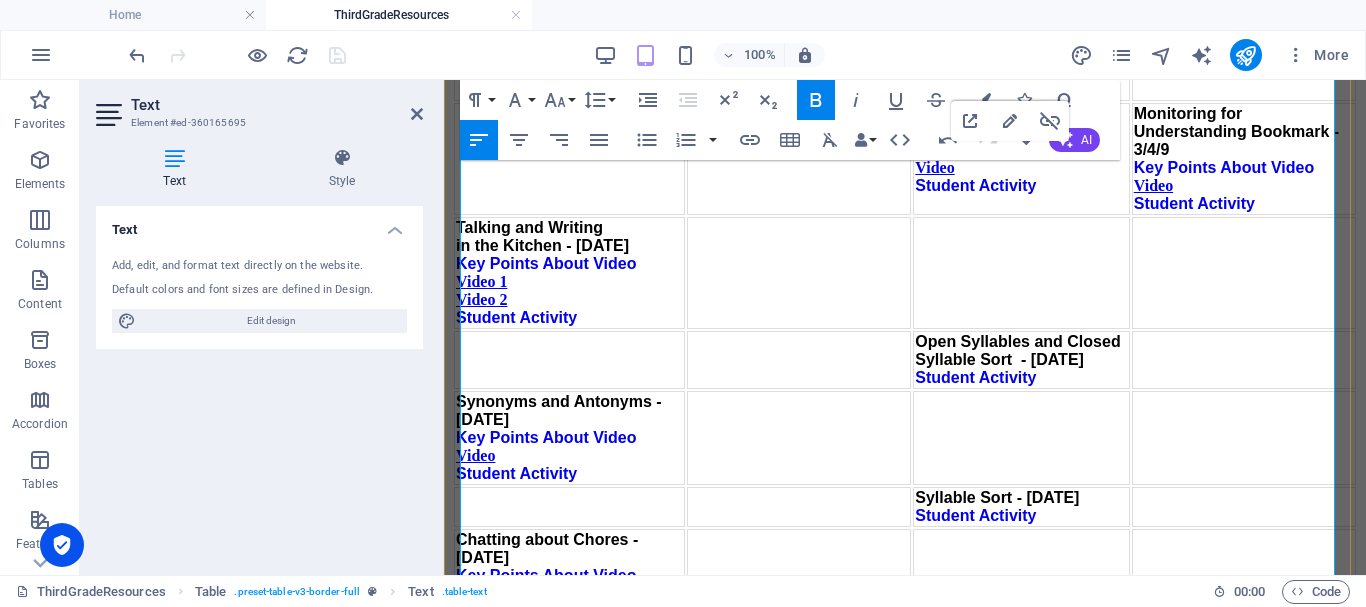 scroll, scrollTop: 2159, scrollLeft: 0, axis: vertical 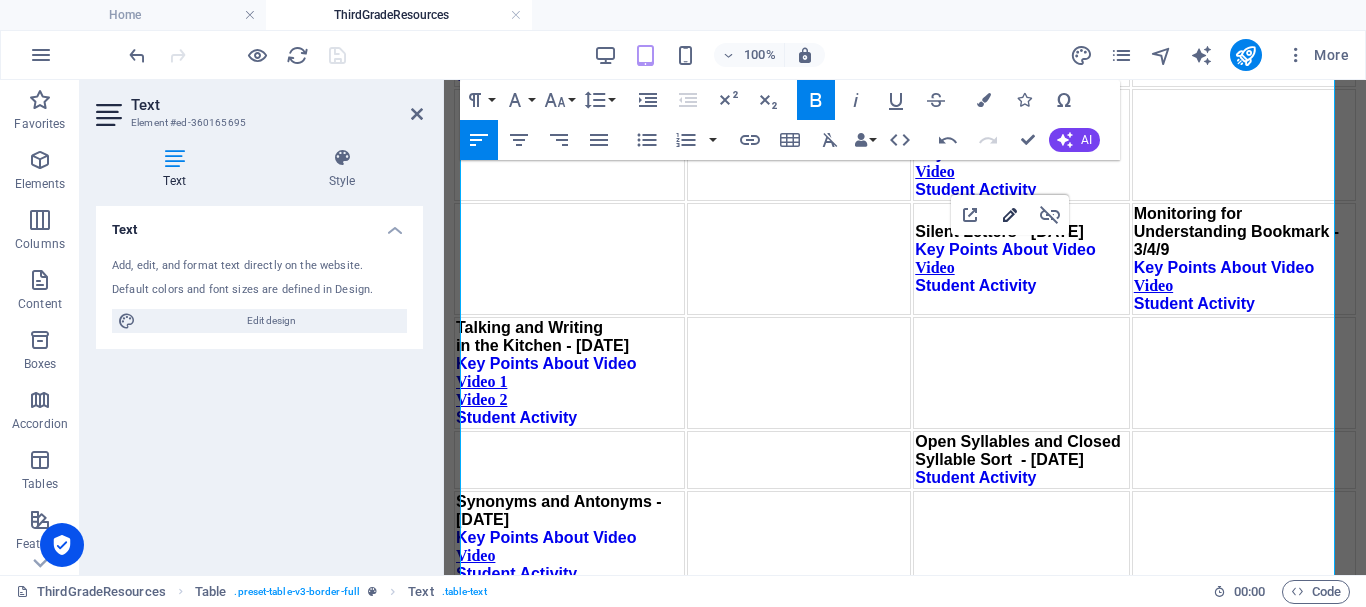 type on "https://youtu.be/6nHBpUR808Q" 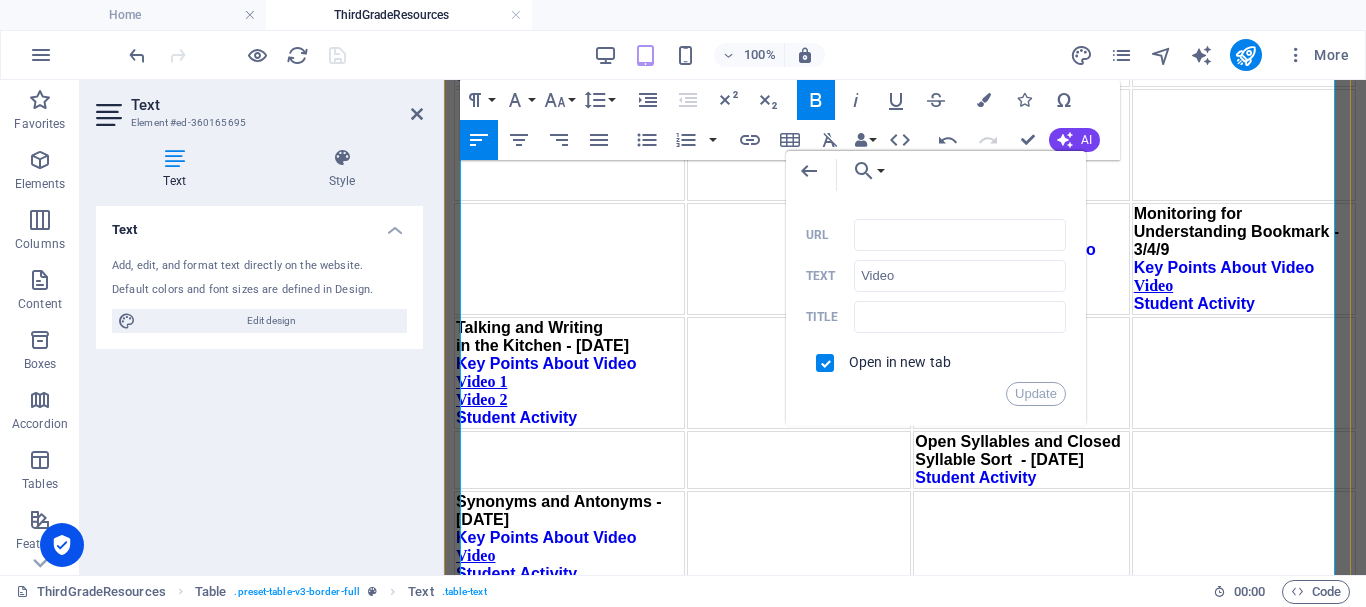 scroll, scrollTop: 2059, scrollLeft: 0, axis: vertical 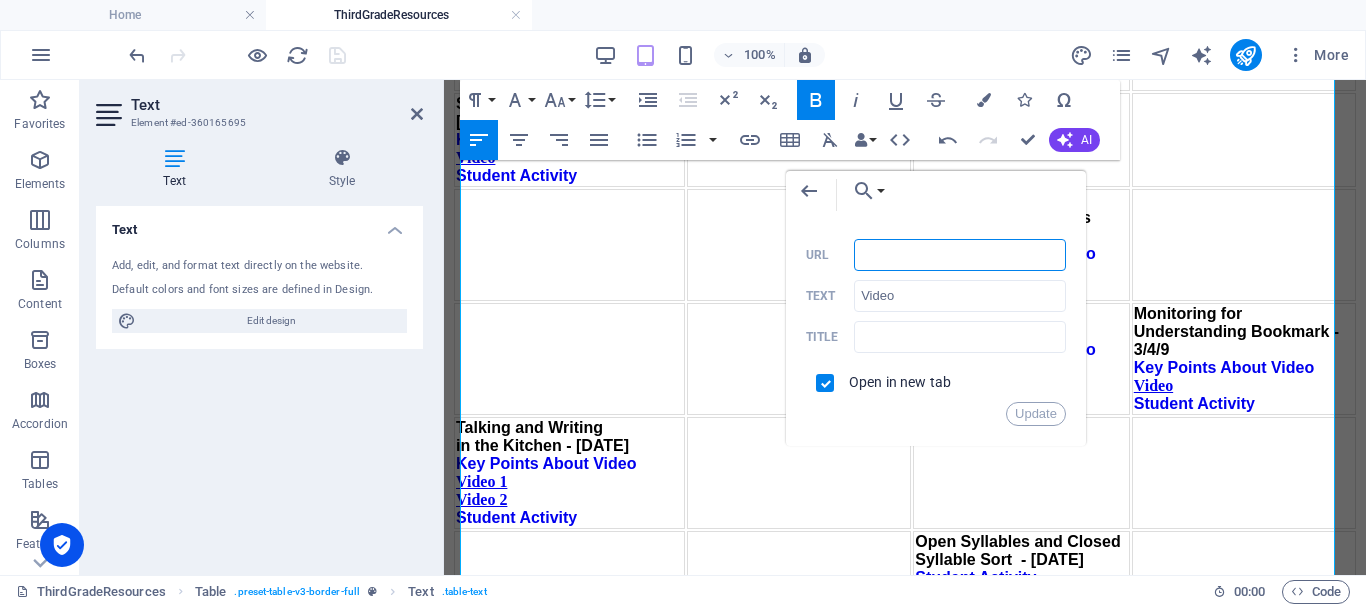 click on "URL" at bounding box center (960, 255) 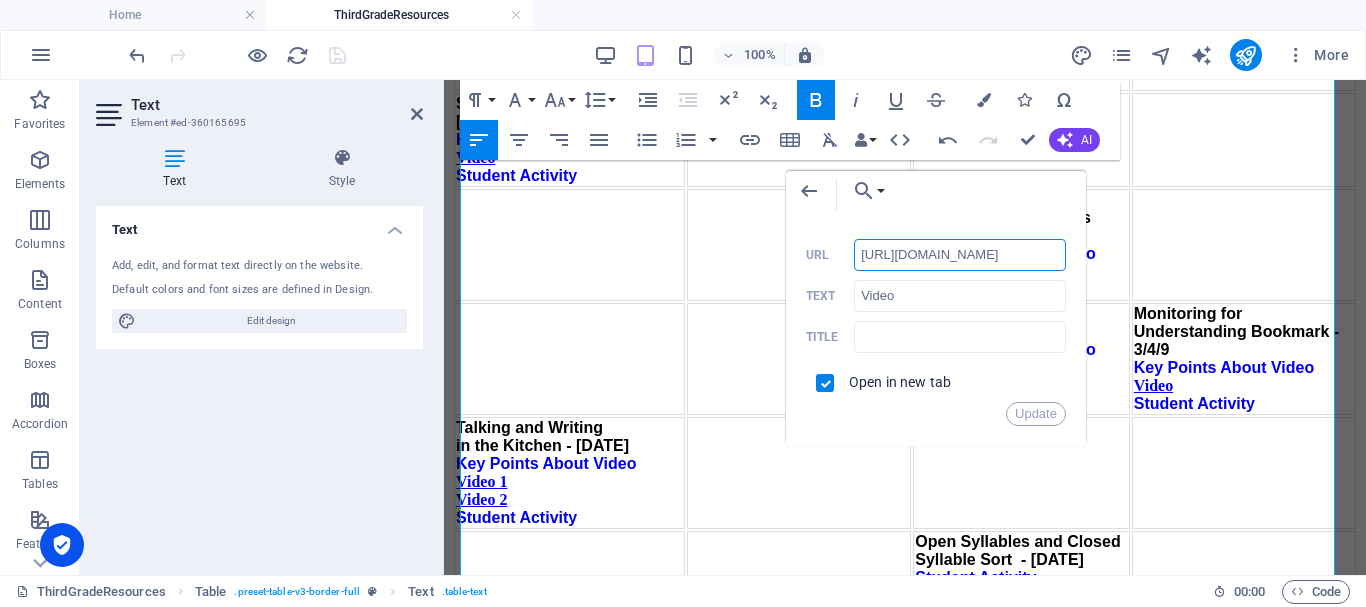 type on "https://youtu.be/YKihYNw_yHI" 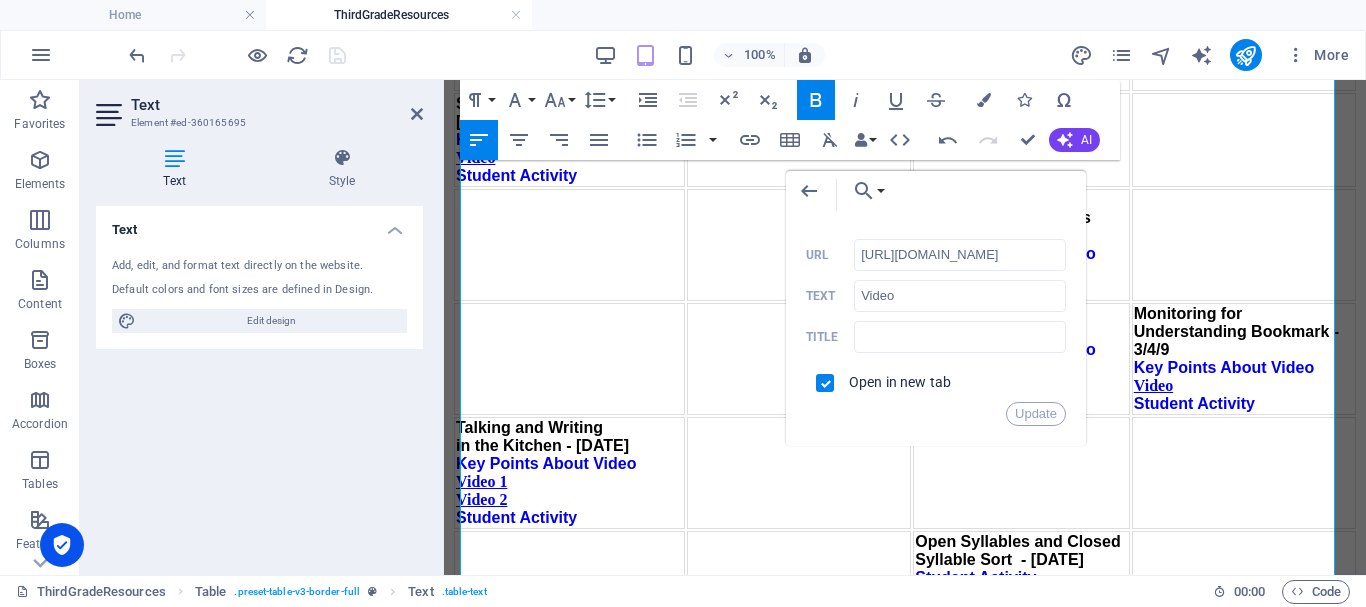 click on "Back Choose Link Home Resources Resources2 About Us ContactOld Contact Parents KindergartenResourcesREL KindergartenResources SecondGradeResources ThirdGradeResources ThirdGradeResourcesx FirstGradeResources Third Grade Resources Legal Notice Privacy 2ndGradeResources Choose file ... https://youtu.be/YKihYNw_yHI URL Video Text Title Open in new tab Update" at bounding box center [936, 308] 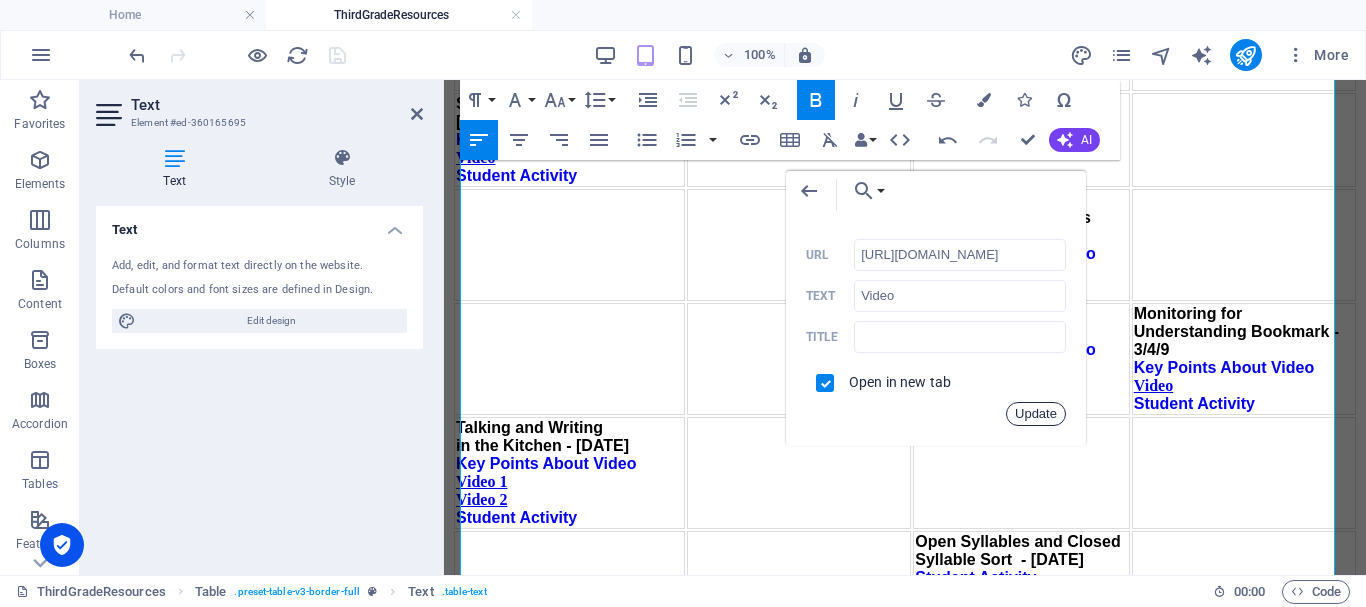 click on "Update" at bounding box center [1036, 414] 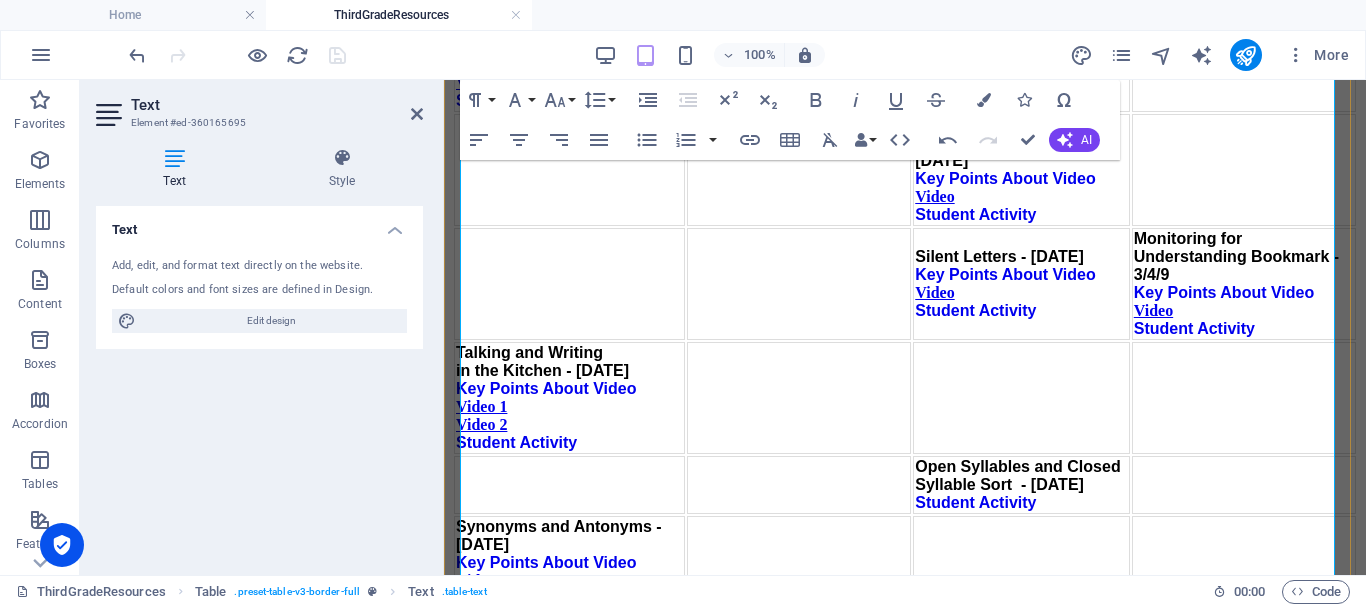 scroll, scrollTop: 2159, scrollLeft: 0, axis: vertical 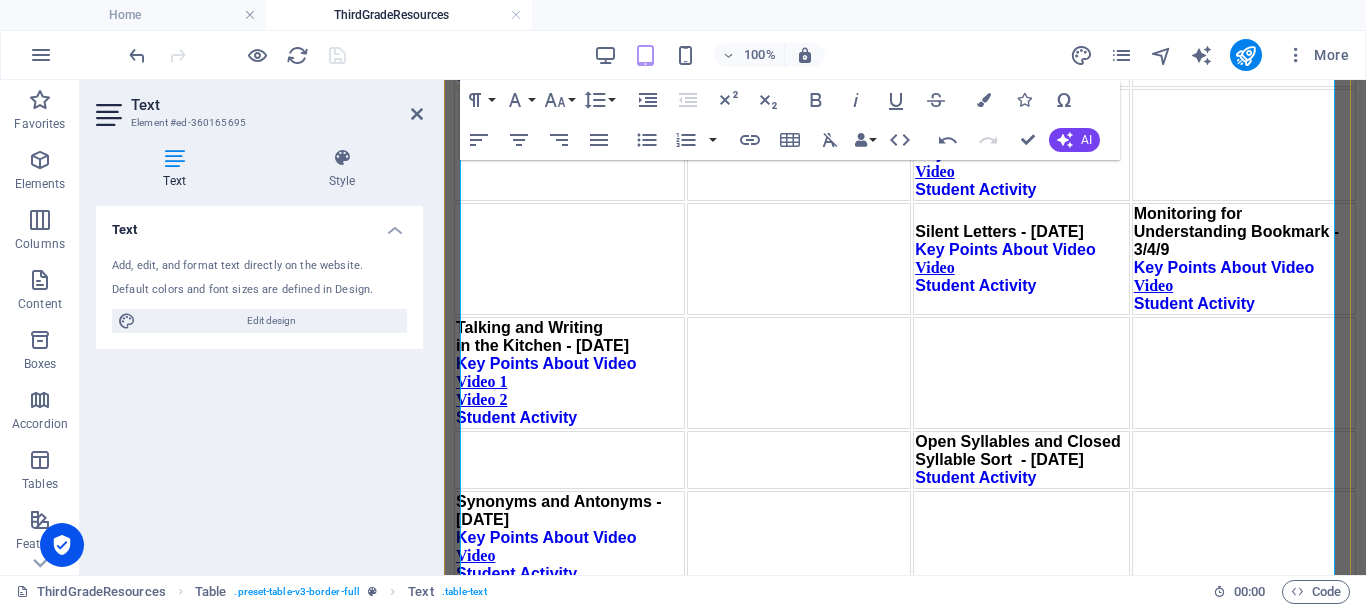 click on "Video" at bounding box center (934, 789) 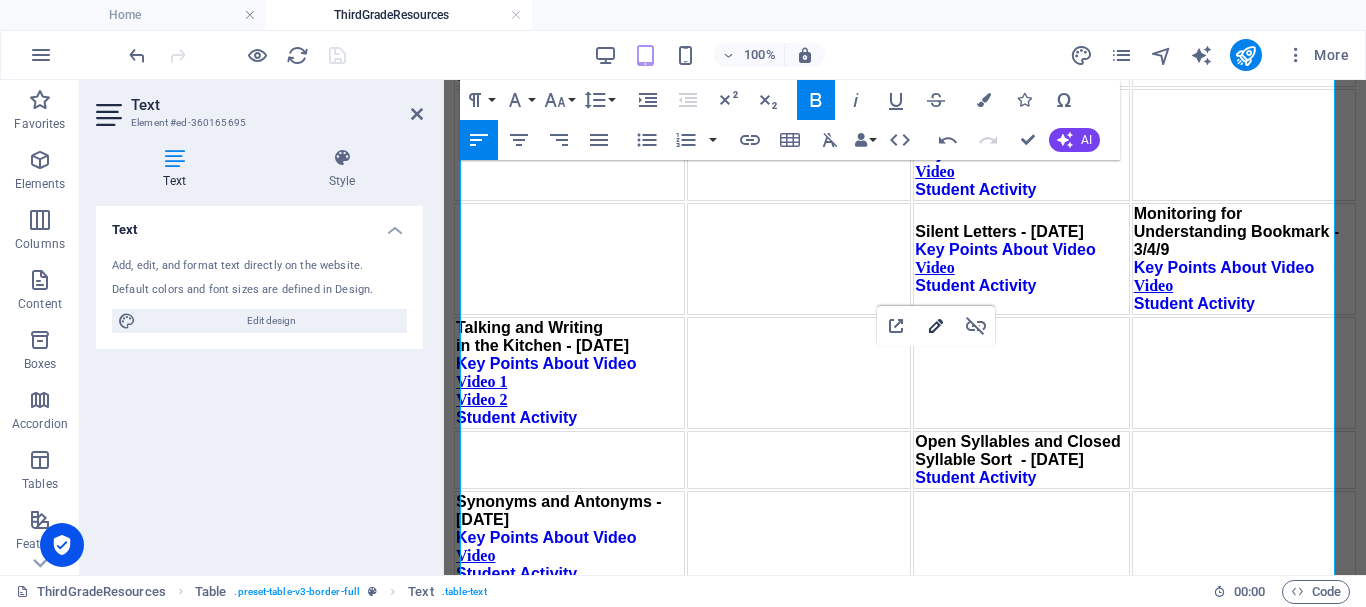 click 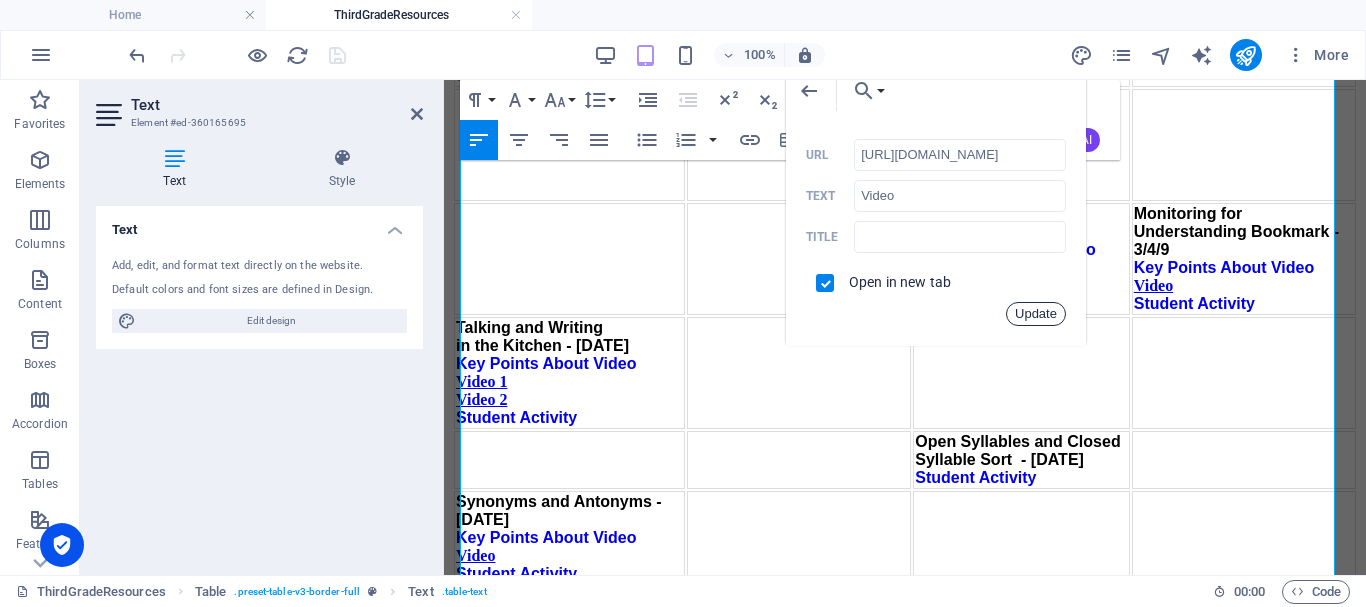 click on "Update" at bounding box center (1036, 314) 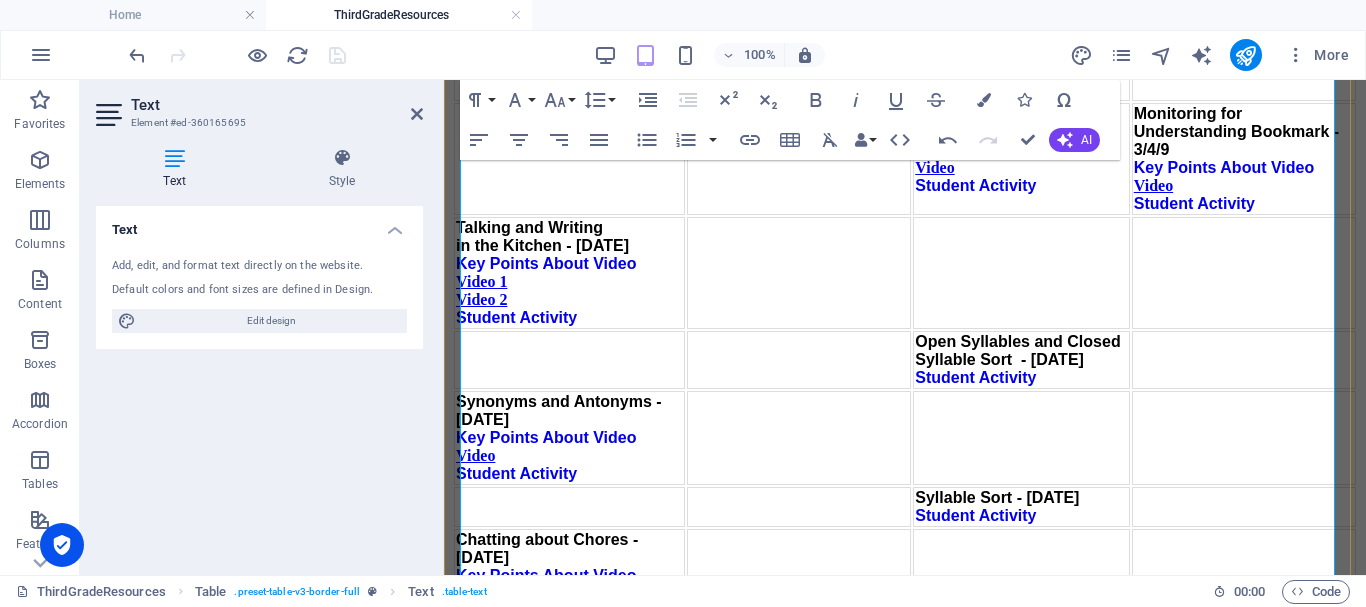 scroll, scrollTop: 2359, scrollLeft: 0, axis: vertical 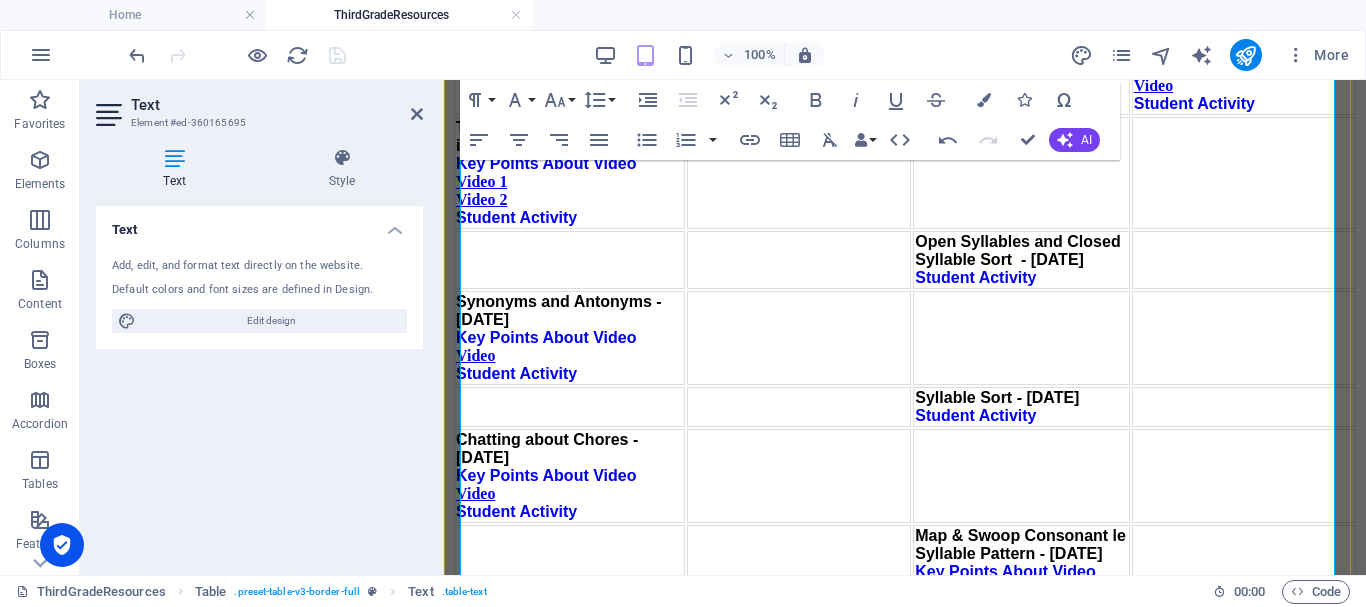 click on "Video" at bounding box center (934, 685) 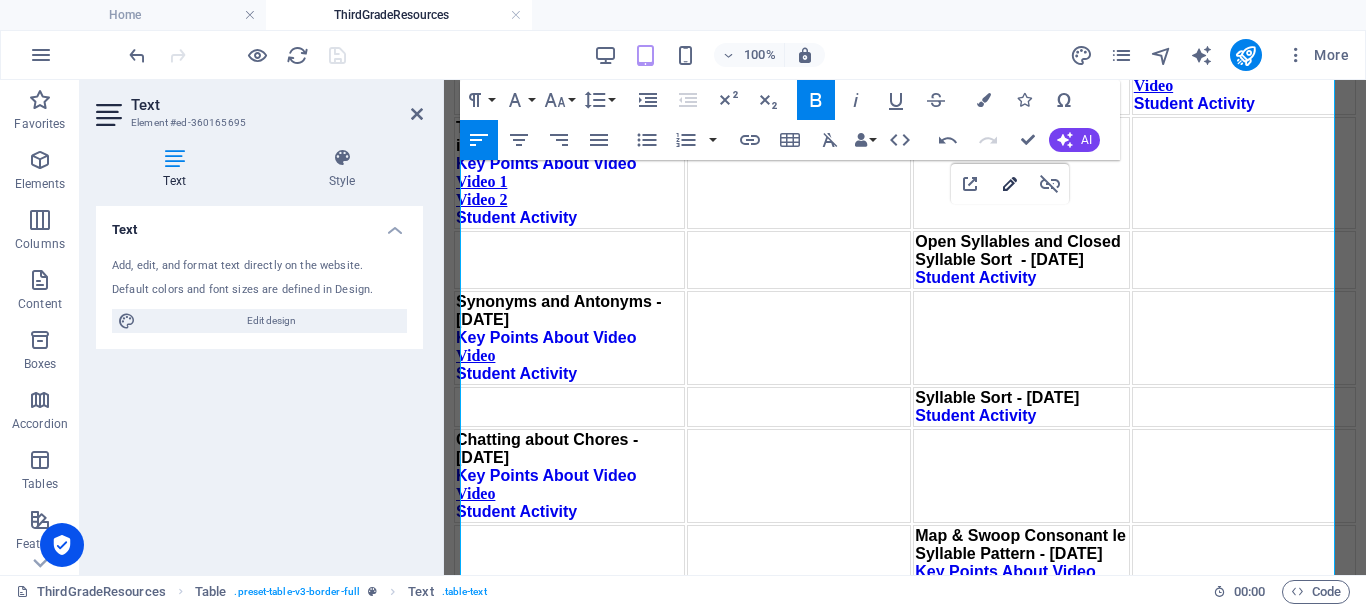 type on "https://youtu.be/1oTjK8a9kio" 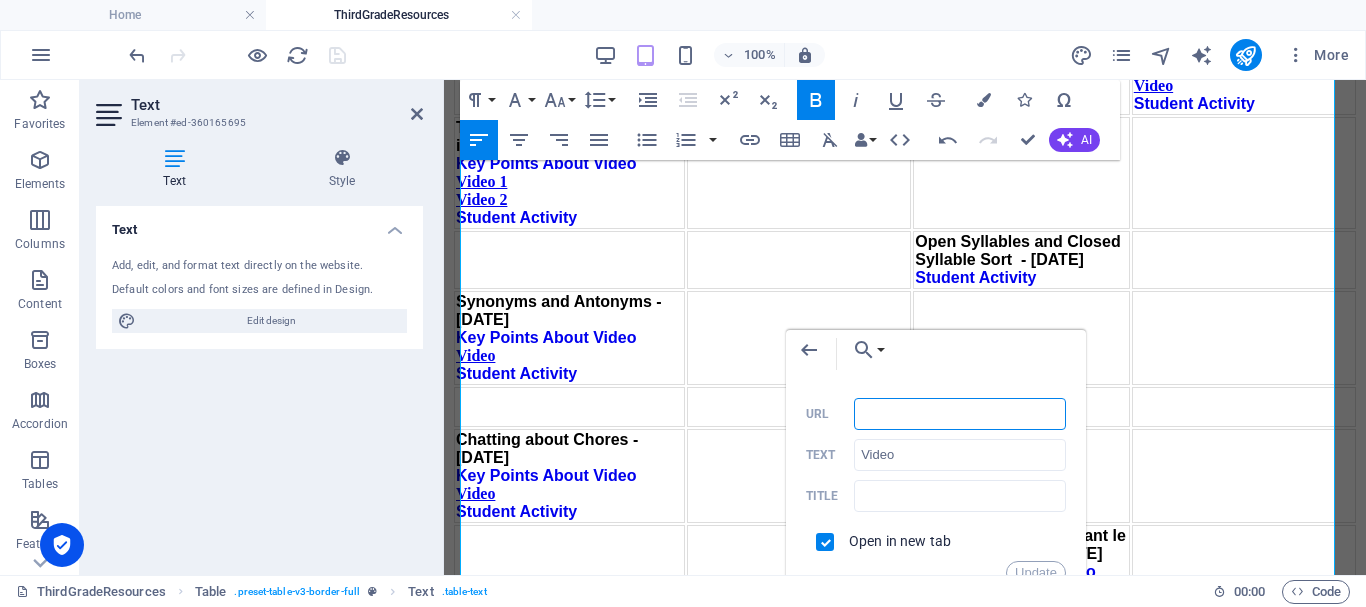 paste on "https://youtu.be/9-n4OjY1K-w" 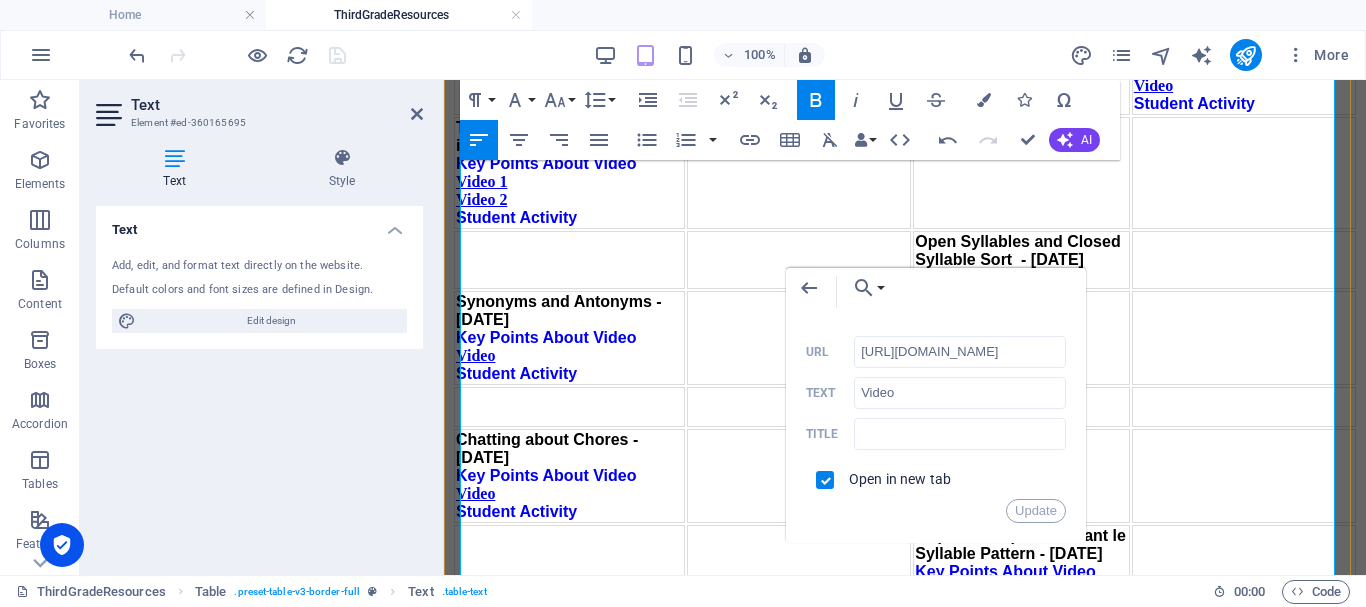 scroll, scrollTop: 2459, scrollLeft: 0, axis: vertical 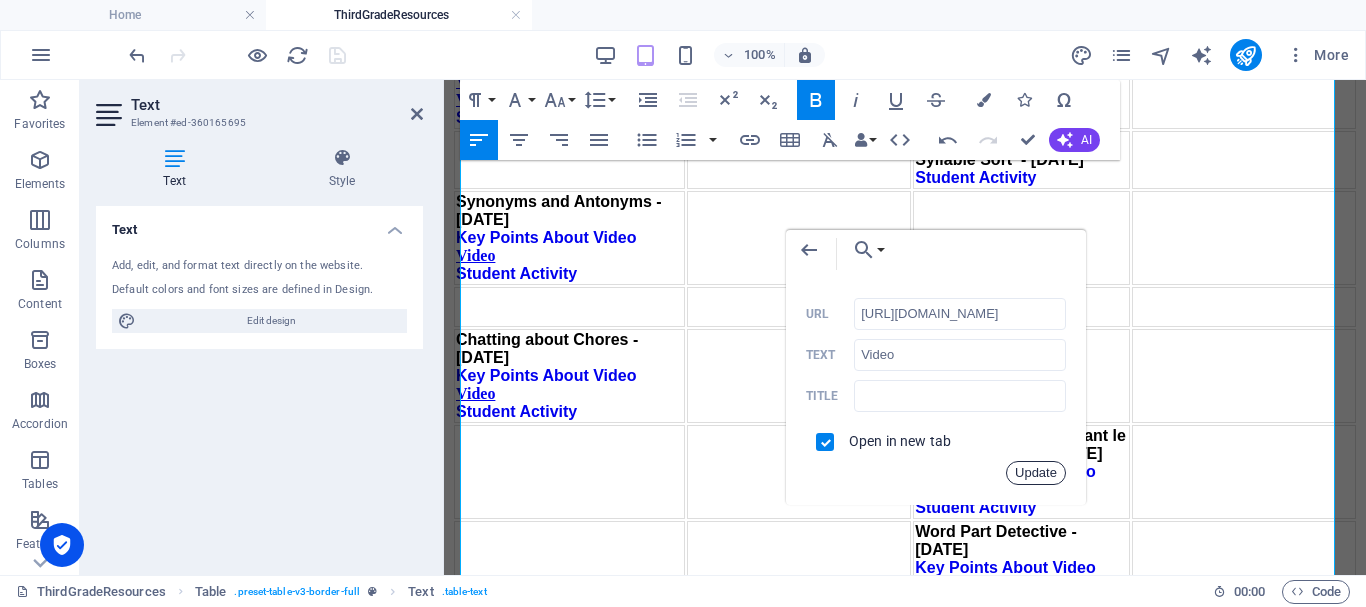drag, startPoint x: 1051, startPoint y: 464, endPoint x: 608, endPoint y: 381, distance: 450.70834 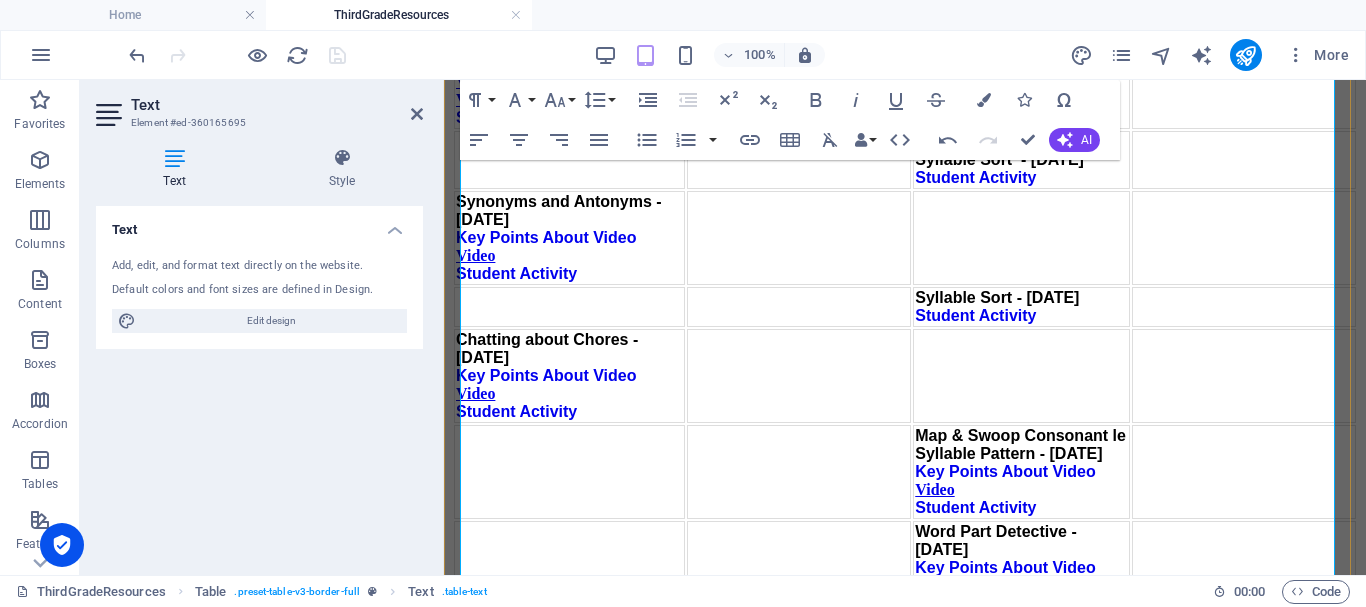 click on "Video" at bounding box center [934, 663] 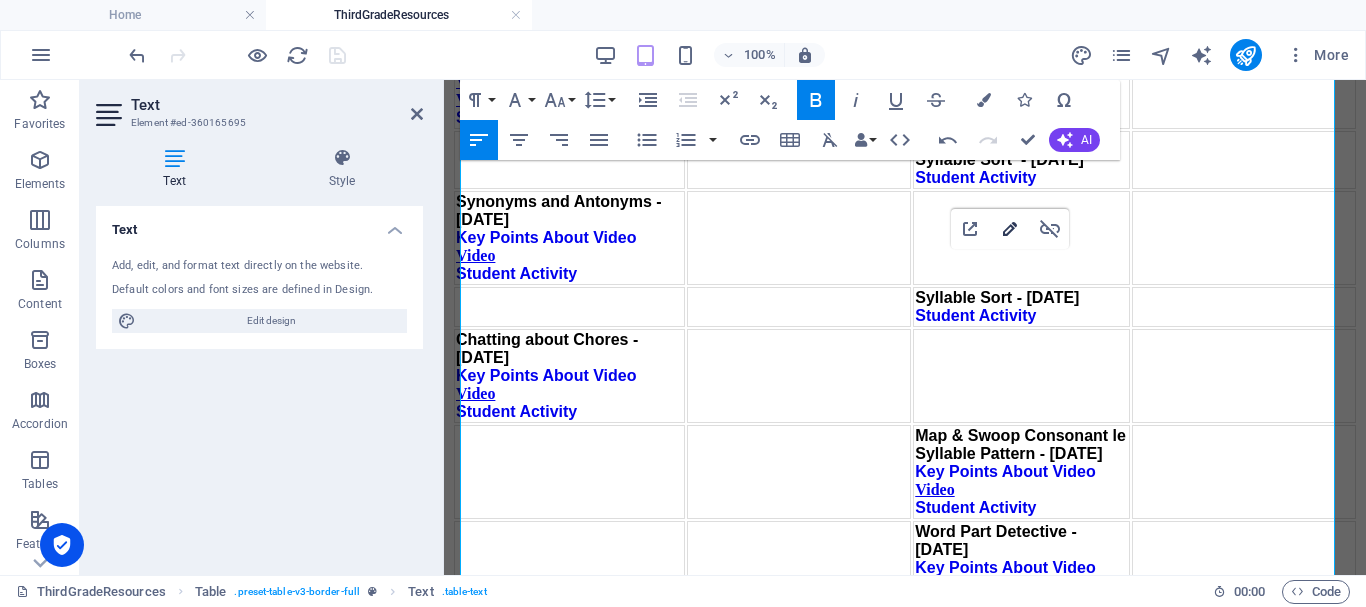 type on "https://youtu.be/XzCLNIhWa9w" 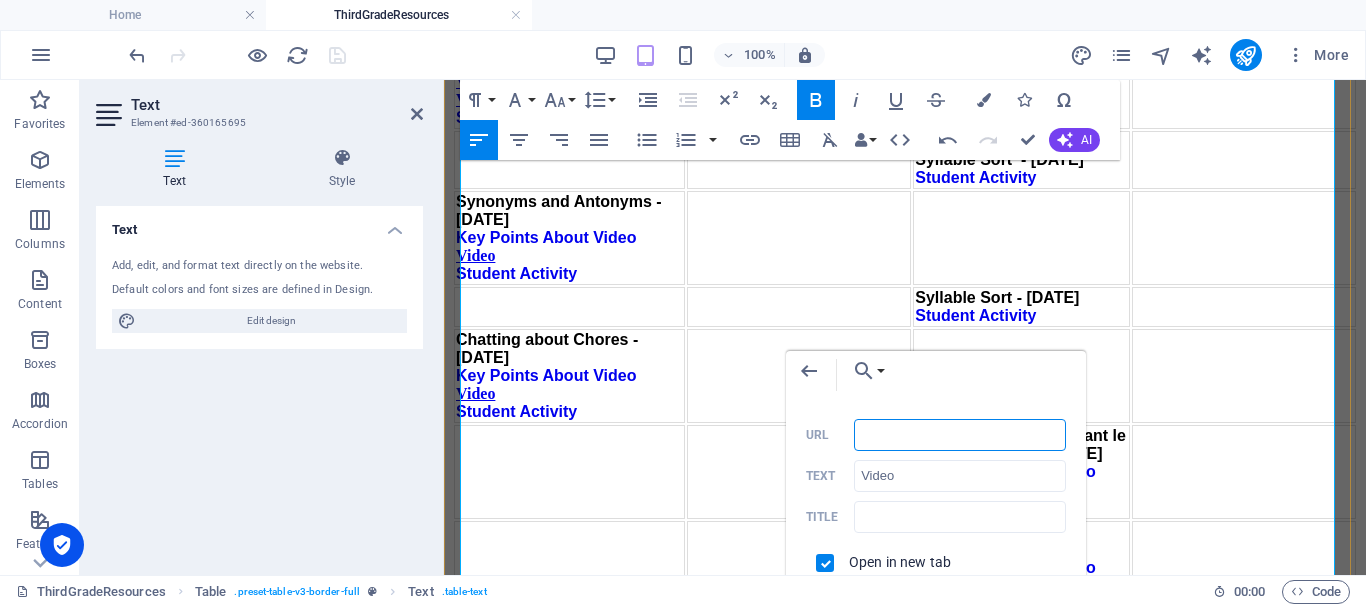 paste on "https://youtu.be/26fSy5WFbx4" 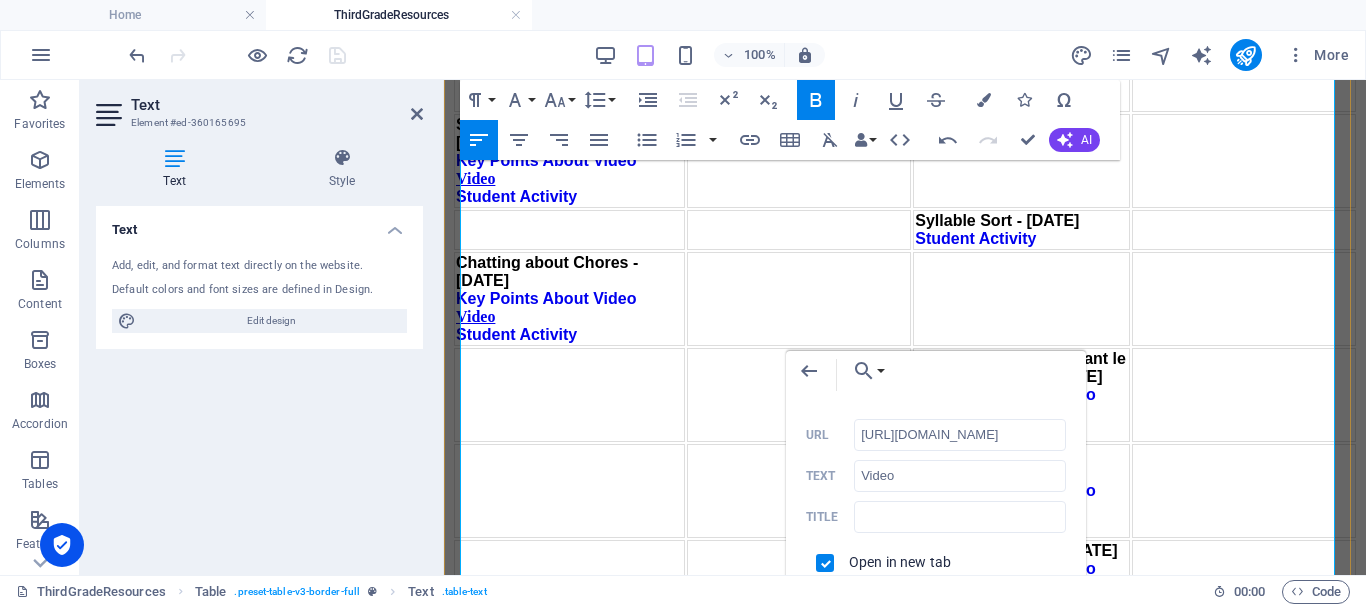 scroll, scrollTop: 2659, scrollLeft: 0, axis: vertical 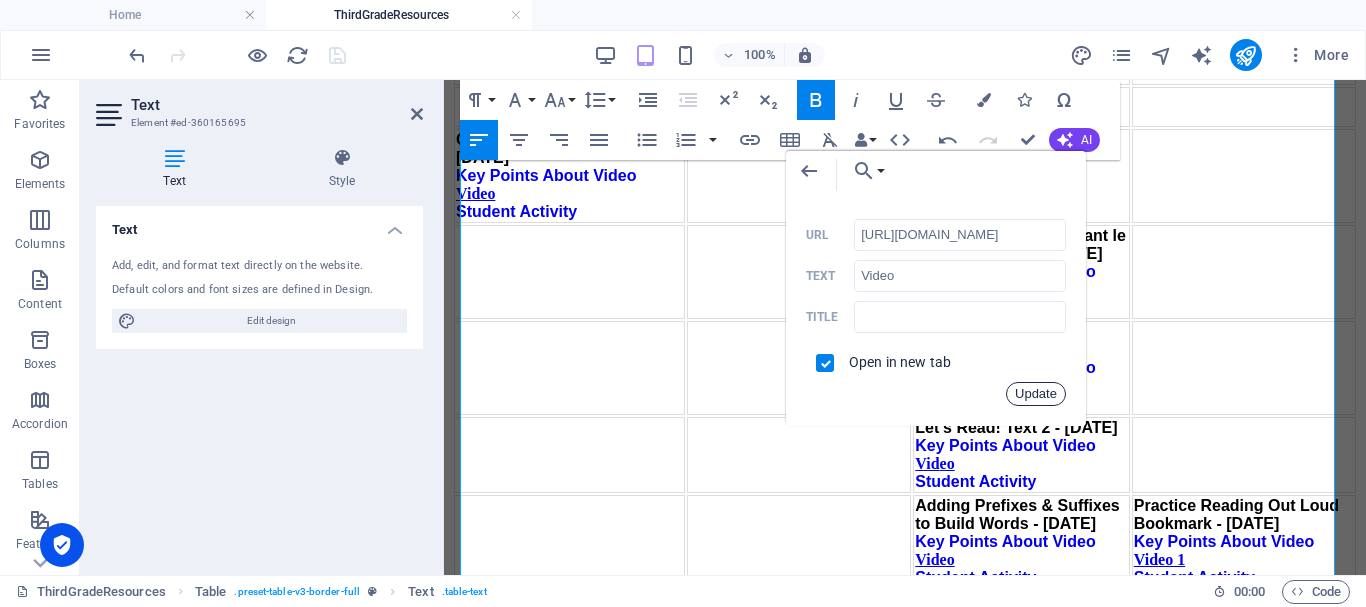 click on "Update" at bounding box center [1036, 394] 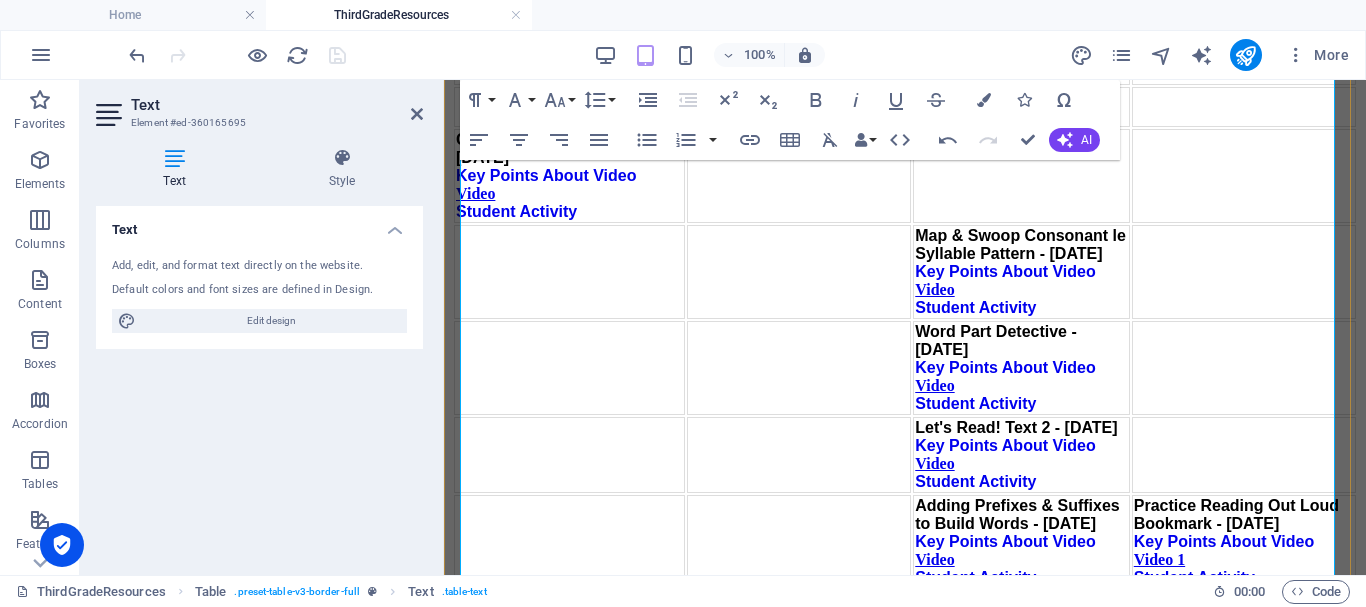 click on "Video" at bounding box center [934, 559] 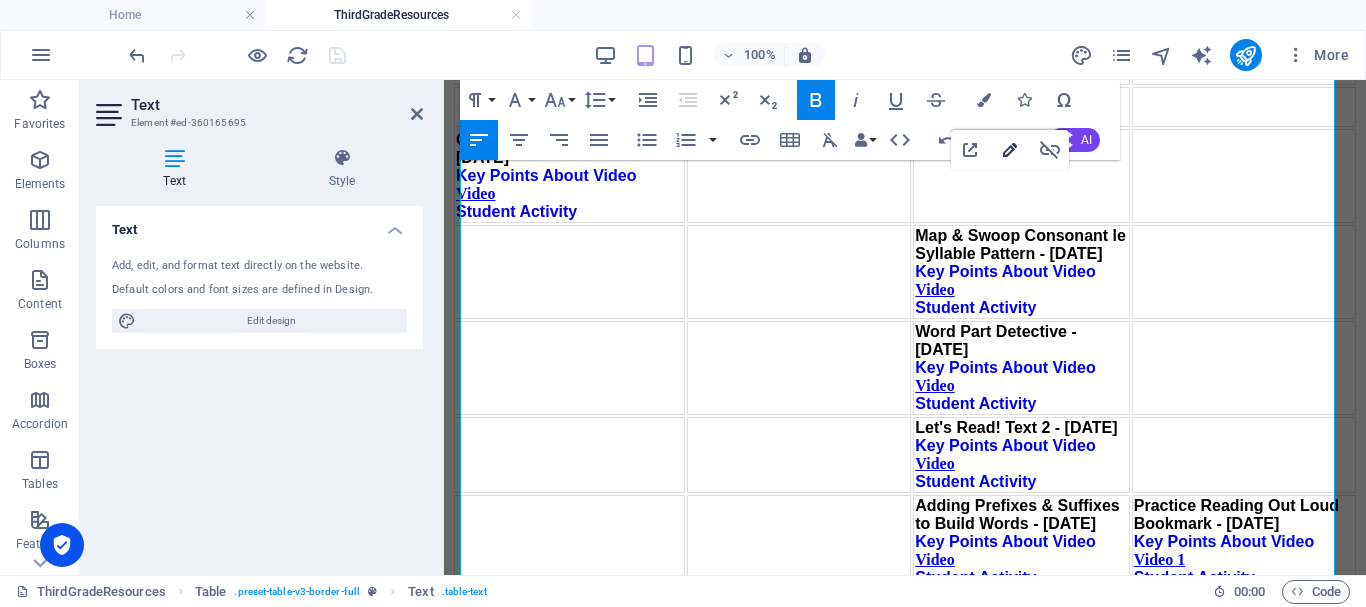 type on "https://youtu.be/LlQpBxHk0d8" 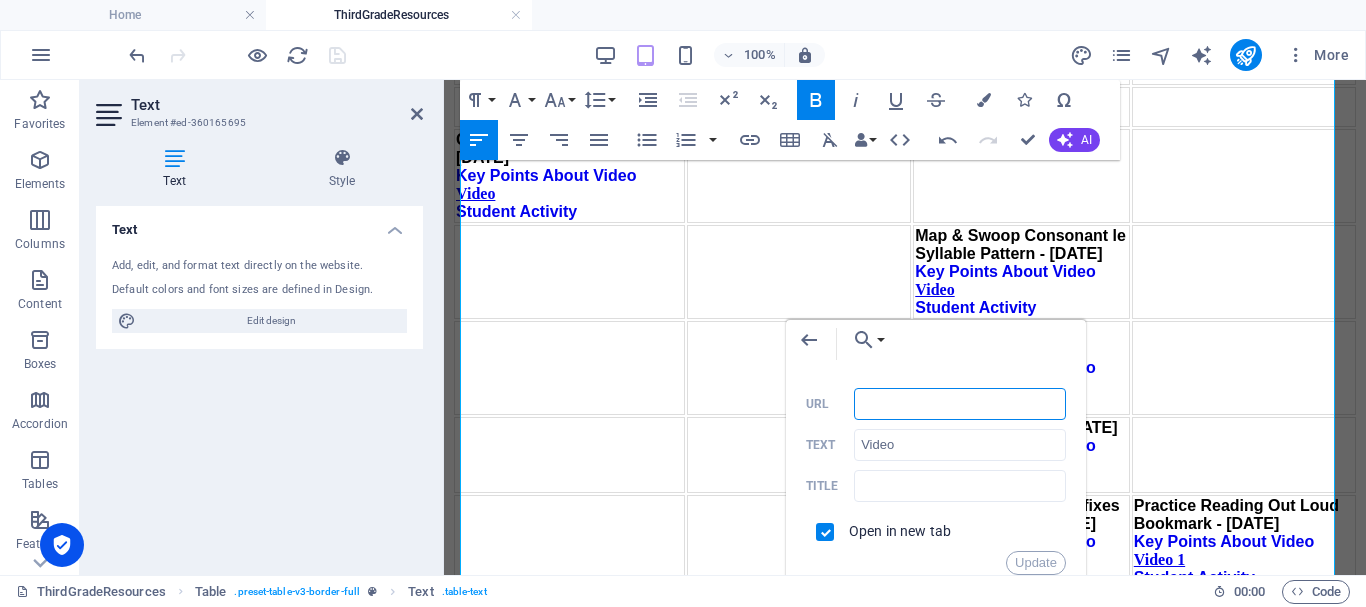 paste on "https://youtu.be/0N_8eoKKVmQ" 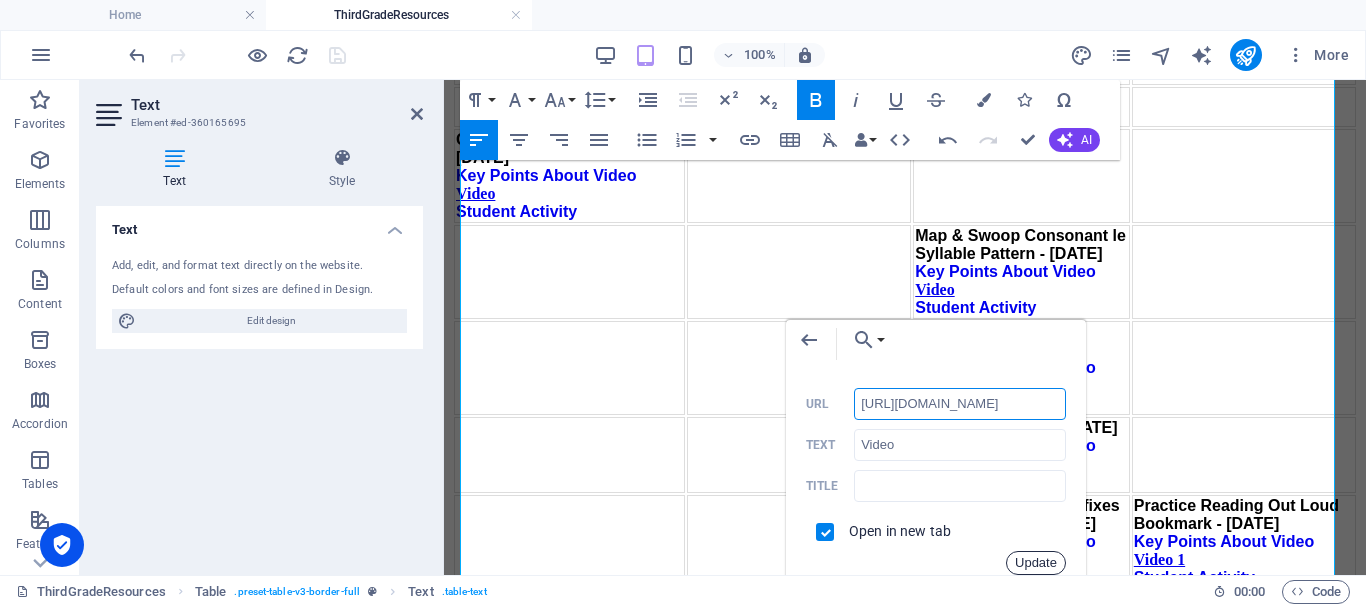 drag, startPoint x: 1046, startPoint y: 558, endPoint x: 602, endPoint y: 477, distance: 451.32803 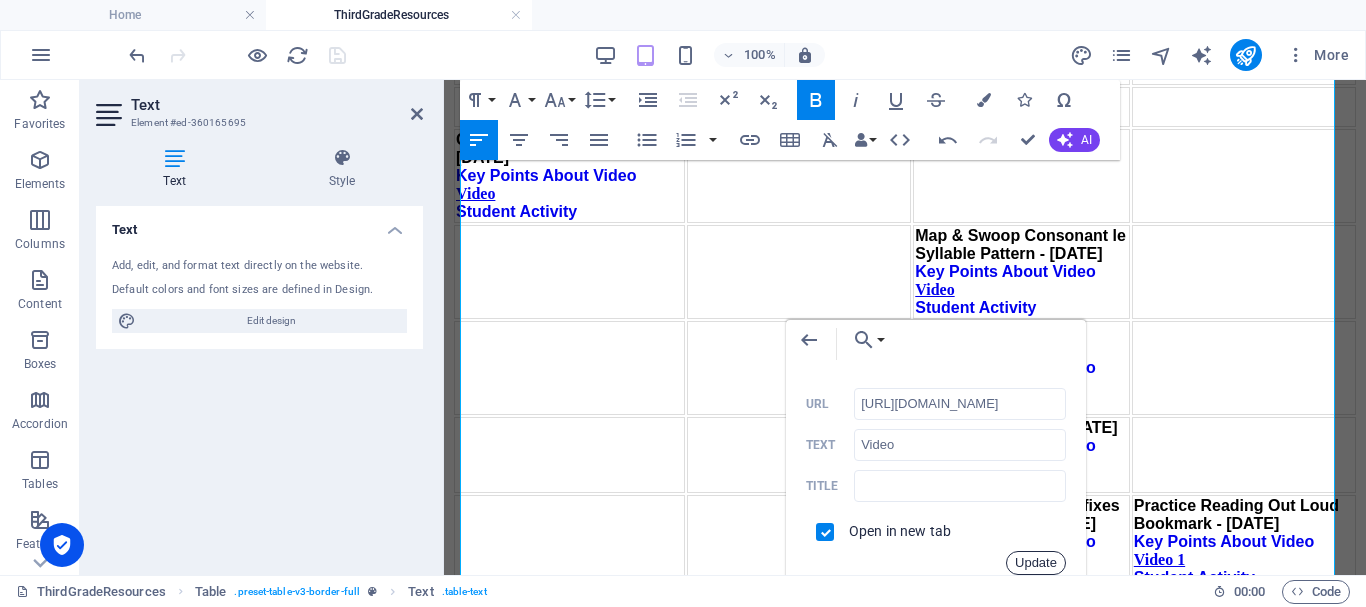 click on "Update" at bounding box center [1036, 563] 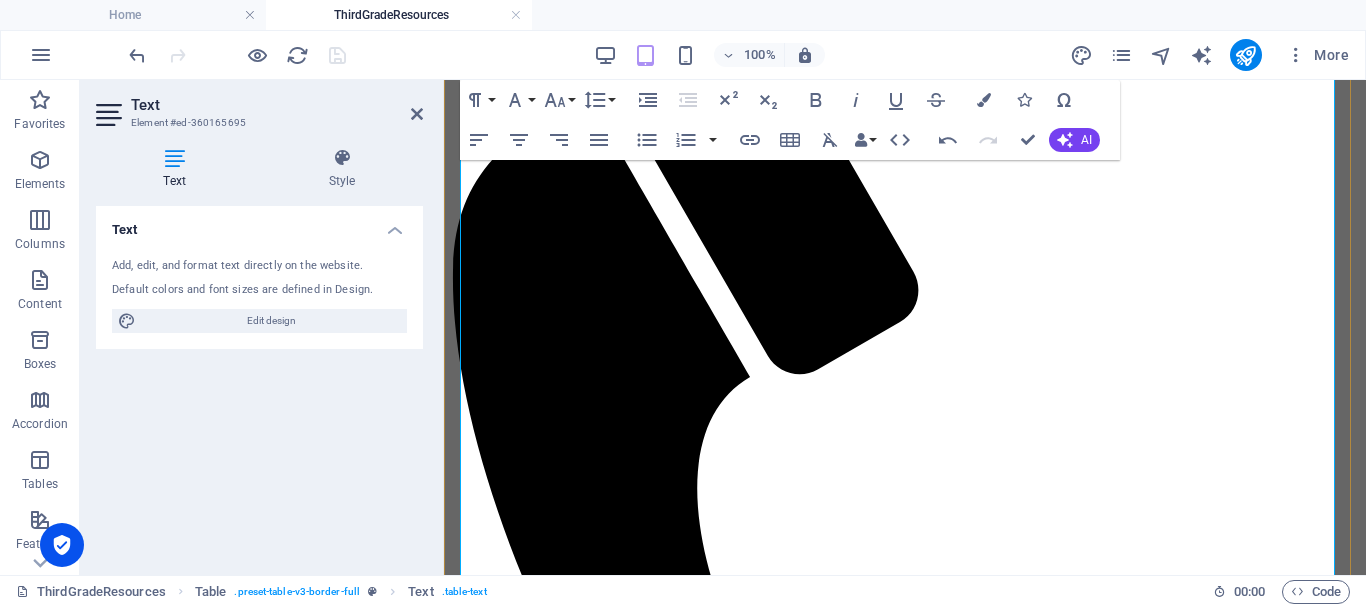 scroll, scrollTop: 300, scrollLeft: 0, axis: vertical 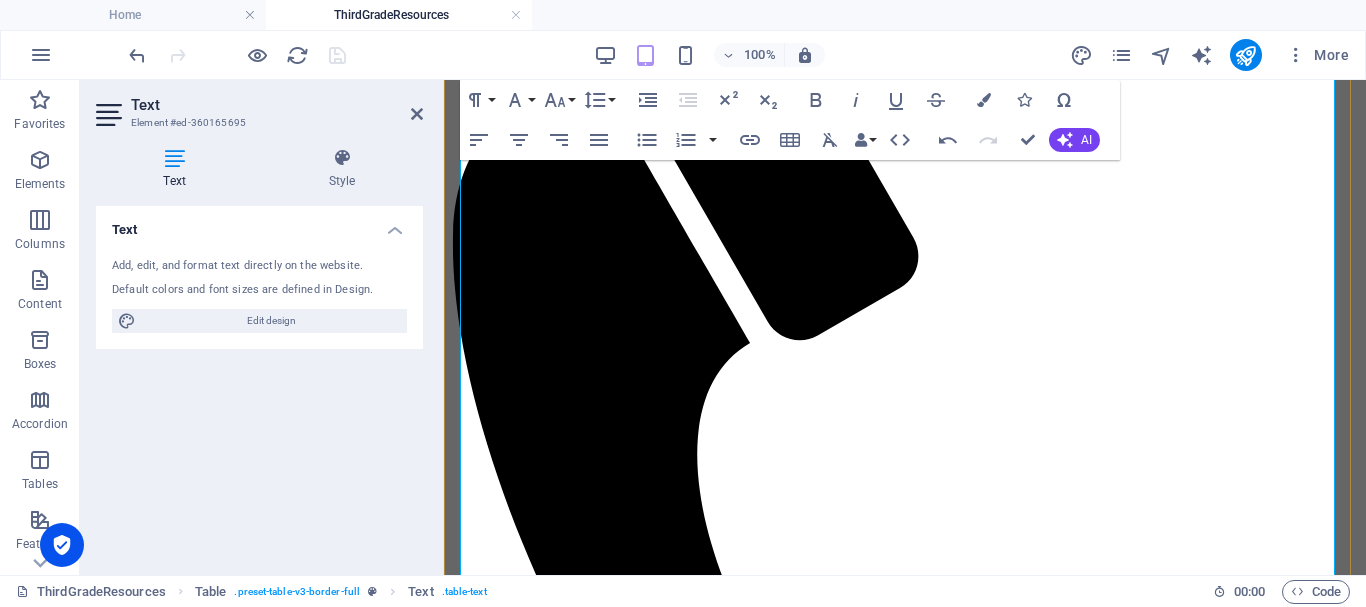 click on "Video 1" at bounding box center (1159, 1472) 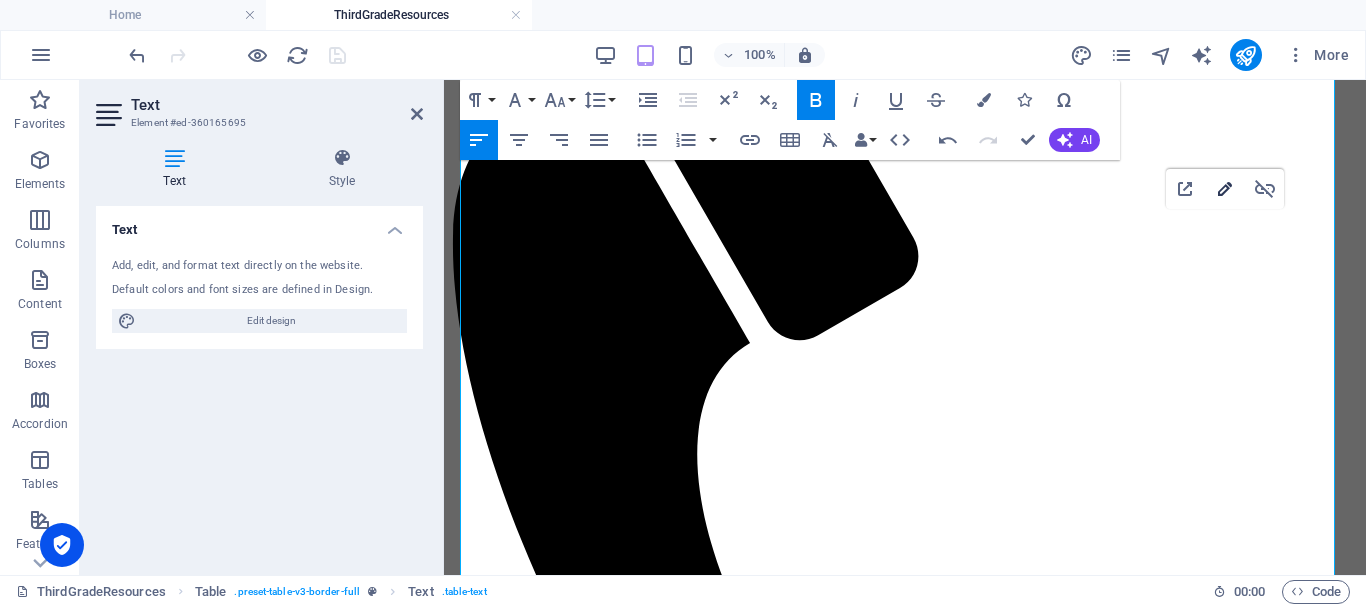 type on "https://youtu.be/ufjNfVSQEco" 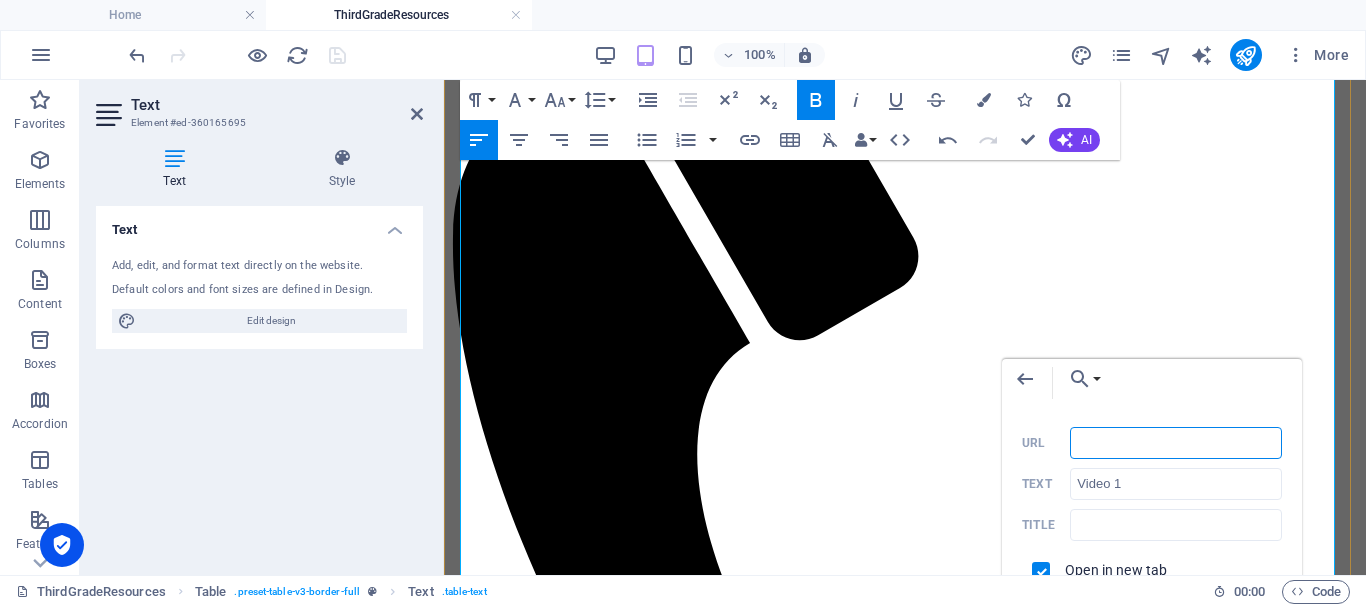 paste on "https://youtu.be/Nc5tJbtpR6M" 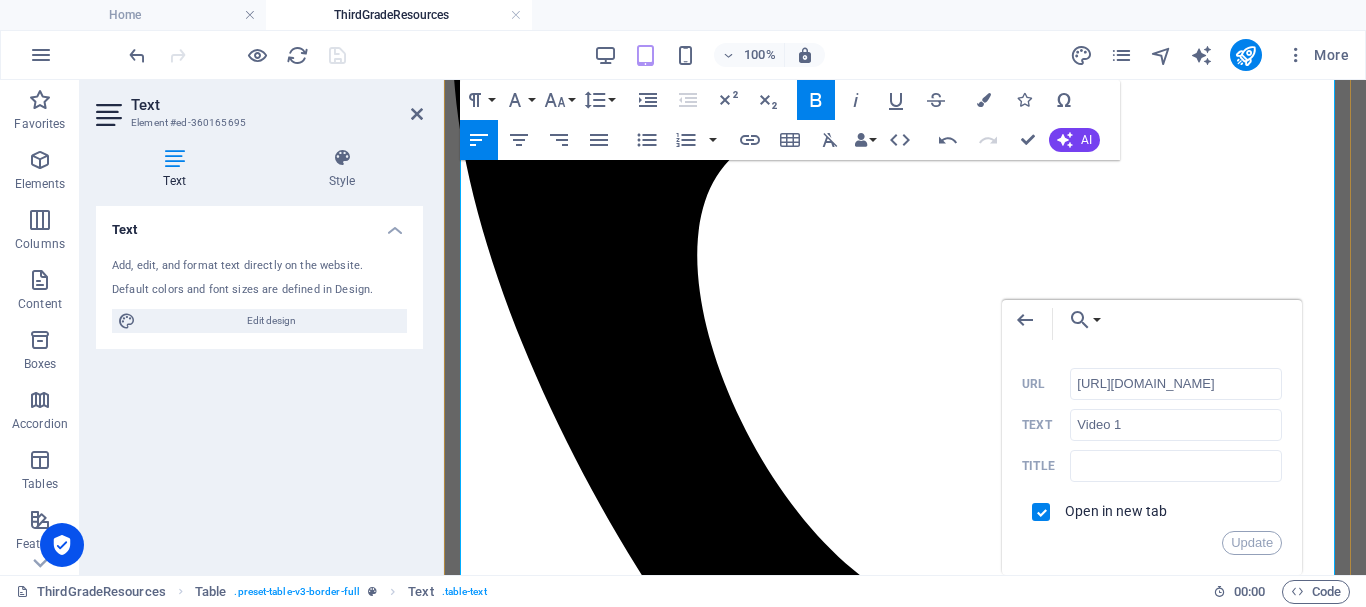 scroll, scrollTop: 500, scrollLeft: 0, axis: vertical 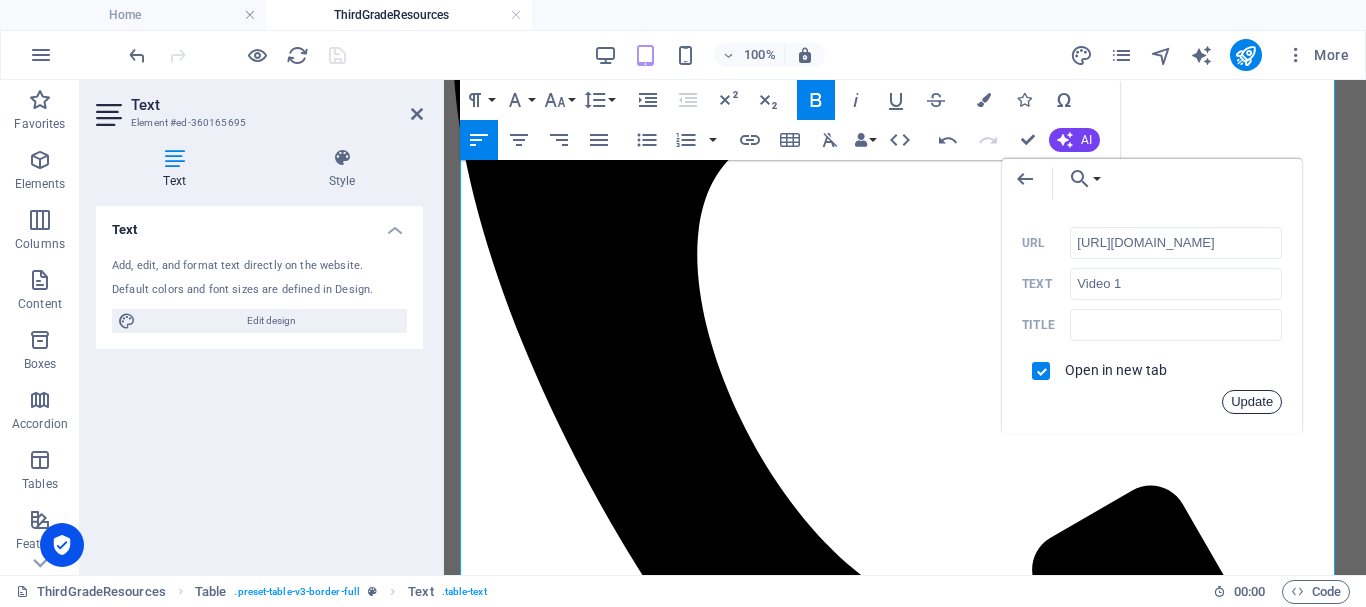 click on "Update" at bounding box center (1252, 402) 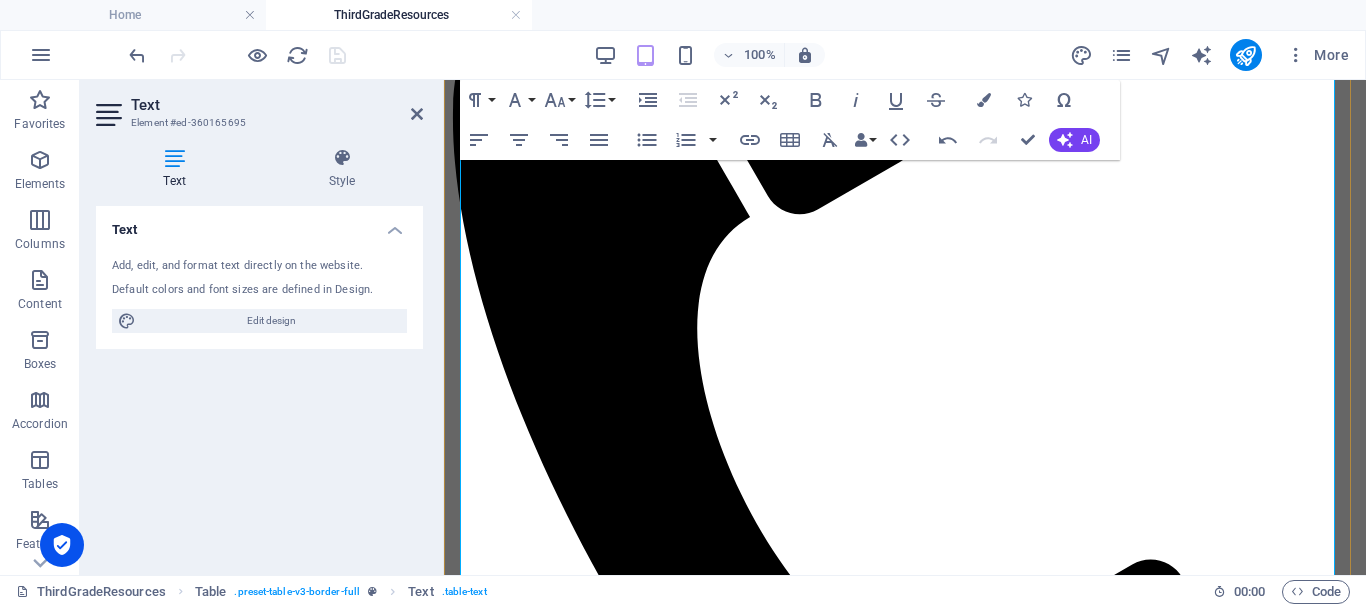 scroll, scrollTop: 400, scrollLeft: 0, axis: vertical 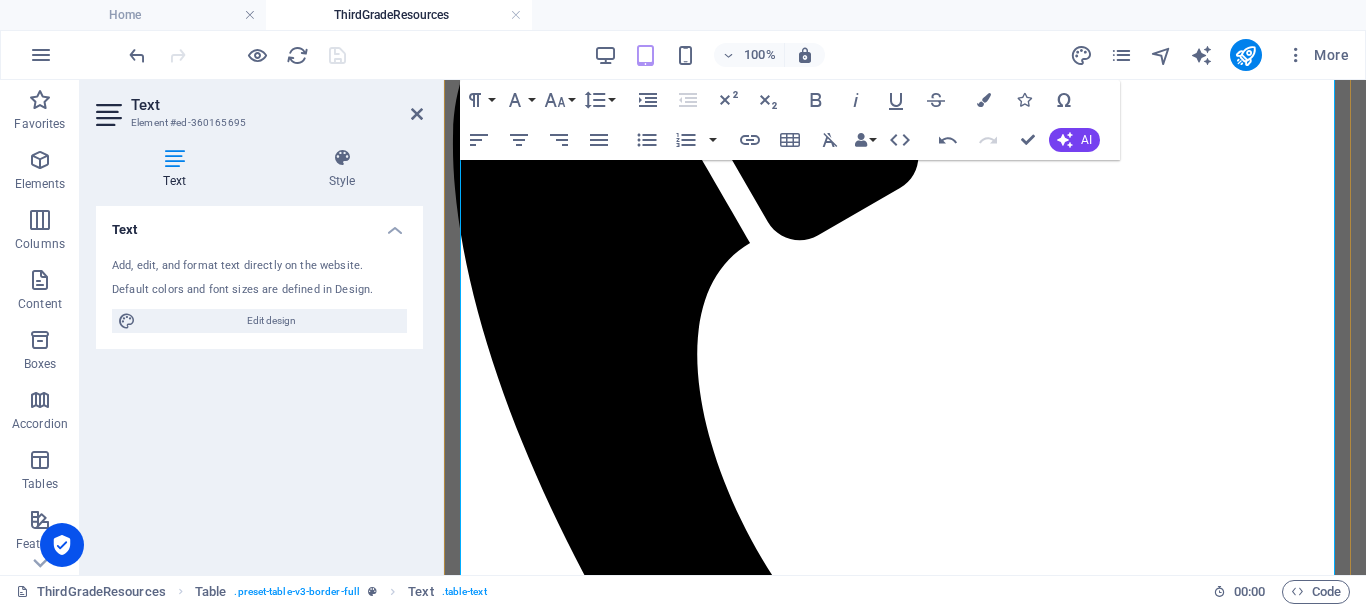 click on "Video 2" at bounding box center [1159, 1390] 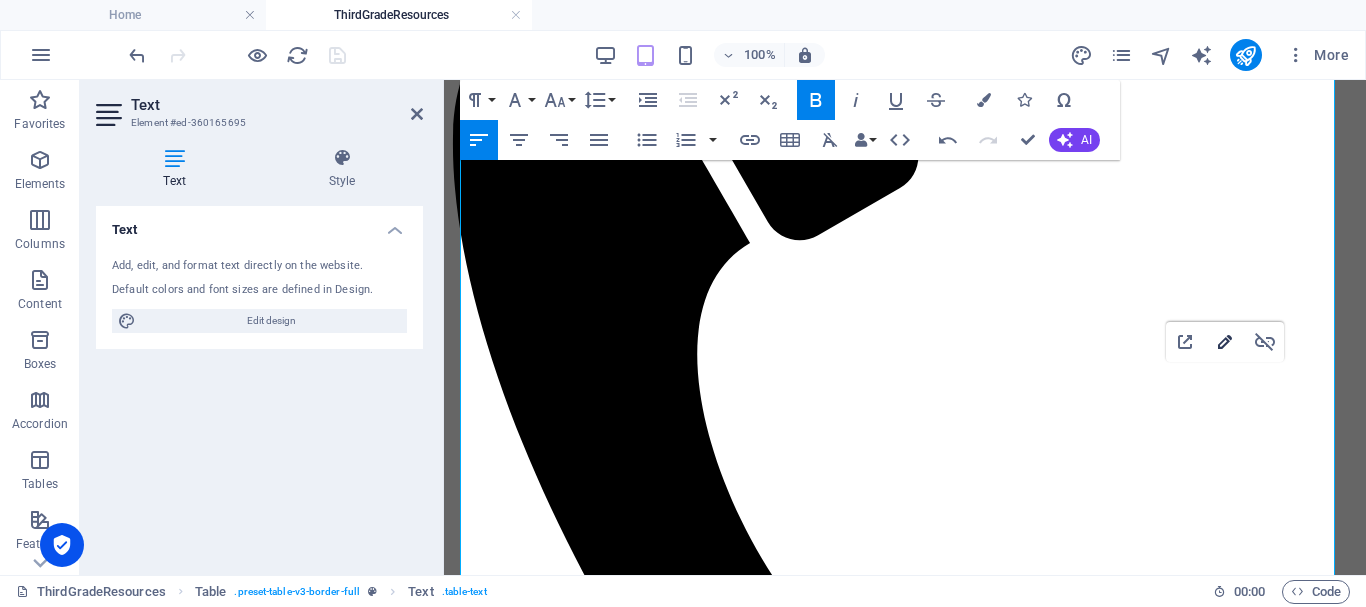 type on "https://youtu.be/ejU194r-5Y4" 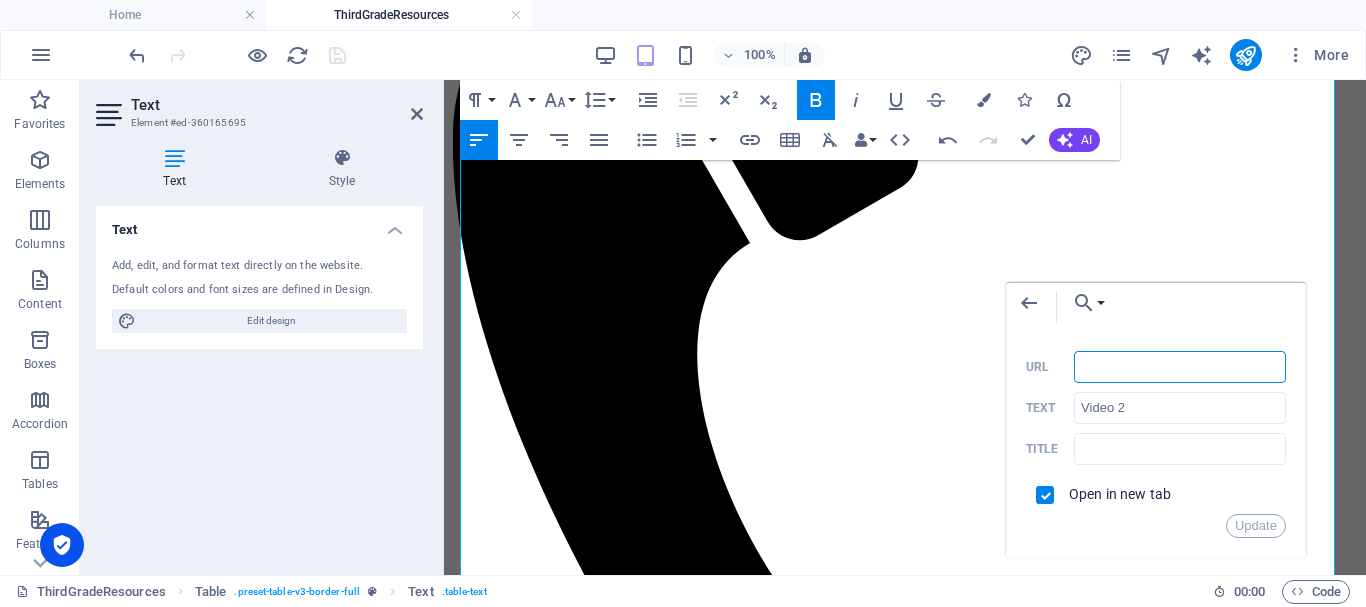 paste on "https://youtu.be/4Th6kEPiksI" 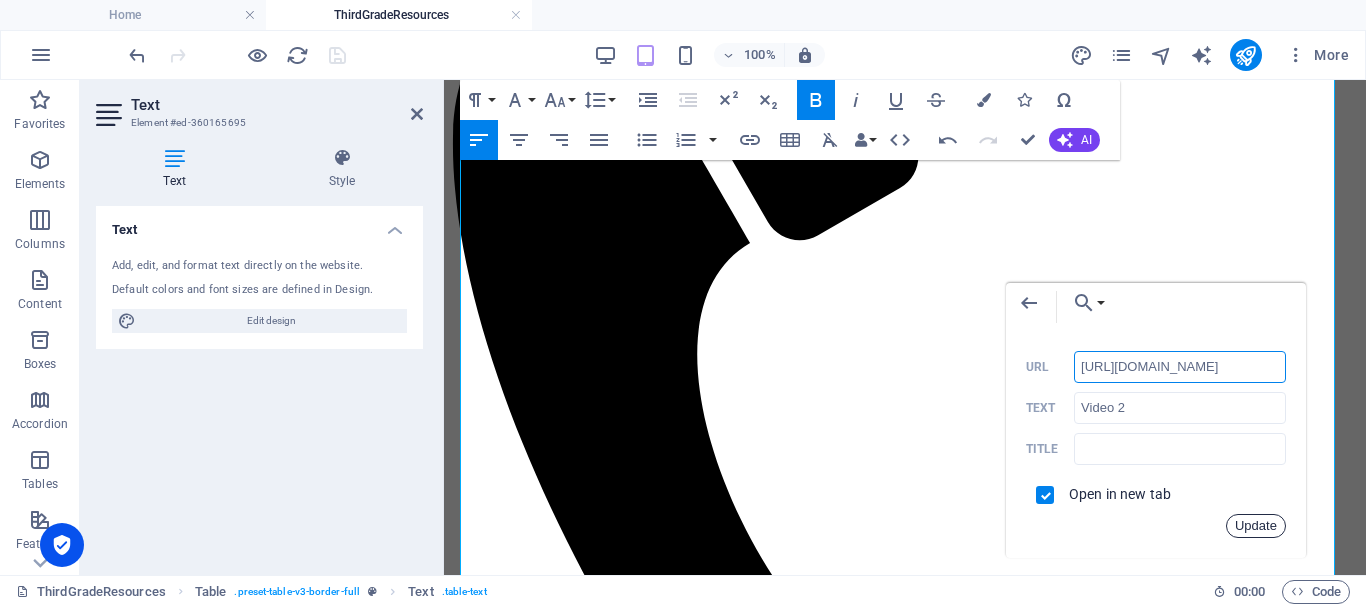drag, startPoint x: 819, startPoint y: 442, endPoint x: 1264, endPoint y: 522, distance: 452.13382 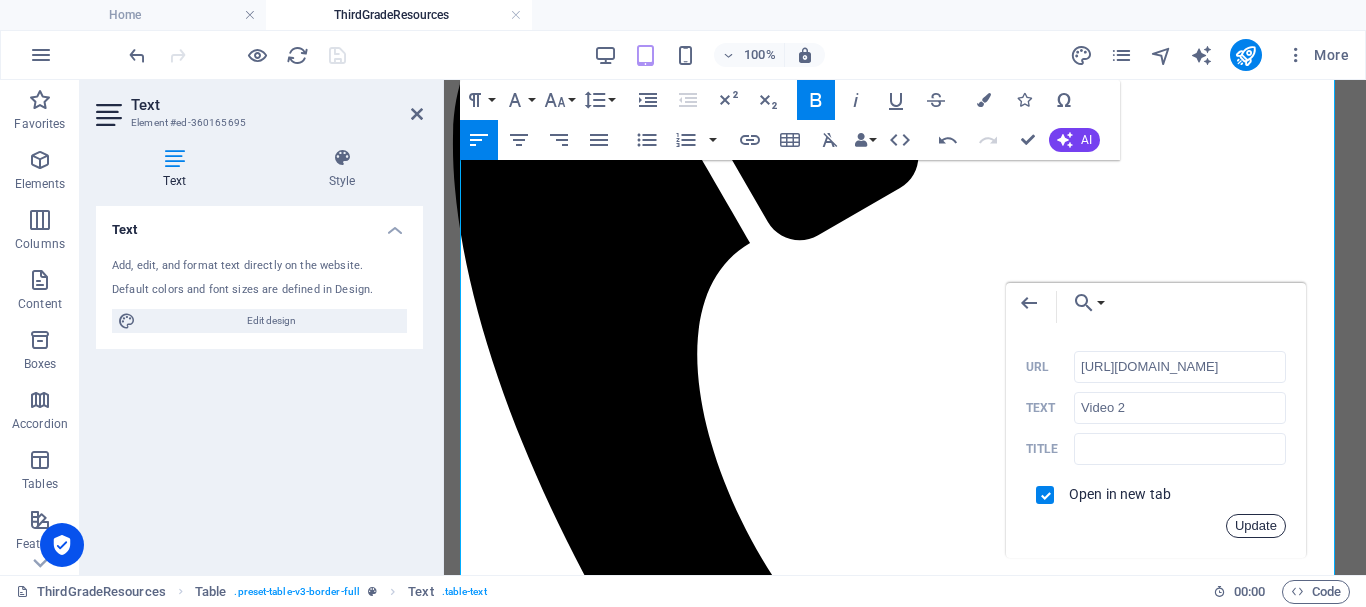 click on "Update" at bounding box center [1256, 526] 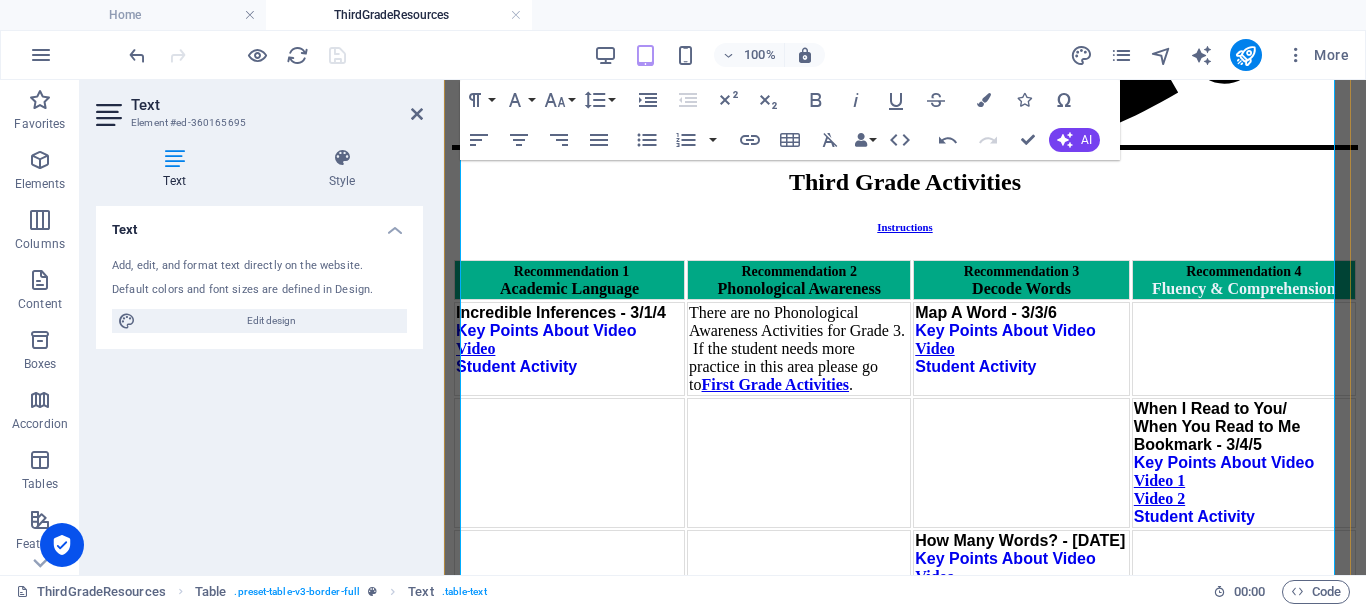 scroll, scrollTop: 1300, scrollLeft: 0, axis: vertical 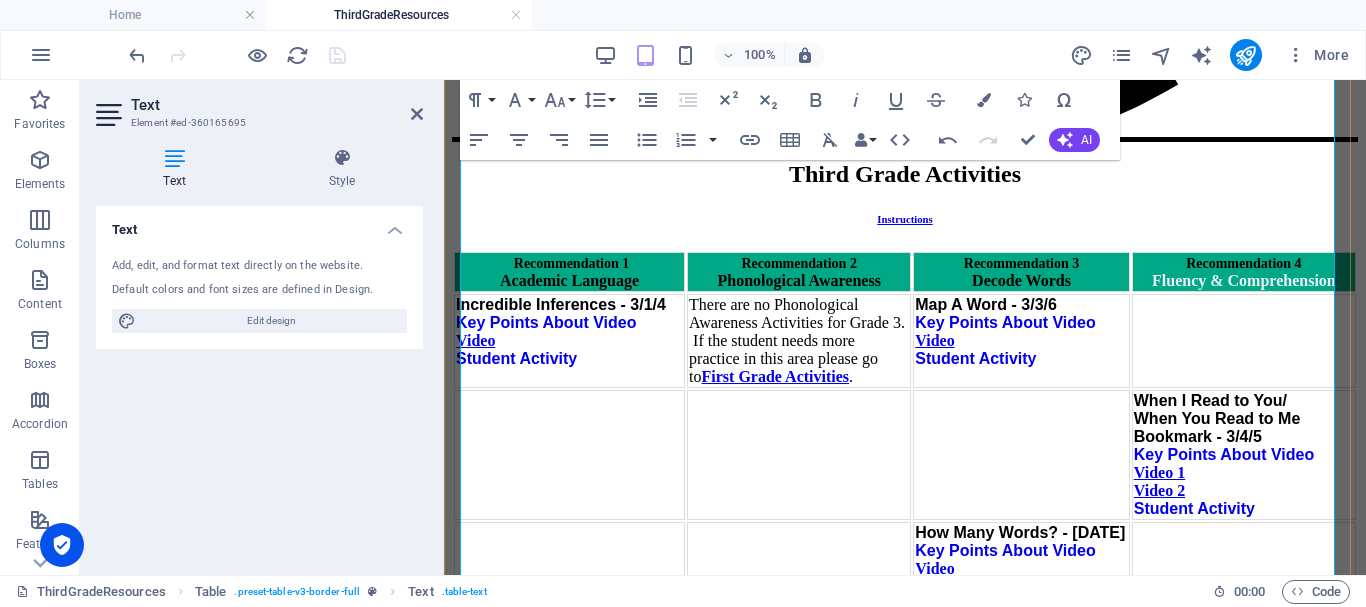 click on "Video" at bounding box center (1153, 1144) 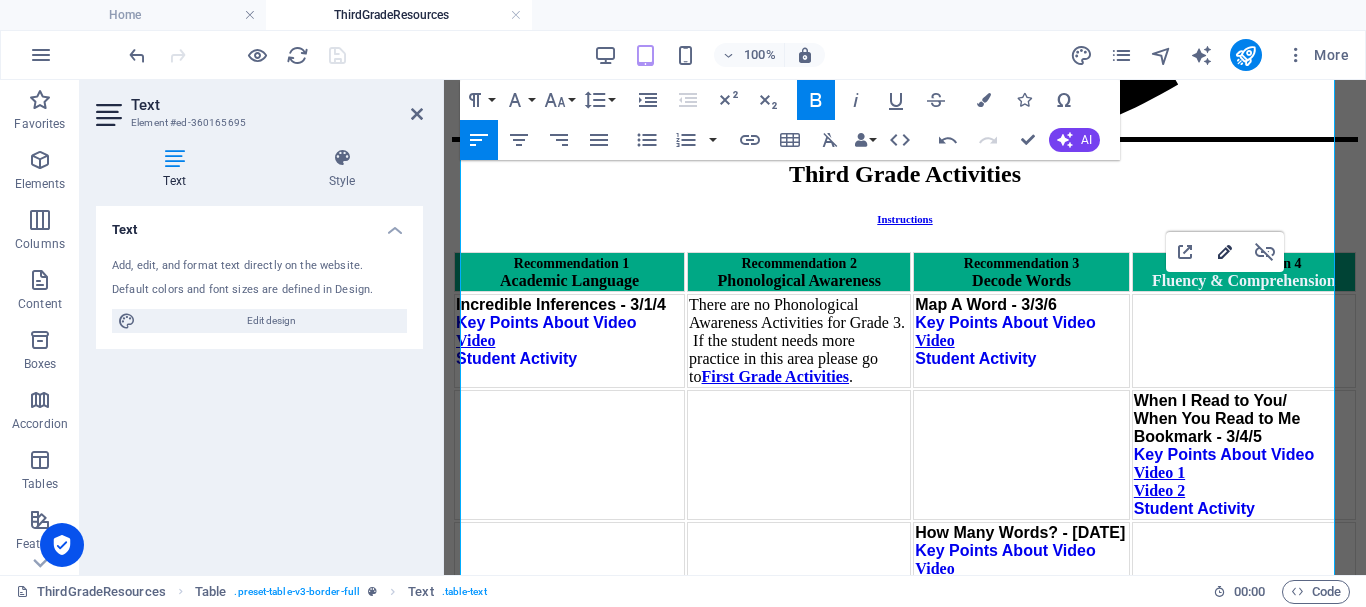 type on "https://youtu.be/biZE2DPyiDU" 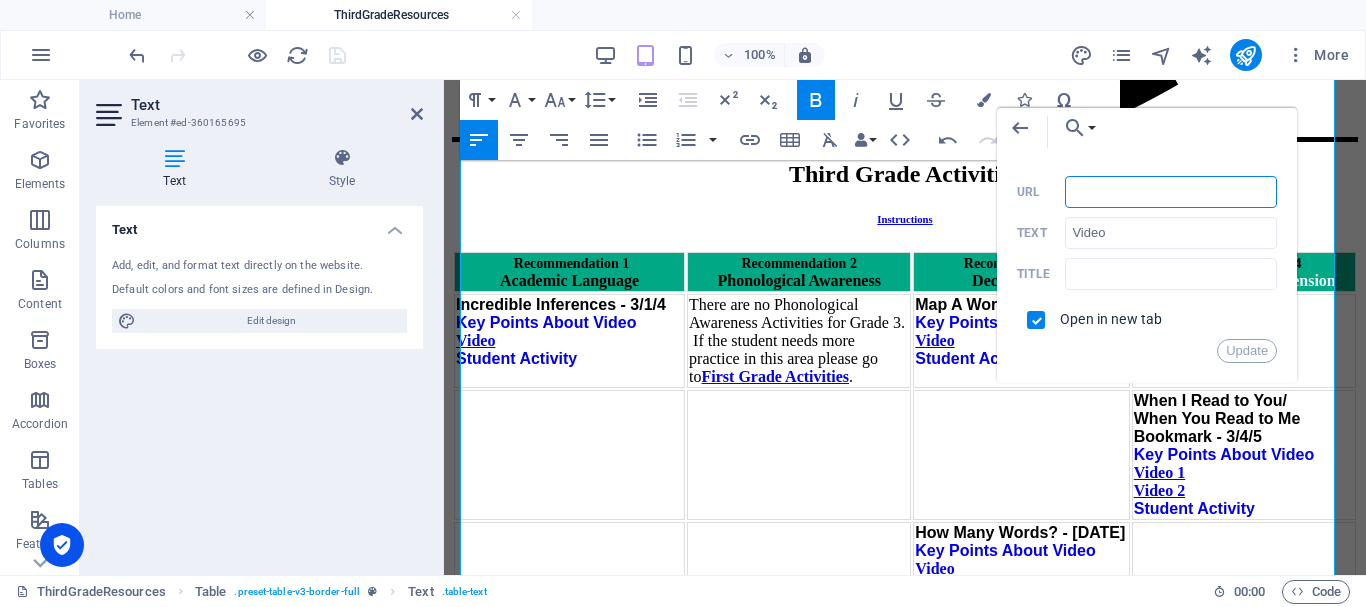 paste on "https://youtu.be/bW1v58iBSqA" 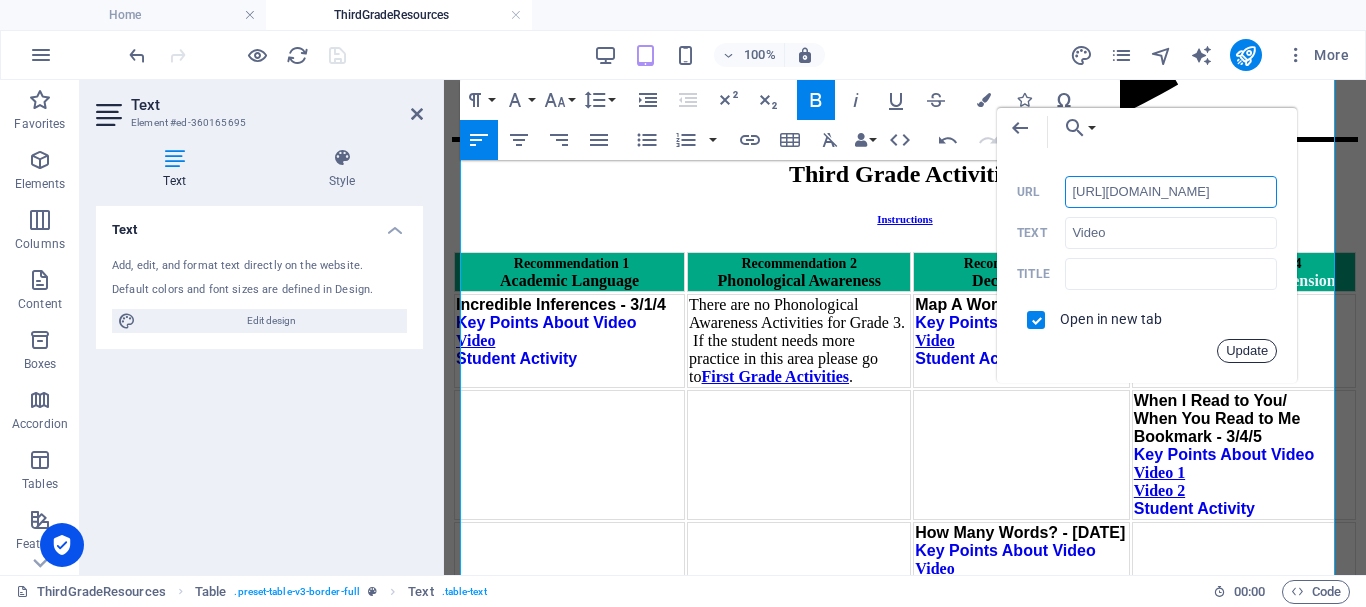 drag, startPoint x: 1254, startPoint y: 344, endPoint x: 807, endPoint y: 260, distance: 454.82413 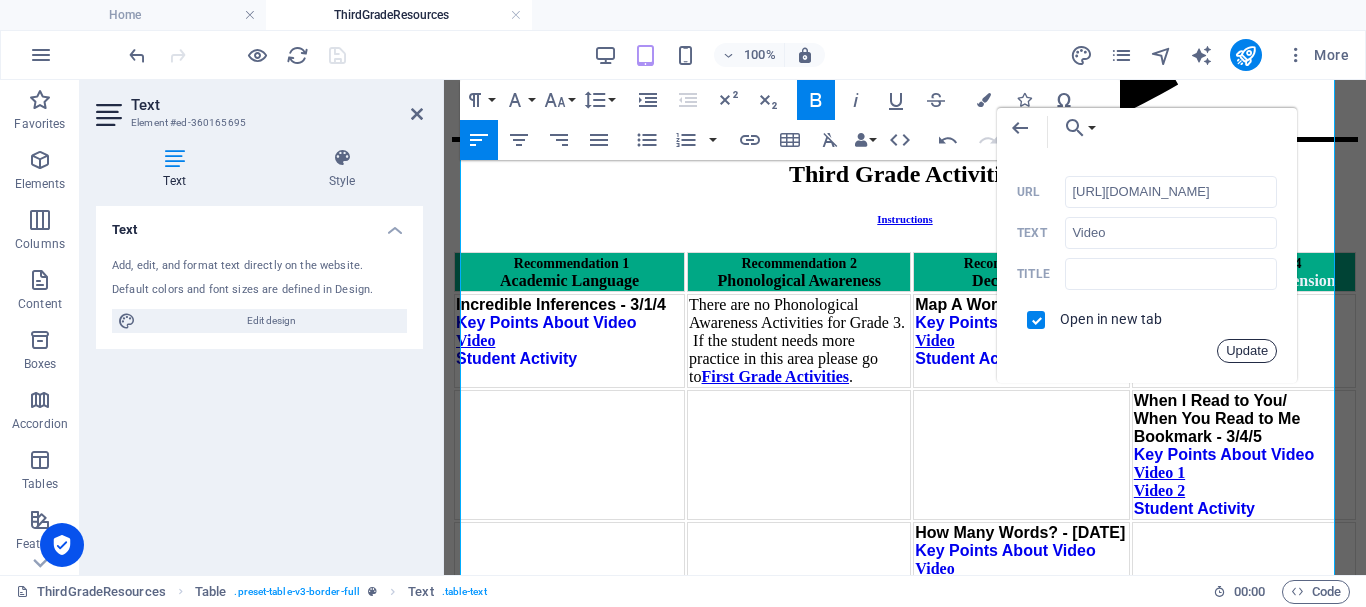 click on "Update" at bounding box center [1247, 351] 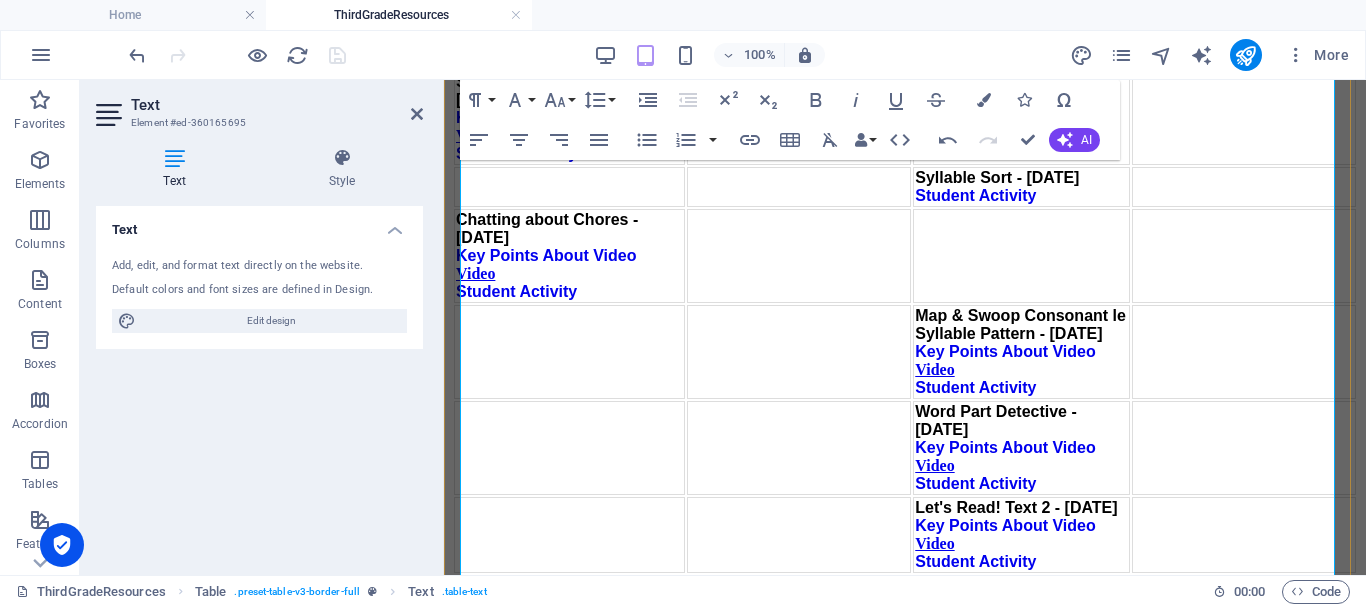 scroll, scrollTop: 2600, scrollLeft: 0, axis: vertical 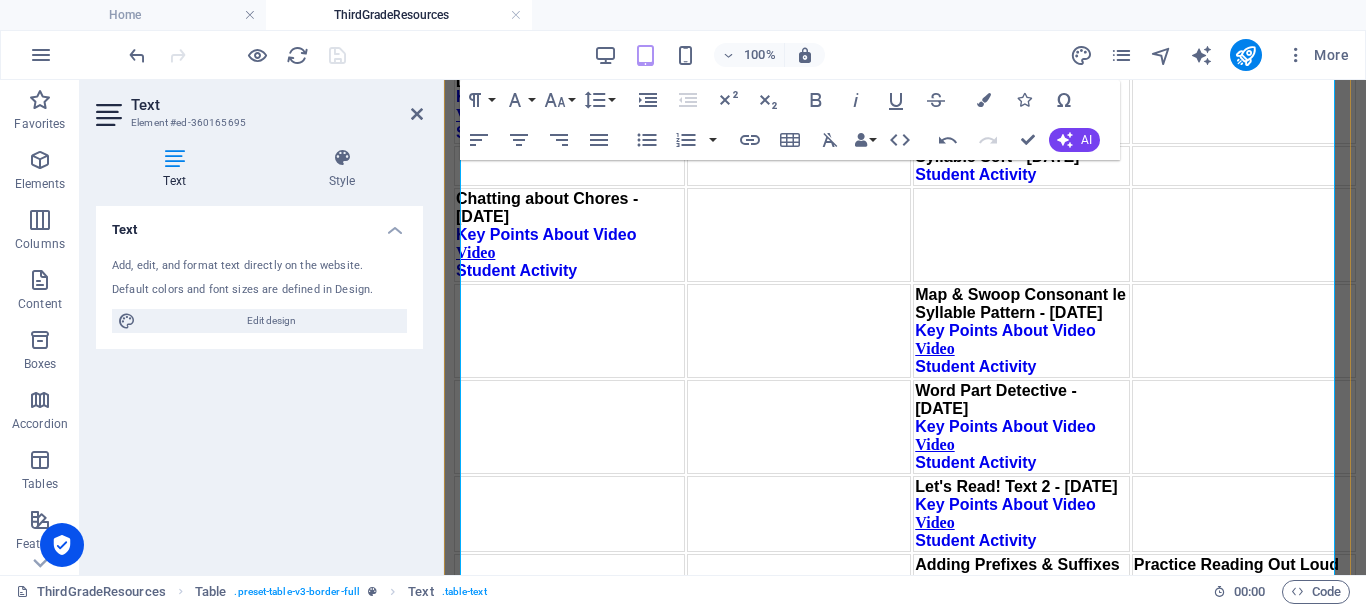 click on "Video 1" at bounding box center [1159, 618] 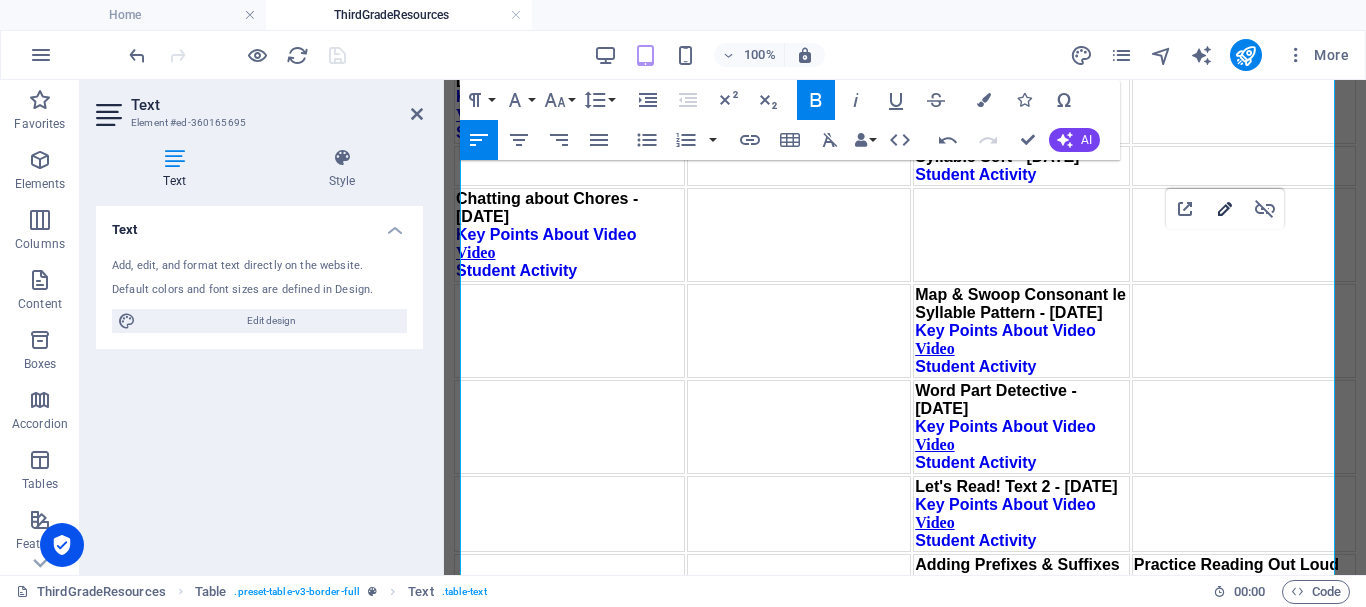 drag, startPoint x: 1220, startPoint y: 204, endPoint x: 776, endPoint y: 125, distance: 450.9734 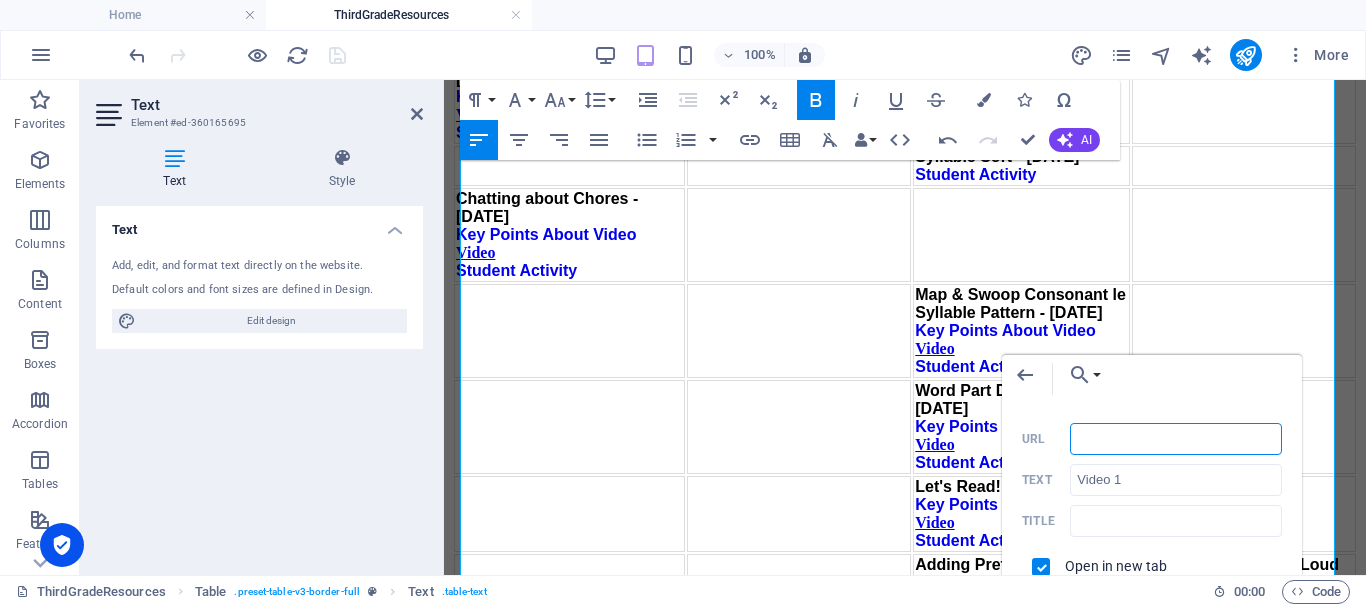 paste on "https://youtu.be/eNJIyzhOr7I" 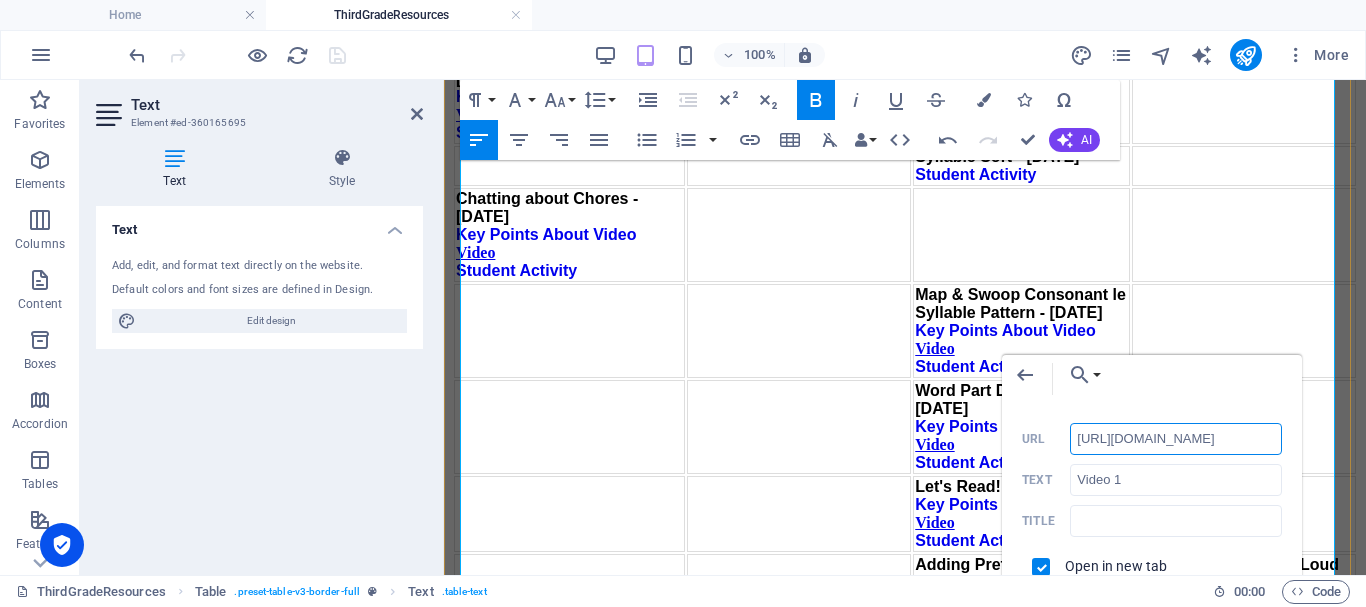 type on "https://youtu.be/eNJIyzhOr7I" 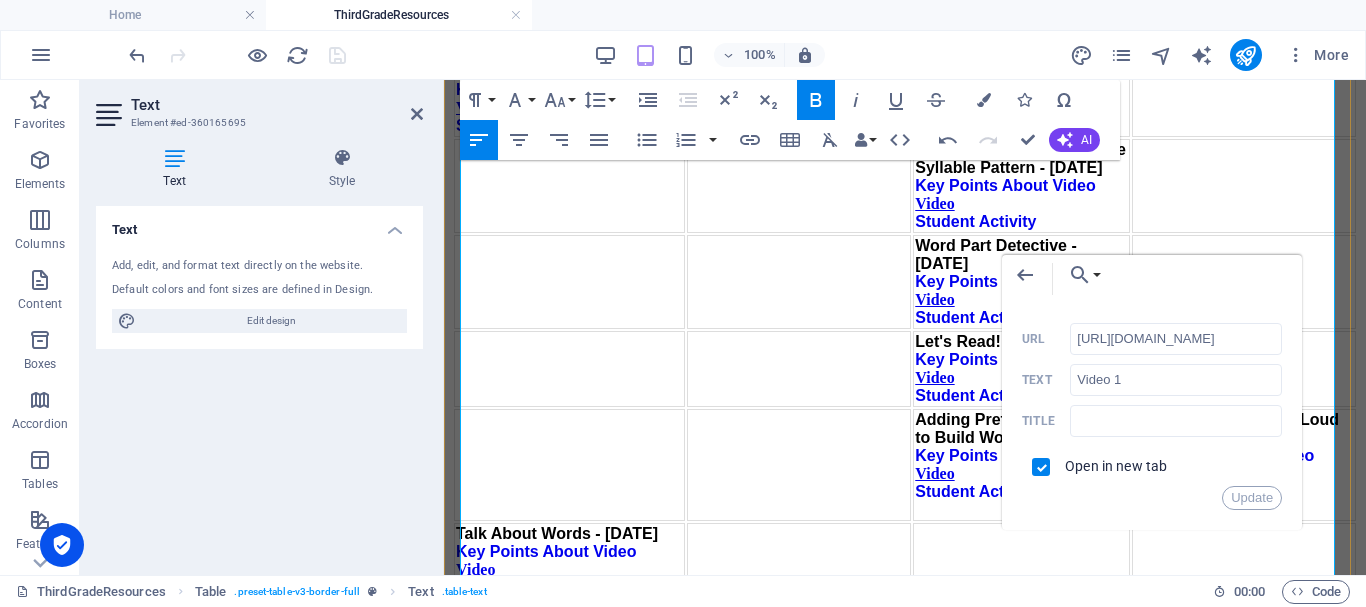 scroll, scrollTop: 2800, scrollLeft: 0, axis: vertical 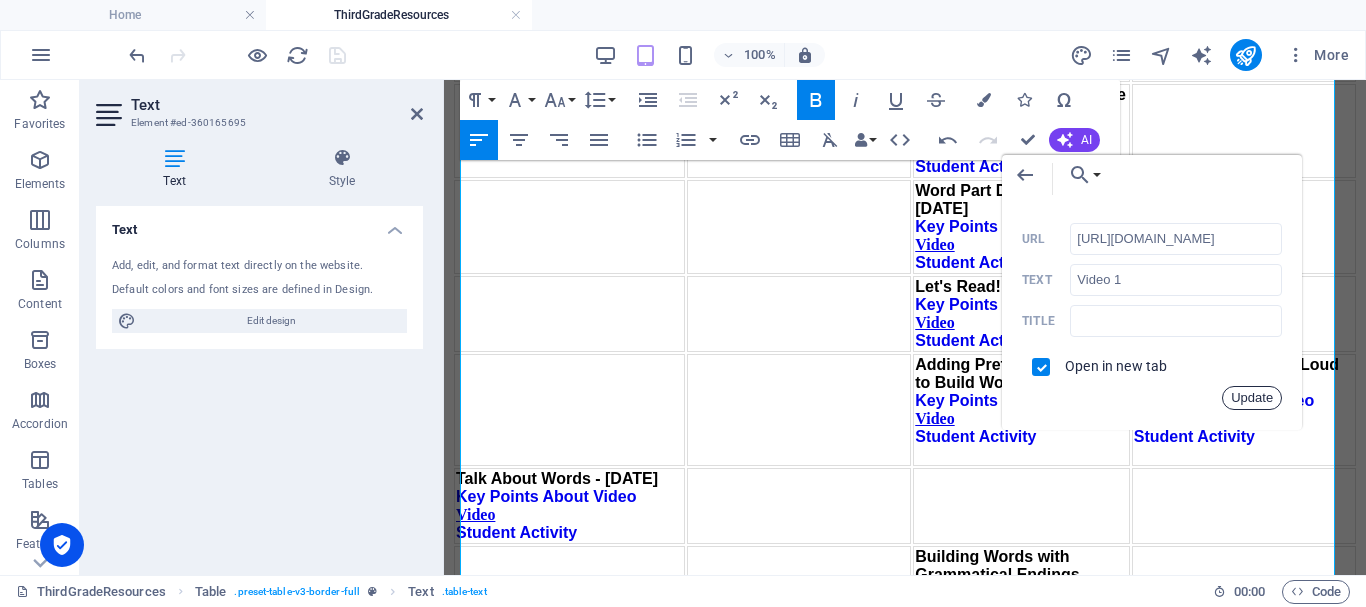 click on "Update" at bounding box center [1252, 398] 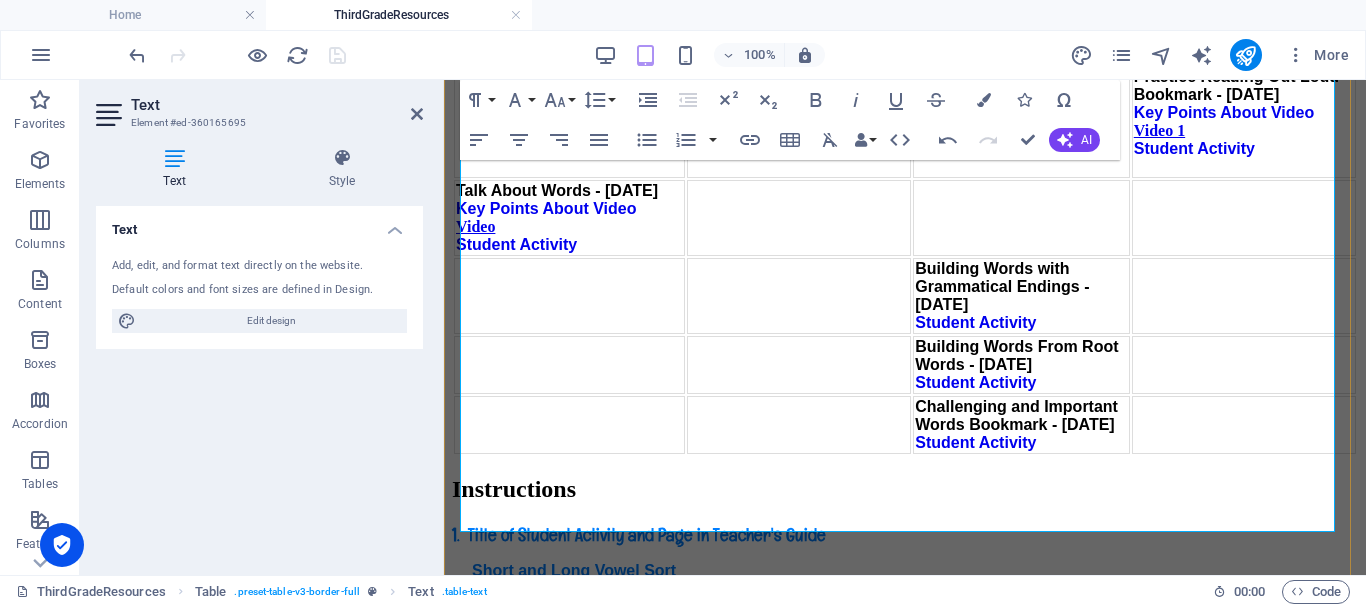 scroll, scrollTop: 3100, scrollLeft: 0, axis: vertical 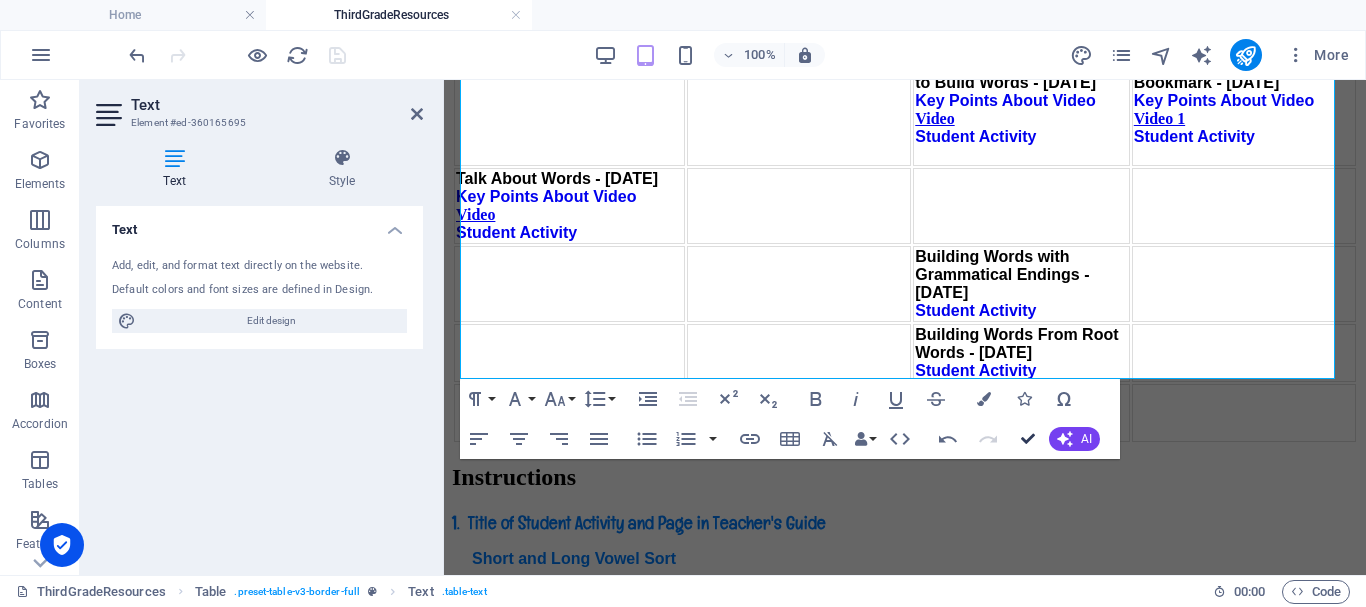 drag, startPoint x: 1029, startPoint y: 433, endPoint x: 830, endPoint y: 308, distance: 235.00212 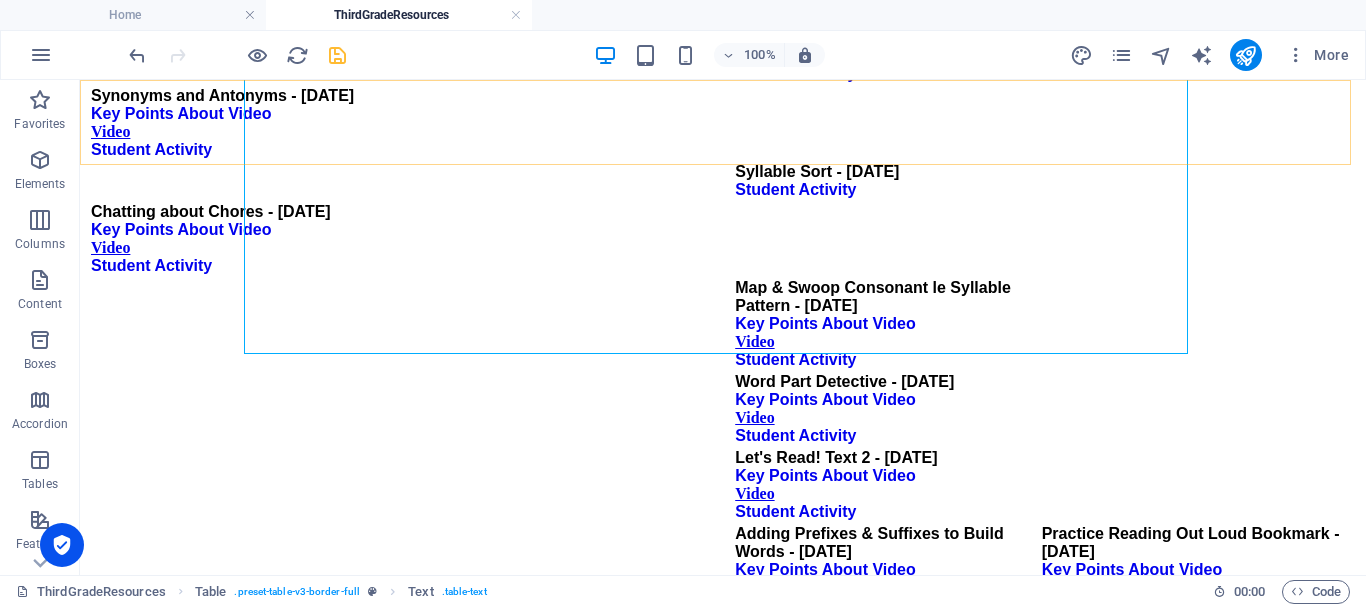 scroll, scrollTop: 2942, scrollLeft: 0, axis: vertical 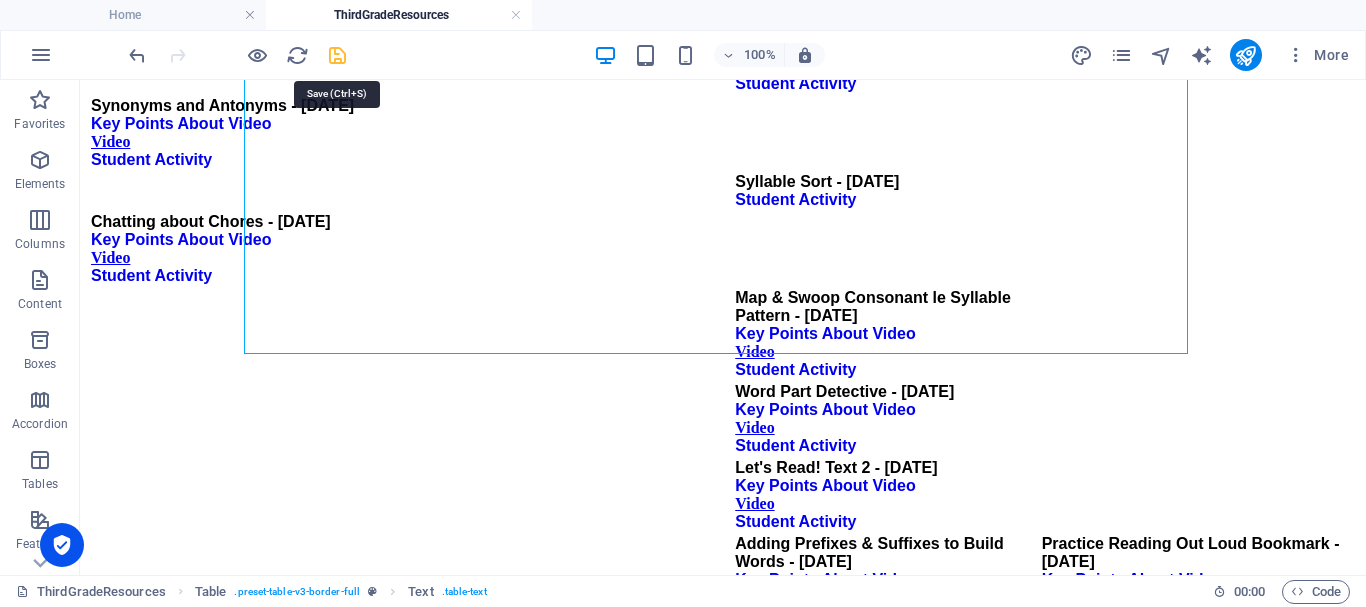 click at bounding box center [337, 55] 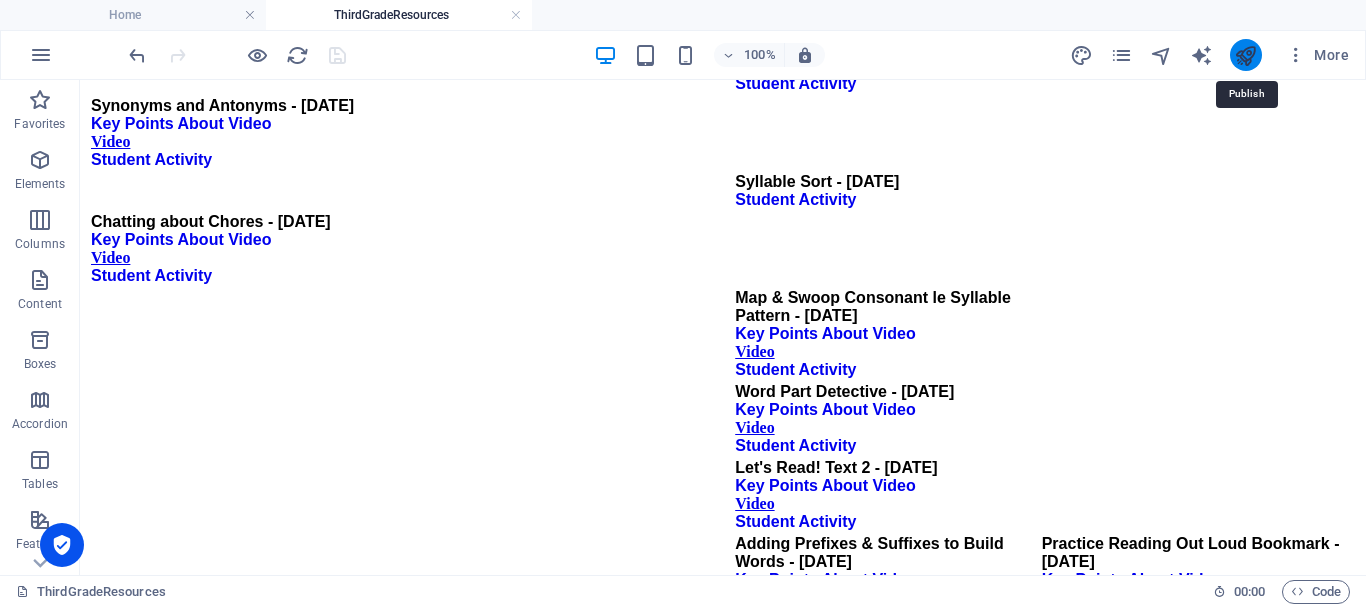 click at bounding box center (1245, 55) 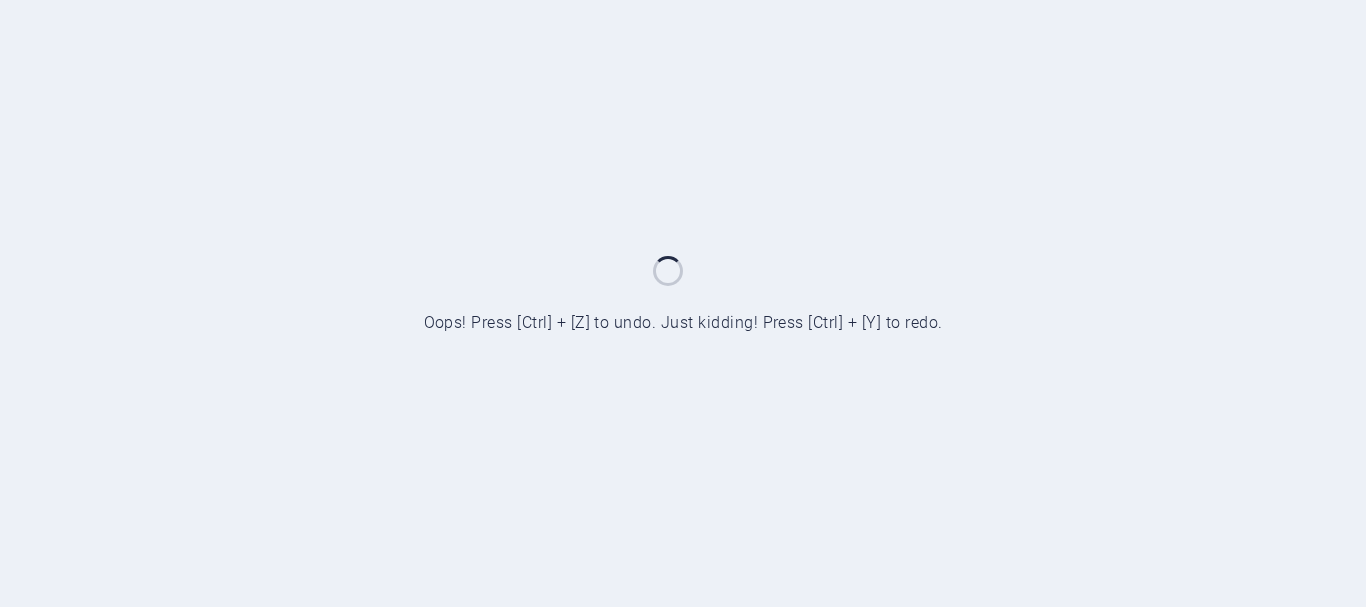 scroll, scrollTop: 0, scrollLeft: 0, axis: both 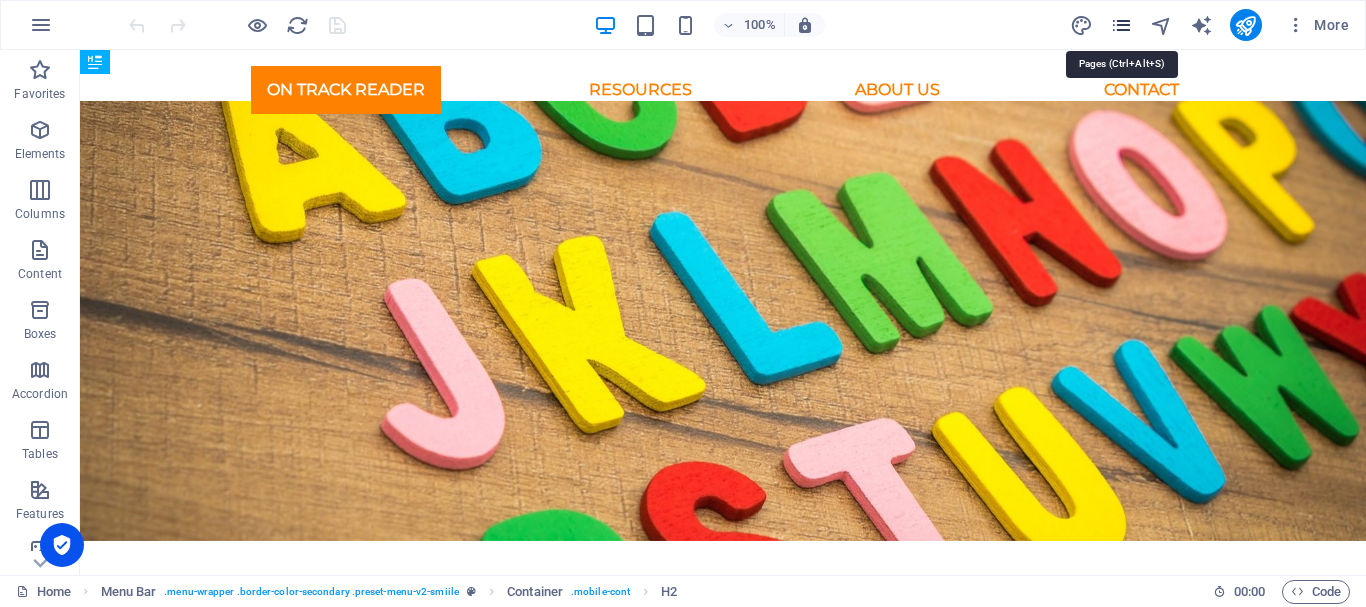 click at bounding box center [1121, 25] 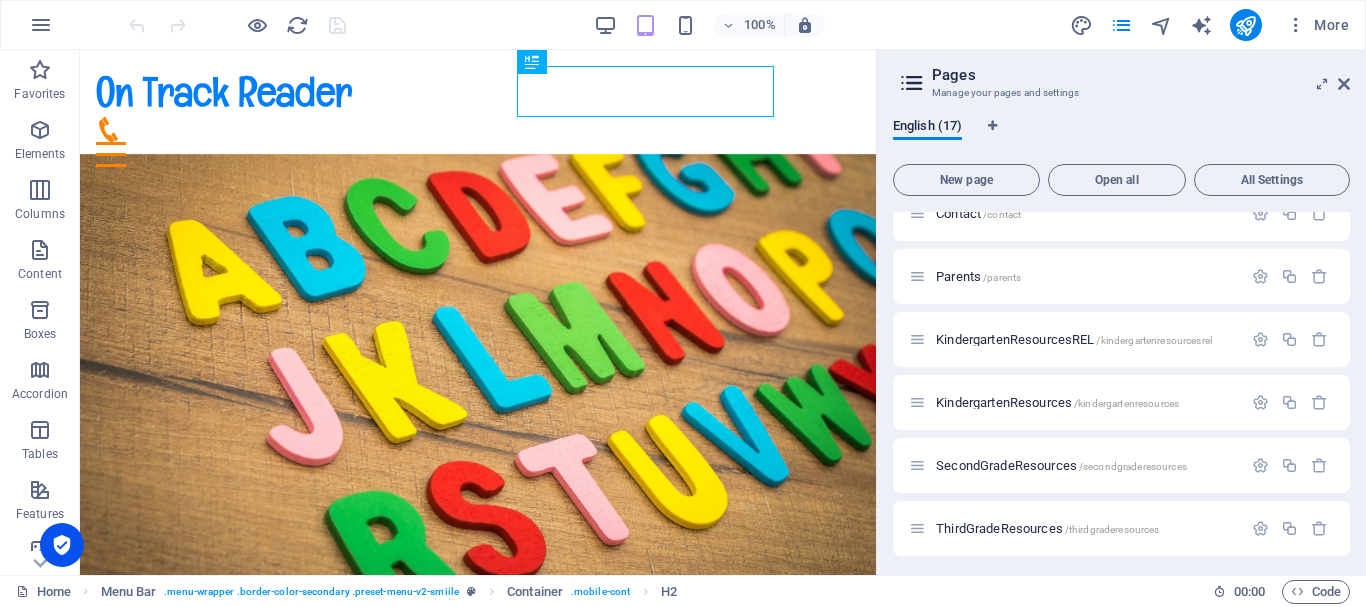 scroll, scrollTop: 400, scrollLeft: 0, axis: vertical 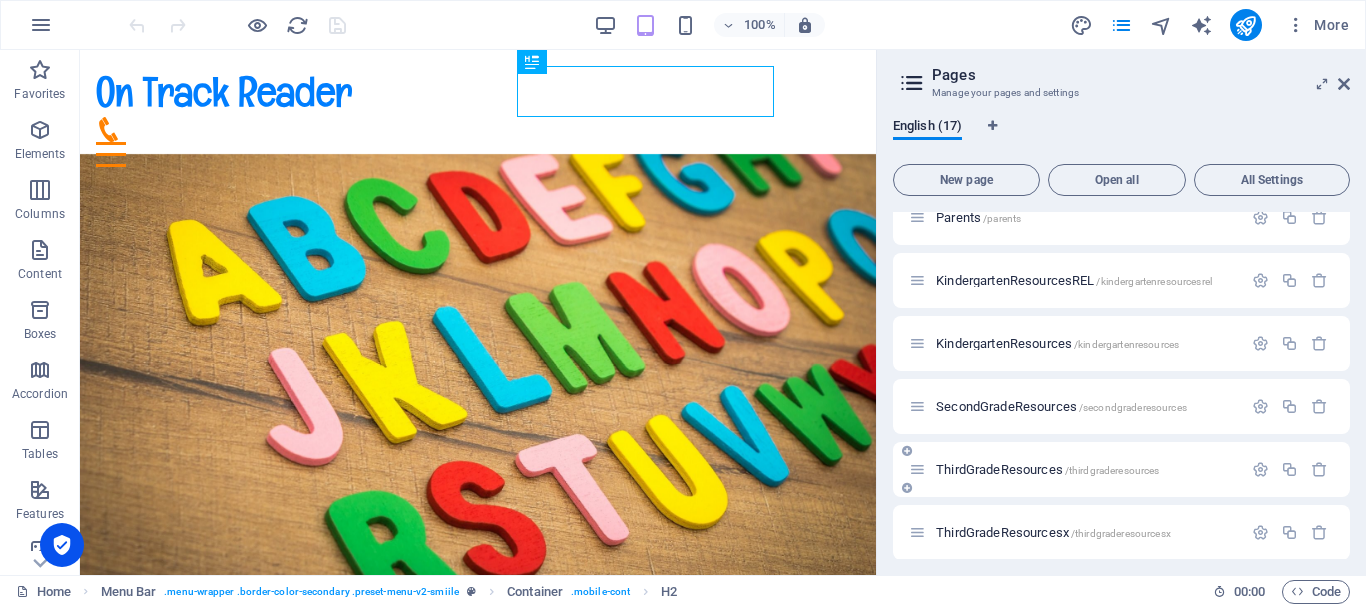 click on "ThirdGradeResources /thirdgraderesources" at bounding box center [1047, 469] 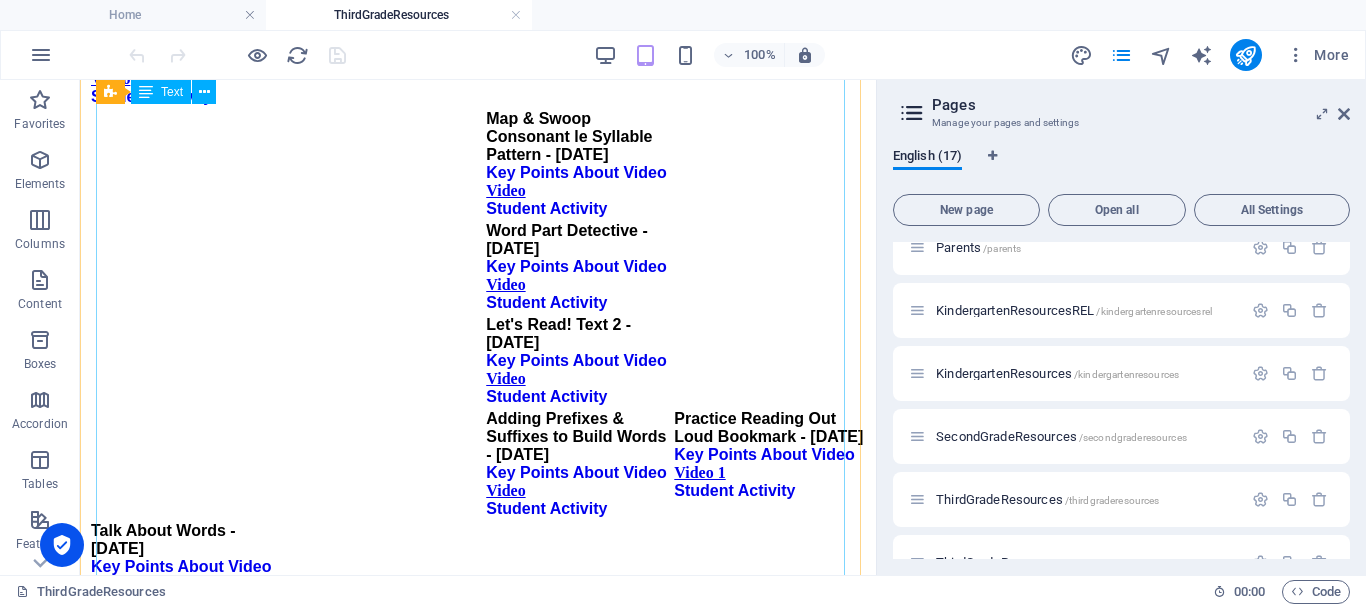 scroll, scrollTop: 2800, scrollLeft: 0, axis: vertical 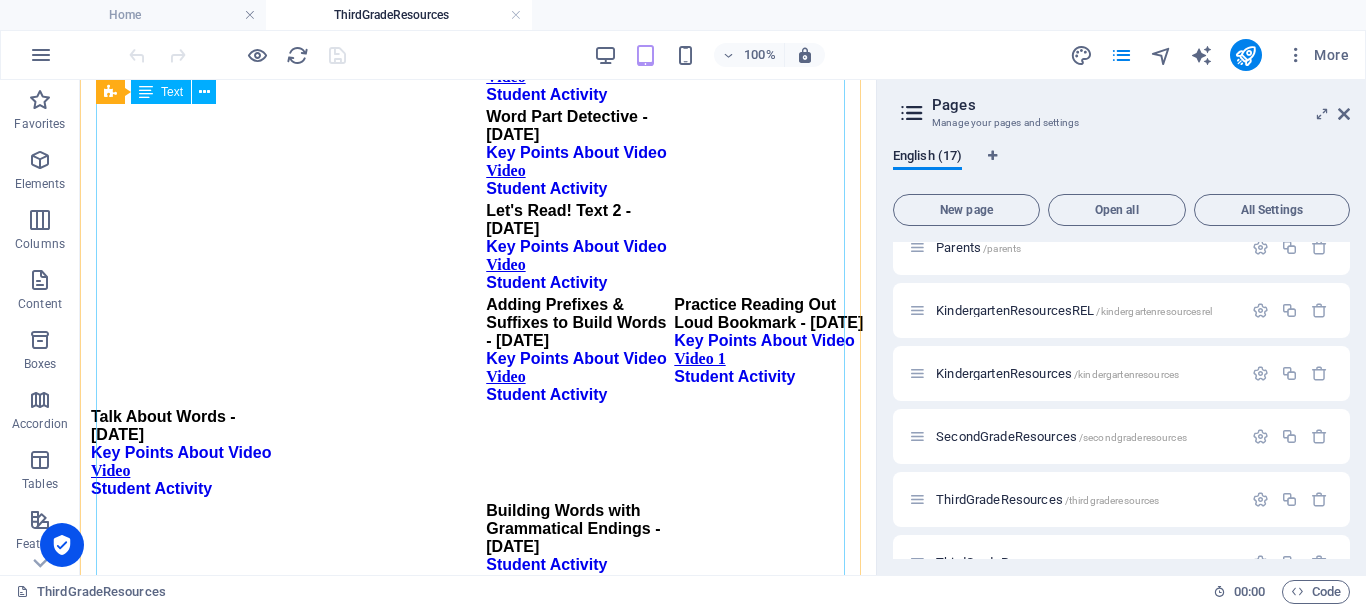 click on "Recommendation 1
Academic Language
Recommendation 2
Phonological Awareness
Recommendation 3
Decode Words
Recommendation 4
Fluency & Comprehension
Incredible Inferences - 3/1/4 Key Points About Video Video Student Activity
There are no Phonological Awareness Activities for Grade 3.  If the student needs more practice in this area please go to  First Grade Activities .
Map A Word - 3/3/6 Key Points About Video Video Student Activity
When I Read to You/ When You Read to Me Bookmark - 3/4/5 Key Points About Video Video 1 Video 2  Student Activity How Many Words? - [DATE] Key Points About Video Video Student Activity Summarize a Story  - [DATE] Key Points About Video Video Student Activity   Building Words with r-Controlled Vowels - [DATE] Key Points About Video Video Student Activity Let's Read Text 1 - [DATE] Key Points About Video Video Student Activity Summarizing Bookmark - [DATE] Key Points About Video Video Student Activity Read & Spell  Video" at bounding box center [478, -353] 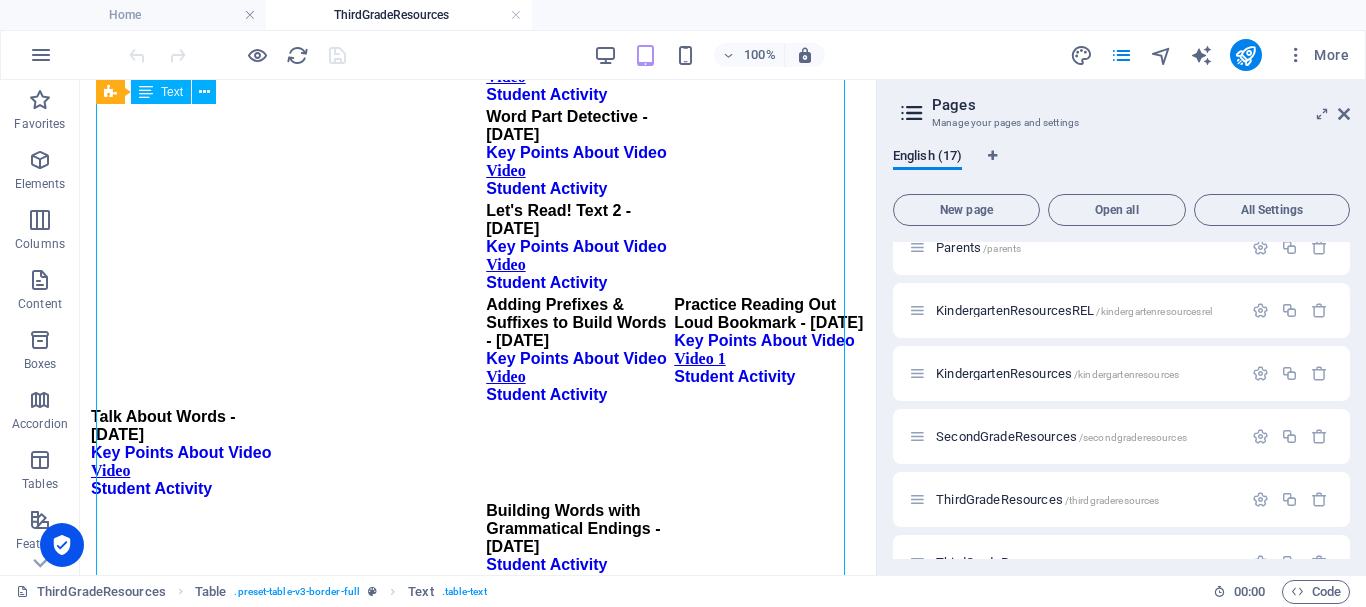 click on "Recommendation 1
Academic Language
Recommendation 2
Phonological Awareness
Recommendation 3
Decode Words
Recommendation 4
Fluency & Comprehension
Incredible Inferences - 3/1/4 Key Points About Video Video Student Activity
There are no Phonological Awareness Activities for Grade 3.  If the student needs more practice in this area please go to  First Grade Activities .
Map A Word - 3/3/6 Key Points About Video Video Student Activity
When I Read to You/ When You Read to Me Bookmark - 3/4/5 Key Points About Video Video 1 Video 2  Student Activity How Many Words? - [DATE] Key Points About Video Video Student Activity Summarize a Story  - [DATE] Key Points About Video Video Student Activity   Building Words with r-Controlled Vowels - [DATE] Key Points About Video Video Student Activity Let's Read Text 1 - [DATE] Key Points About Video Video Student Activity Summarizing Bookmark - [DATE] Key Points About Video Video Student Activity Read & Spell  Video" at bounding box center (478, -353) 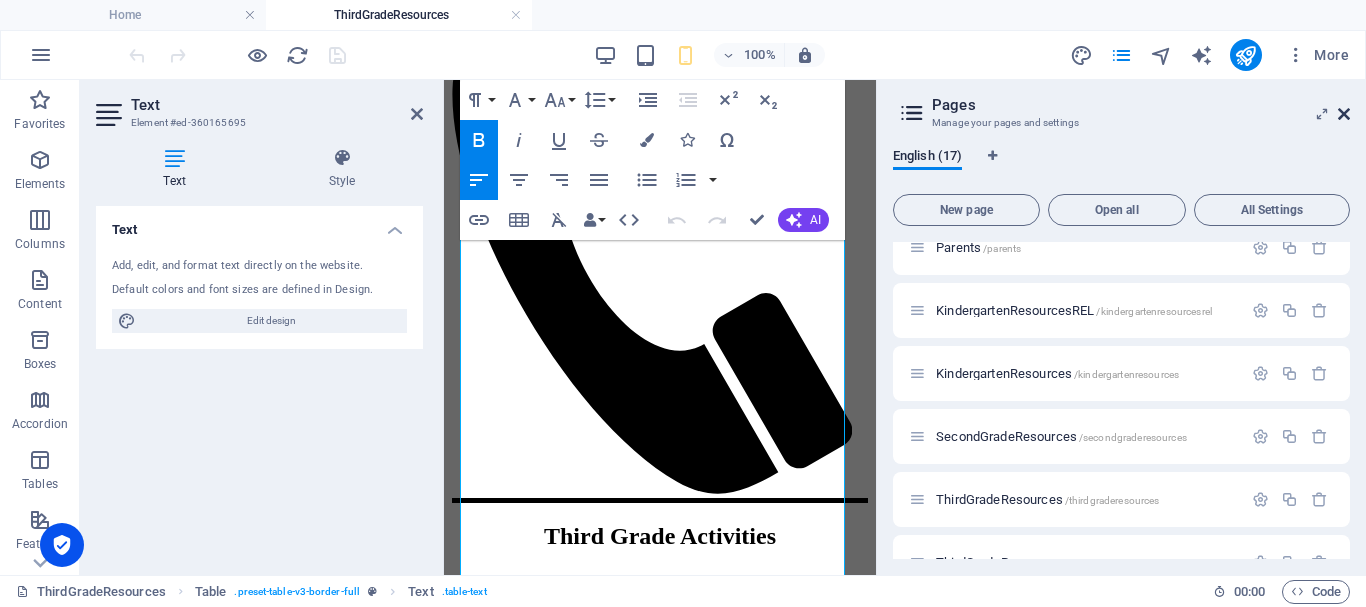 click on "Pages" at bounding box center [1141, 105] 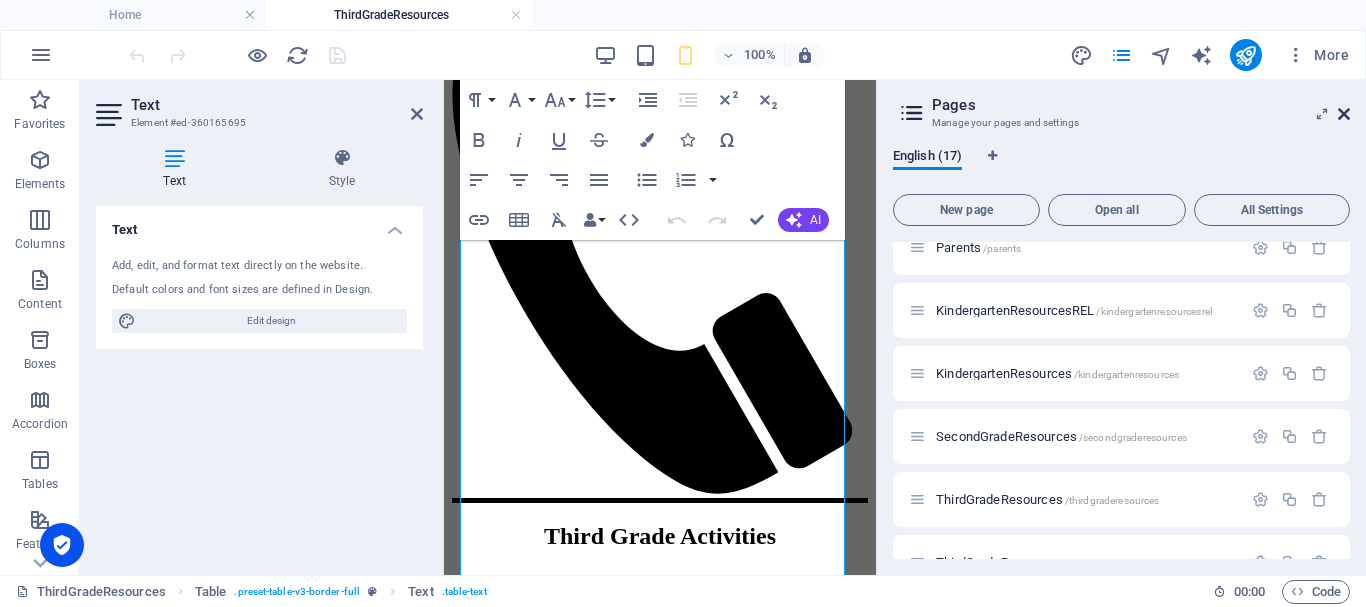 click at bounding box center (1344, 114) 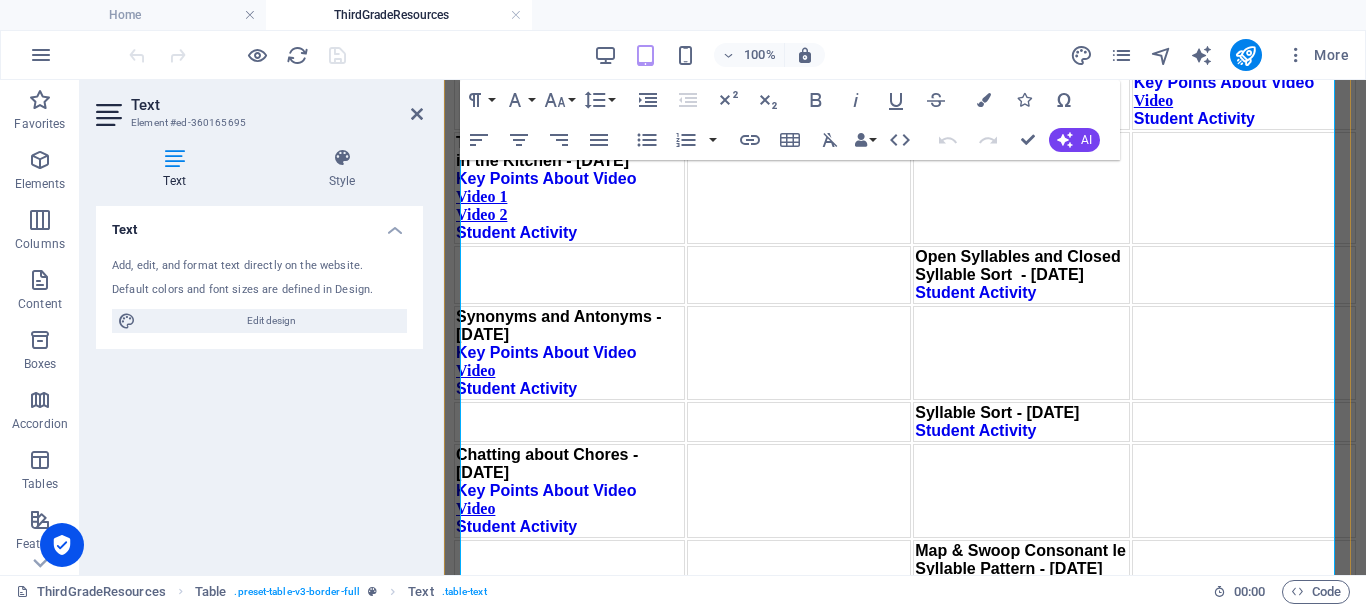 scroll, scrollTop: 2518, scrollLeft: 0, axis: vertical 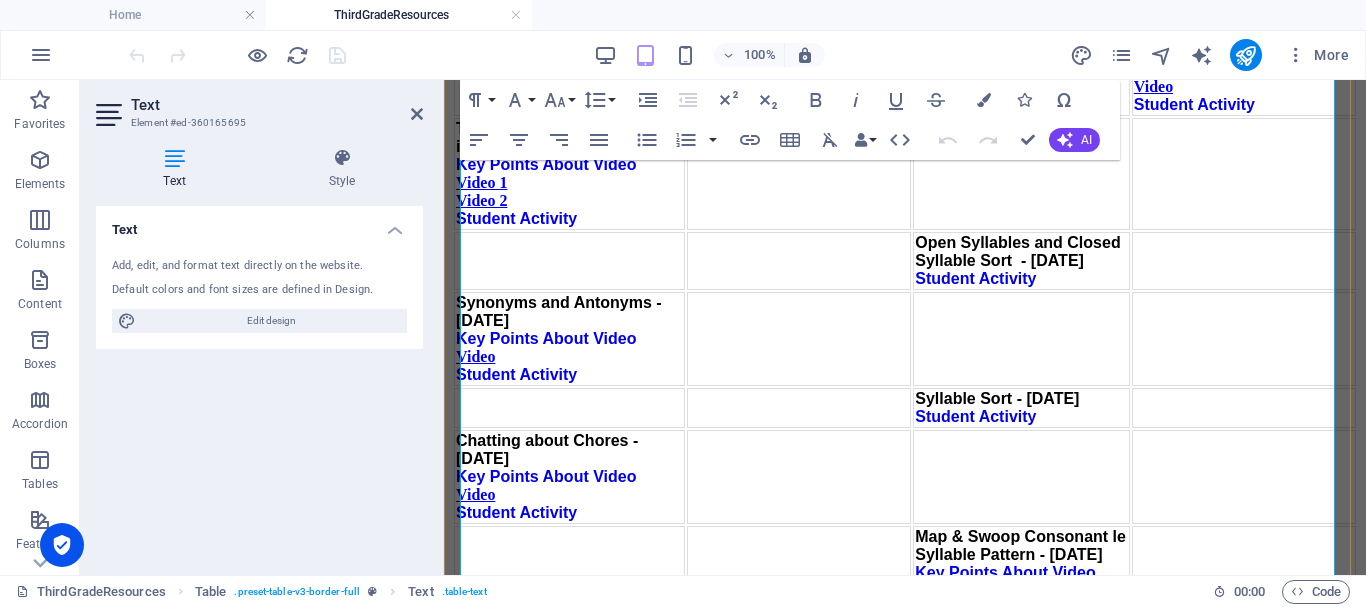 click on "Key Points About Video" at bounding box center [1005, 668] 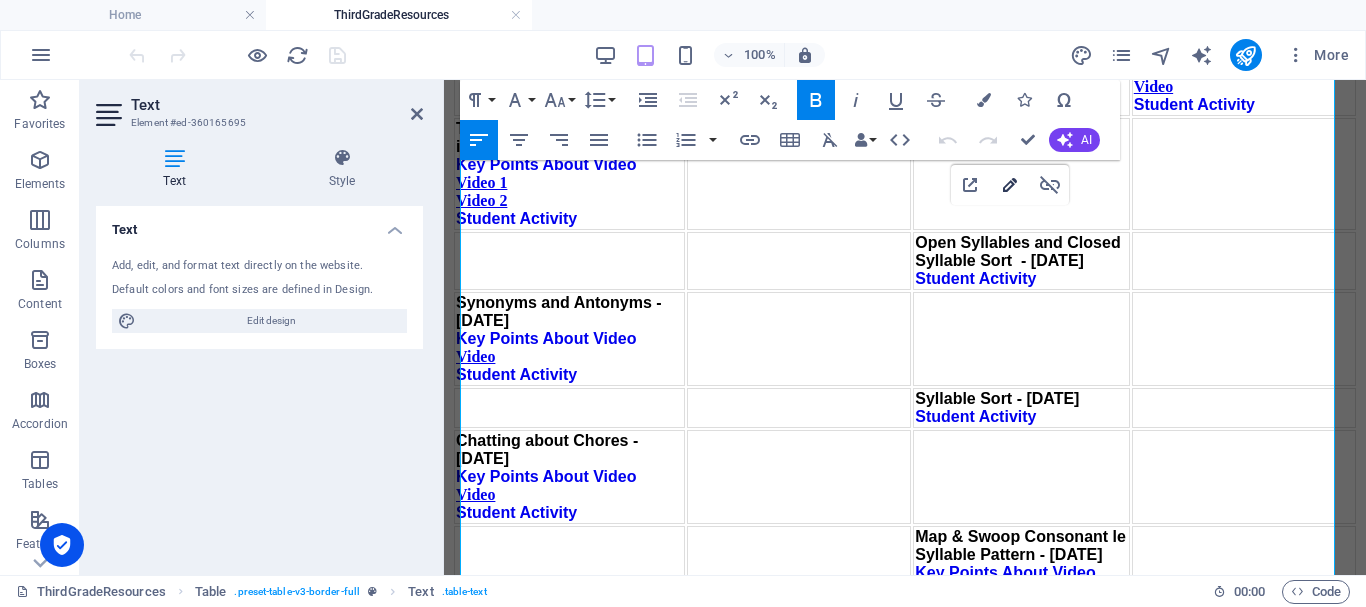 click 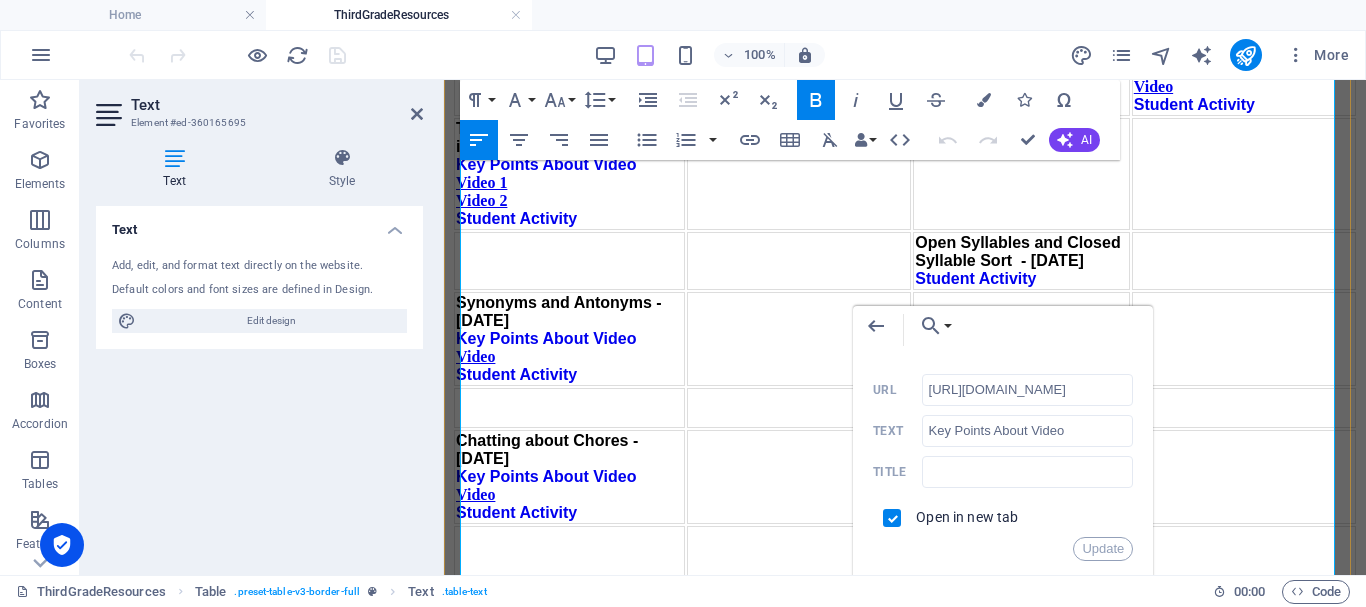 scroll, scrollTop: 0, scrollLeft: 137, axis: horizontal 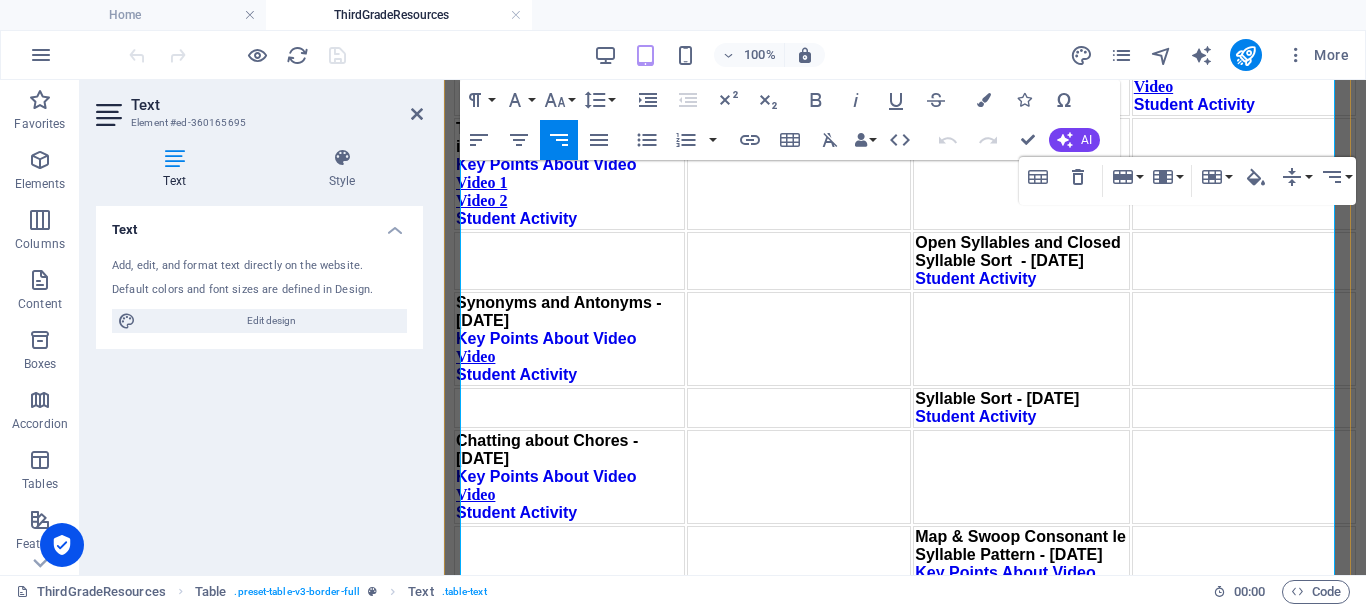 click on "Student Activity" at bounding box center [975, 704] 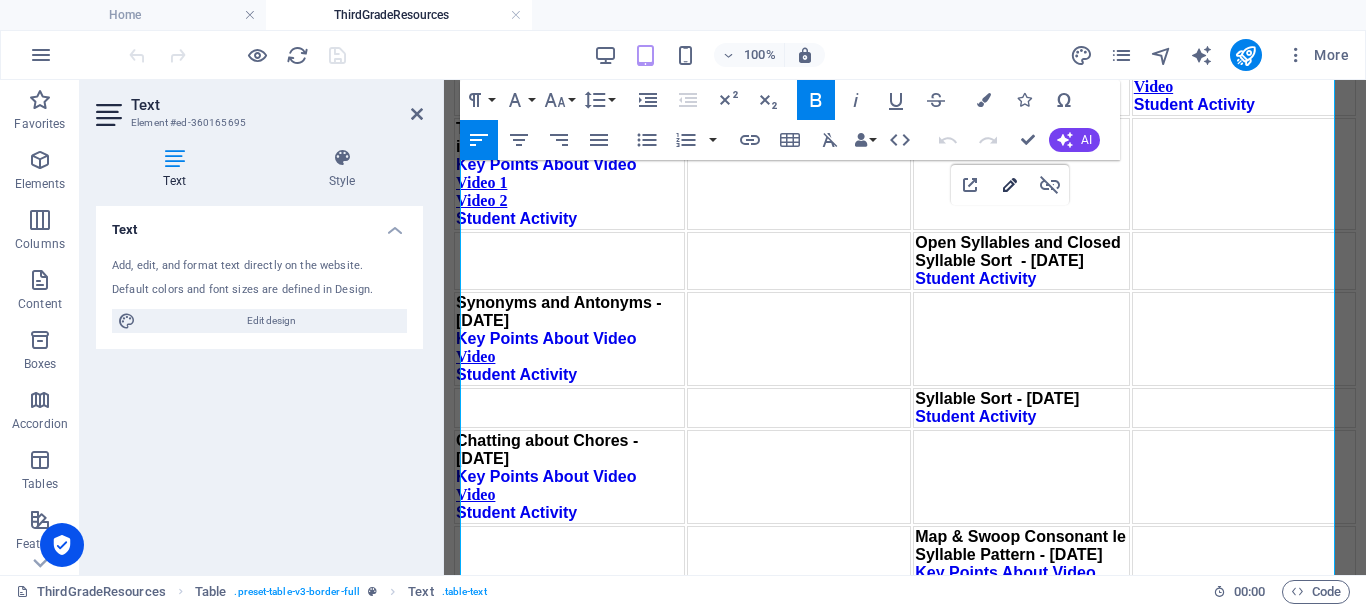 type on "[URL][DOMAIN_NAME]" 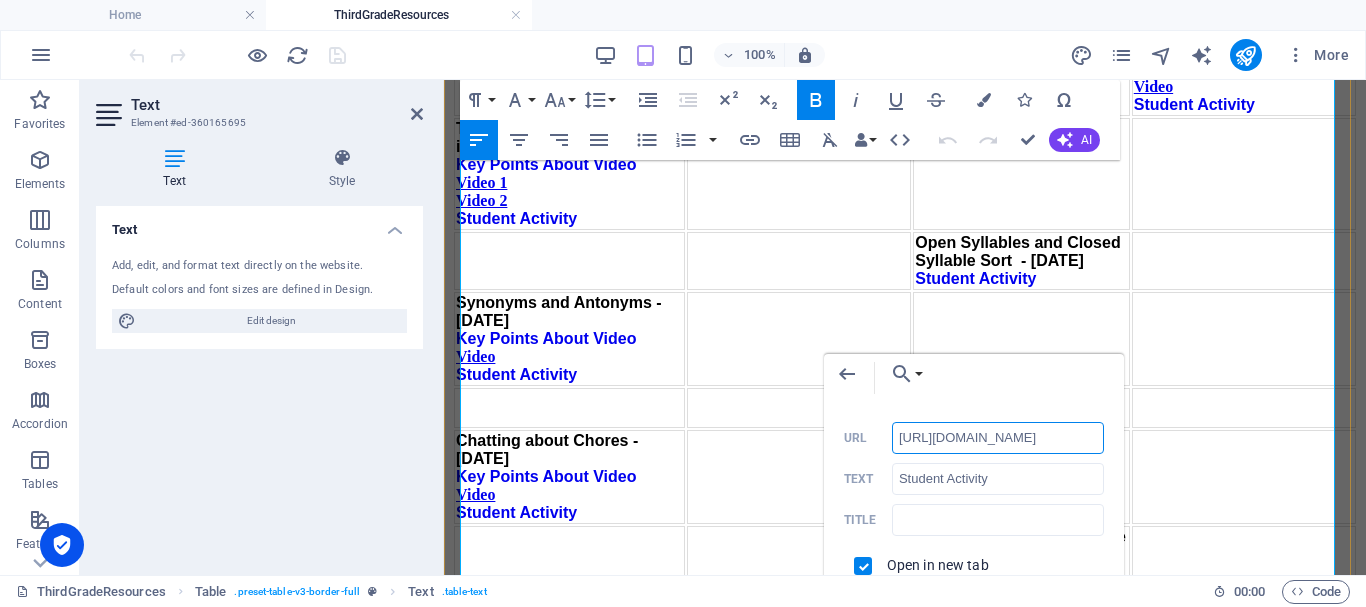 scroll, scrollTop: 0, scrollLeft: 137, axis: horizontal 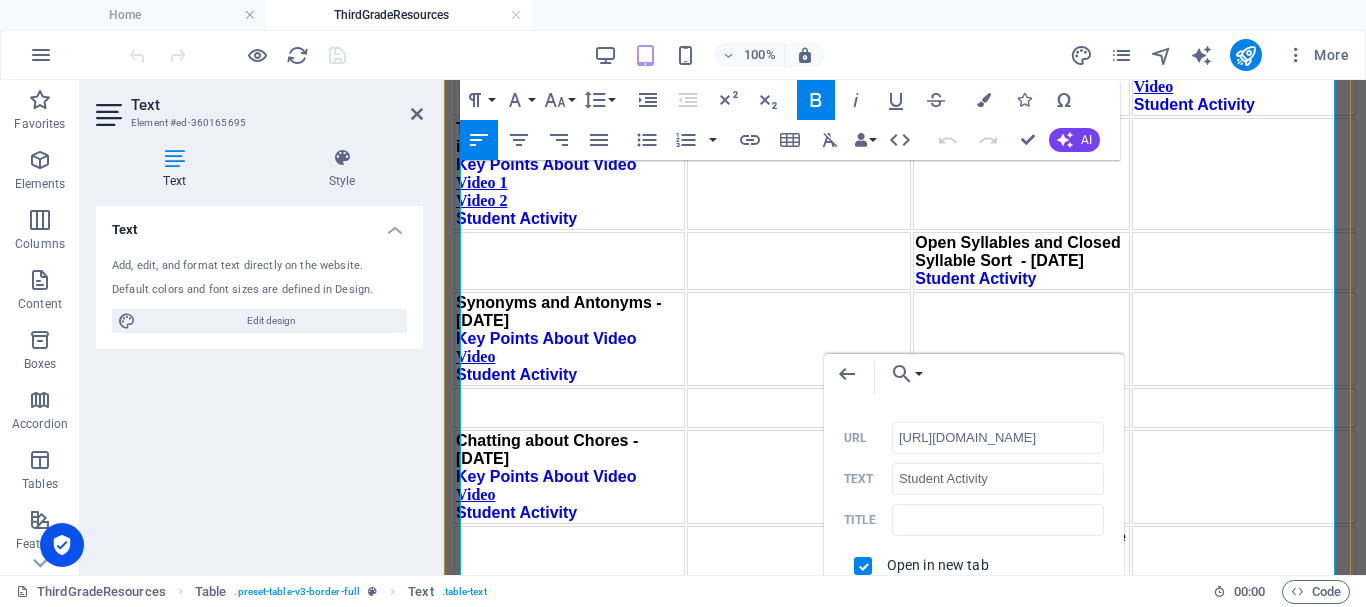 click at bounding box center (1244, 669) 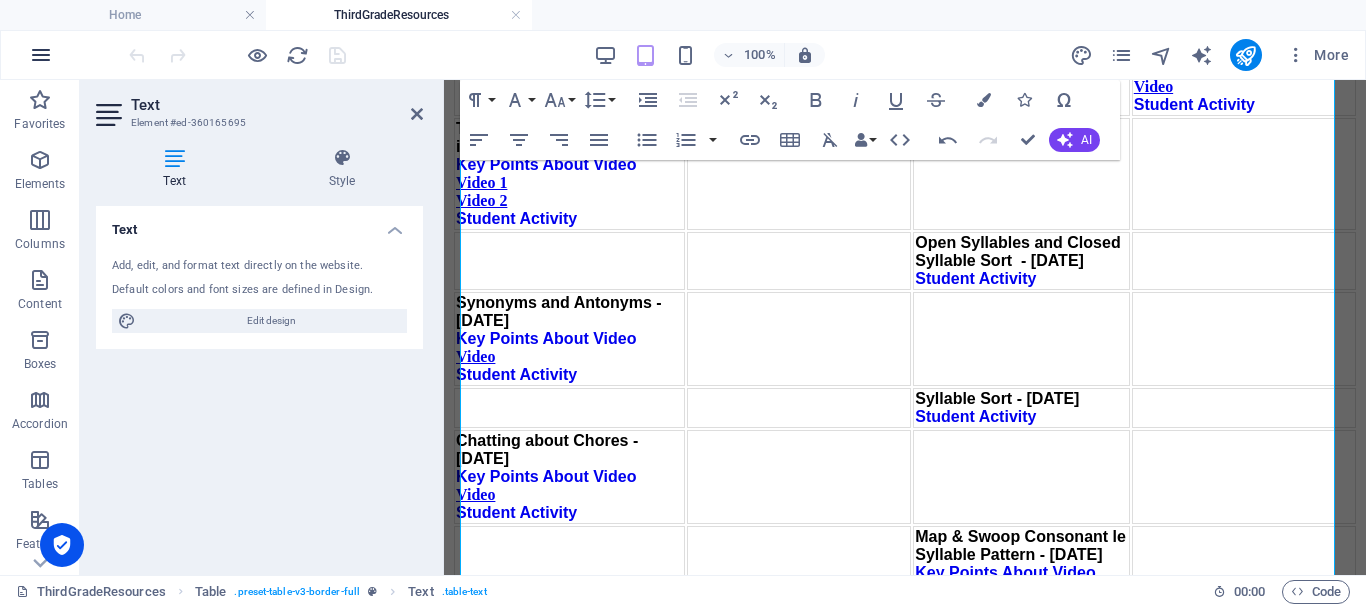 click at bounding box center (41, 55) 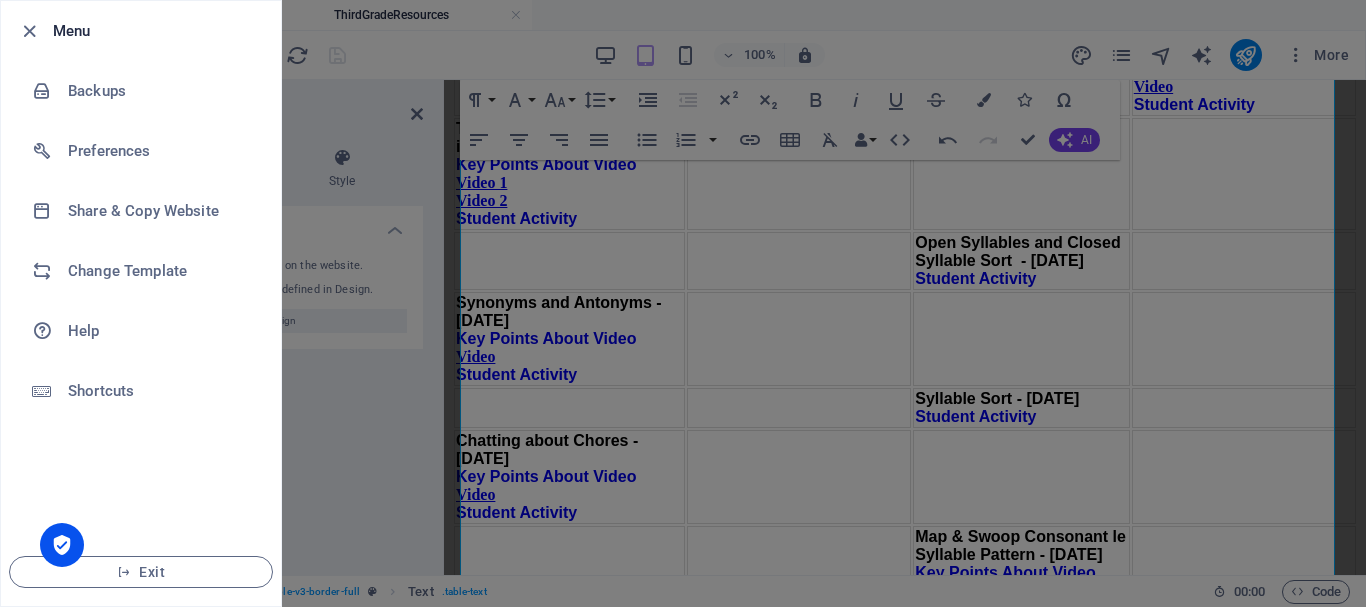 click at bounding box center [683, 303] 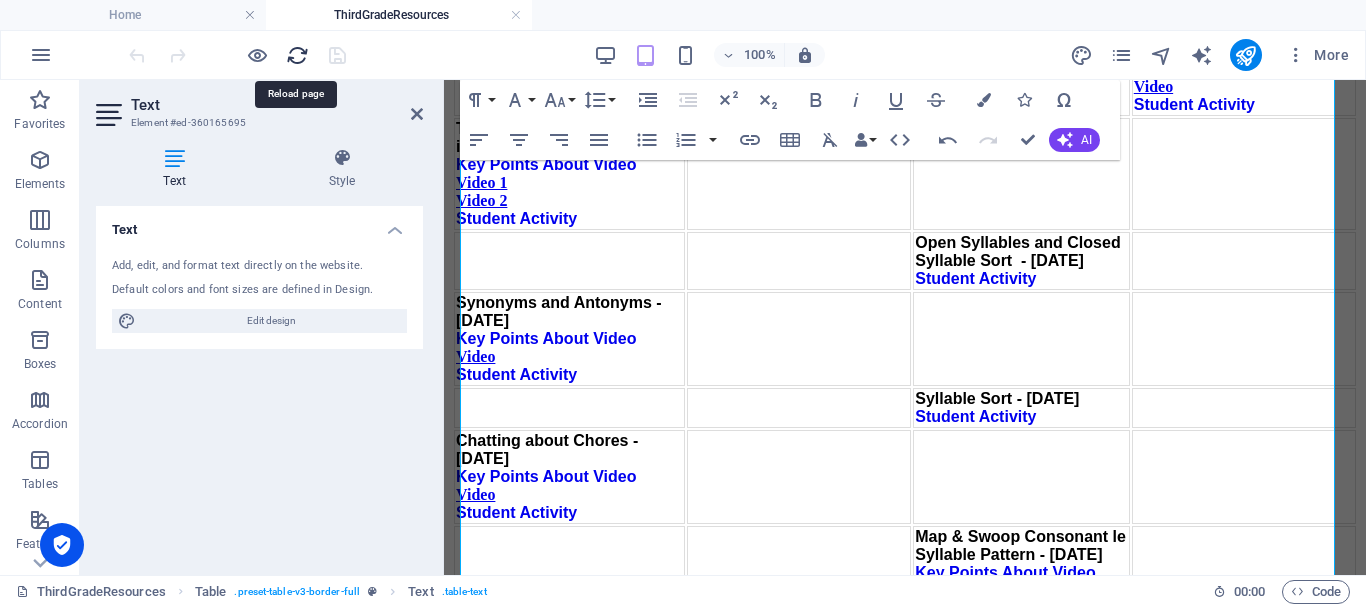 click at bounding box center [297, 55] 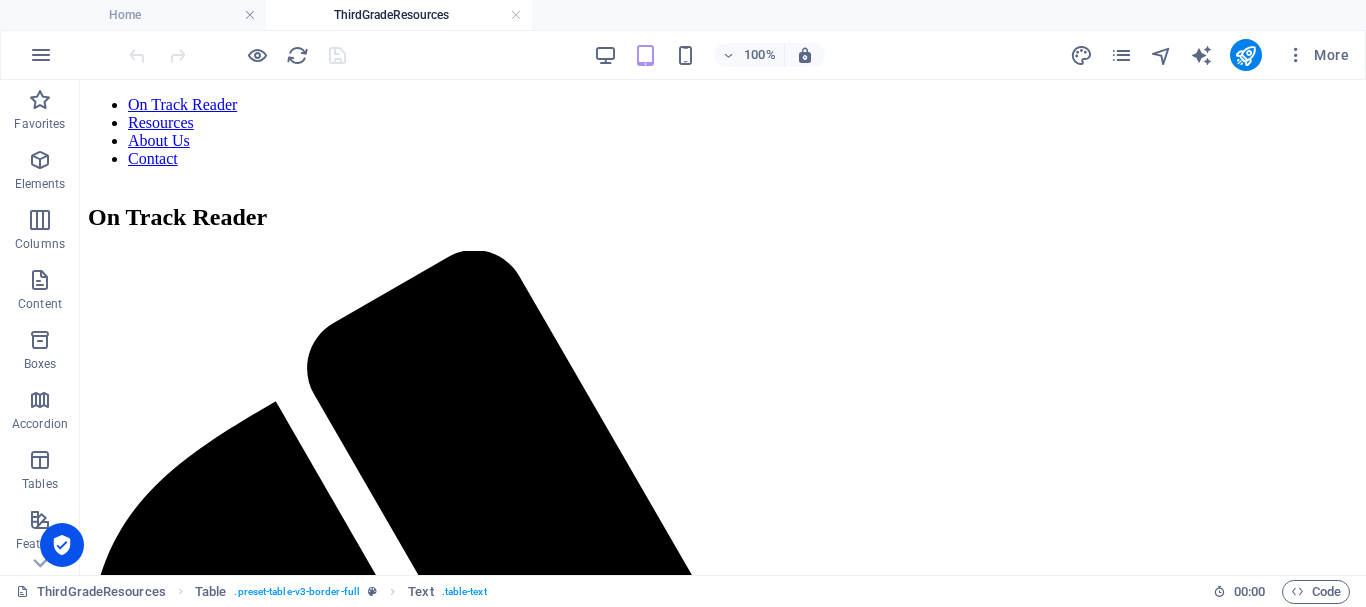 scroll, scrollTop: 0, scrollLeft: 0, axis: both 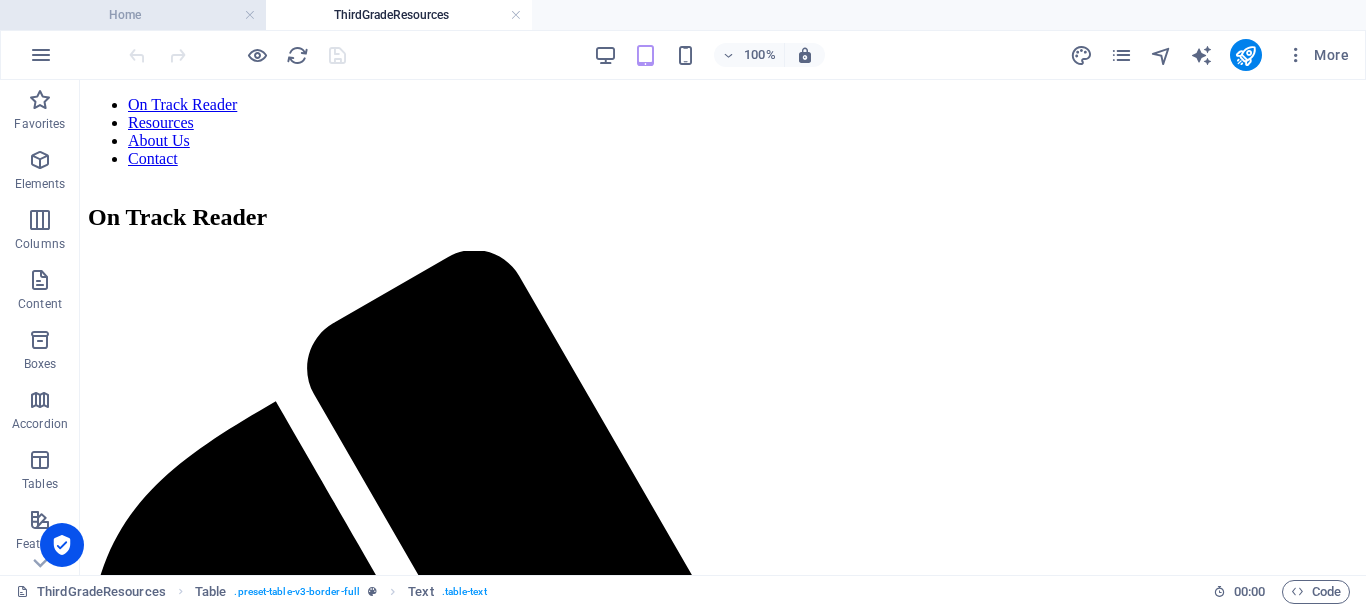 click on "Home" at bounding box center [133, 15] 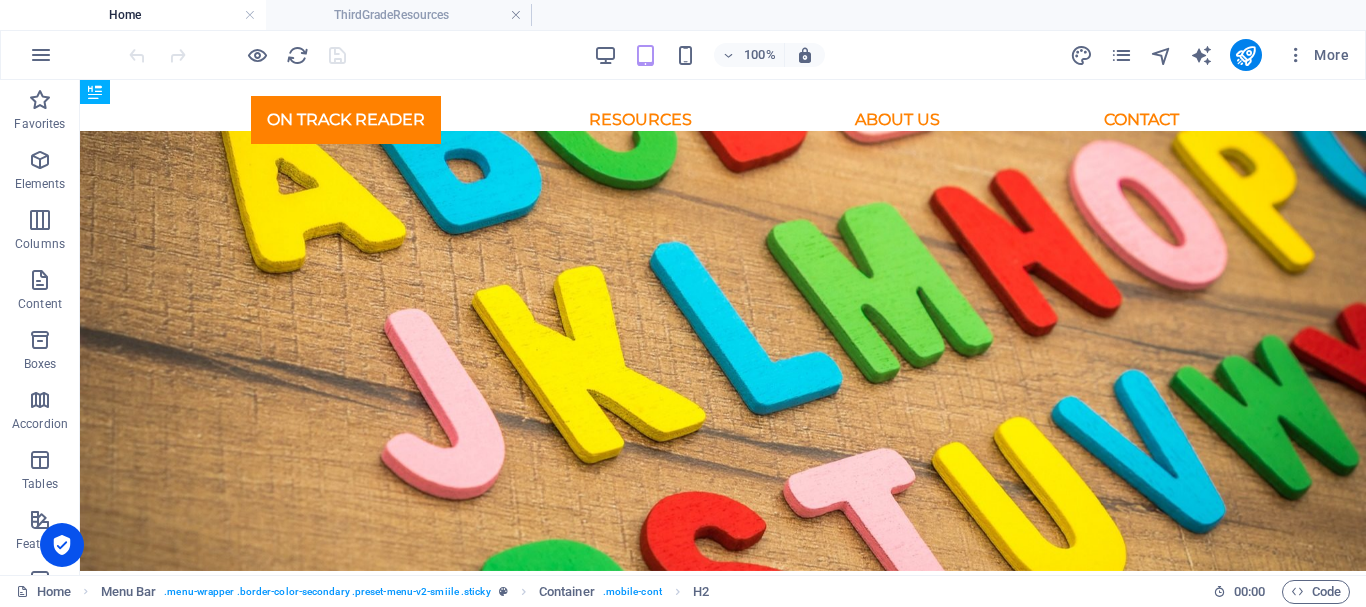 scroll, scrollTop: 2408, scrollLeft: 0, axis: vertical 